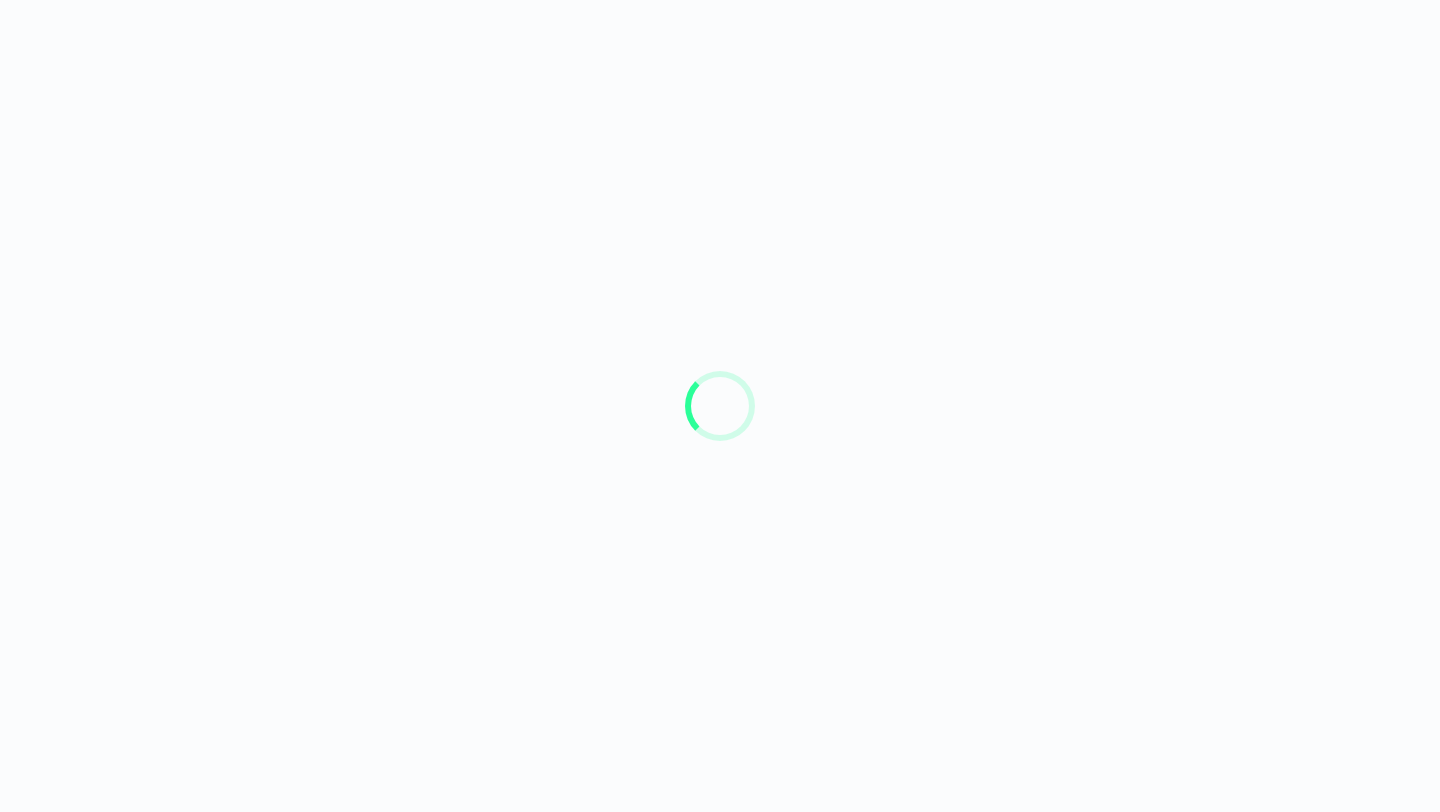 scroll, scrollTop: 0, scrollLeft: 0, axis: both 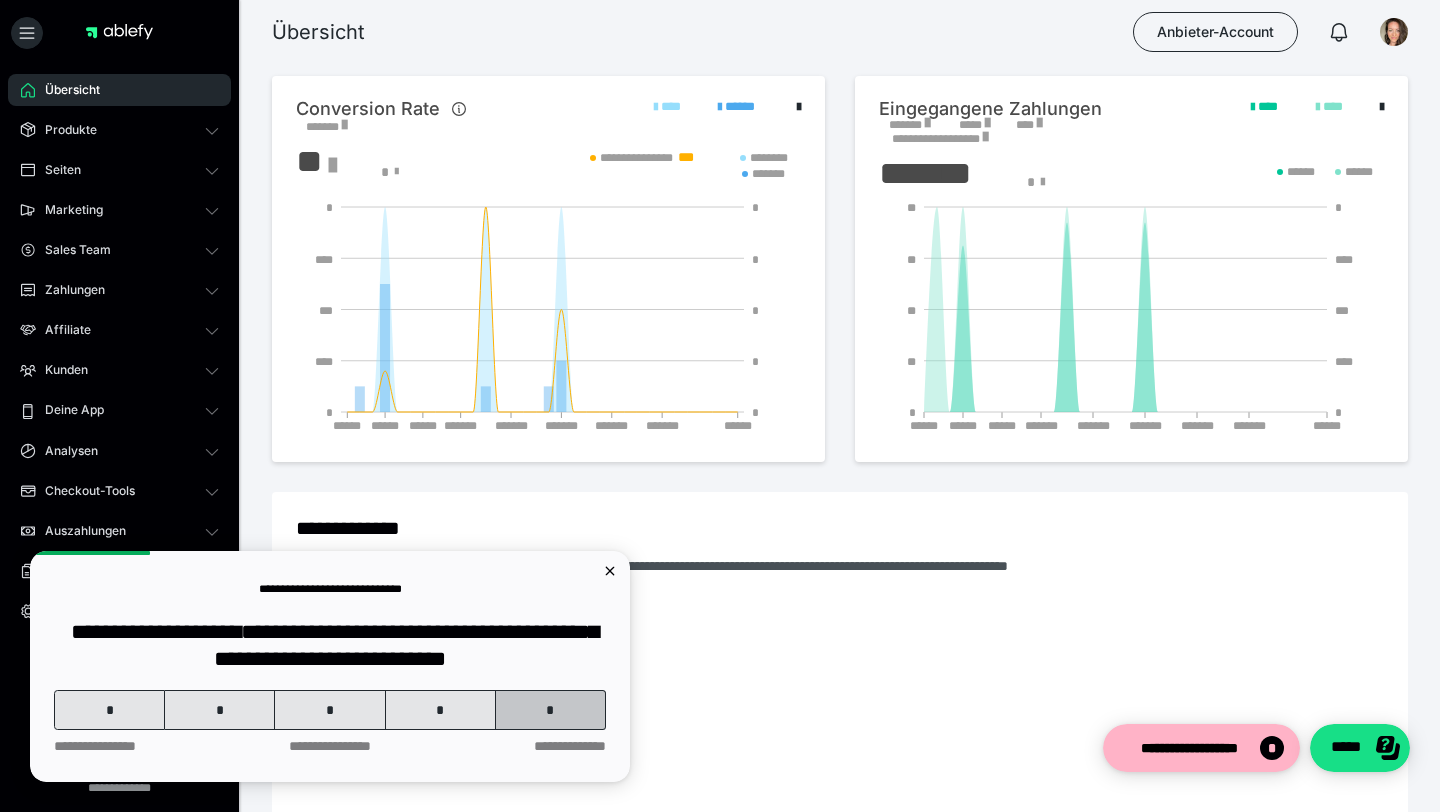 click on "*" at bounding box center (551, 710) 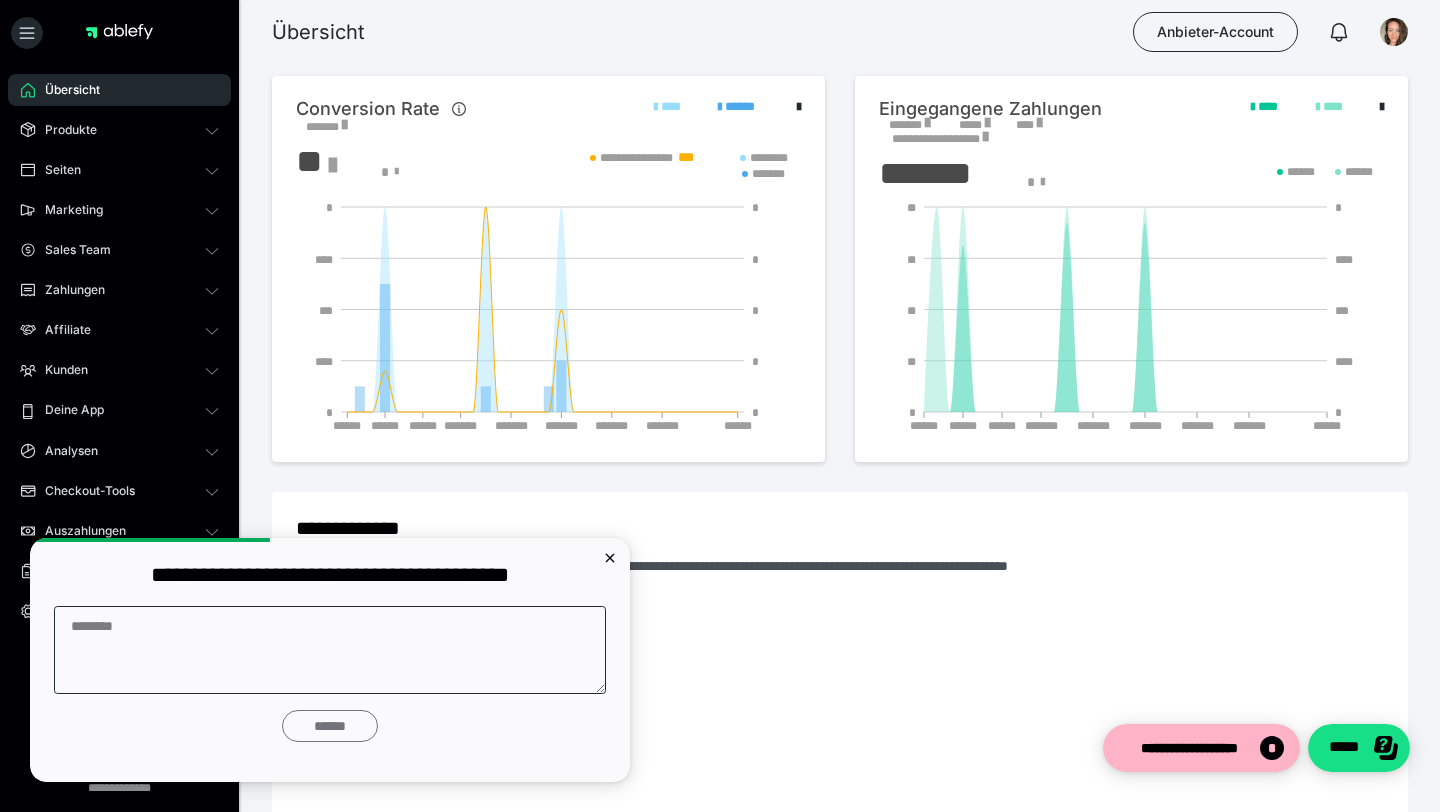 click on "******" at bounding box center [330, 726] 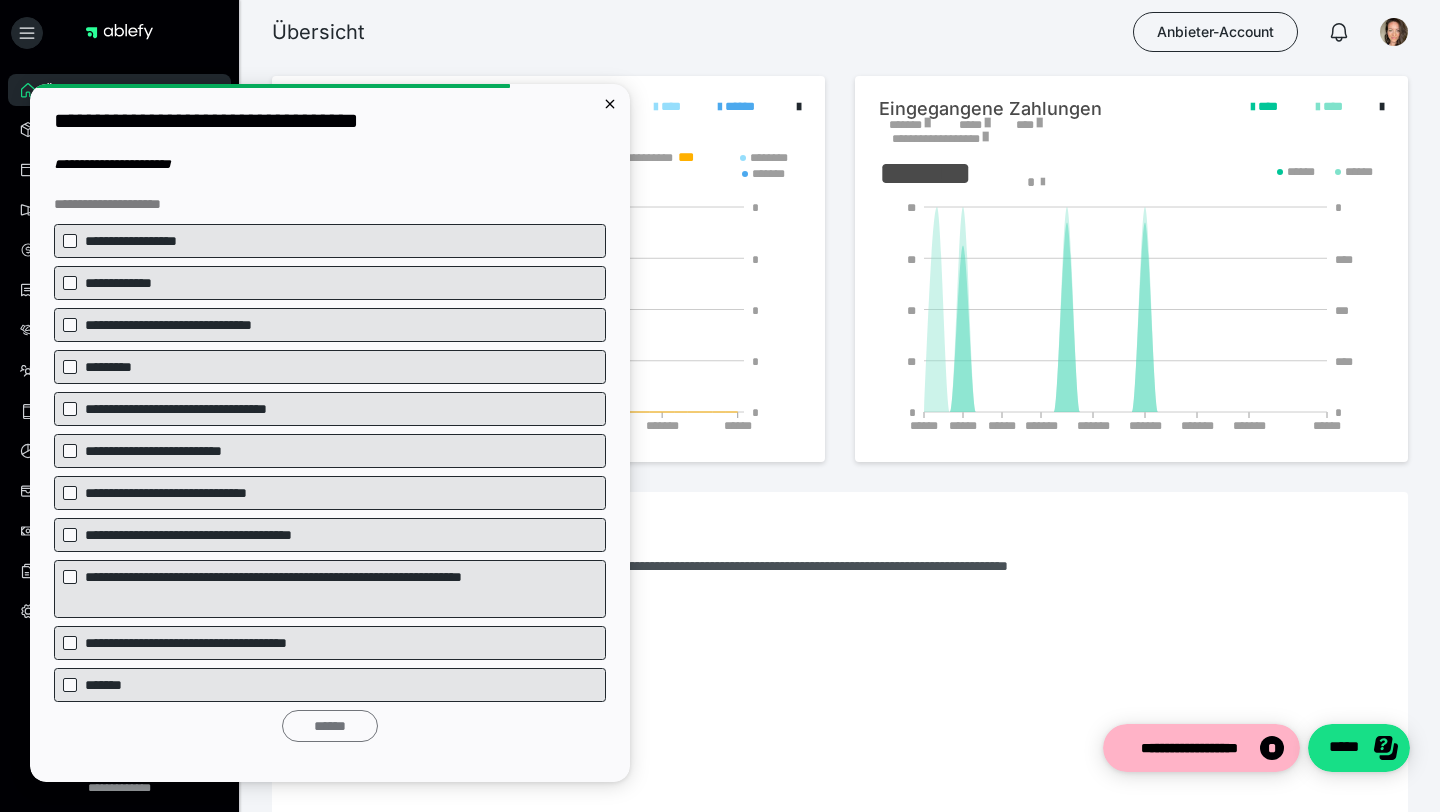 click on "******" at bounding box center [330, 726] 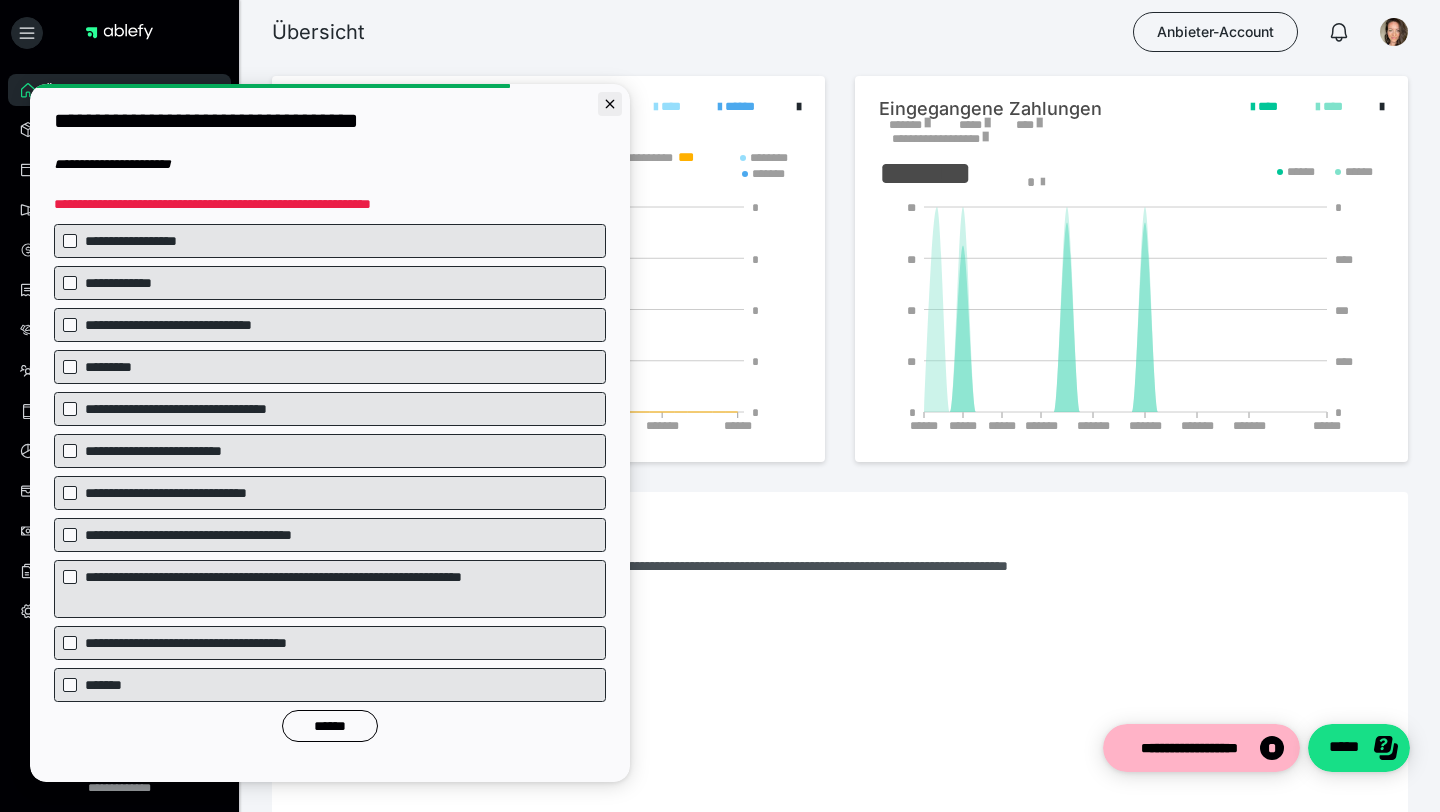 click 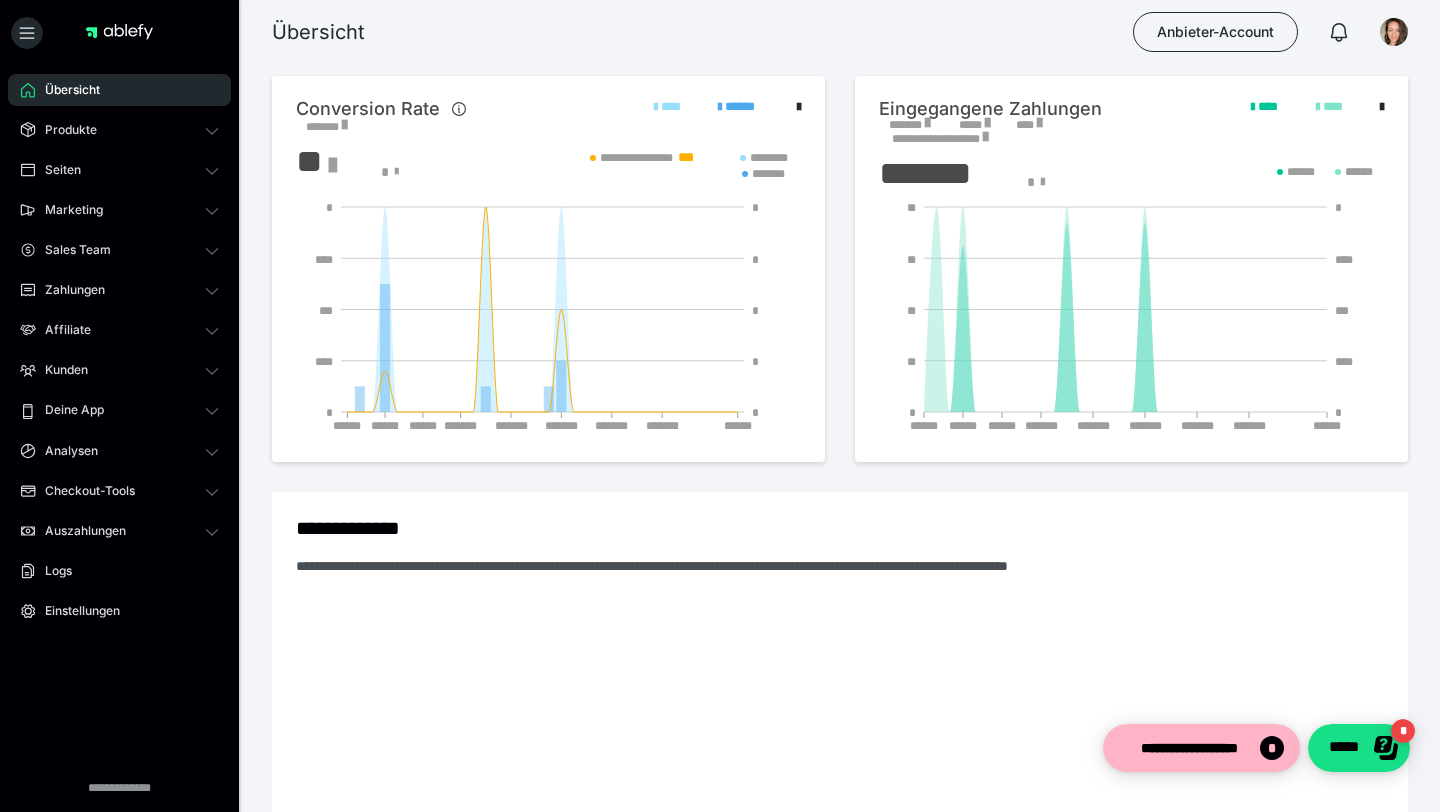 scroll, scrollTop: 0, scrollLeft: 0, axis: both 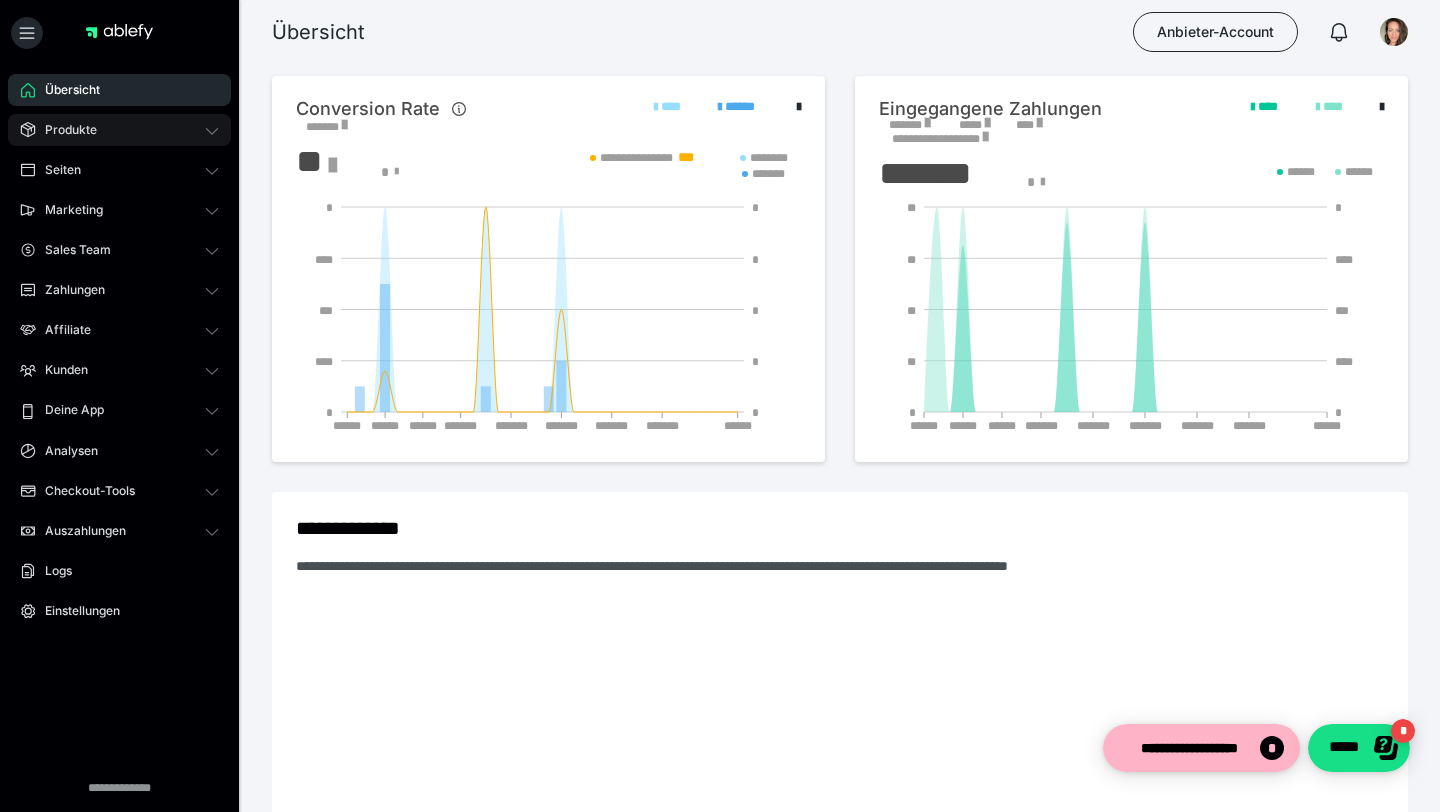 click on "Produkte" at bounding box center (119, 130) 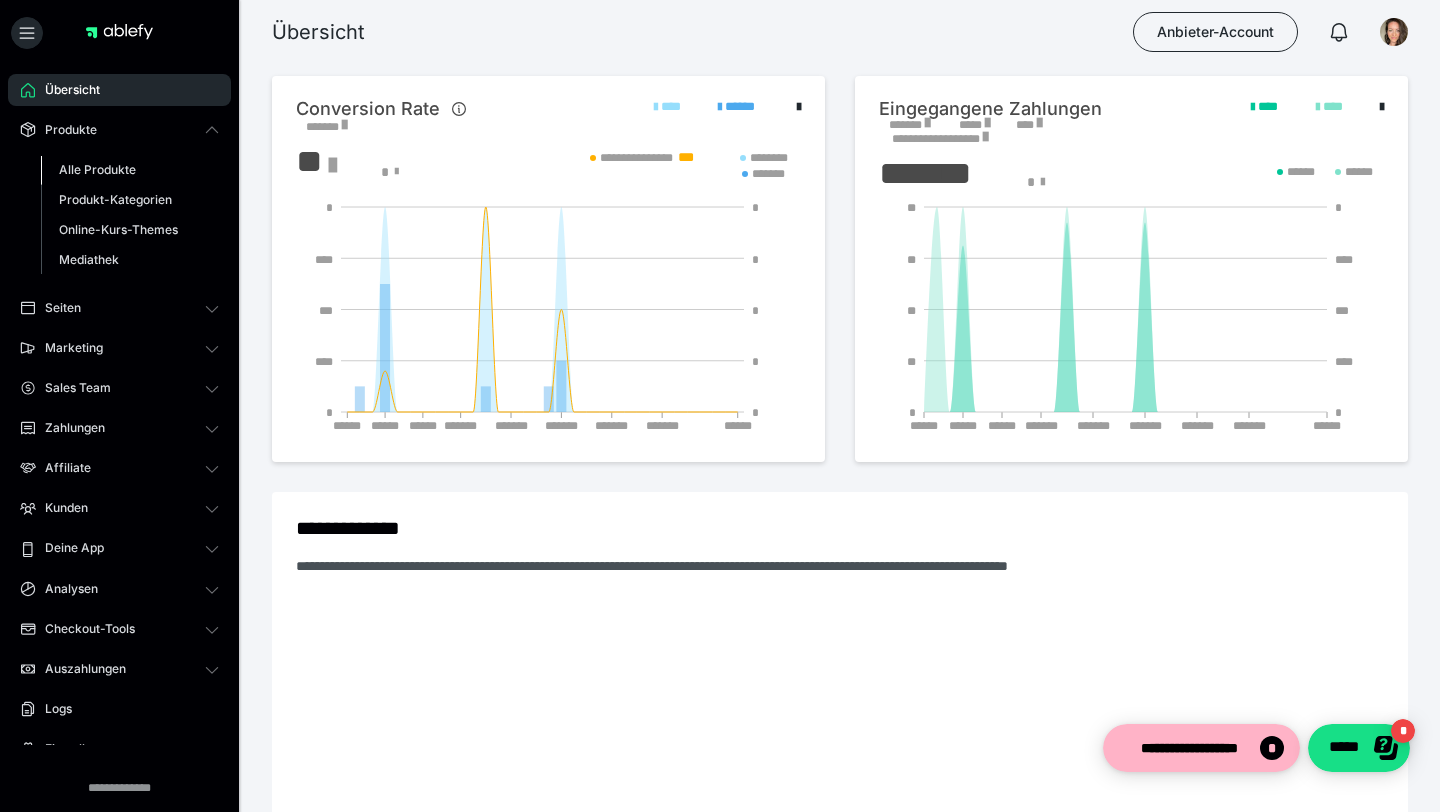 click on "Alle Produkte" at bounding box center [130, 170] 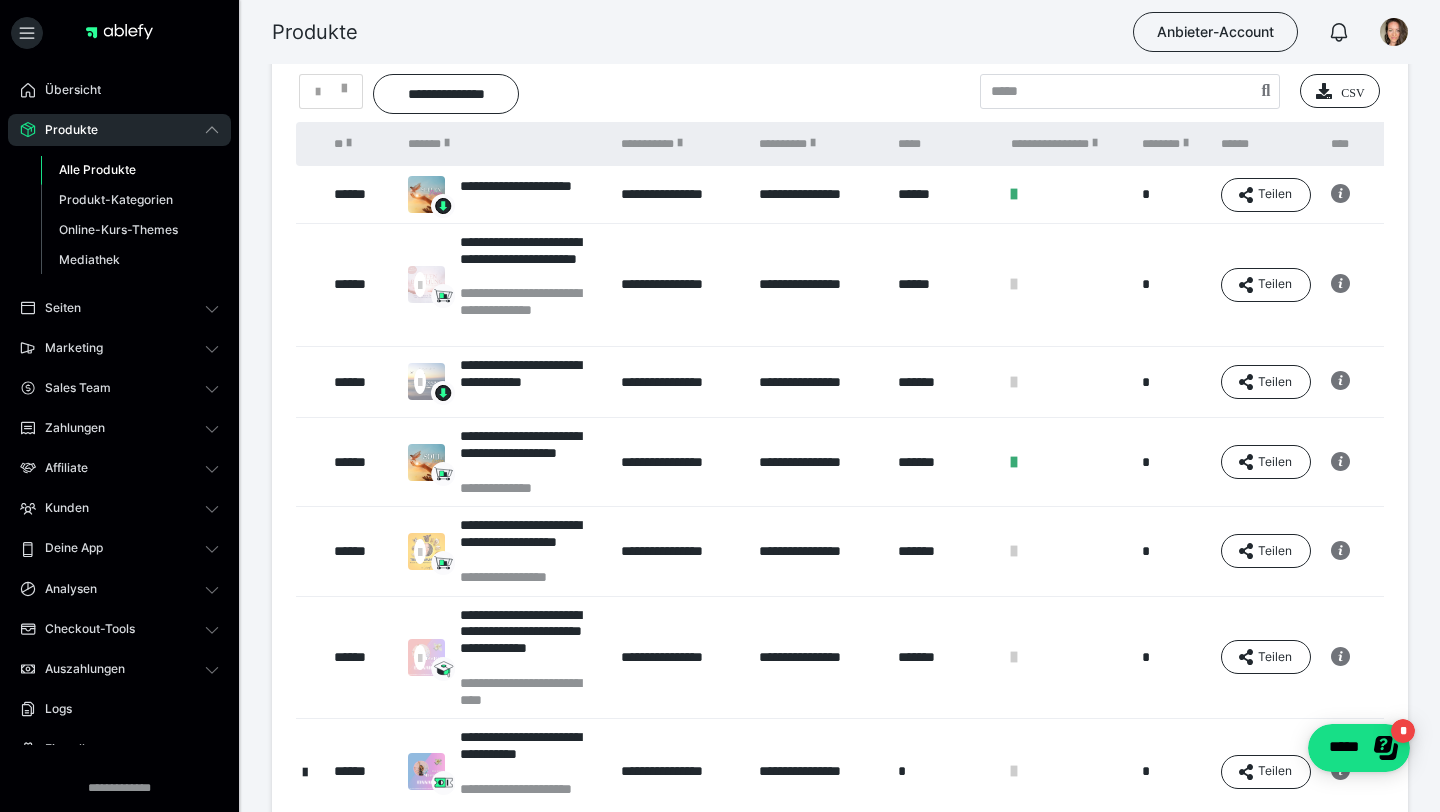 scroll, scrollTop: 79, scrollLeft: 0, axis: vertical 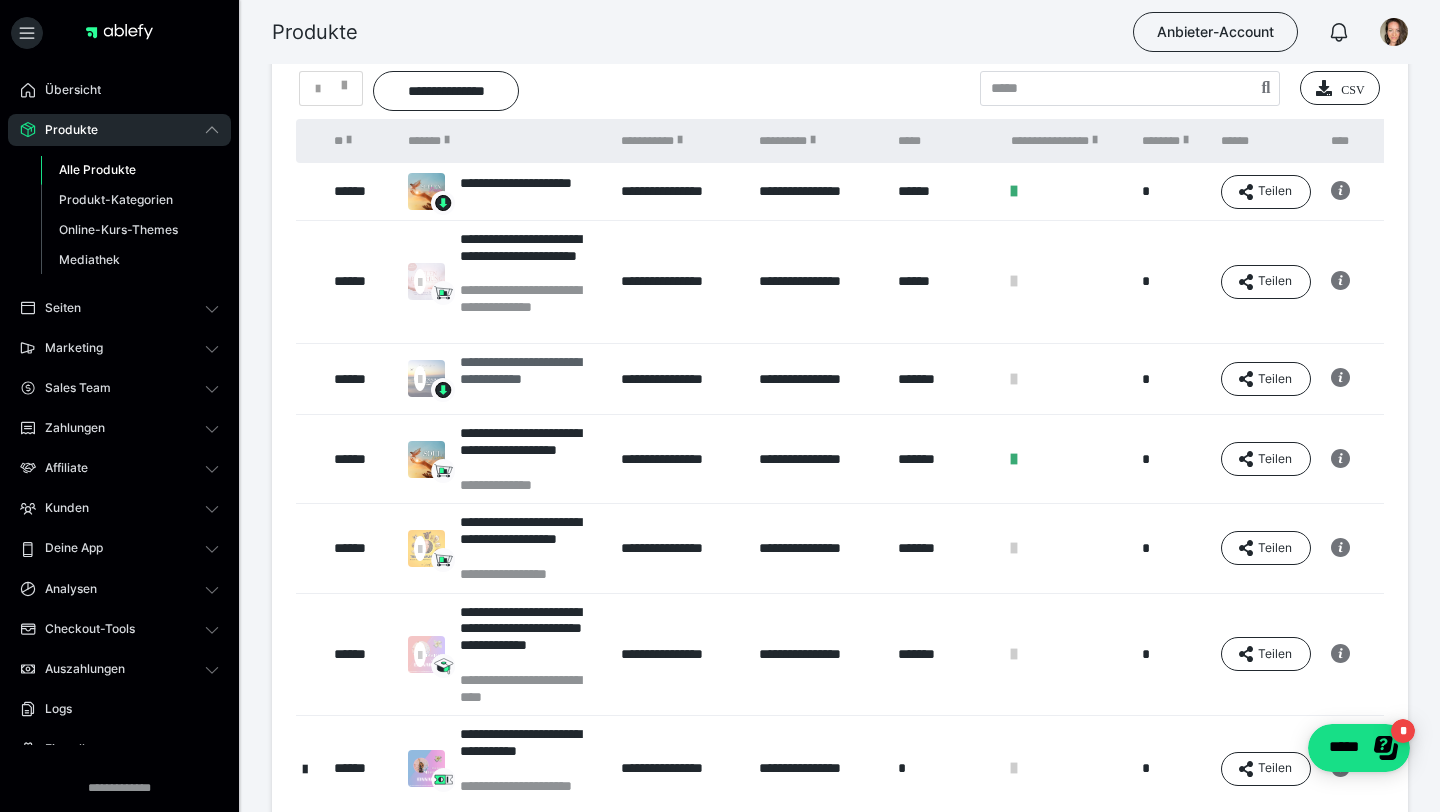 click on "**********" at bounding box center (530, 379) 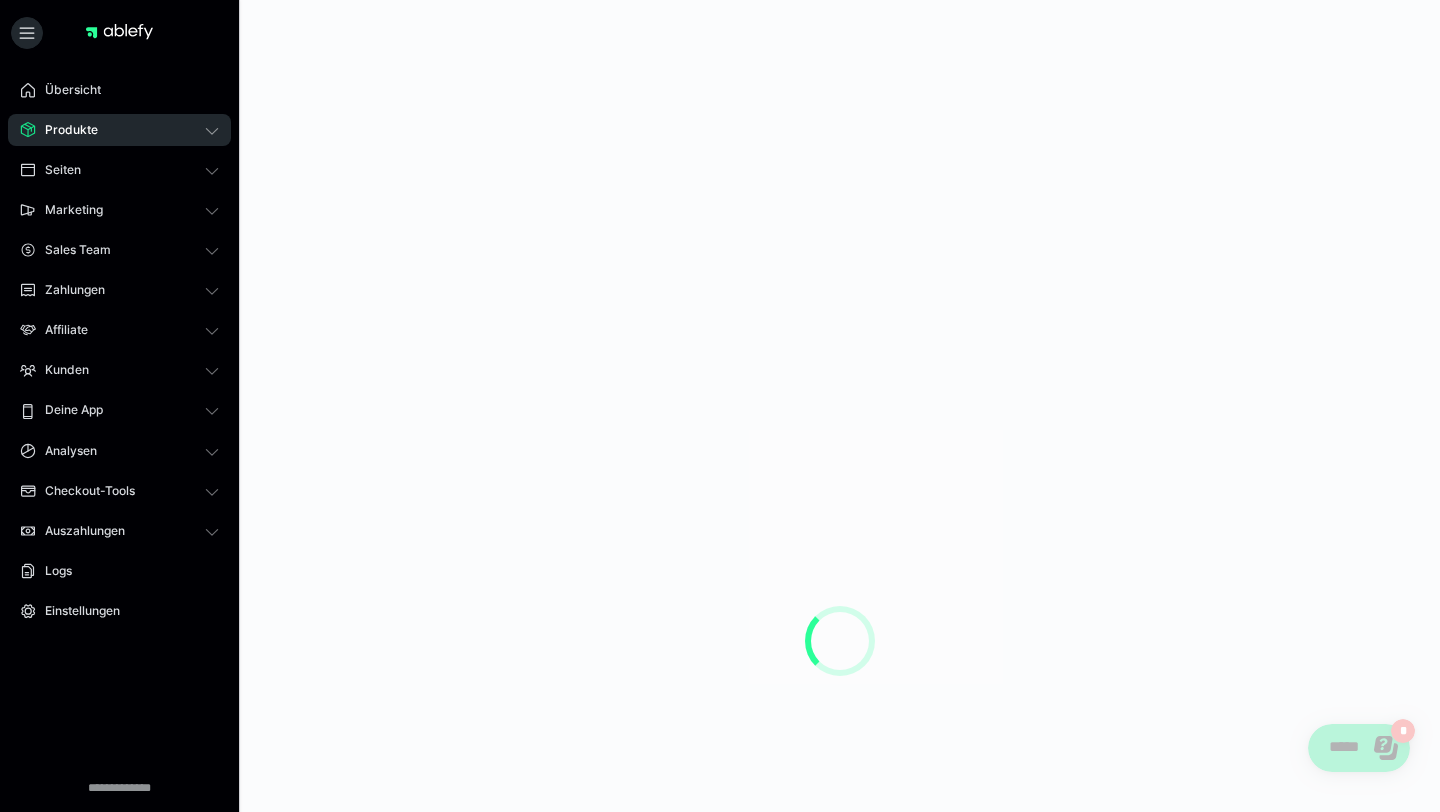 scroll, scrollTop: 0, scrollLeft: 0, axis: both 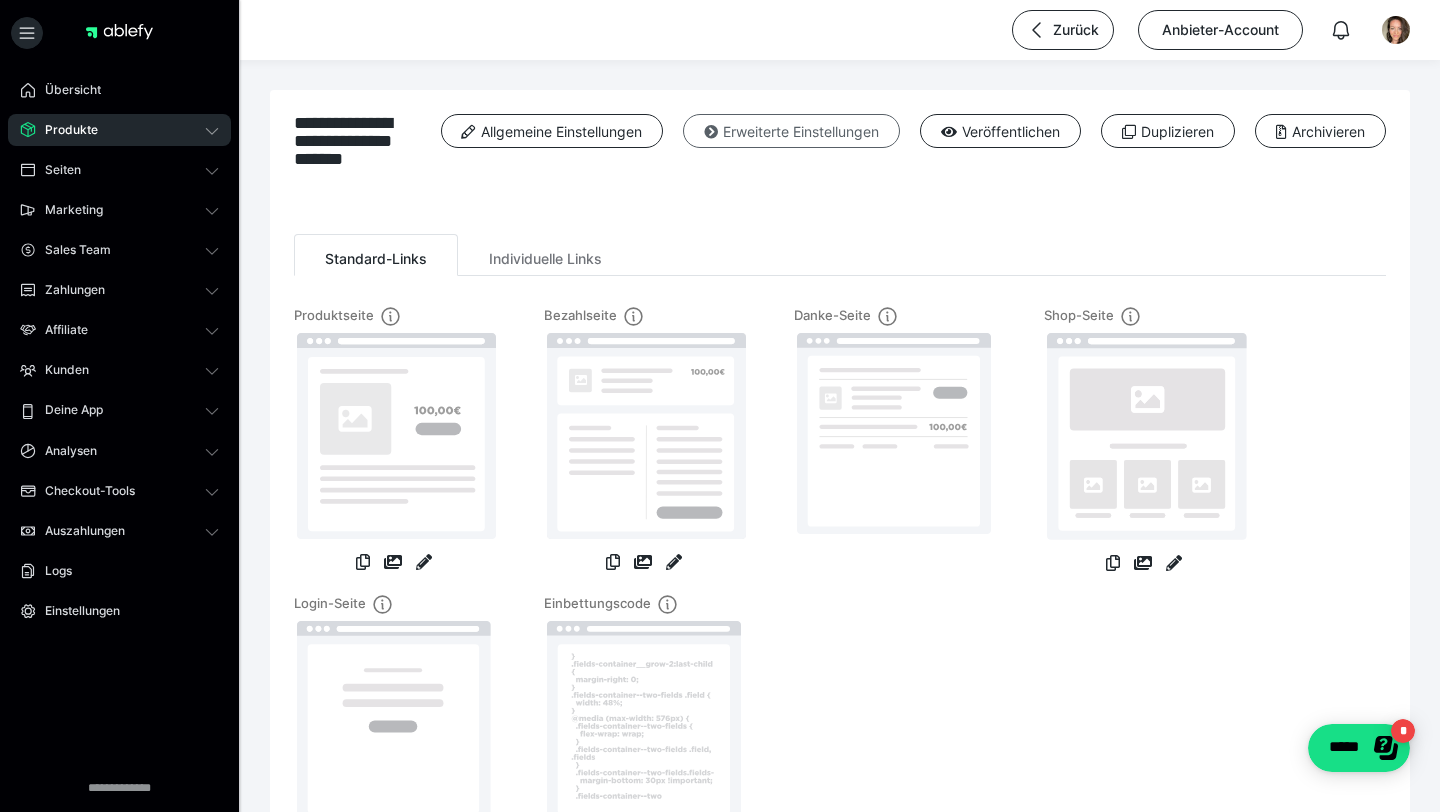 click on "Erweiterte Einstellungen" at bounding box center [791, 131] 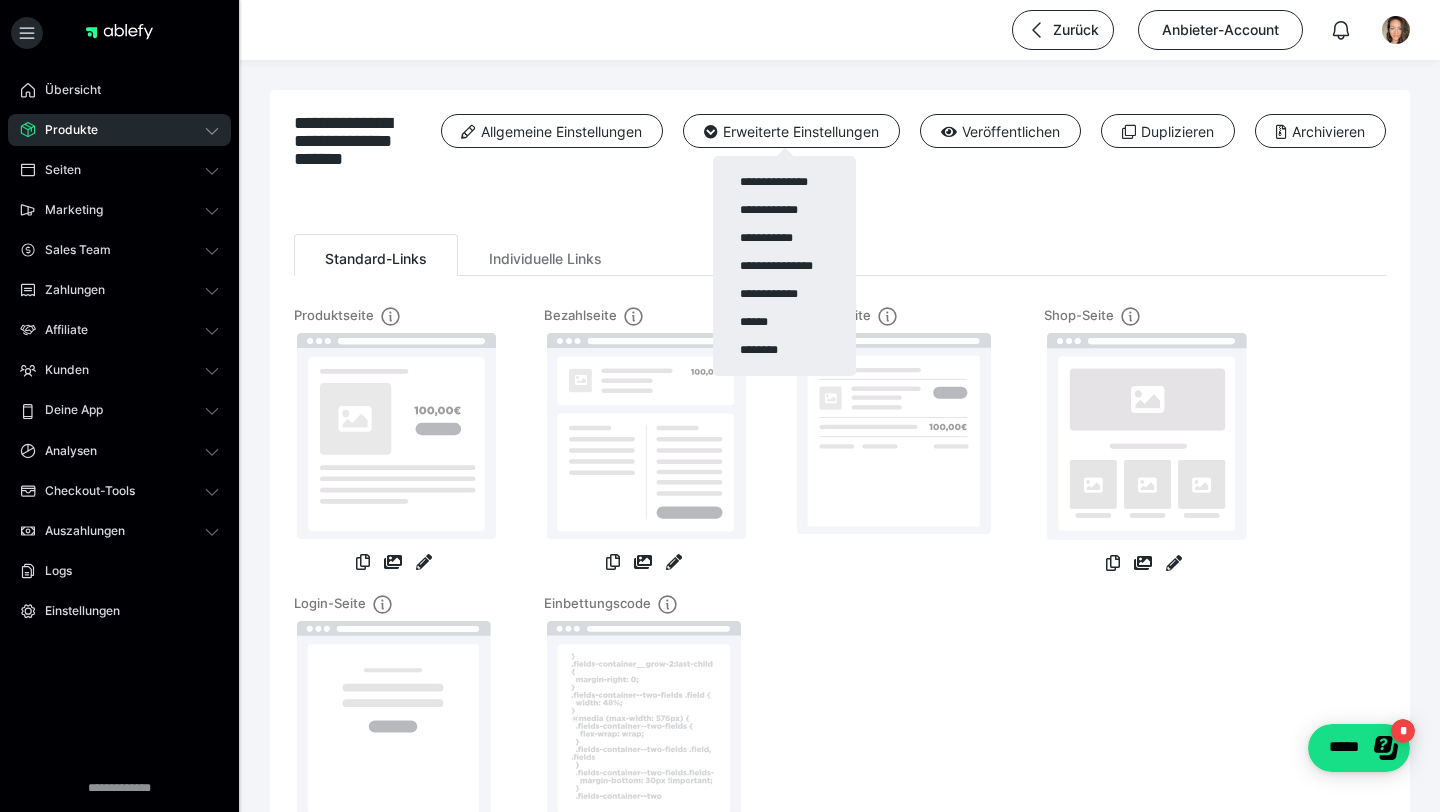 click at bounding box center (720, 406) 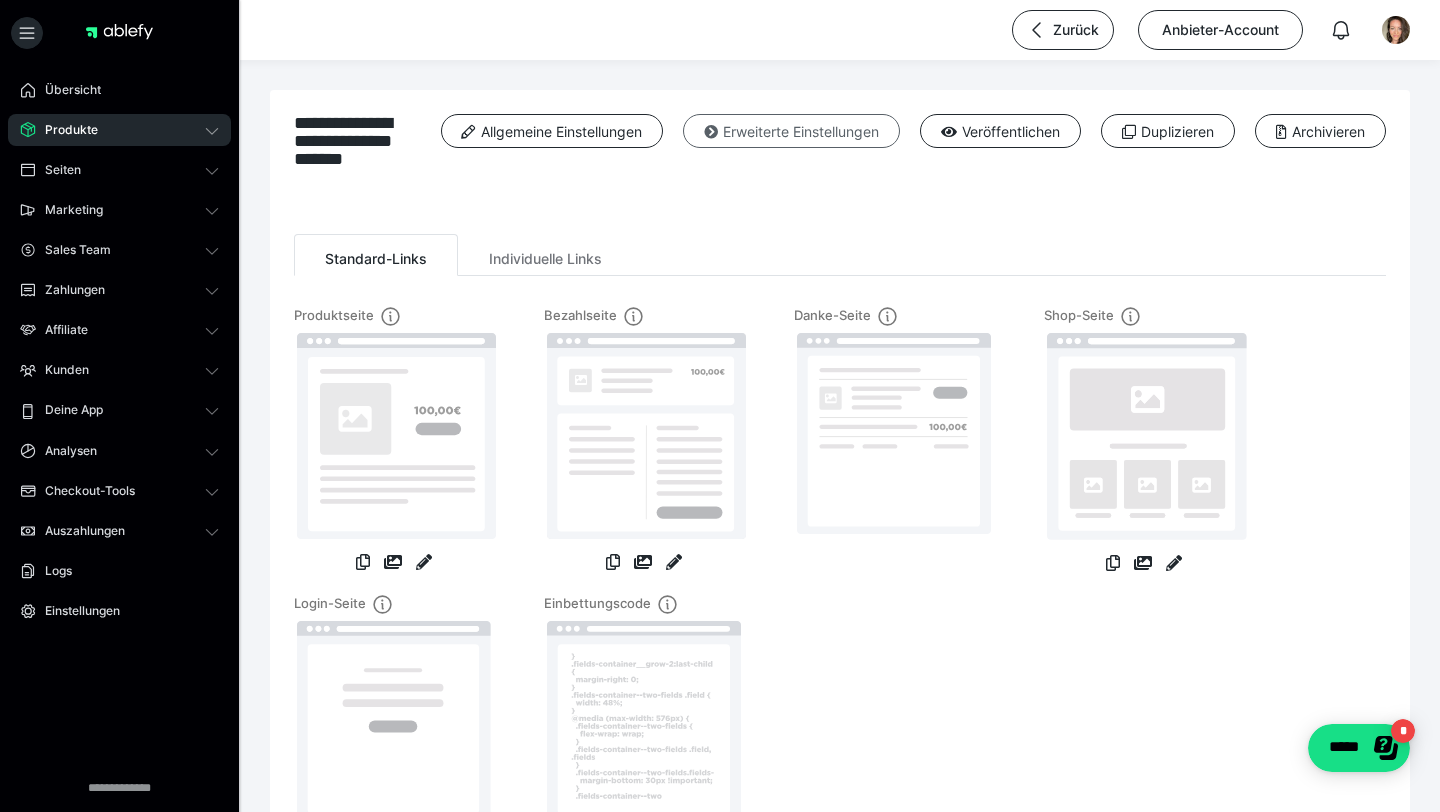 click on "Erweiterte Einstellungen" at bounding box center (791, 131) 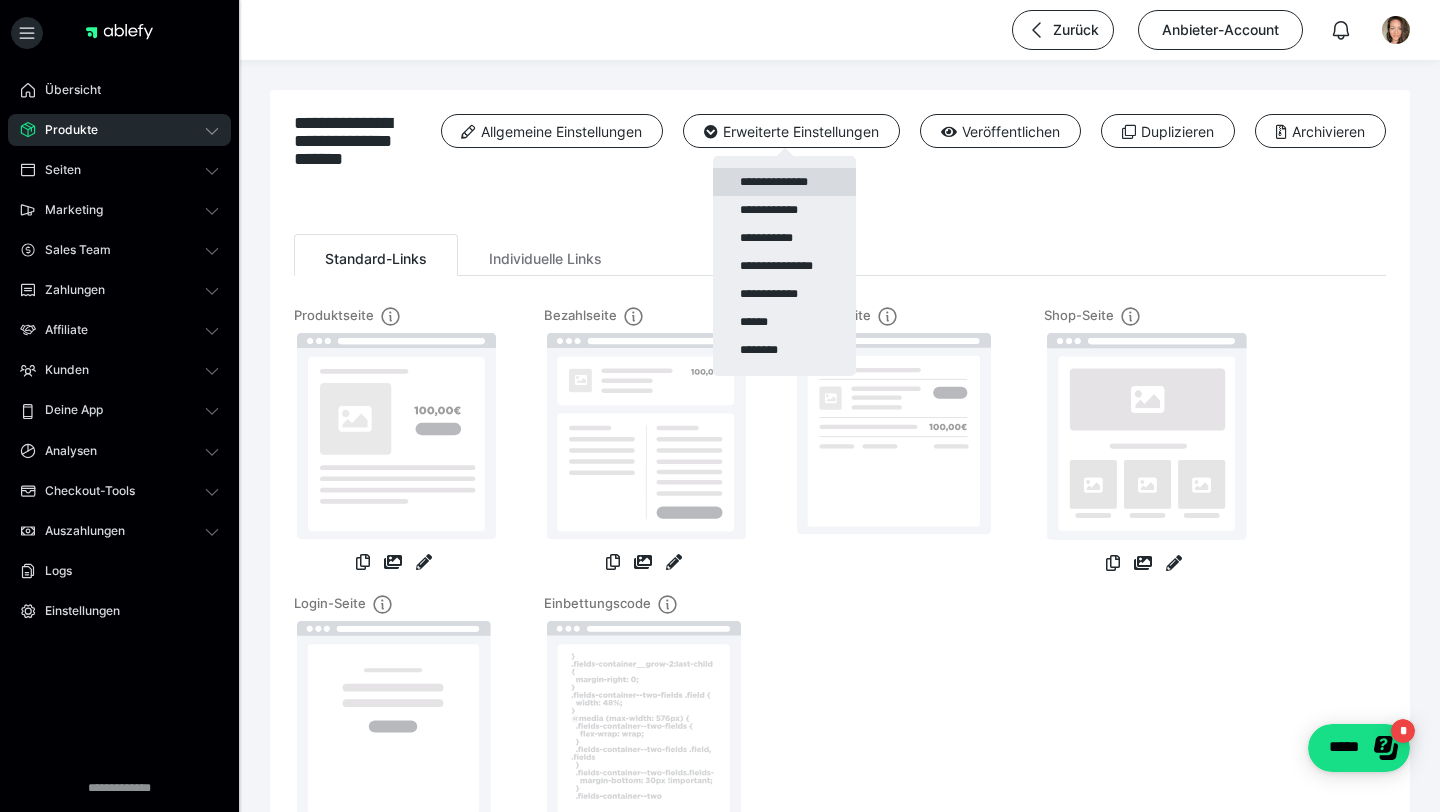 click on "**********" at bounding box center [784, 182] 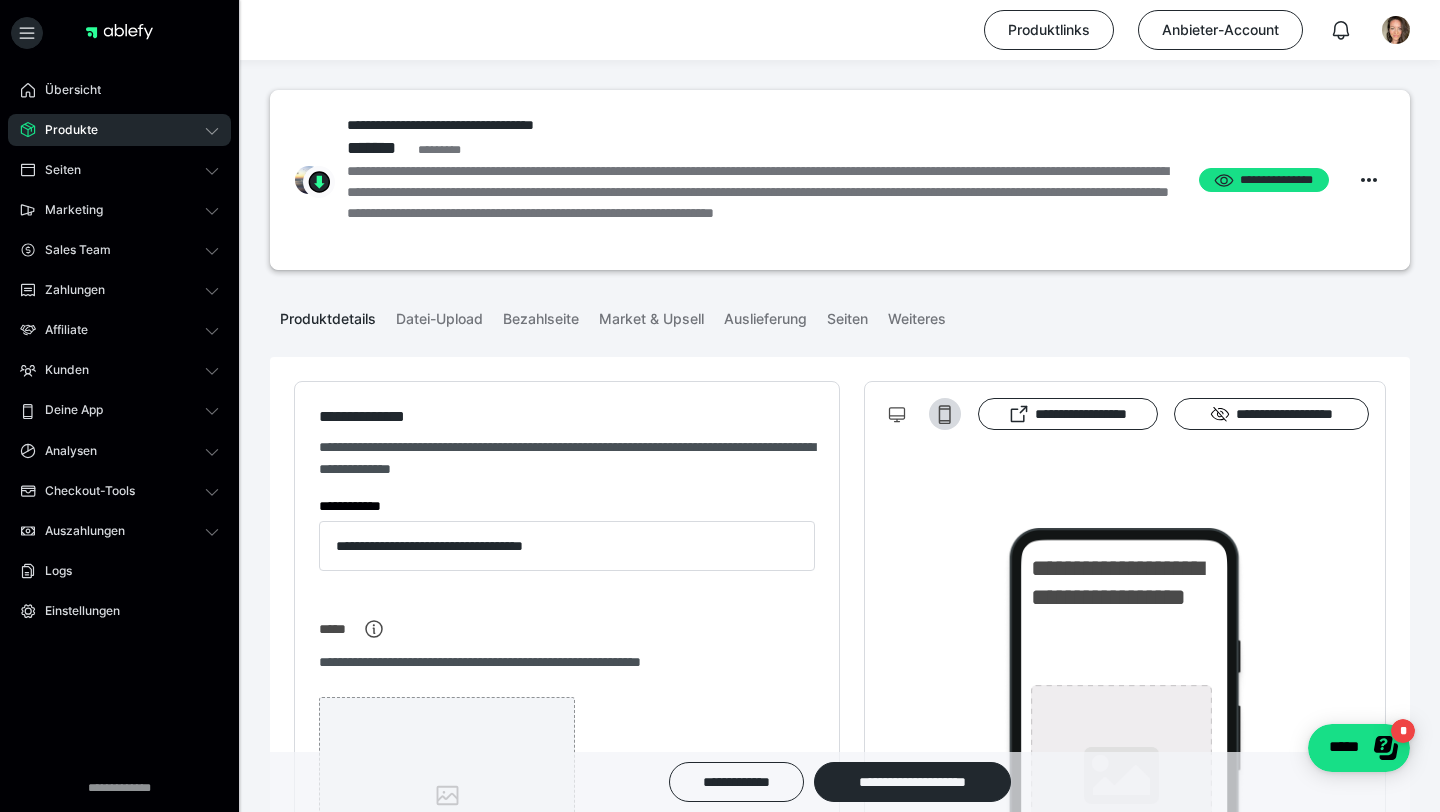 type on "**********" 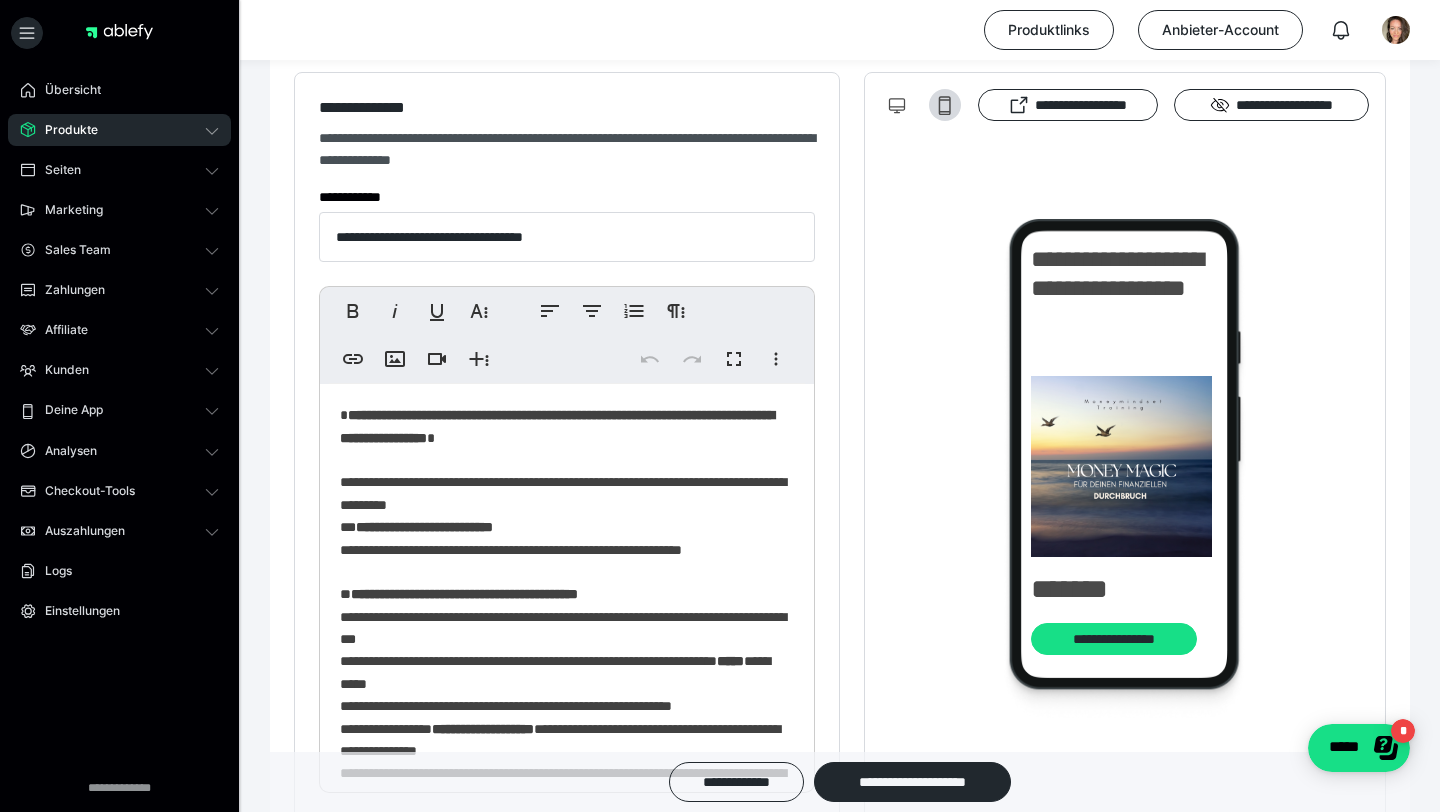 scroll, scrollTop: 316, scrollLeft: 0, axis: vertical 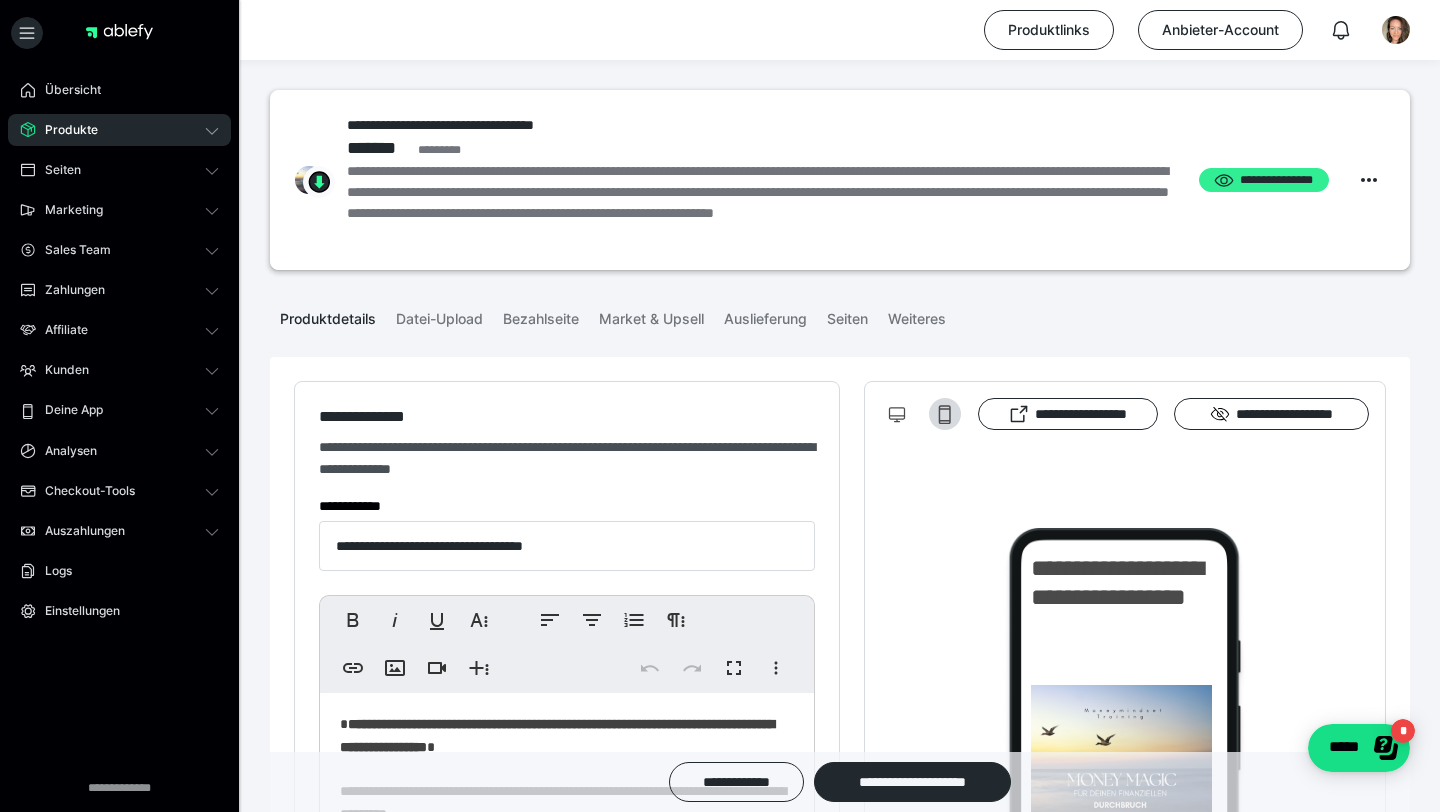 click on "**********" at bounding box center (1264, 180) 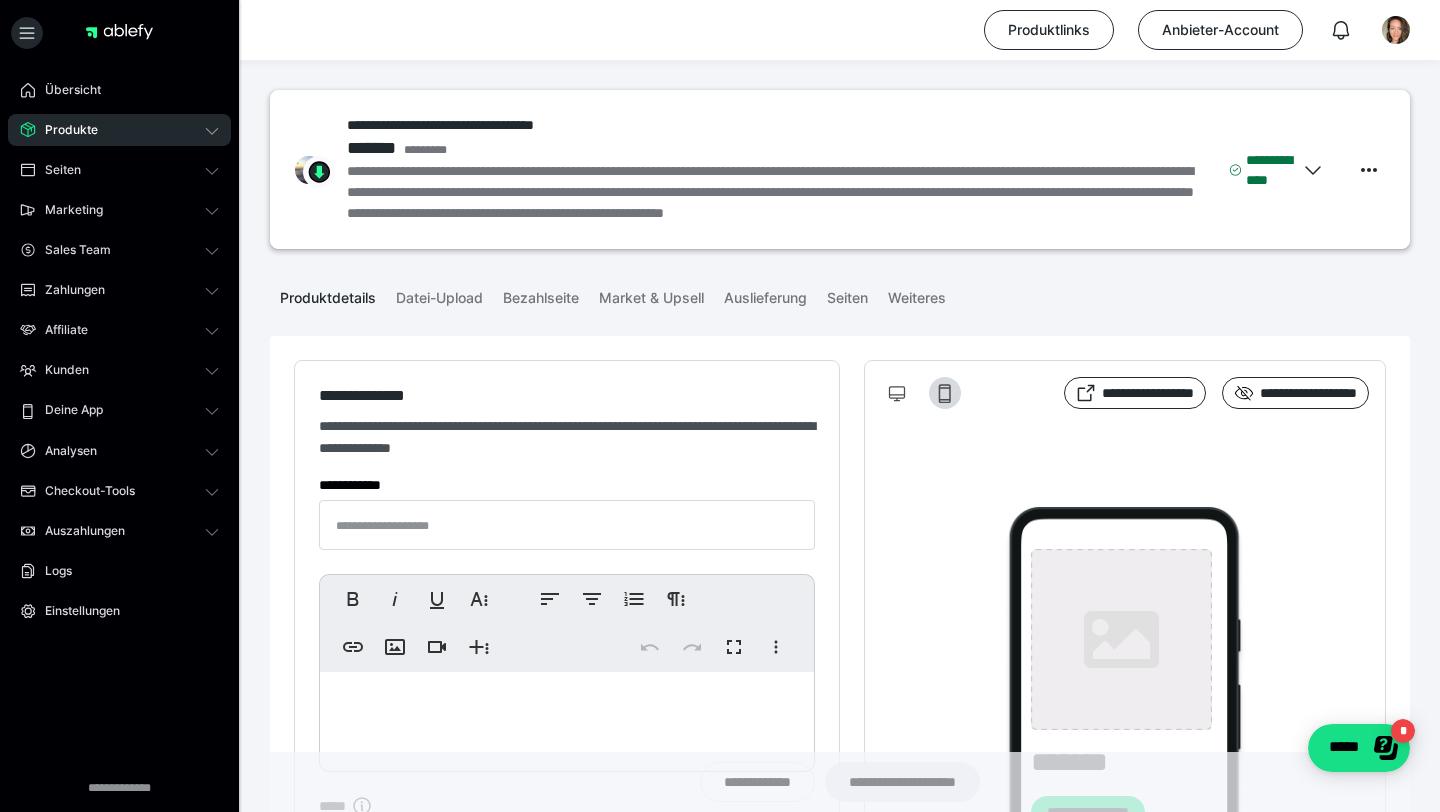 type on "**********" 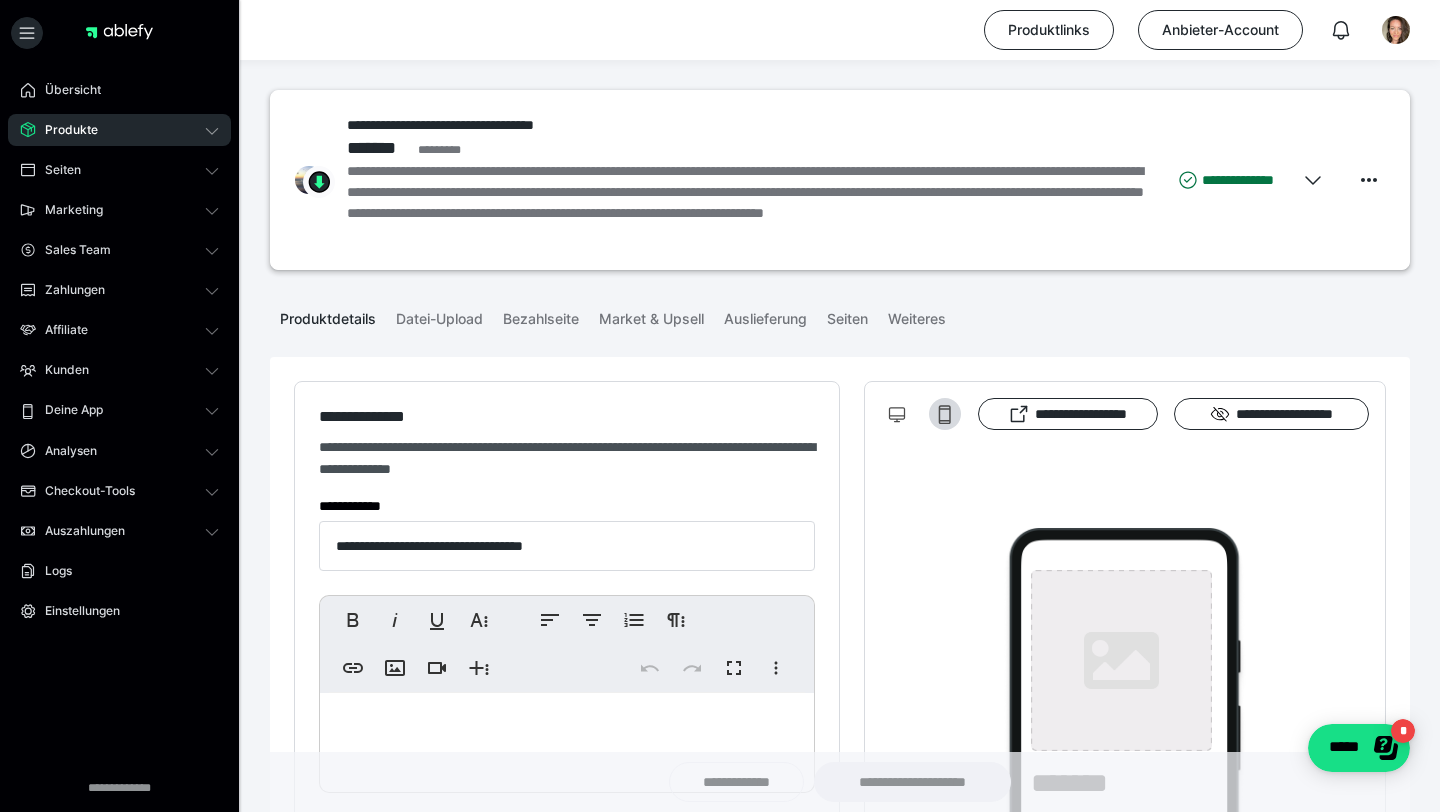 type on "**********" 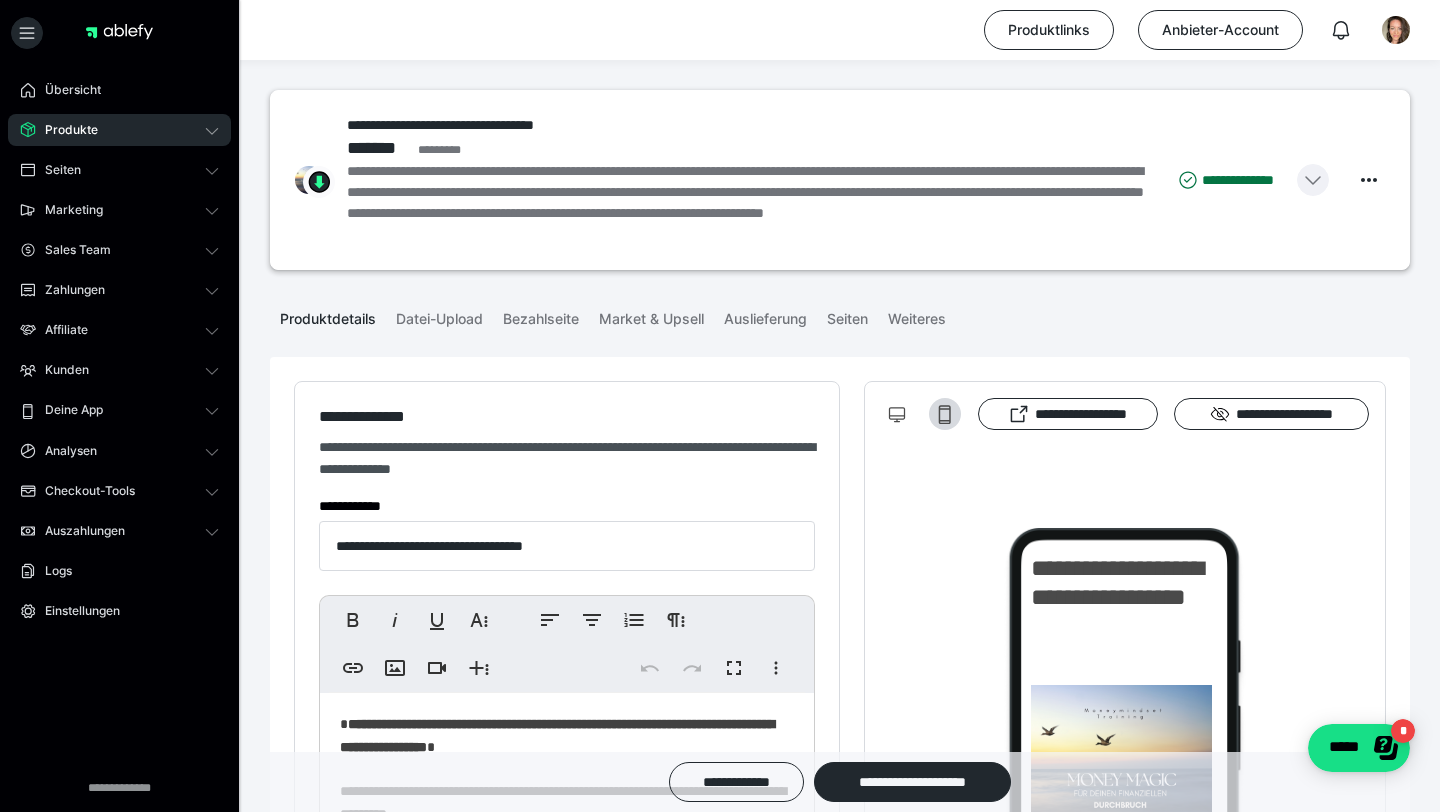 click 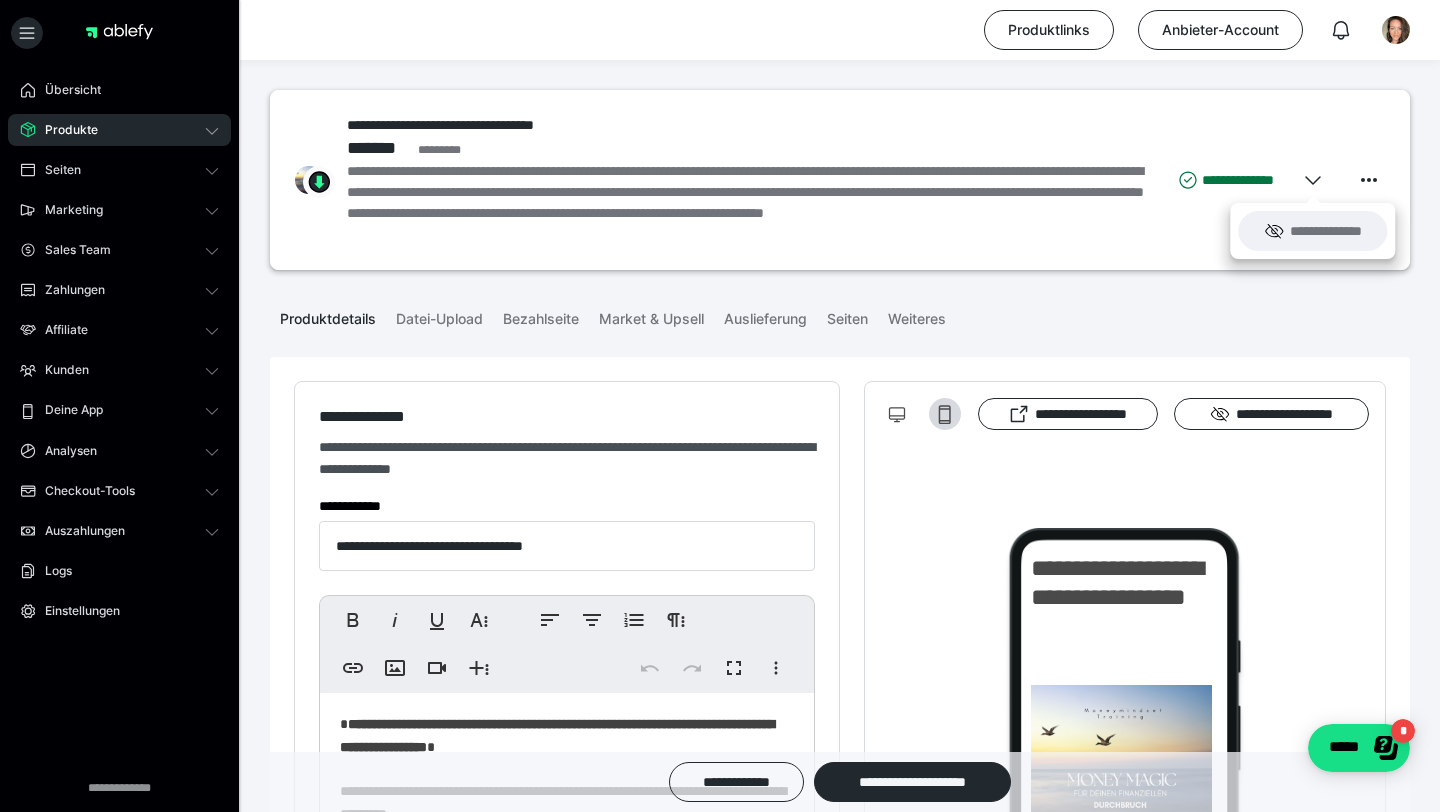 click on "**********" at bounding box center (1312, 231) 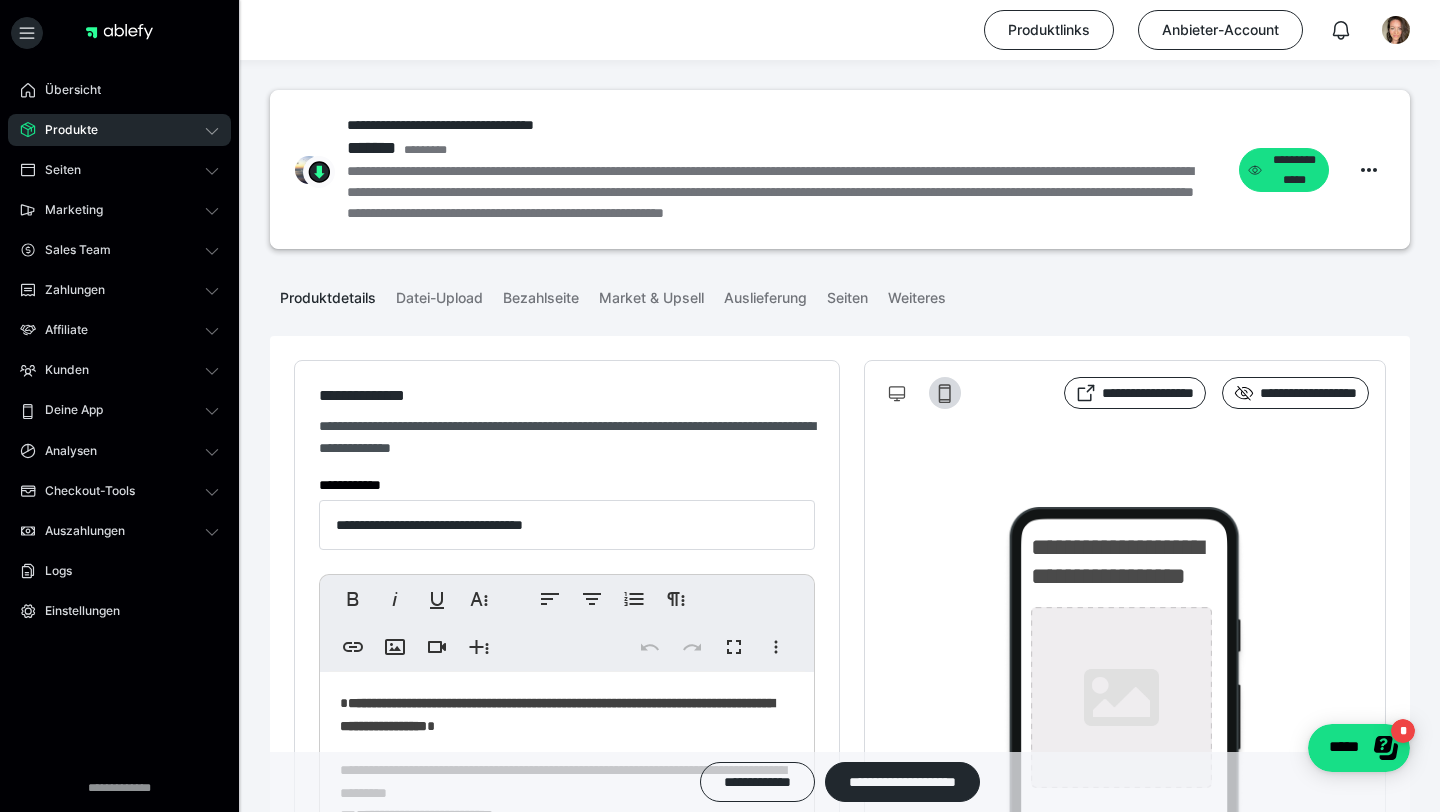 type on "**********" 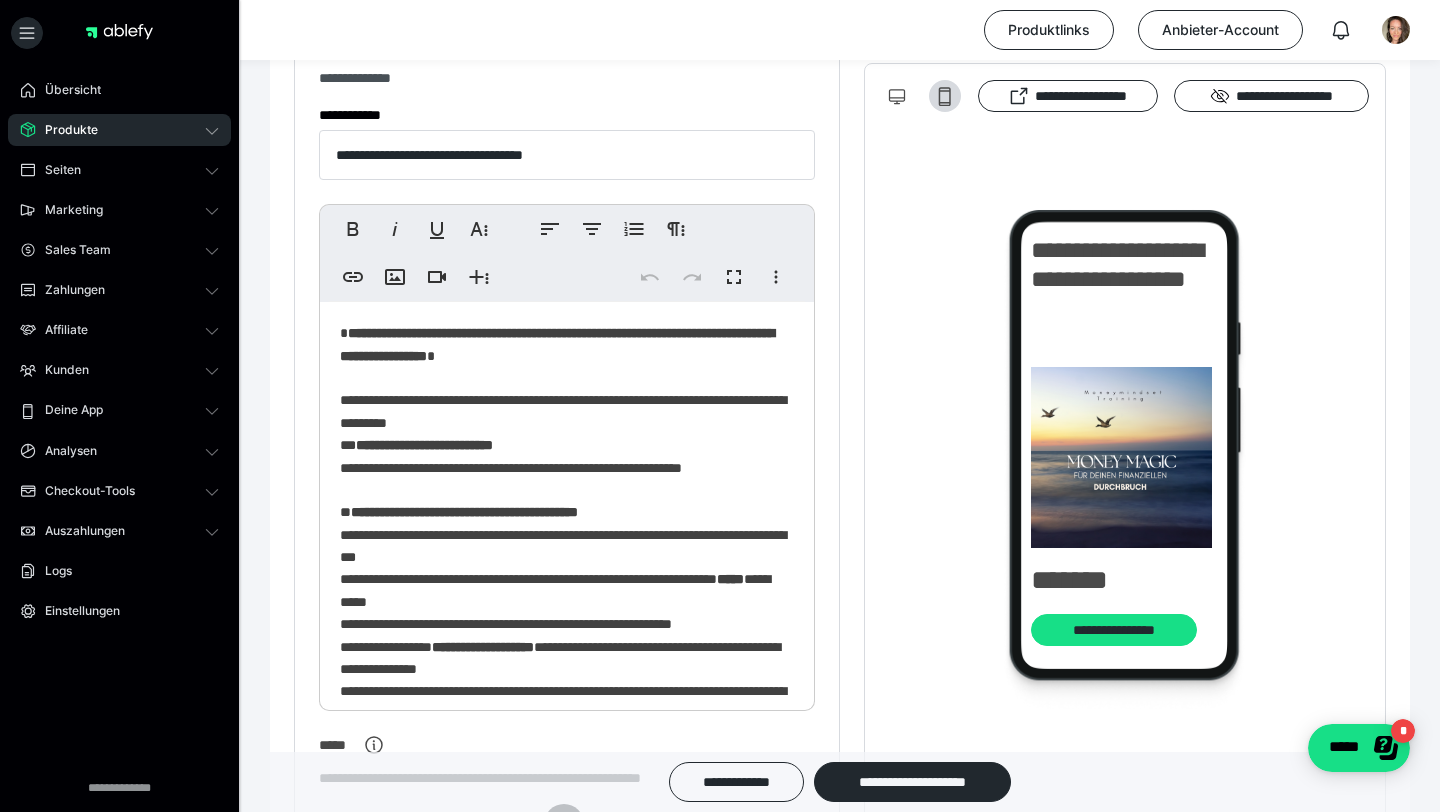scroll, scrollTop: 393, scrollLeft: 0, axis: vertical 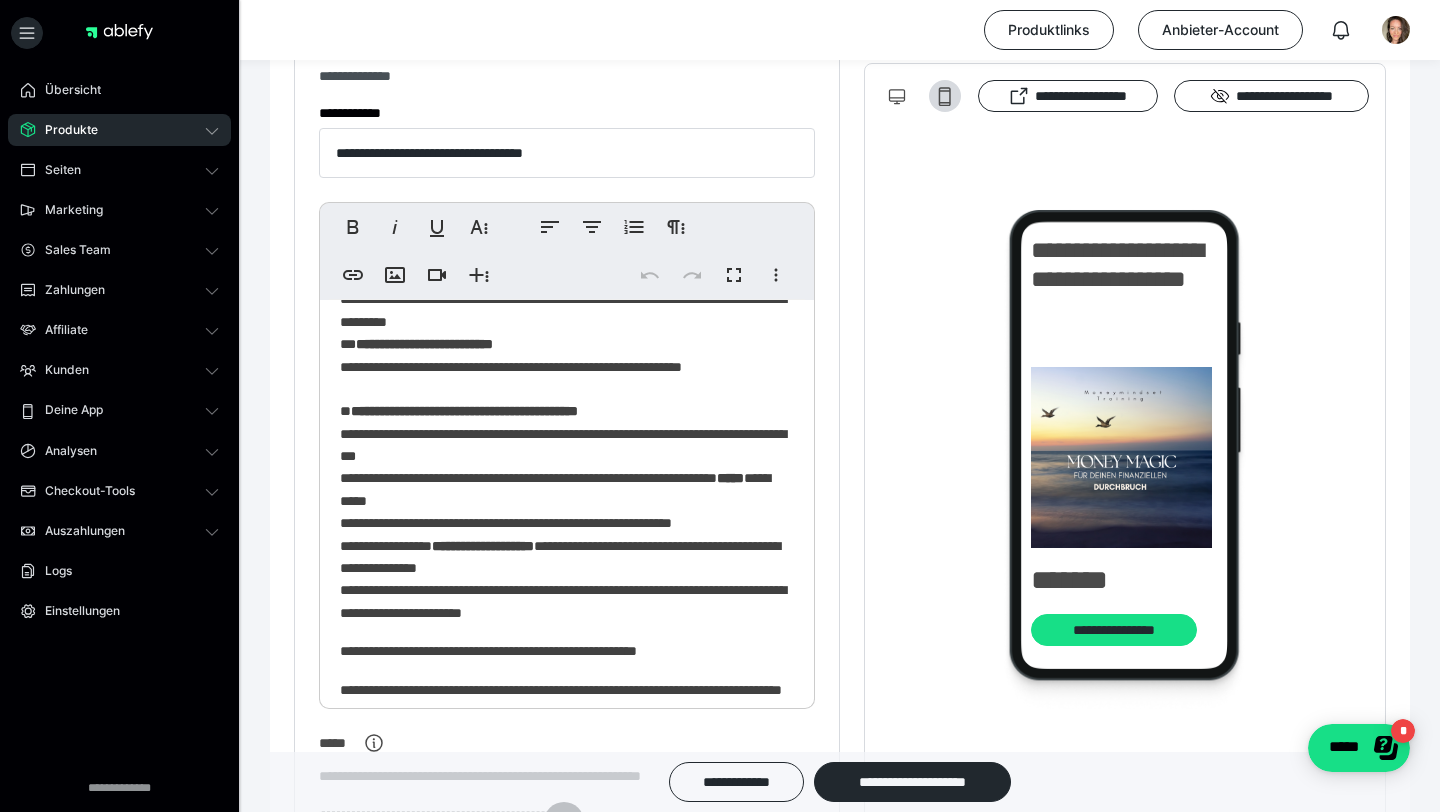 click on "**********" at bounding box center (464, 411) 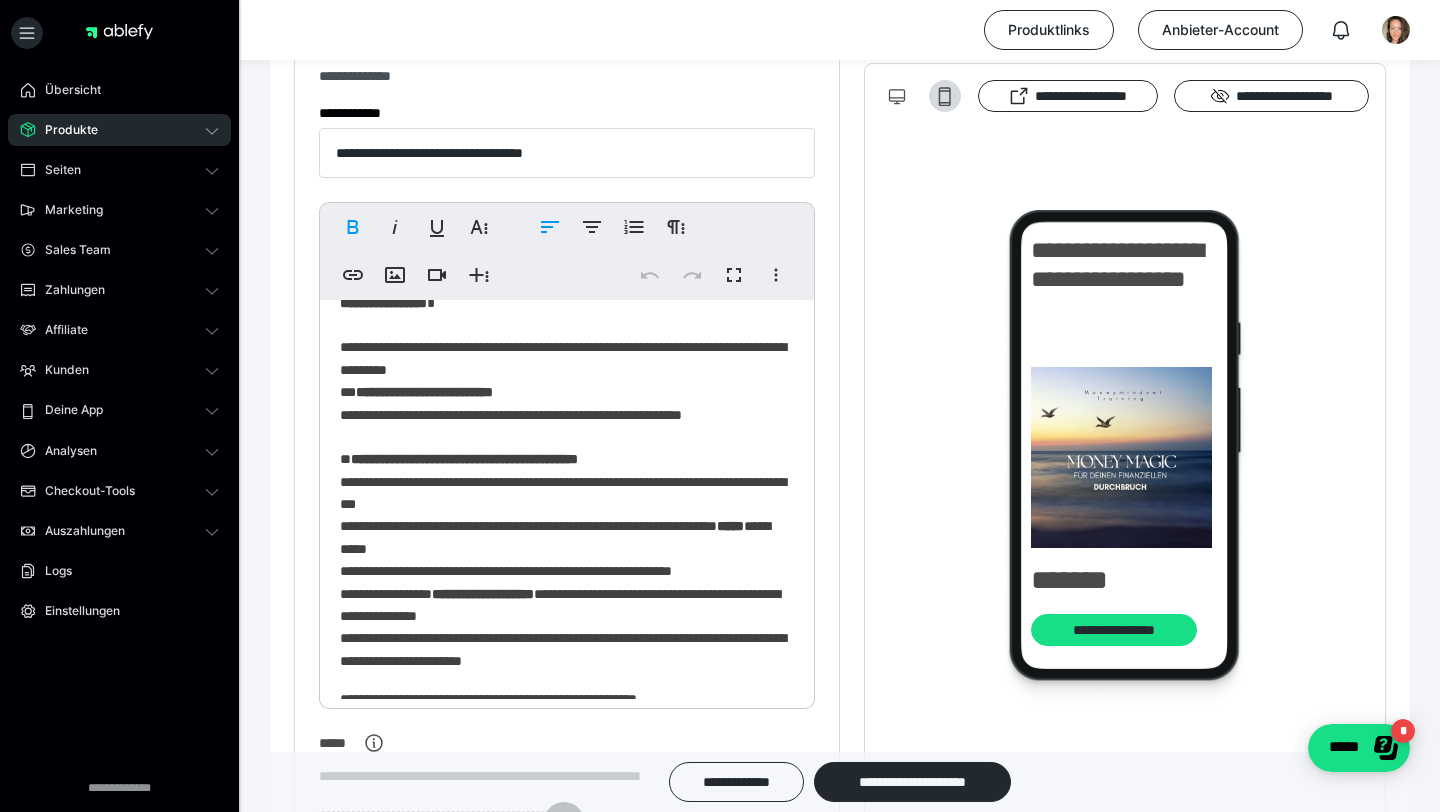 scroll, scrollTop: 0, scrollLeft: 0, axis: both 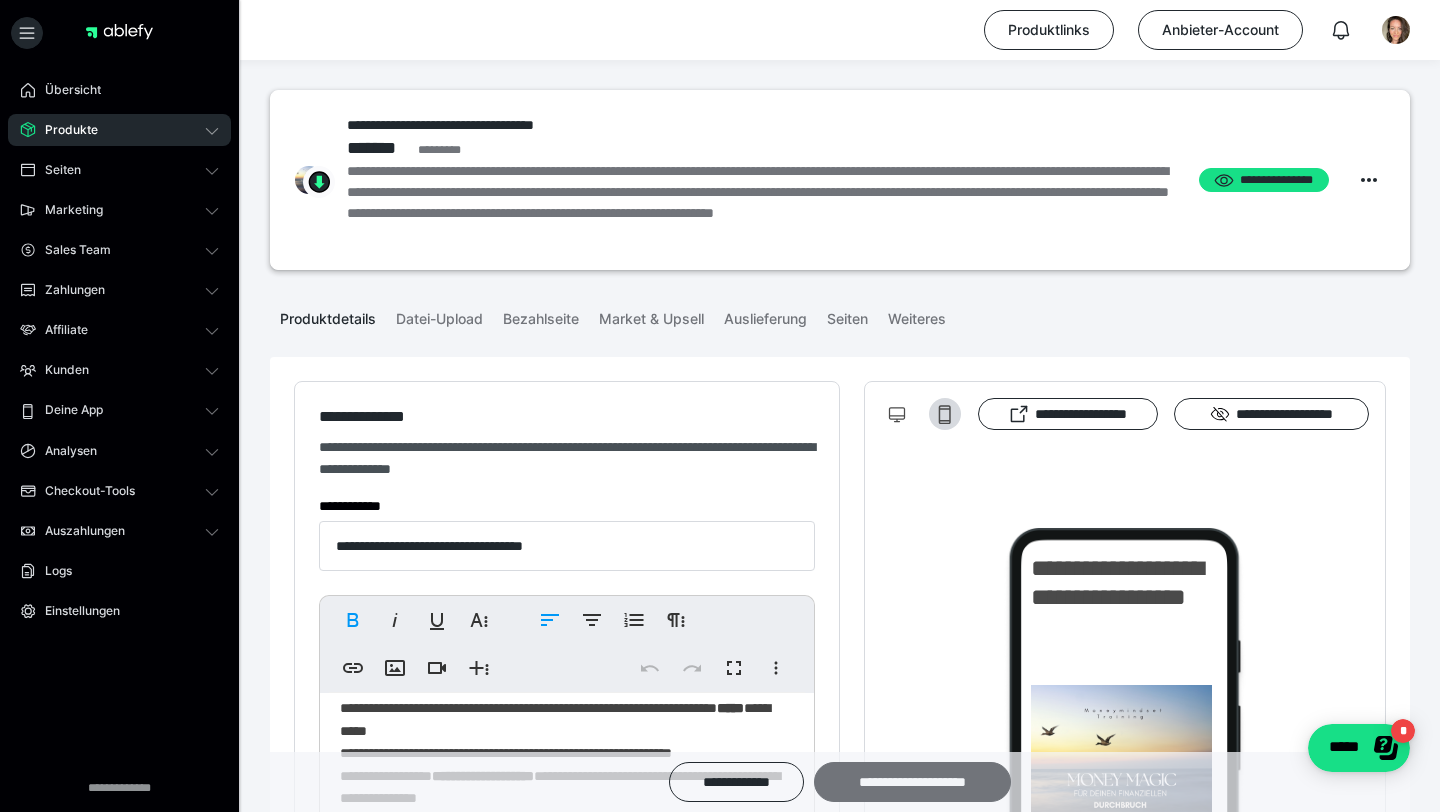 click on "**********" at bounding box center (912, 782) 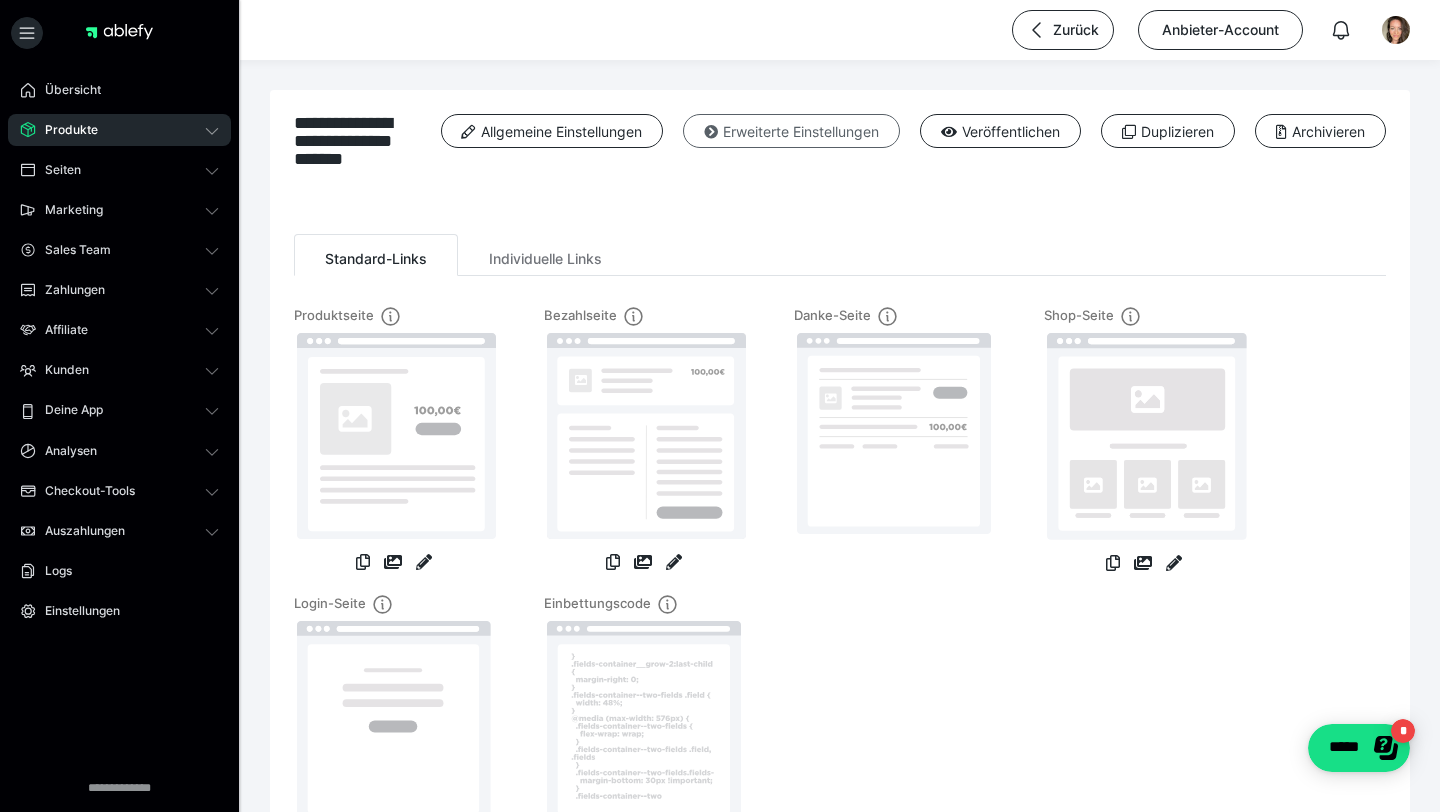click on "Erweiterte Einstellungen" at bounding box center (791, 131) 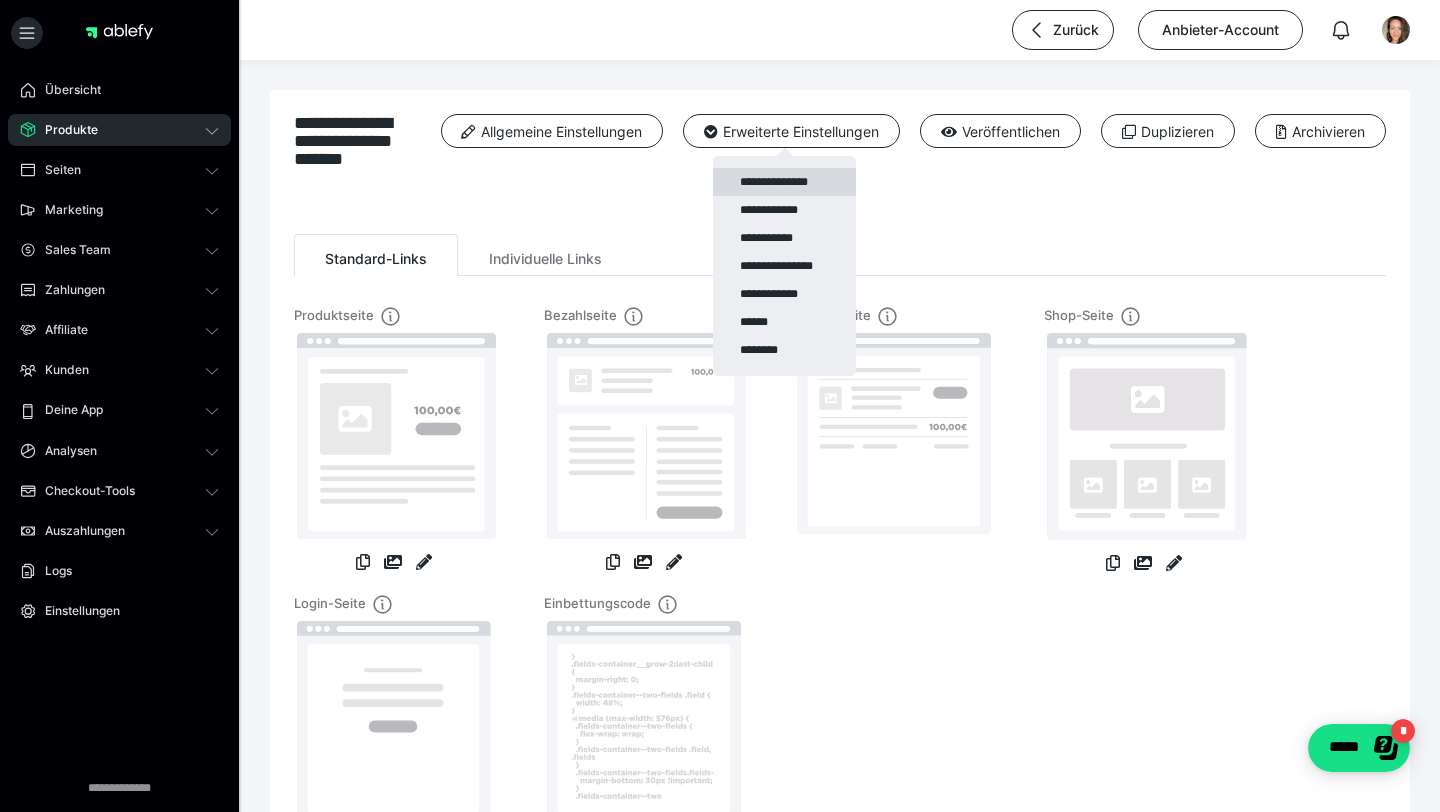click on "**********" at bounding box center (784, 182) 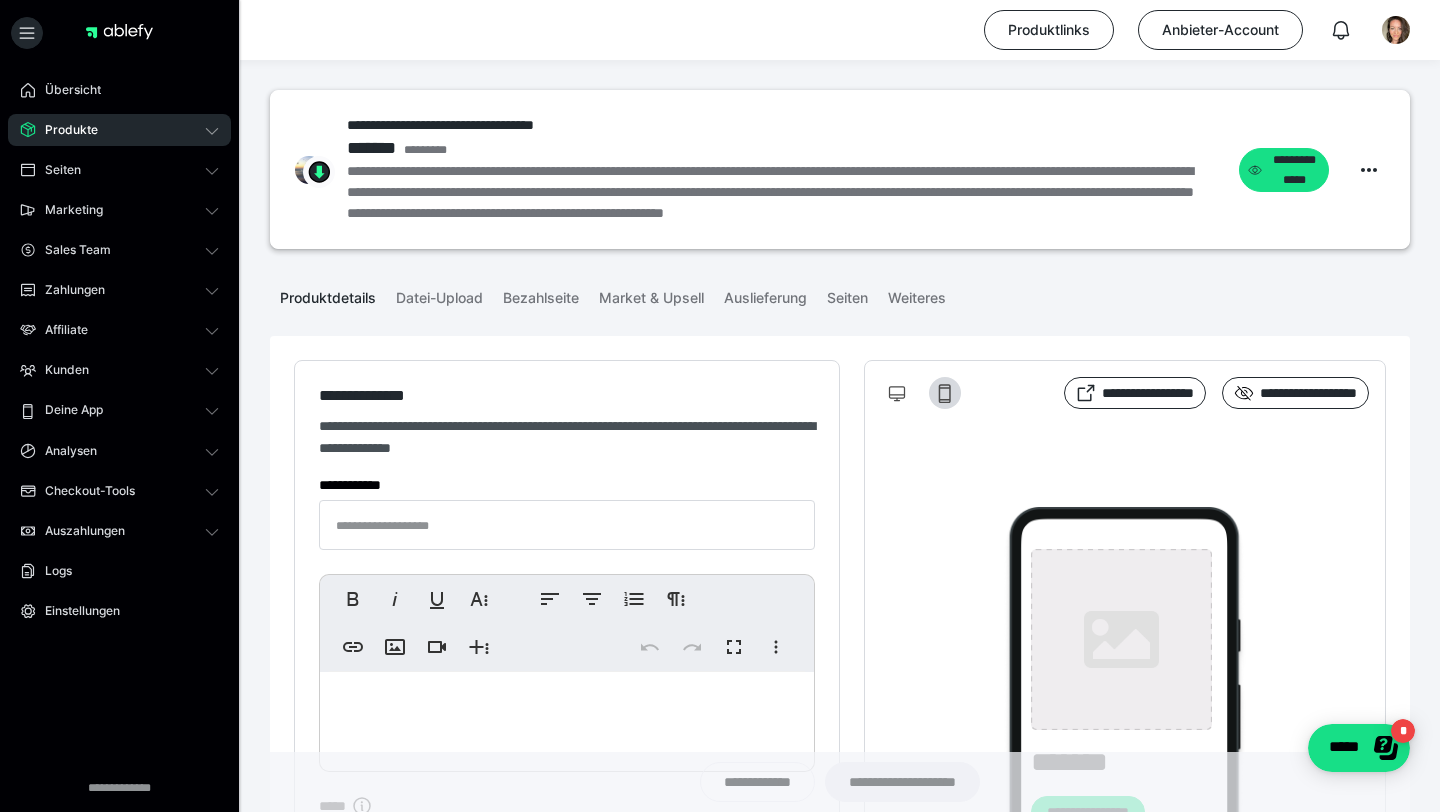 type on "**********" 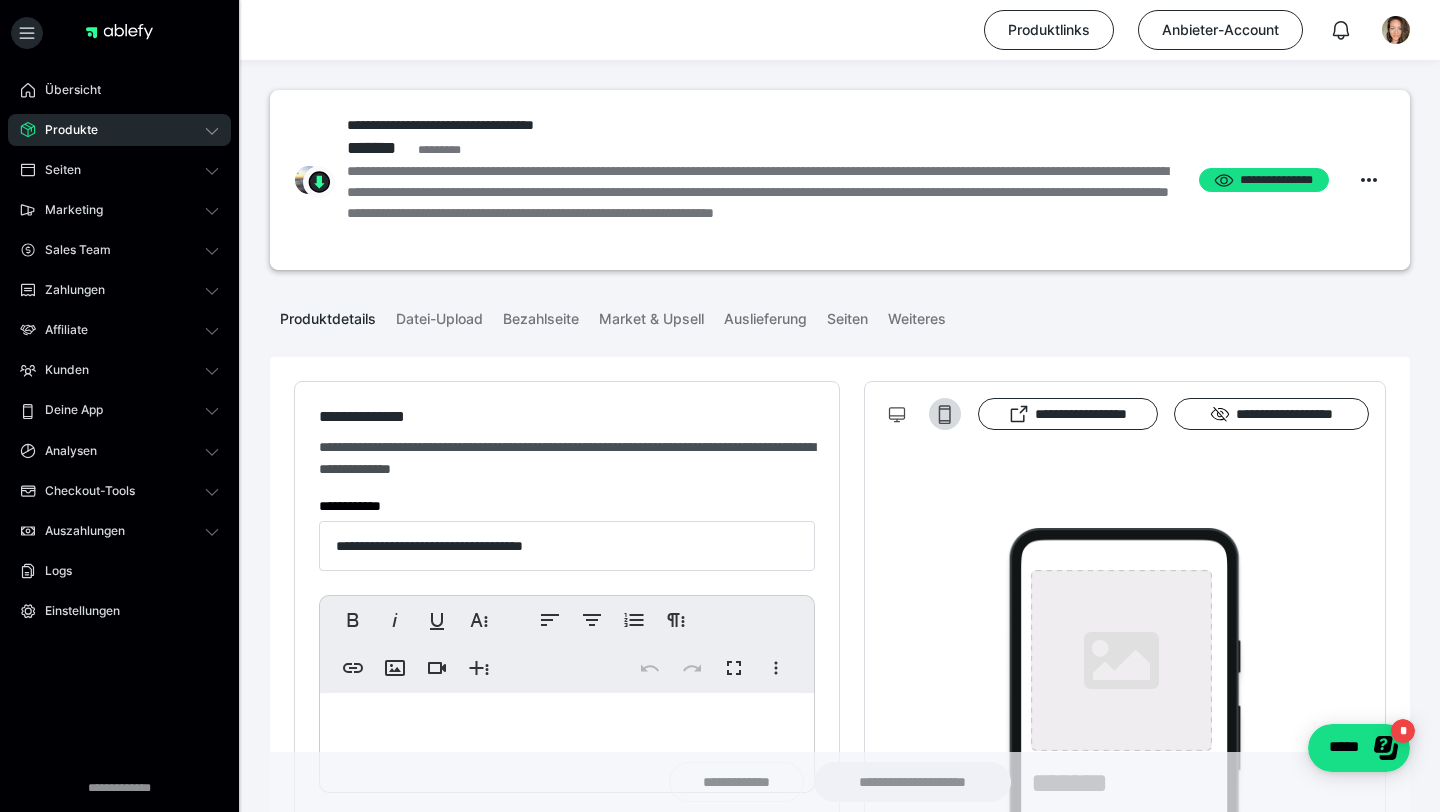 type on "**********" 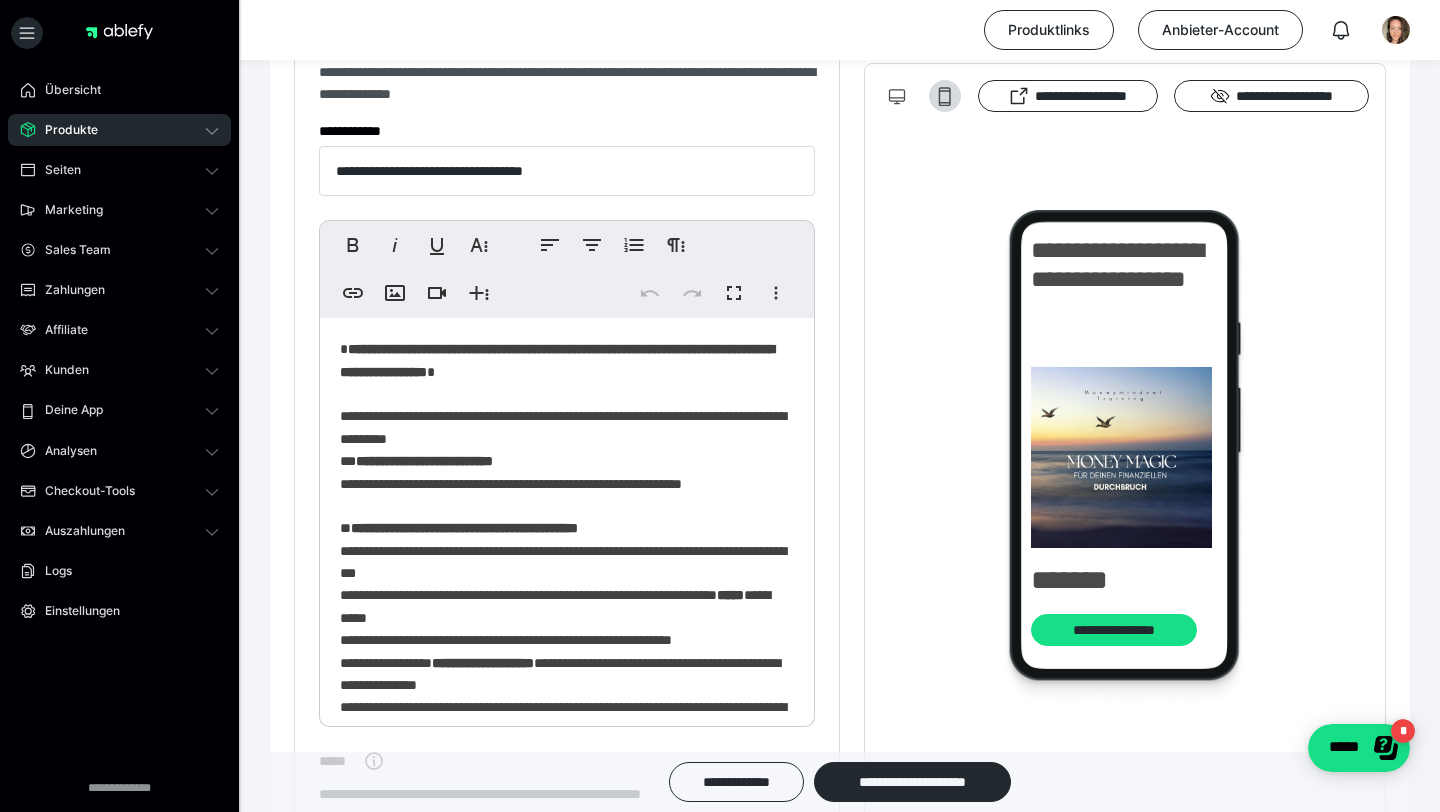 scroll, scrollTop: 379, scrollLeft: 0, axis: vertical 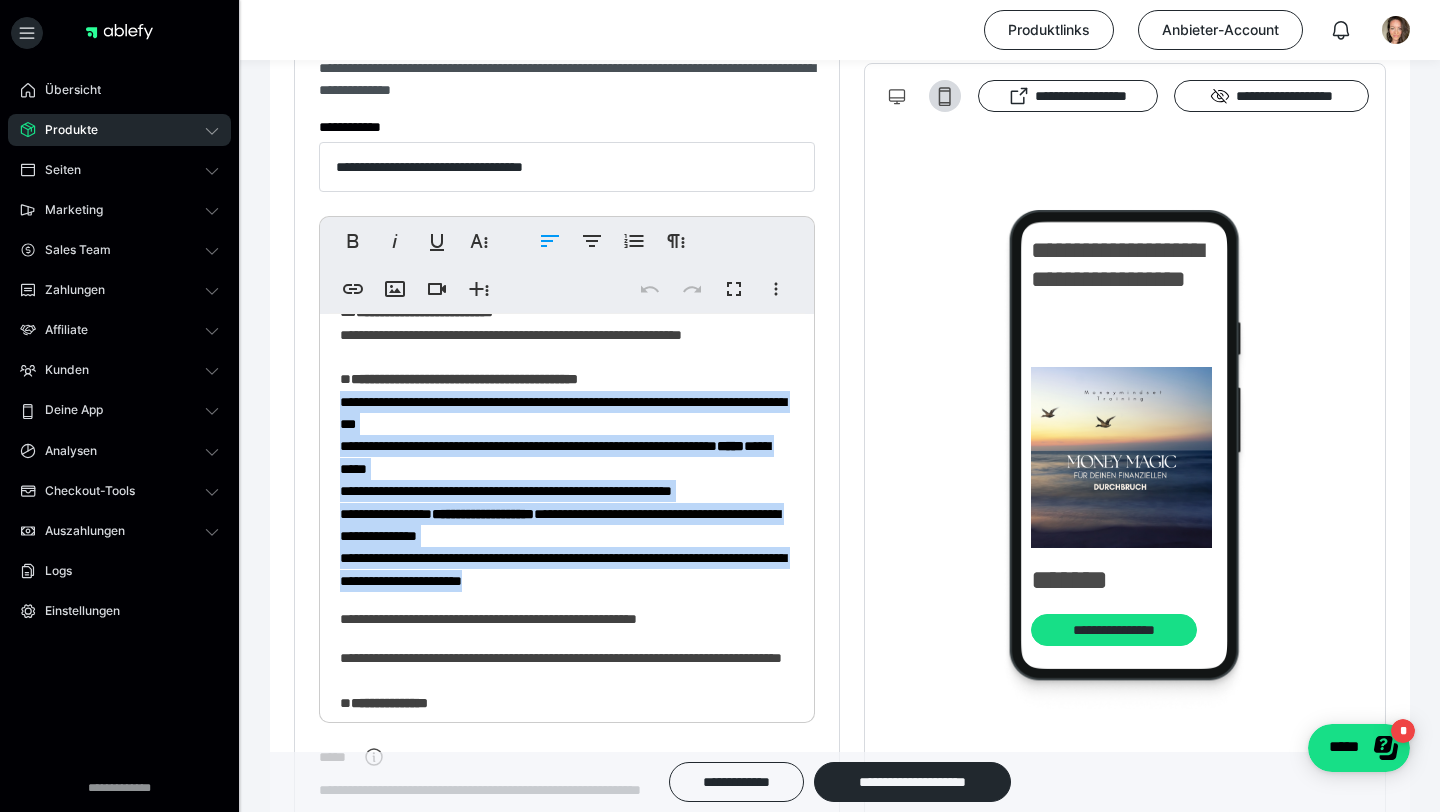drag, startPoint x: 341, startPoint y: 401, endPoint x: 706, endPoint y: 589, distance: 410.57156 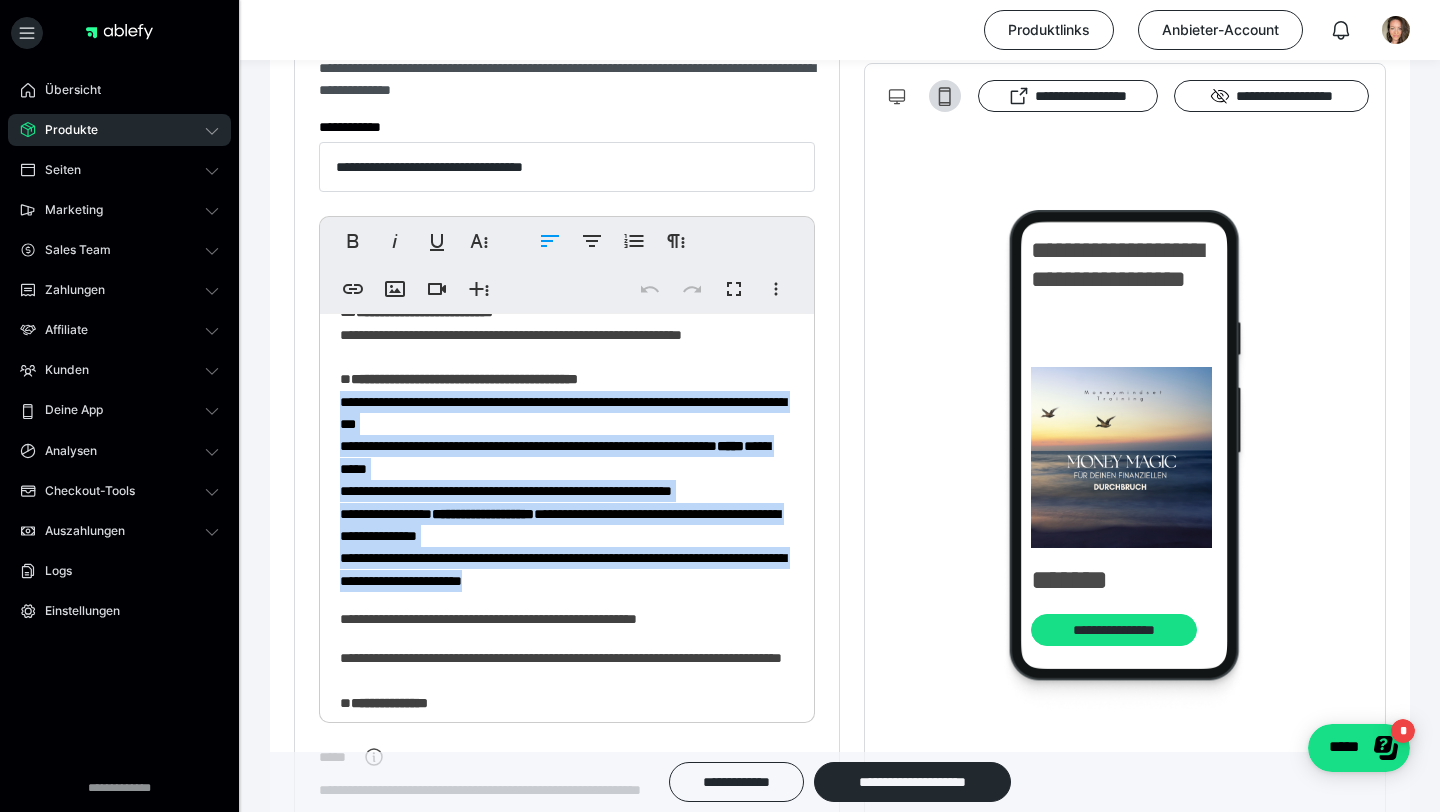 copy on "**********" 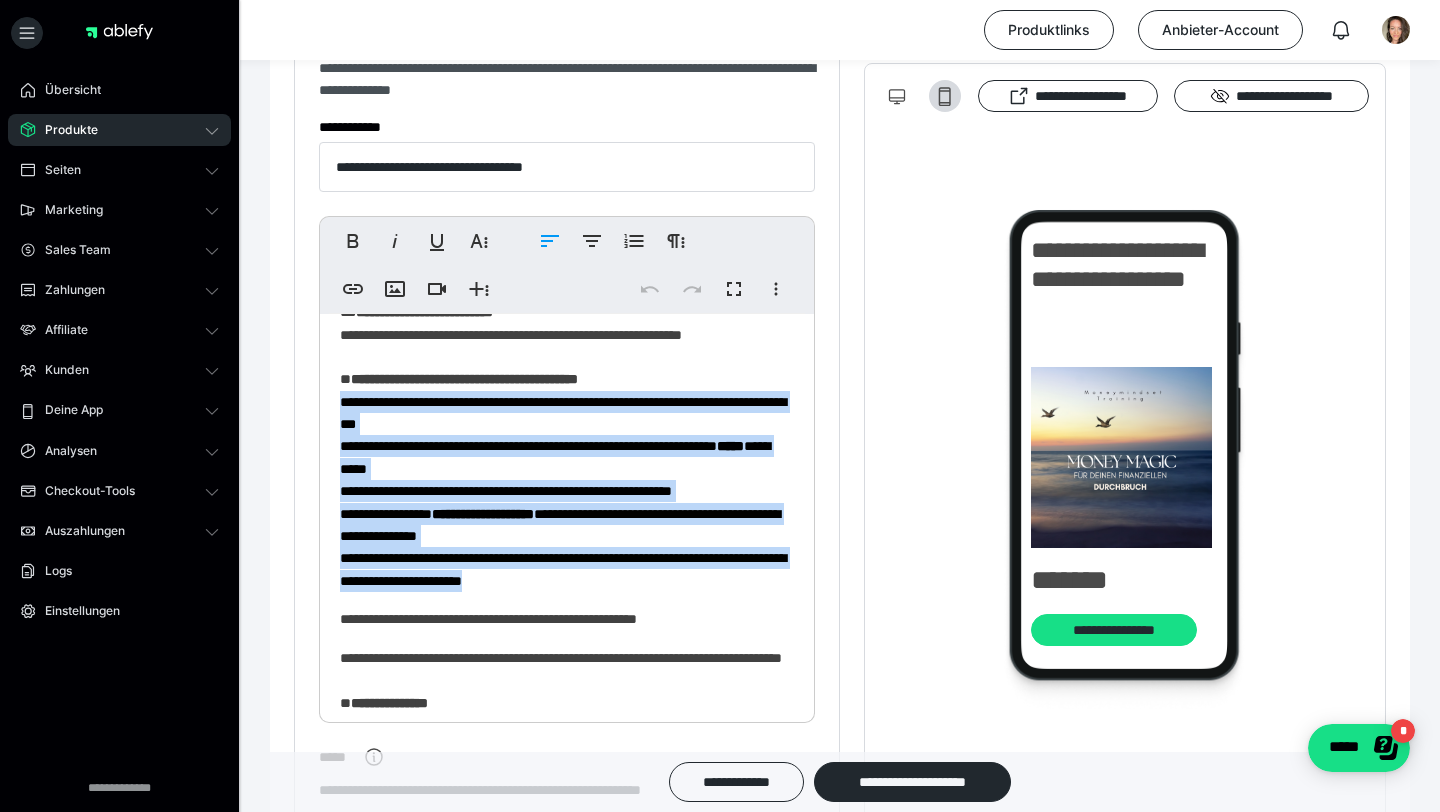 scroll, scrollTop: 0, scrollLeft: 0, axis: both 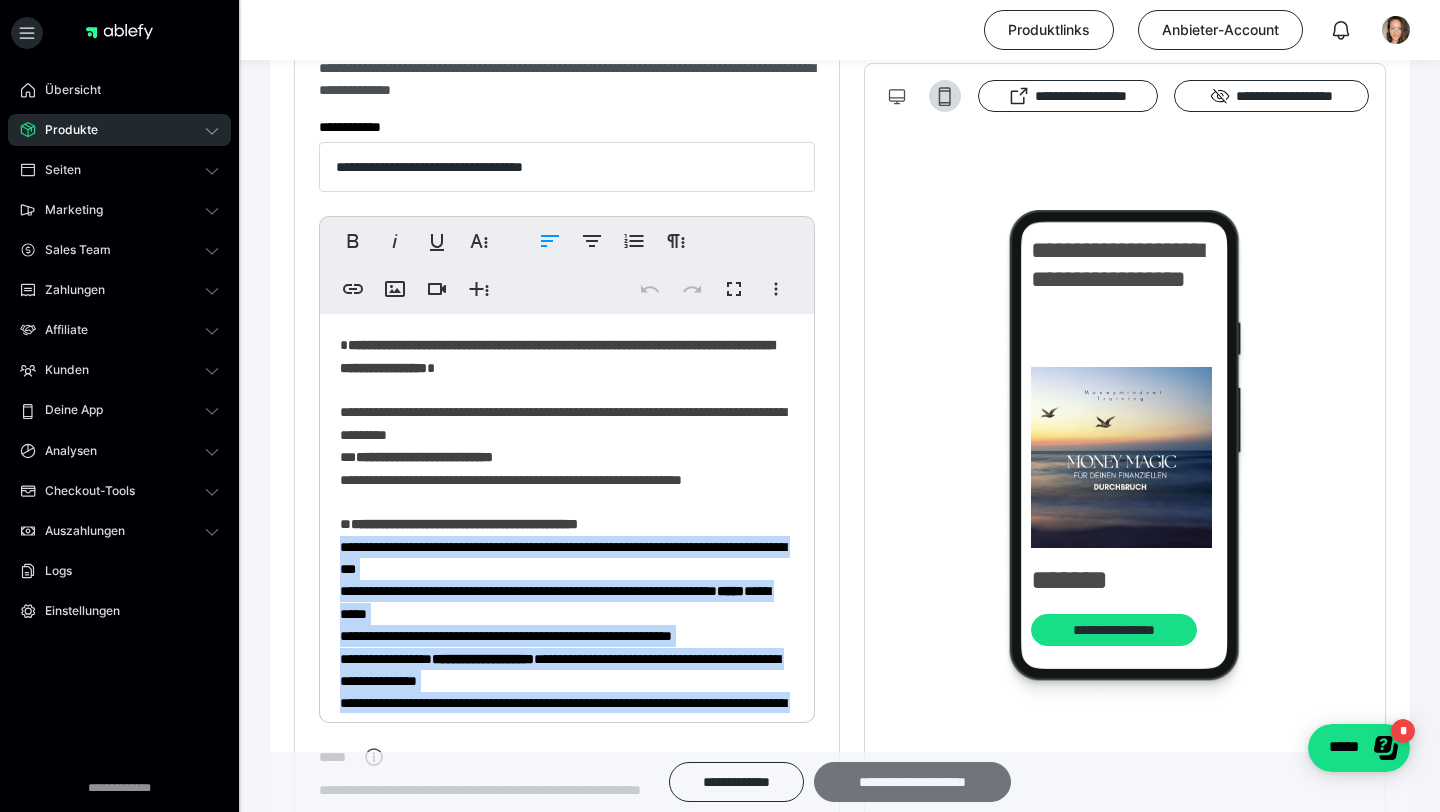 click on "**********" at bounding box center (912, 782) 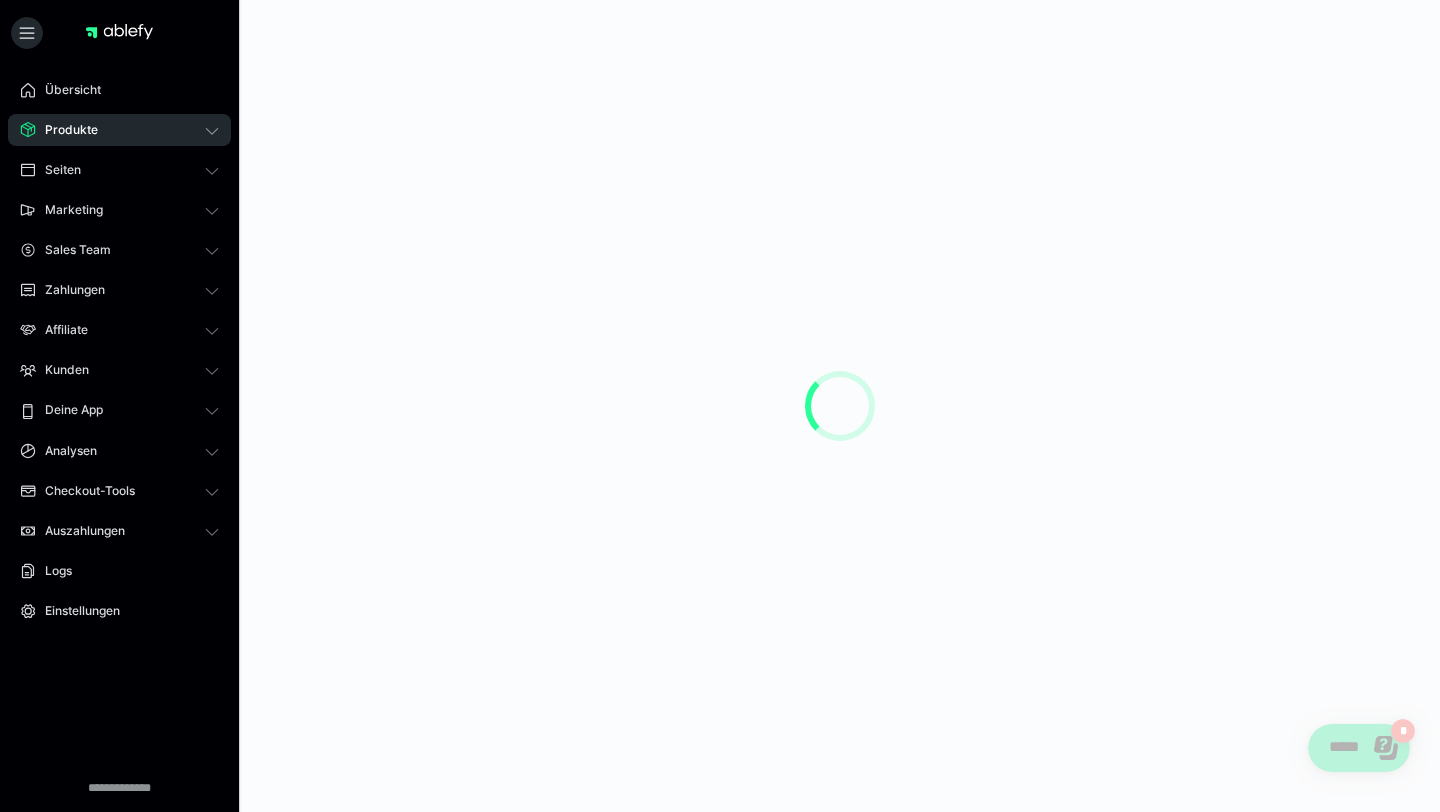 scroll, scrollTop: 0, scrollLeft: 0, axis: both 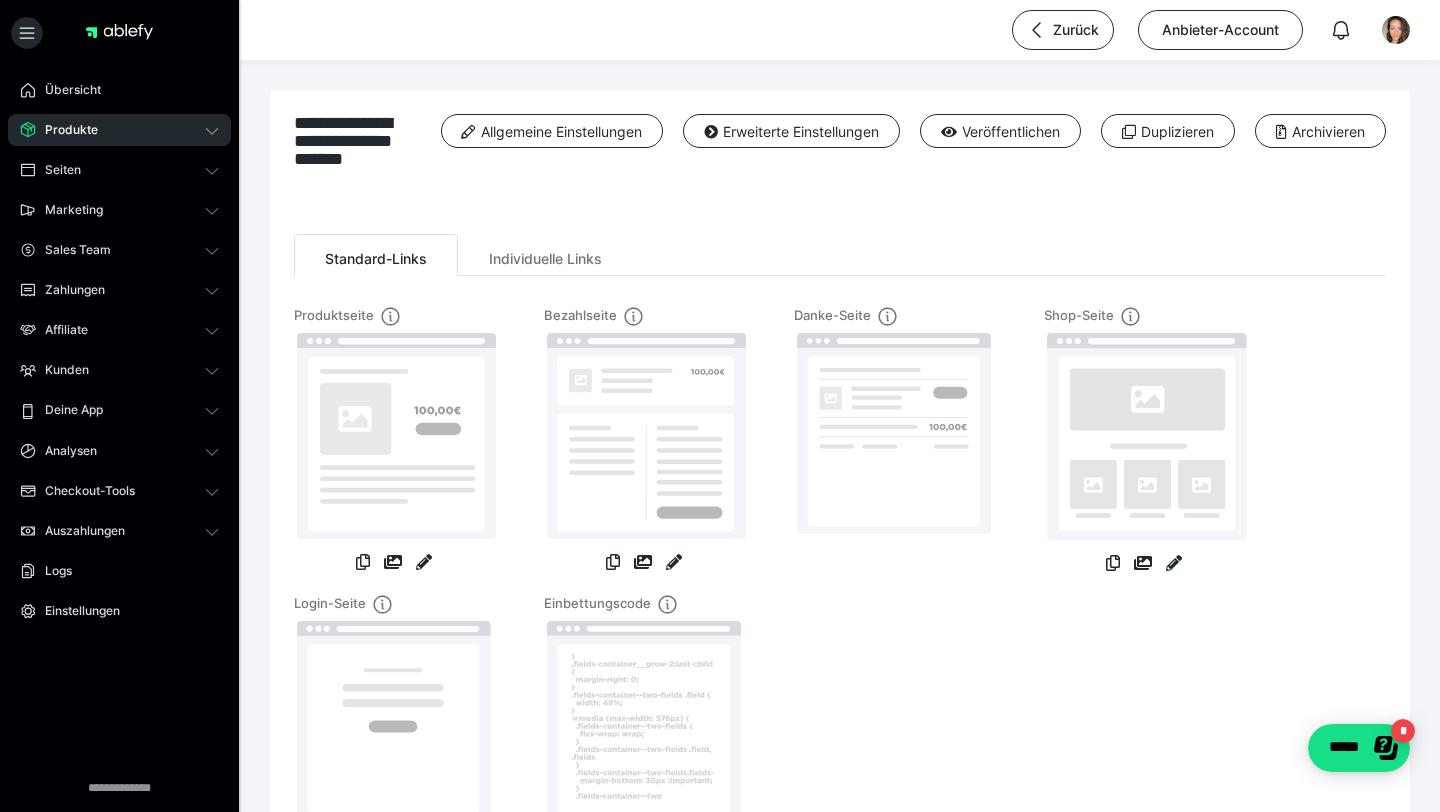 click 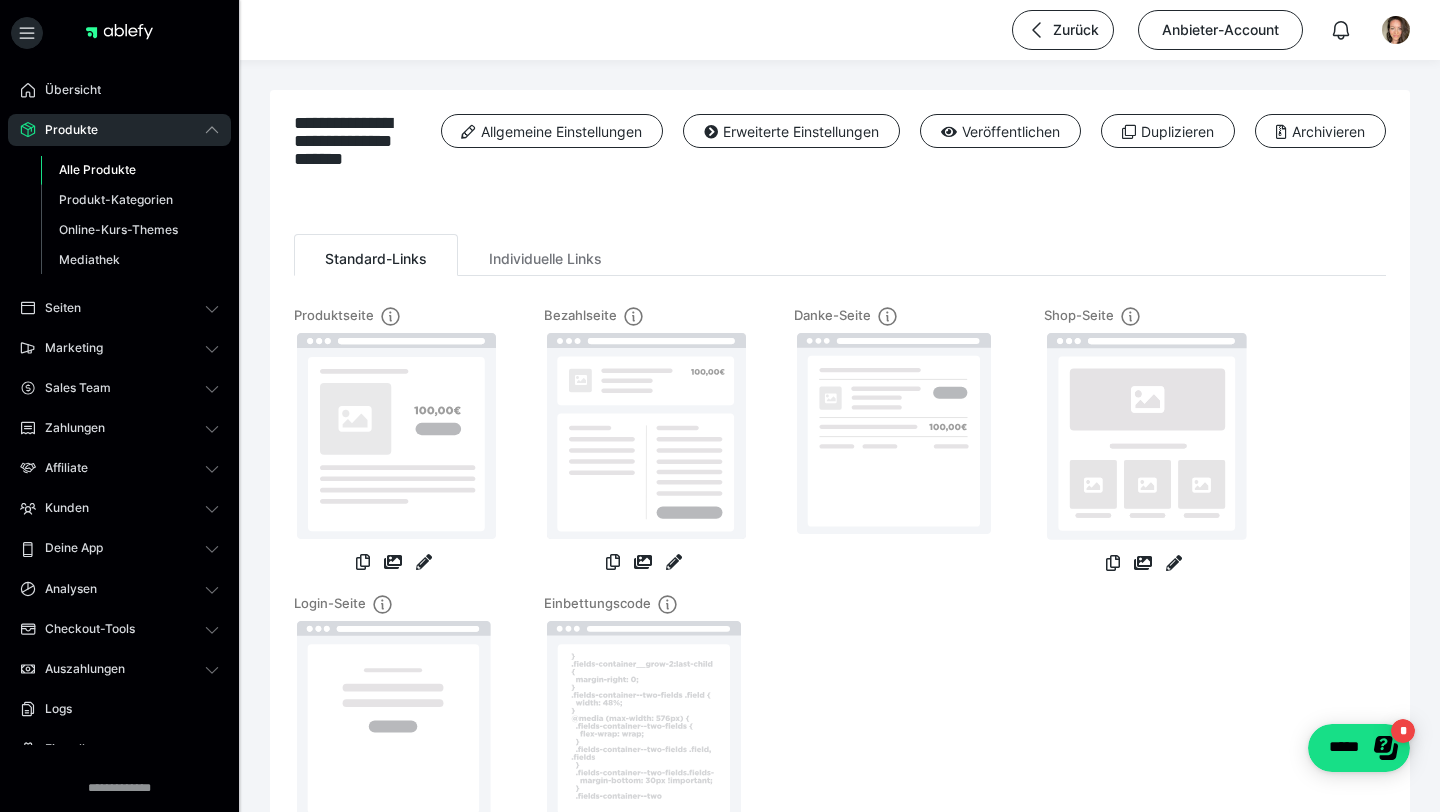 click on "Alle Produkte" at bounding box center [97, 169] 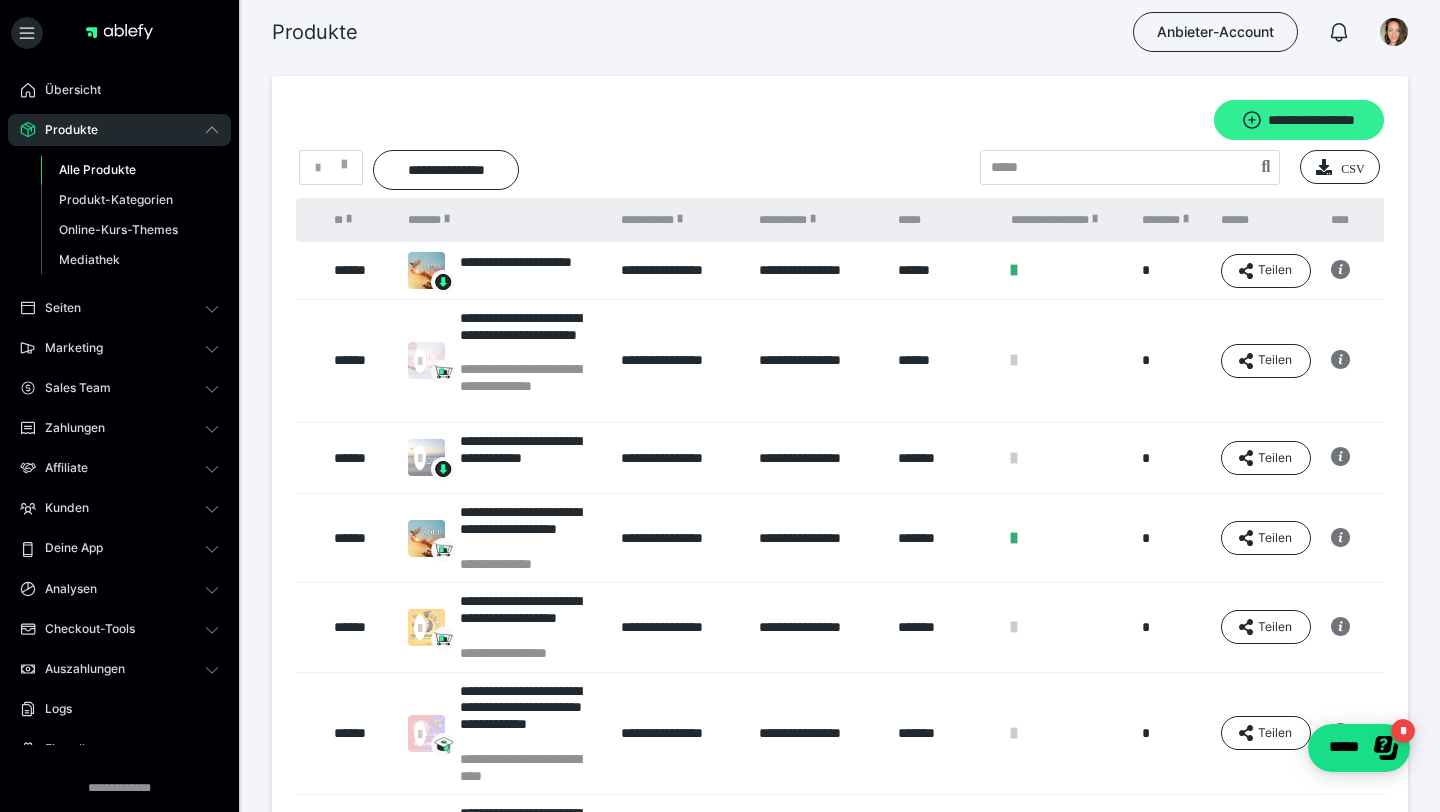 click on "**********" at bounding box center [1299, 120] 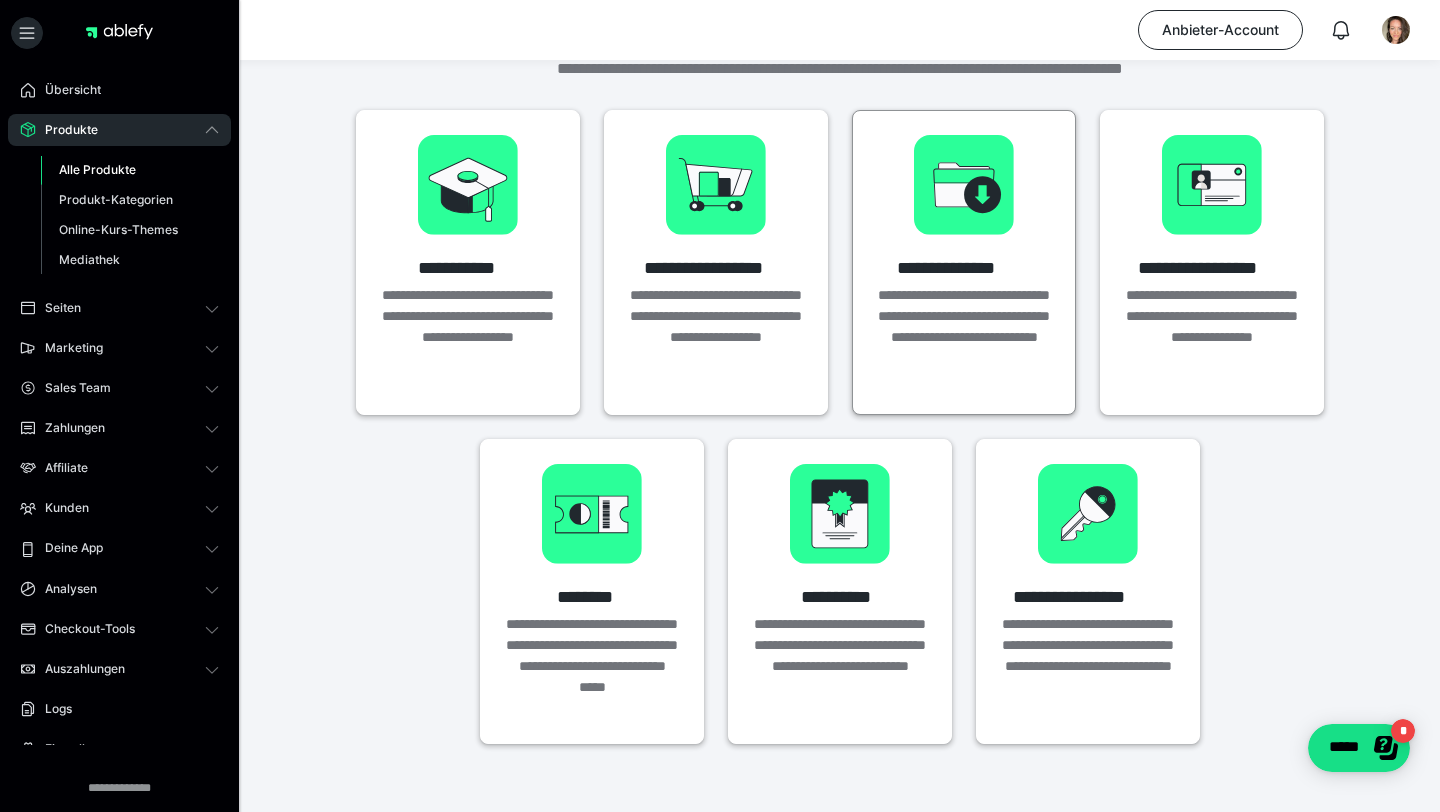 scroll, scrollTop: 85, scrollLeft: 0, axis: vertical 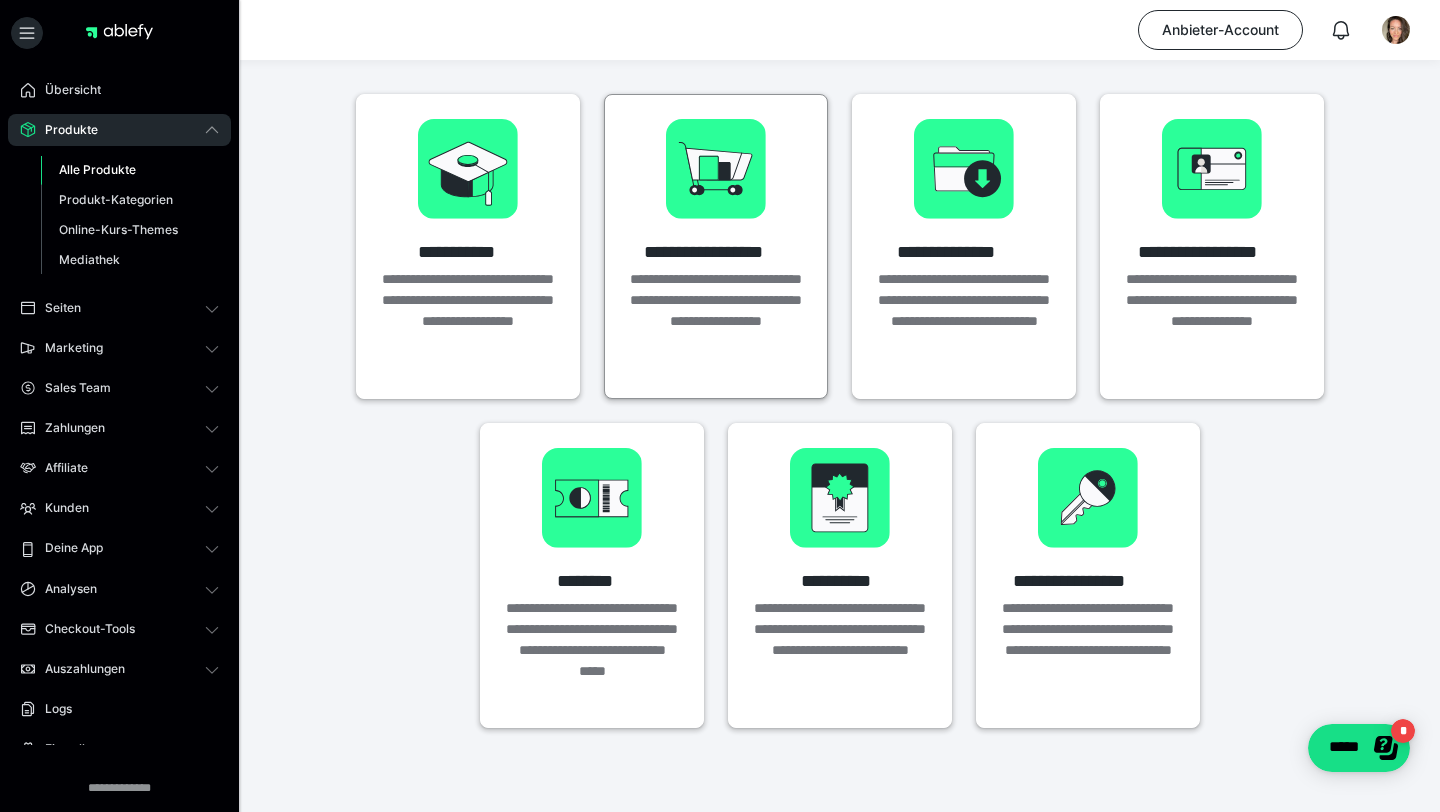 click on "**********" at bounding box center [716, 311] 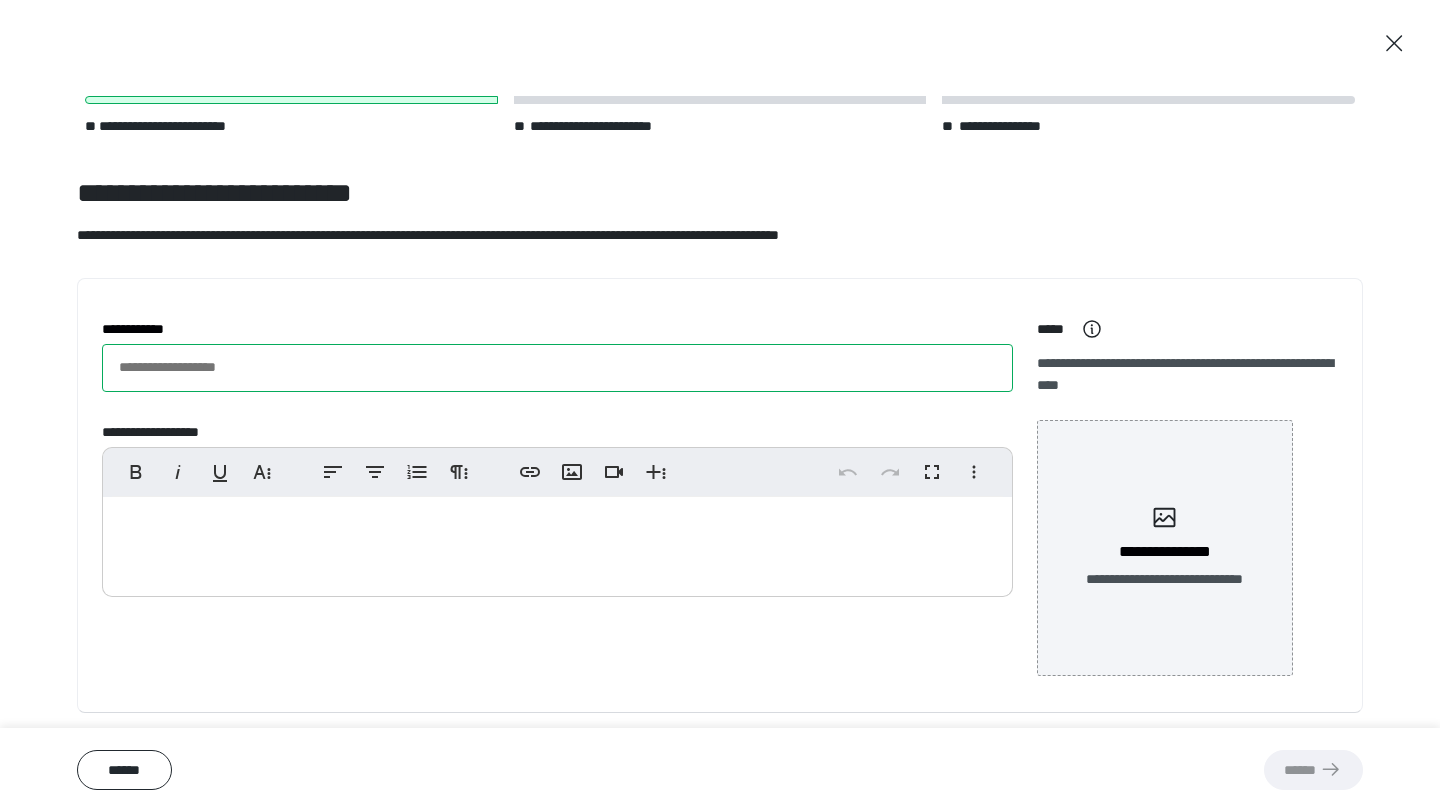 click on "**********" at bounding box center [557, 368] 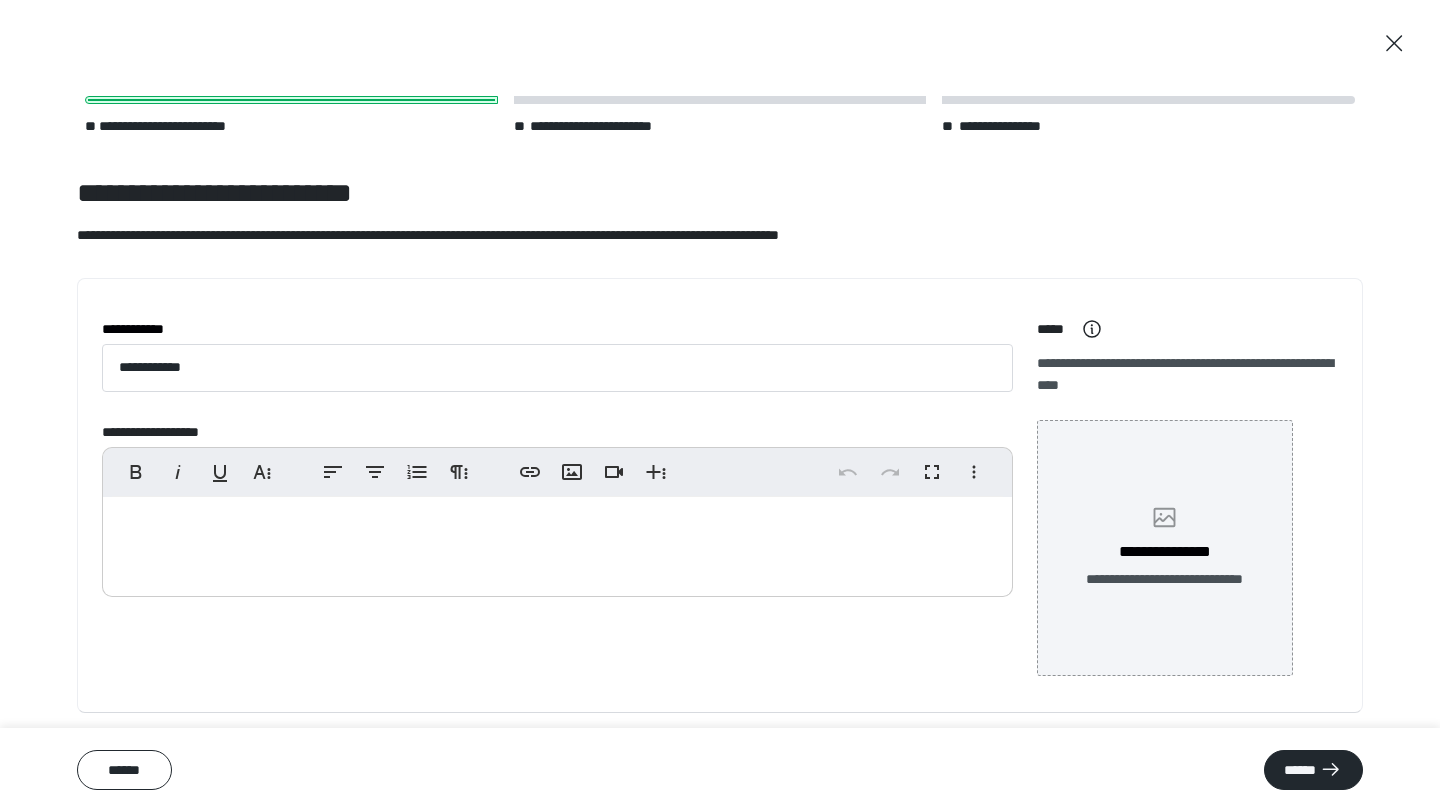 click on "**********" at bounding box center [1165, 548] 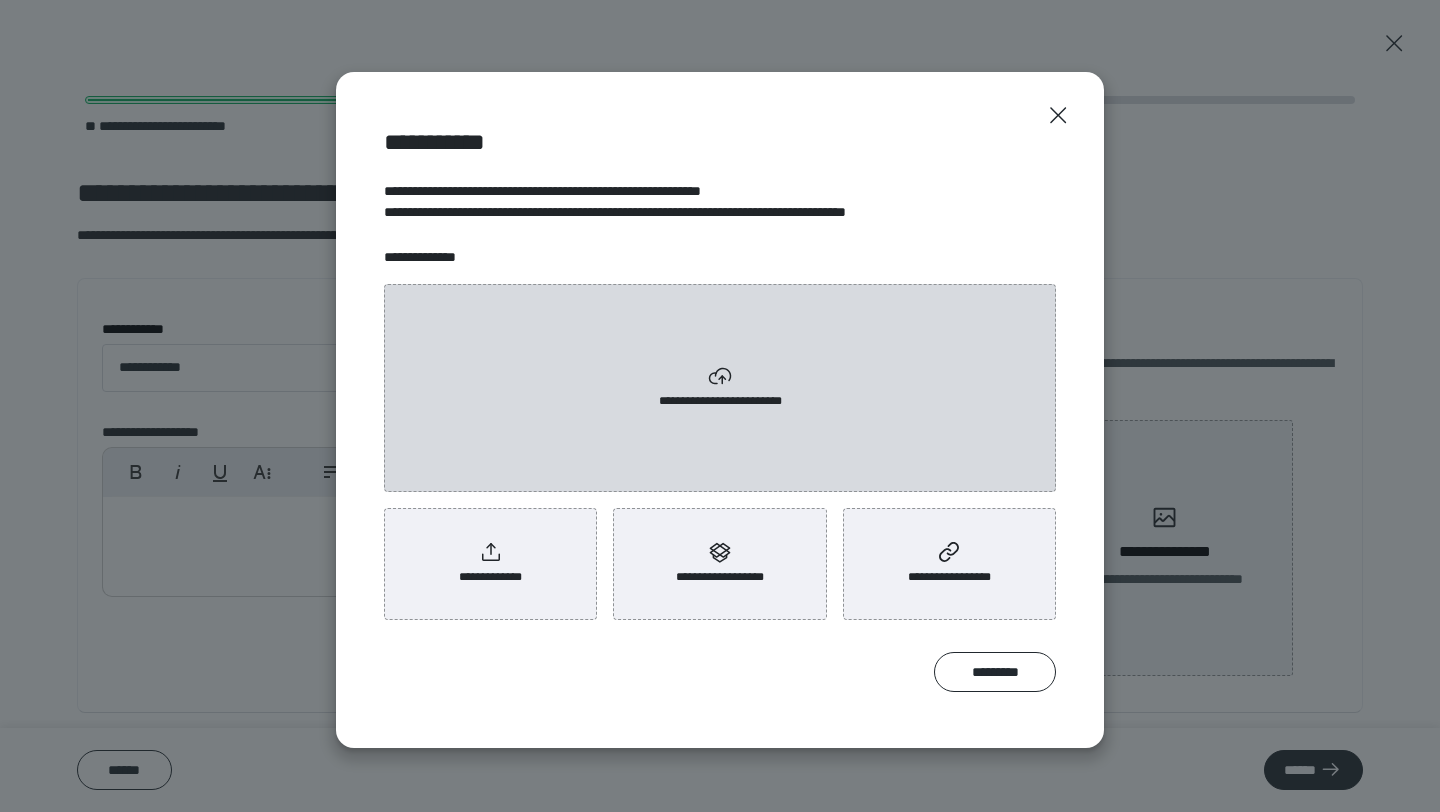 click 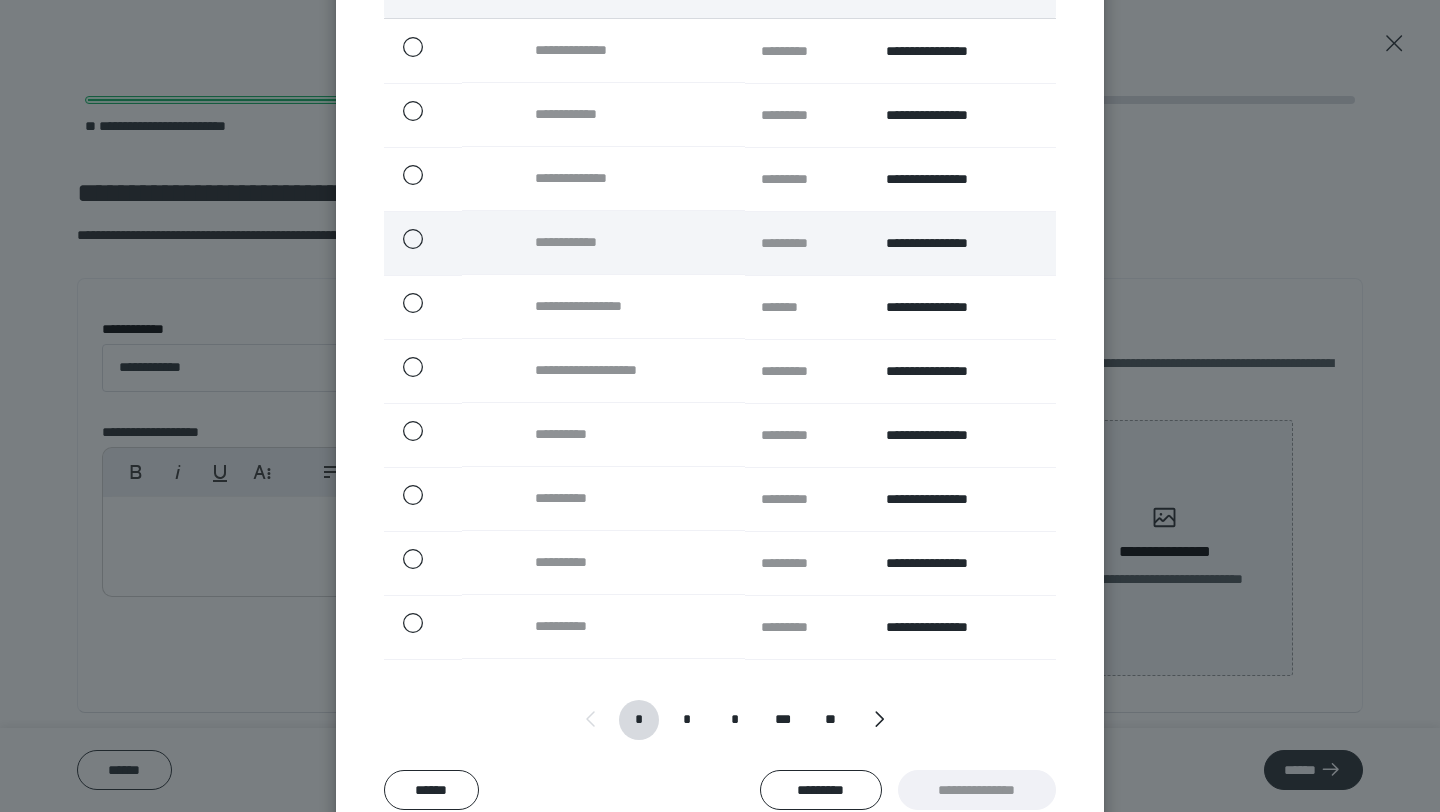 scroll, scrollTop: 330, scrollLeft: 0, axis: vertical 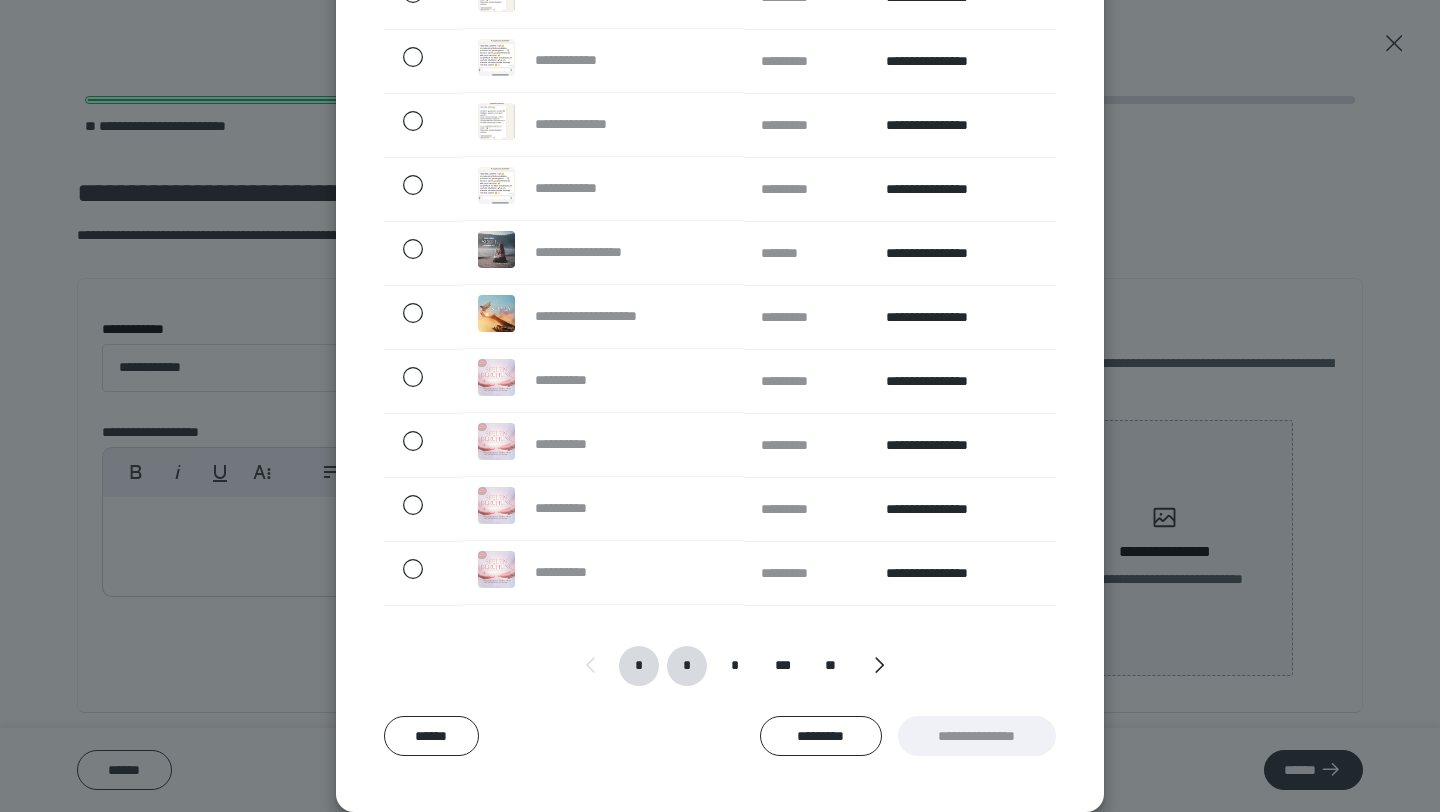 click on "*" at bounding box center (687, 666) 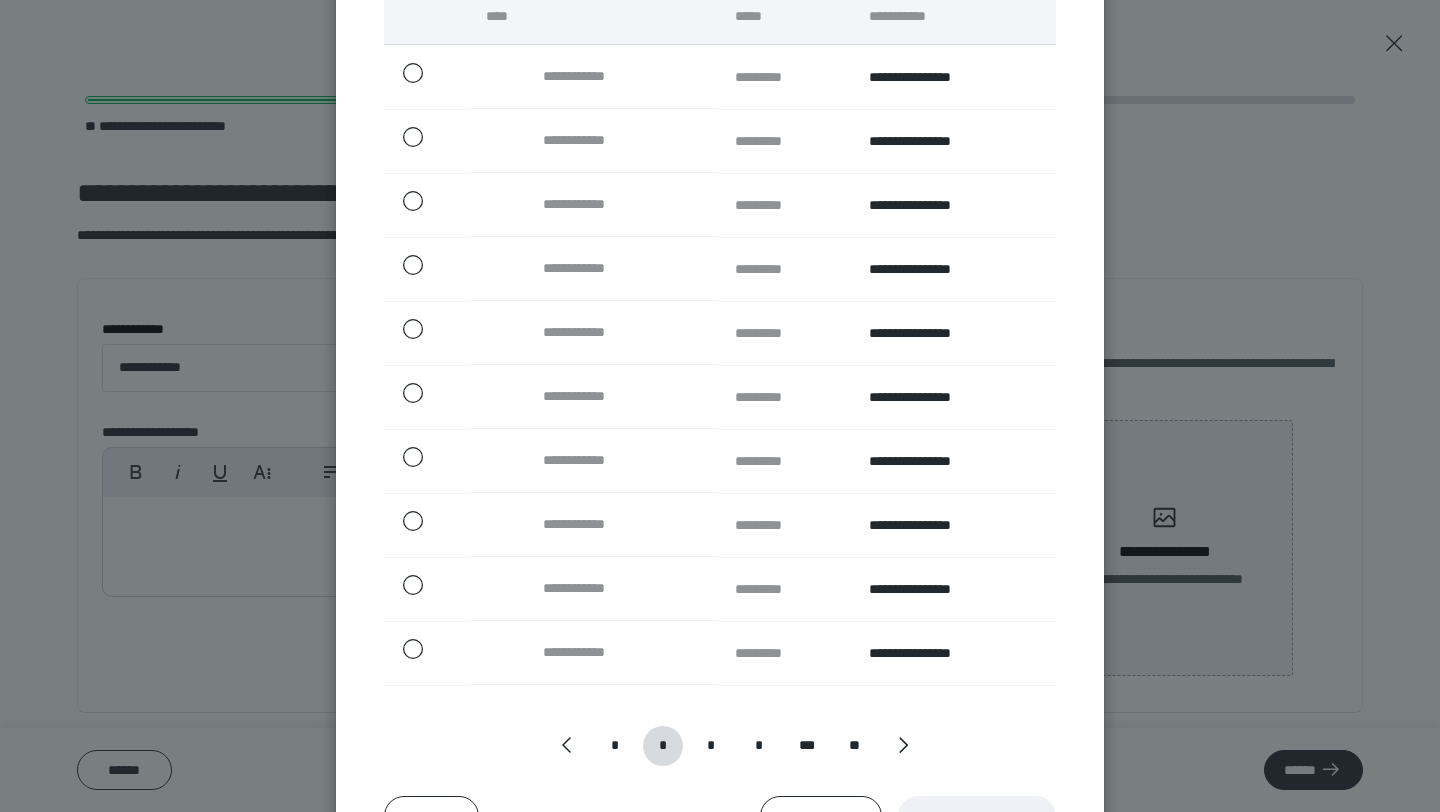 scroll, scrollTop: 330, scrollLeft: 0, axis: vertical 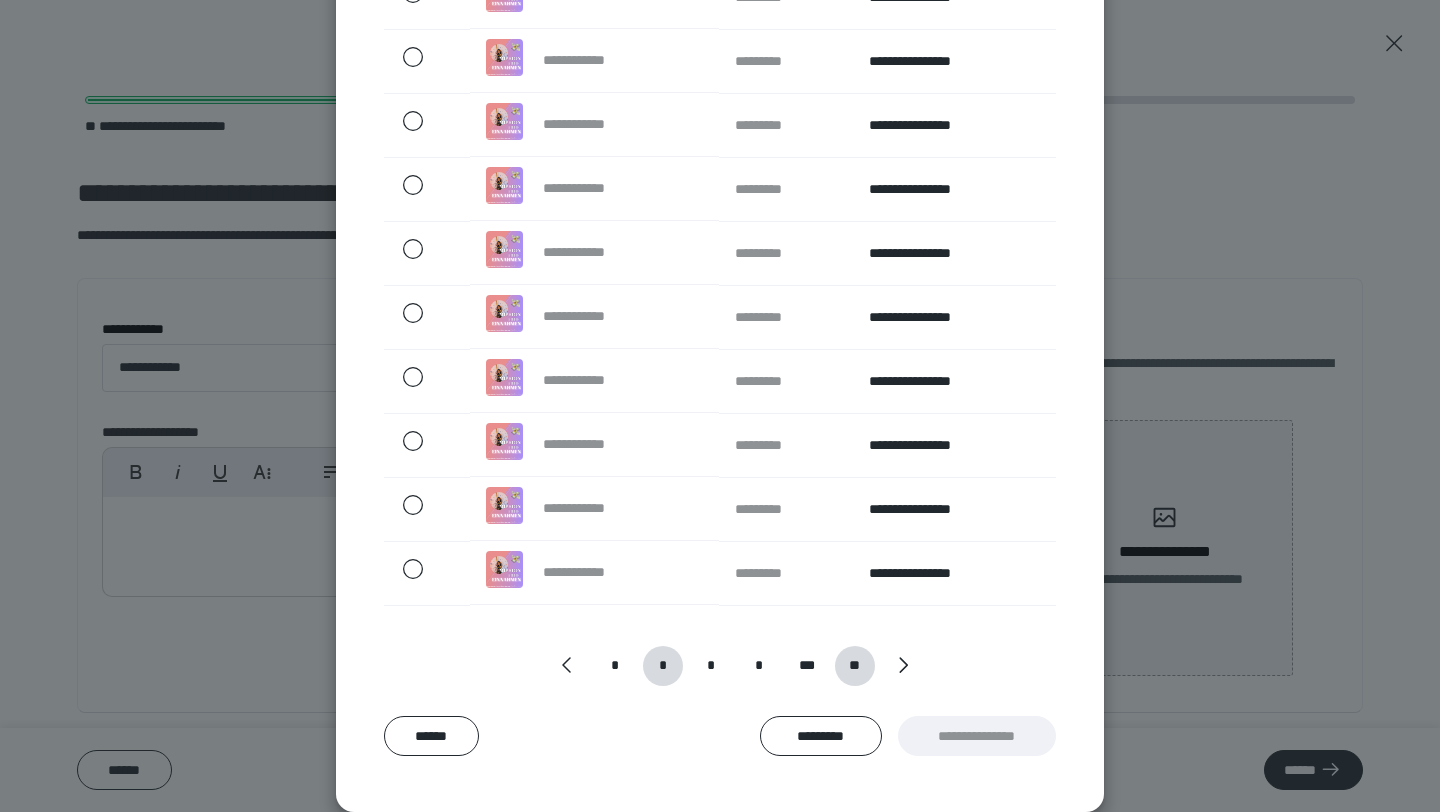 click on "**" at bounding box center (855, 666) 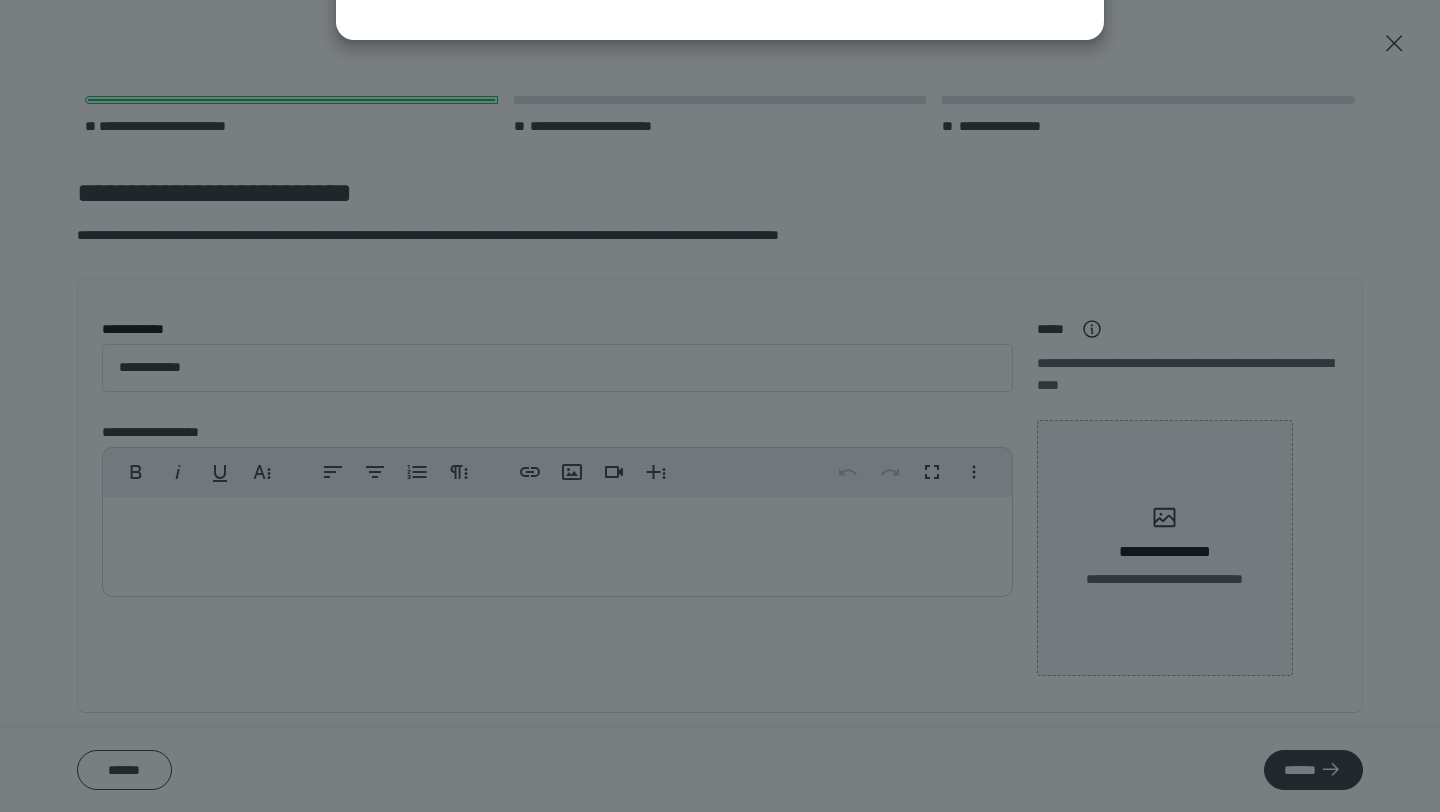 scroll, scrollTop: 144, scrollLeft: 0, axis: vertical 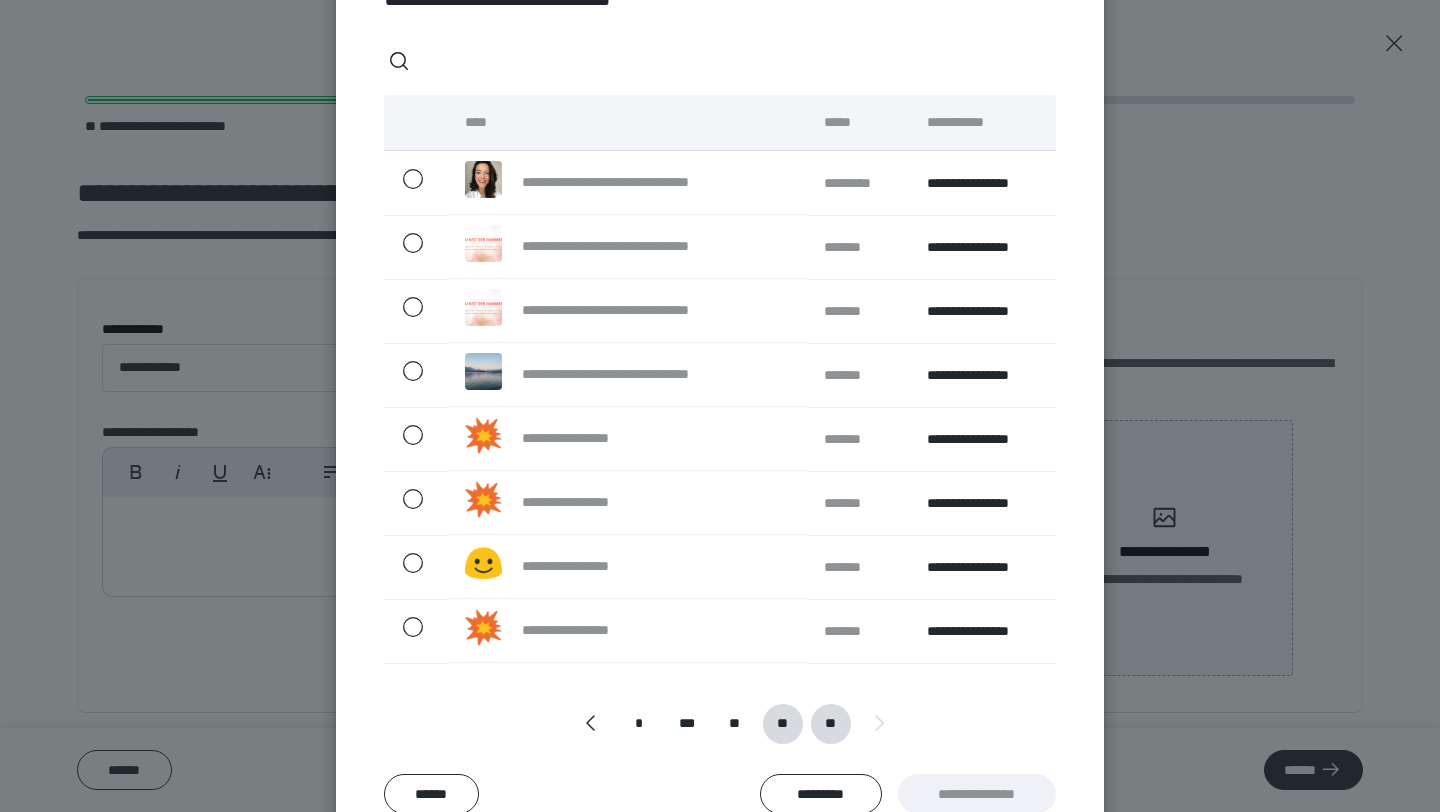click on "**" at bounding box center (782, 724) 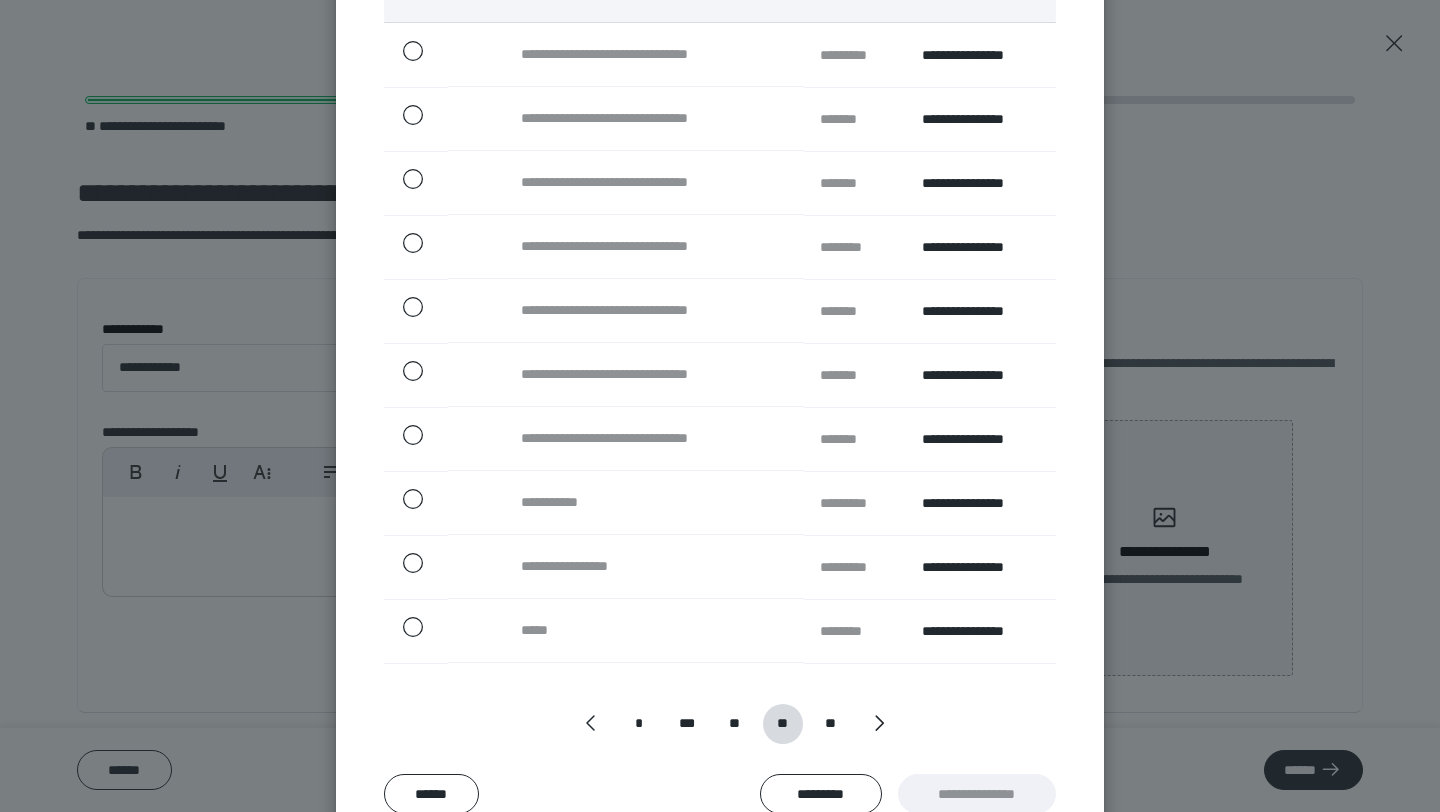 scroll, scrollTop: 330, scrollLeft: 0, axis: vertical 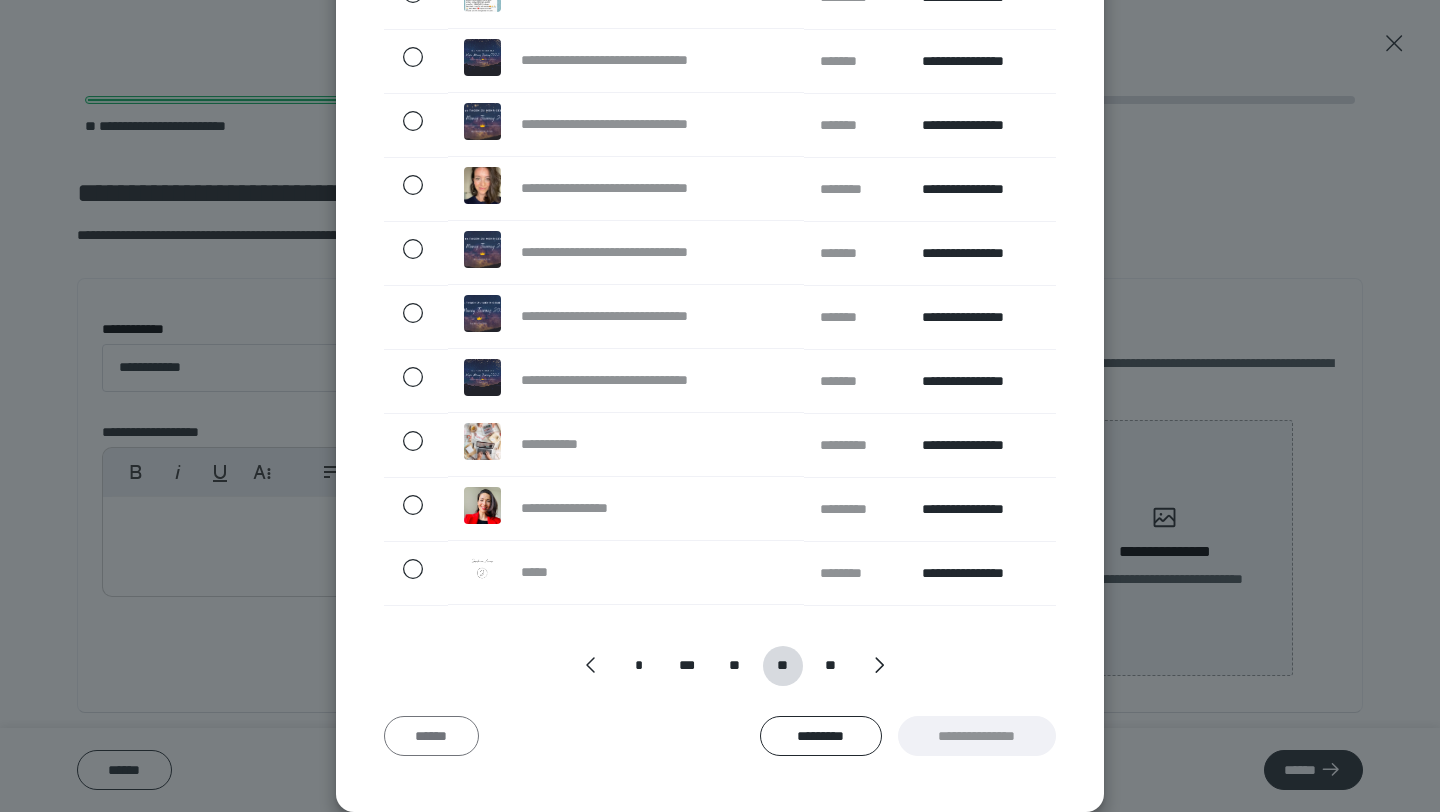 click on "******" at bounding box center (431, 736) 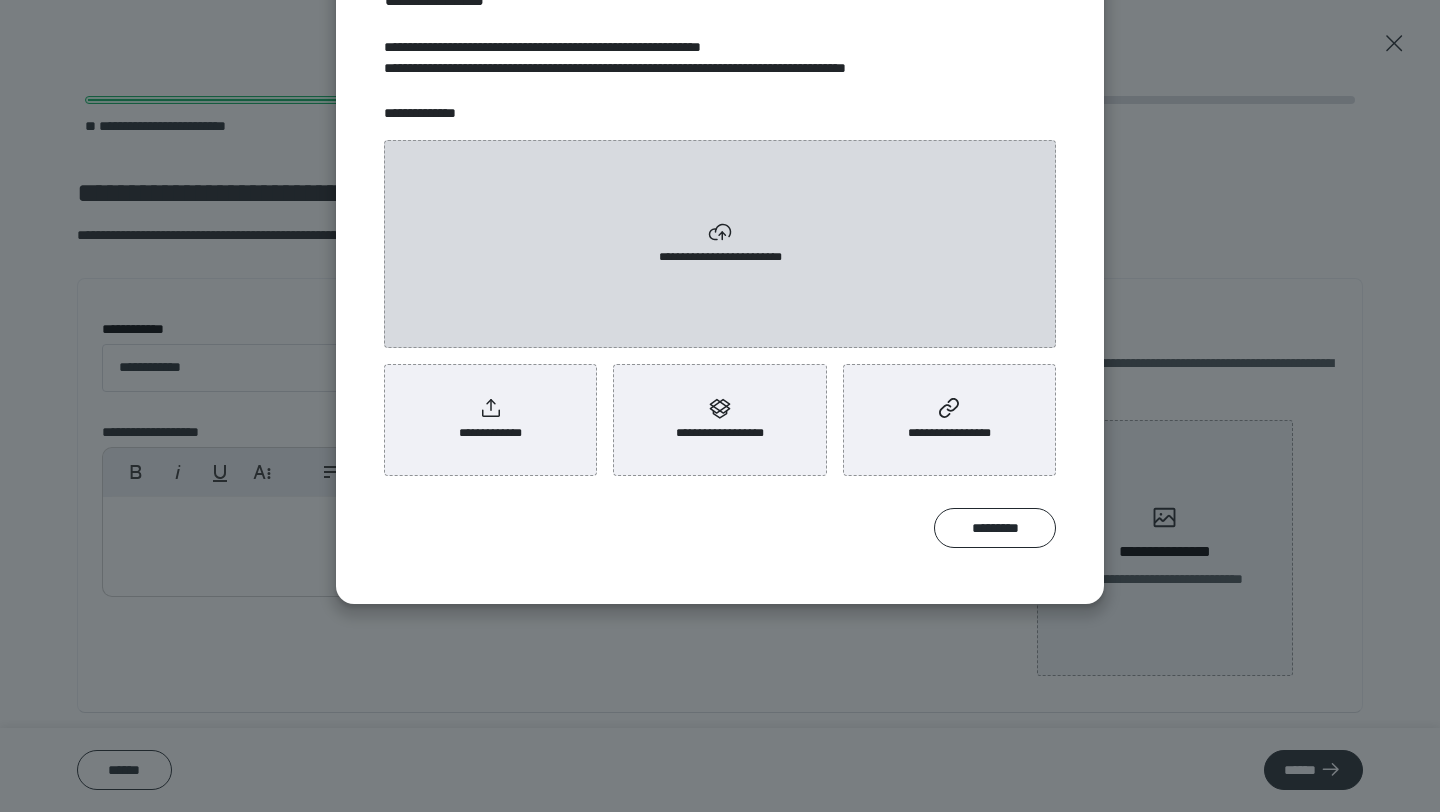 click 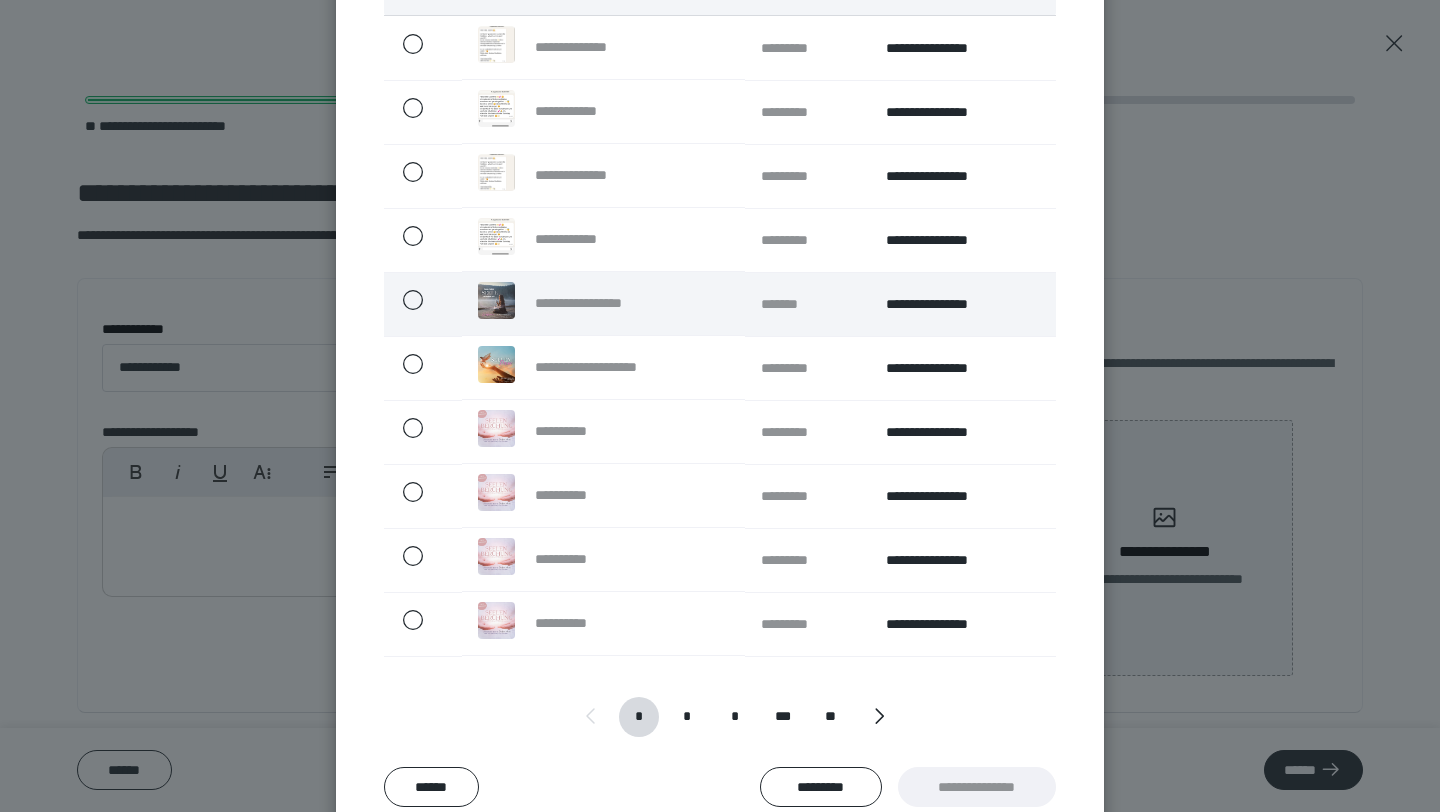 scroll, scrollTop: 284, scrollLeft: 0, axis: vertical 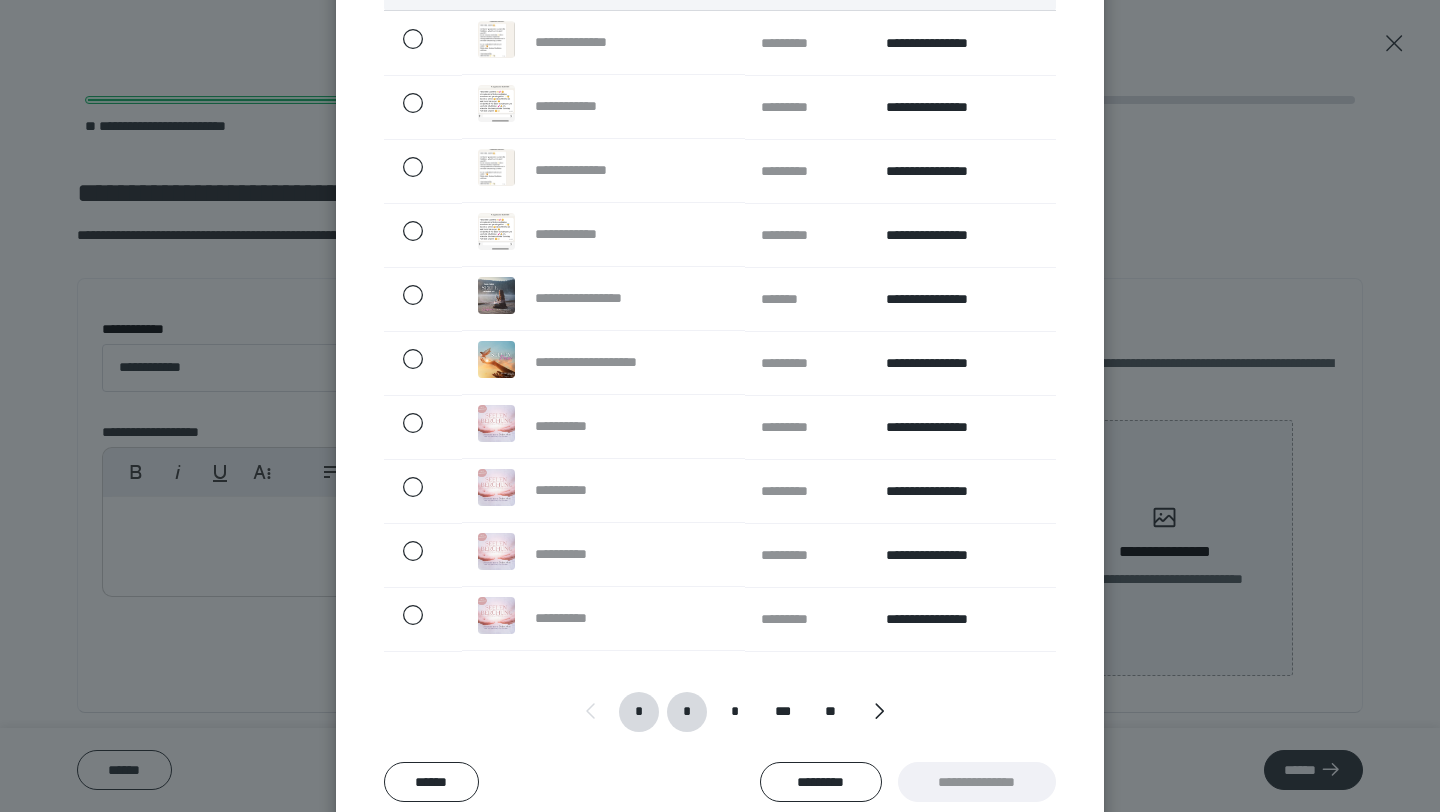 click on "*" at bounding box center (686, 712) 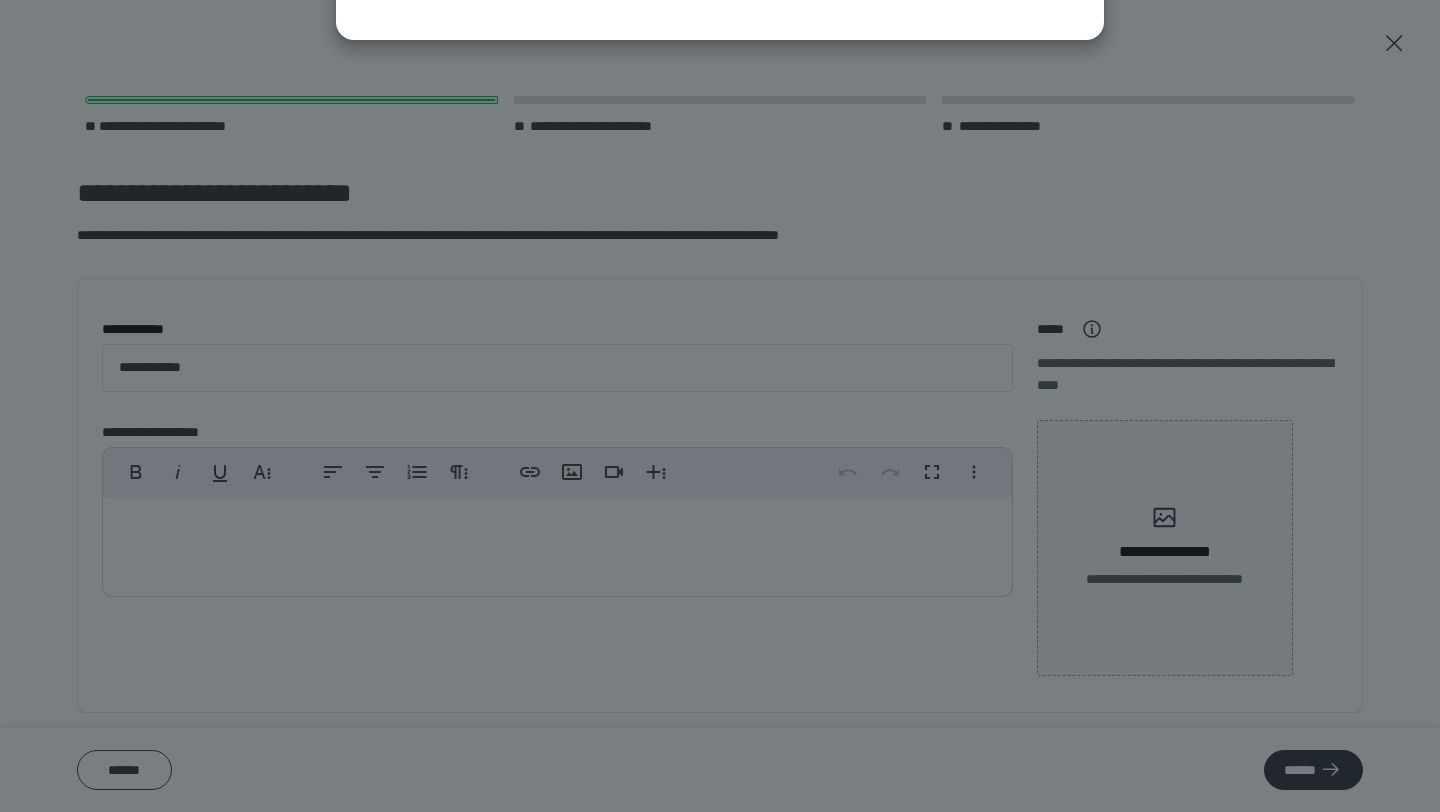 scroll, scrollTop: 144, scrollLeft: 0, axis: vertical 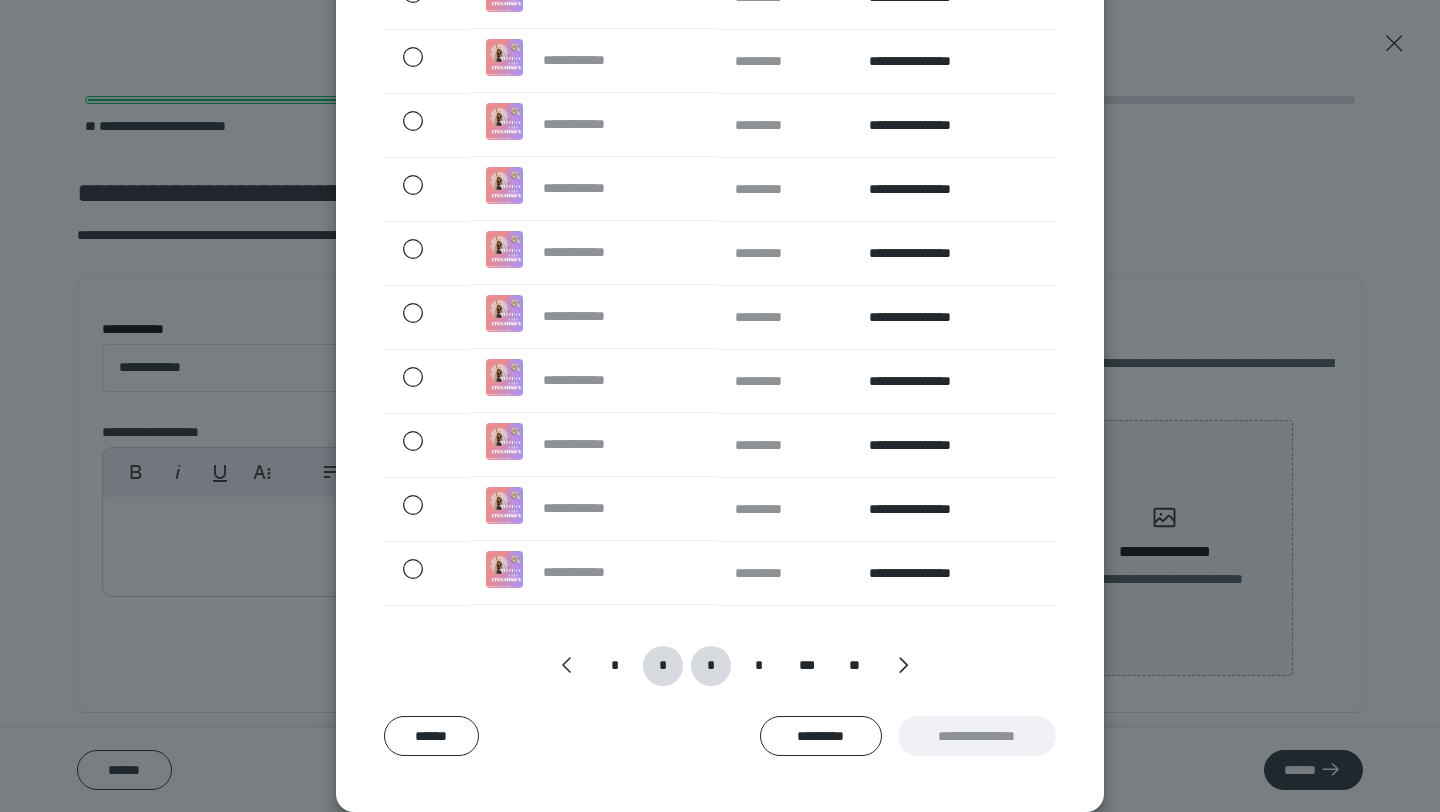 click on "*" at bounding box center [710, 666] 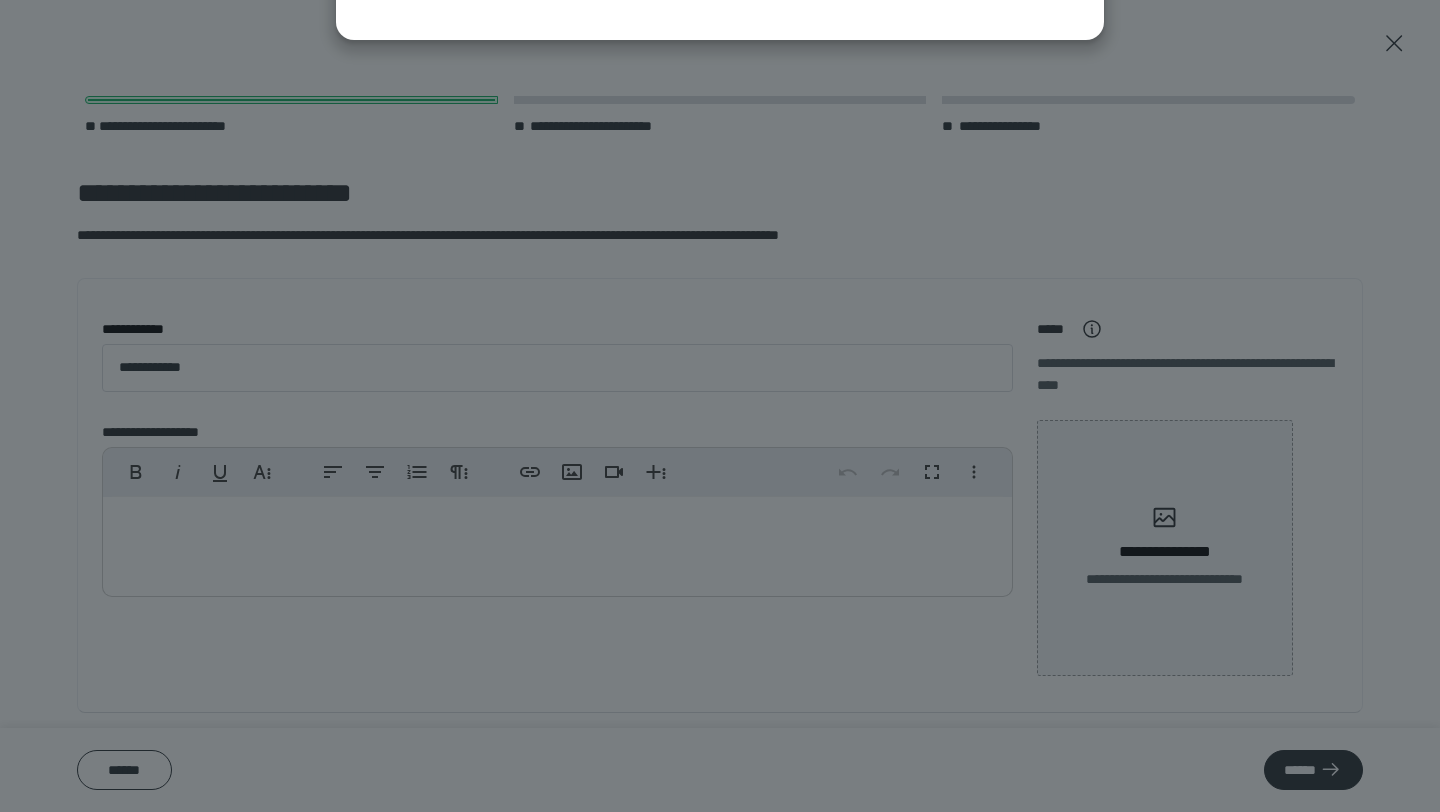 scroll, scrollTop: 144, scrollLeft: 0, axis: vertical 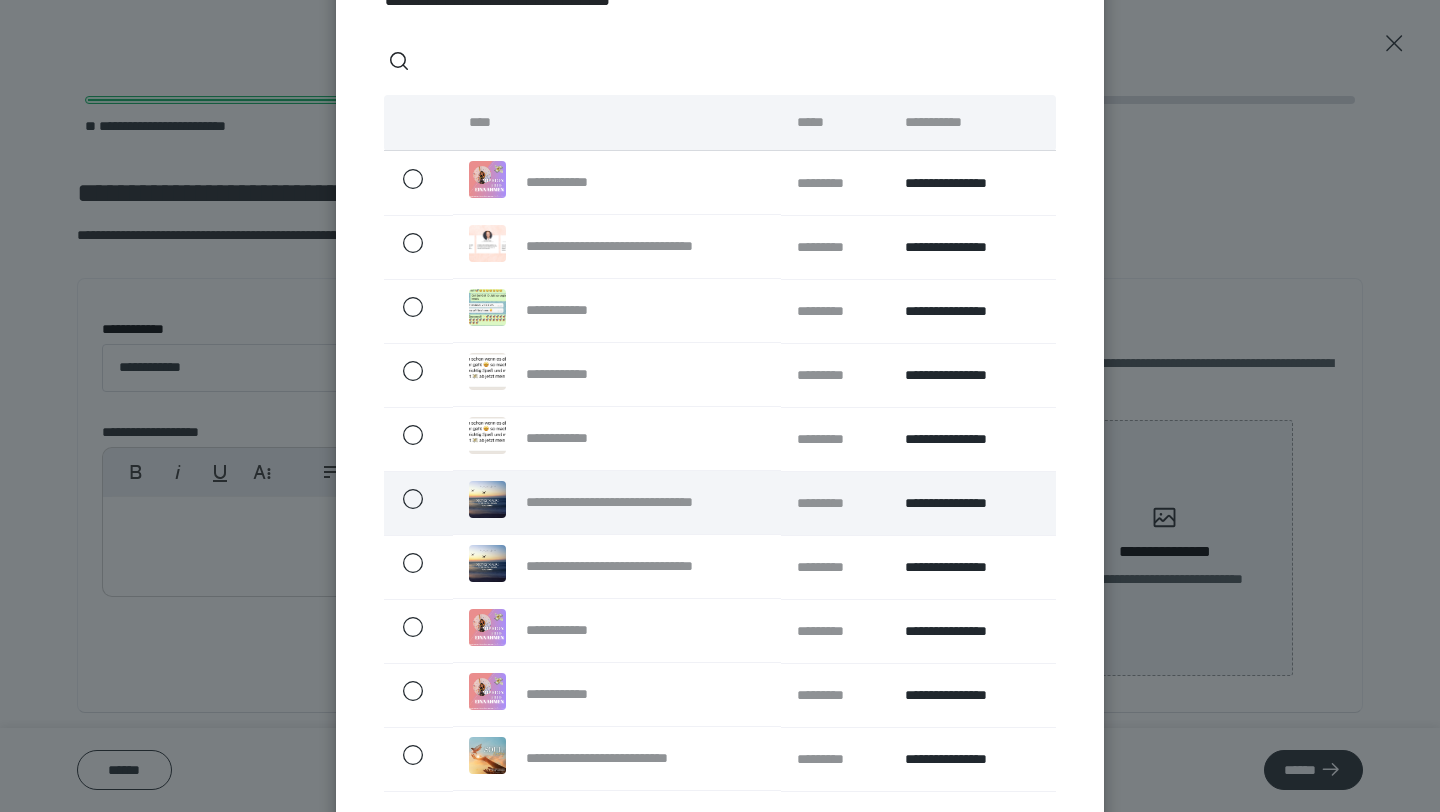click 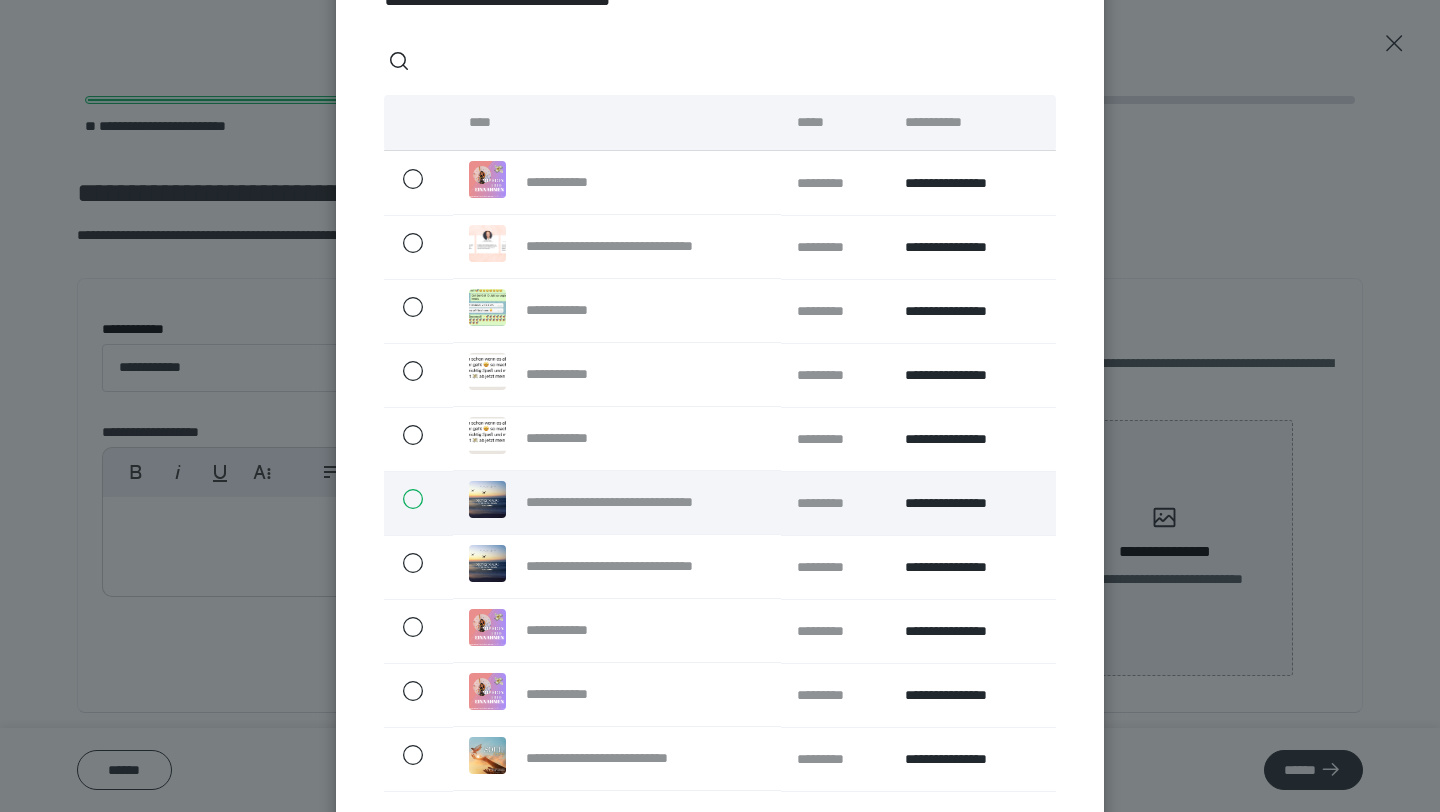 click at bounding box center [402, 499] 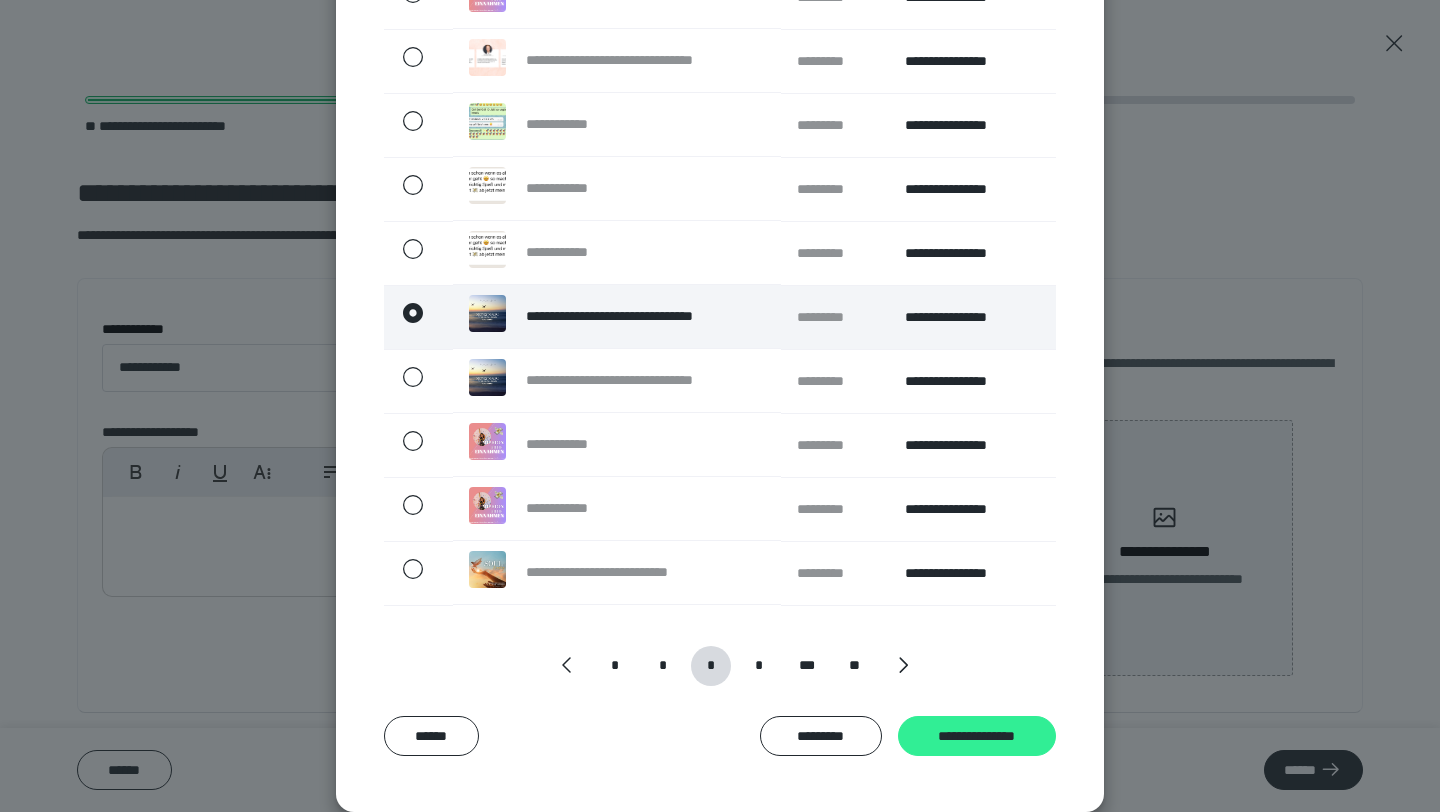 click on "**********" at bounding box center [977, 736] 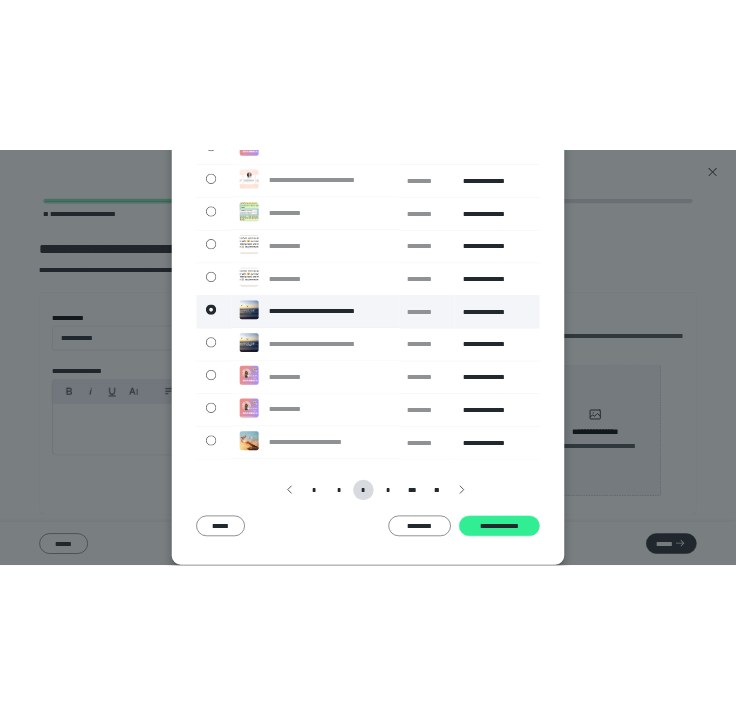 scroll, scrollTop: 307, scrollLeft: 0, axis: vertical 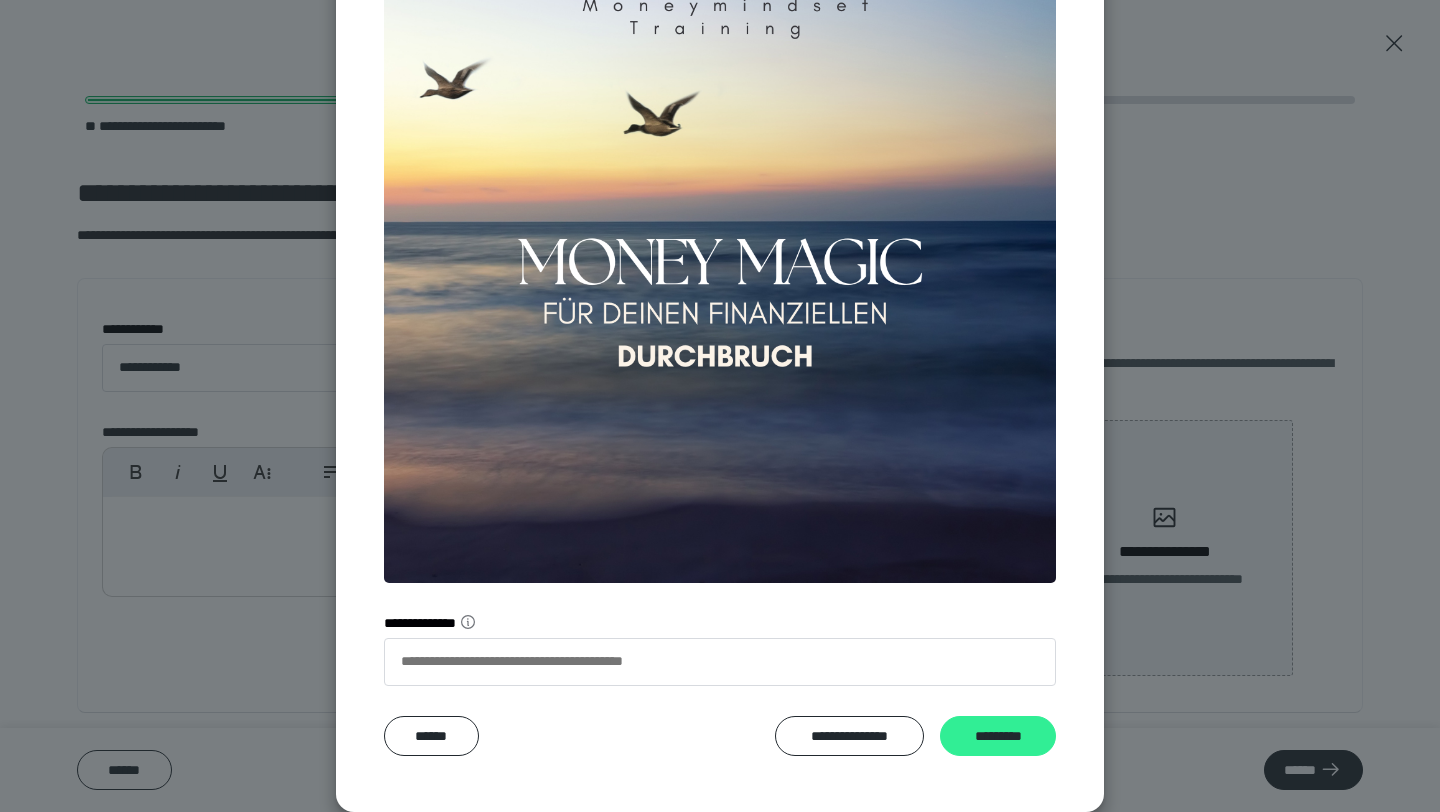 click on "*********" at bounding box center [998, 736] 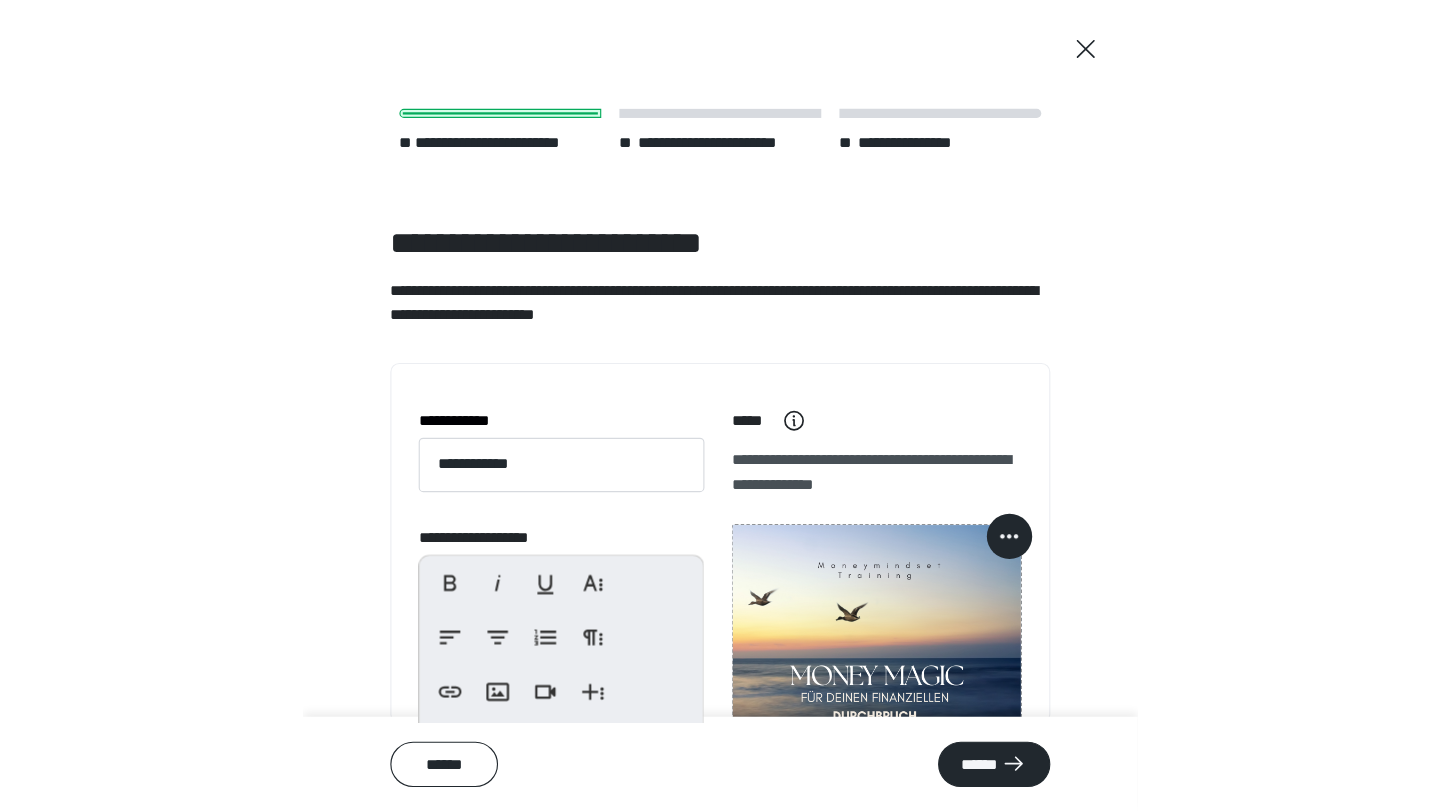 scroll, scrollTop: 13, scrollLeft: 0, axis: vertical 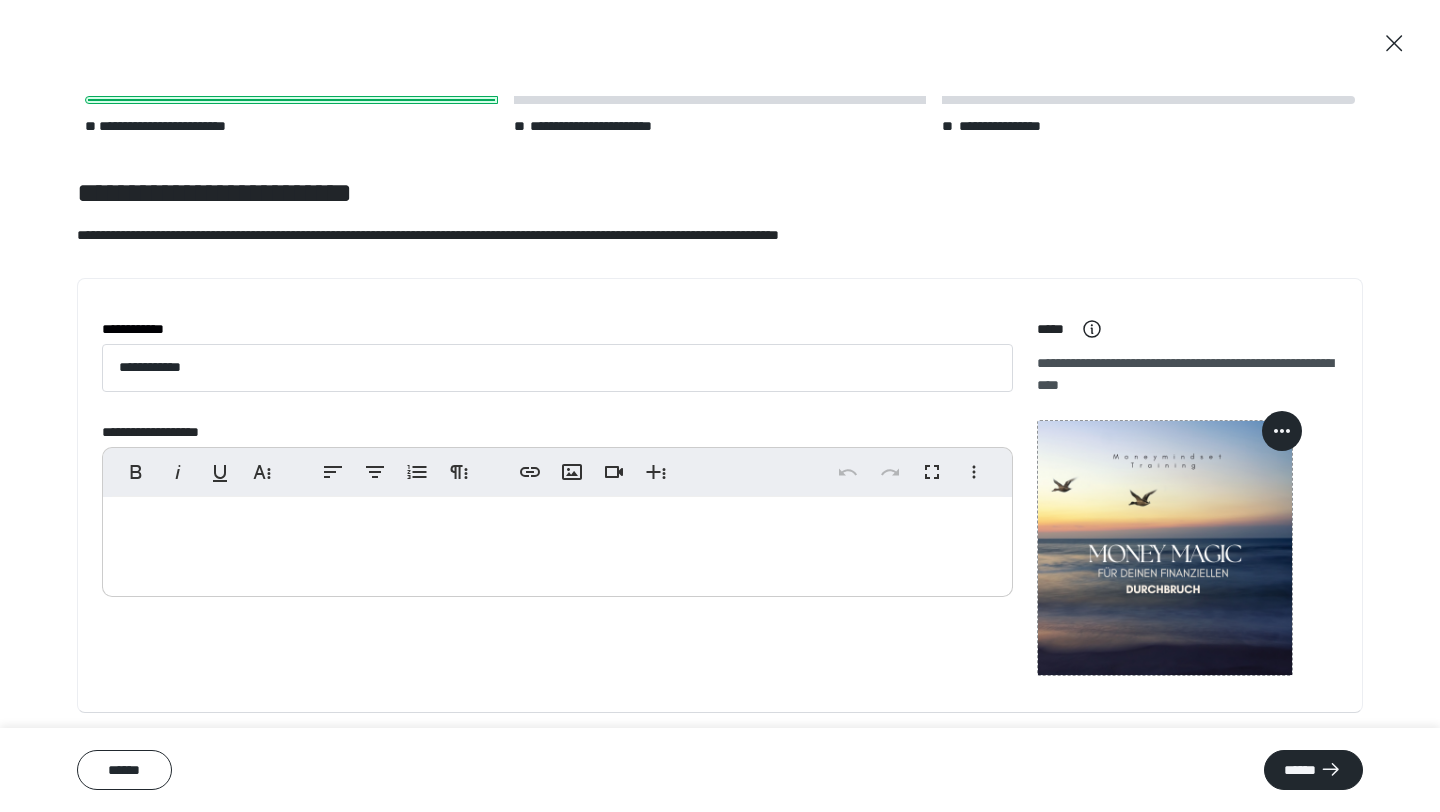 click at bounding box center [557, 542] 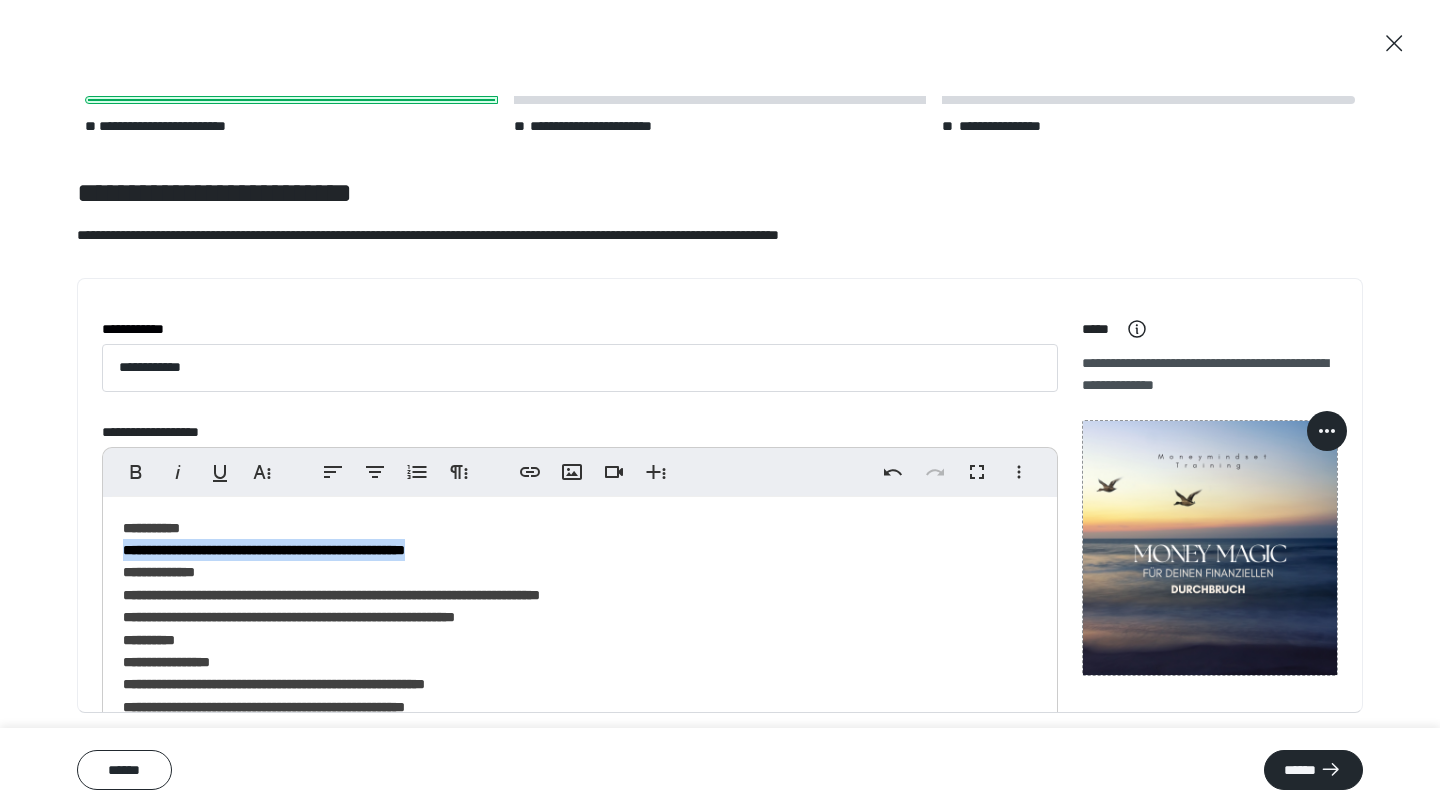drag, startPoint x: 518, startPoint y: 553, endPoint x: 123, endPoint y: 543, distance: 395.12656 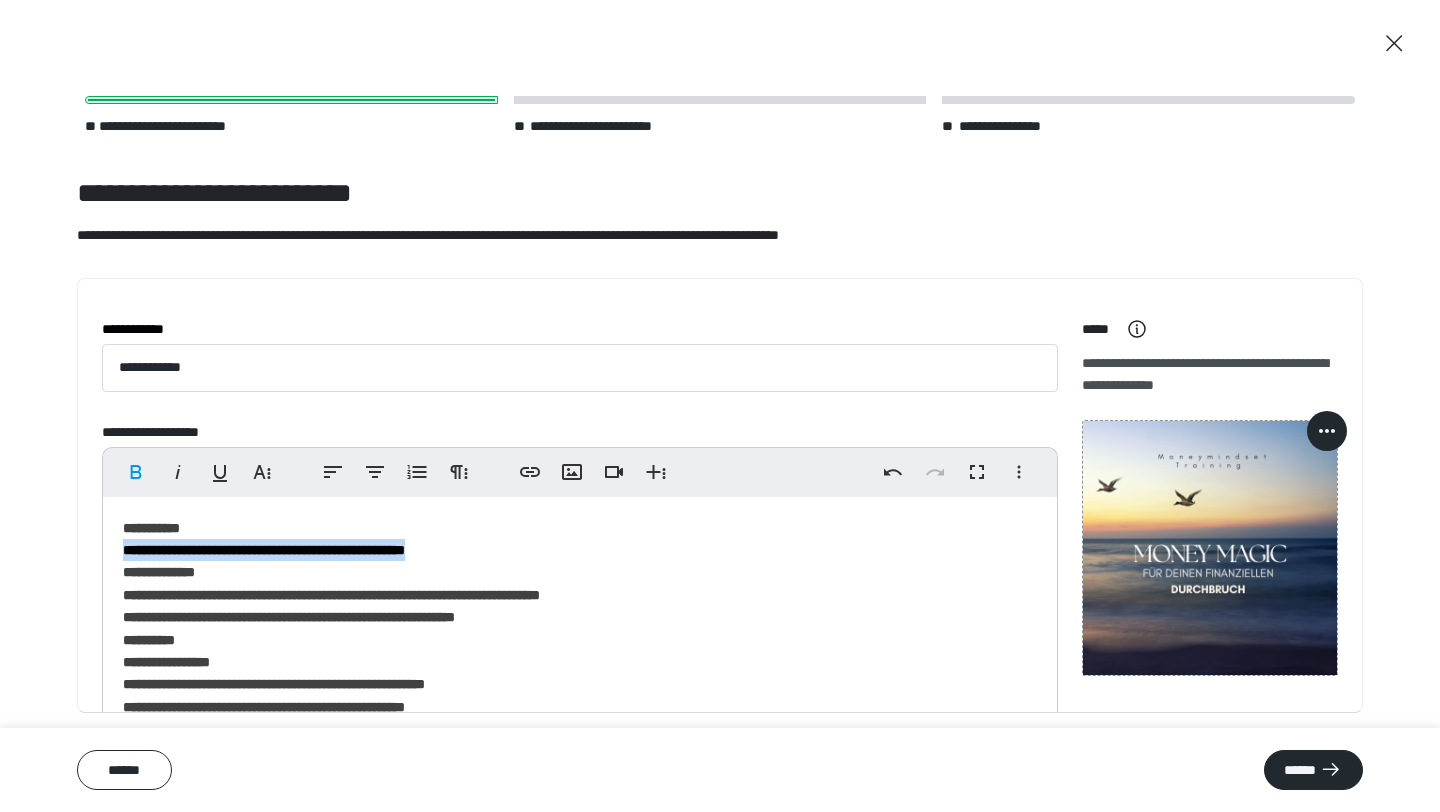 copy on "**********" 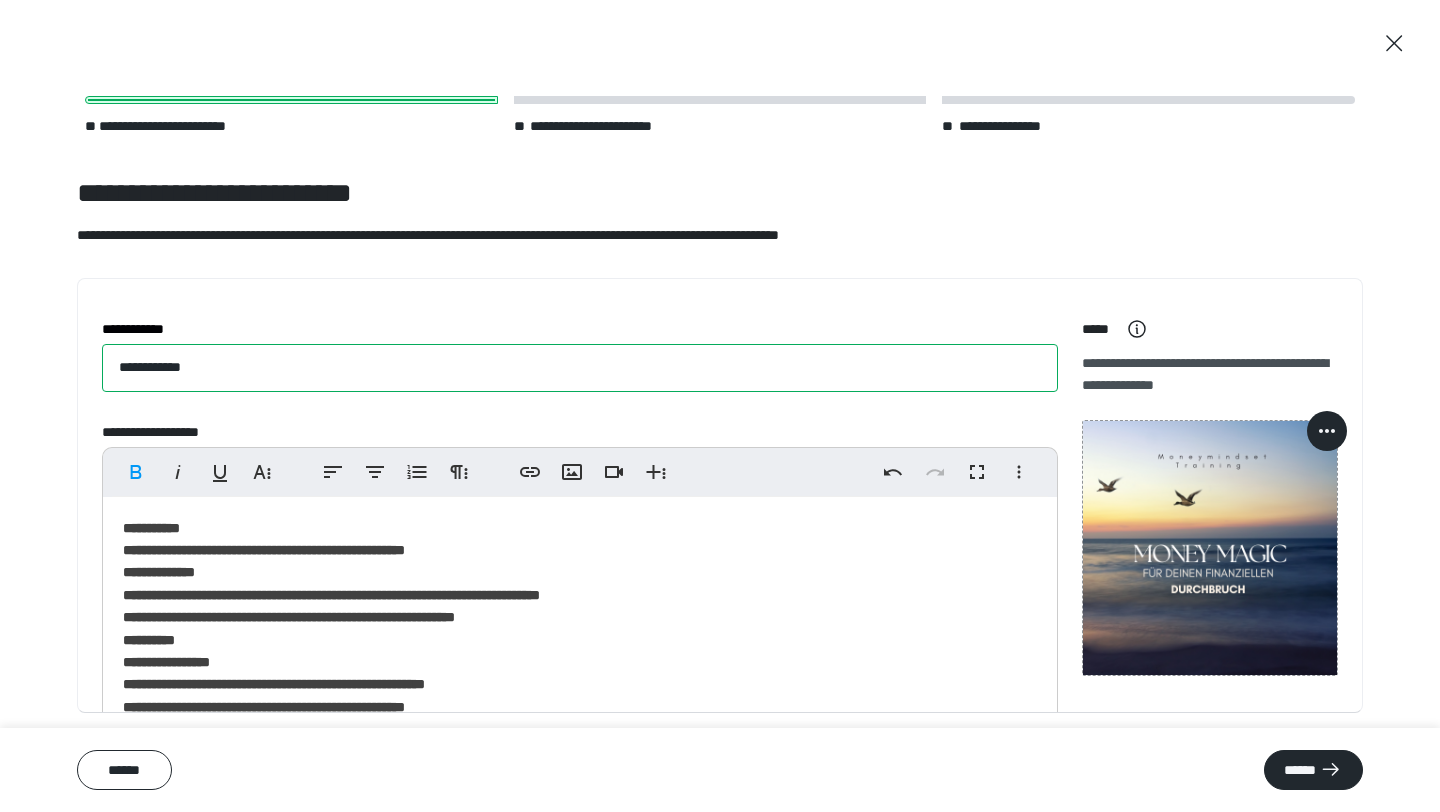 click on "**********" at bounding box center [580, 368] 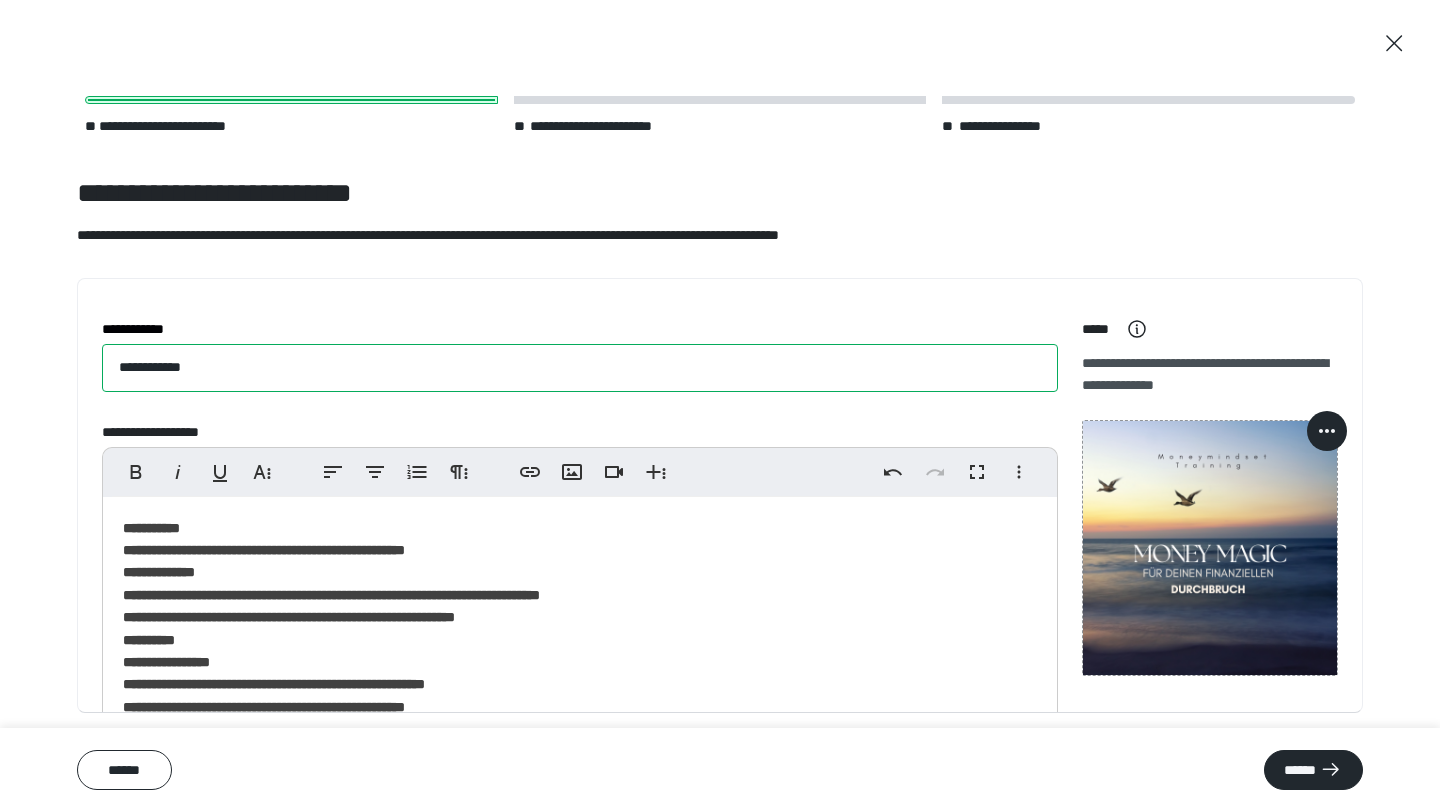 paste on "**********" 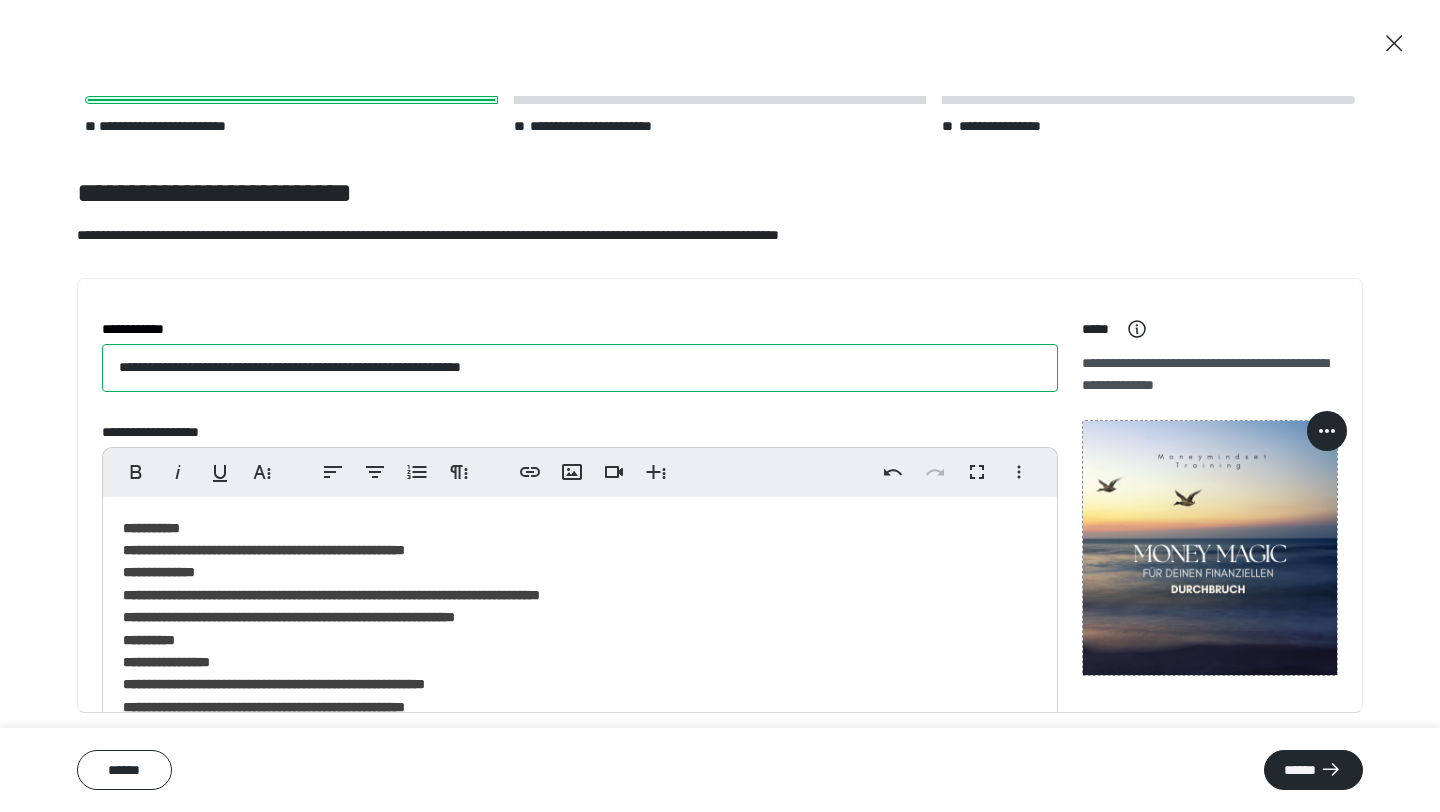 drag, startPoint x: 610, startPoint y: 368, endPoint x: 369, endPoint y: 370, distance: 241.0083 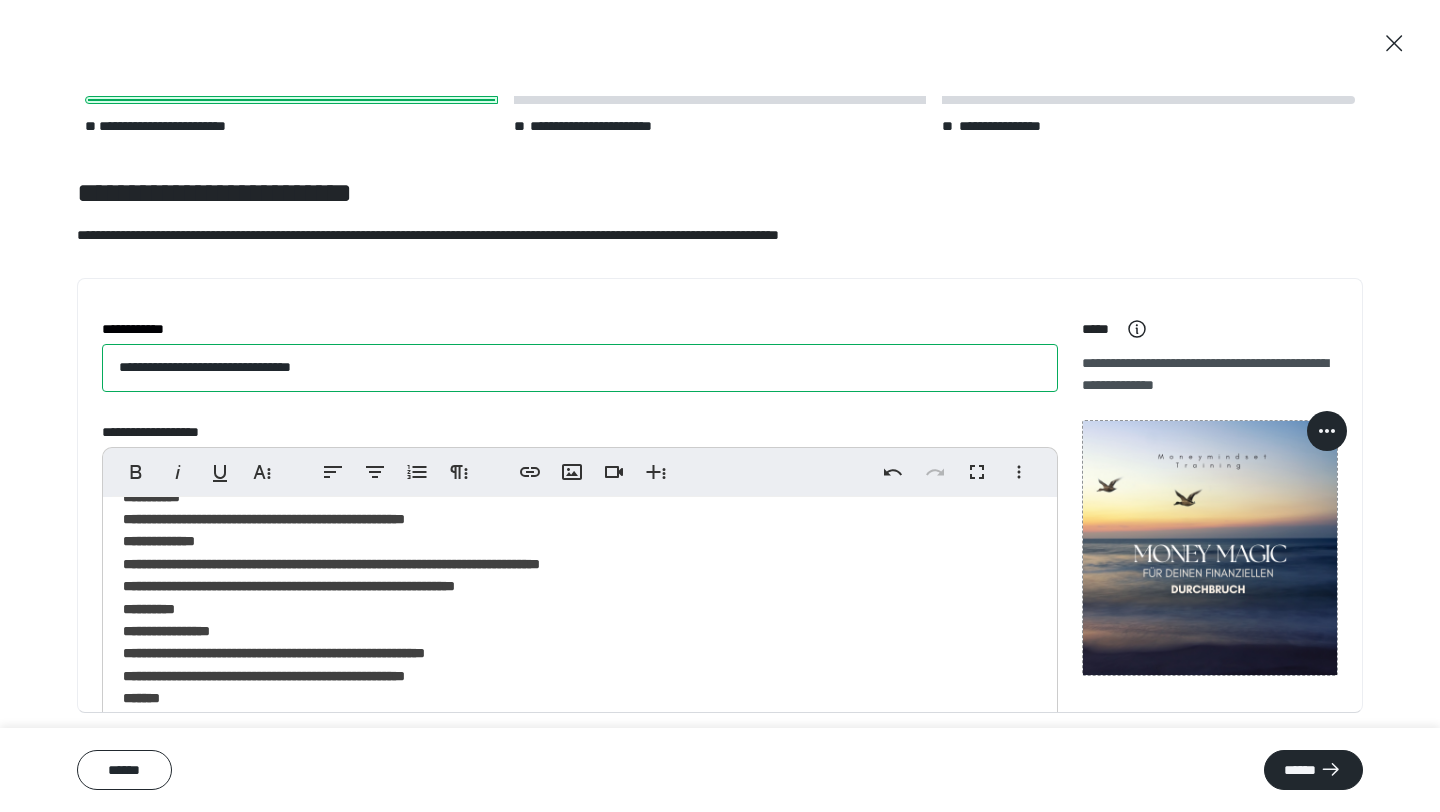 scroll, scrollTop: 44, scrollLeft: 0, axis: vertical 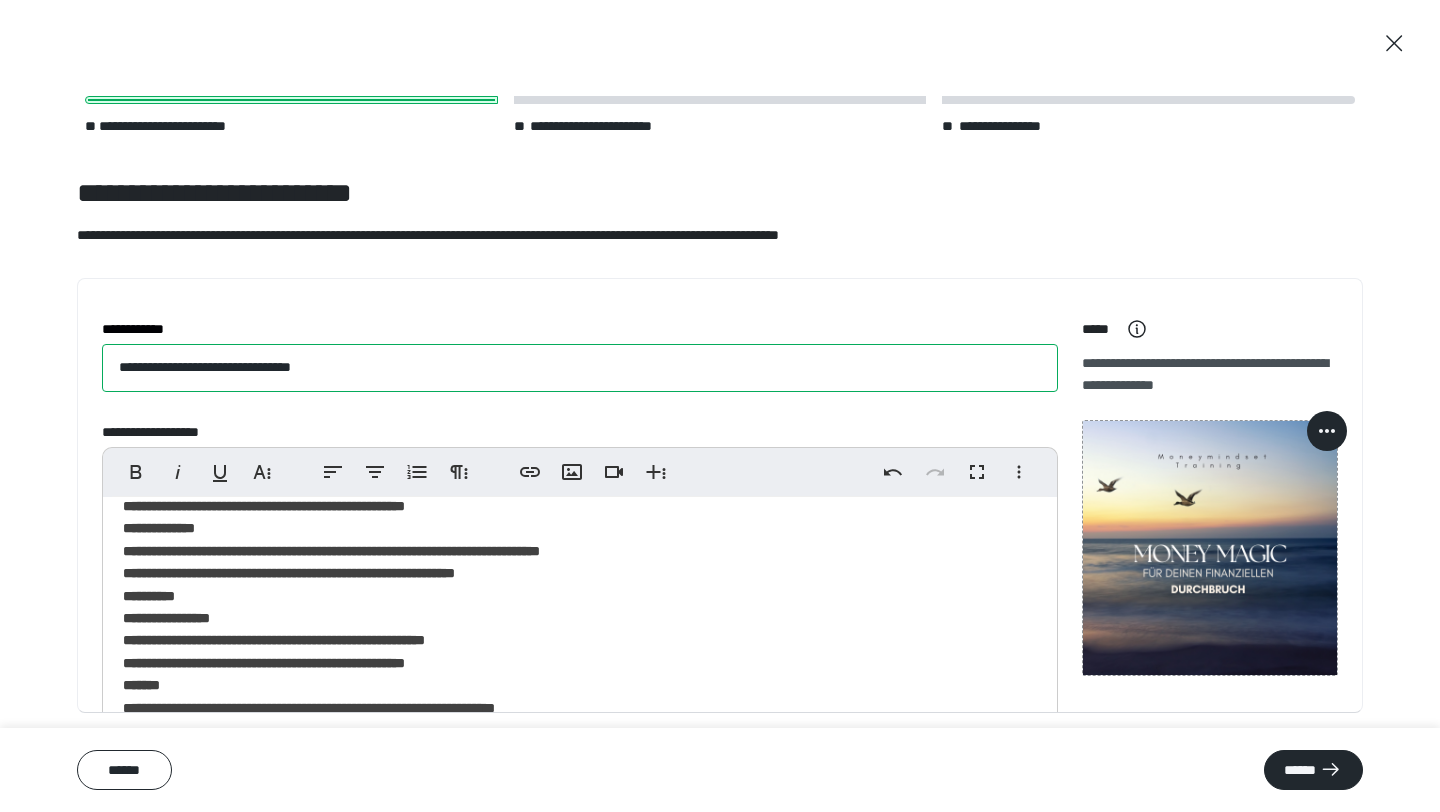 type on "**********" 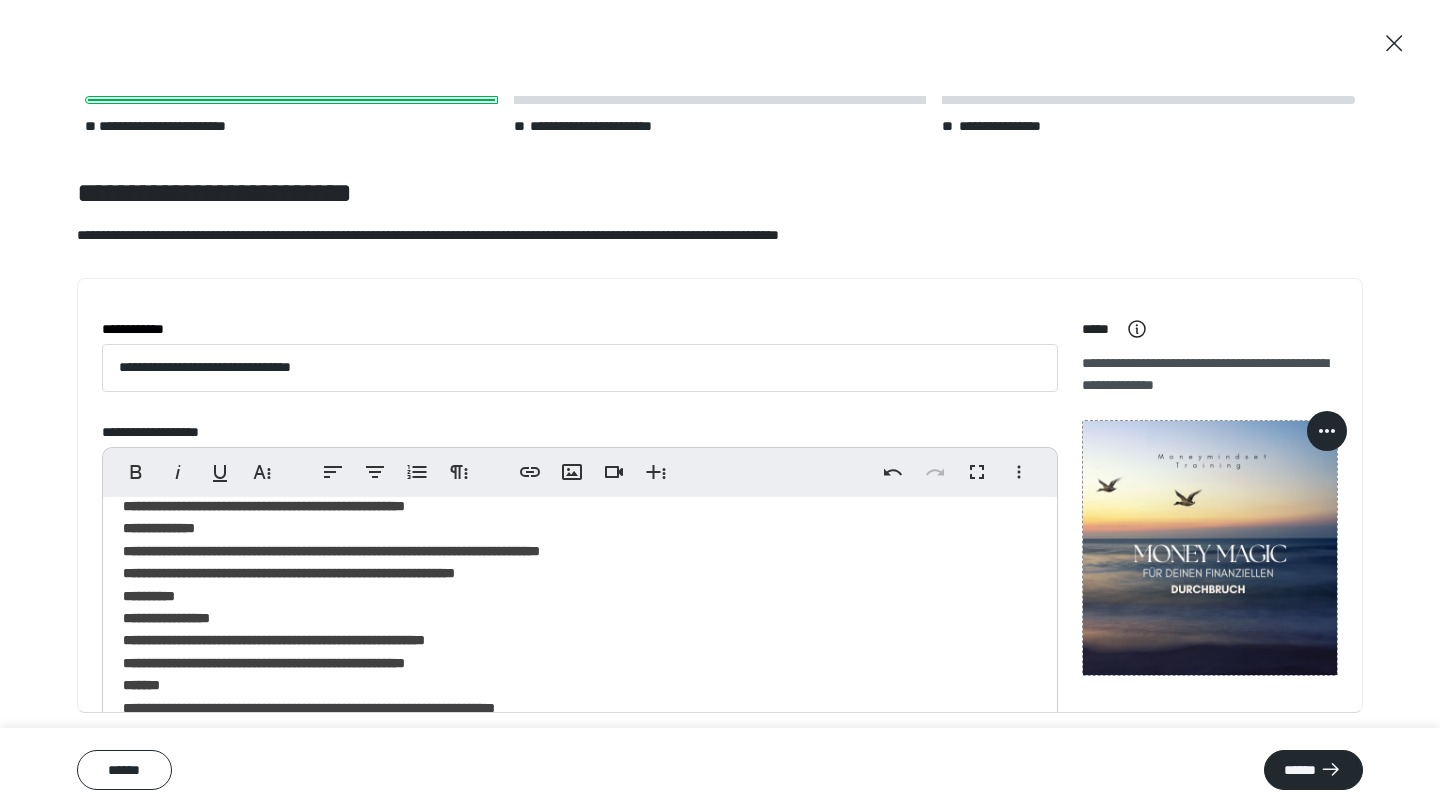 click on "**********" at bounding box center [274, 640] 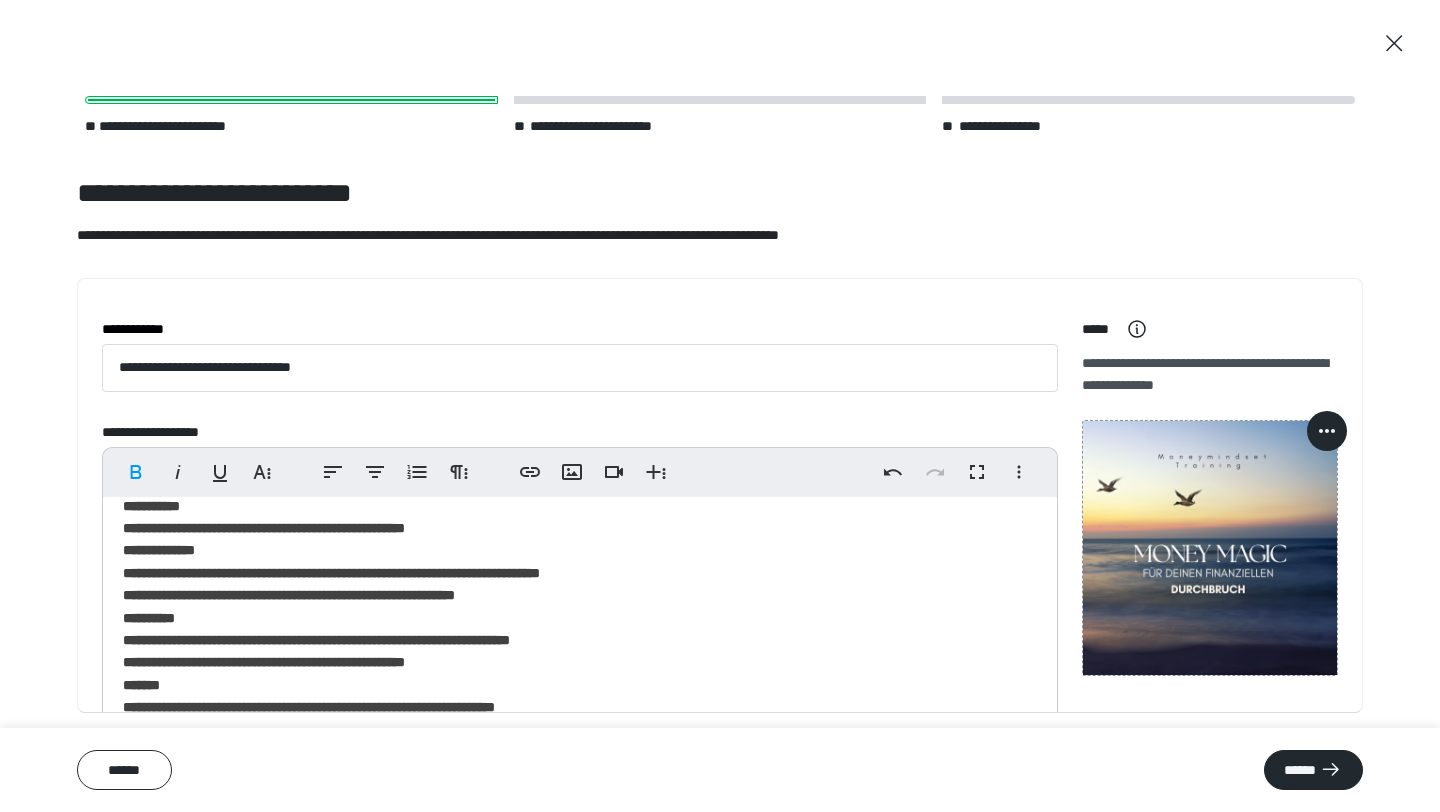 scroll, scrollTop: 22, scrollLeft: 0, axis: vertical 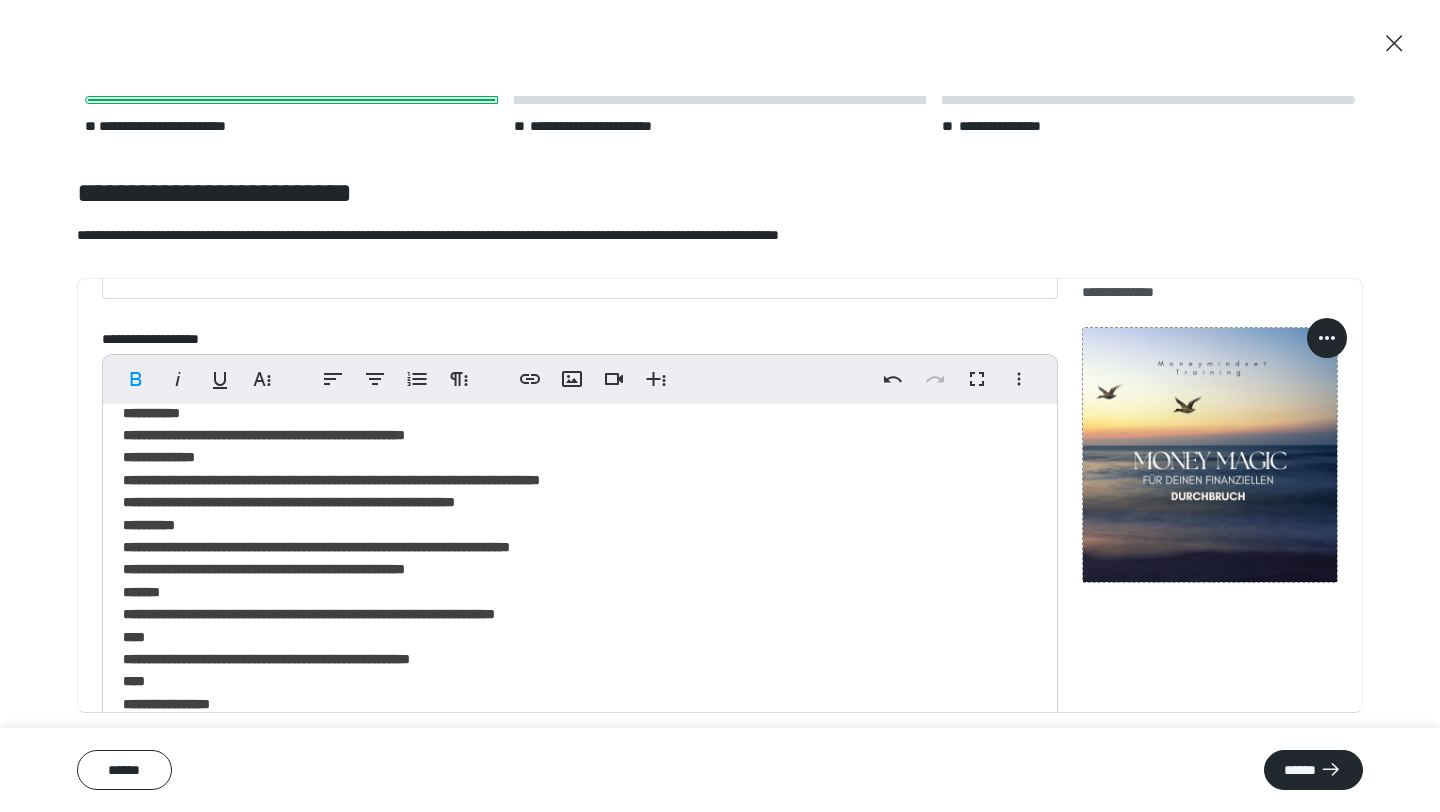 click on "**********" at bounding box center [580, 592] 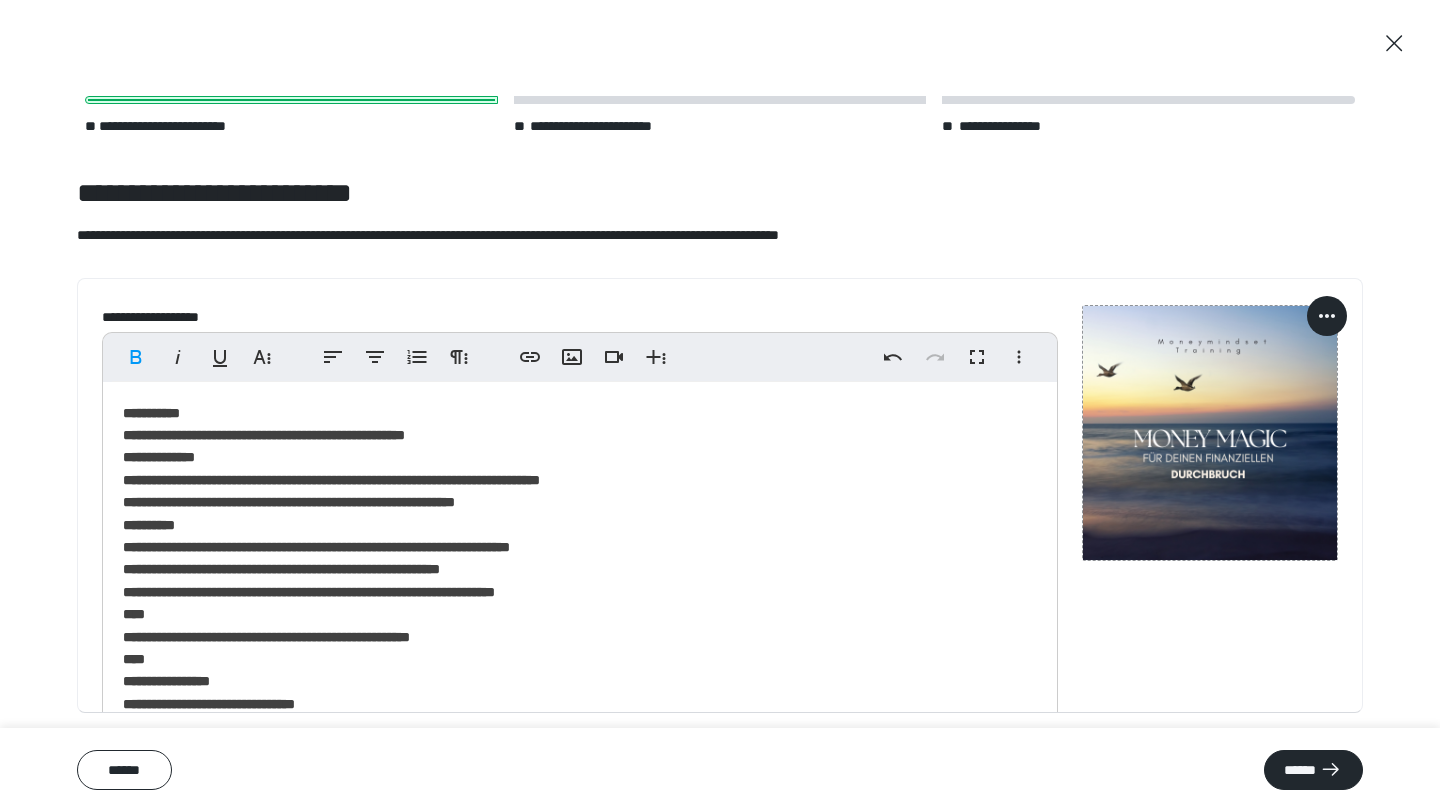 click on "**********" at bounding box center [580, 581] 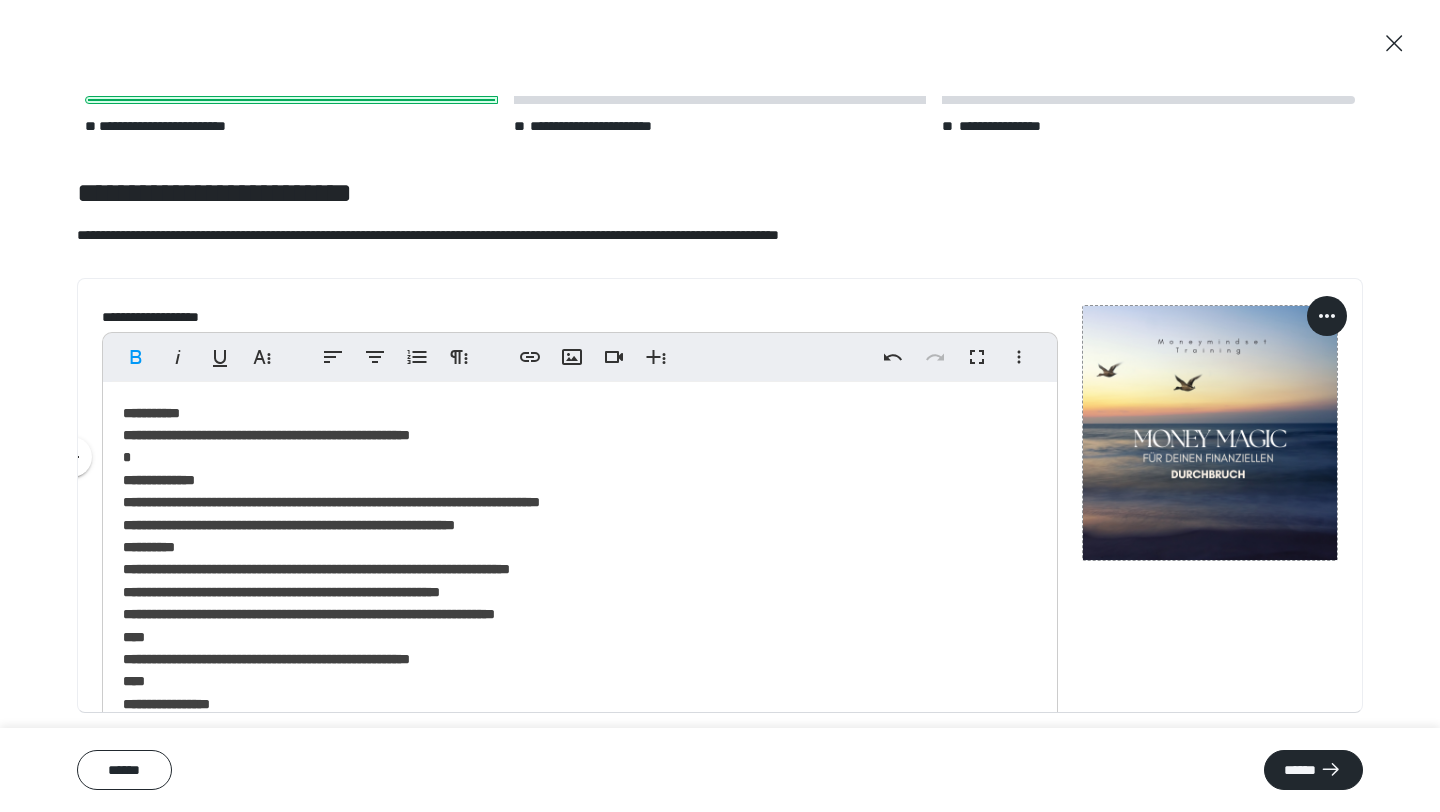 scroll, scrollTop: 22, scrollLeft: 0, axis: vertical 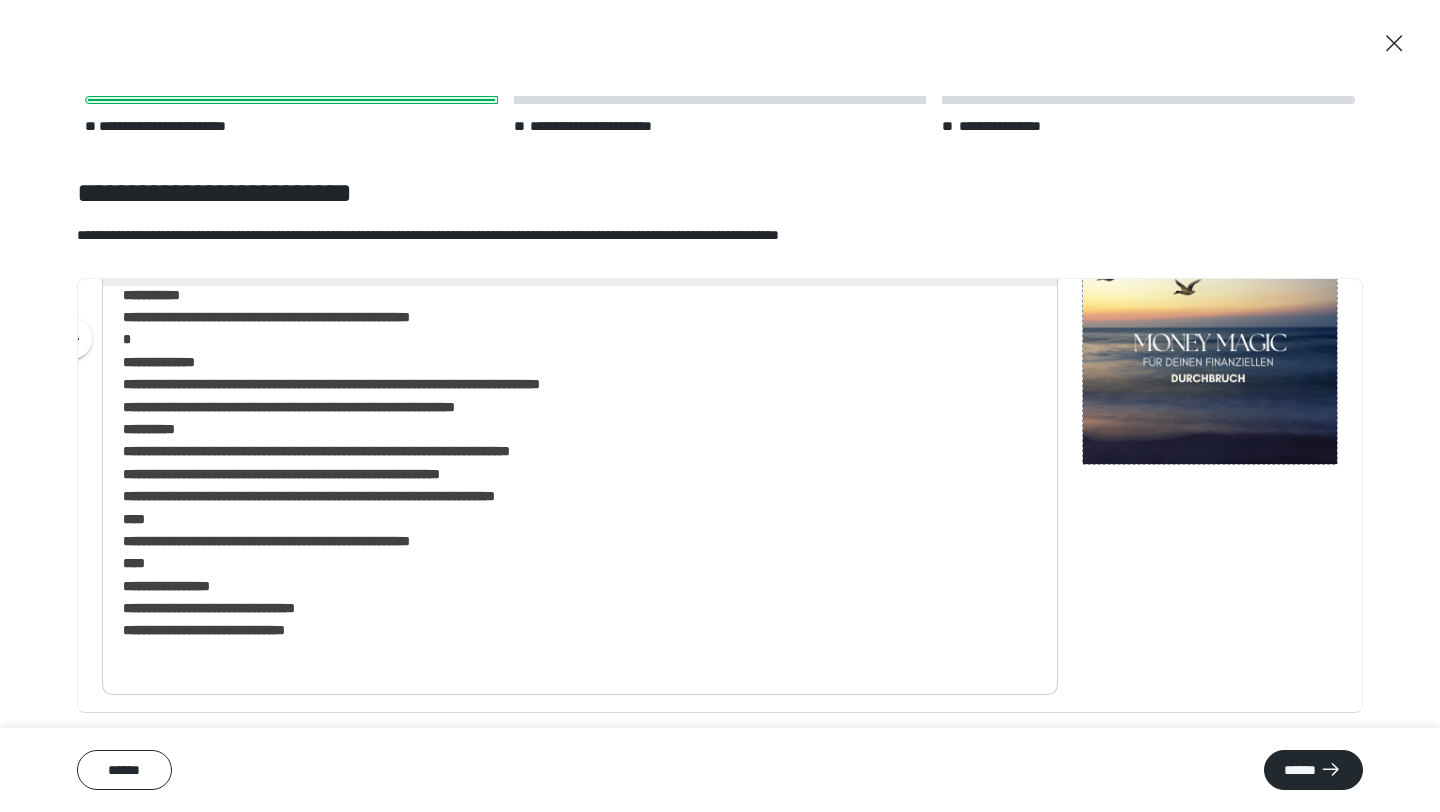 click on "**********" at bounding box center (209, 608) 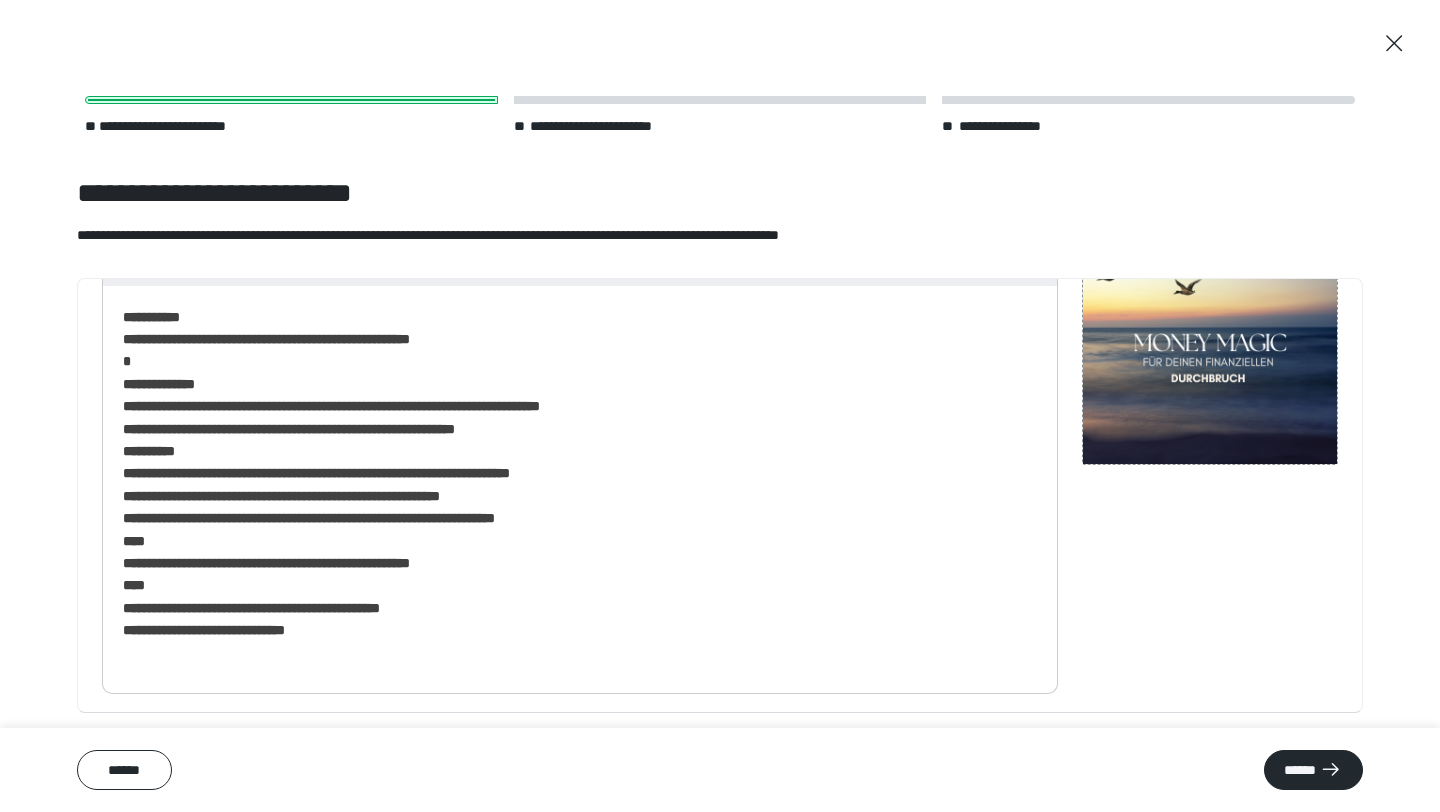 scroll, scrollTop: 0, scrollLeft: 0, axis: both 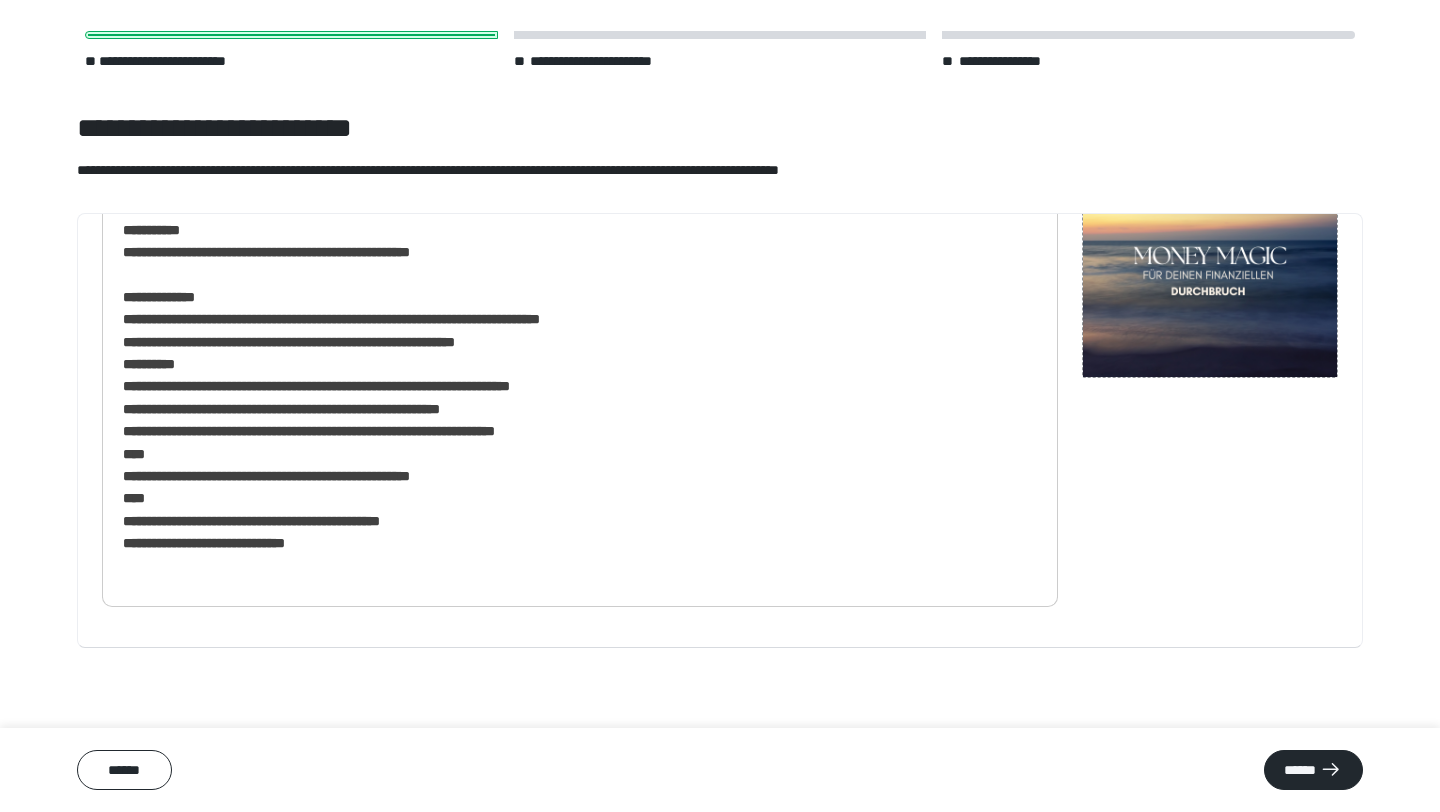 click on "**********" at bounding box center [580, 398] 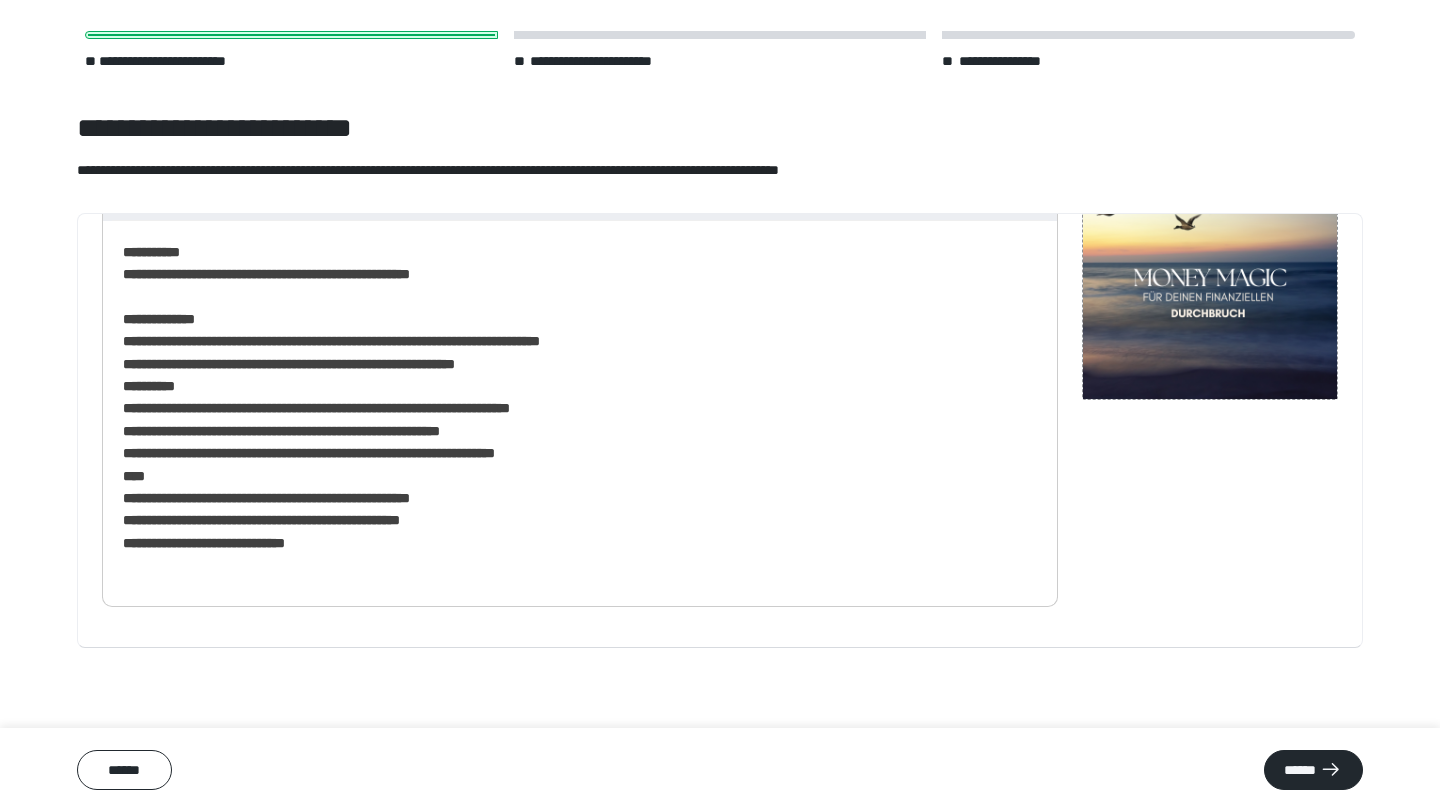 scroll, scrollTop: 210, scrollLeft: 0, axis: vertical 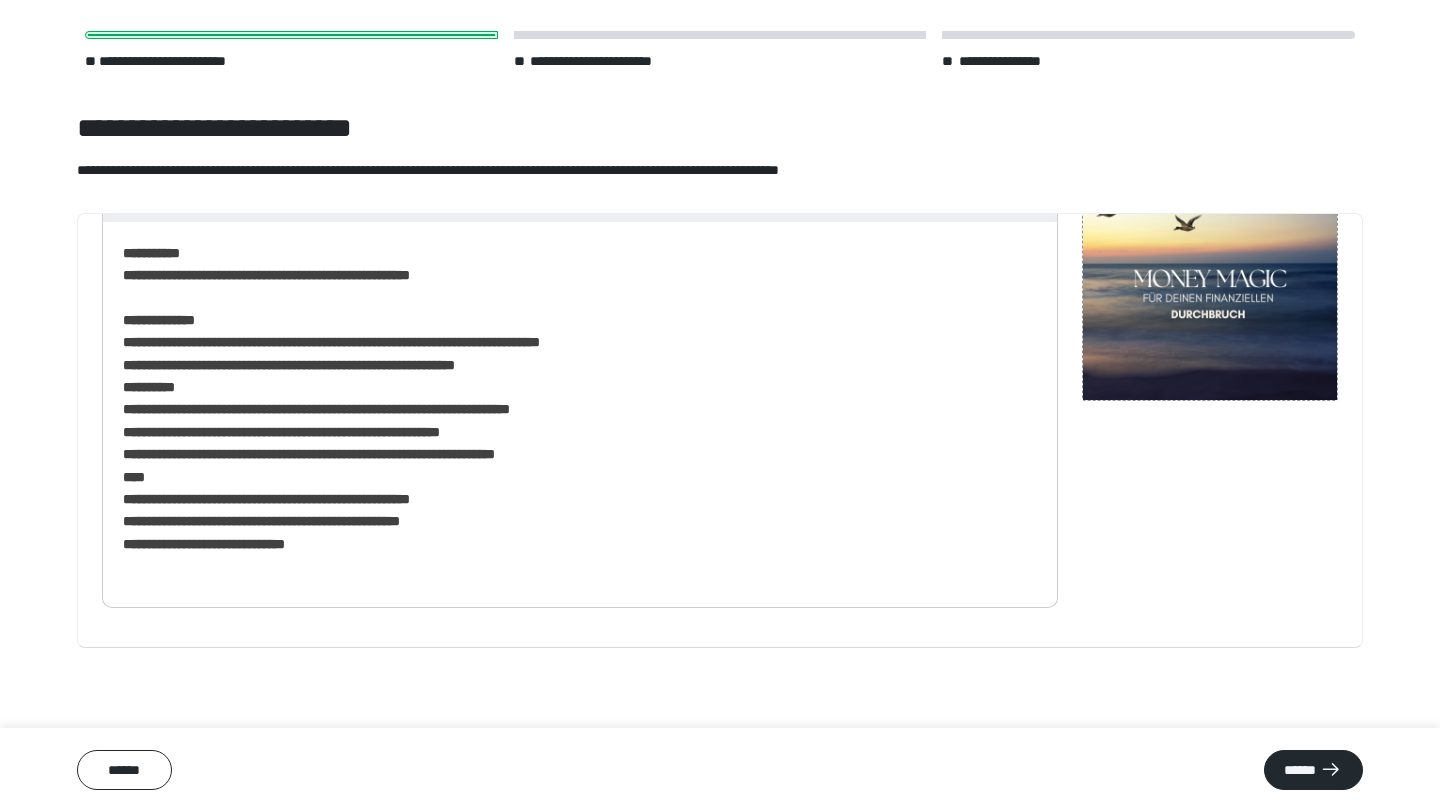 click on "**********" at bounding box center [580, 410] 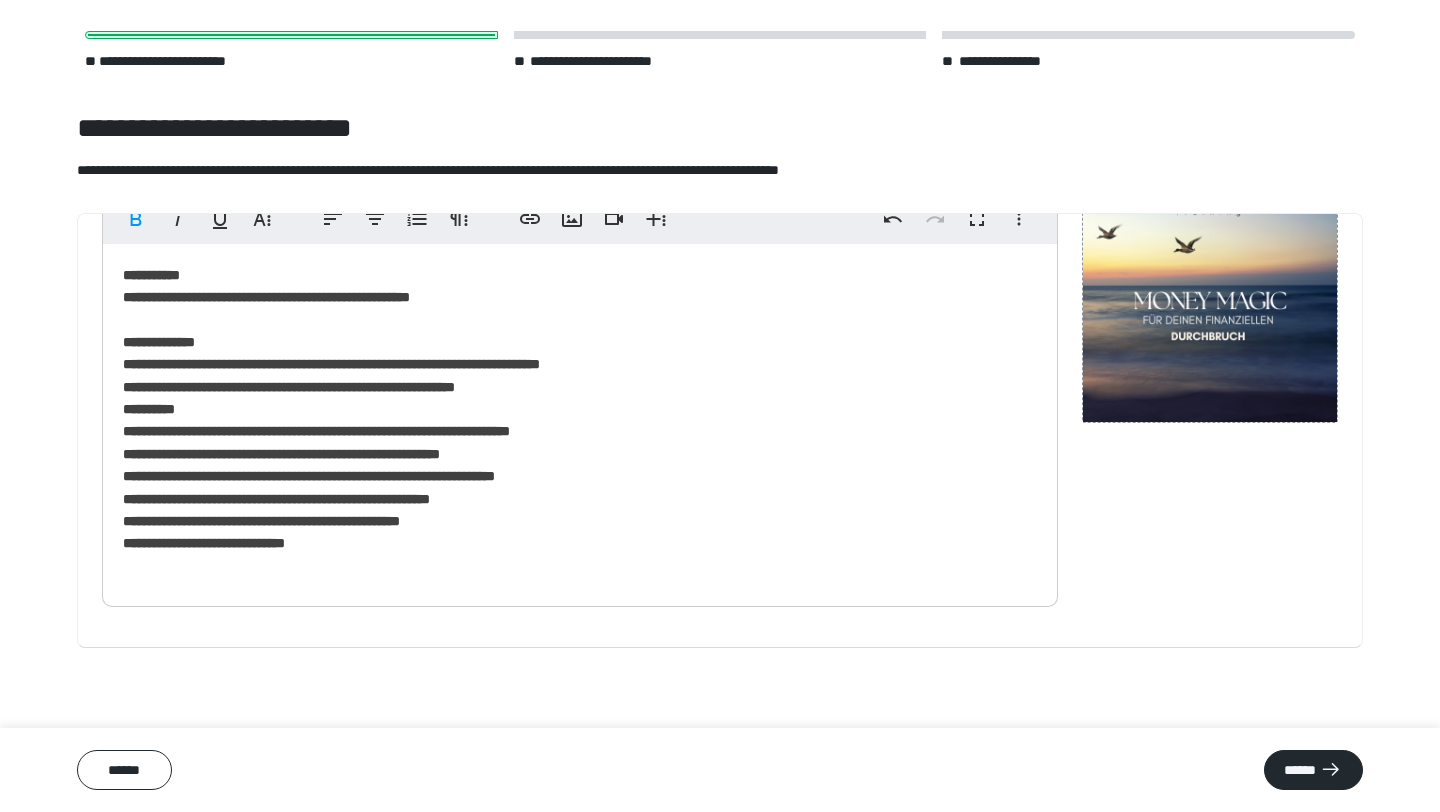click on "**********" at bounding box center (149, 409) 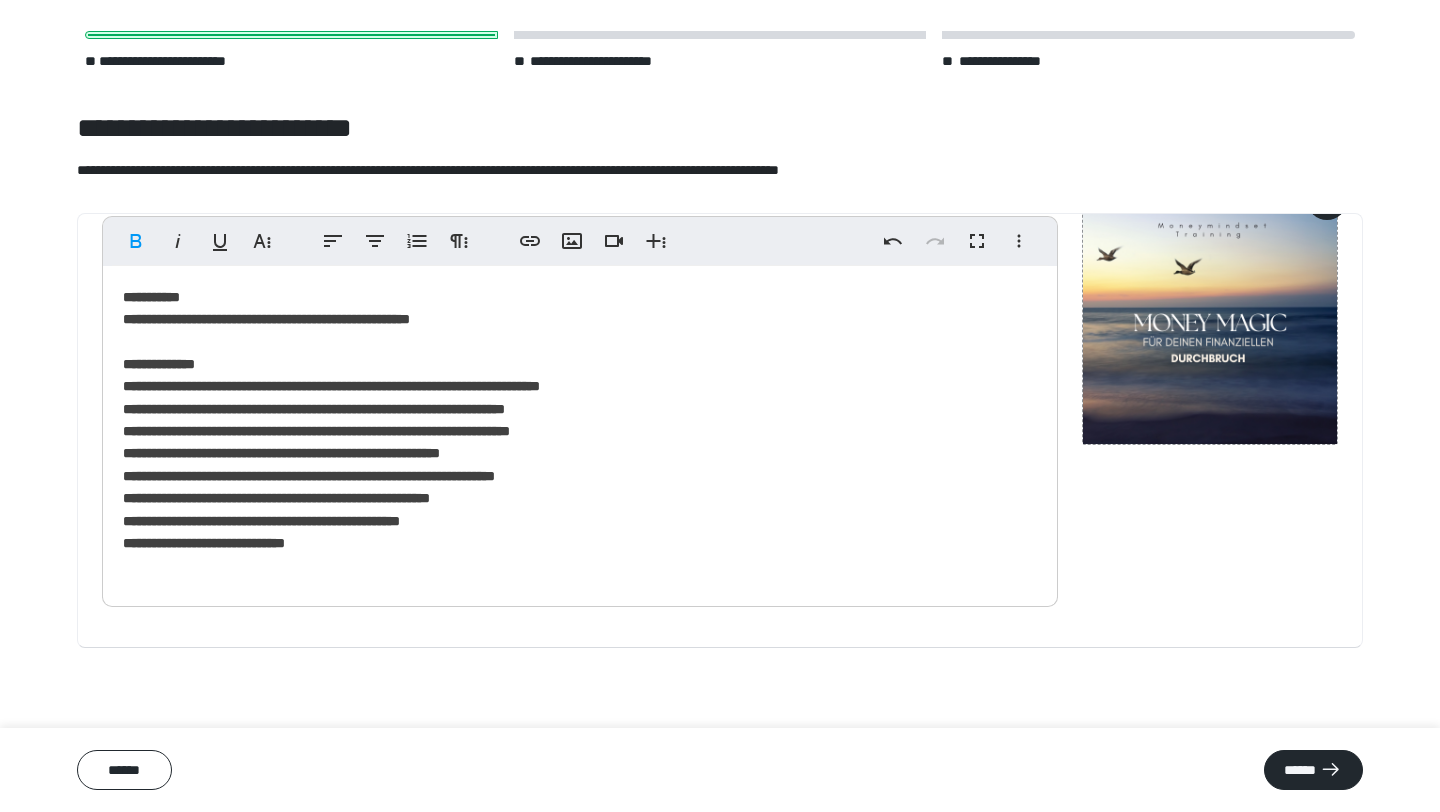 scroll, scrollTop: 165, scrollLeft: 0, axis: vertical 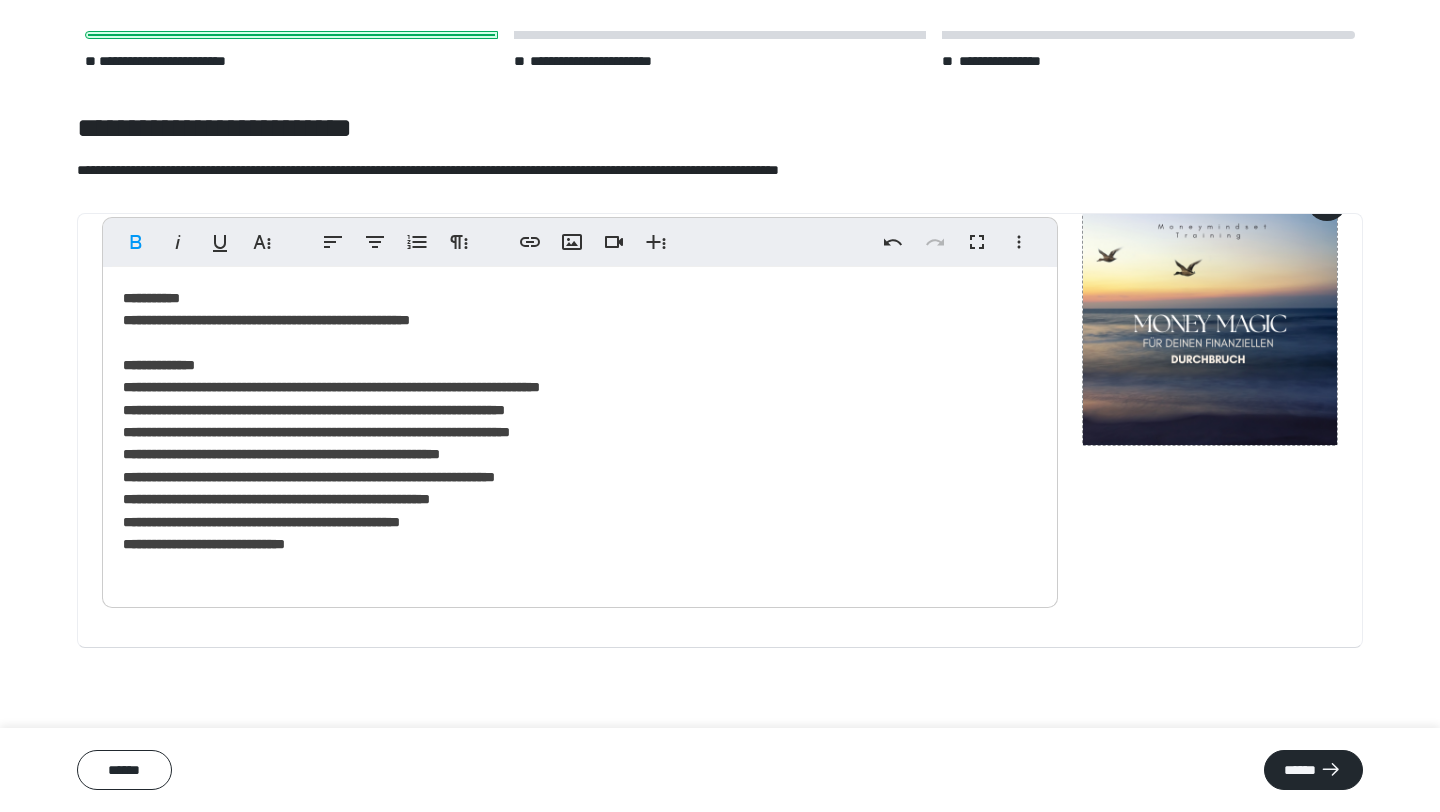 click on "**********" at bounding box center (580, 432) 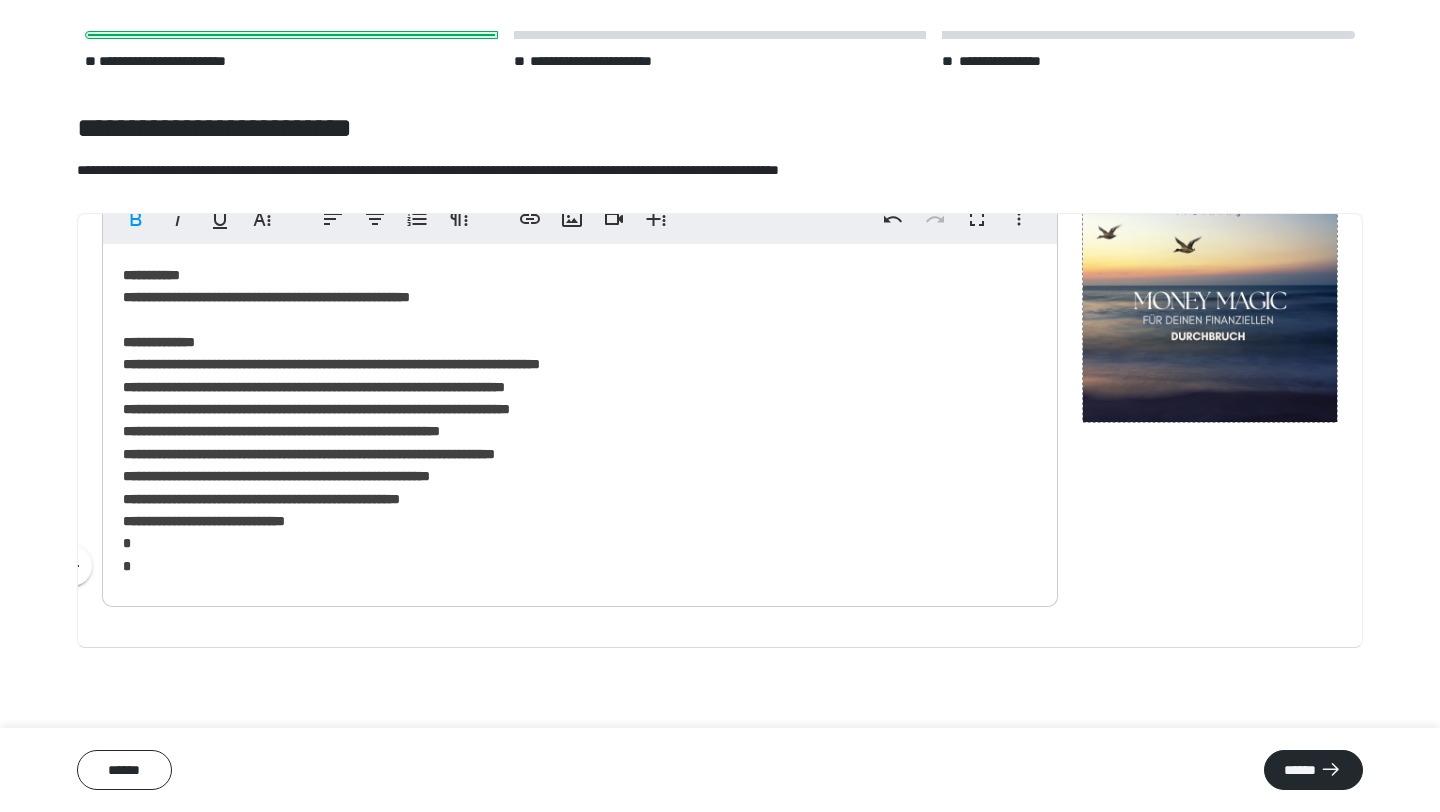 scroll, scrollTop: 210, scrollLeft: 0, axis: vertical 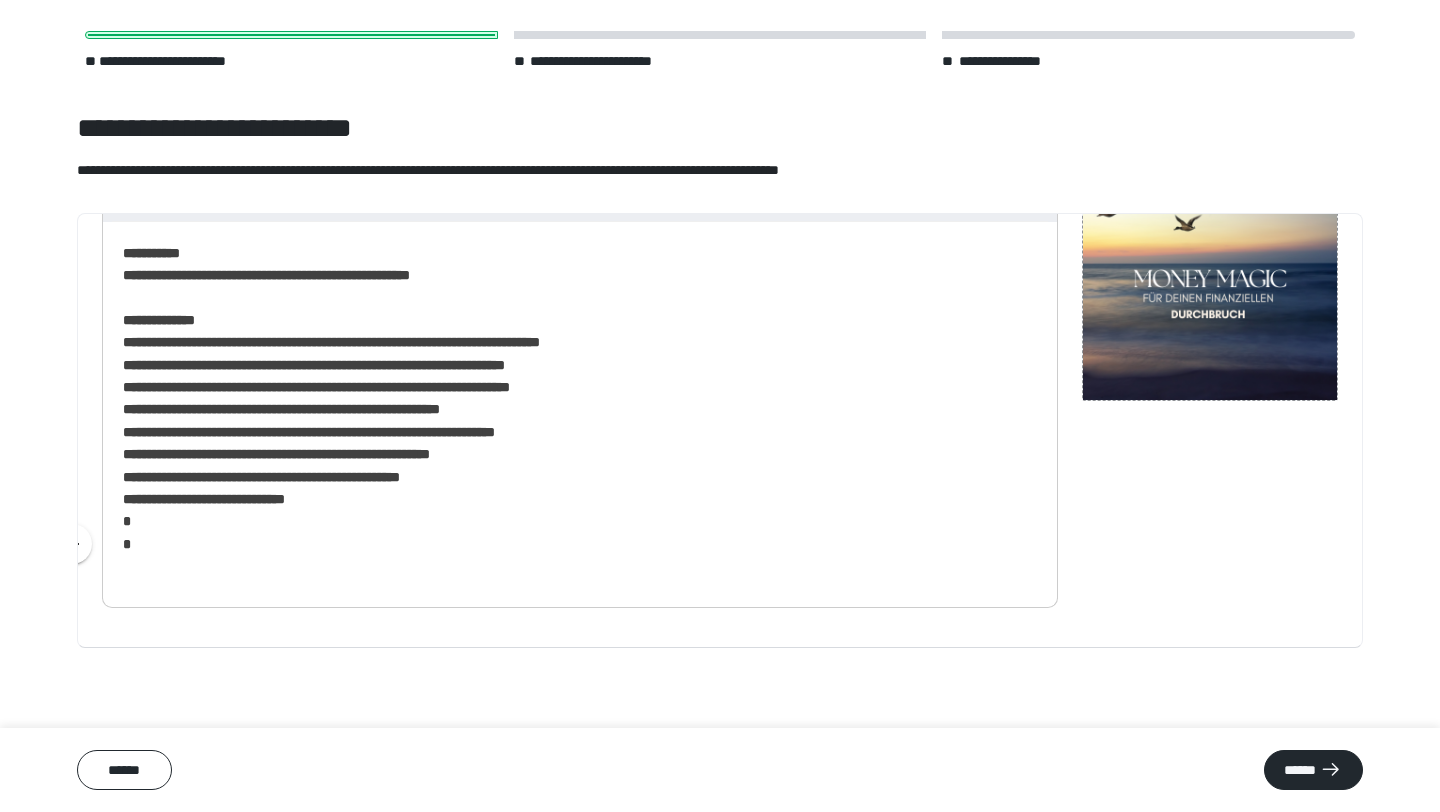 click on "**********" at bounding box center [580, 410] 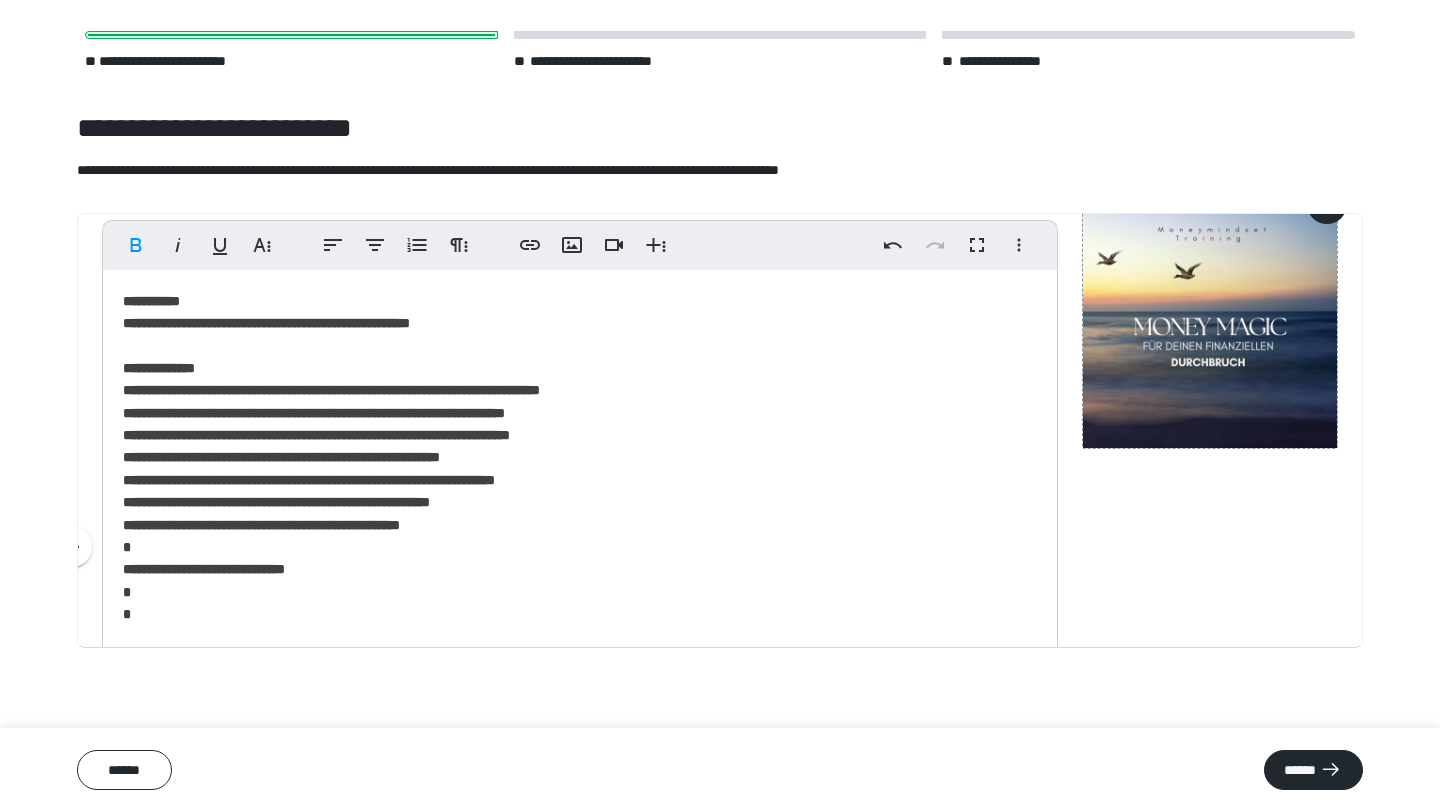 scroll, scrollTop: 152, scrollLeft: 0, axis: vertical 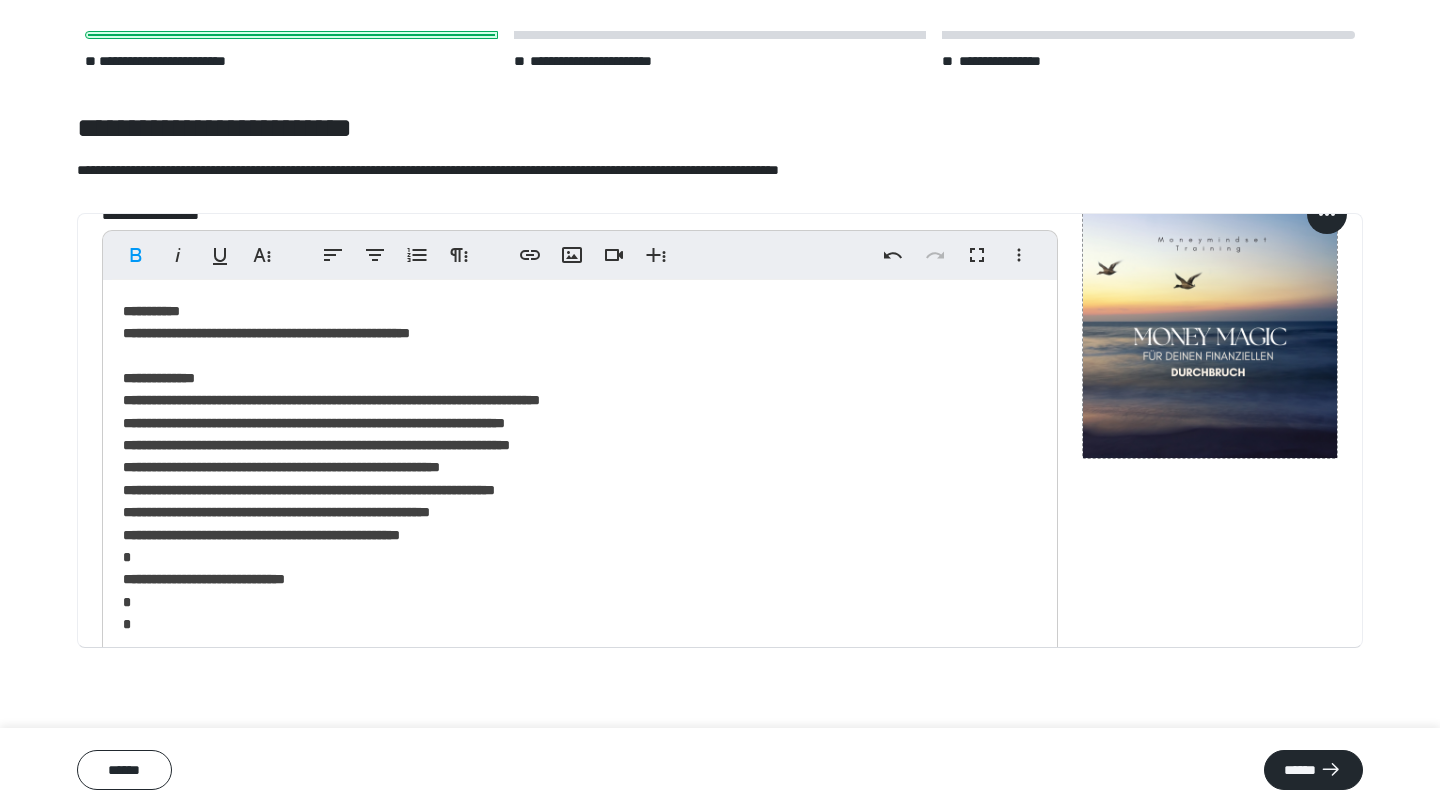 click on "**********" at bounding box center [580, 479] 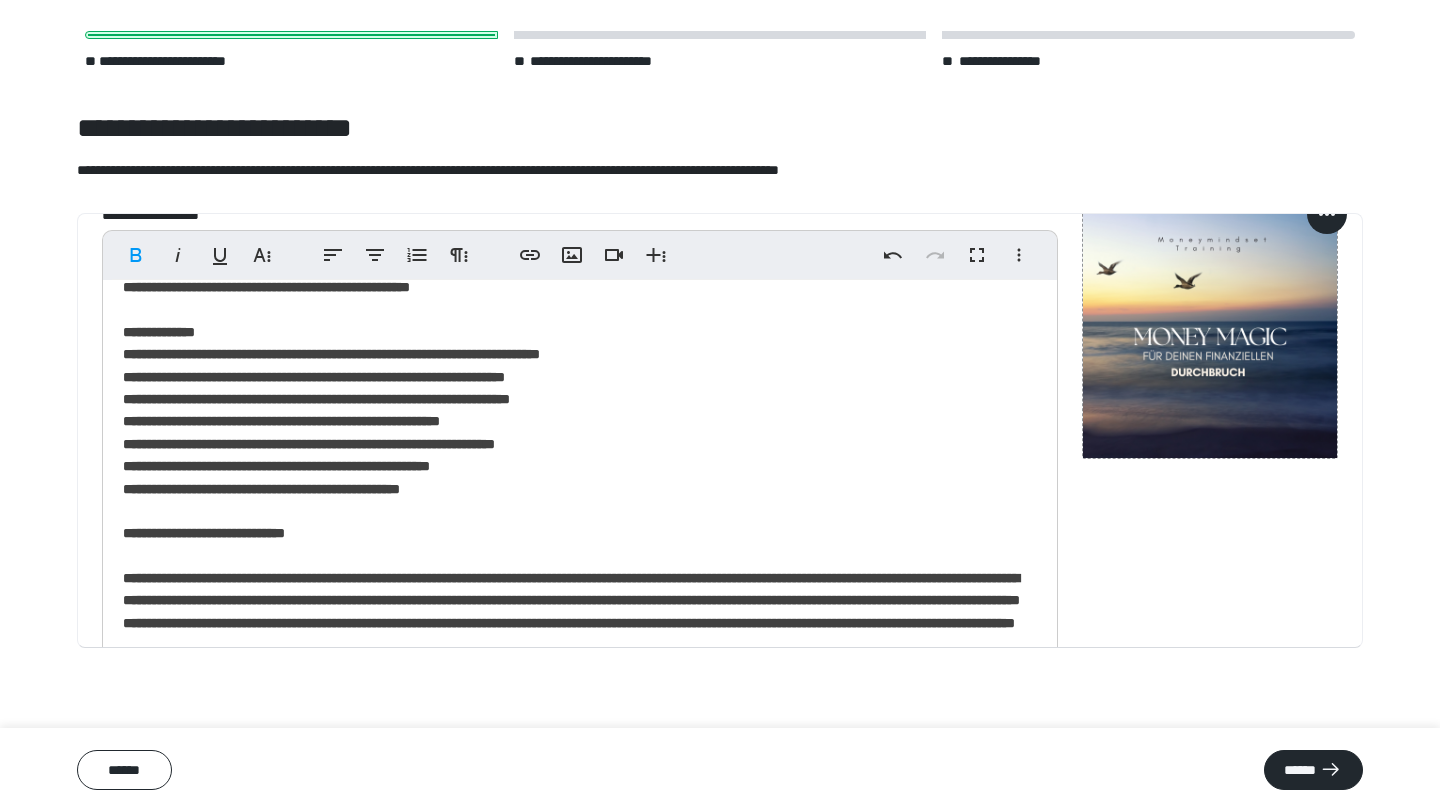 scroll, scrollTop: 134, scrollLeft: 0, axis: vertical 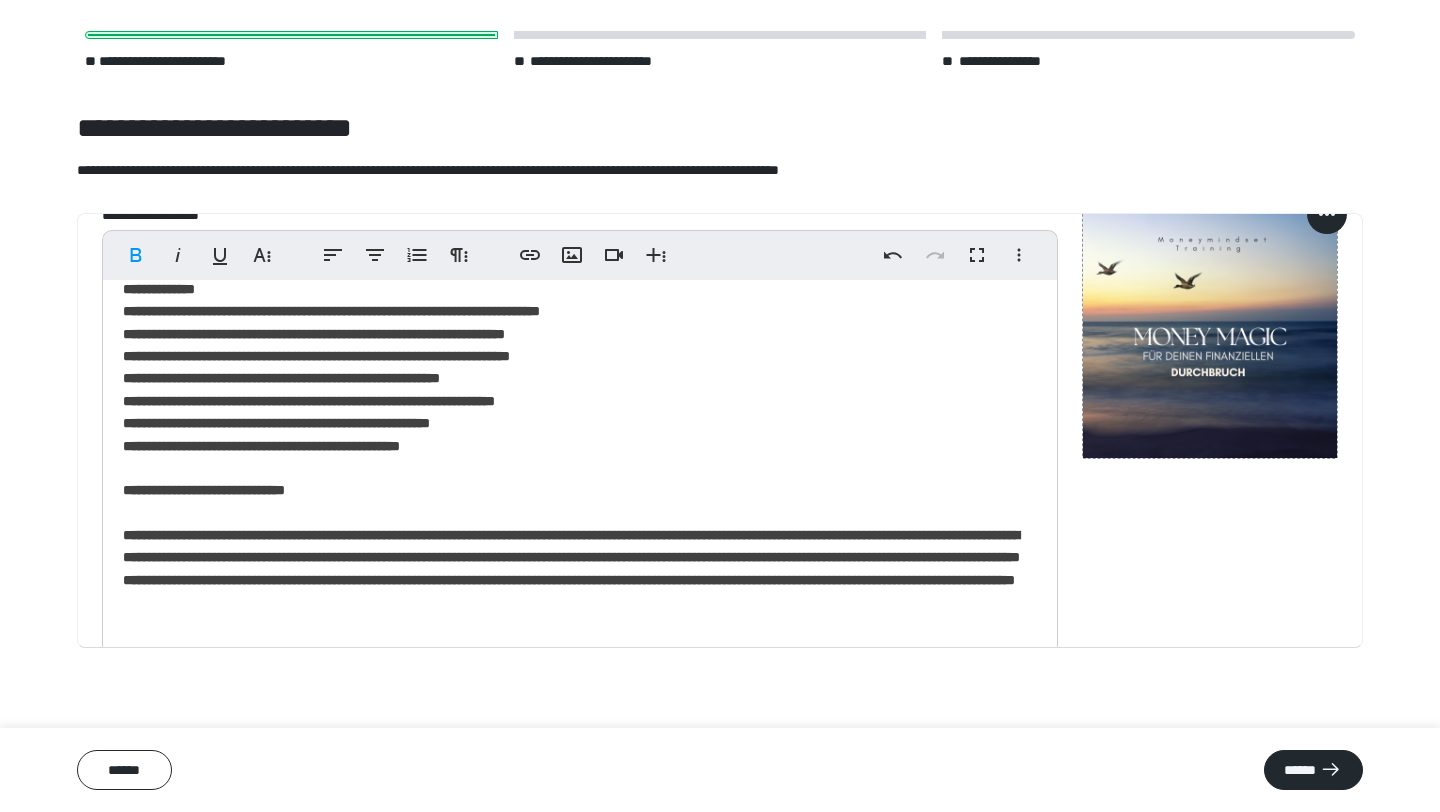 click on "**********" at bounding box center (571, 557) 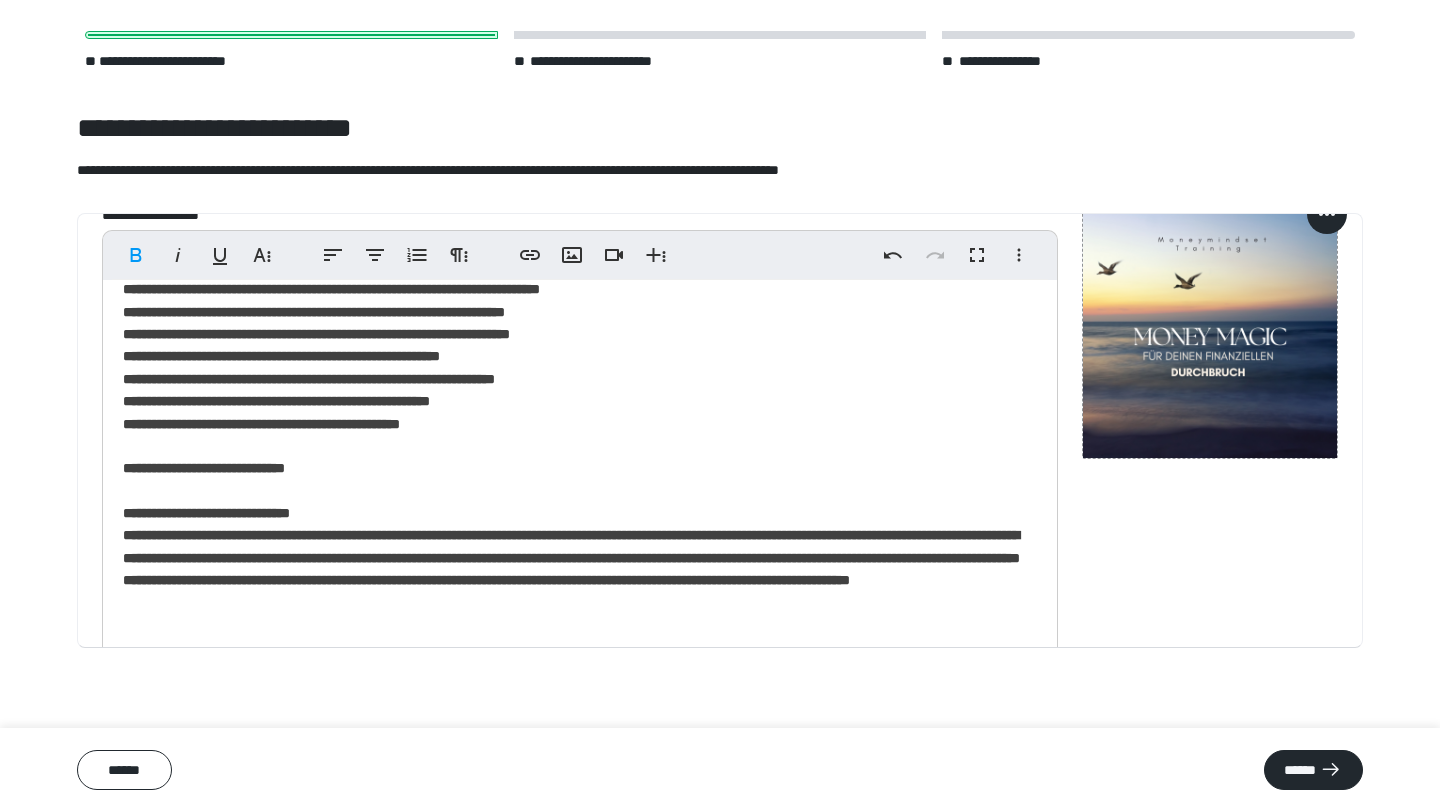 click on "**********" at bounding box center [571, 557] 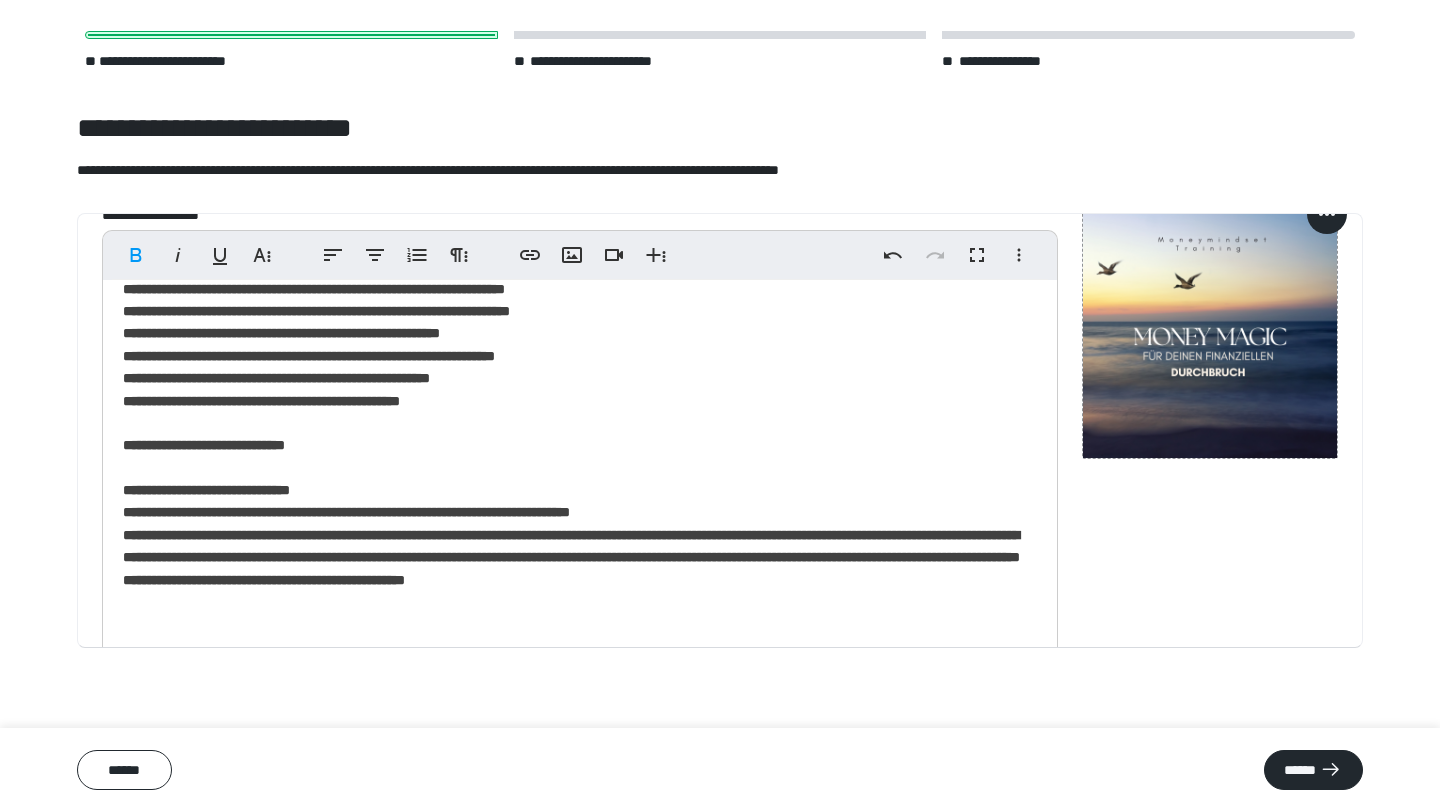 click on "**********" at bounding box center [571, 557] 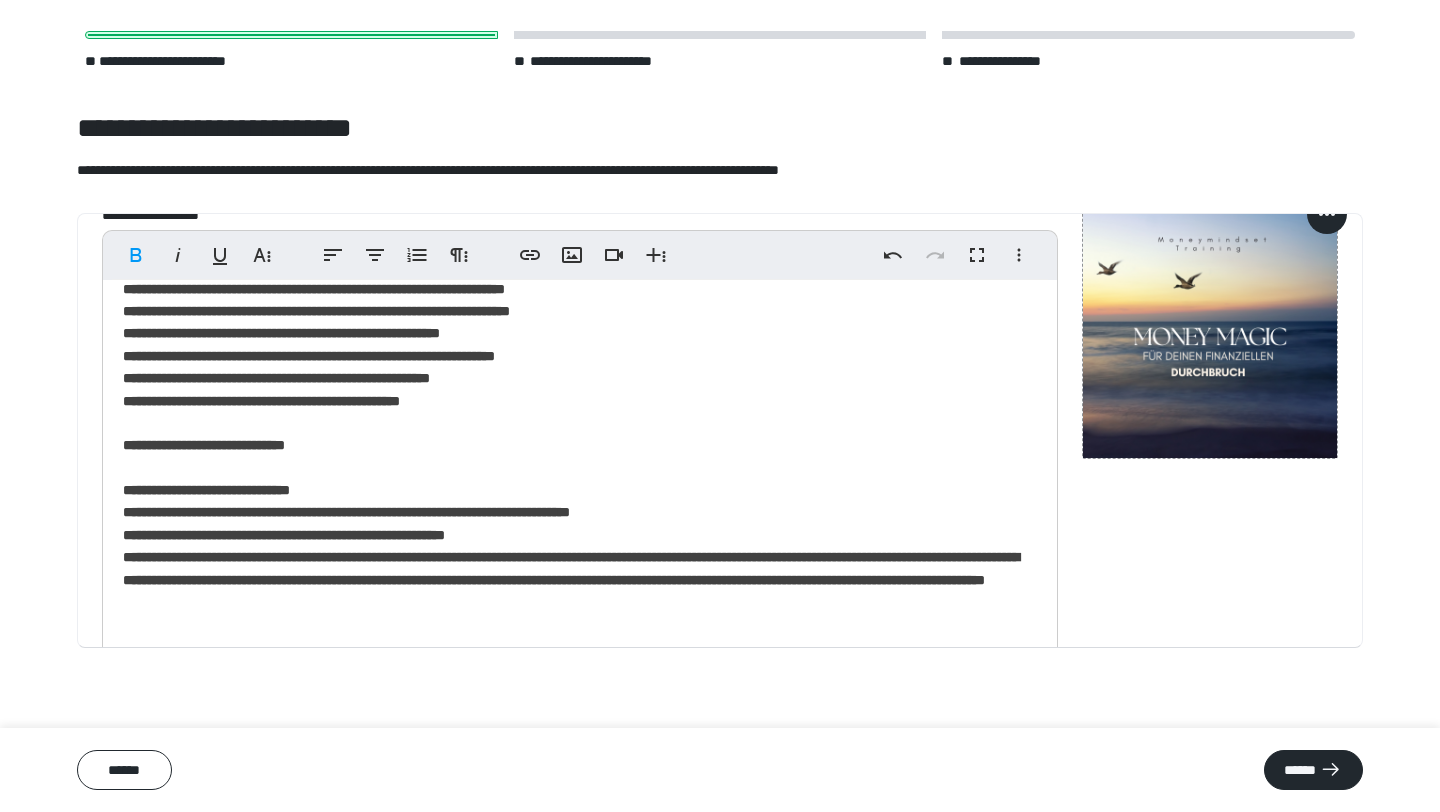 click on "**********" at bounding box center (571, 568) 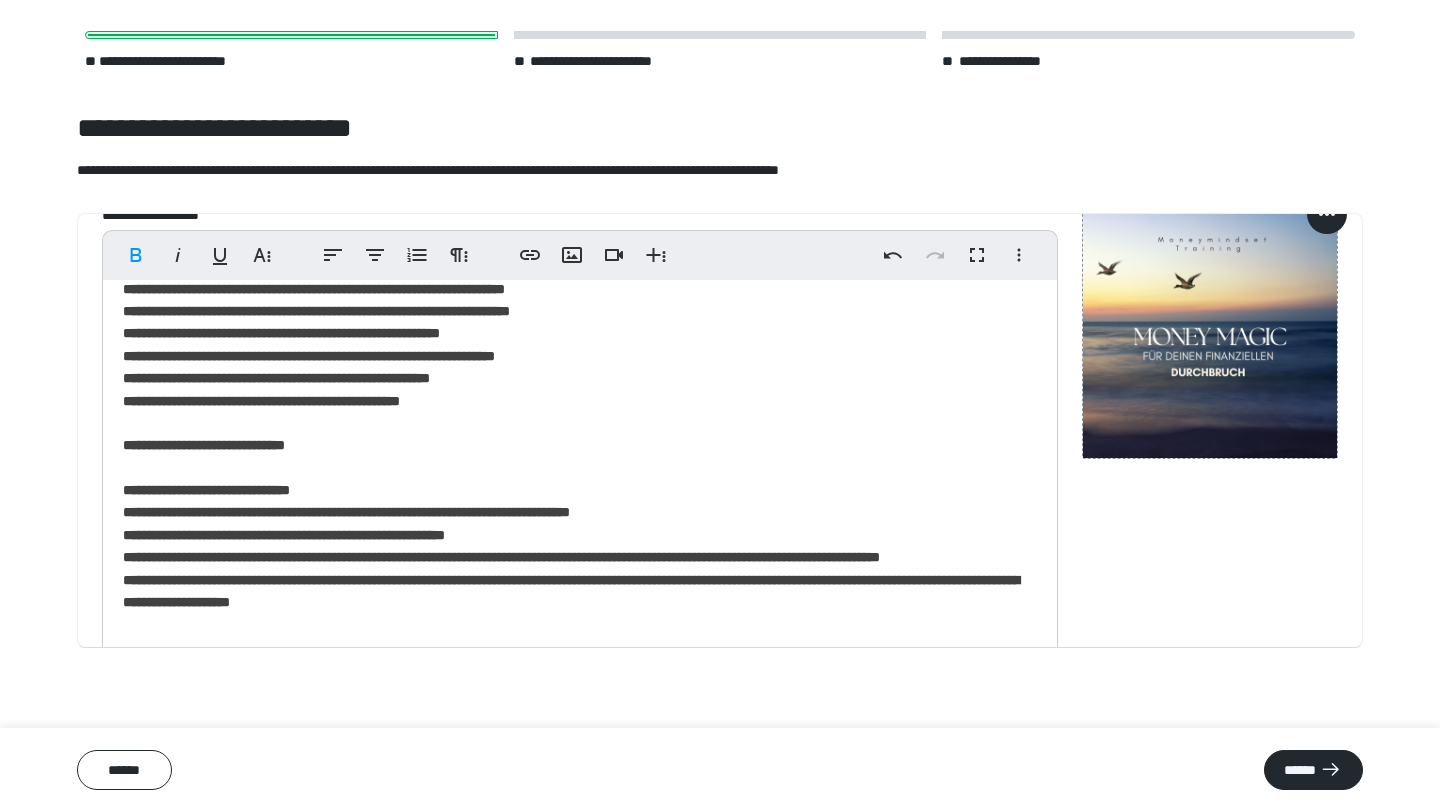click on "**********" at bounding box center [571, 591] 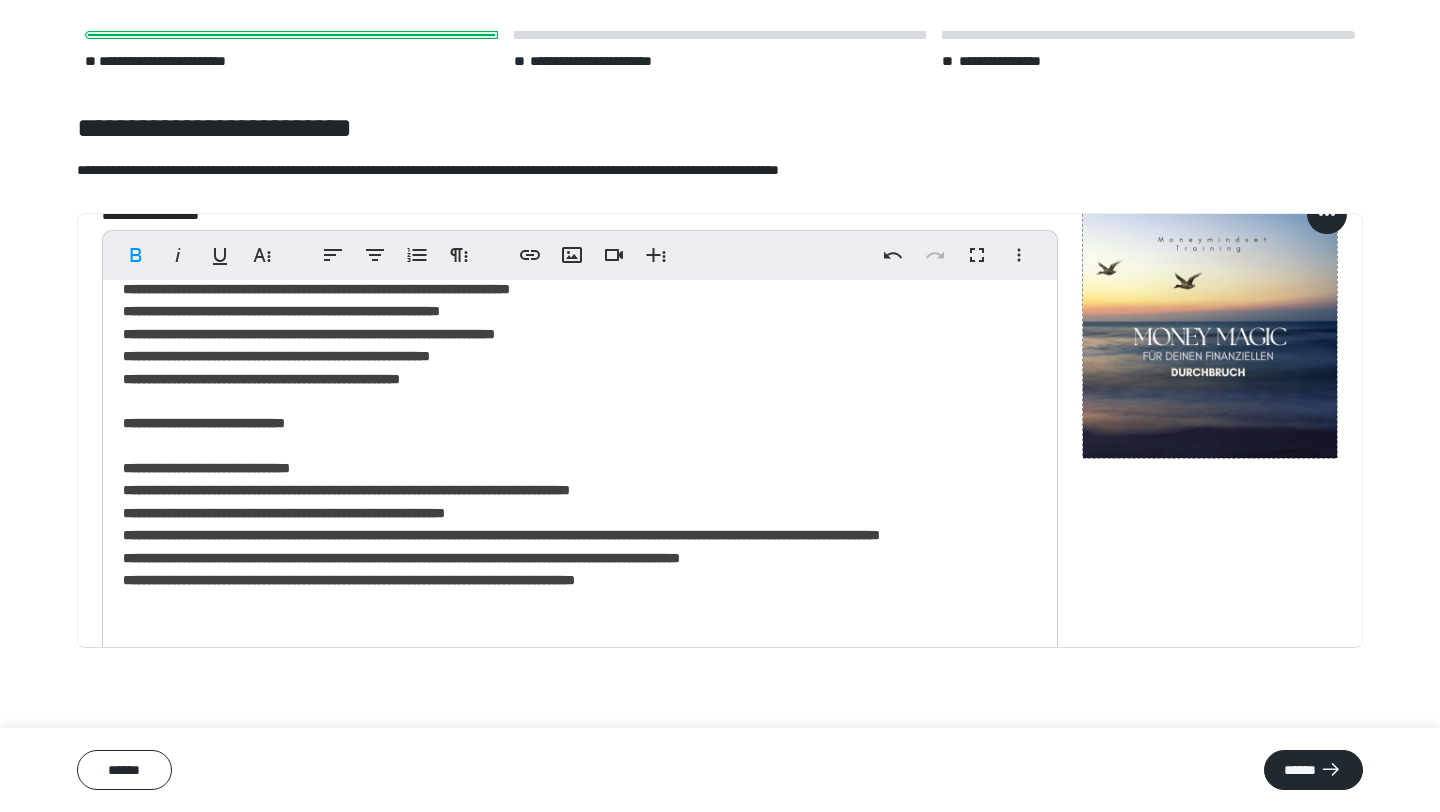 scroll, scrollTop: 178, scrollLeft: 0, axis: vertical 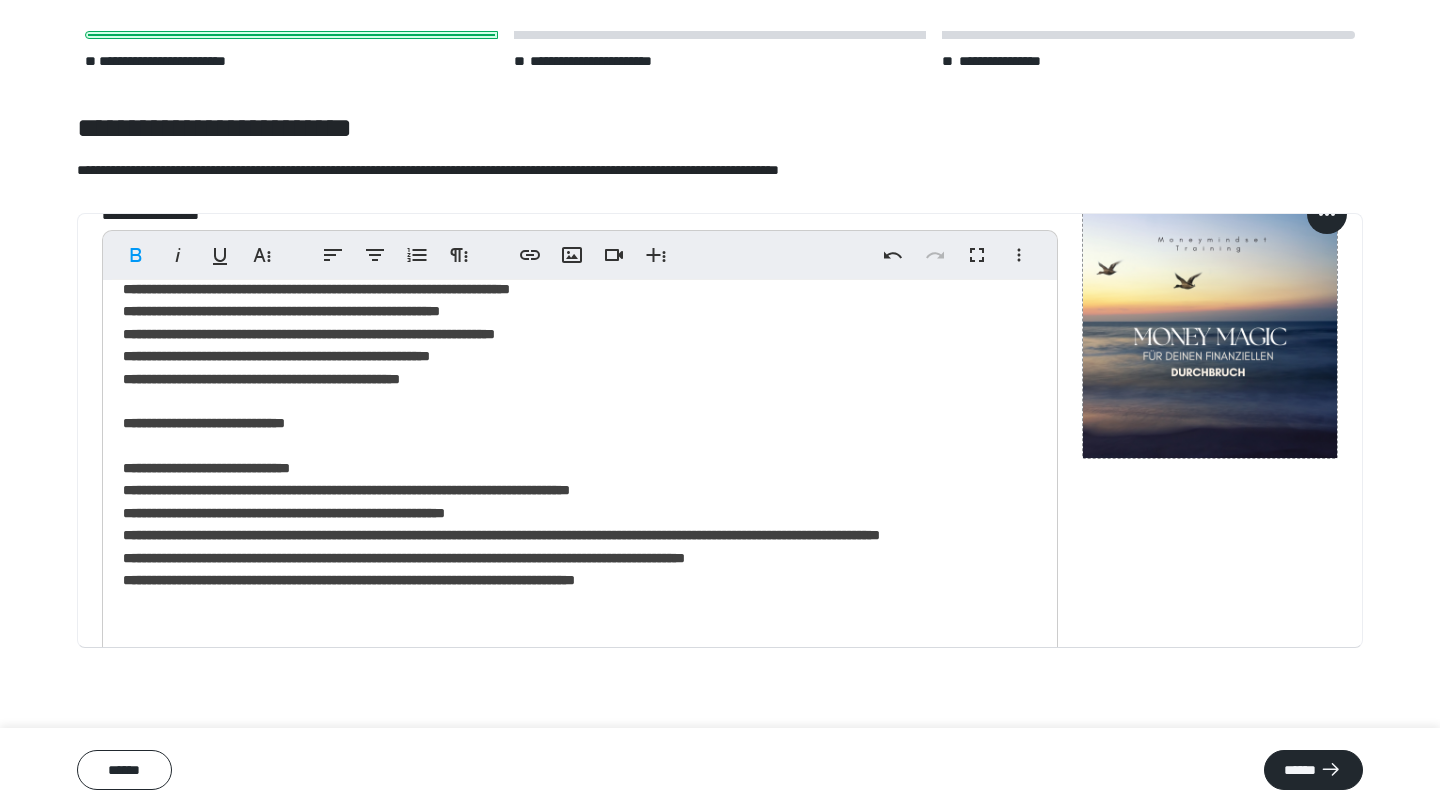 click on "**********" at bounding box center (349, 580) 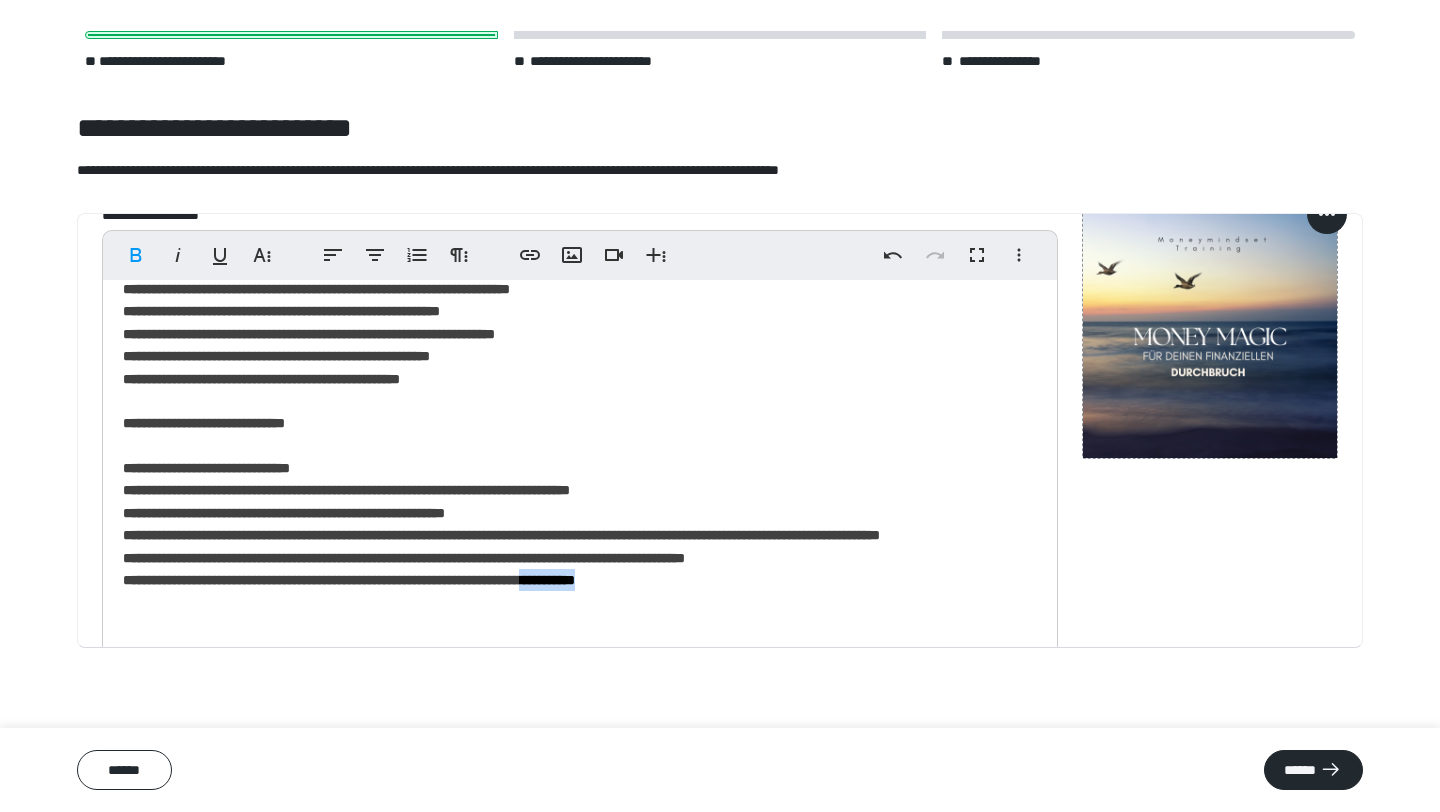 click on "**********" at bounding box center (349, 580) 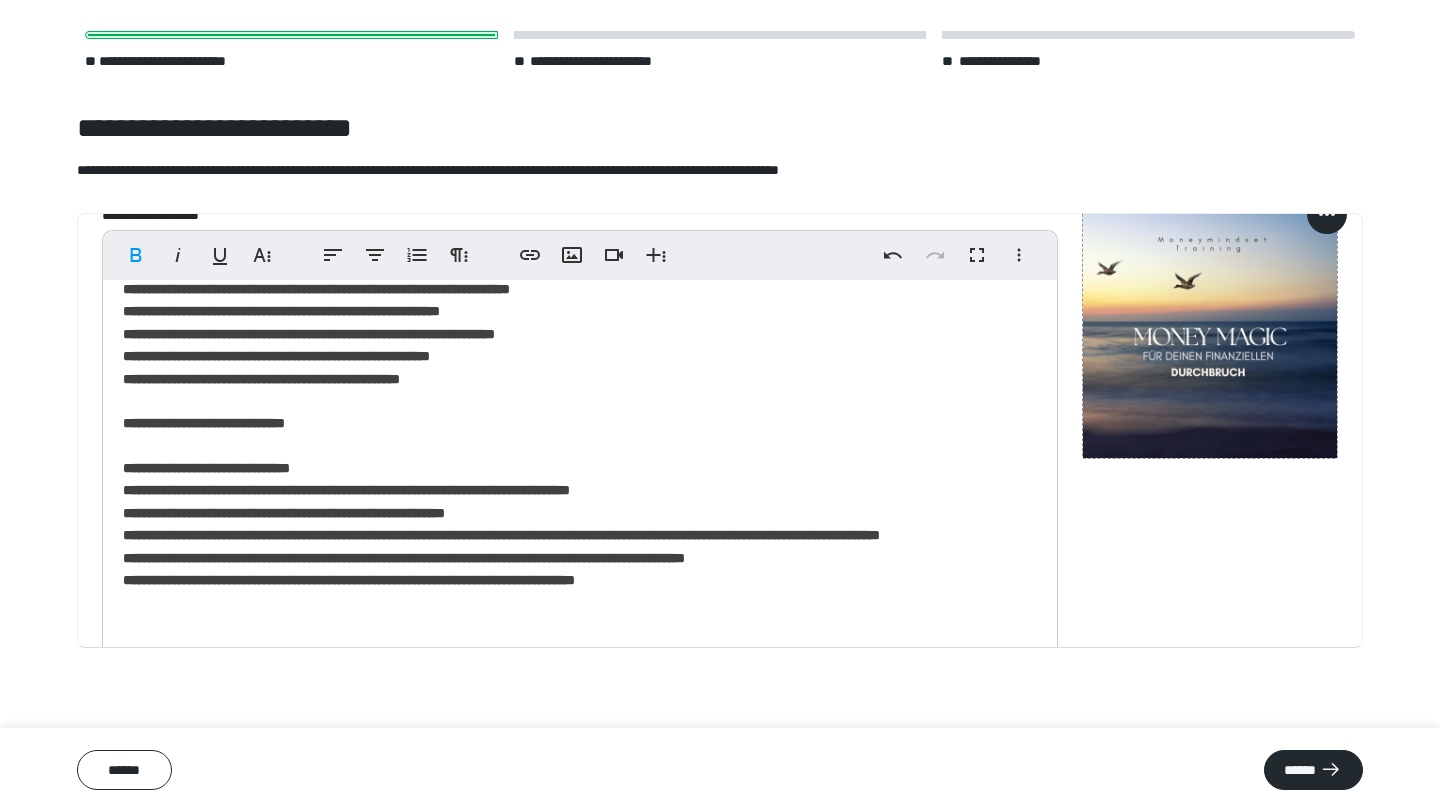 click on "**********" at bounding box center [349, 580] 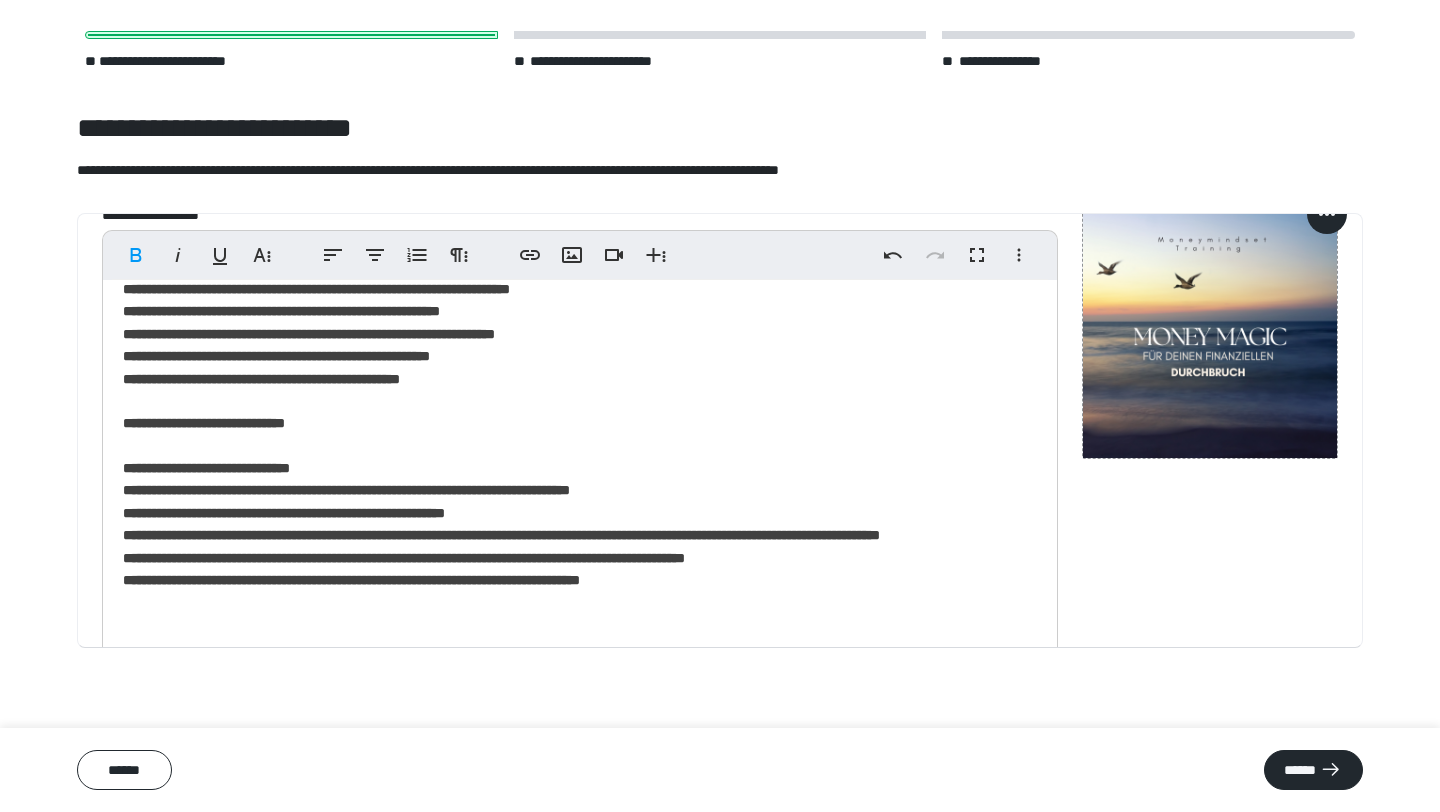 click on "**********" at bounding box center (580, 401) 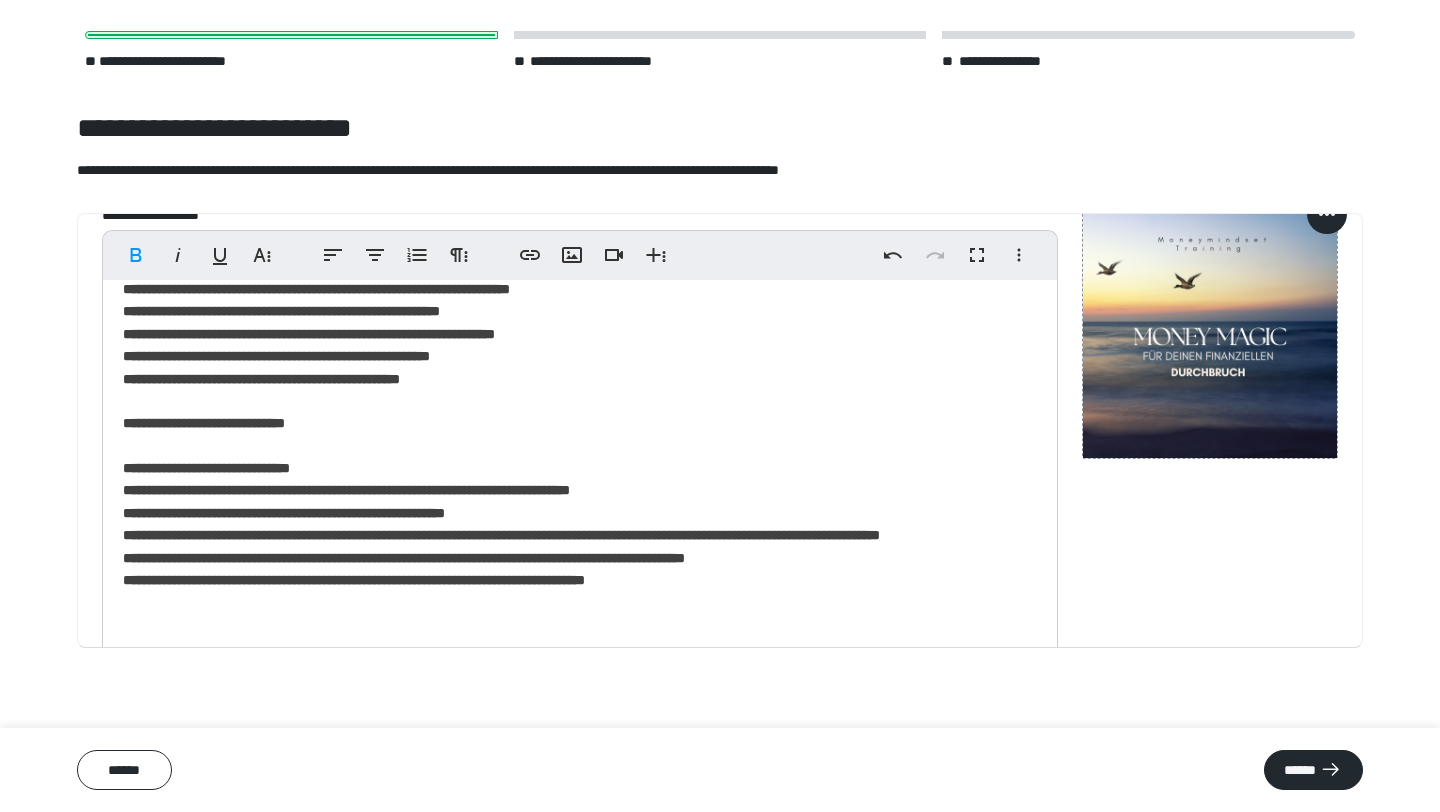 click on "**********" at bounding box center (501, 535) 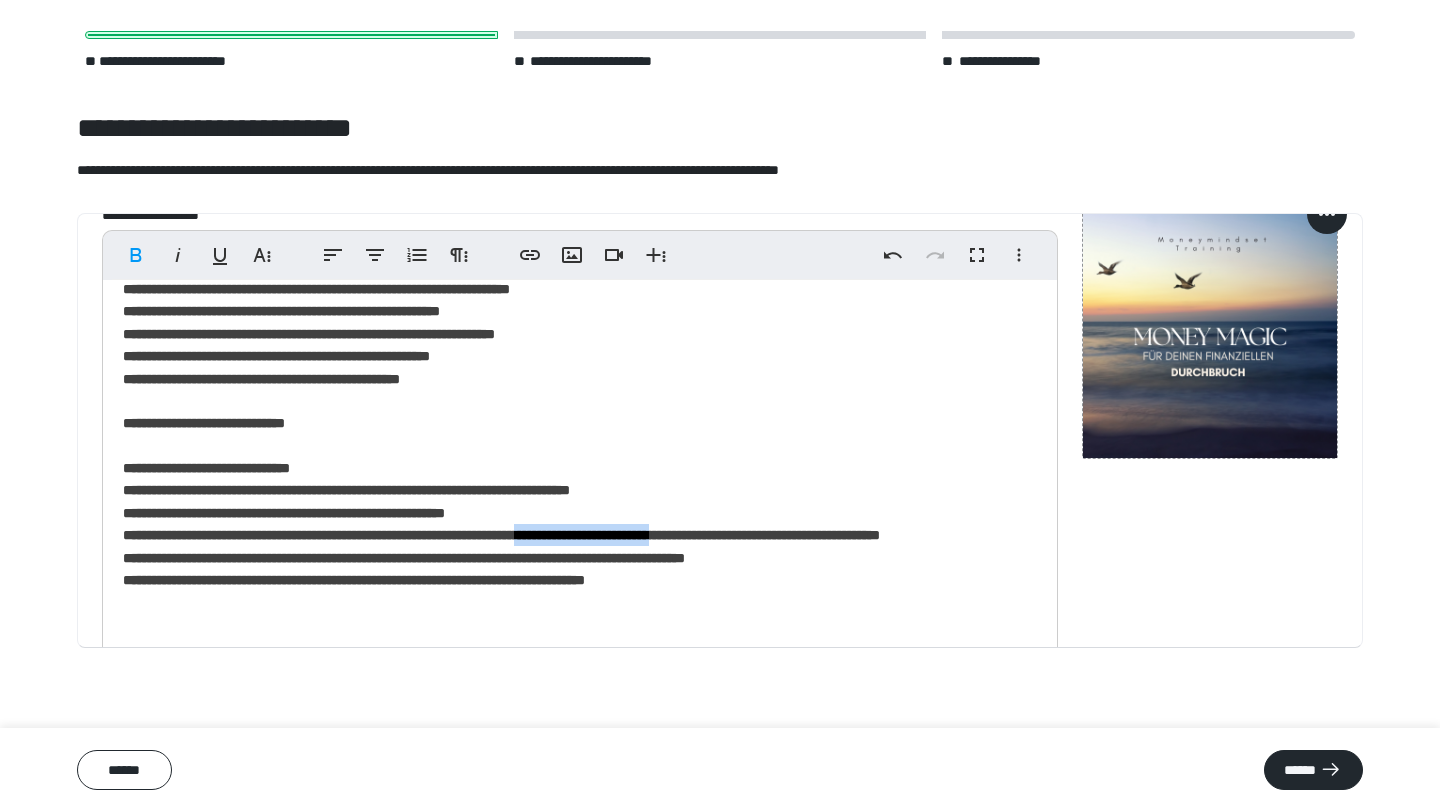 click on "**********" at bounding box center (580, 401) 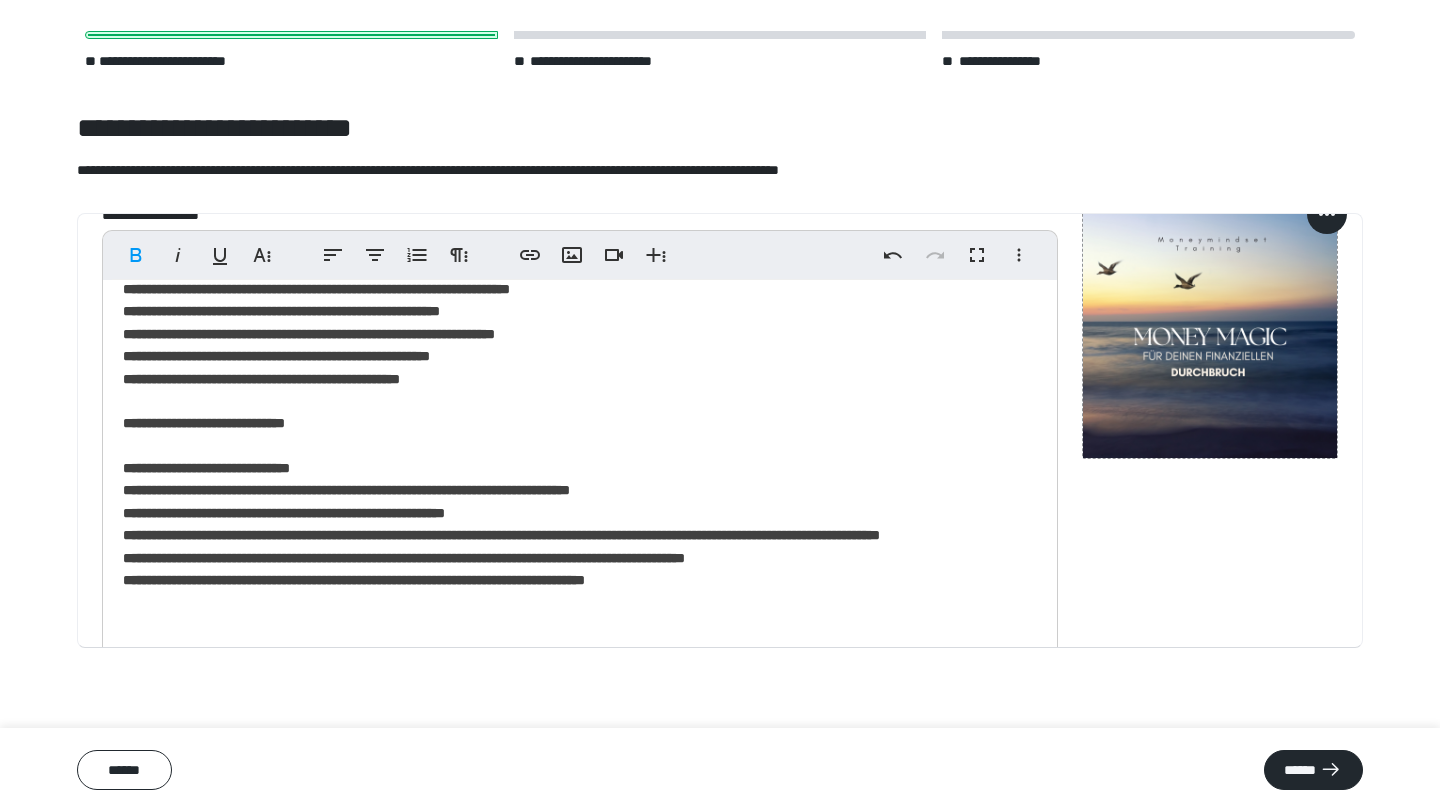 click on "**********" at bounding box center [501, 535] 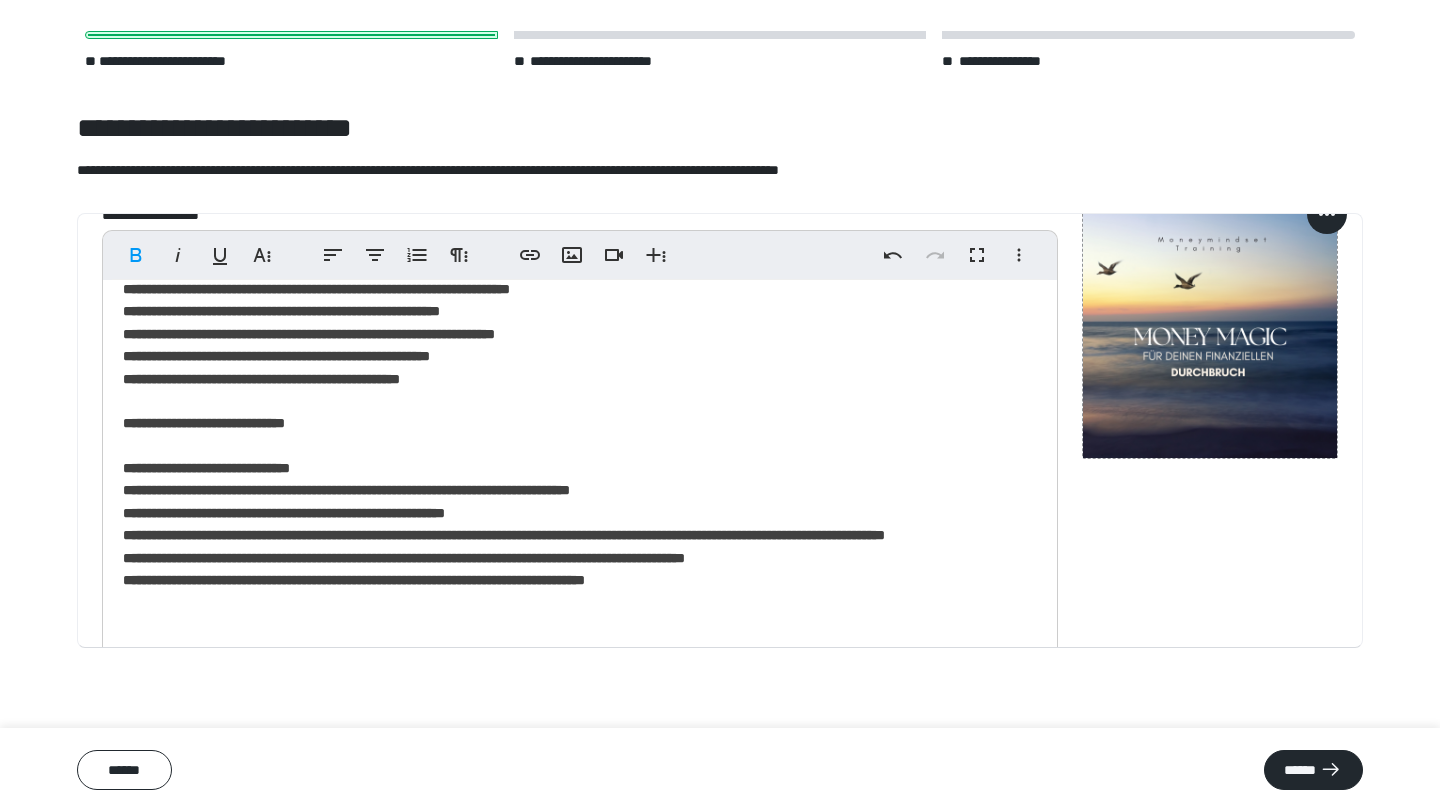 click on "**********" at bounding box center [580, 401] 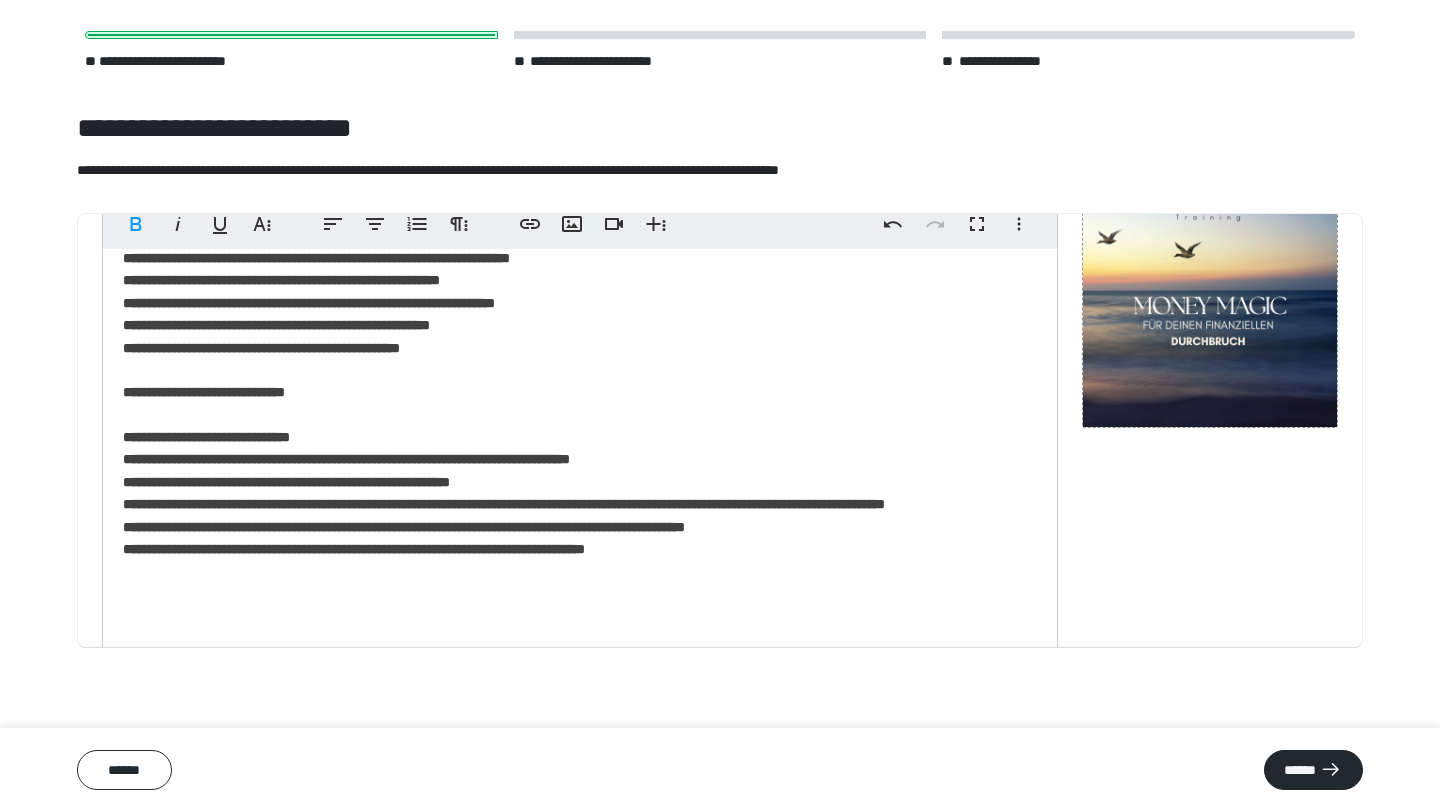 scroll, scrollTop: 197, scrollLeft: 0, axis: vertical 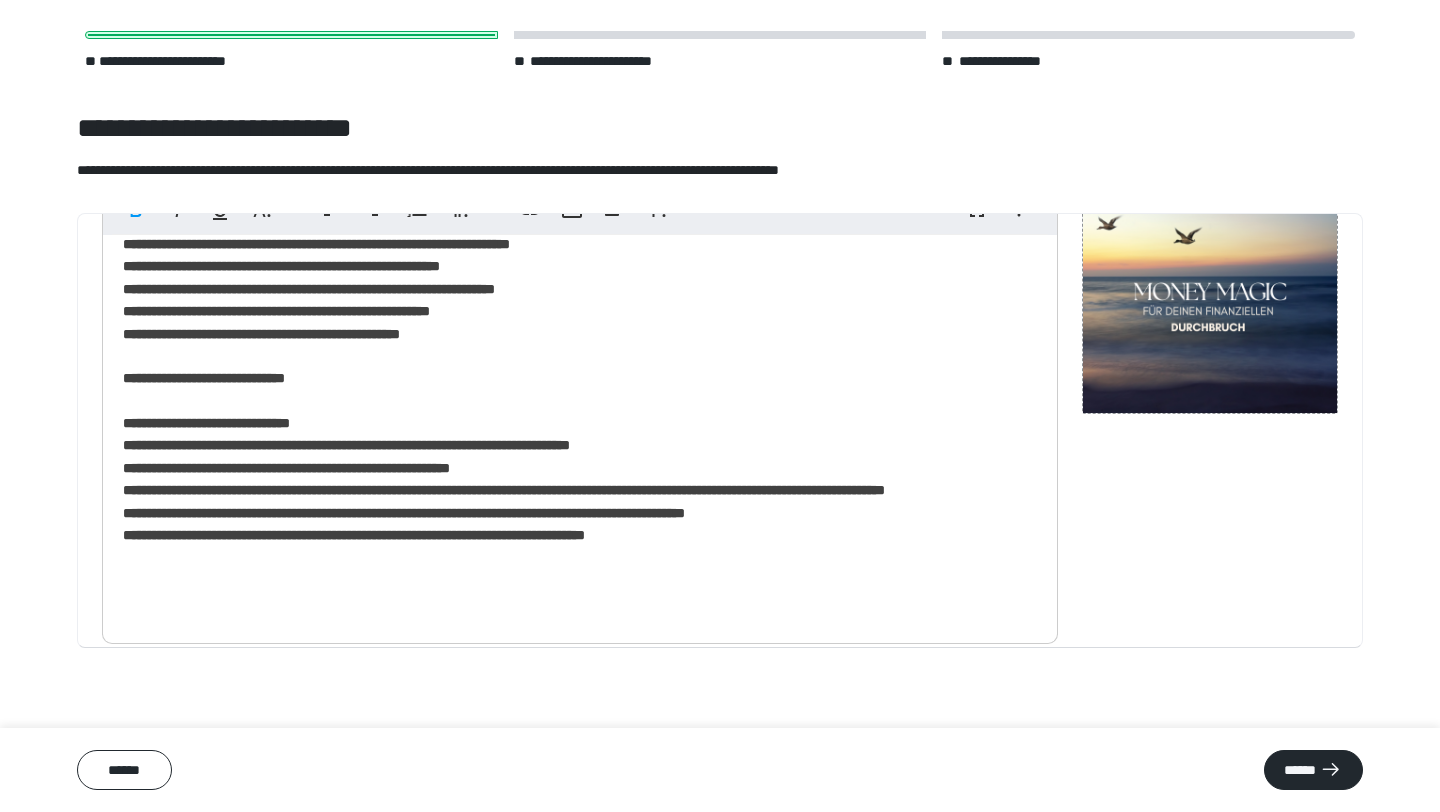 click on "**********" at bounding box center (186, 334) 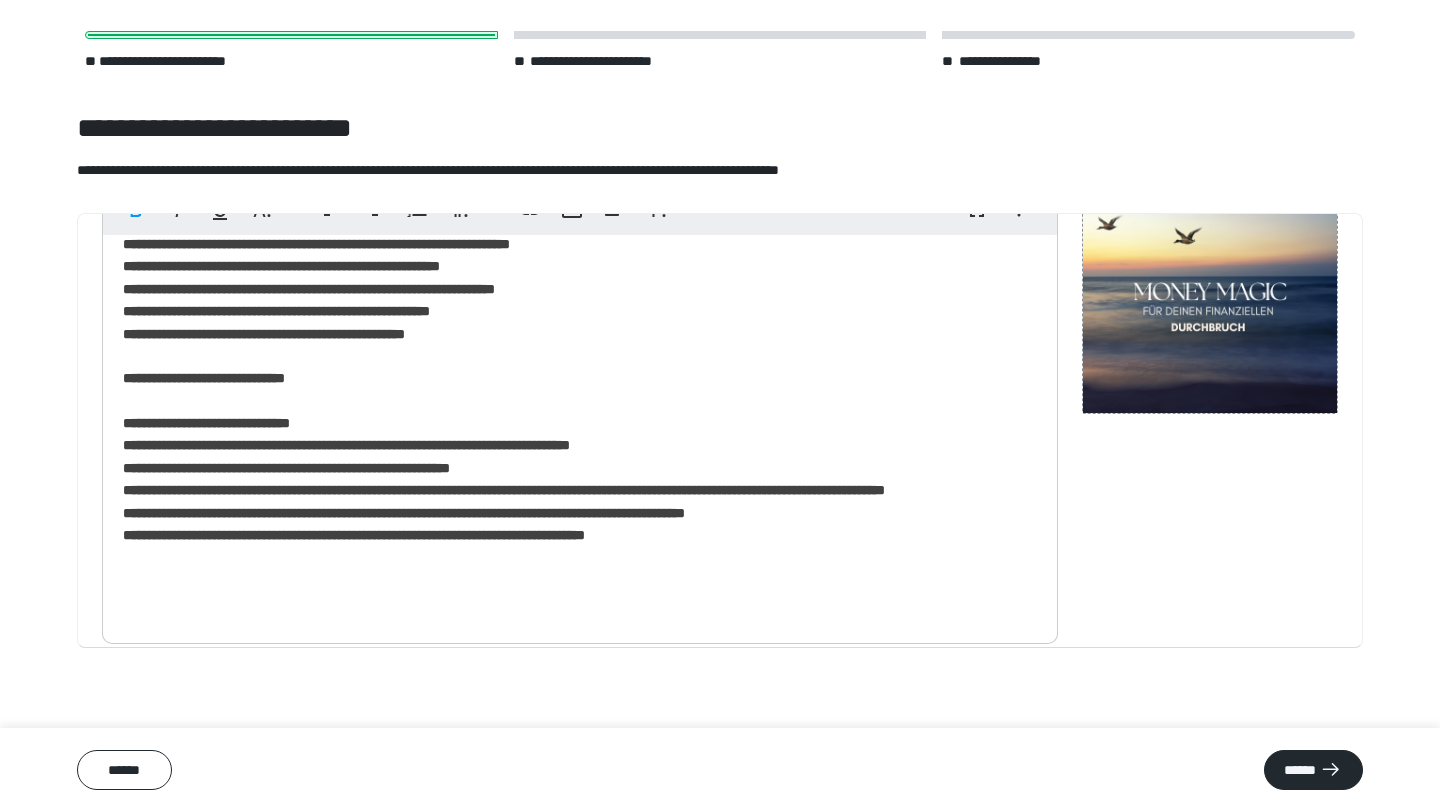 click on "****" at bounding box center (133, 311) 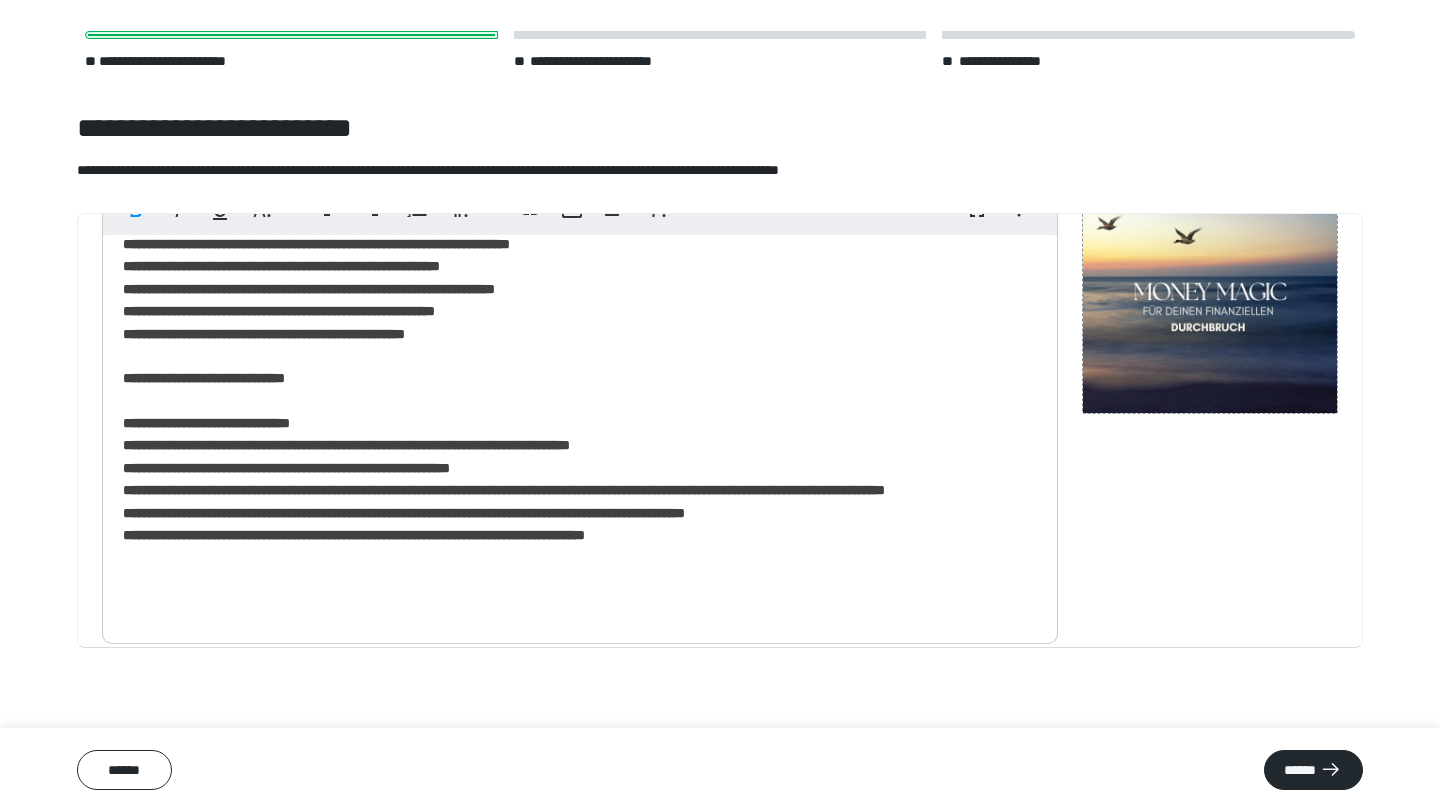 click on "**********" at bounding box center (504, 490) 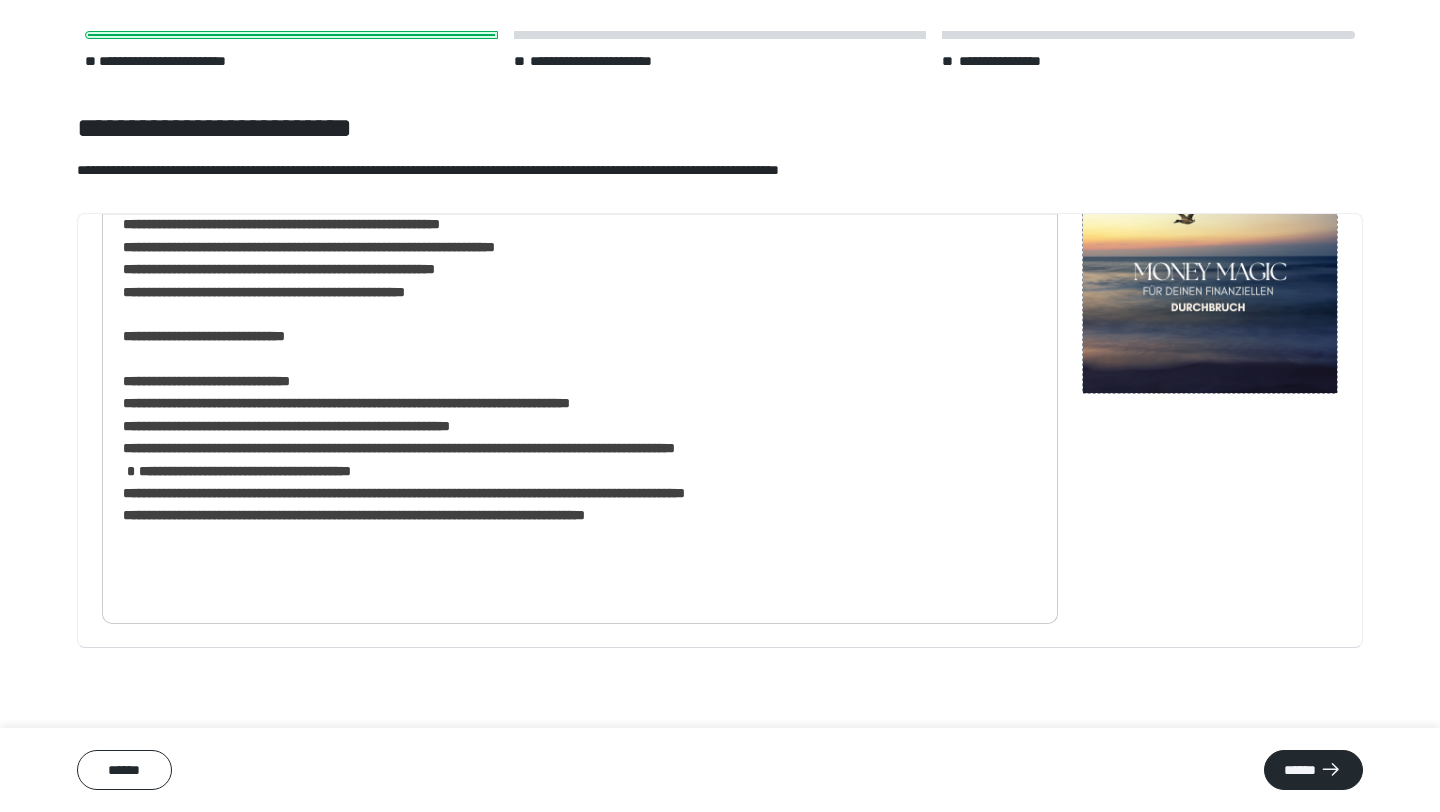 scroll, scrollTop: 233, scrollLeft: 0, axis: vertical 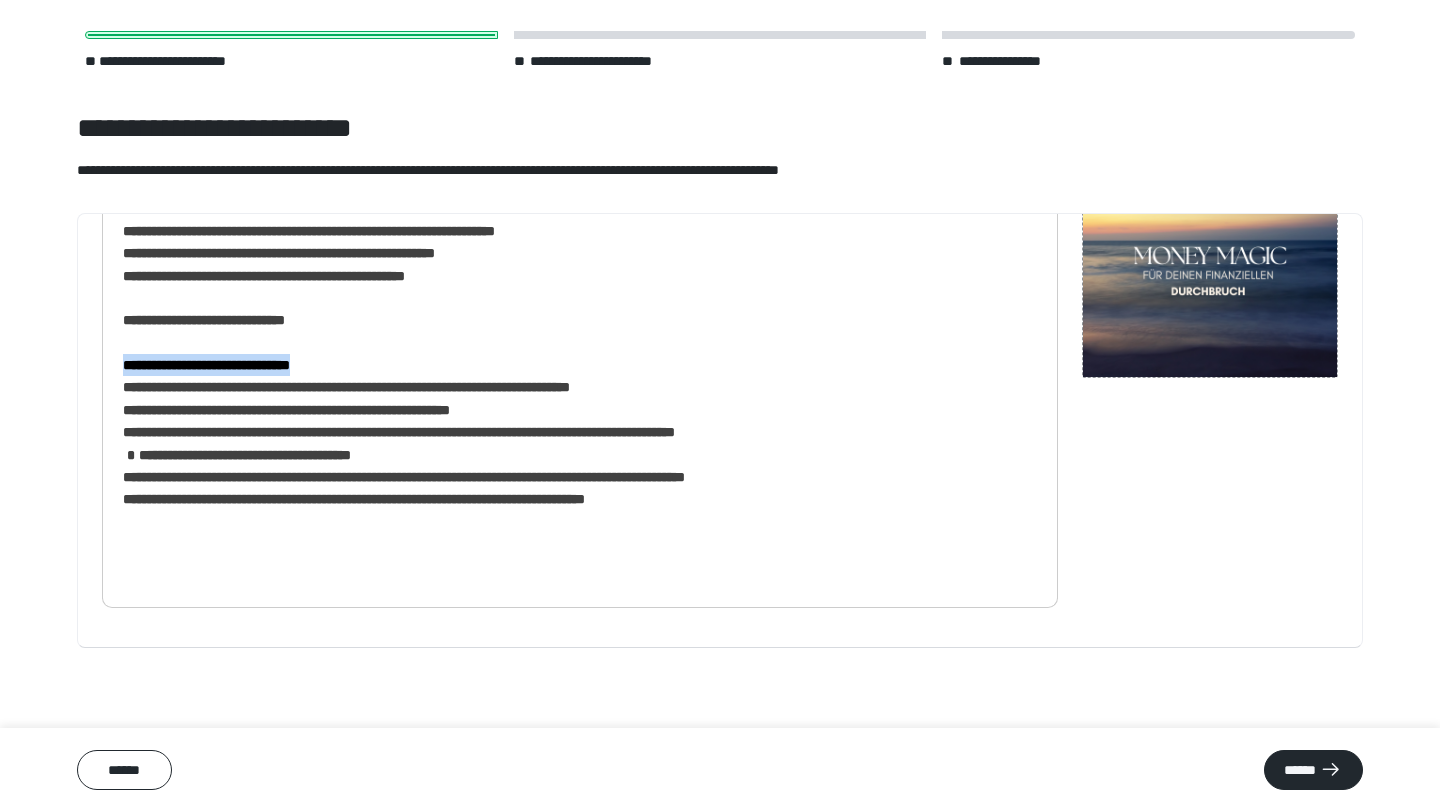 drag, startPoint x: 367, startPoint y: 364, endPoint x: 109, endPoint y: 364, distance: 258 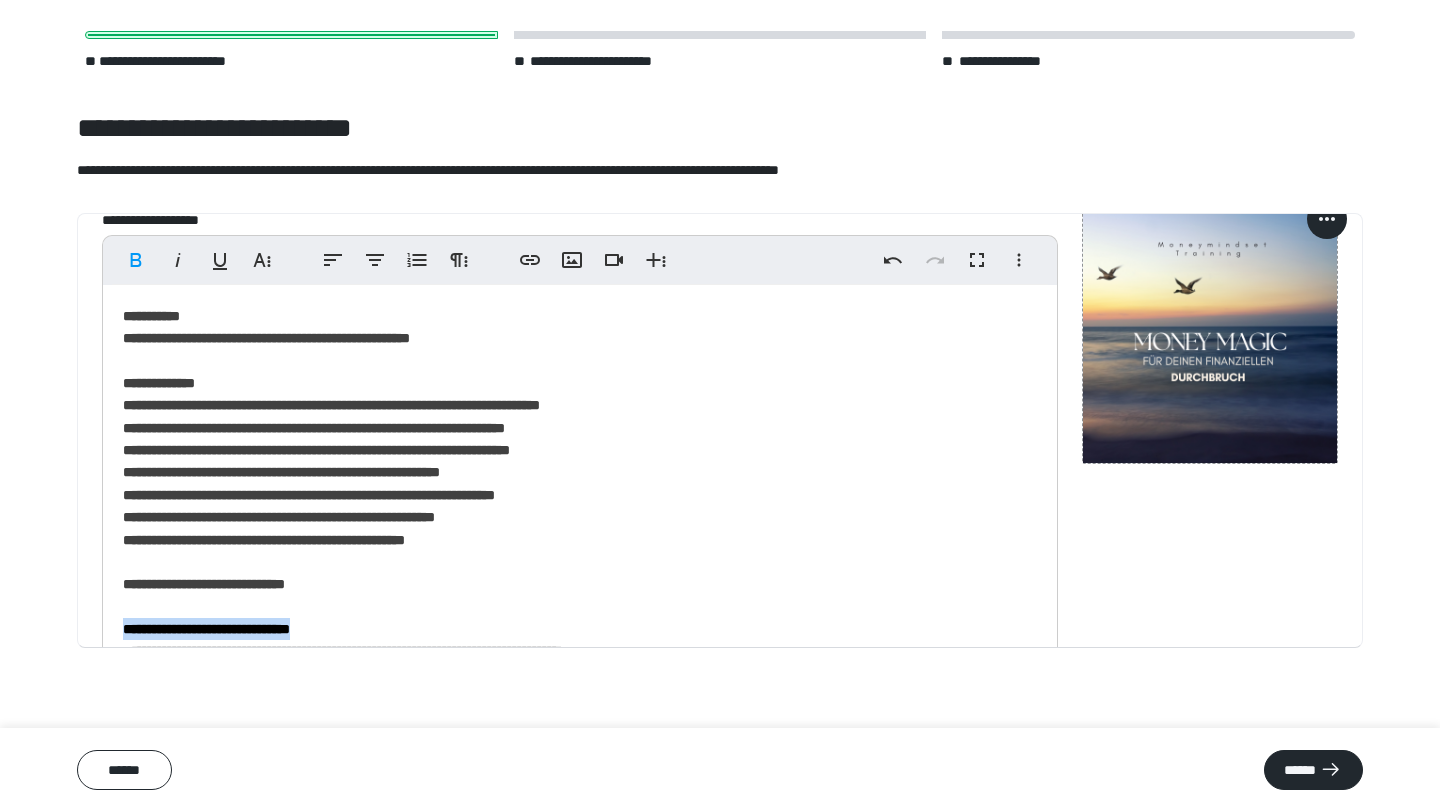 scroll, scrollTop: 171, scrollLeft: 0, axis: vertical 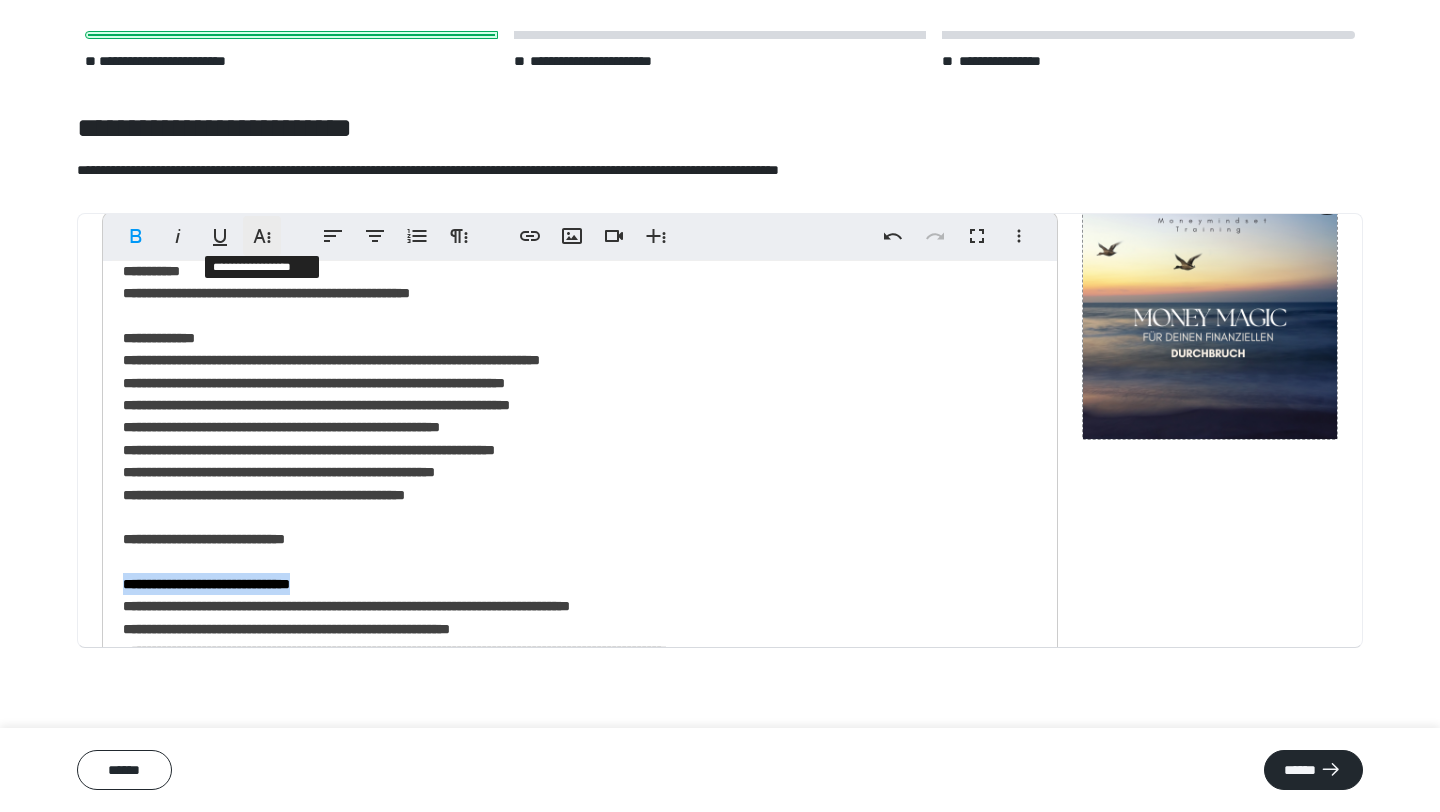 click 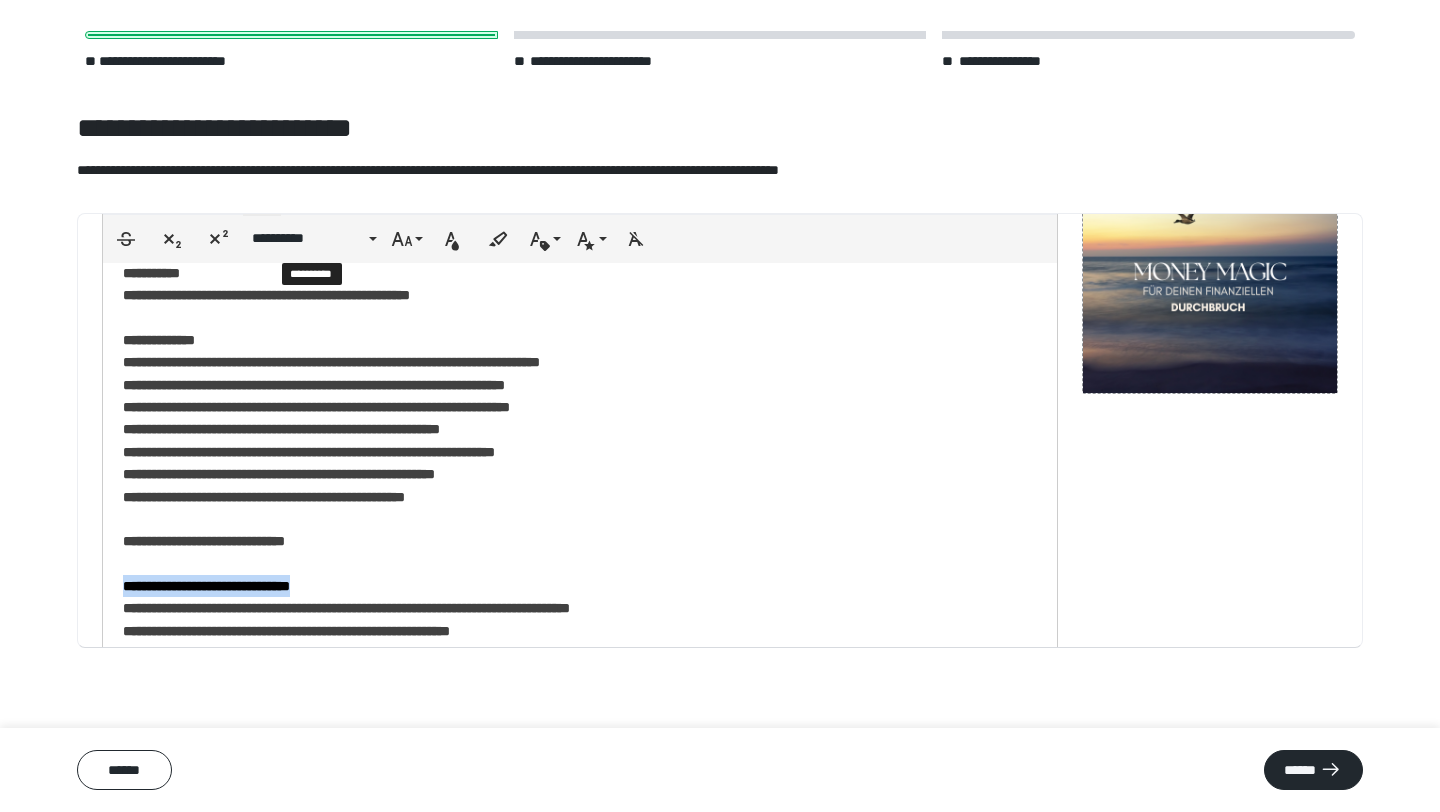 scroll, scrollTop: 219, scrollLeft: 0, axis: vertical 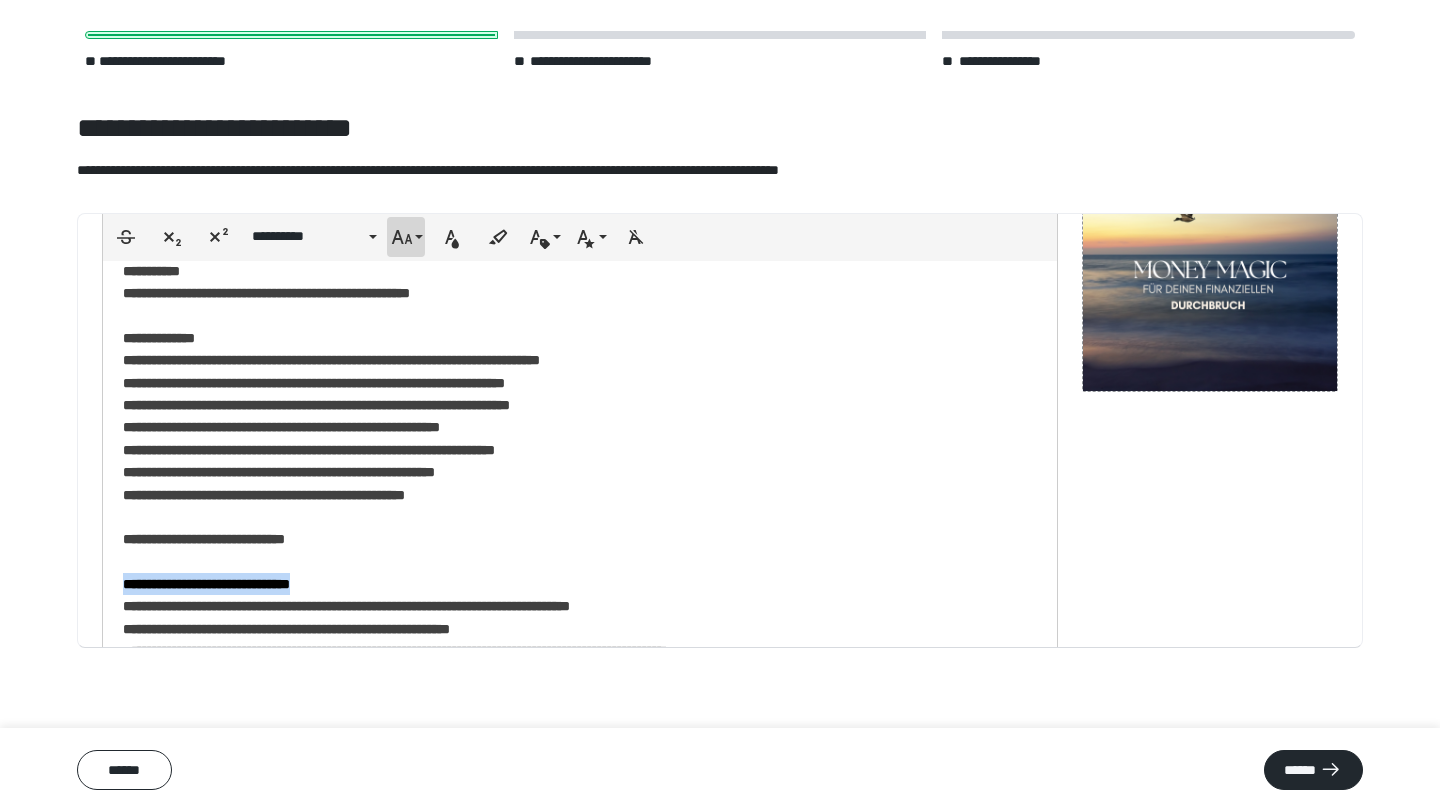 click on "**********" at bounding box center (406, 237) 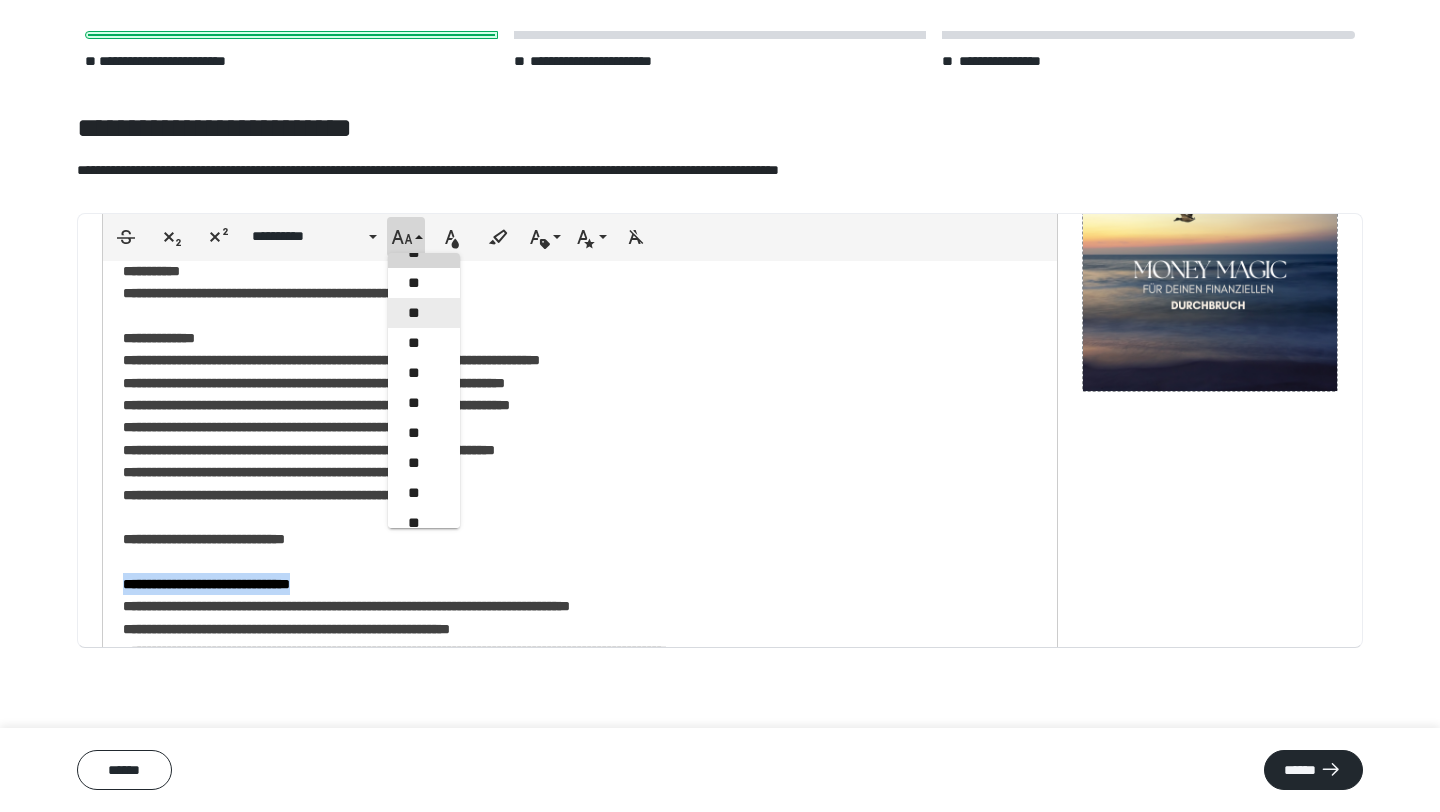 click on "**" at bounding box center [424, 313] 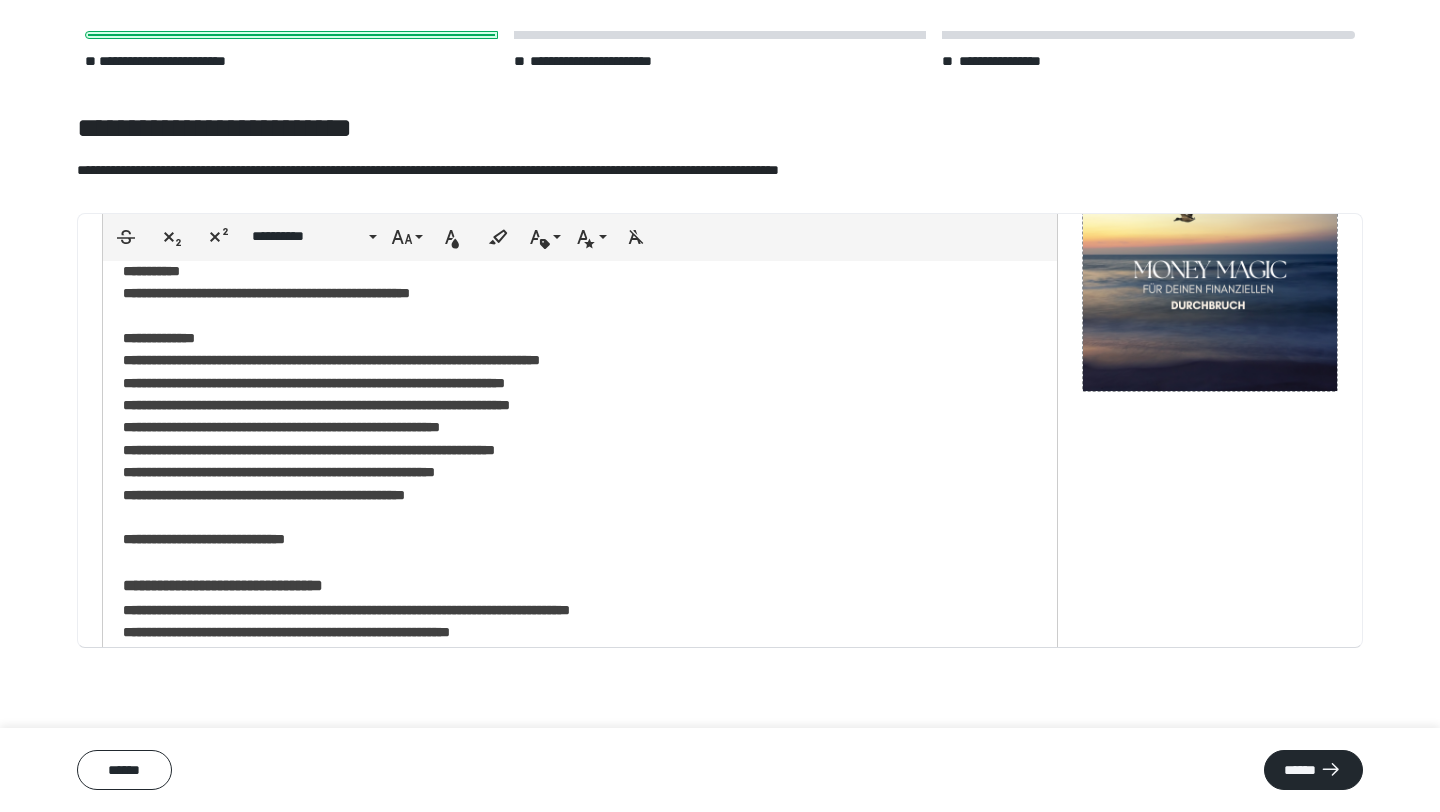 scroll, scrollTop: 13, scrollLeft: 0, axis: vertical 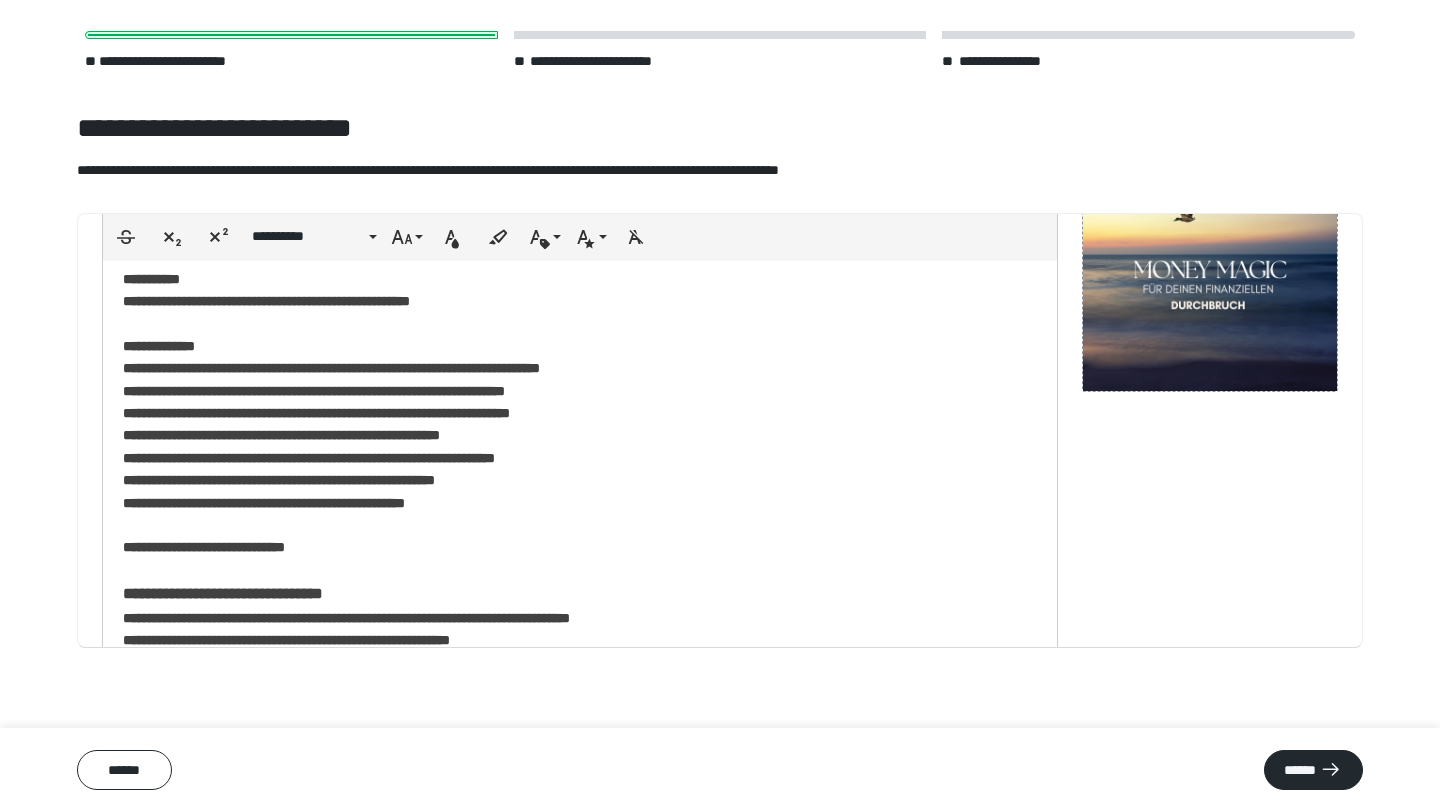 drag, startPoint x: 269, startPoint y: 334, endPoint x: 113, endPoint y: 334, distance: 156 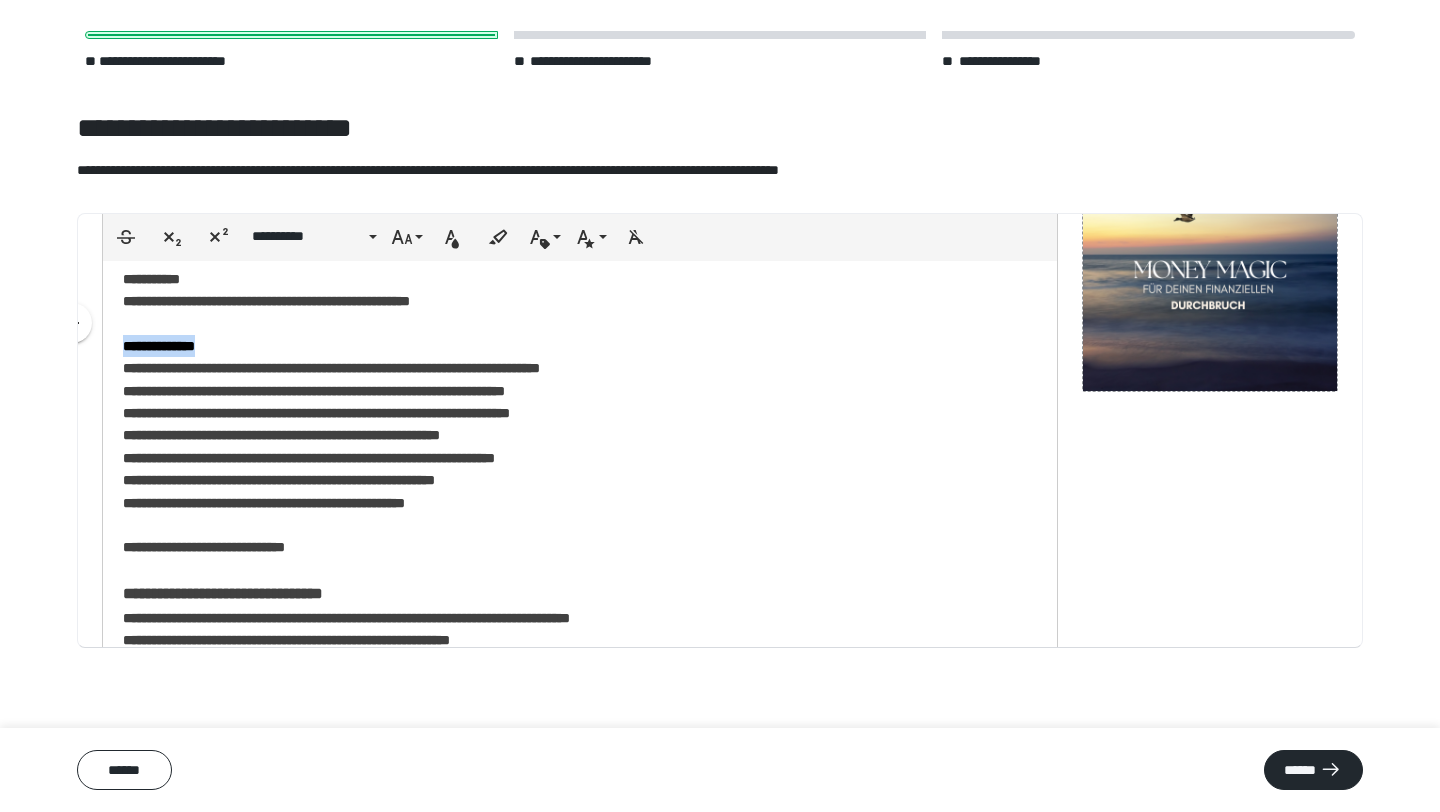 drag, startPoint x: 261, startPoint y: 344, endPoint x: 93, endPoint y: 344, distance: 168 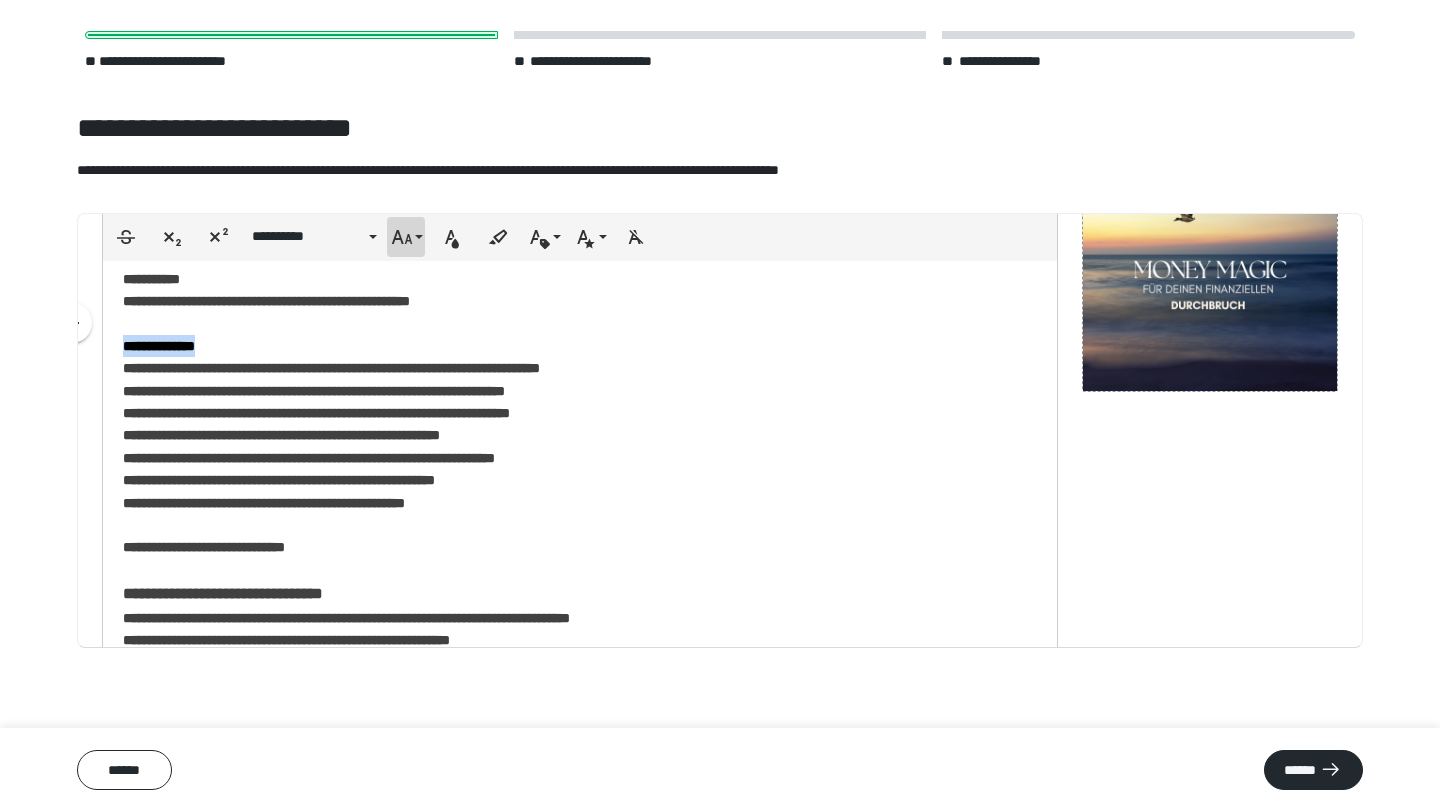 click on "**********" at bounding box center (406, 237) 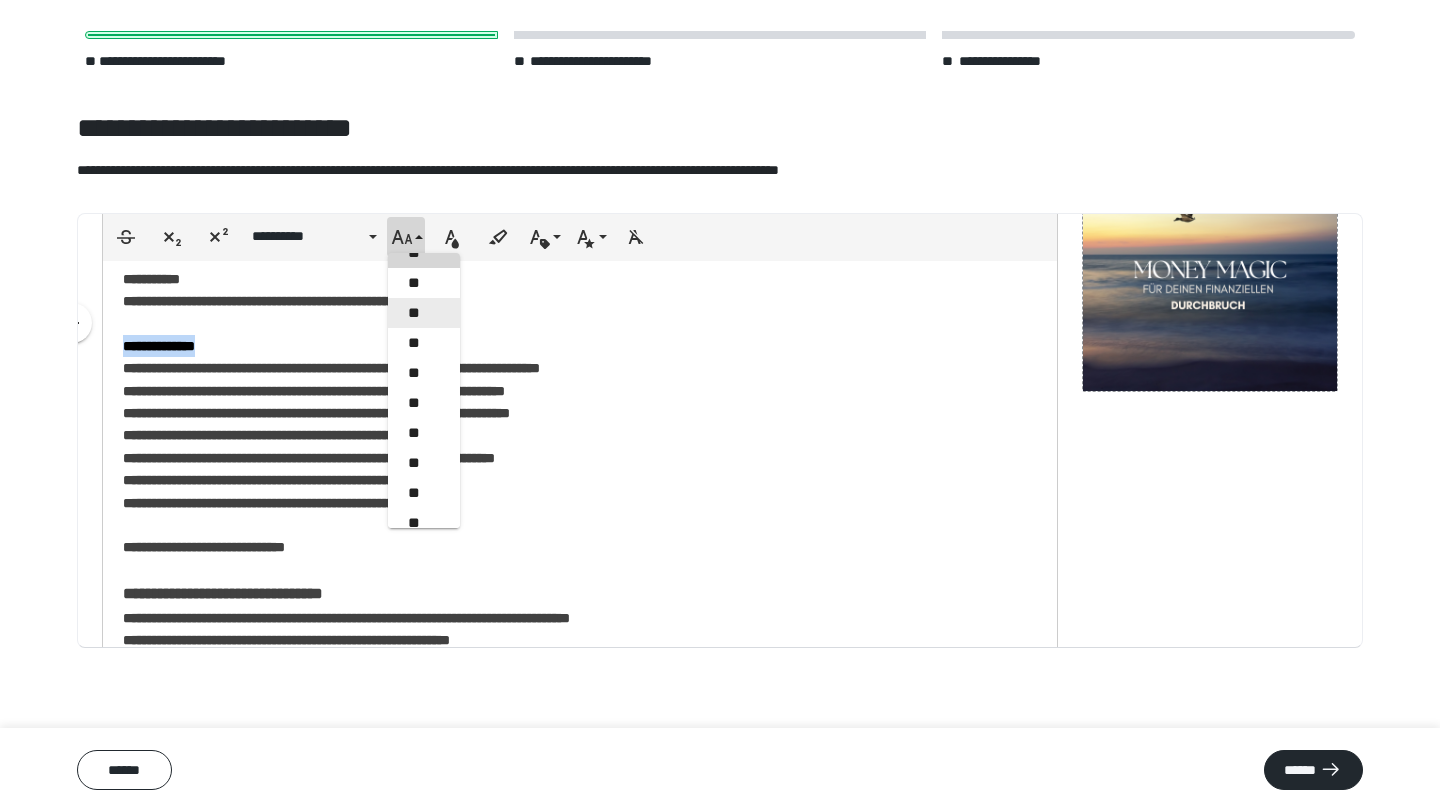 click on "**" at bounding box center [424, 313] 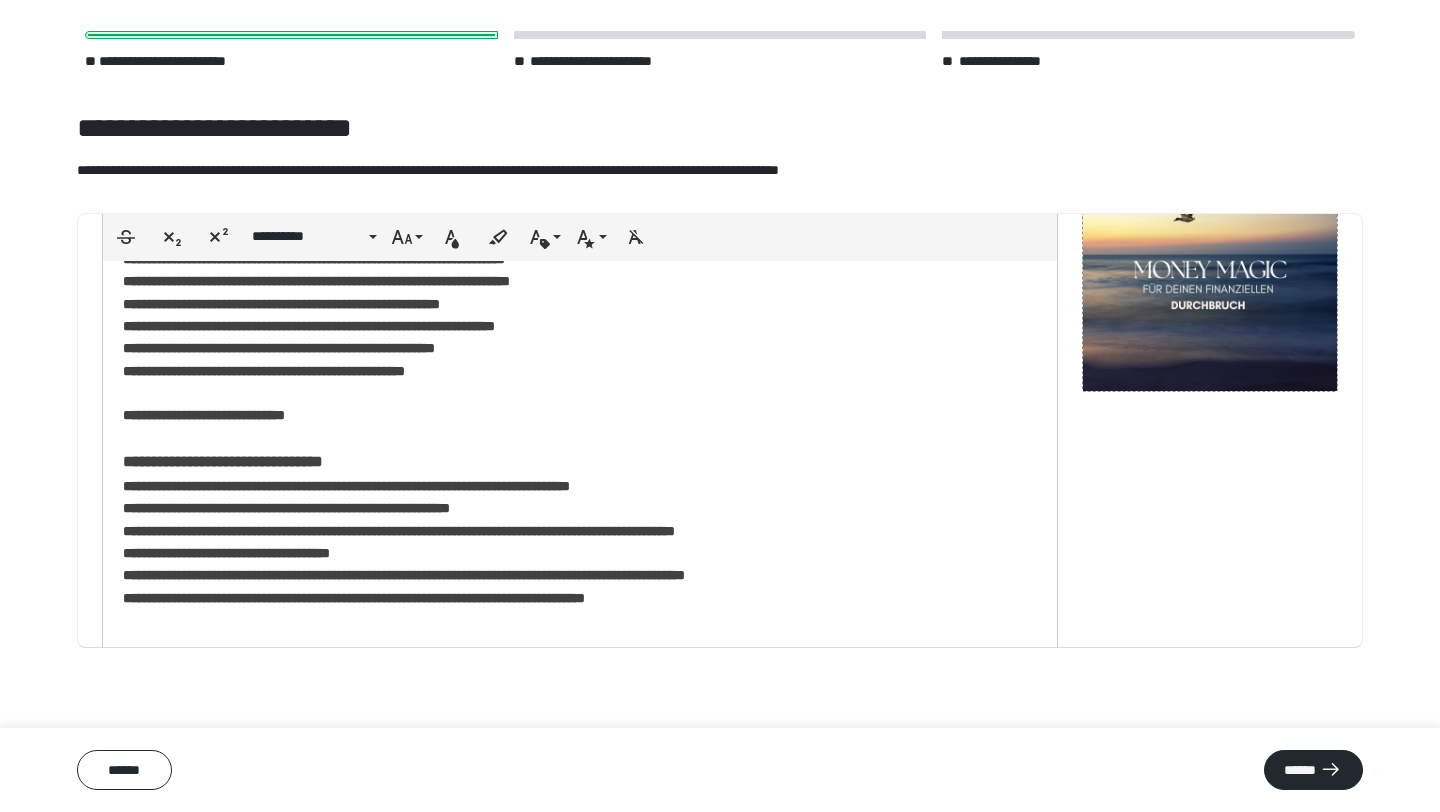scroll, scrollTop: 161, scrollLeft: 0, axis: vertical 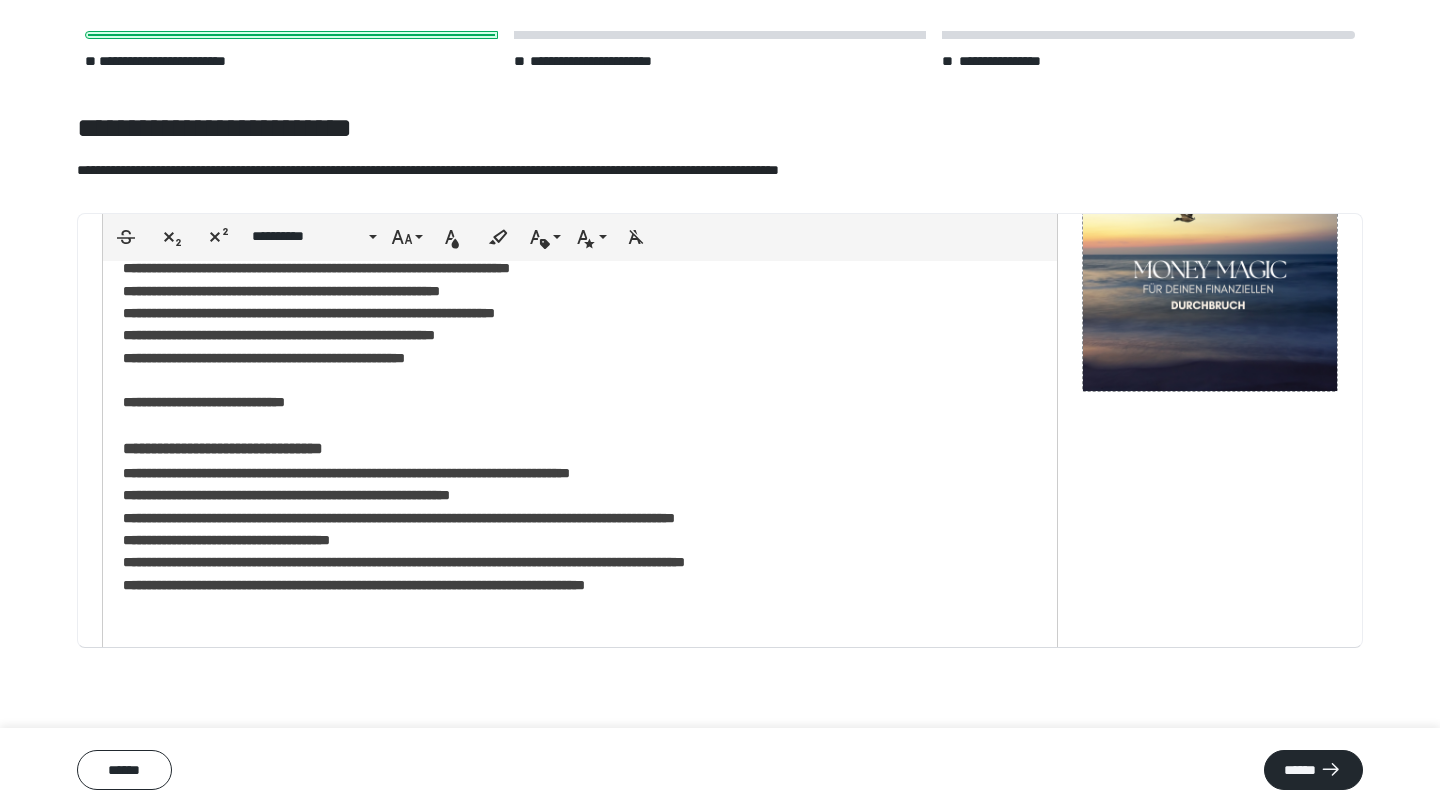 drag, startPoint x: 418, startPoint y: 421, endPoint x: 158, endPoint y: 420, distance: 260.00192 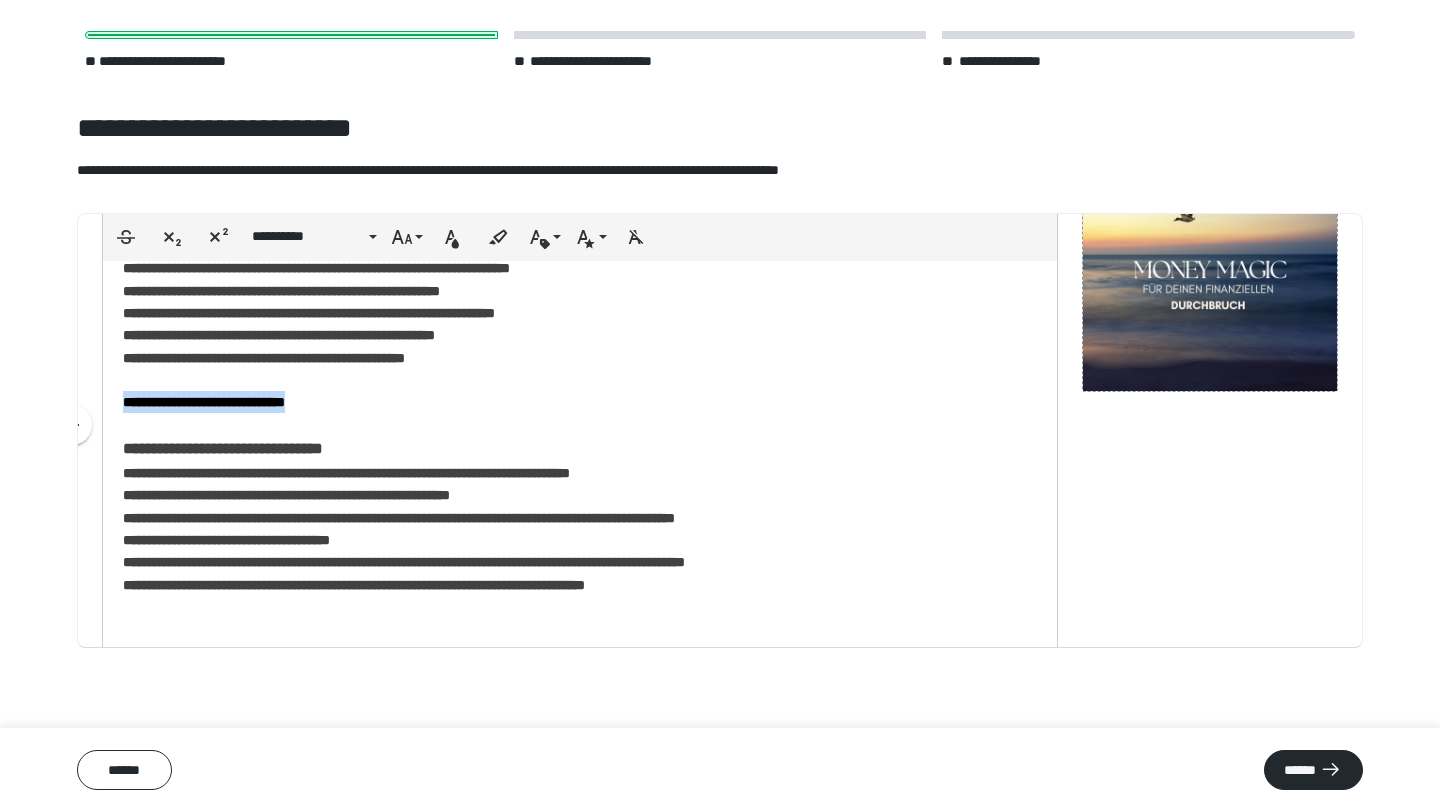 drag, startPoint x: 368, startPoint y: 407, endPoint x: 113, endPoint y: 398, distance: 255.15877 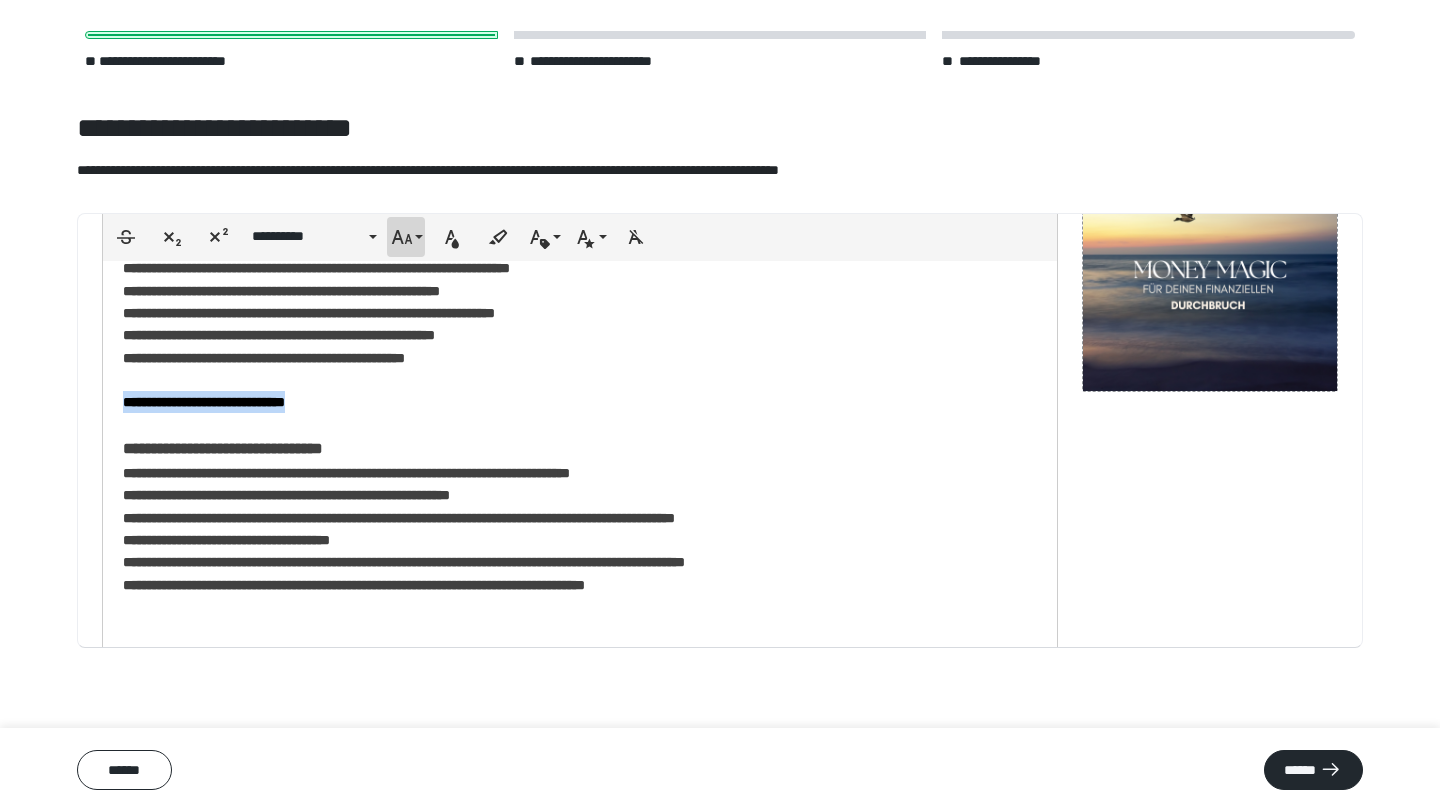 click on "**********" at bounding box center [406, 237] 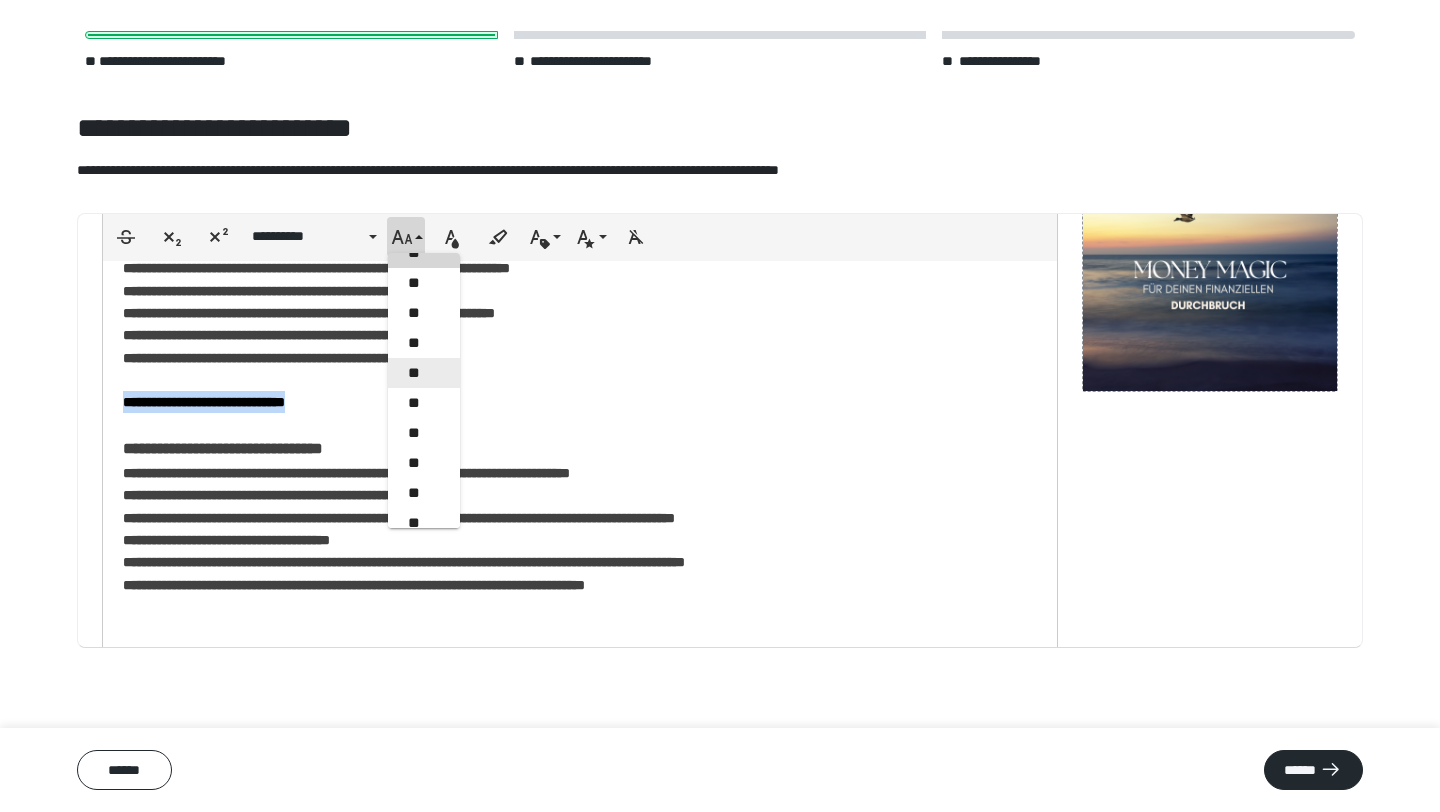 click on "**" at bounding box center [424, 373] 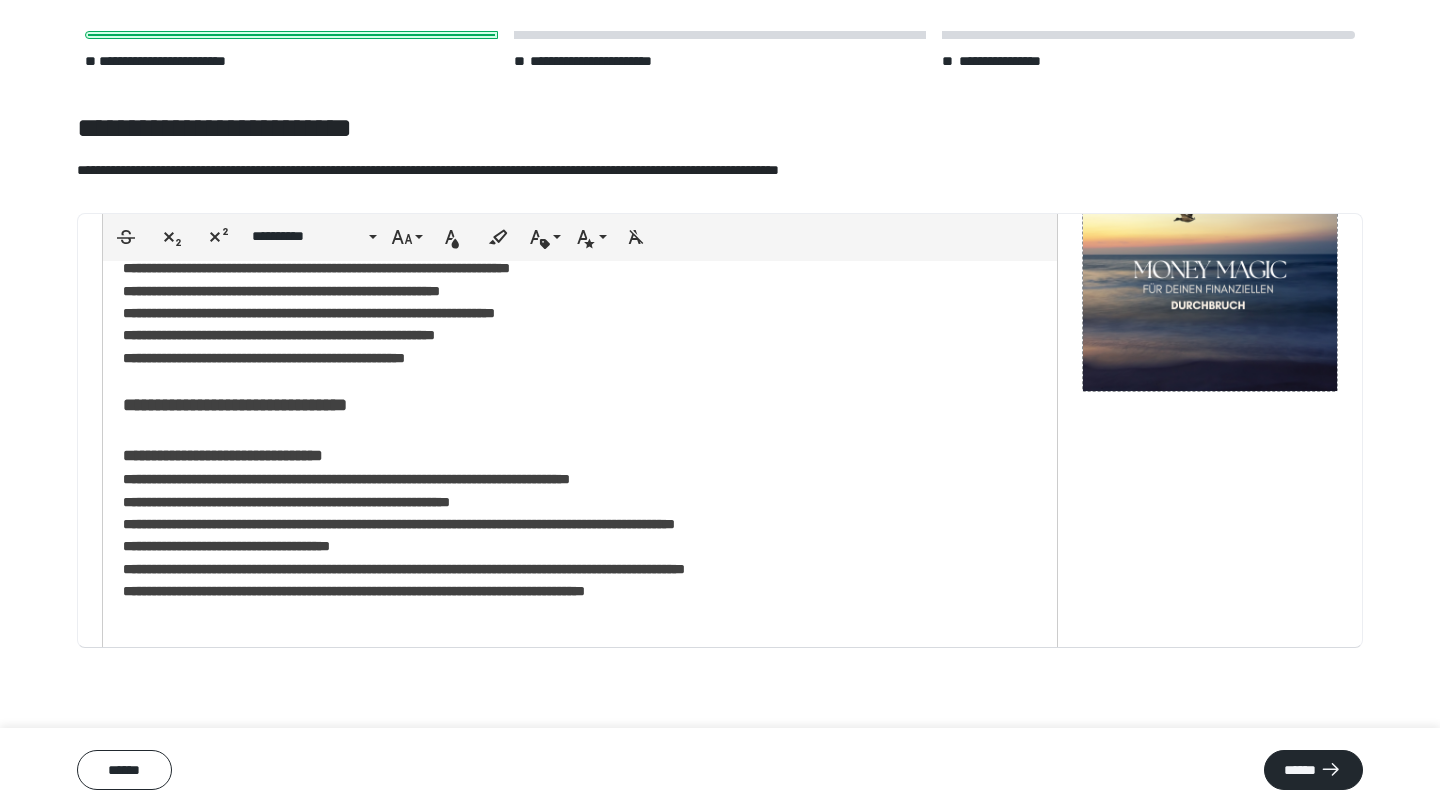 scroll, scrollTop: 191, scrollLeft: 0, axis: vertical 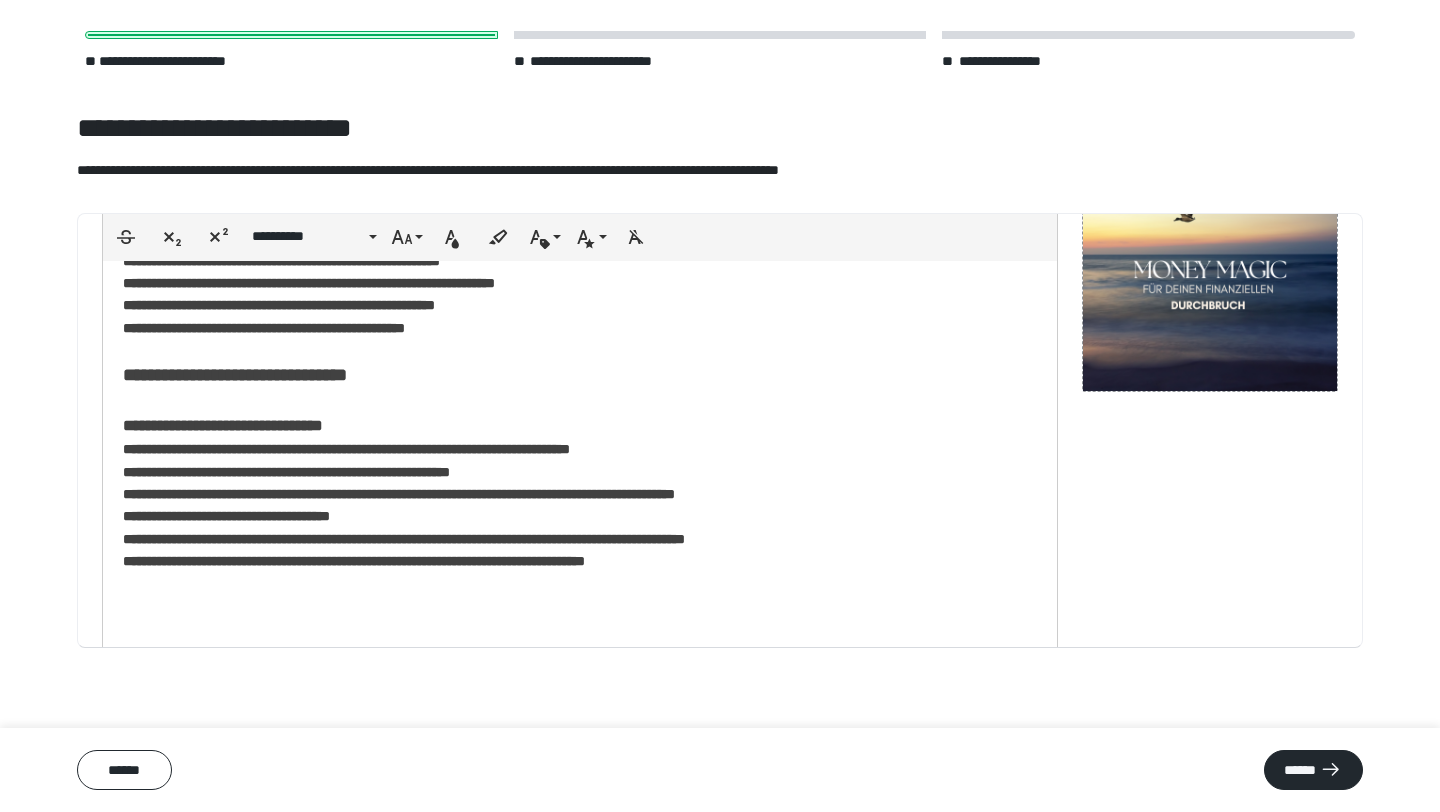click on "**********" at bounding box center (580, 365) 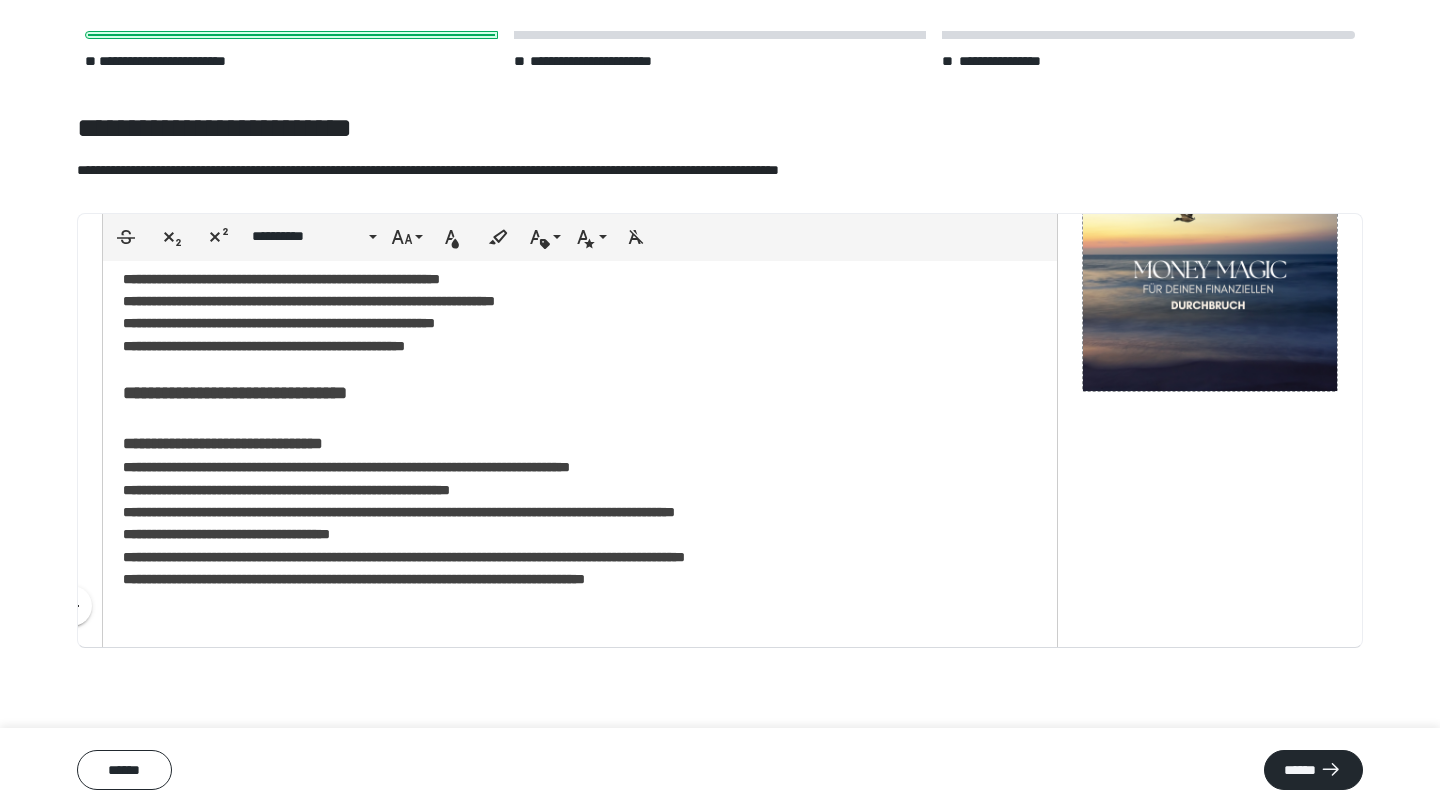 scroll, scrollTop: 191, scrollLeft: 0, axis: vertical 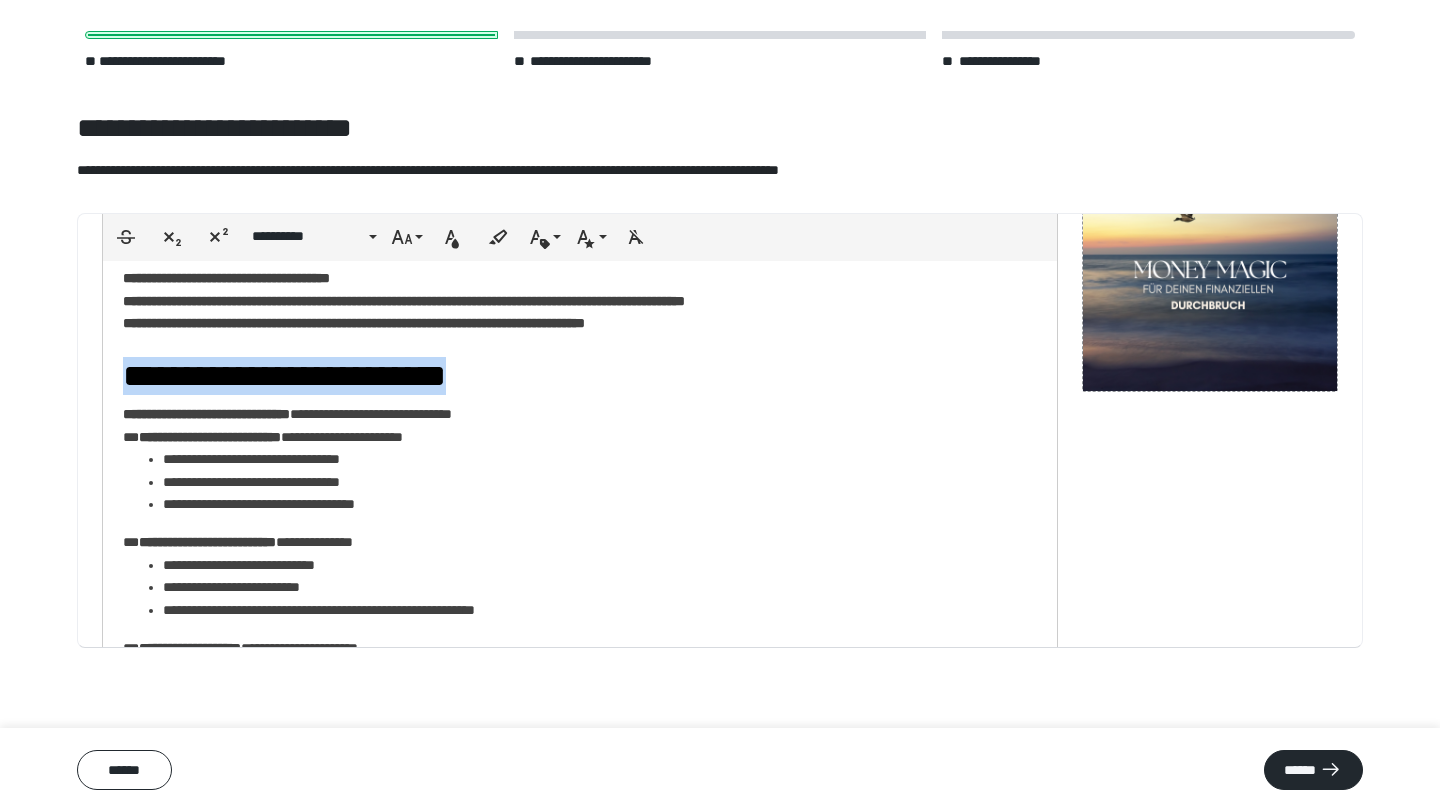 drag, startPoint x: 562, startPoint y: 370, endPoint x: 121, endPoint y: 380, distance: 441.11337 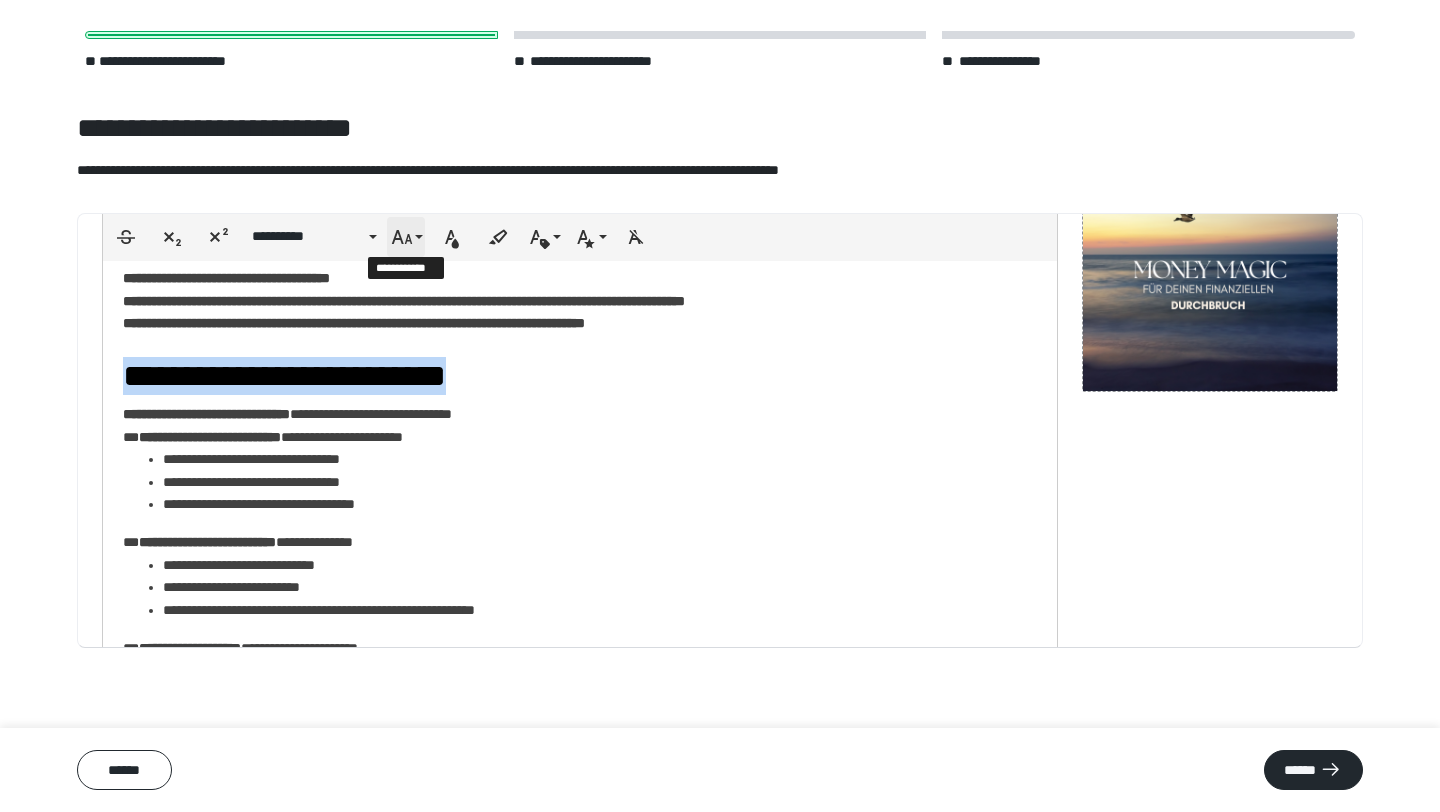 click on "**********" at bounding box center [406, 237] 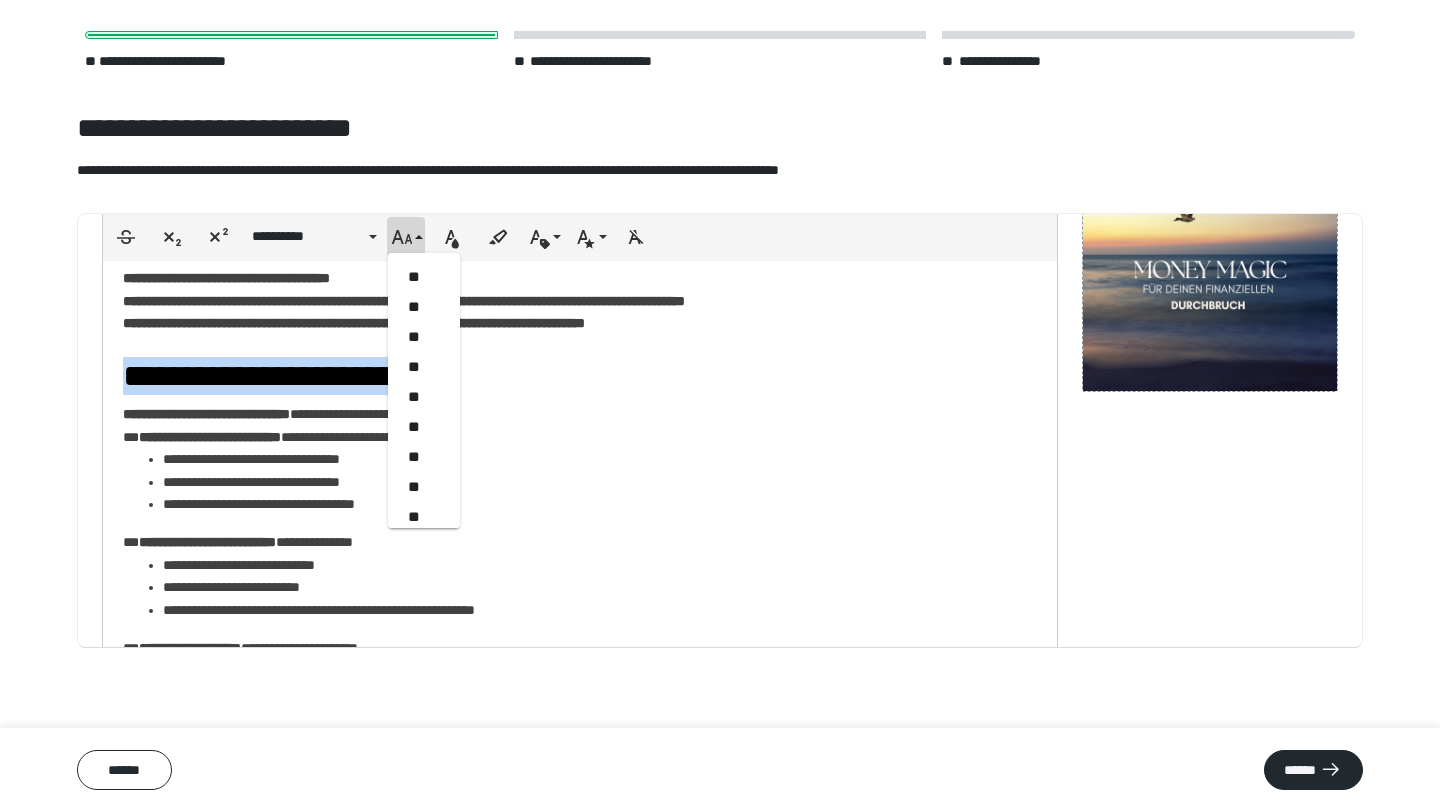 scroll, scrollTop: 651, scrollLeft: 0, axis: vertical 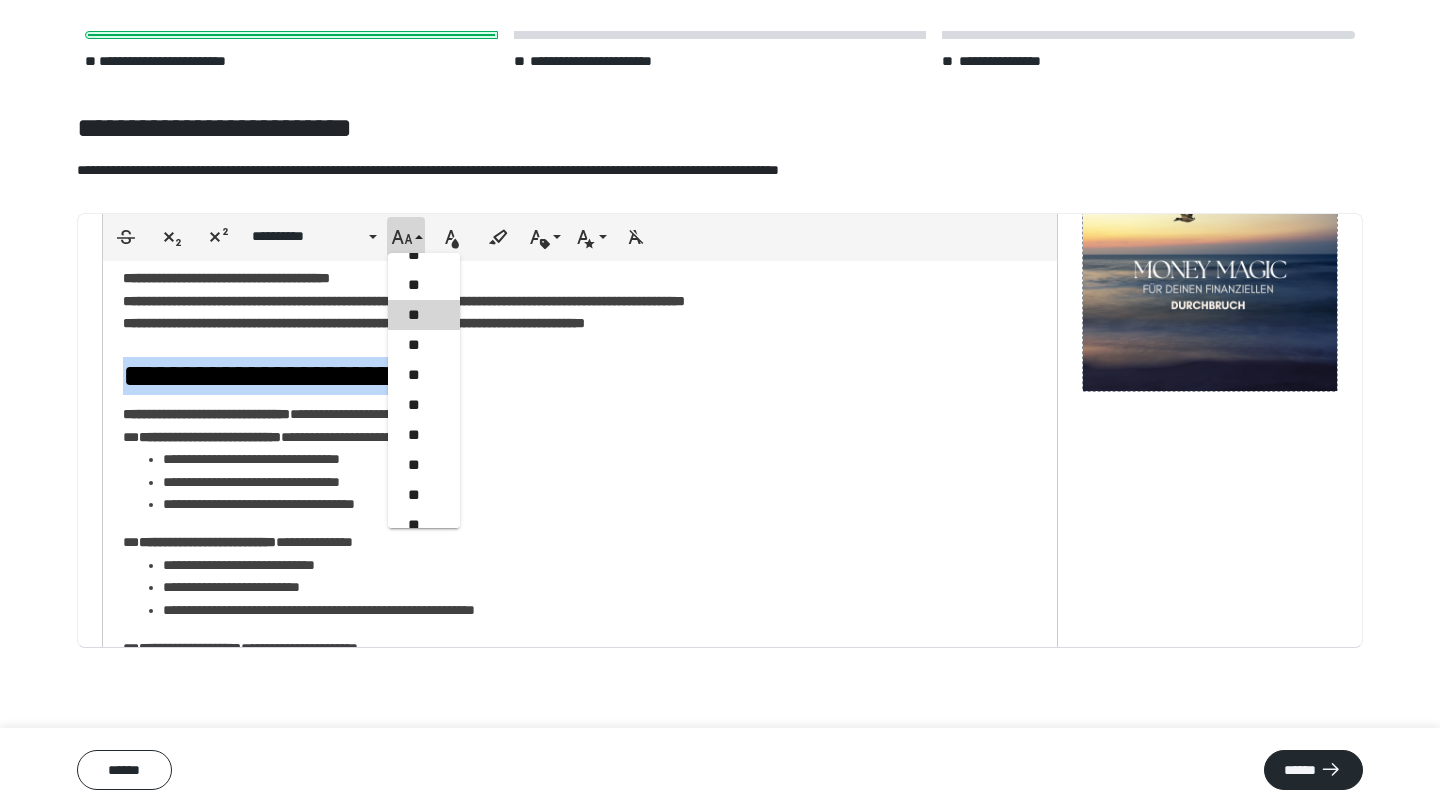 click on "**" at bounding box center (424, 315) 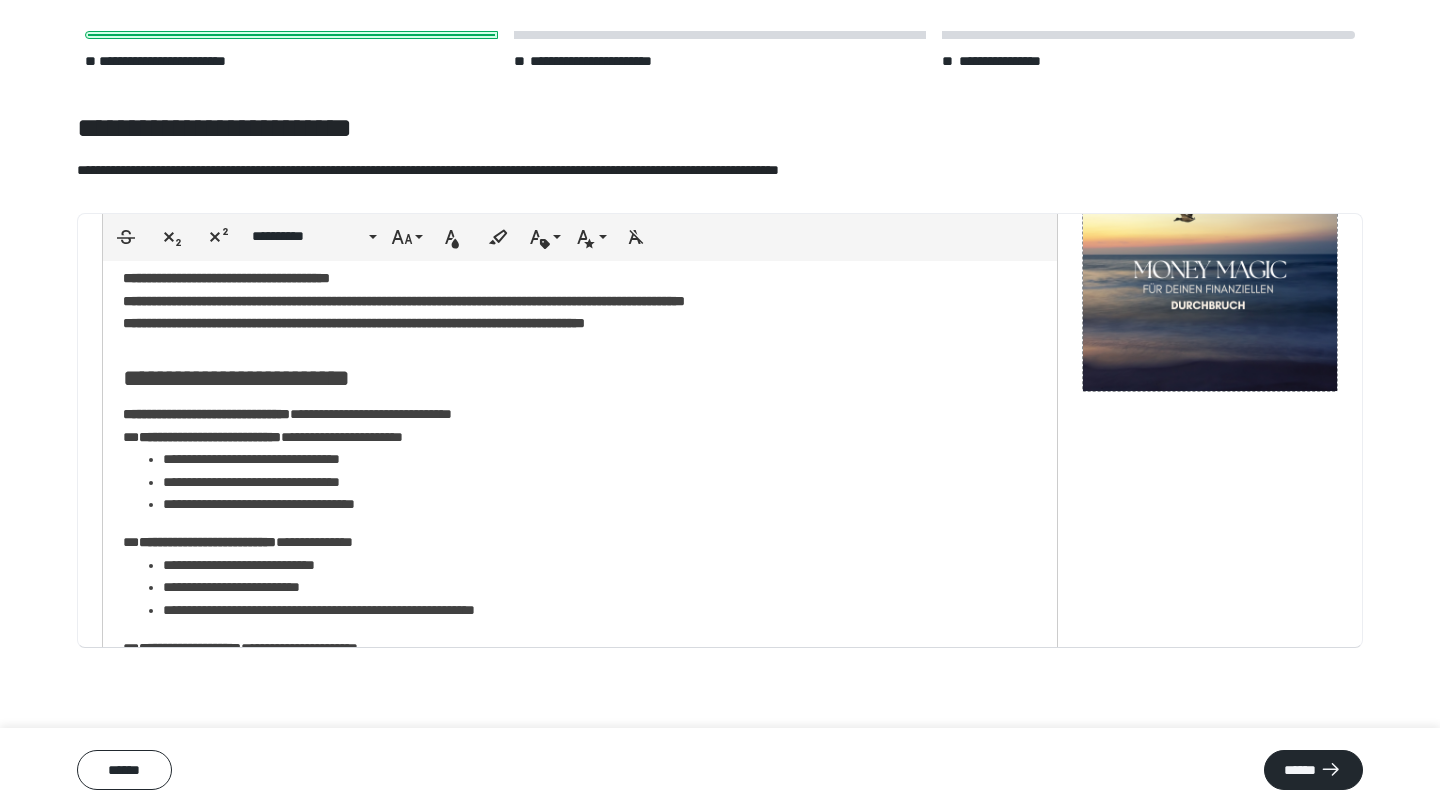click on "**********" at bounding box center [580, 309] 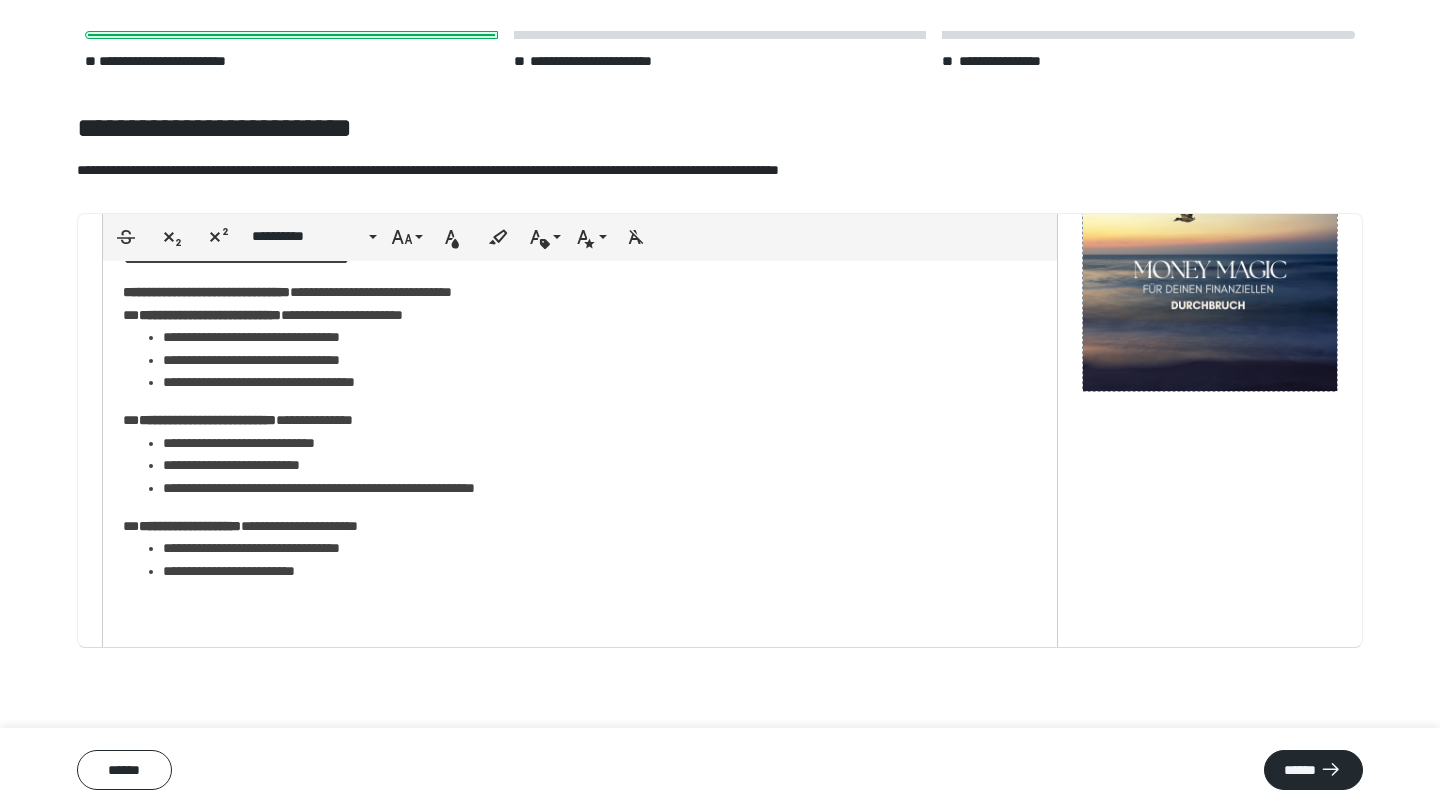 scroll, scrollTop: 554, scrollLeft: 0, axis: vertical 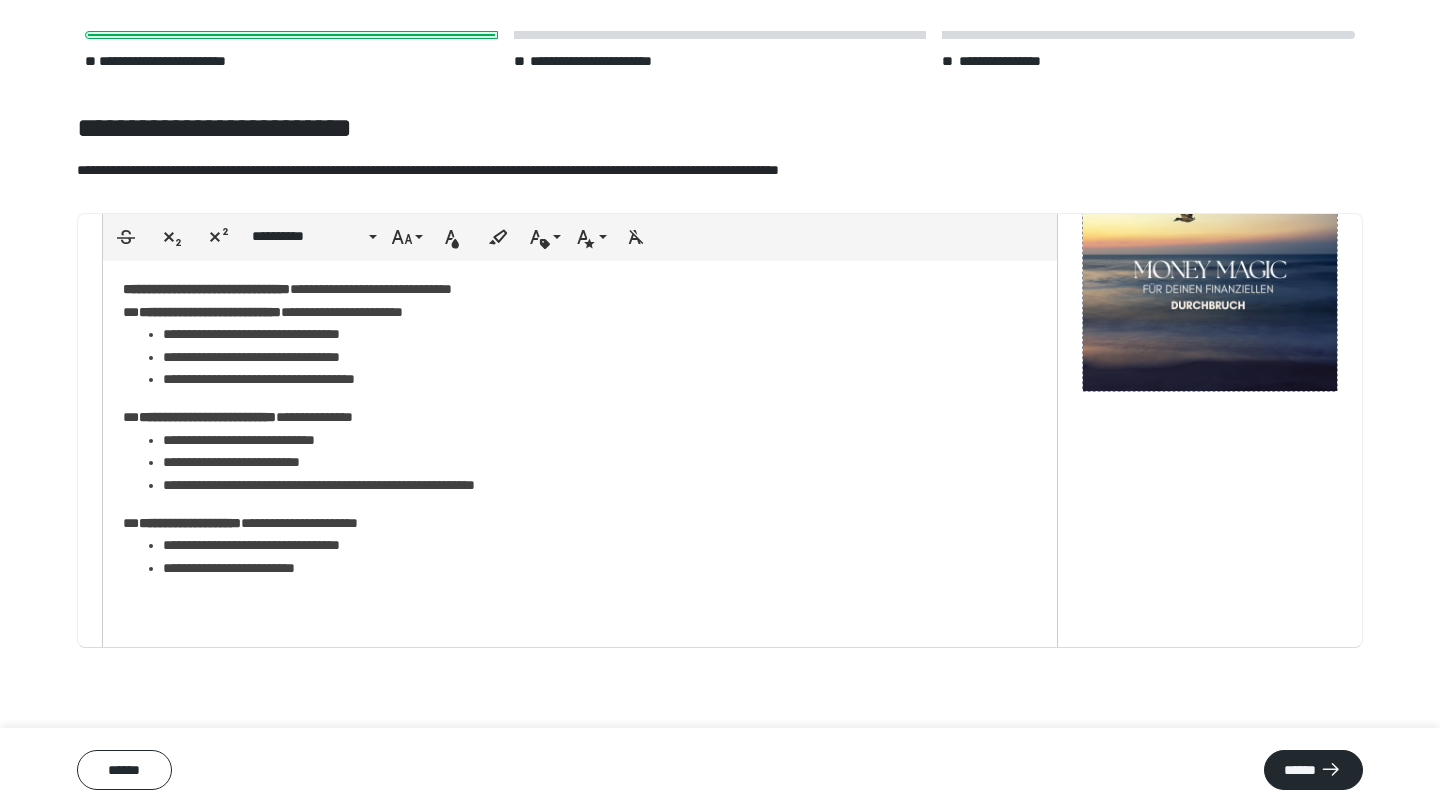click on "**********" at bounding box center (600, 379) 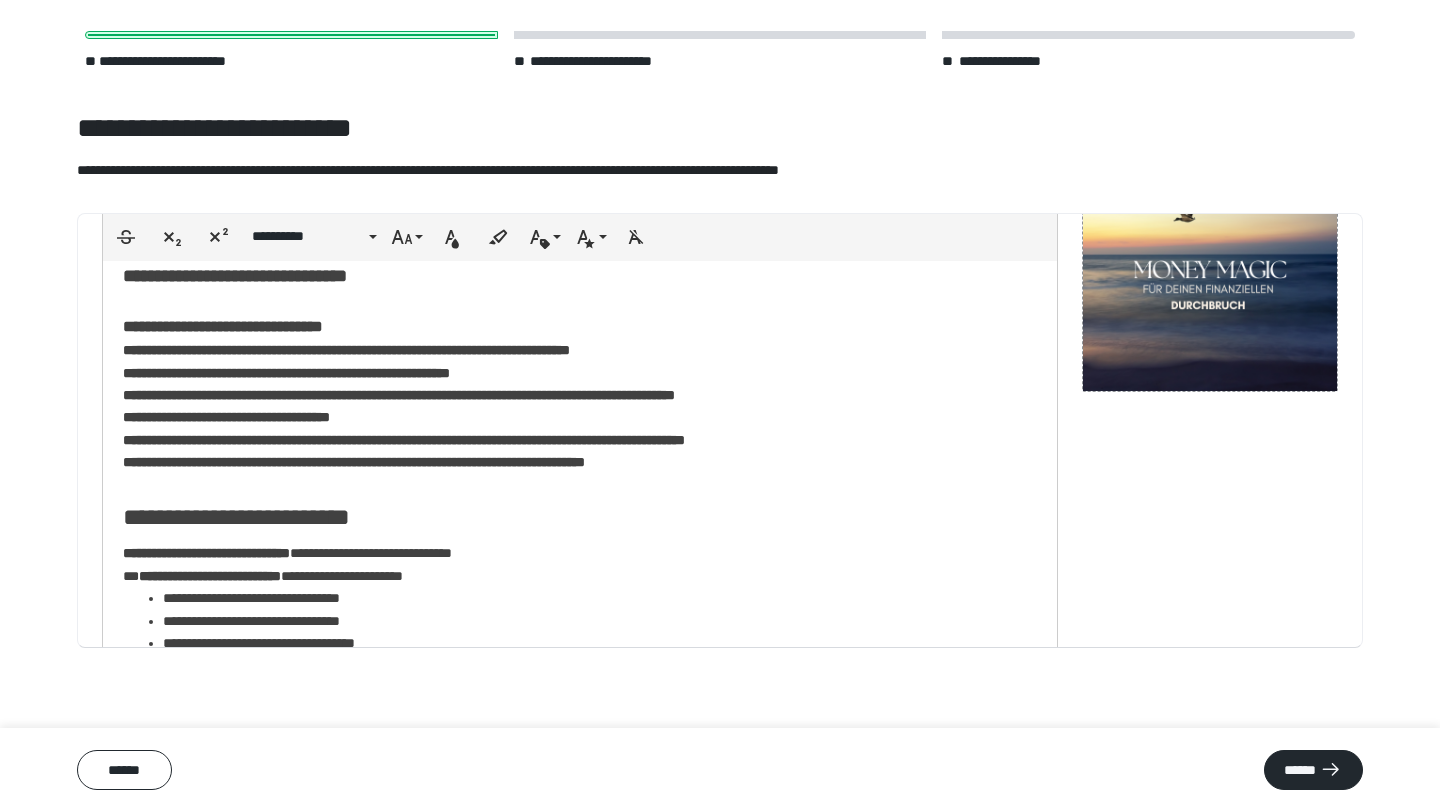 scroll, scrollTop: 0, scrollLeft: 0, axis: both 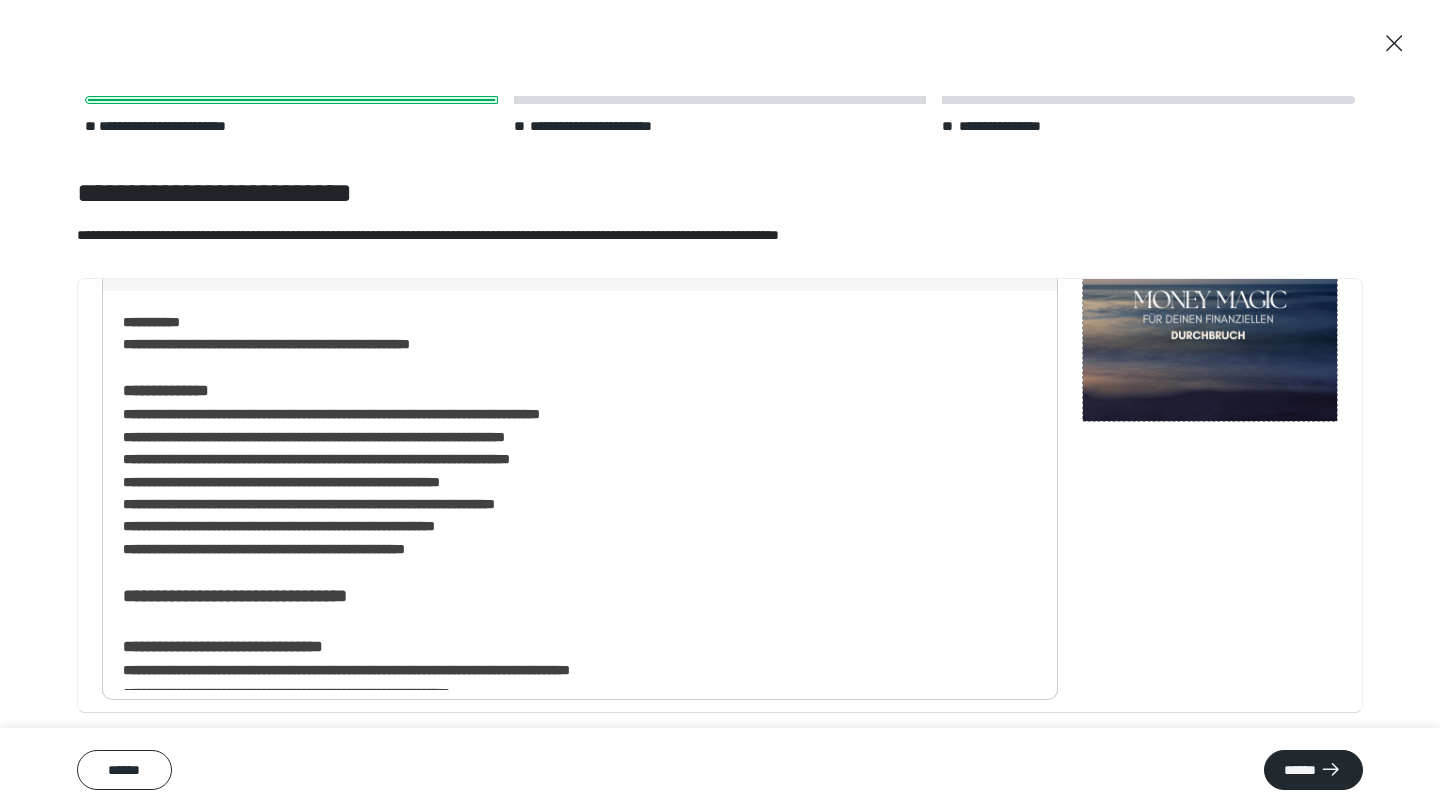 click on "**********" at bounding box center (288, 437) 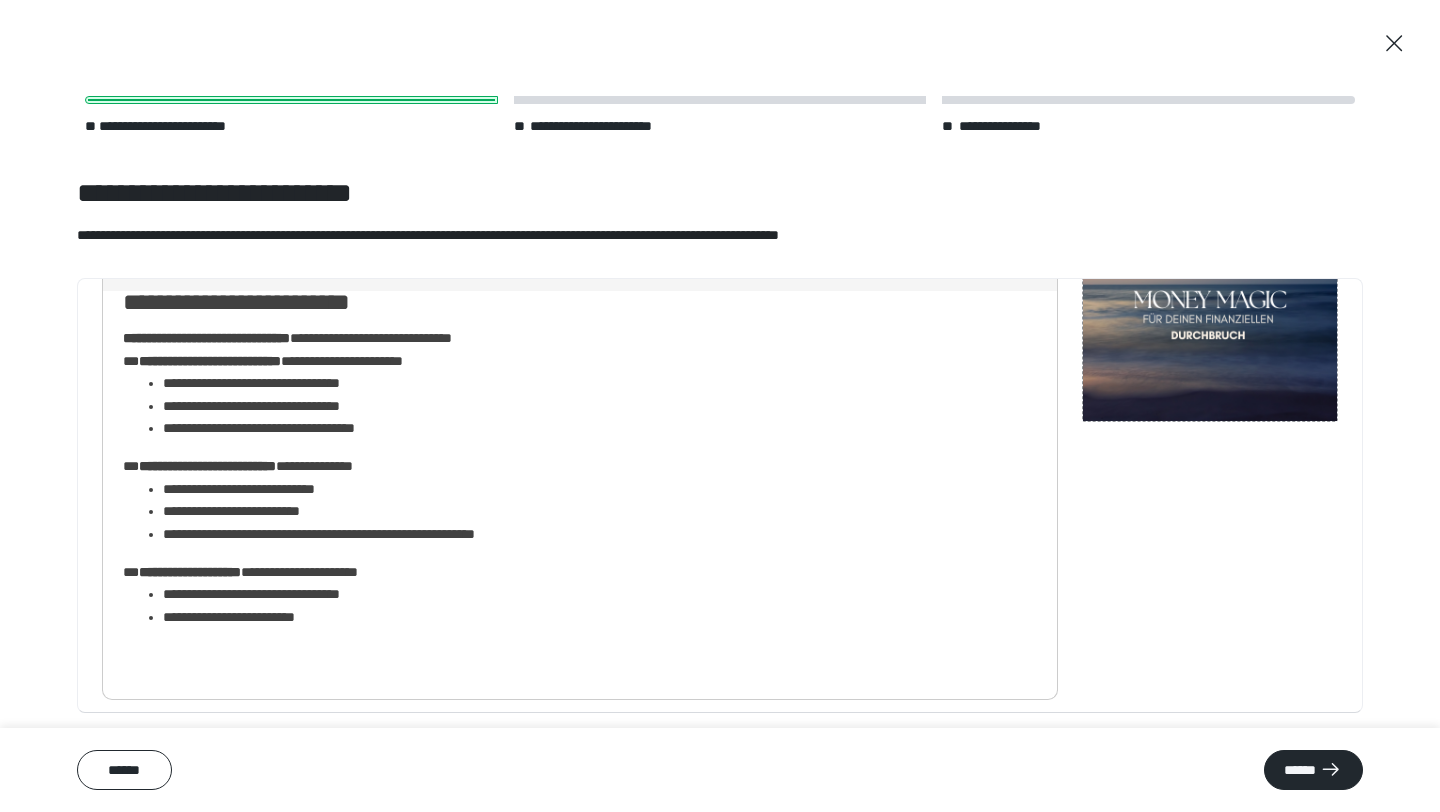 scroll, scrollTop: 554, scrollLeft: 0, axis: vertical 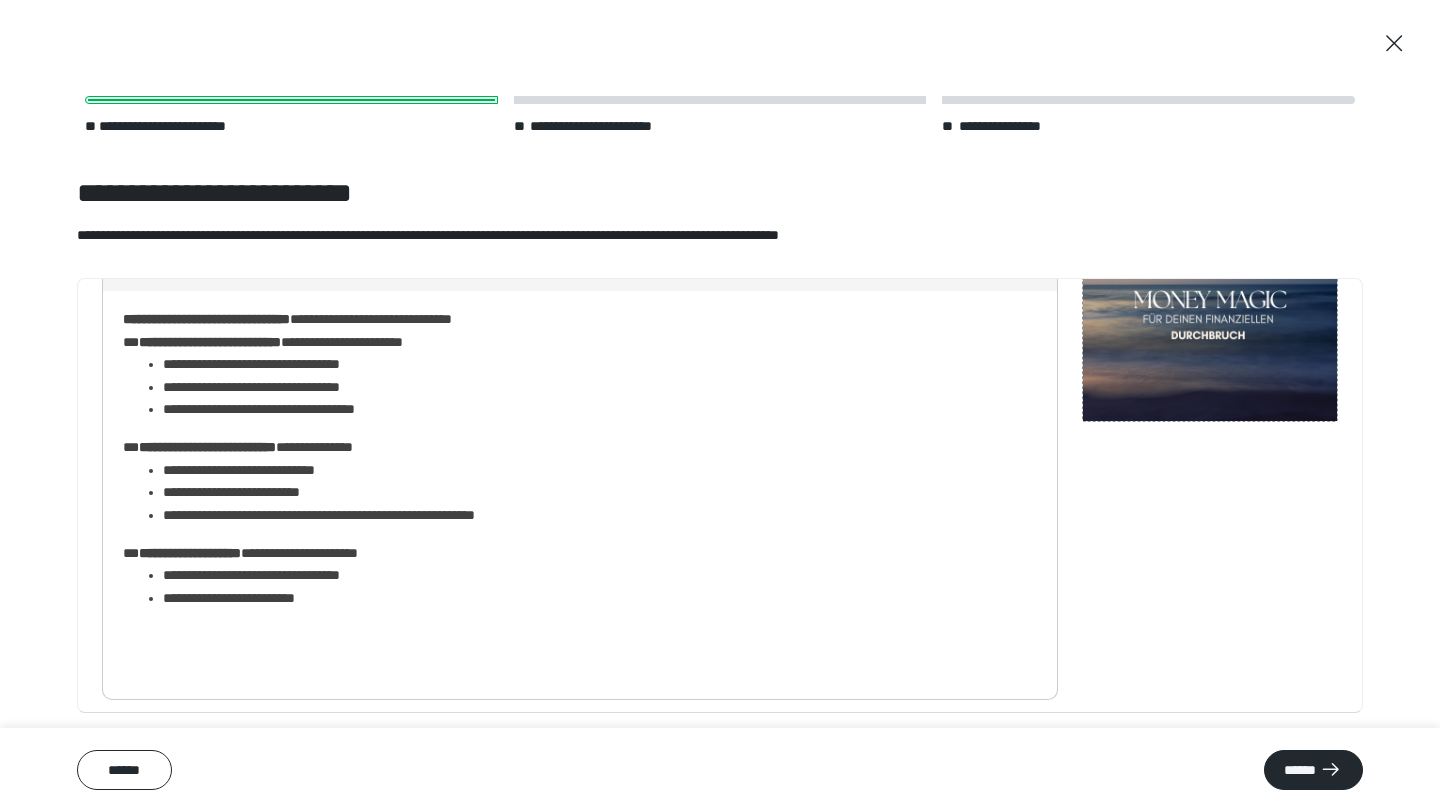 click on "**********" at bounding box center (580, 214) 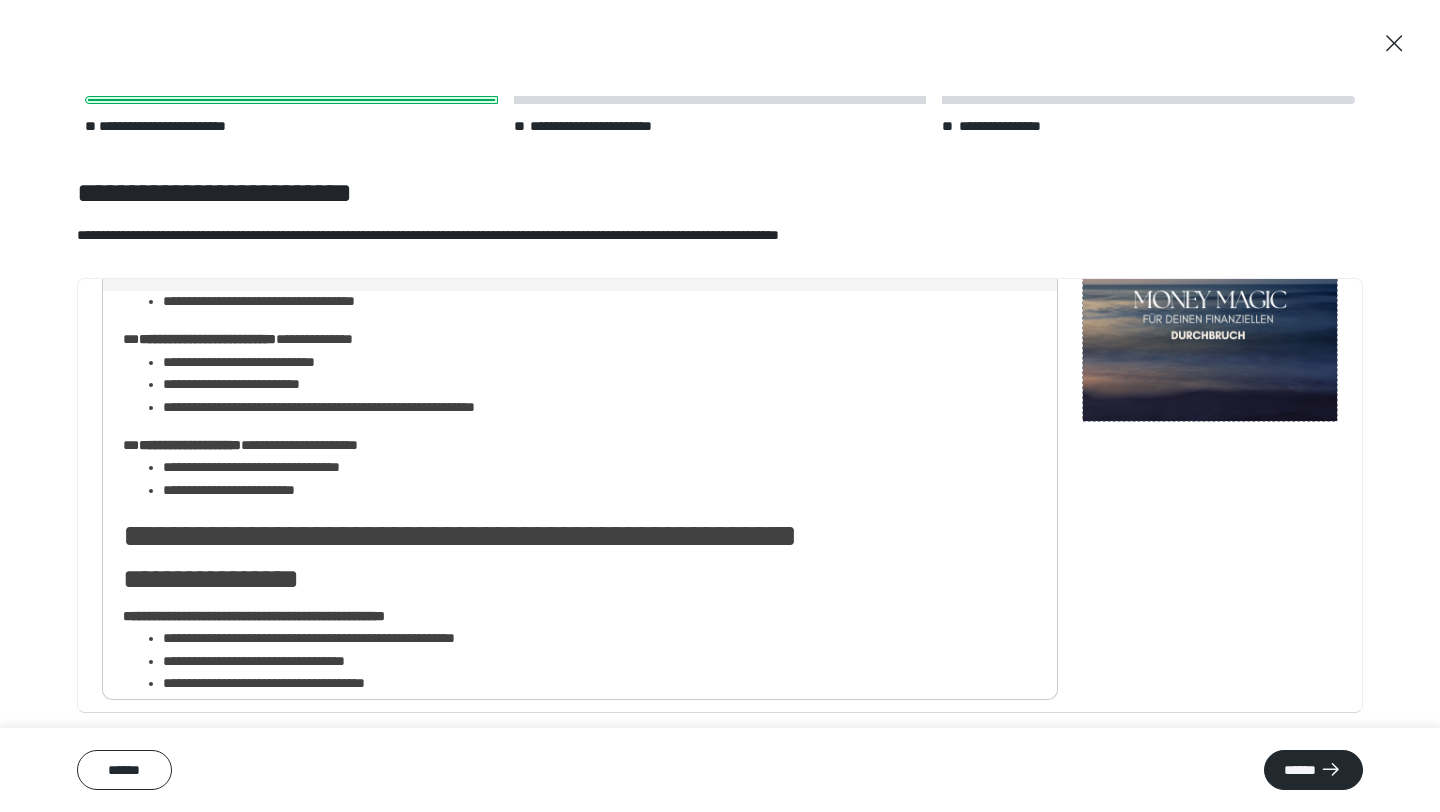scroll, scrollTop: 658, scrollLeft: 0, axis: vertical 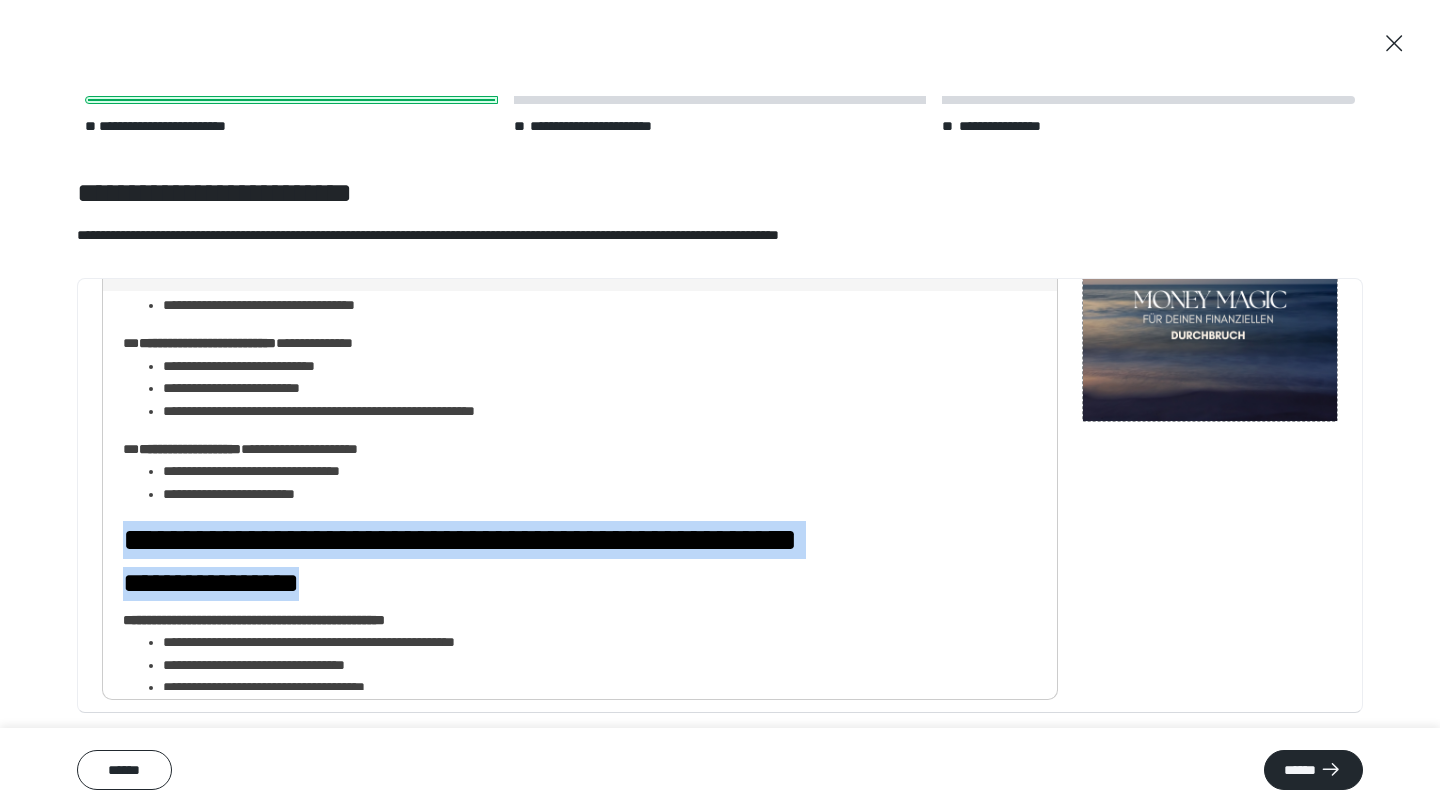 drag, startPoint x: 378, startPoint y: 596, endPoint x: 129, endPoint y: 551, distance: 253.0336 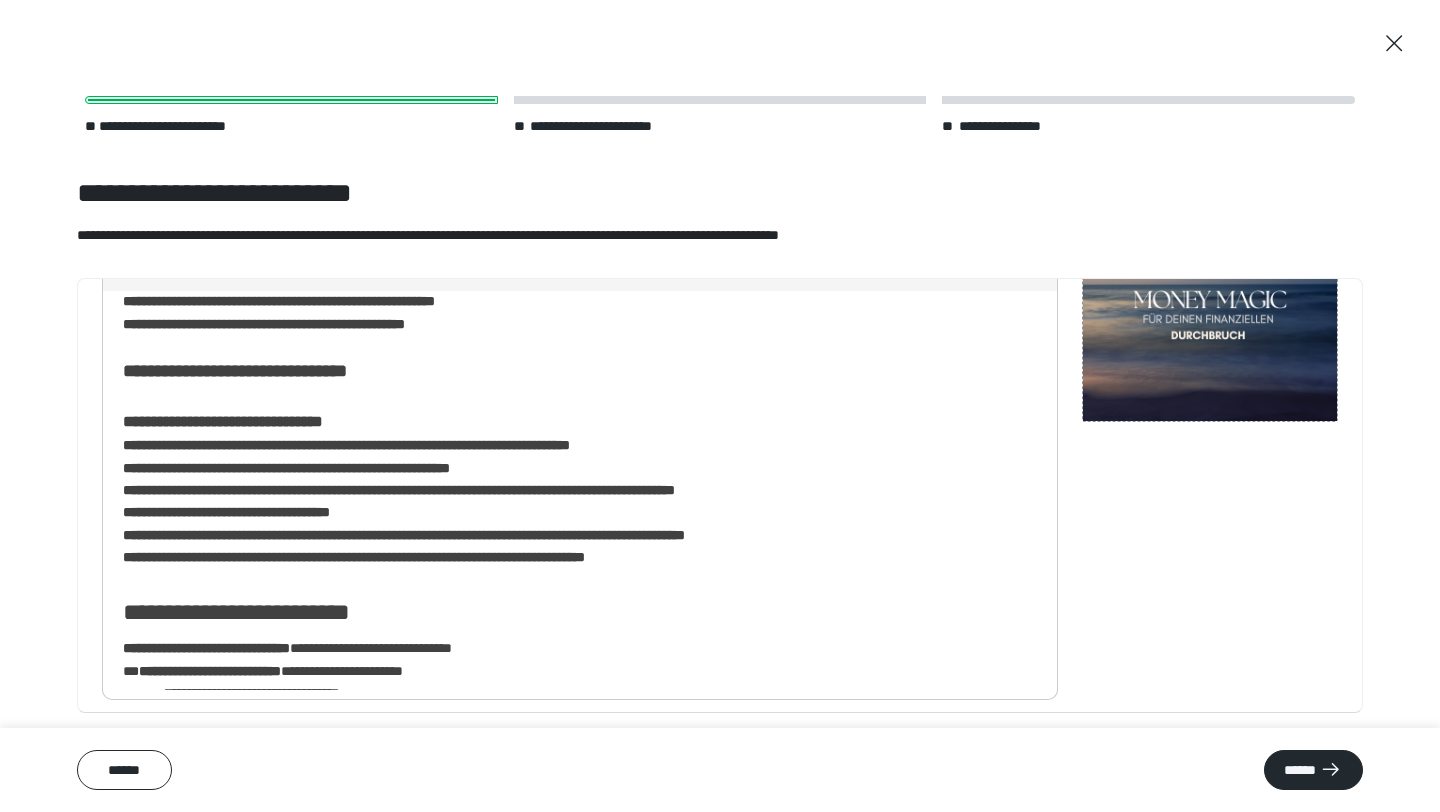 scroll, scrollTop: 0, scrollLeft: 0, axis: both 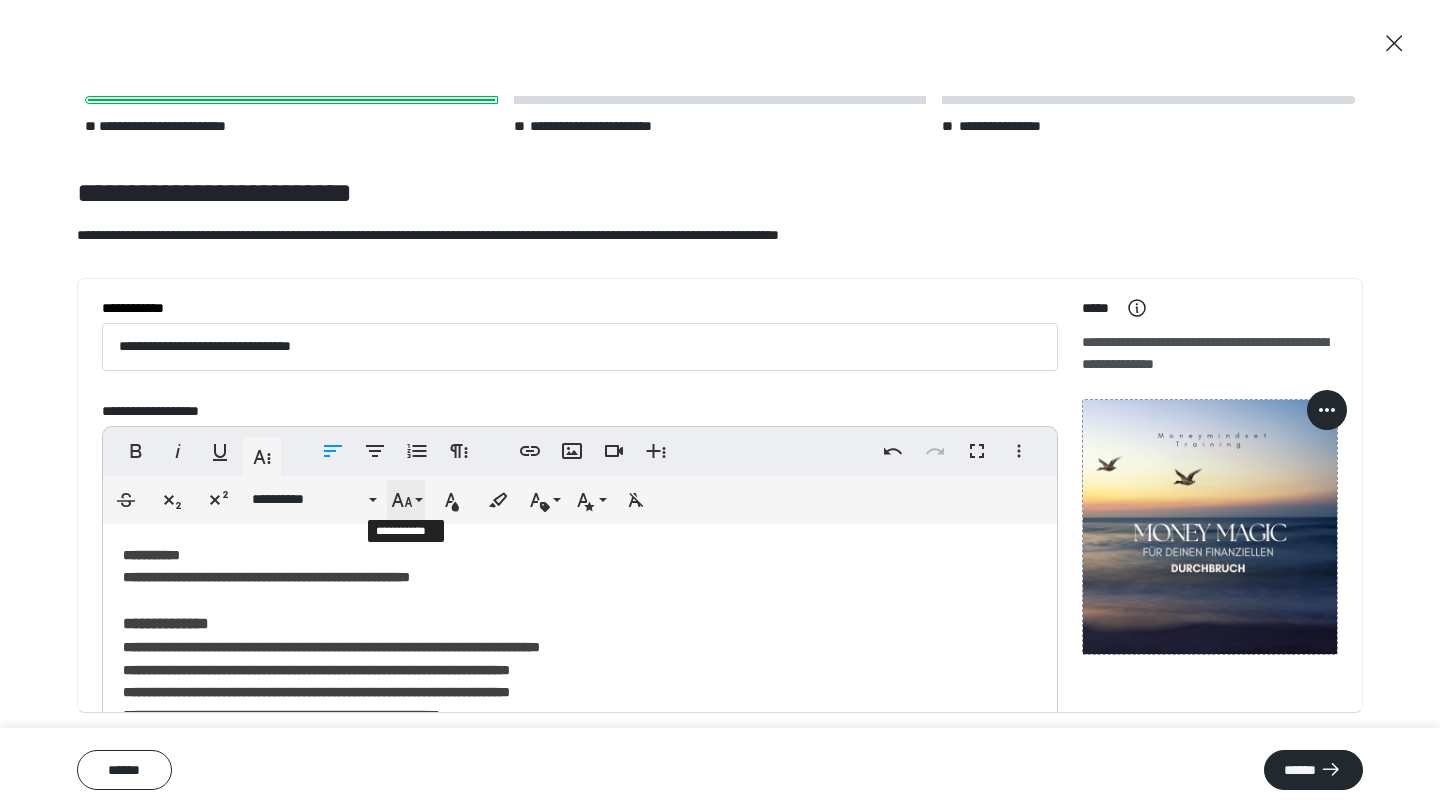 click on "**********" at bounding box center [406, 500] 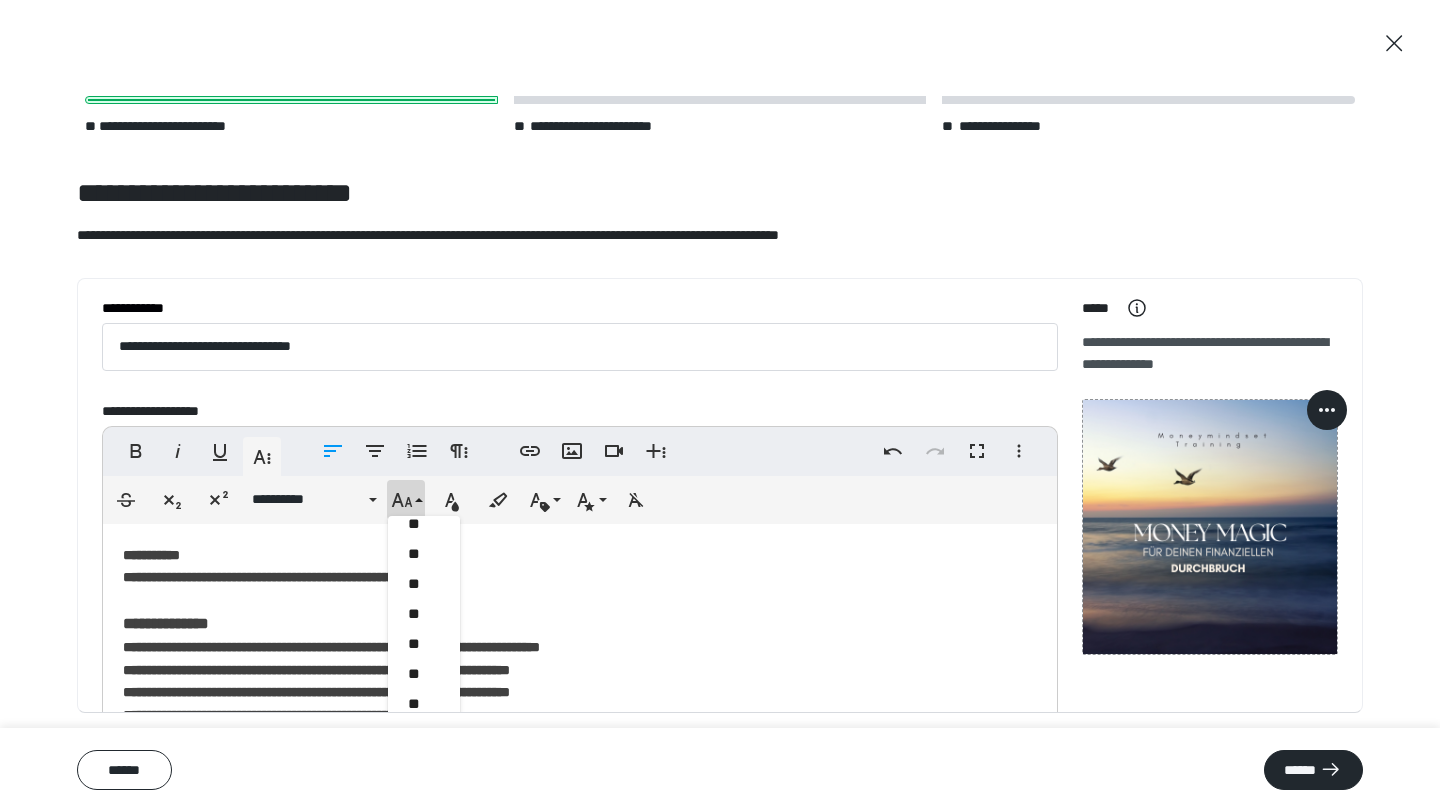 scroll, scrollTop: 493, scrollLeft: 0, axis: vertical 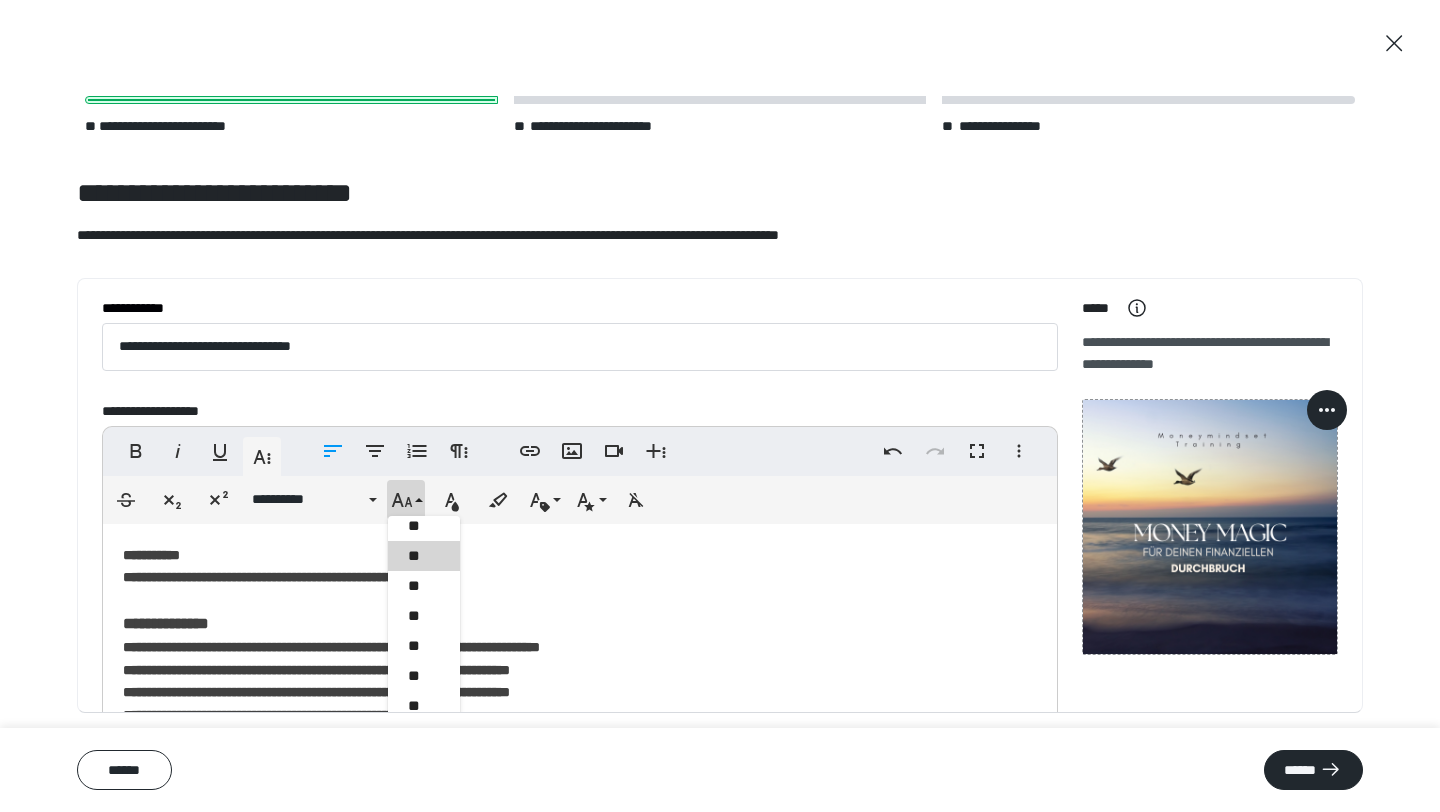 click on "**" at bounding box center (424, 556) 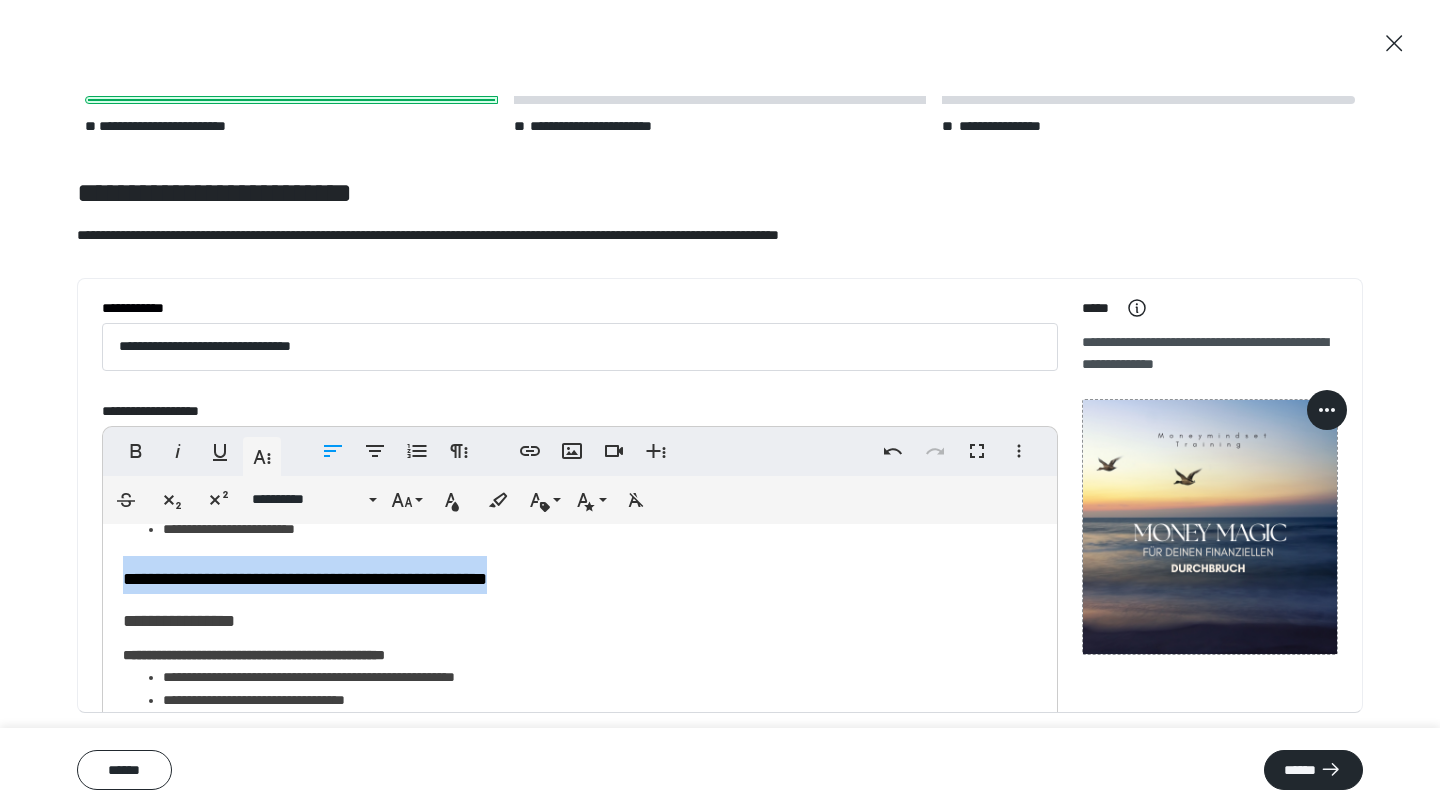 scroll, scrollTop: 853, scrollLeft: 0, axis: vertical 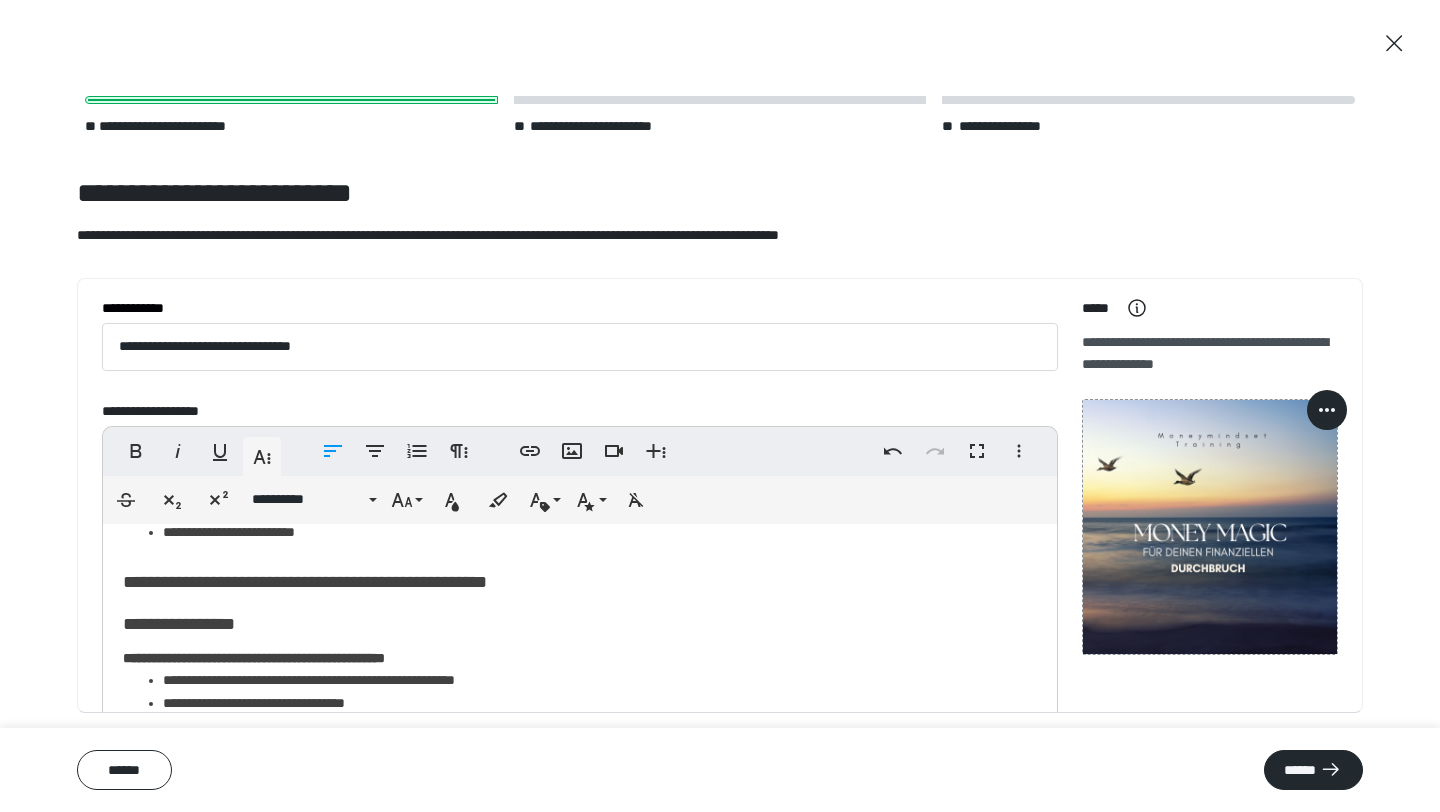 click on "**********" at bounding box center (580, 622) 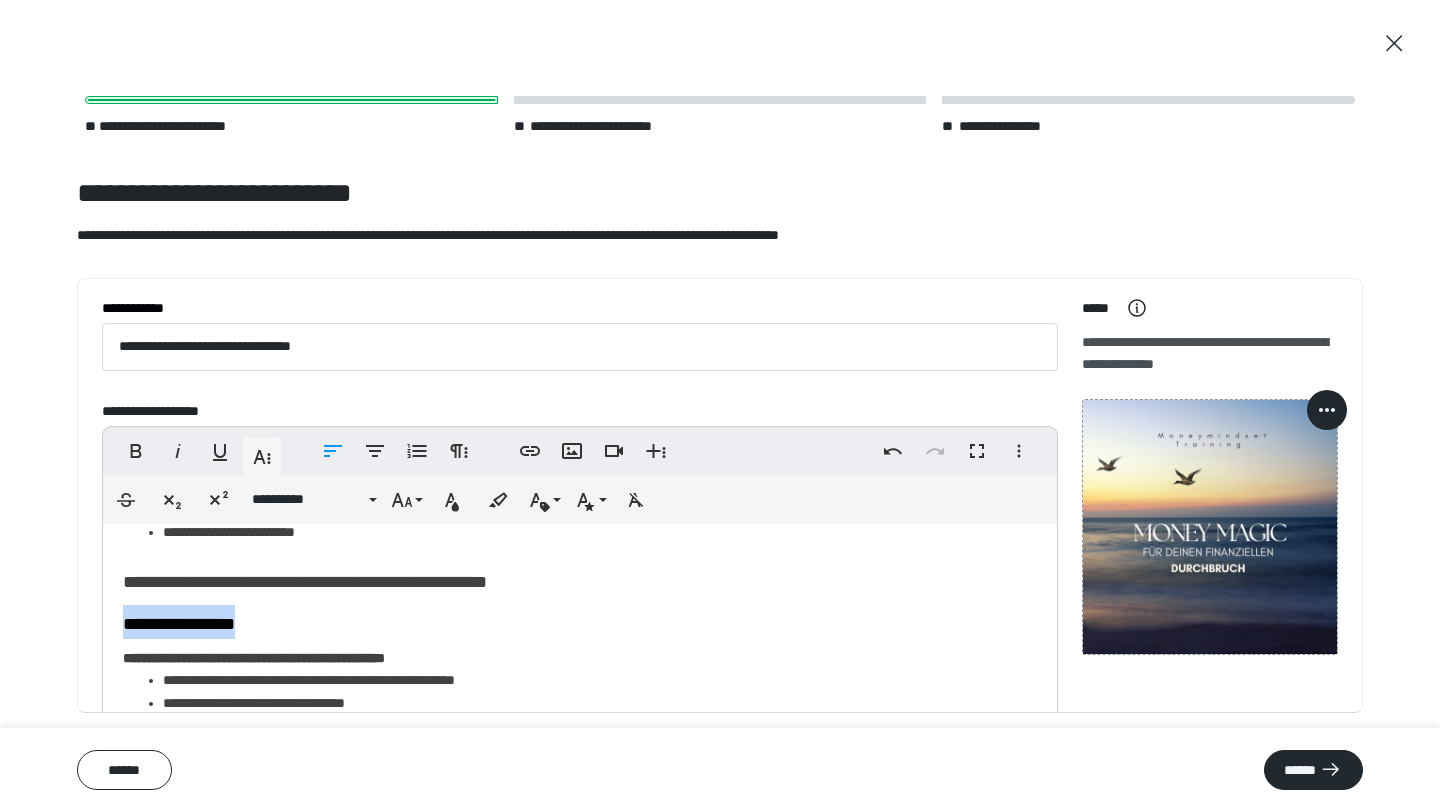 drag, startPoint x: 254, startPoint y: 624, endPoint x: 120, endPoint y: 629, distance: 134.09325 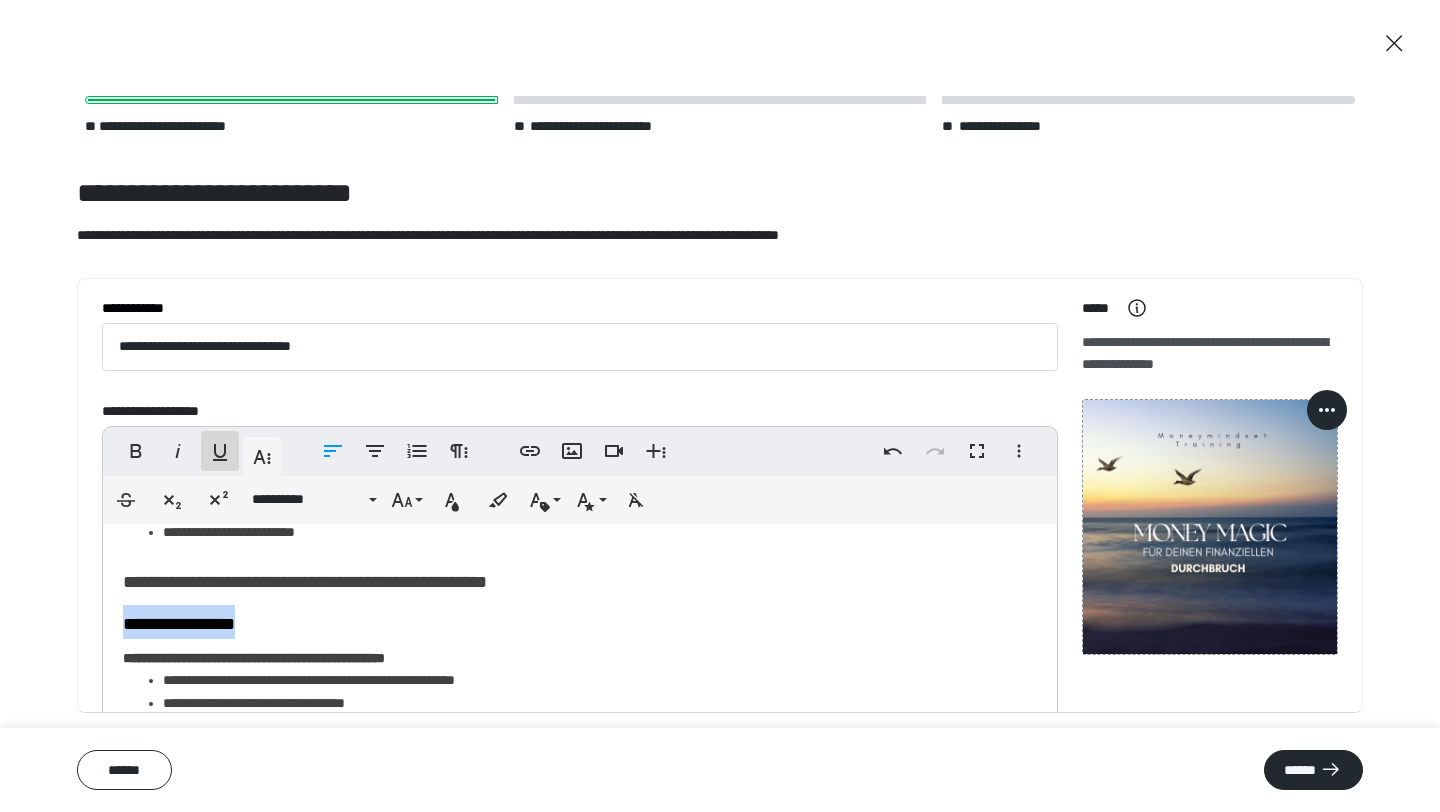 click 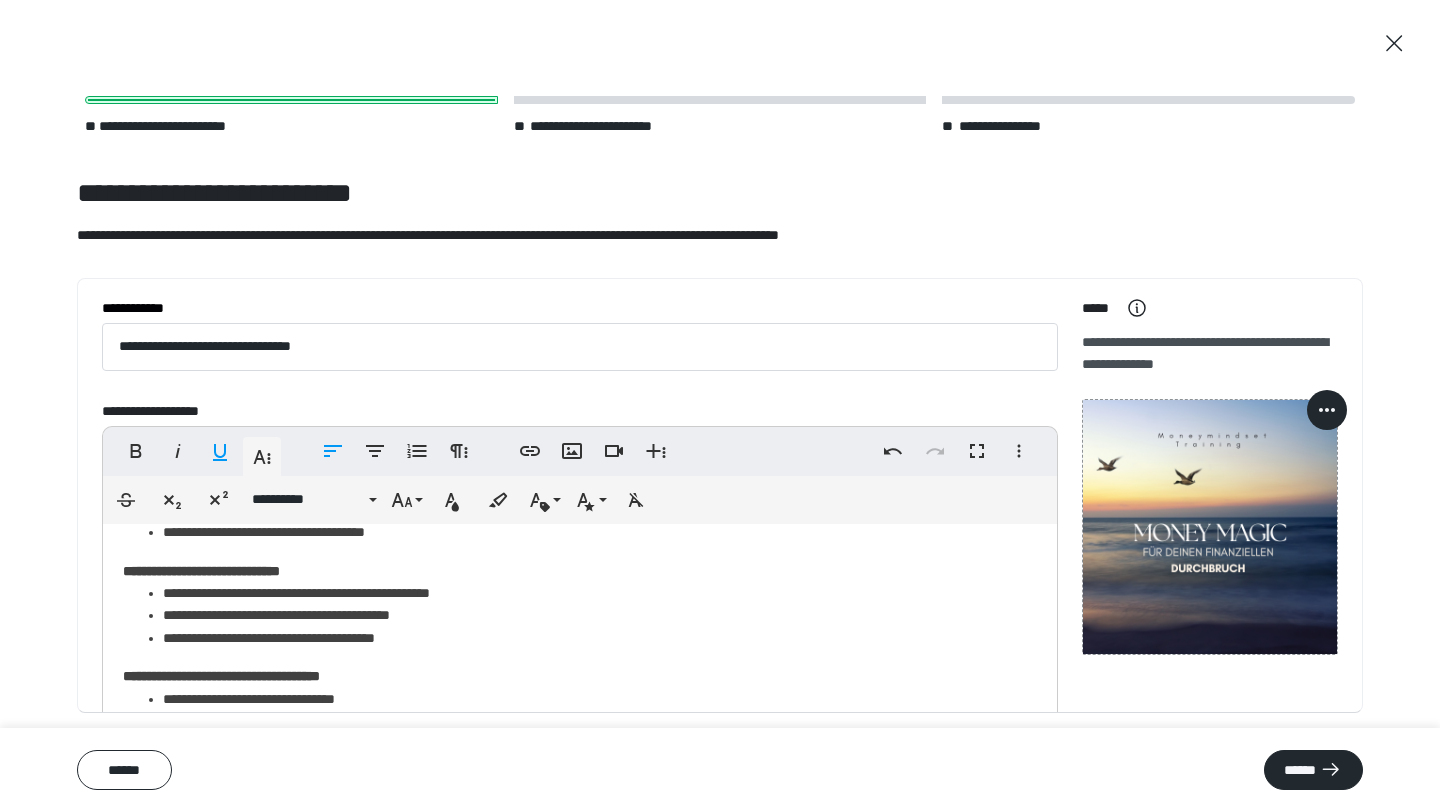 scroll, scrollTop: 1065, scrollLeft: 0, axis: vertical 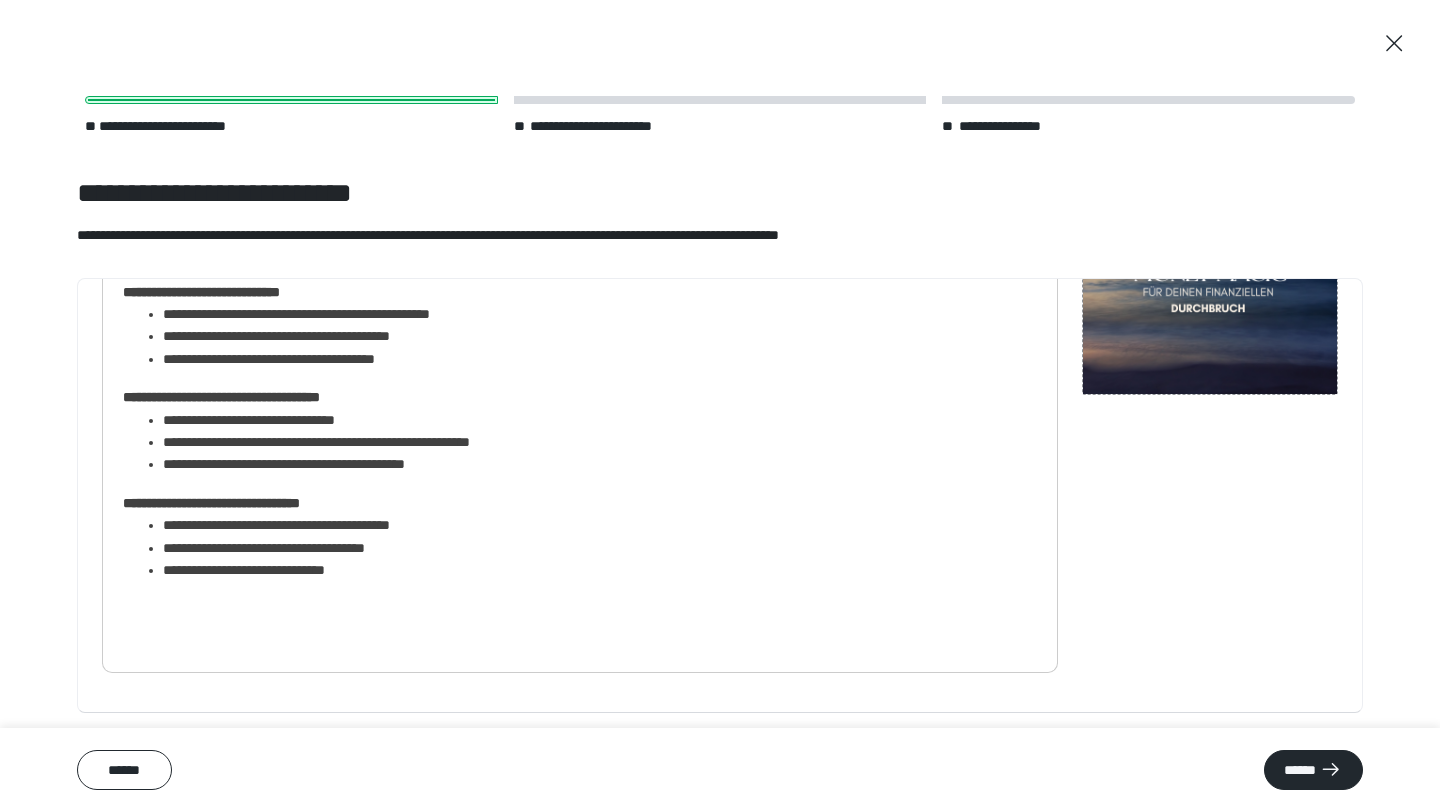click on "**********" at bounding box center [580, -69] 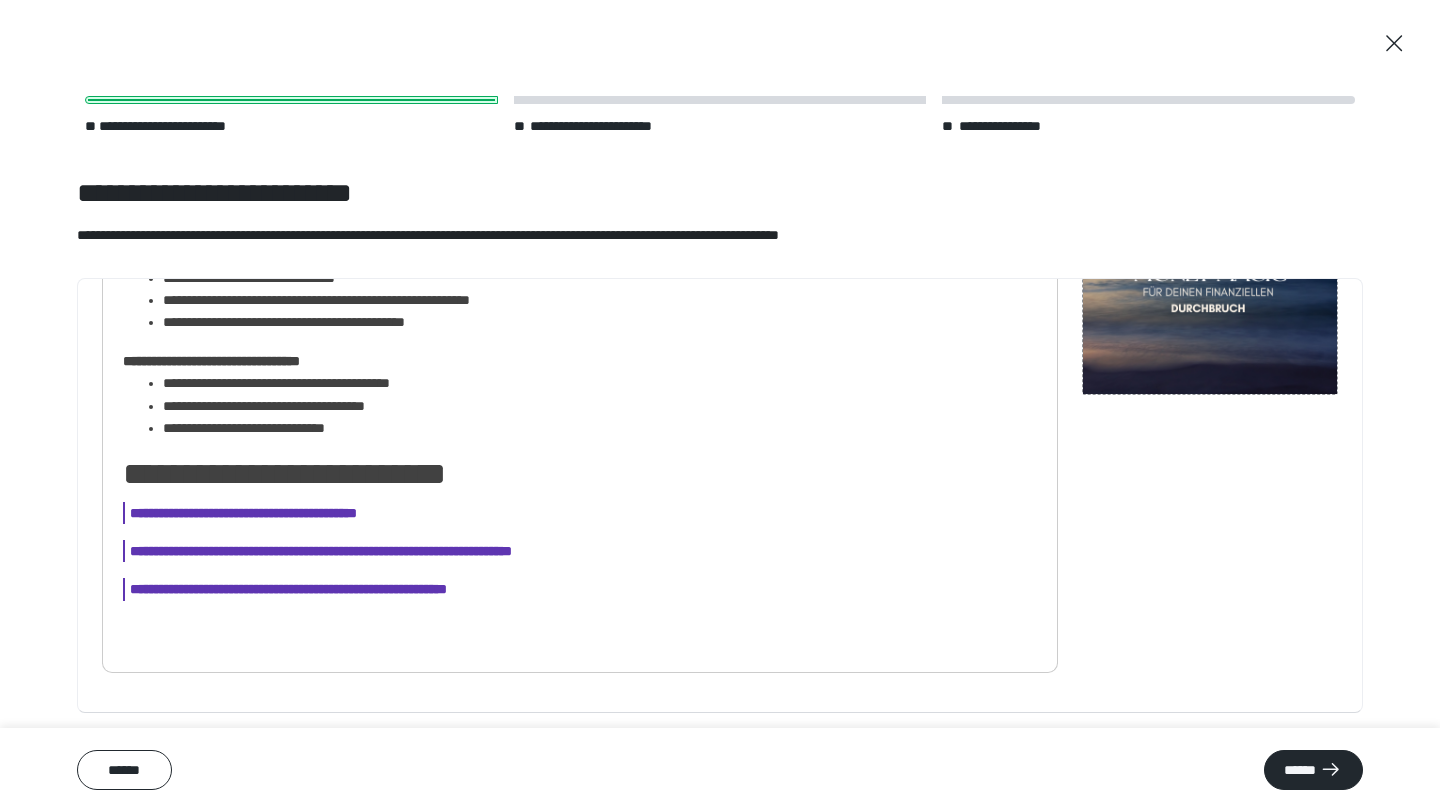 scroll, scrollTop: 1226, scrollLeft: 0, axis: vertical 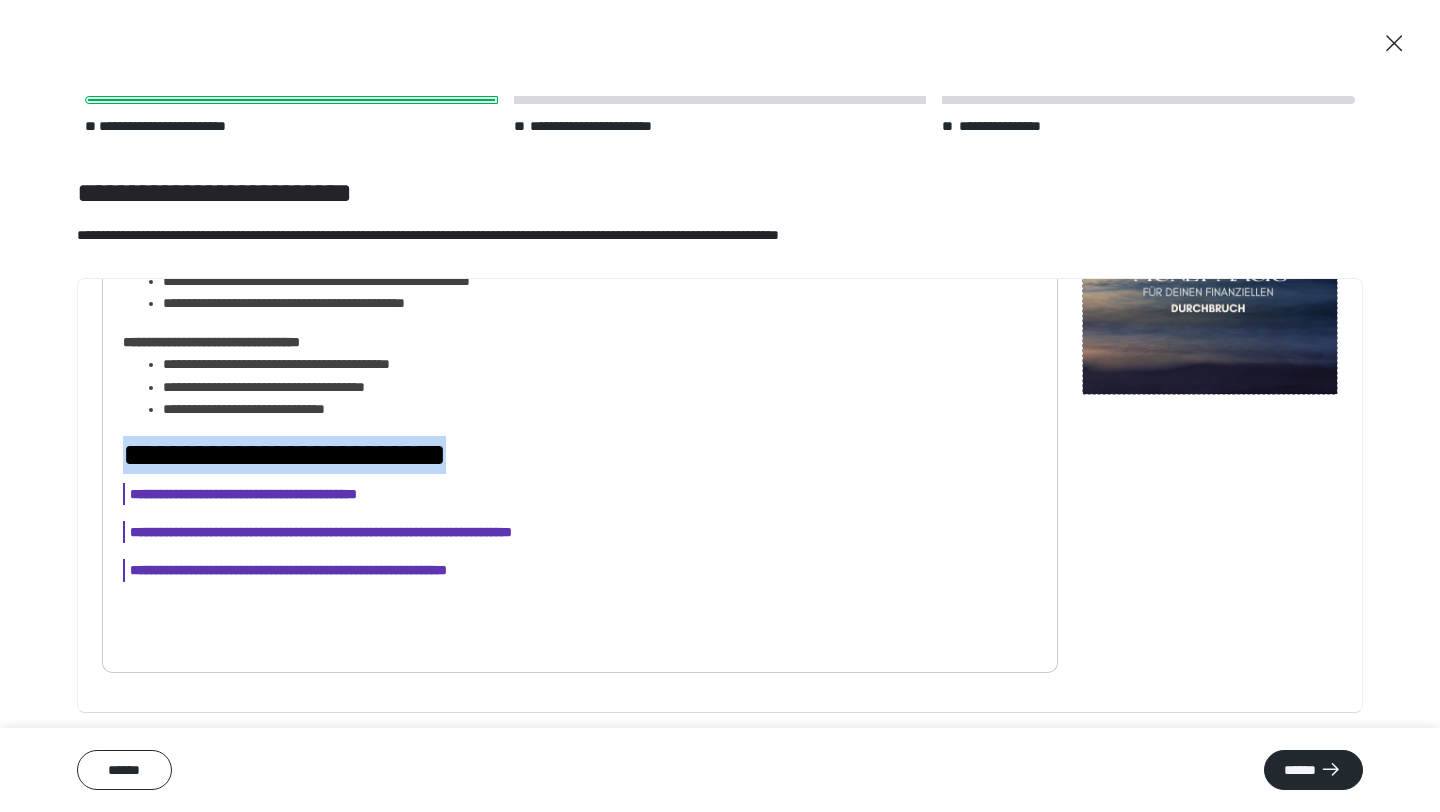 drag, startPoint x: 531, startPoint y: 455, endPoint x: 121, endPoint y: 454, distance: 410.00122 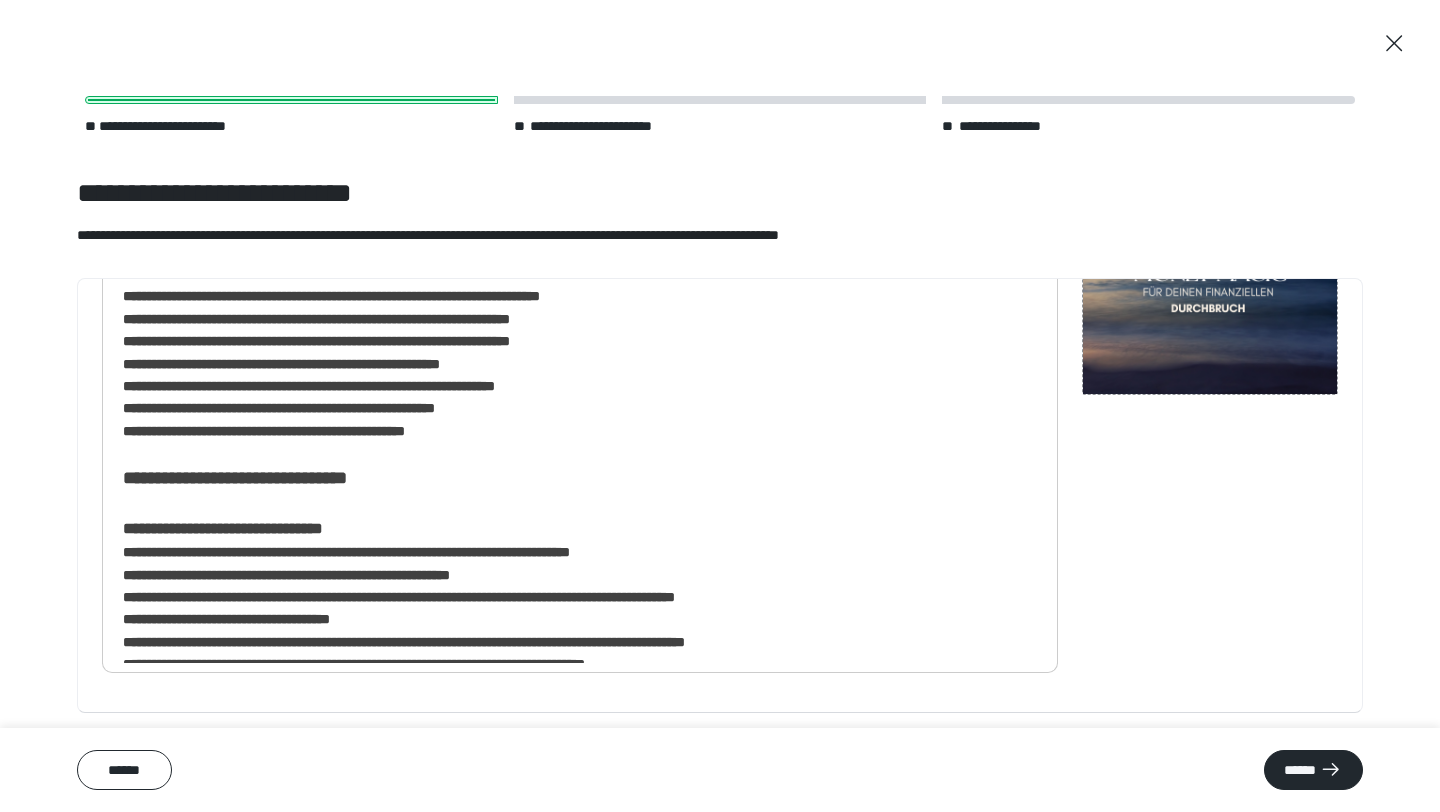 scroll, scrollTop: 0, scrollLeft: 0, axis: both 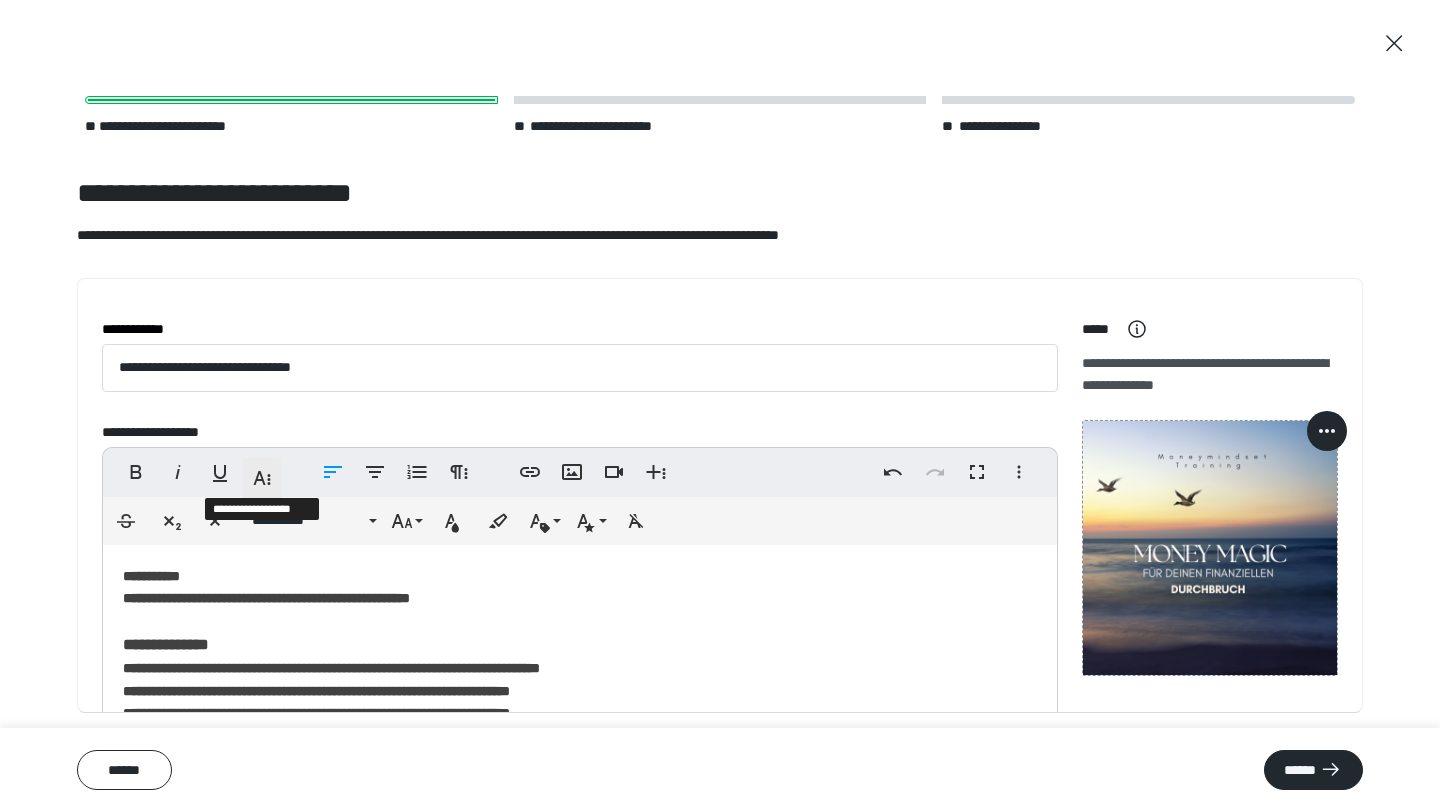 click 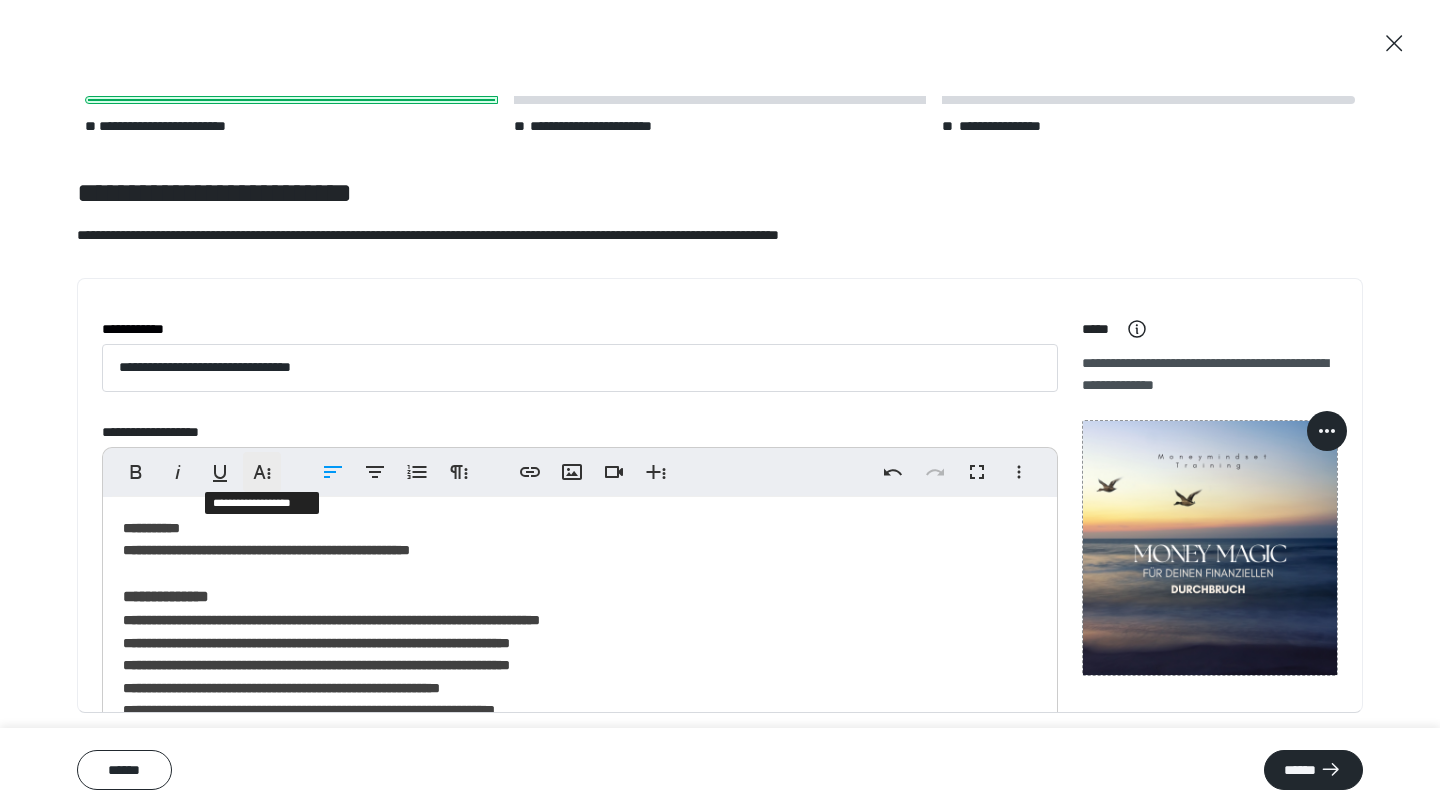 click 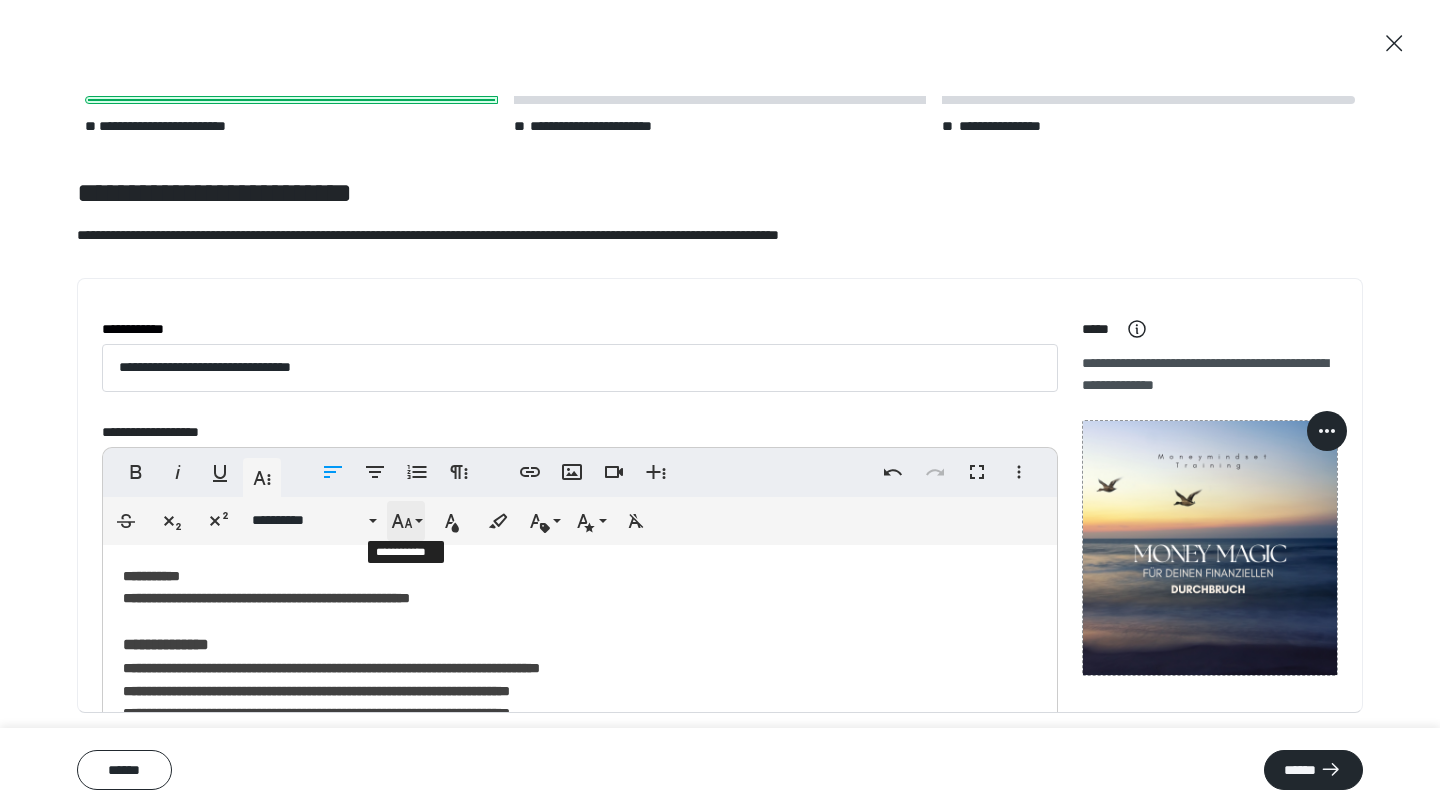 click on "**********" at bounding box center [406, 521] 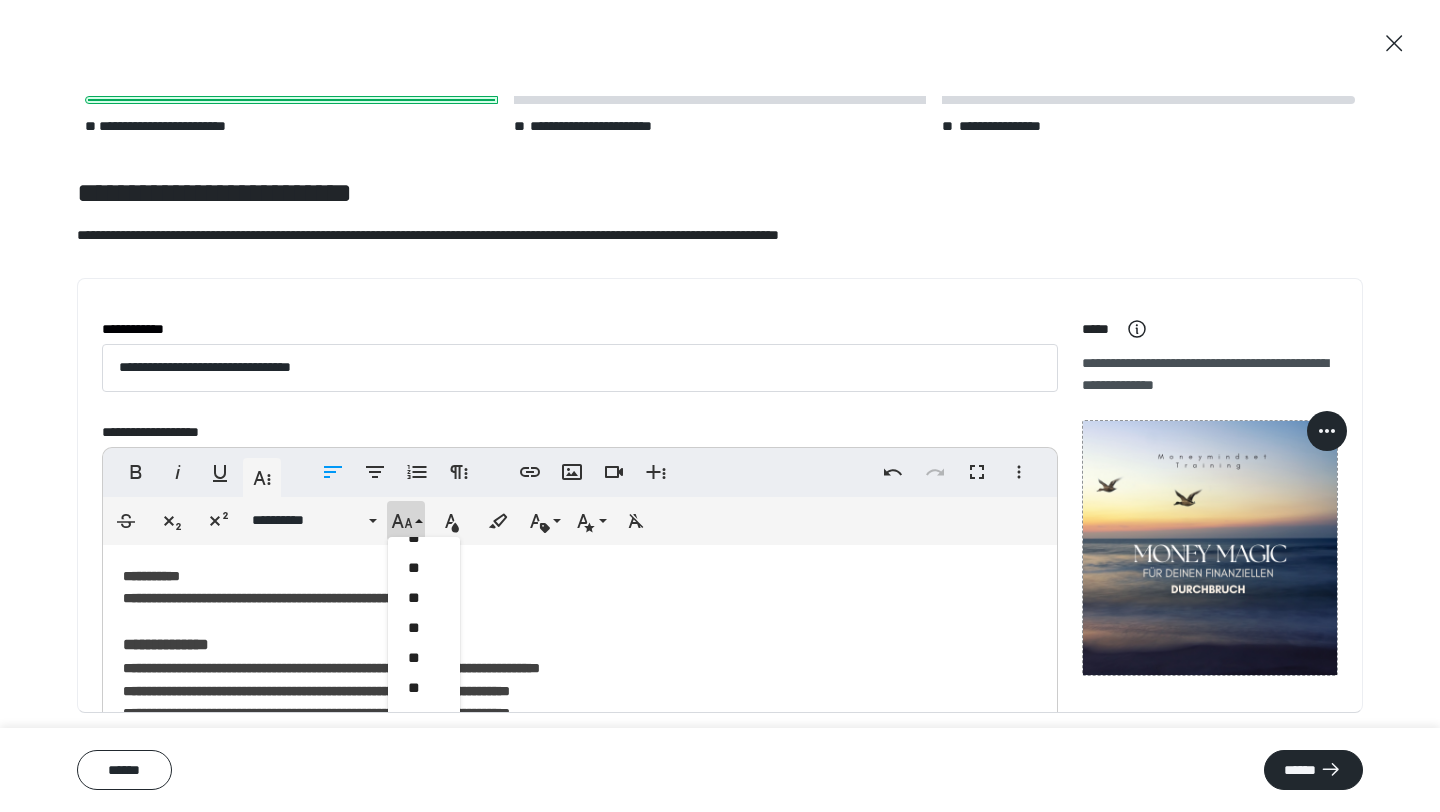 scroll, scrollTop: 472, scrollLeft: 0, axis: vertical 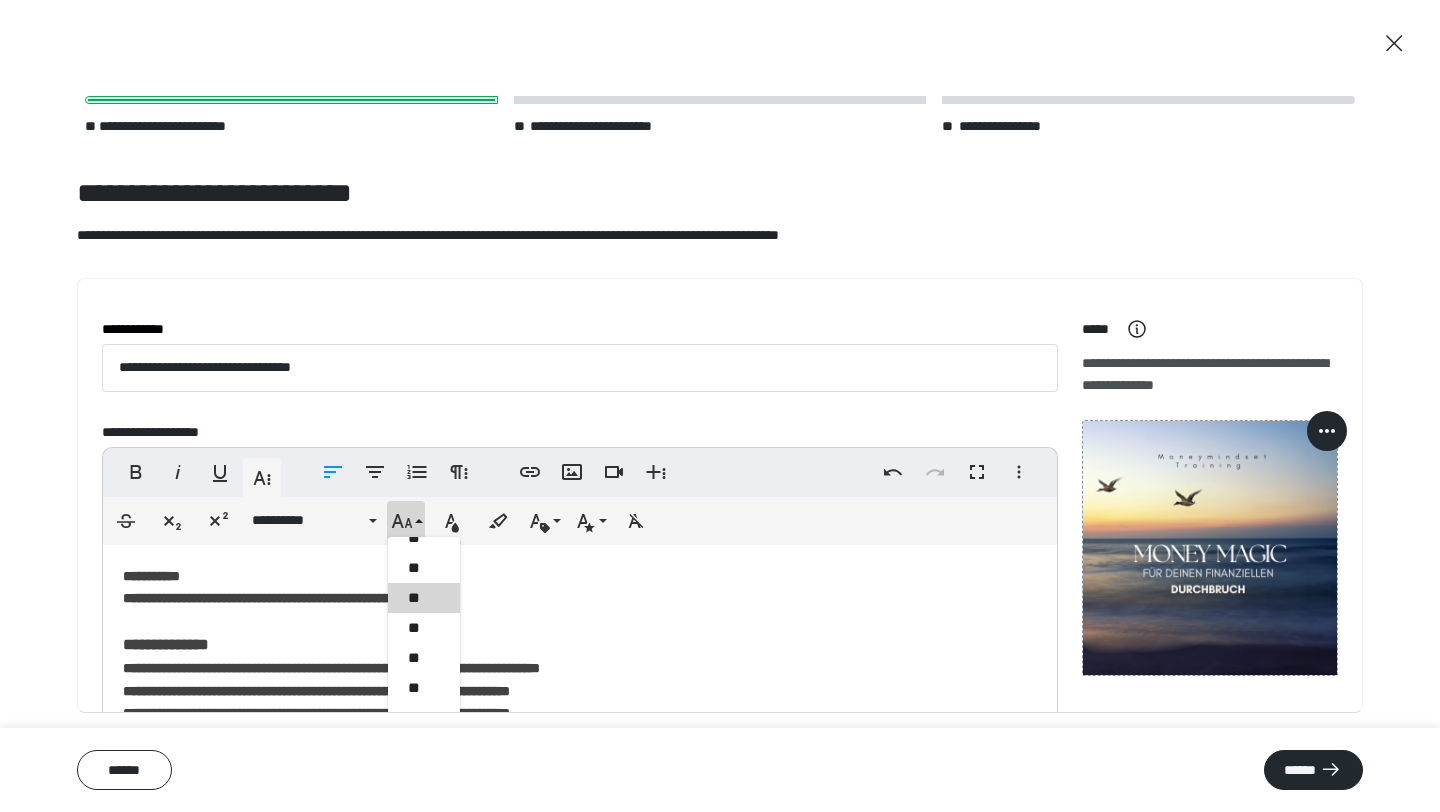 click on "**" at bounding box center [424, 598] 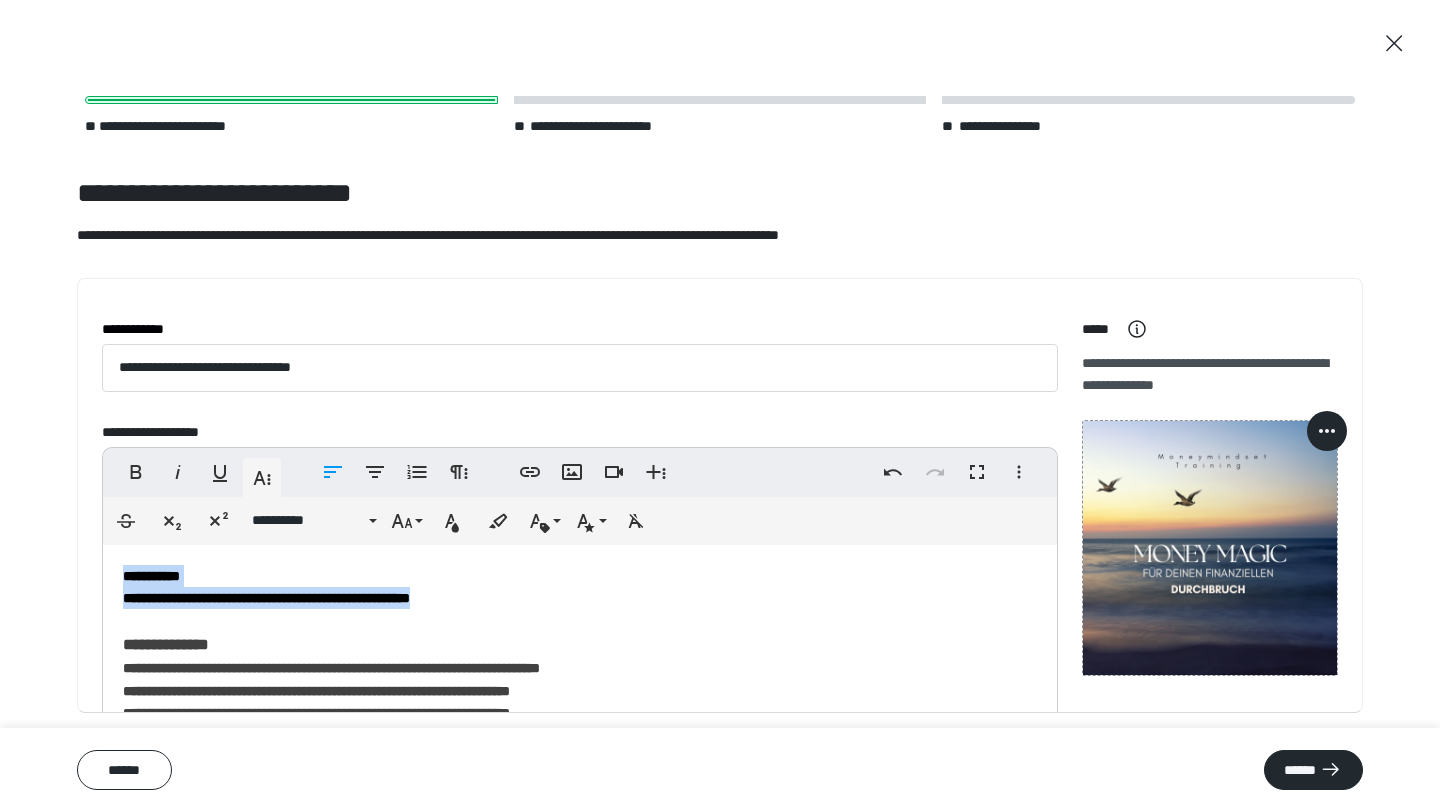 drag, startPoint x: 557, startPoint y: 589, endPoint x: 104, endPoint y: 582, distance: 453.05408 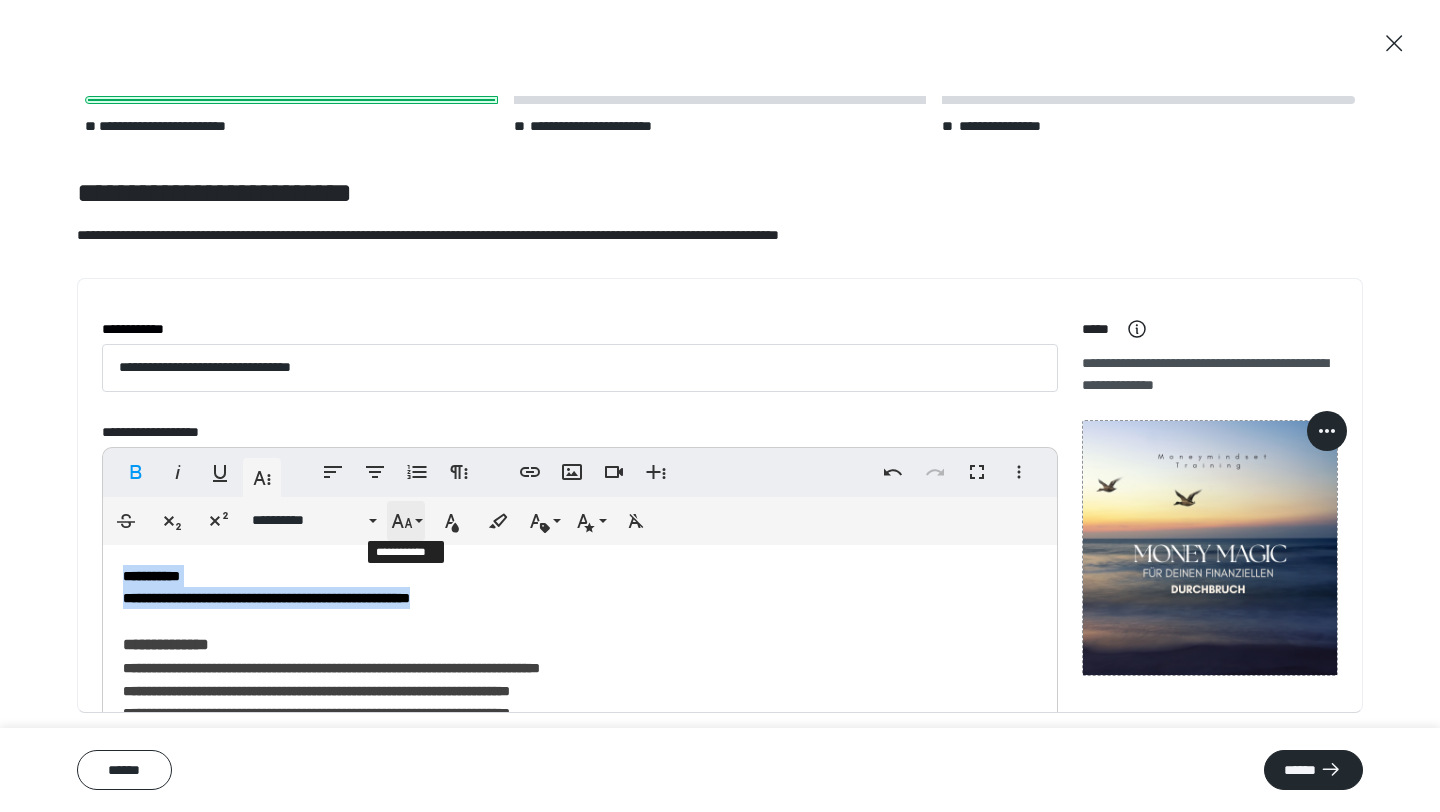 click on "**********" at bounding box center (406, 521) 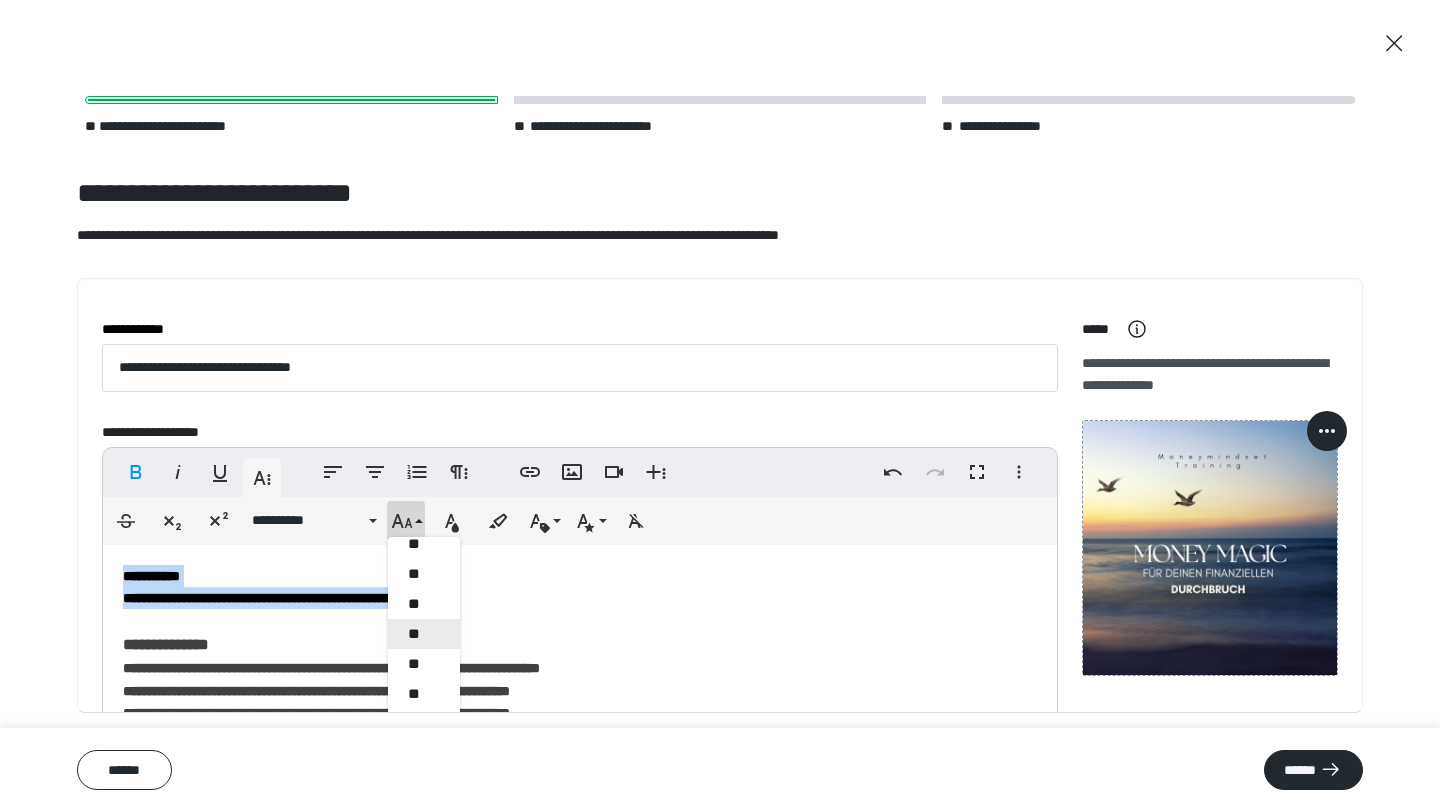 scroll, scrollTop: 593, scrollLeft: 0, axis: vertical 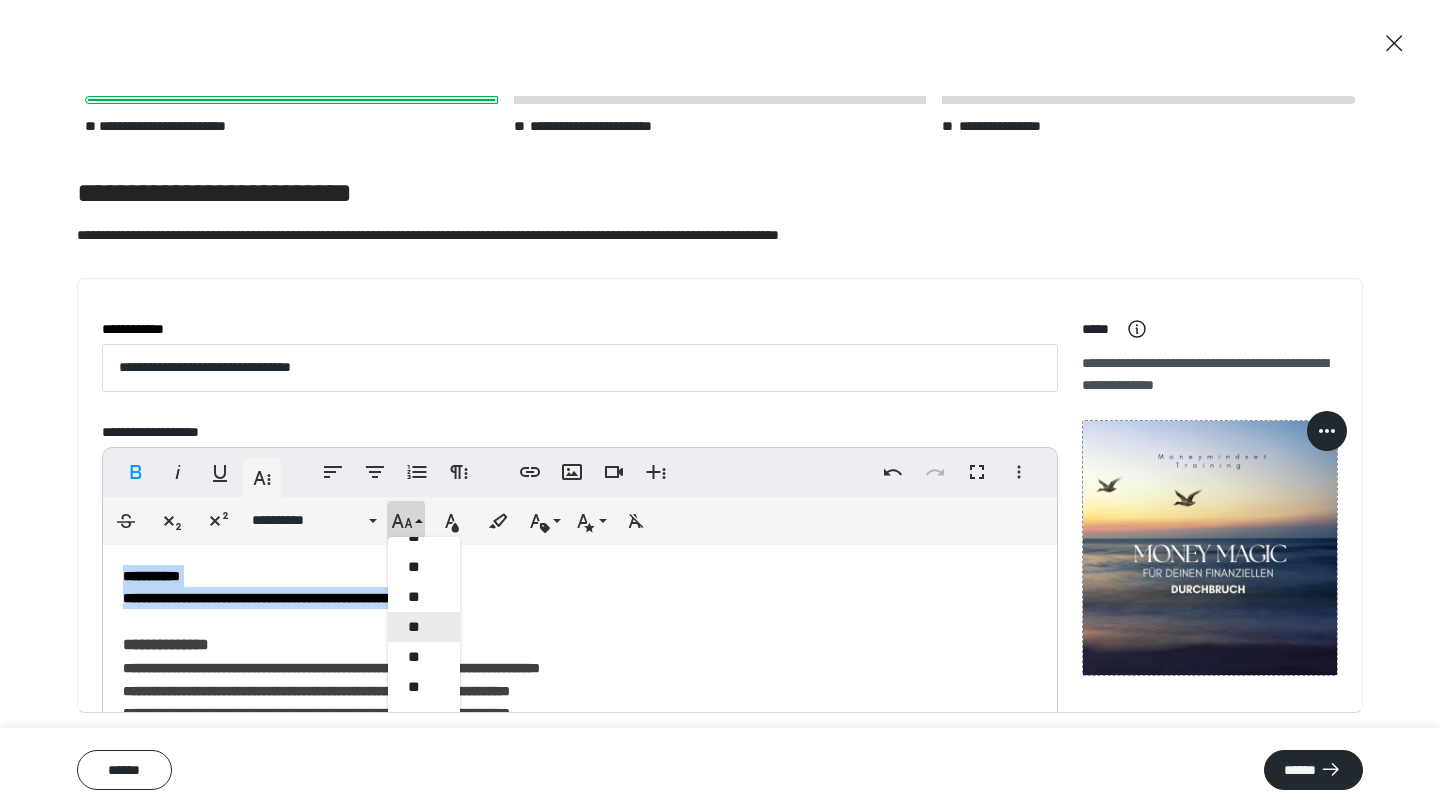 click on "**" at bounding box center [424, 627] 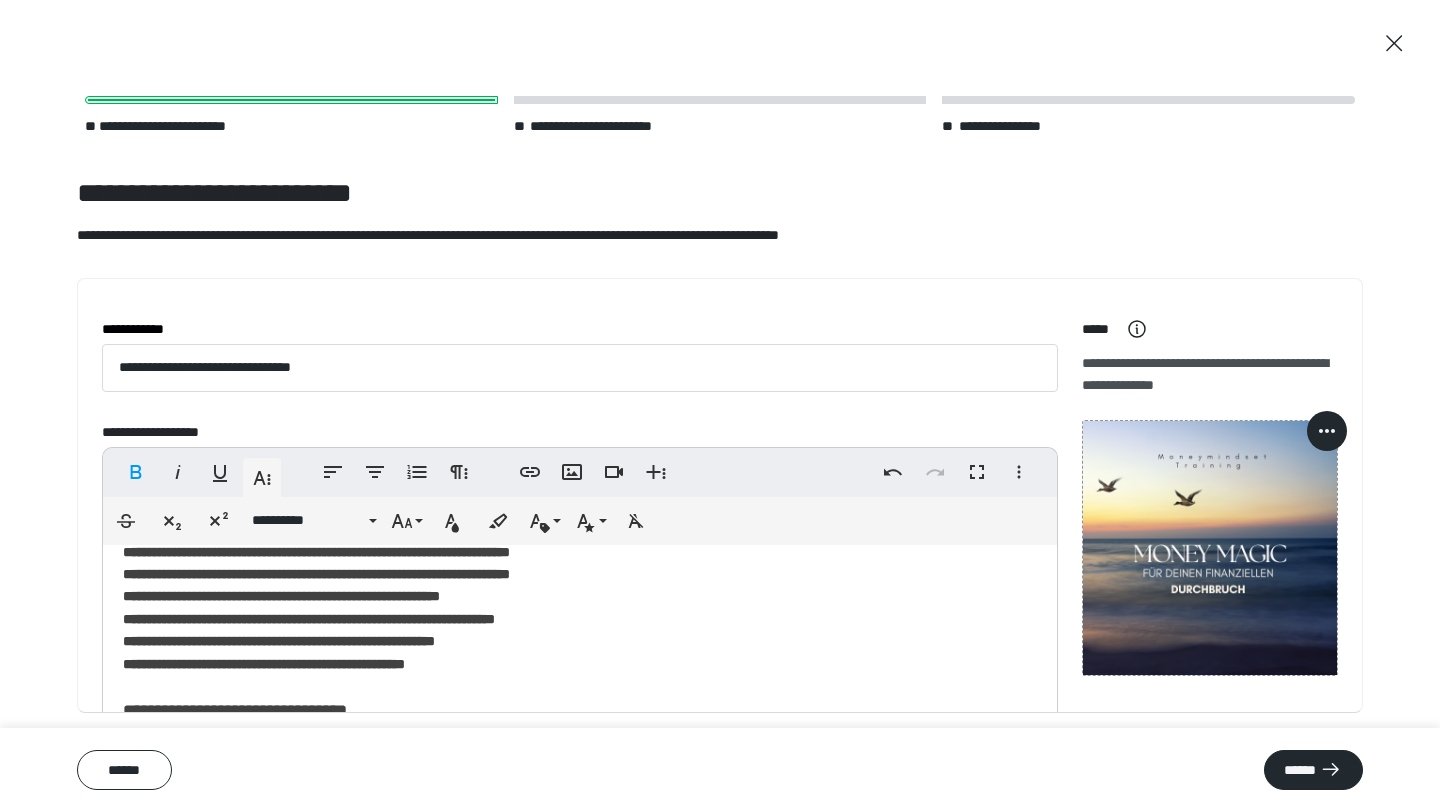 scroll, scrollTop: 141, scrollLeft: 0, axis: vertical 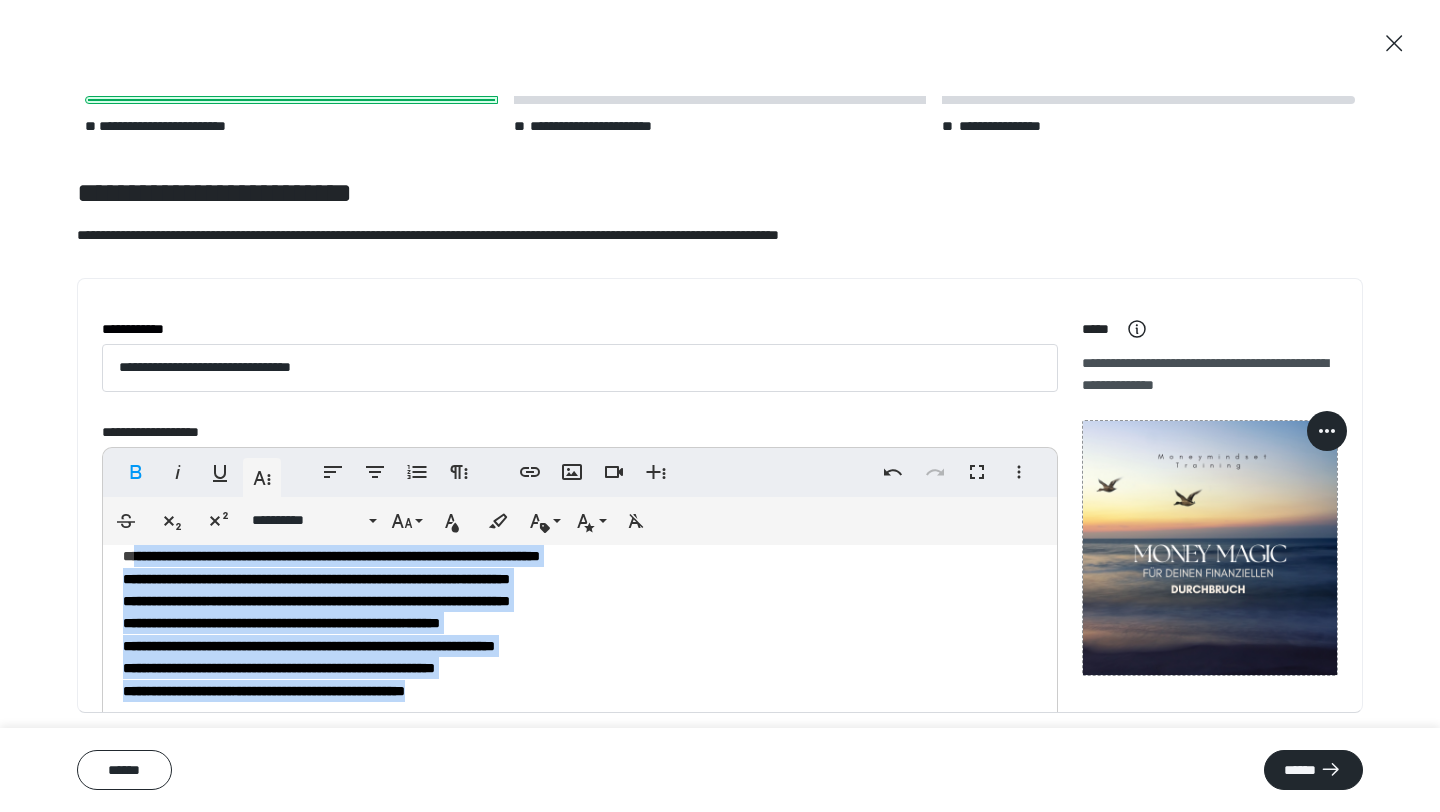 drag, startPoint x: 560, startPoint y: 697, endPoint x: 140, endPoint y: 557, distance: 442.71887 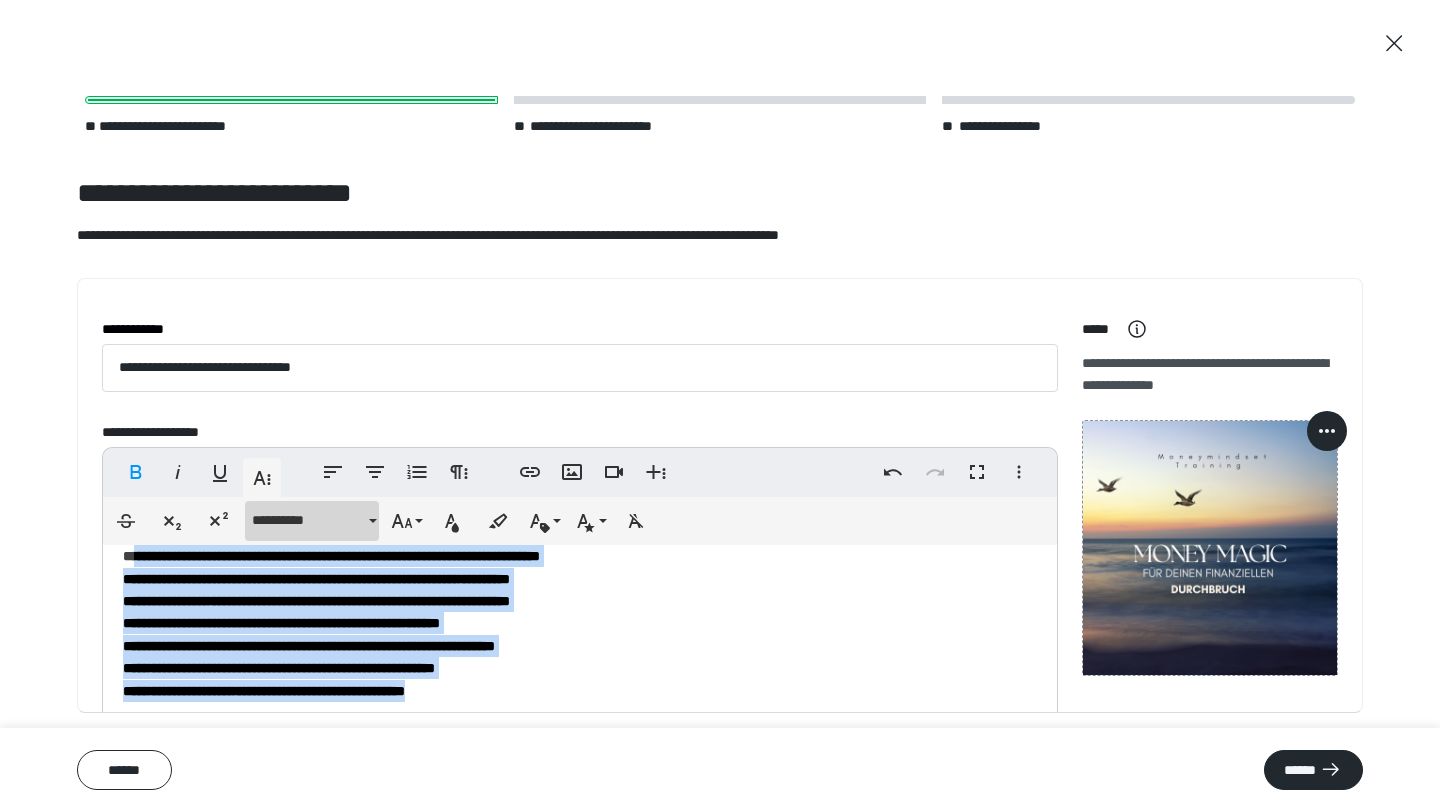 click on "**********" at bounding box center [308, 520] 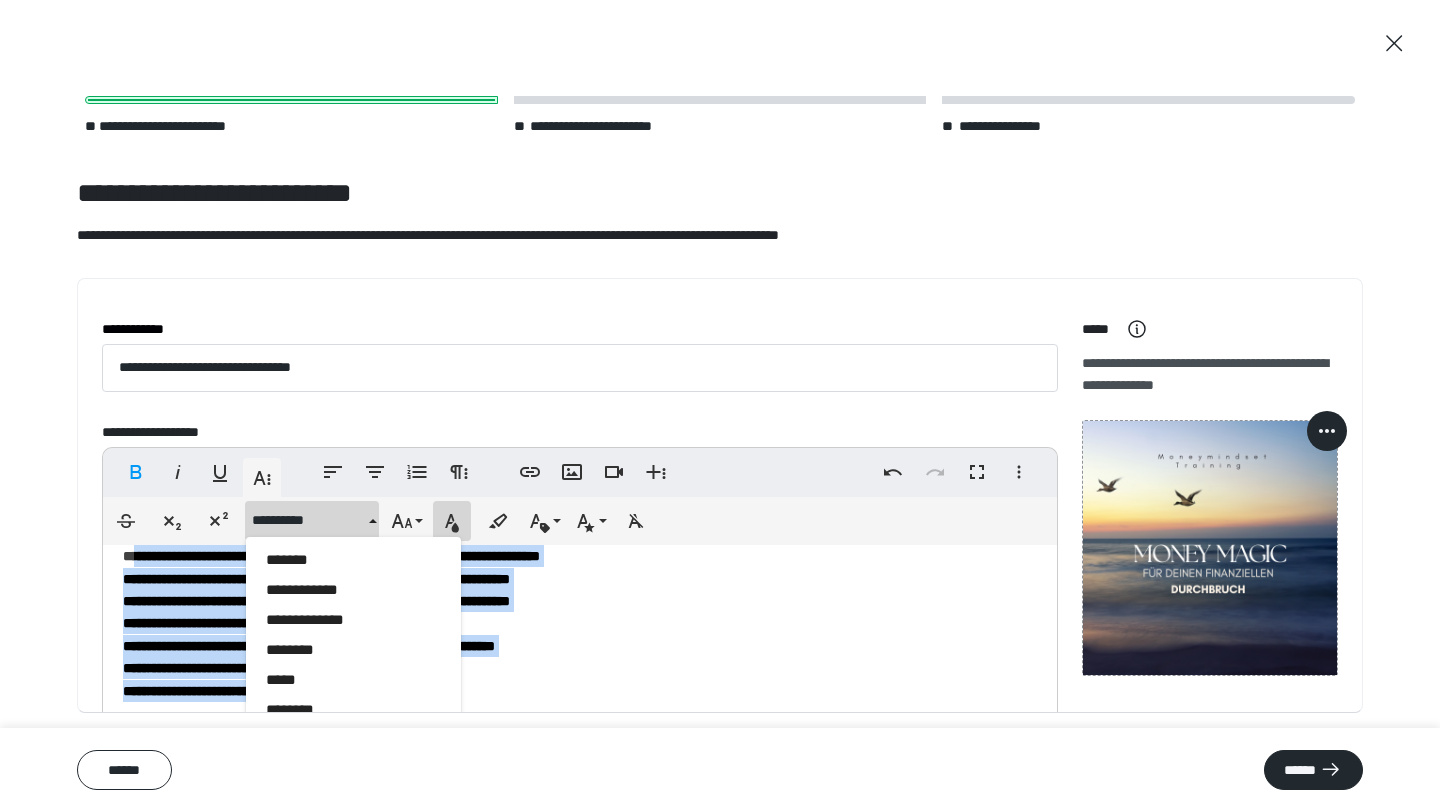 click on "*********" at bounding box center (452, 521) 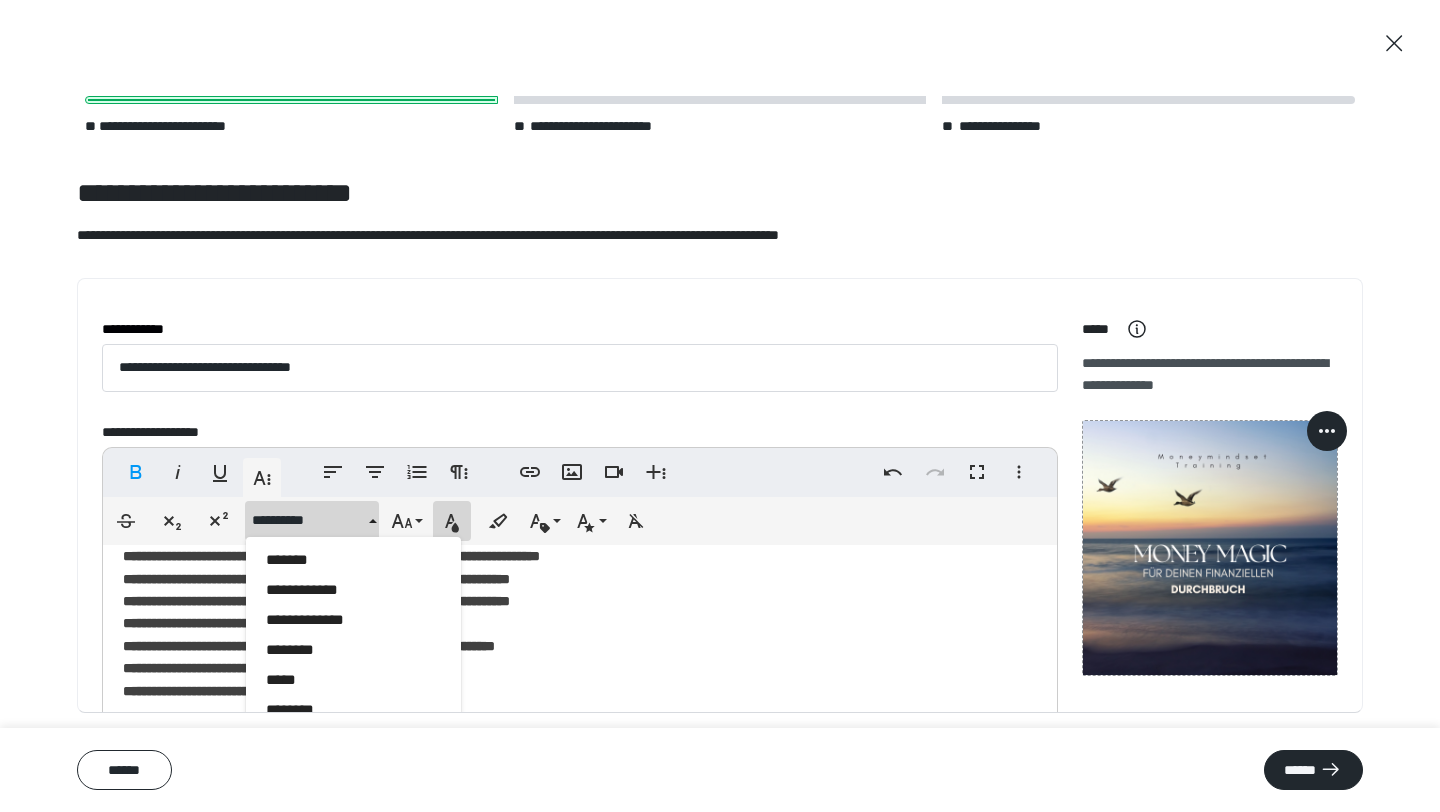 scroll, scrollTop: 38, scrollLeft: 0, axis: vertical 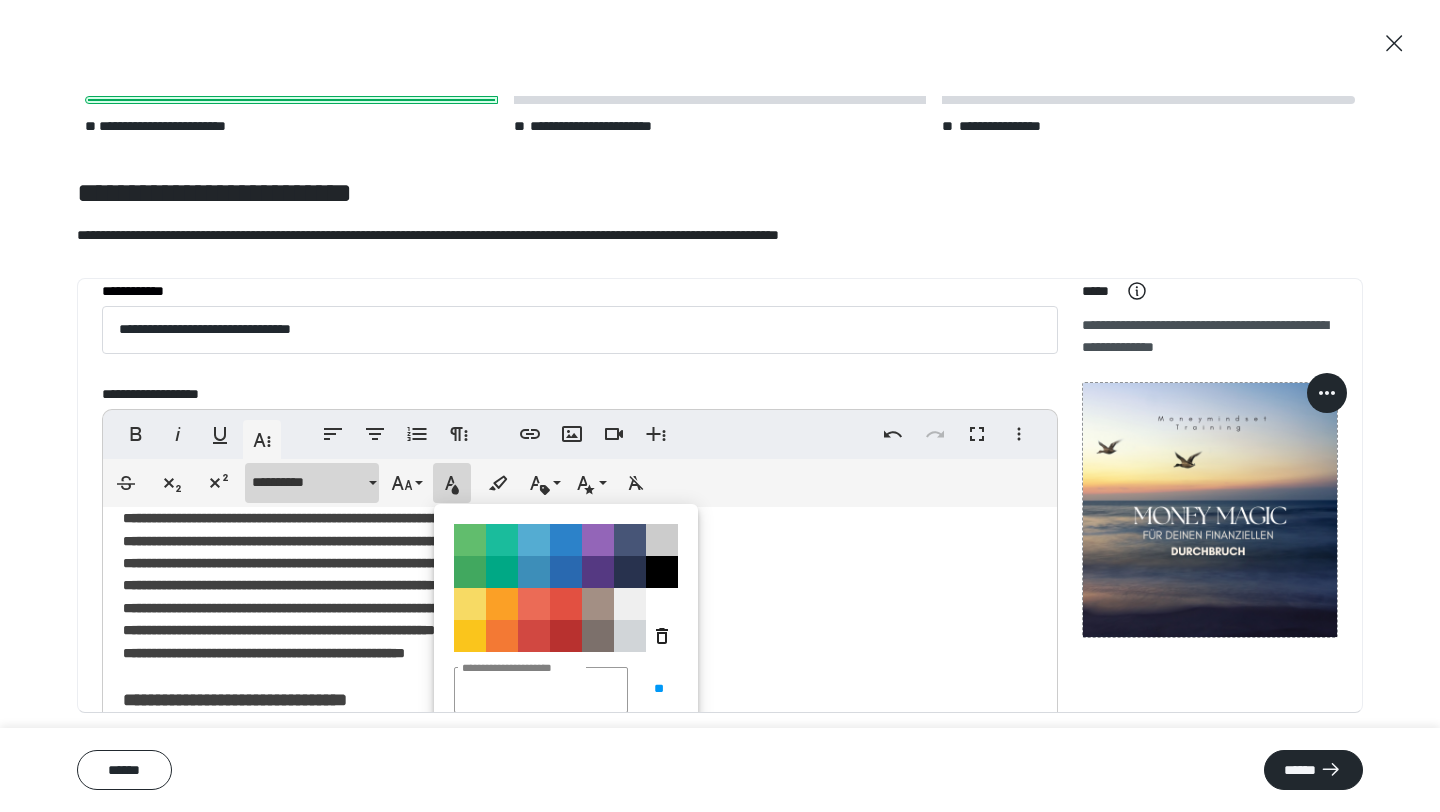 click on "**********" at bounding box center (312, 483) 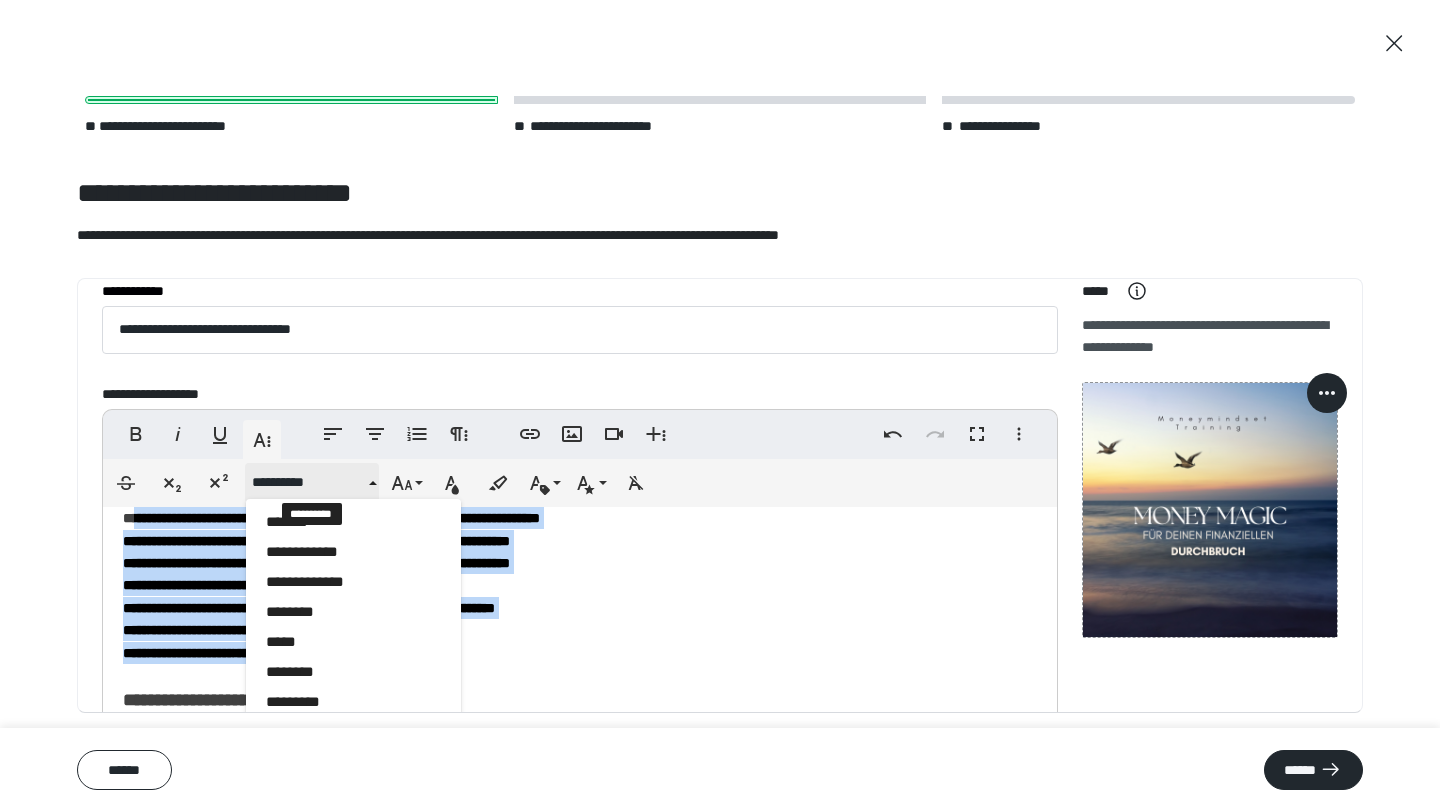 click on "**********" at bounding box center [308, 482] 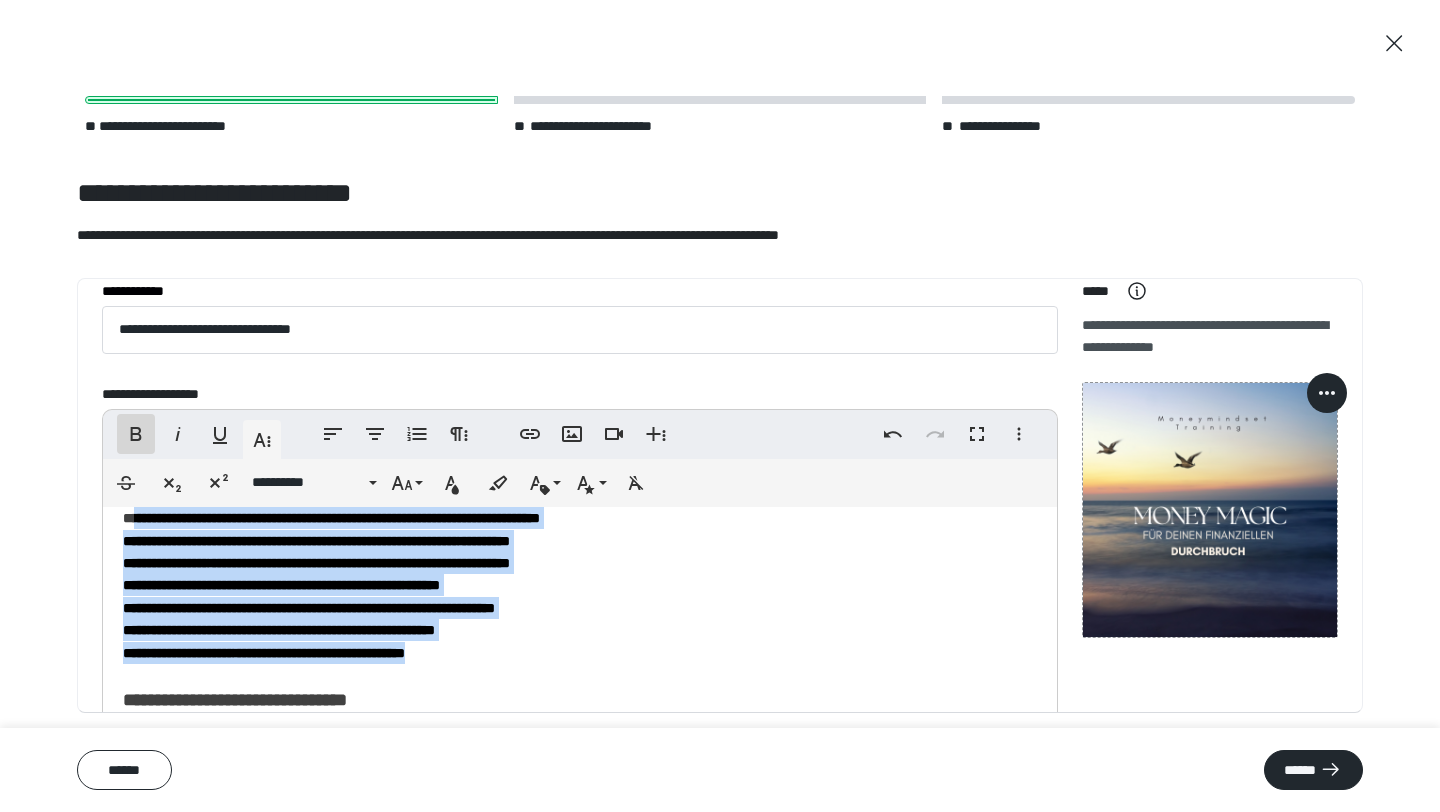 click 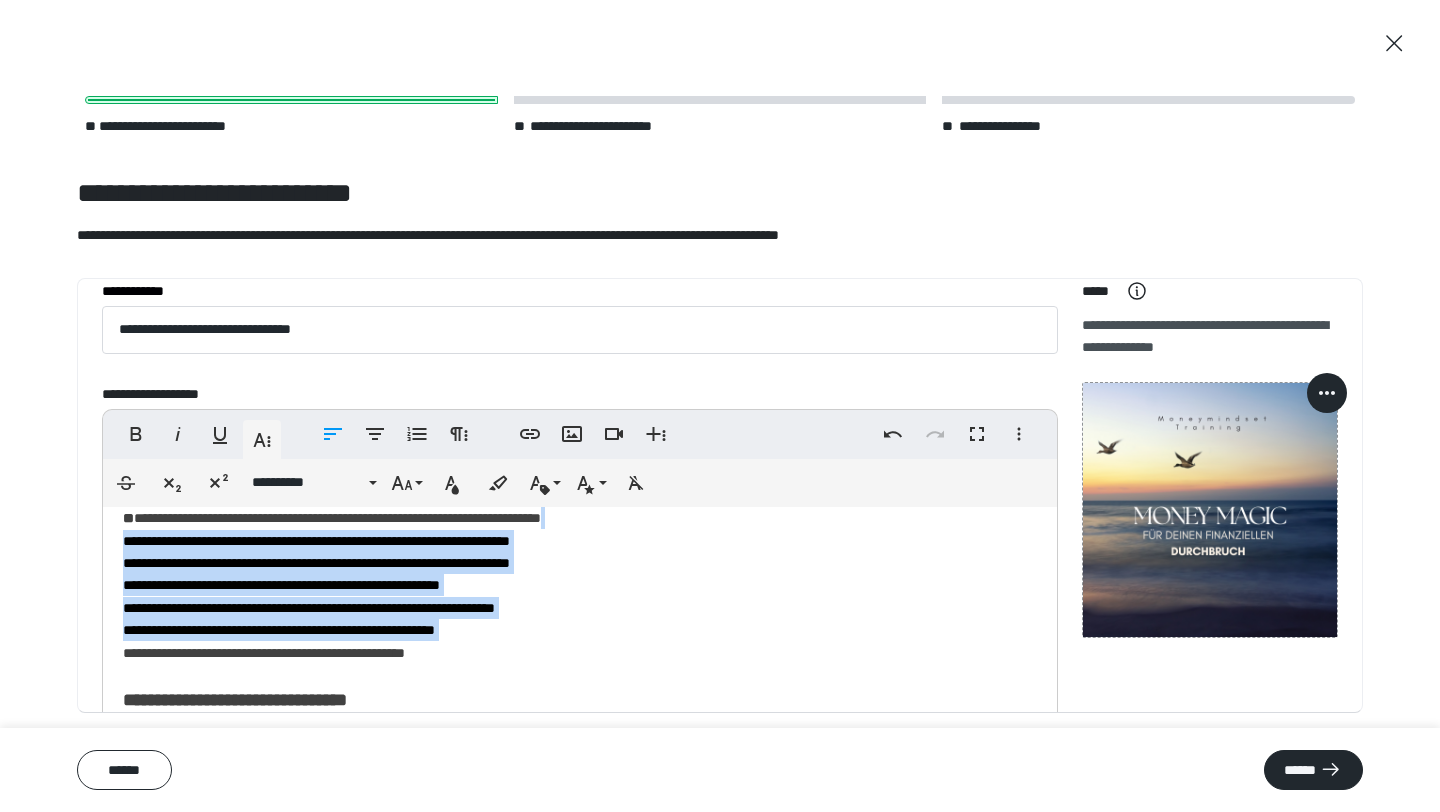 click on "**********" at bounding box center [580, 1193] 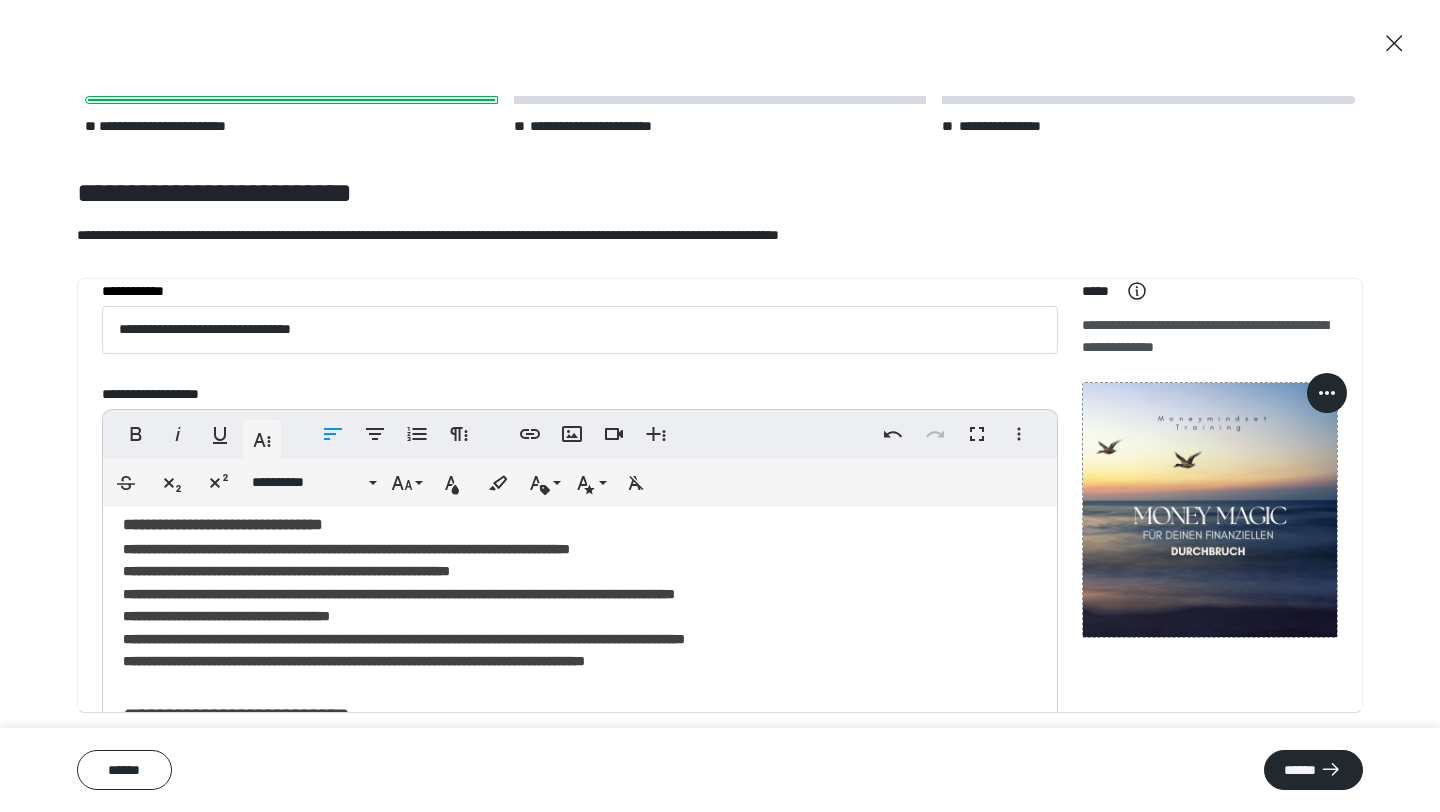 scroll, scrollTop: 369, scrollLeft: 0, axis: vertical 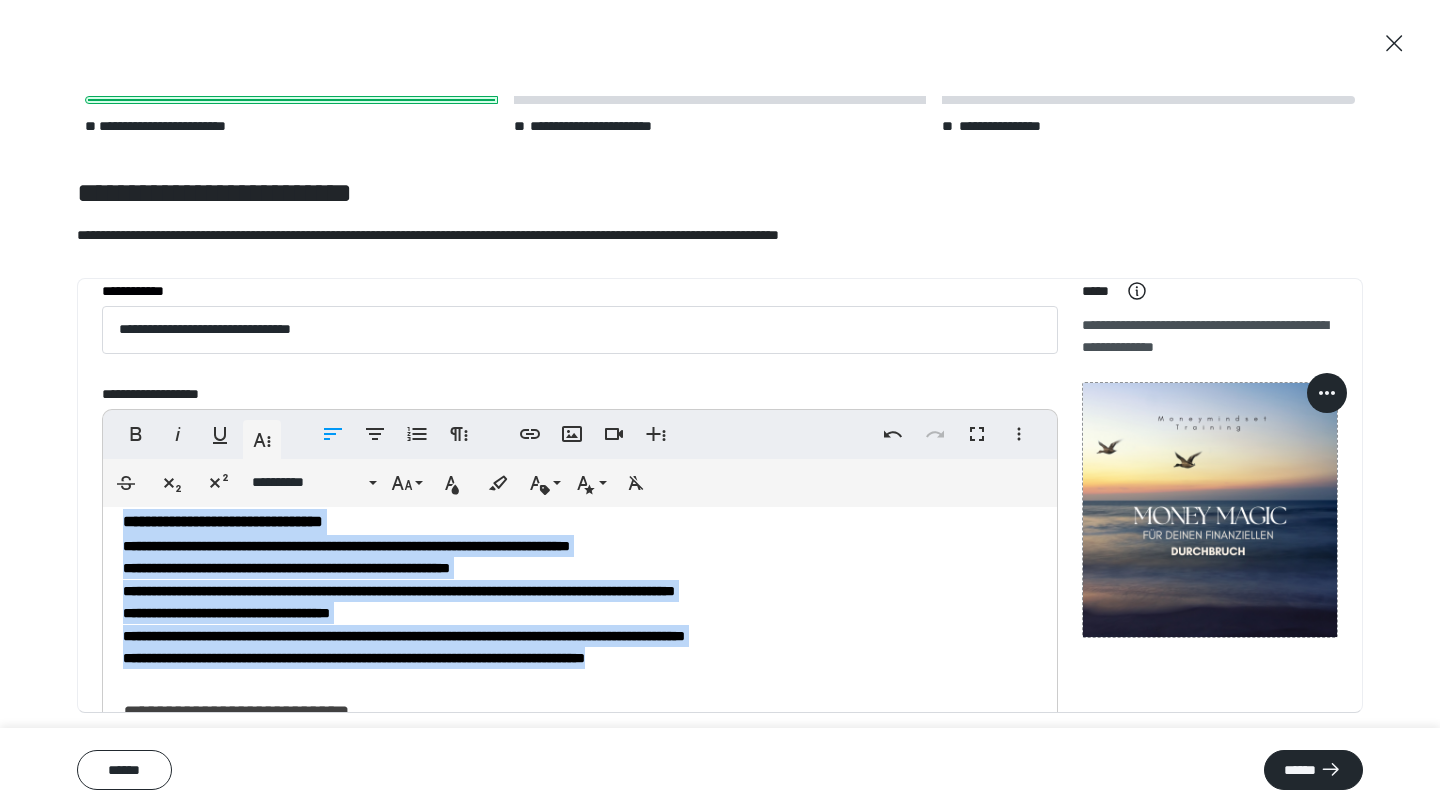 drag, startPoint x: 863, startPoint y: 665, endPoint x: 113, endPoint y: 533, distance: 761.5274 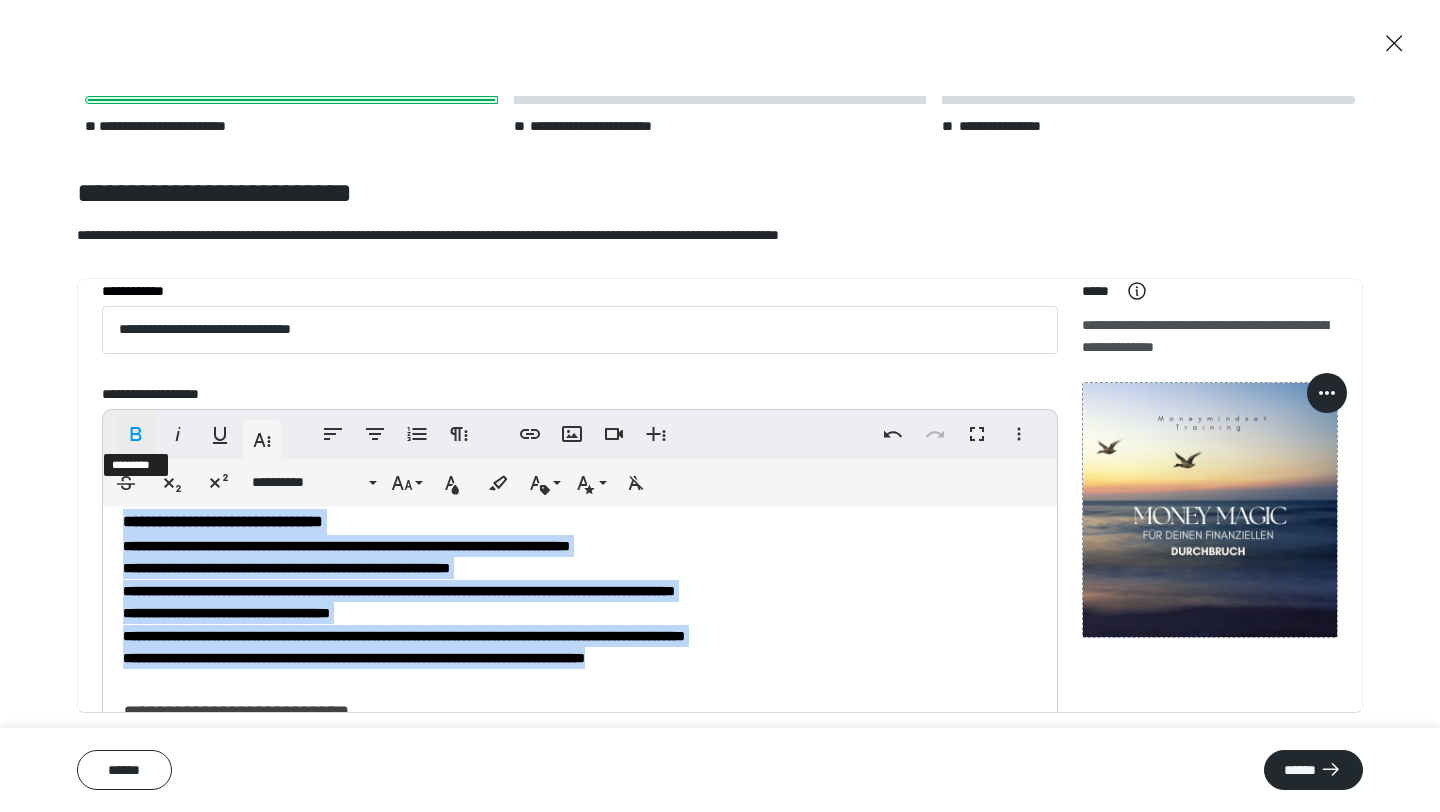 click 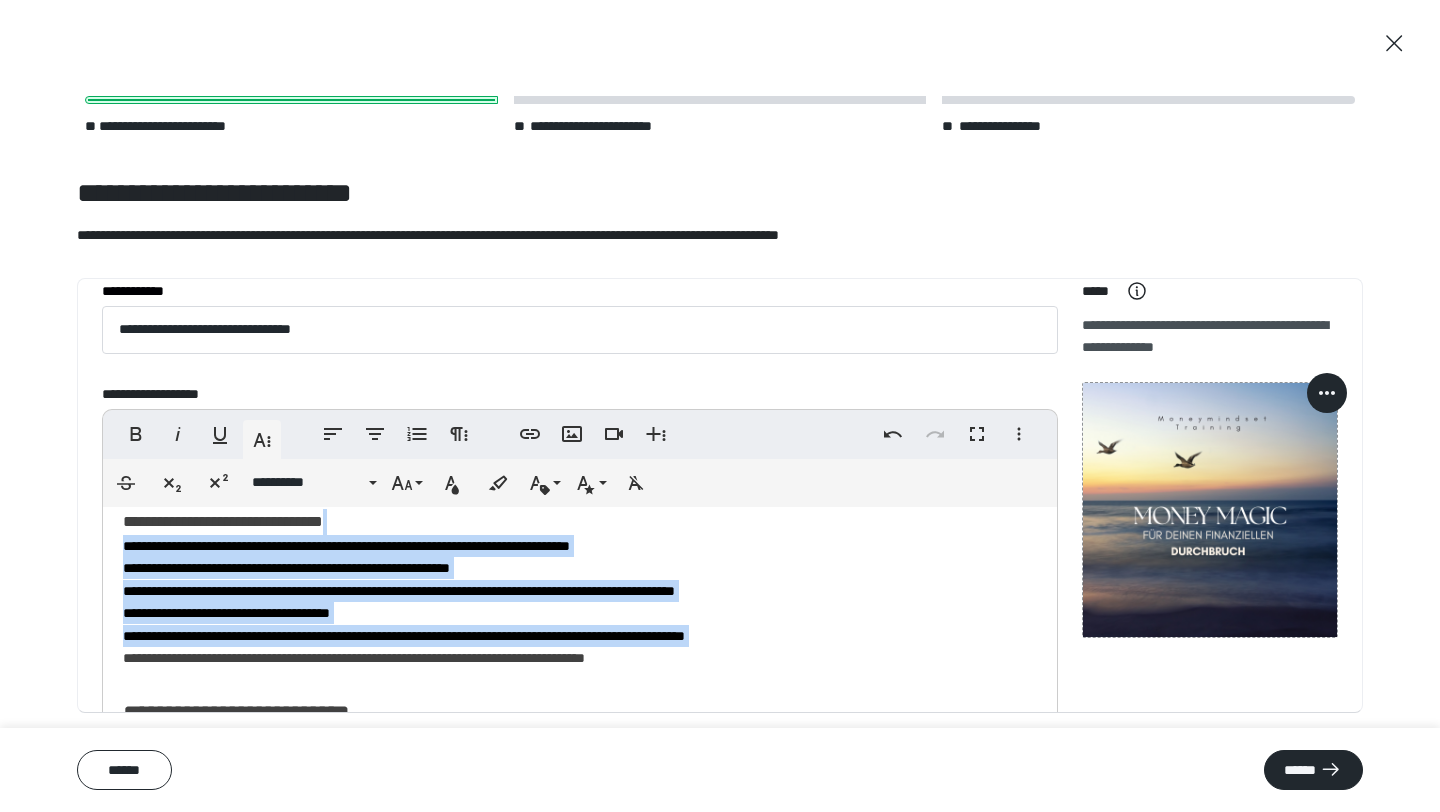 click on "**********" at bounding box center [580, 965] 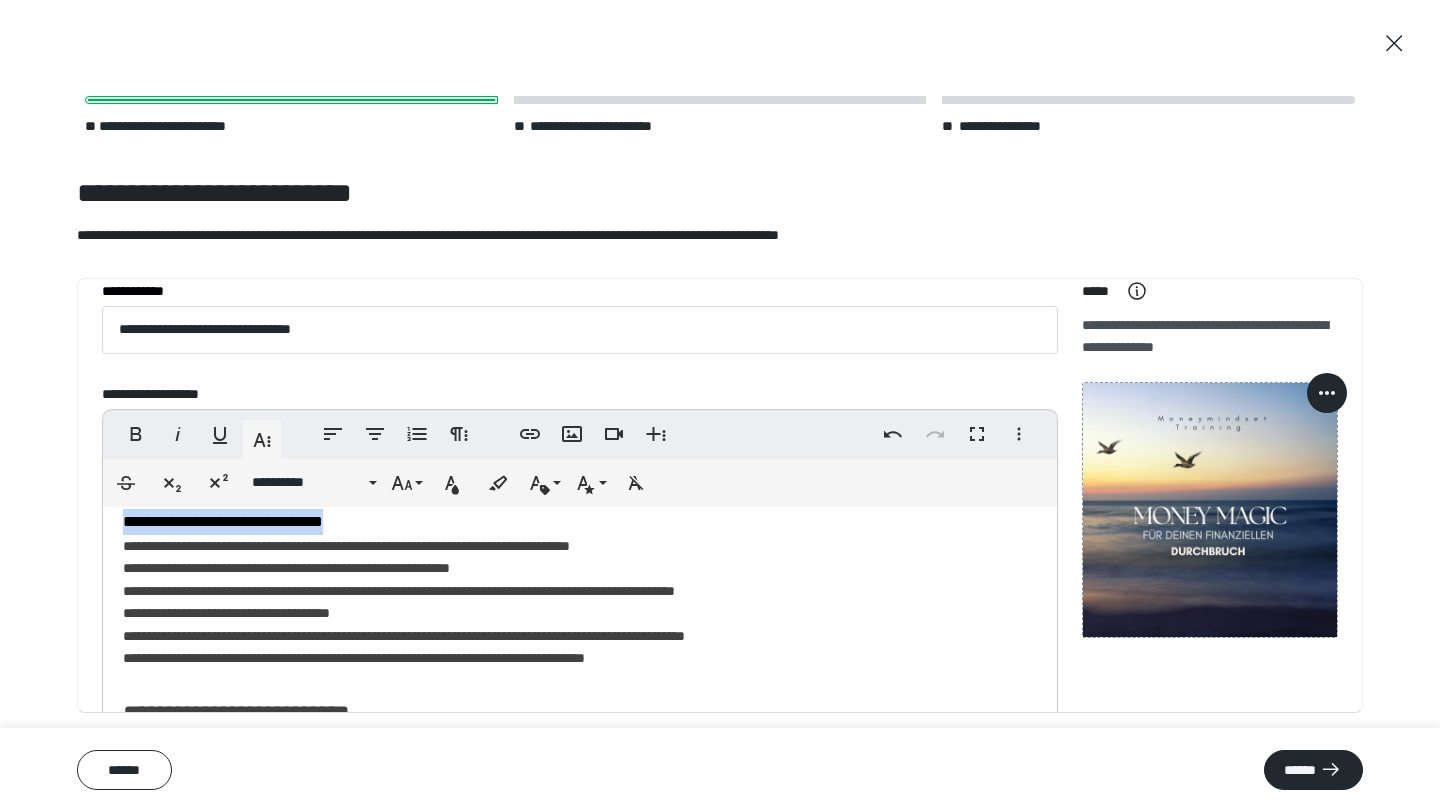 drag, startPoint x: 397, startPoint y: 522, endPoint x: 119, endPoint y: 520, distance: 278.0072 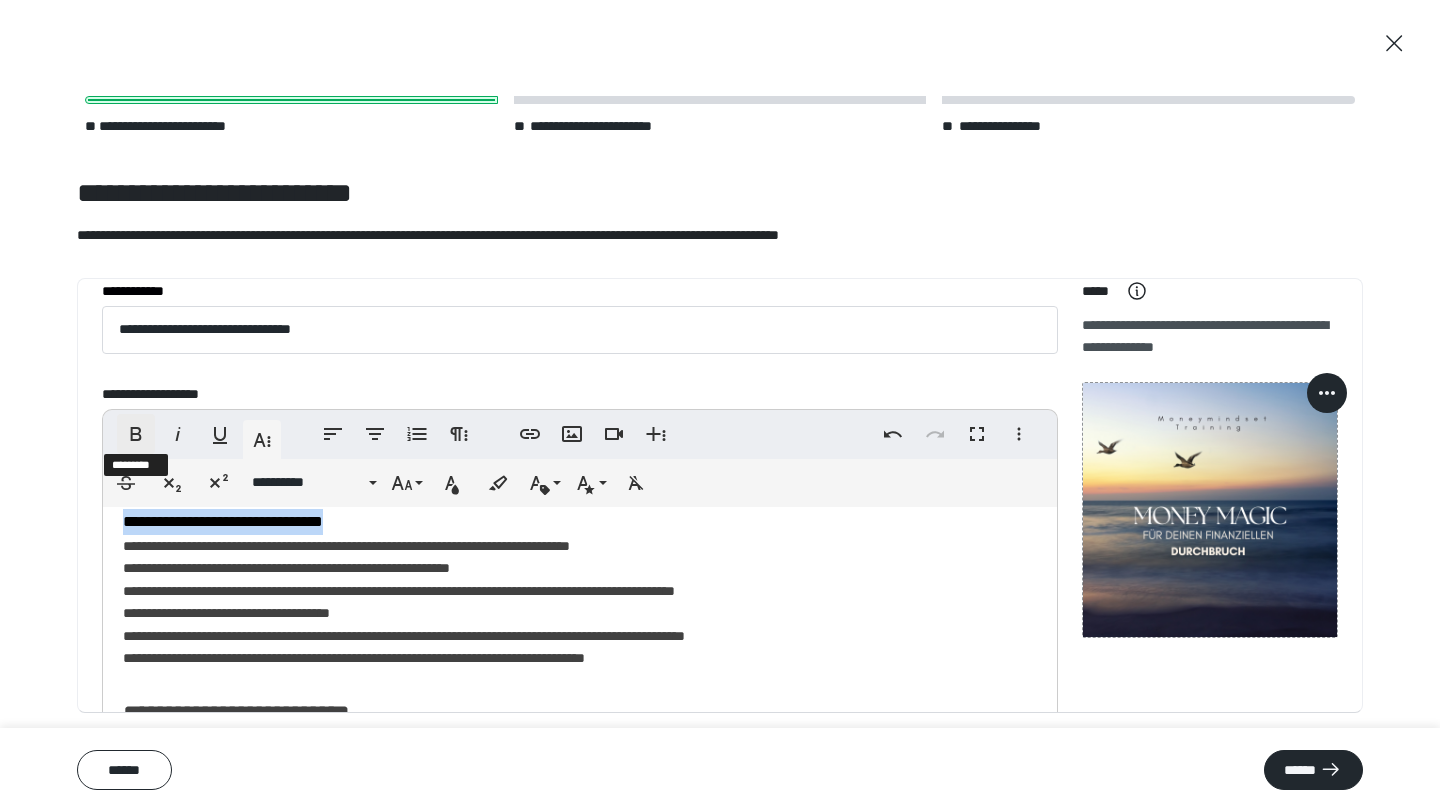 click 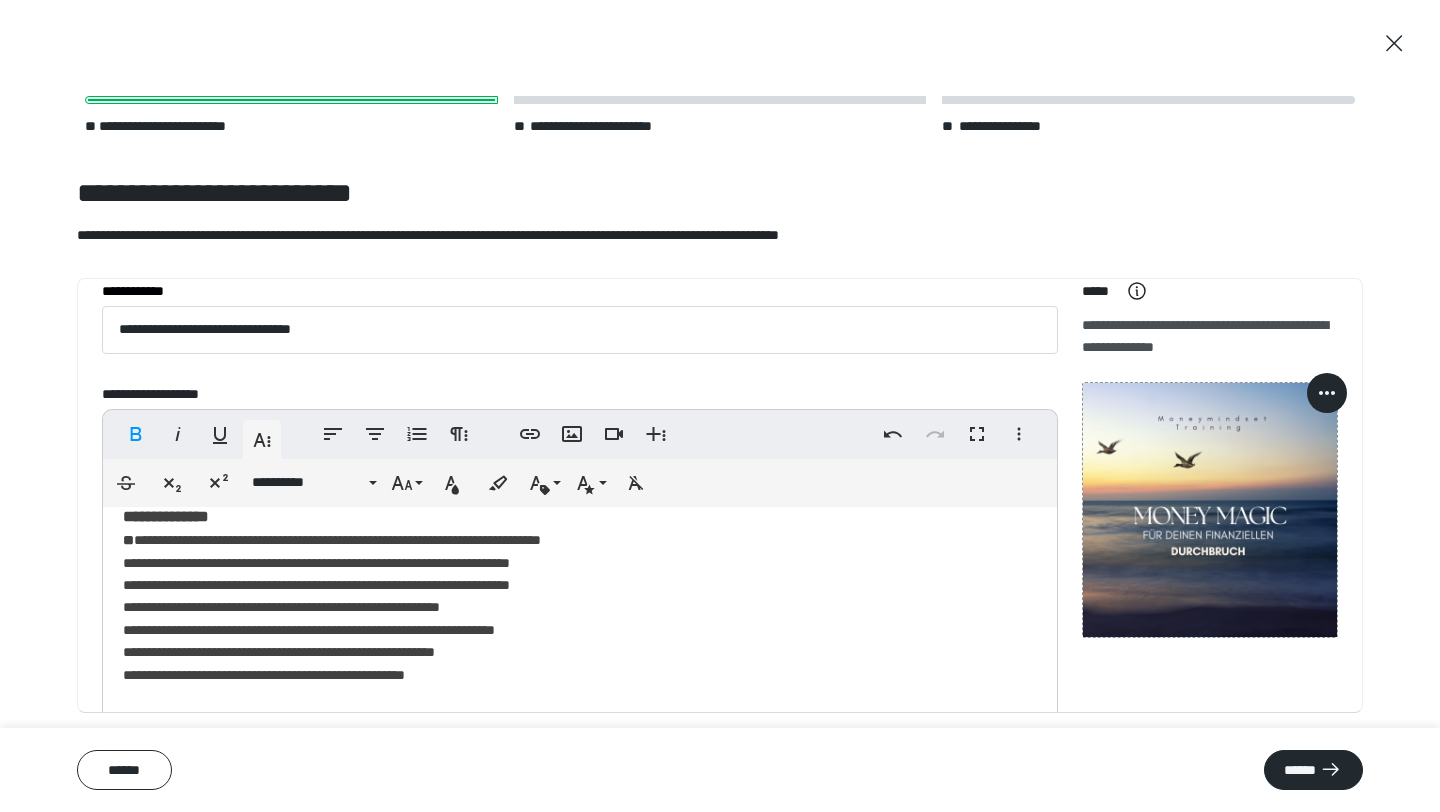 scroll, scrollTop: 120, scrollLeft: 0, axis: vertical 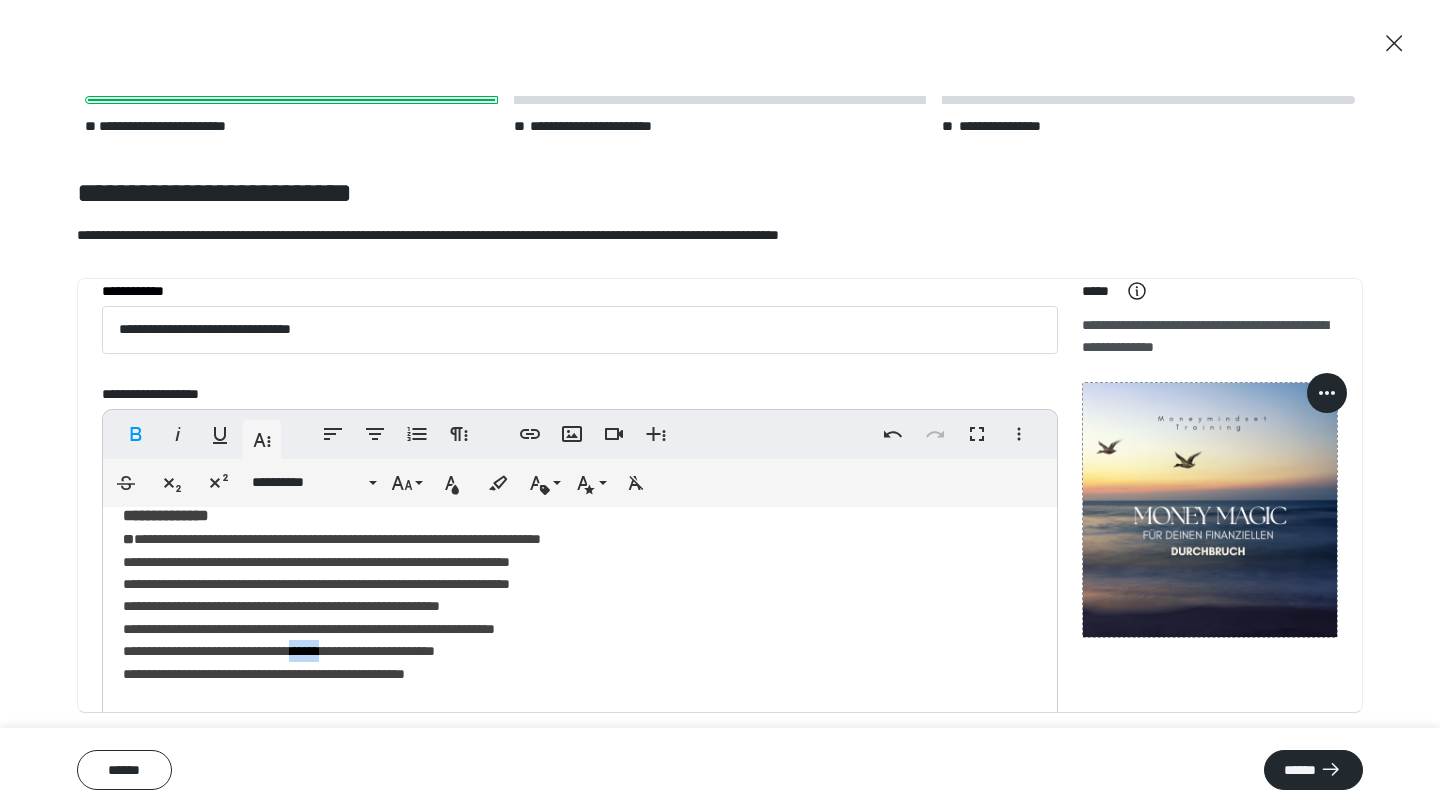 drag, startPoint x: 372, startPoint y: 652, endPoint x: 334, endPoint y: 652, distance: 38 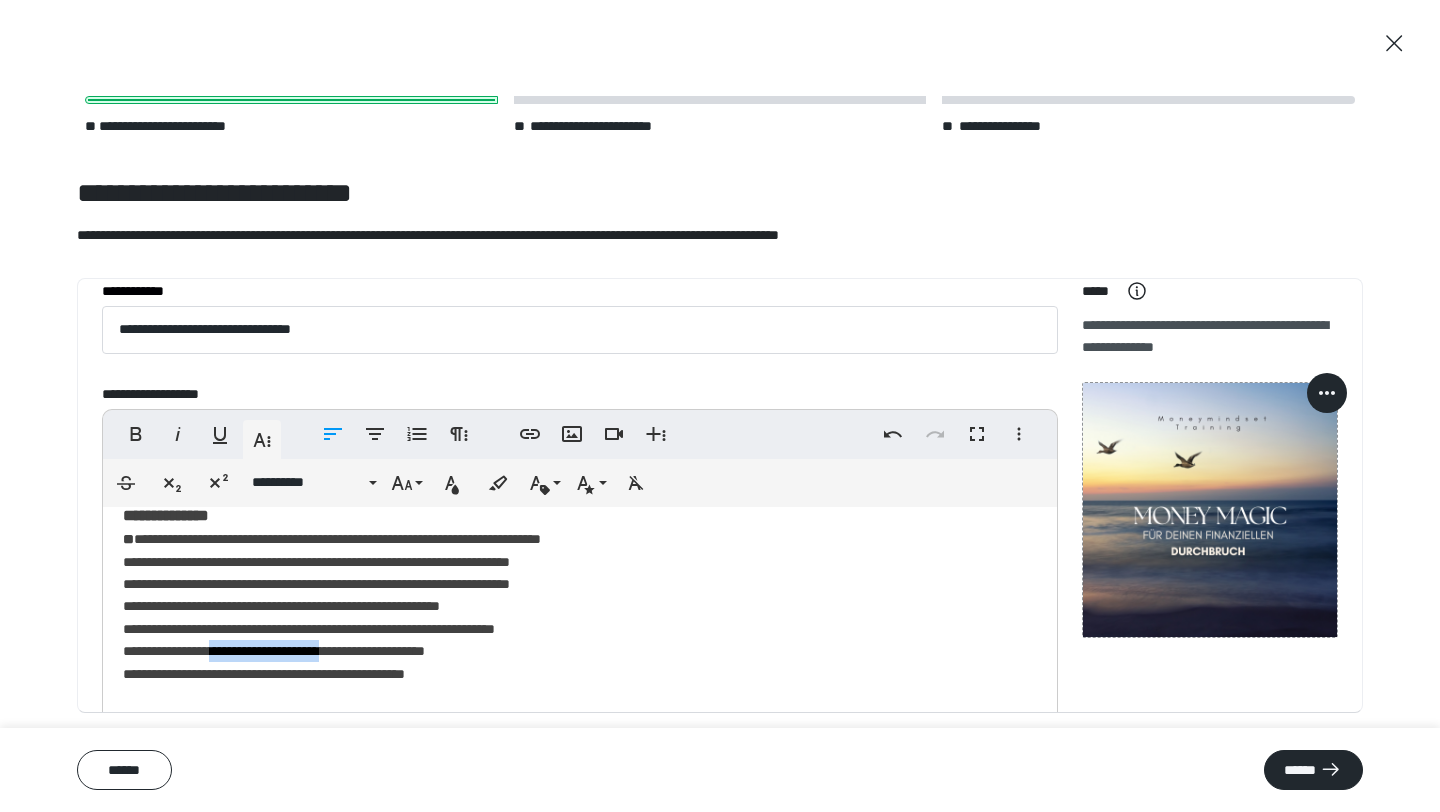 drag, startPoint x: 372, startPoint y: 653, endPoint x: 230, endPoint y: 655, distance: 142.01408 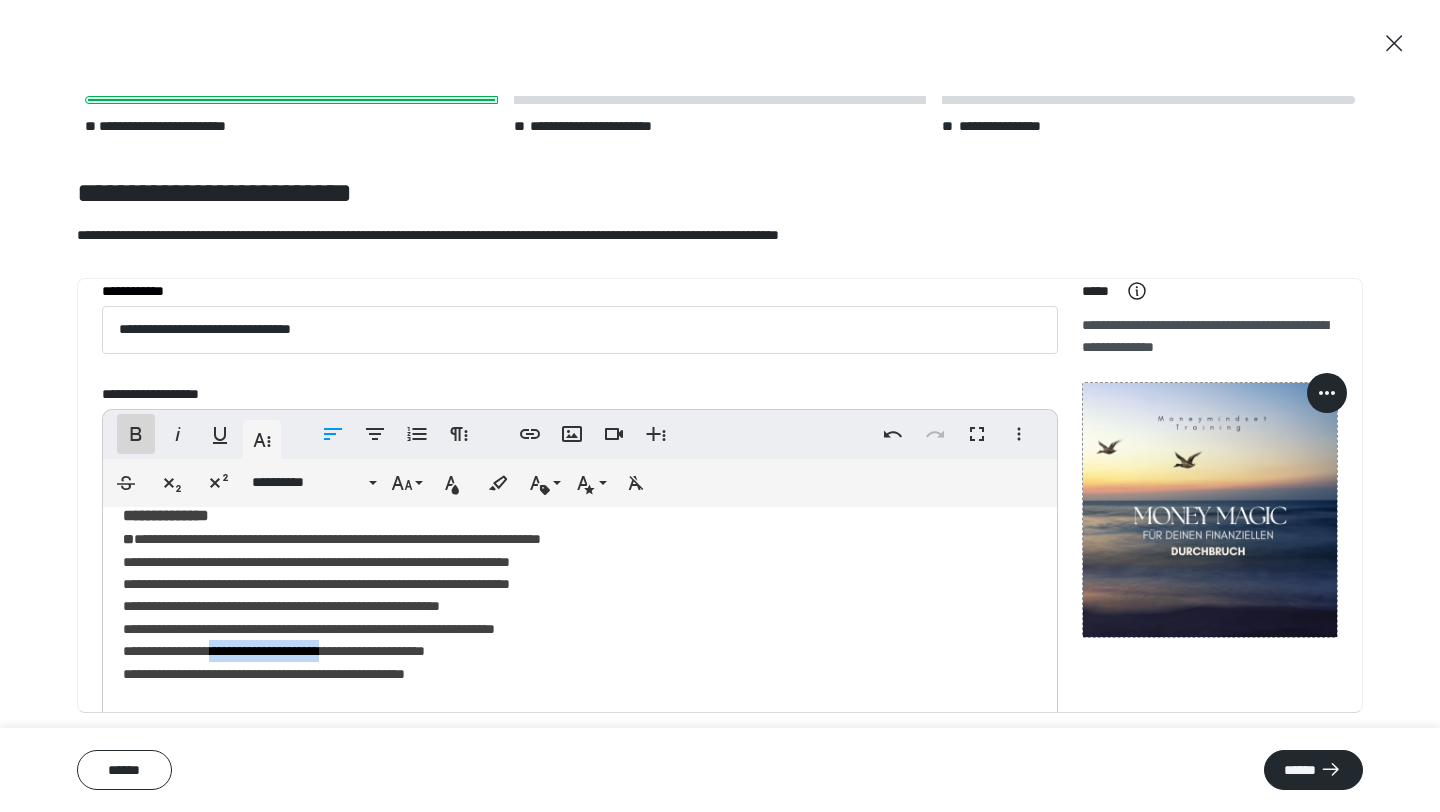 click 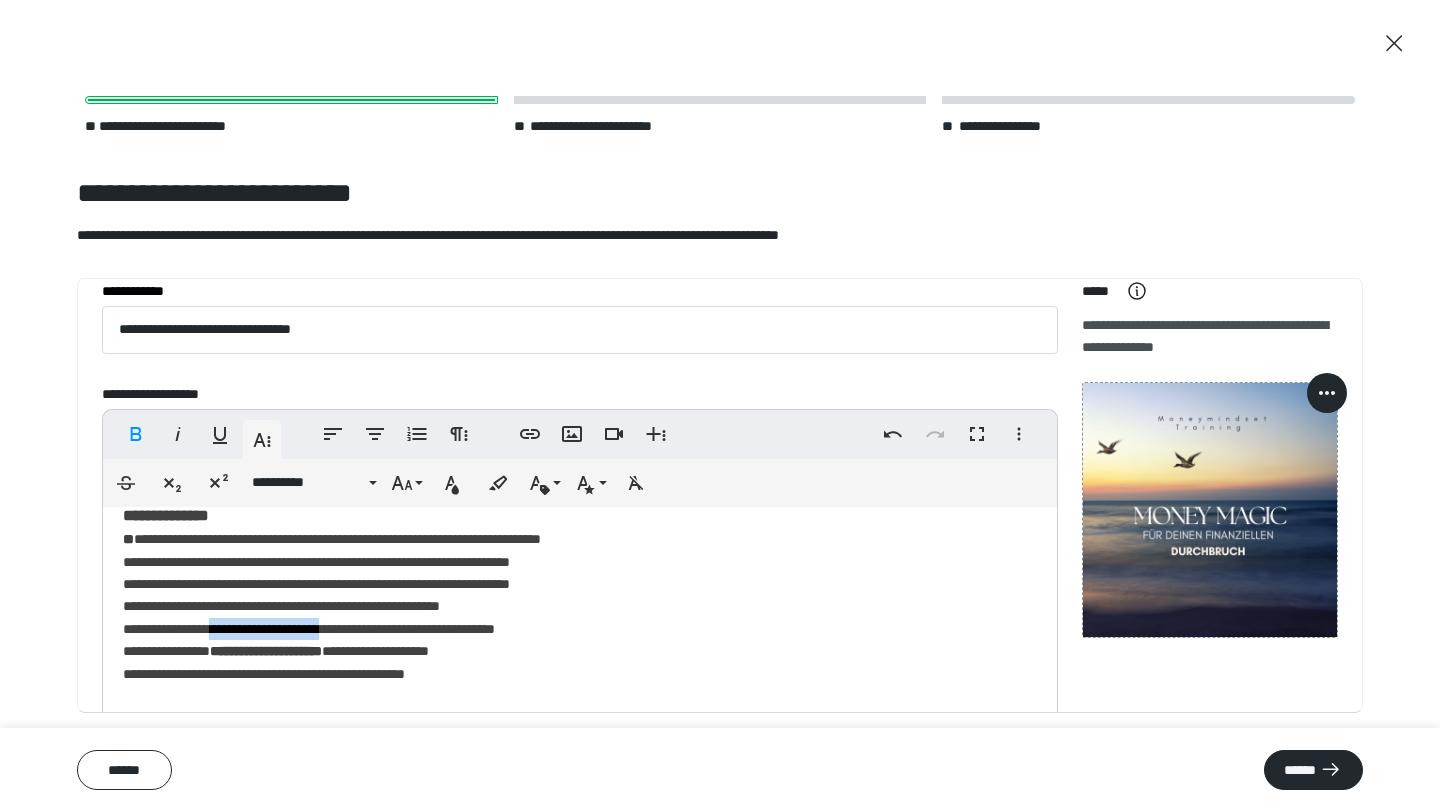 drag, startPoint x: 360, startPoint y: 631, endPoint x: 239, endPoint y: 632, distance: 121.004135 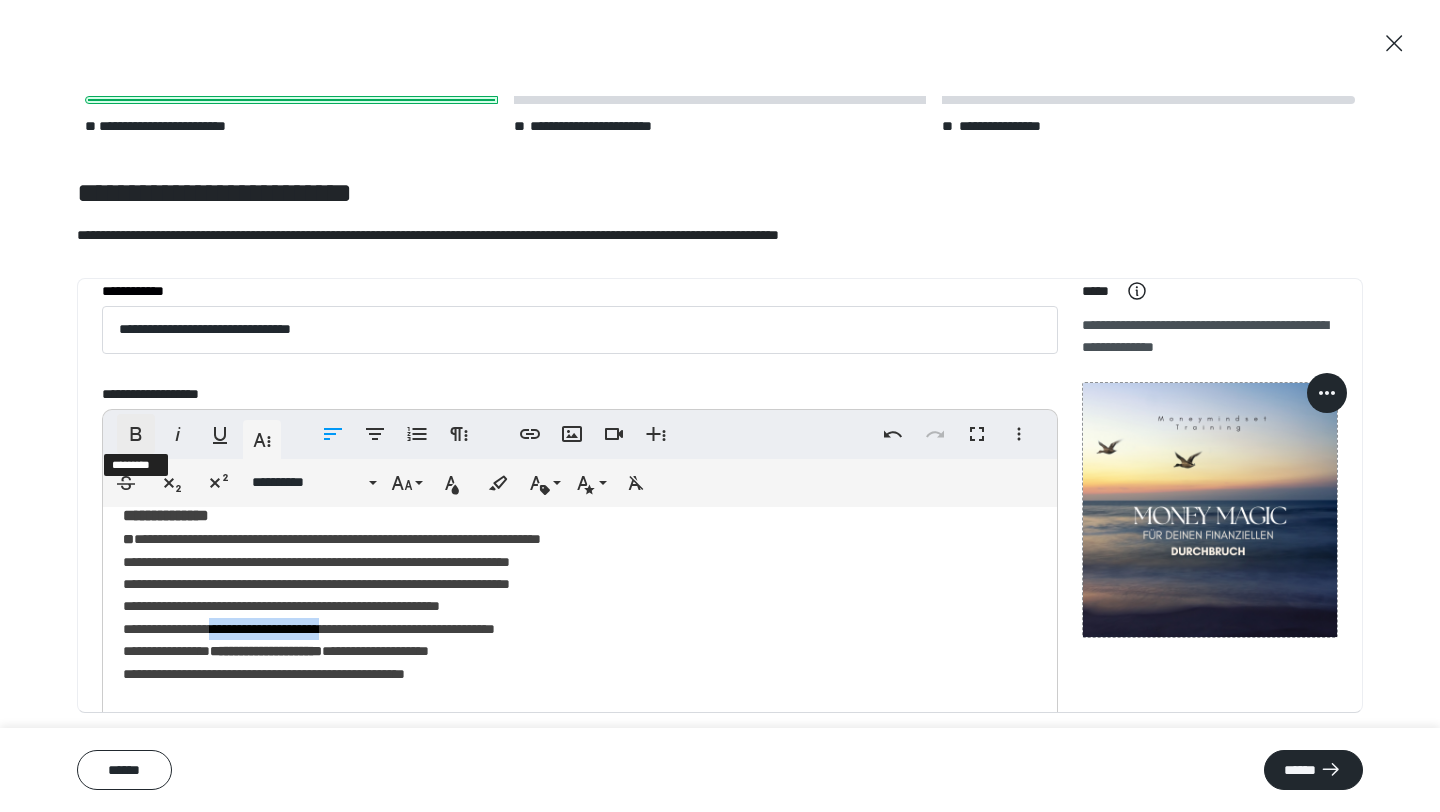 click 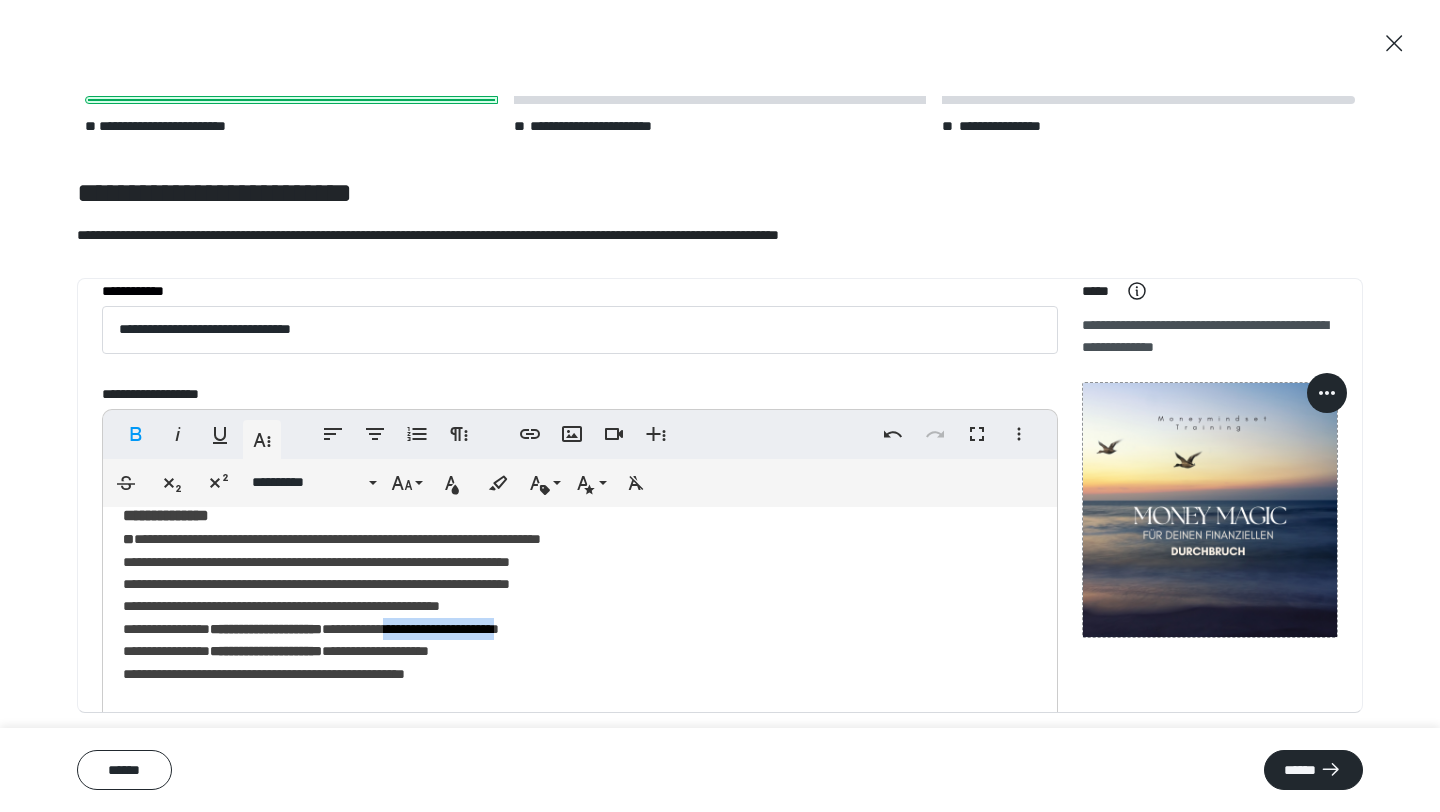 drag, startPoint x: 591, startPoint y: 629, endPoint x: 448, endPoint y: 634, distance: 143.08739 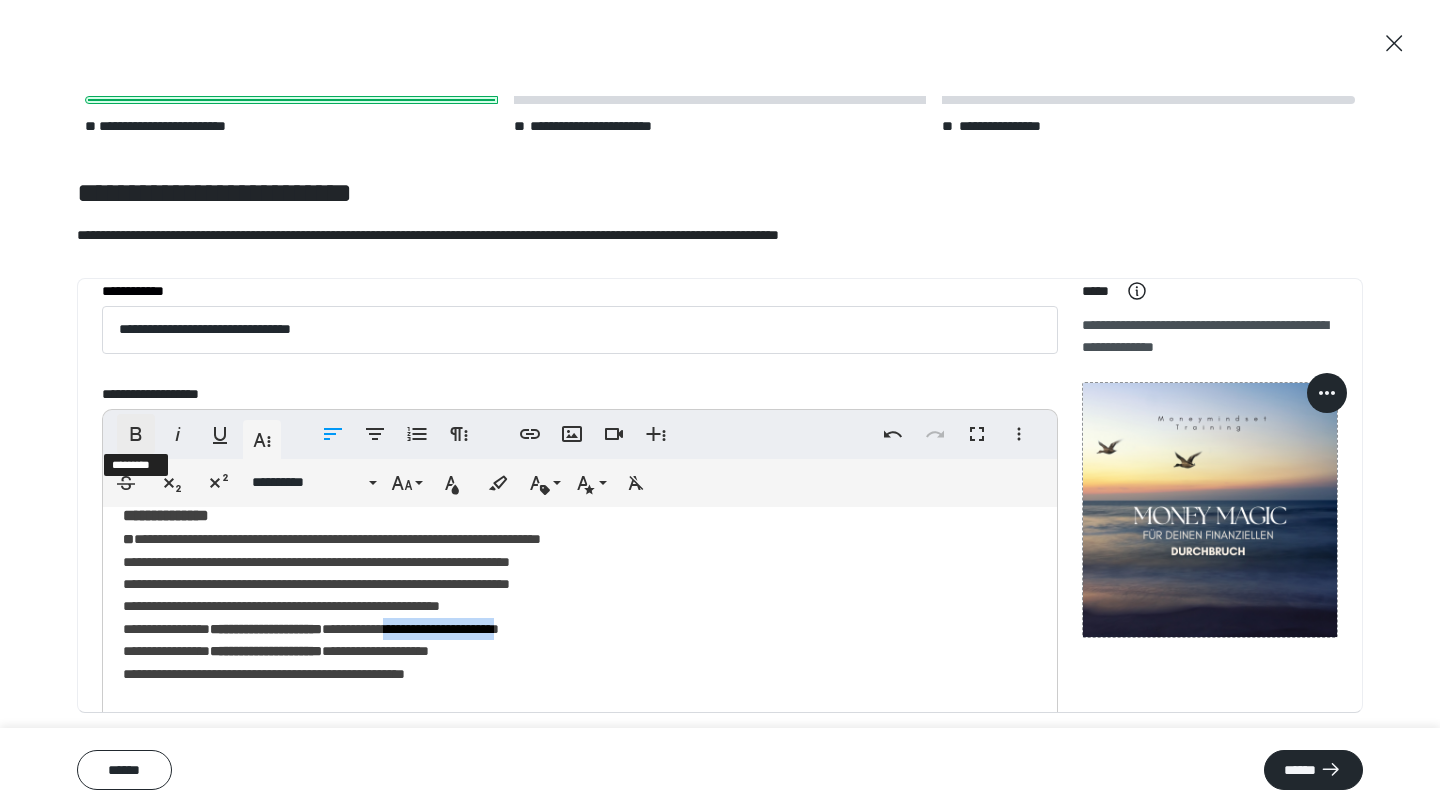 click 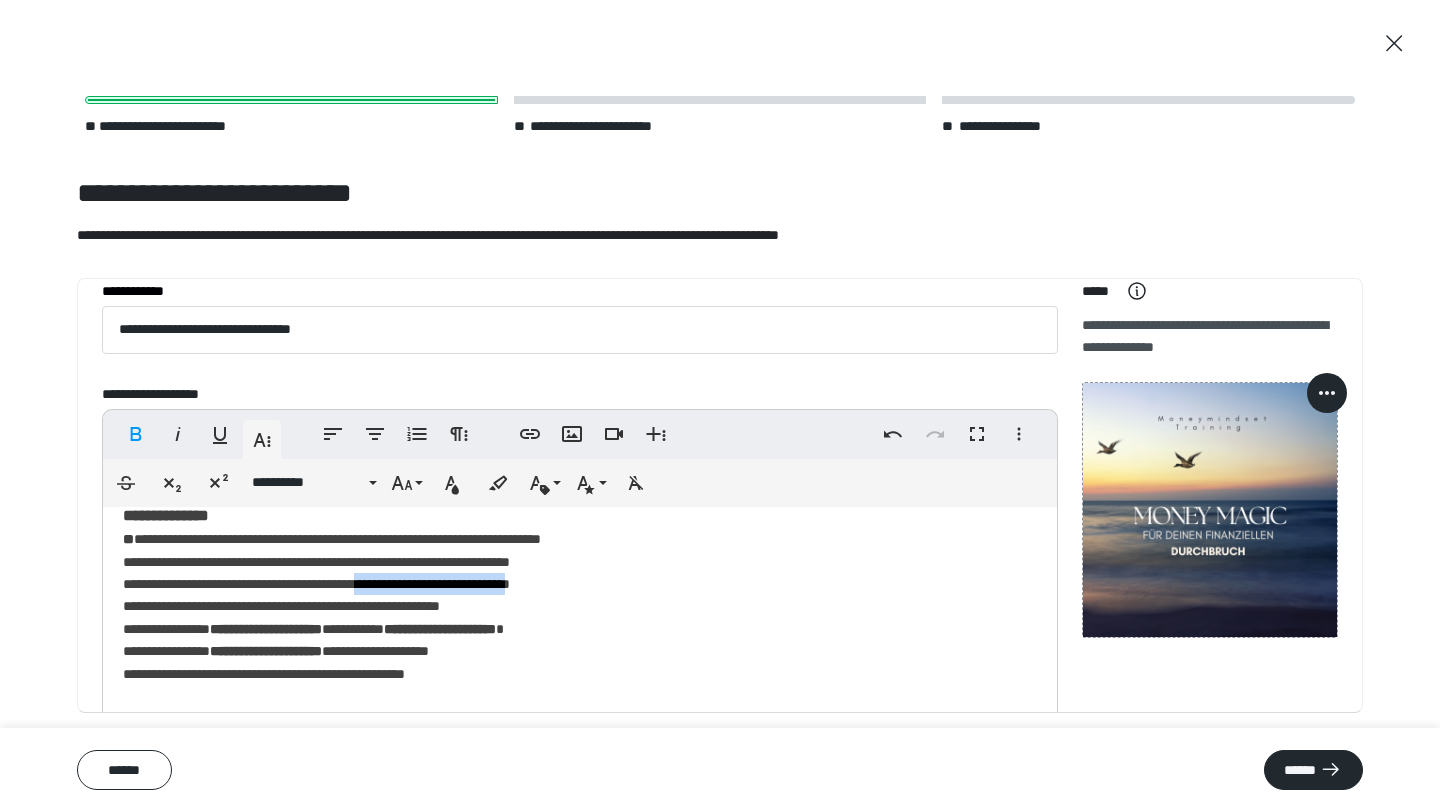 drag, startPoint x: 618, startPoint y: 585, endPoint x: 424, endPoint y: 580, distance: 194.06442 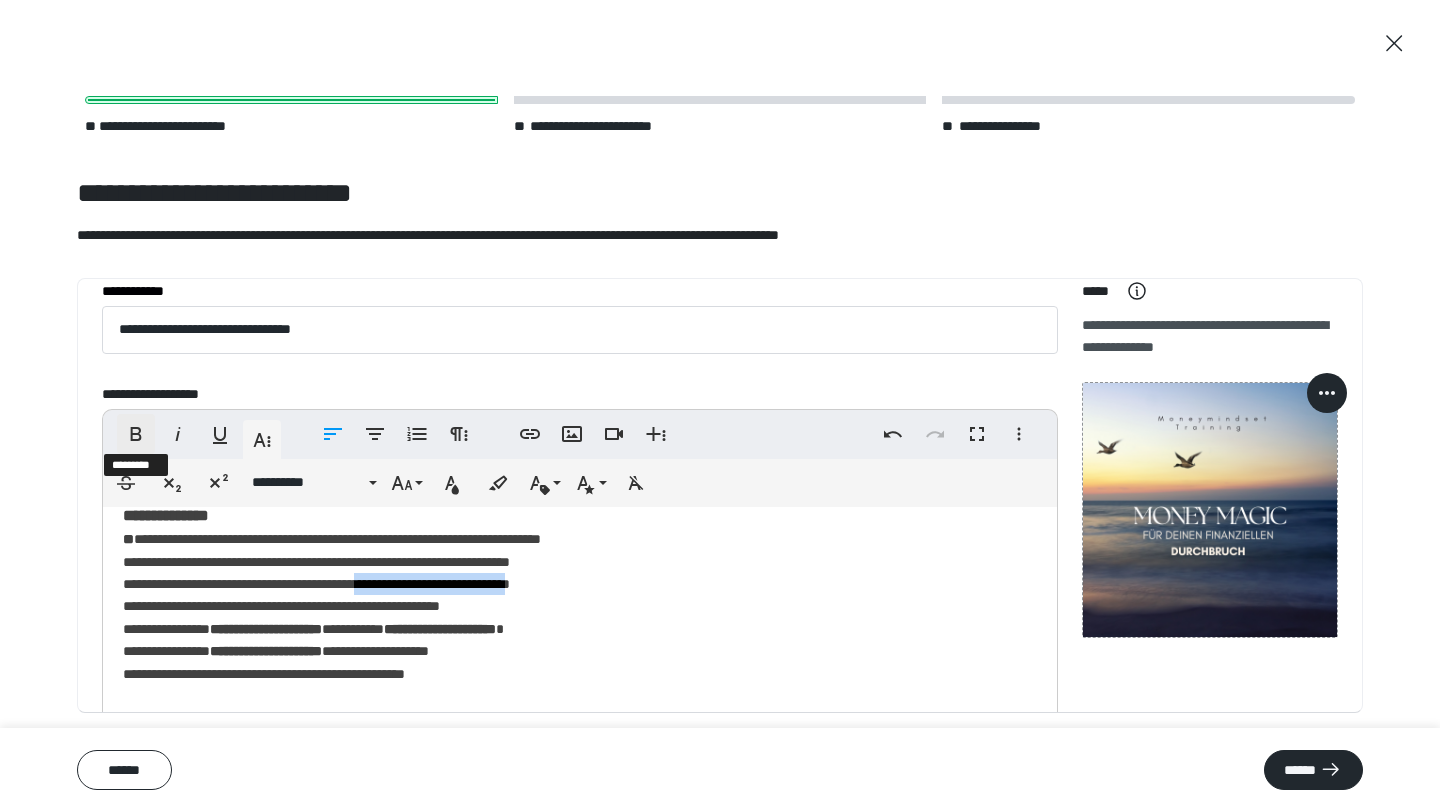 click 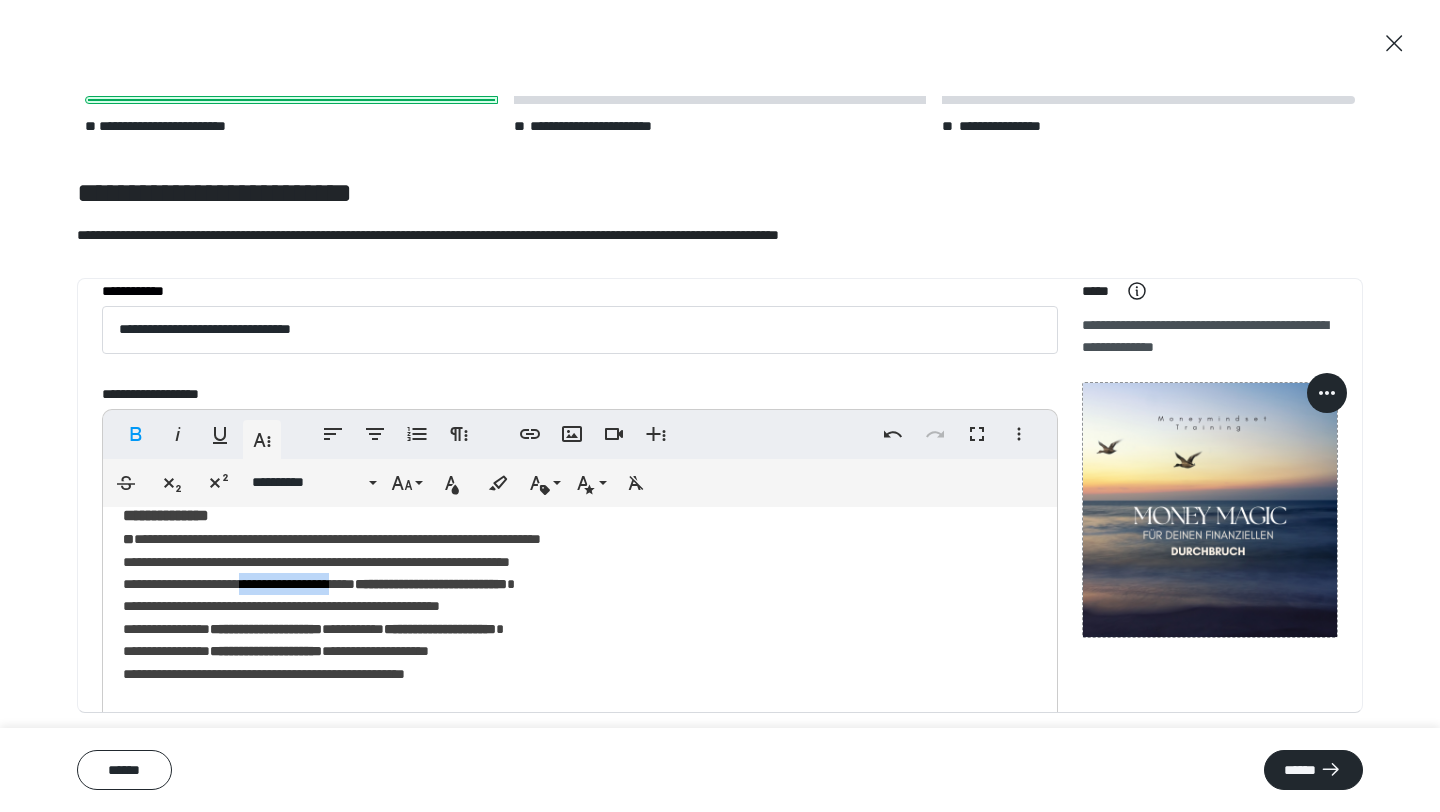 drag, startPoint x: 390, startPoint y: 587, endPoint x: 282, endPoint y: 587, distance: 108 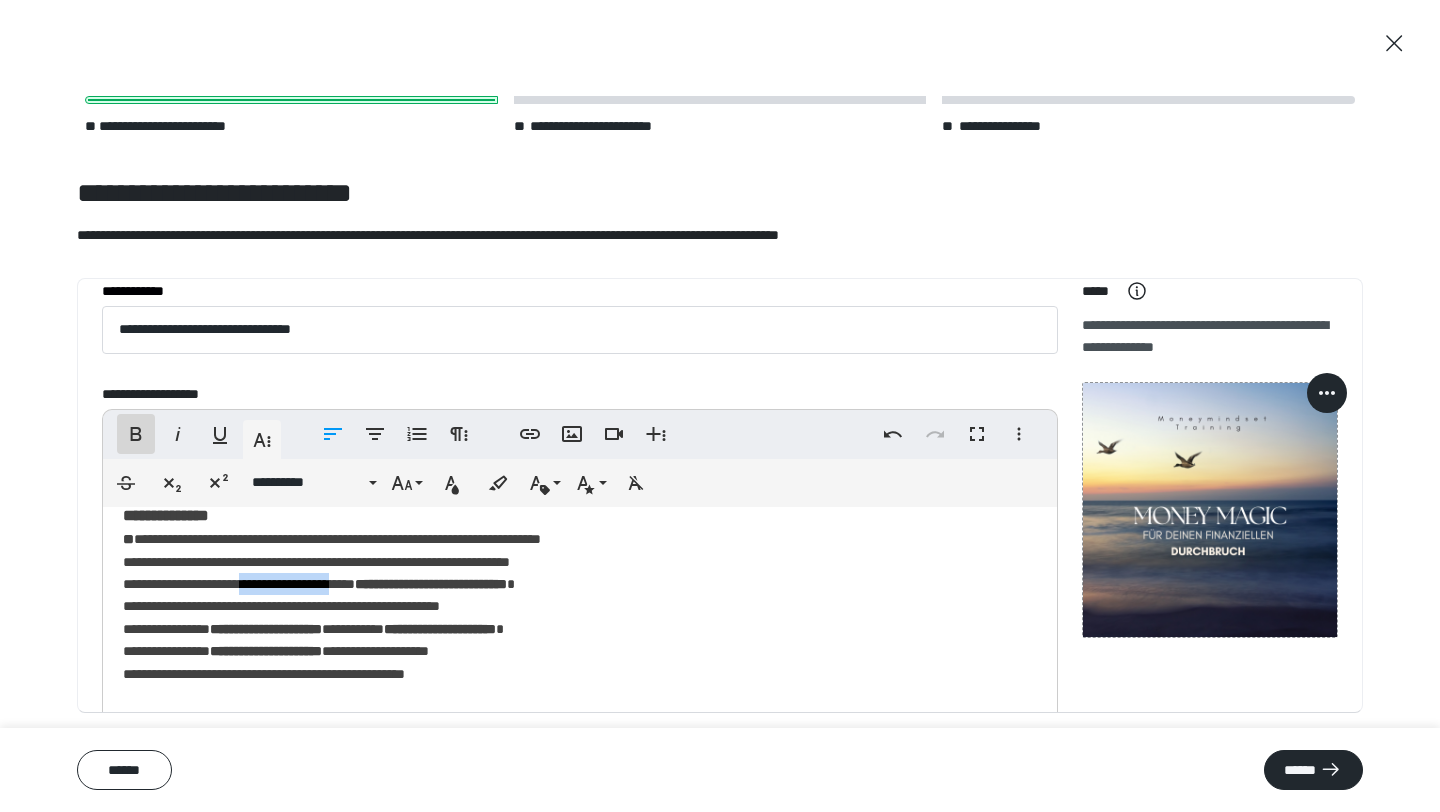 click 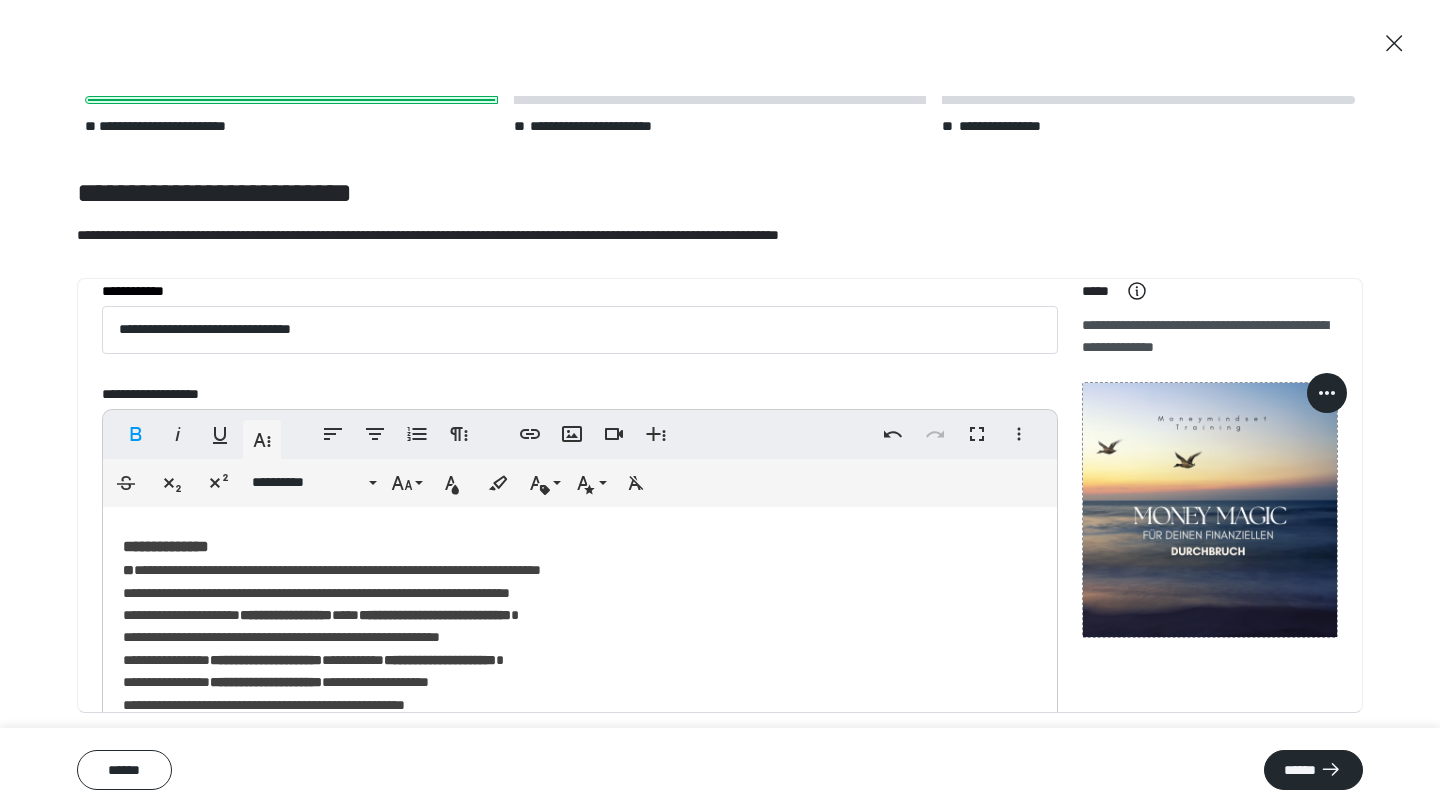 scroll, scrollTop: 88, scrollLeft: 0, axis: vertical 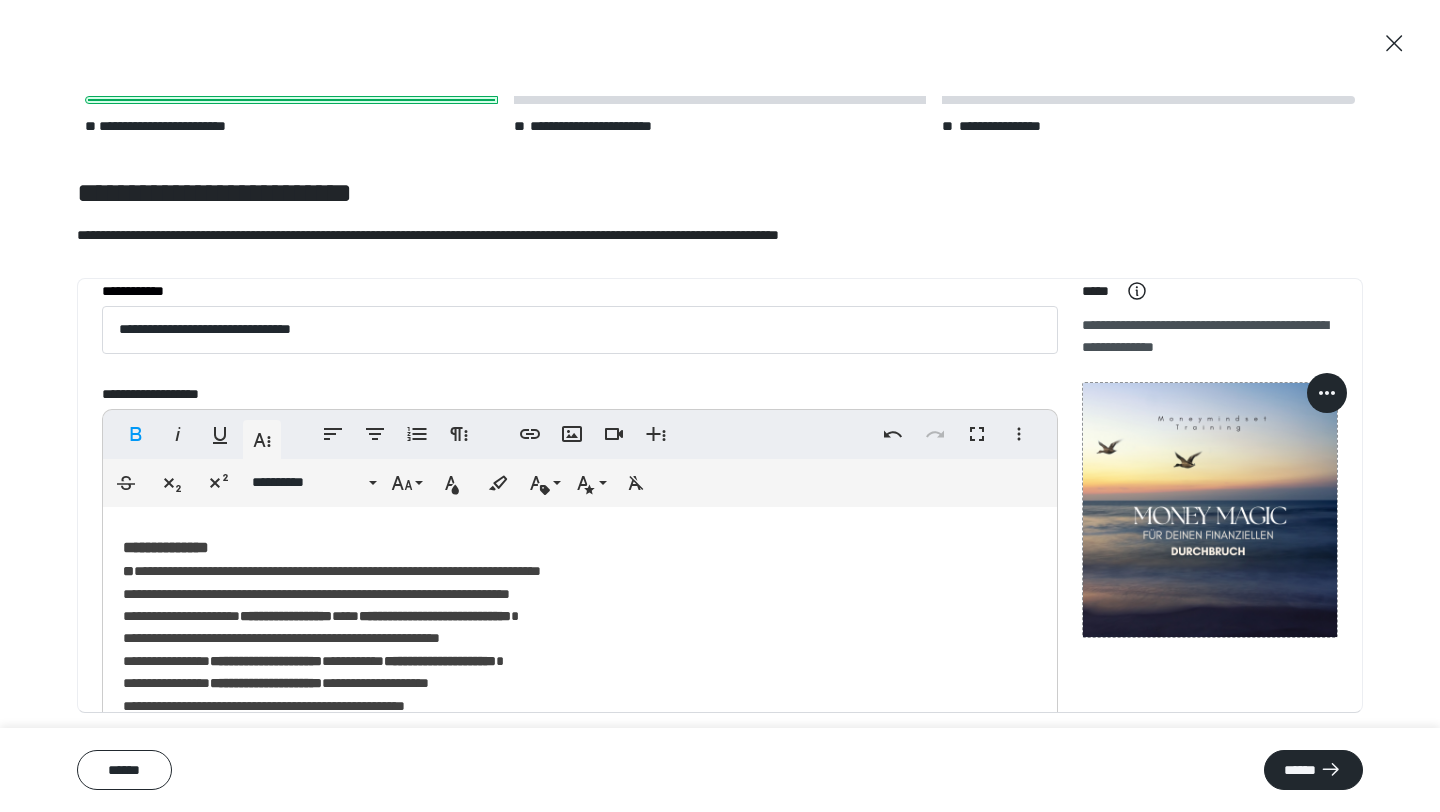 click on "**********" at bounding box center [580, 1246] 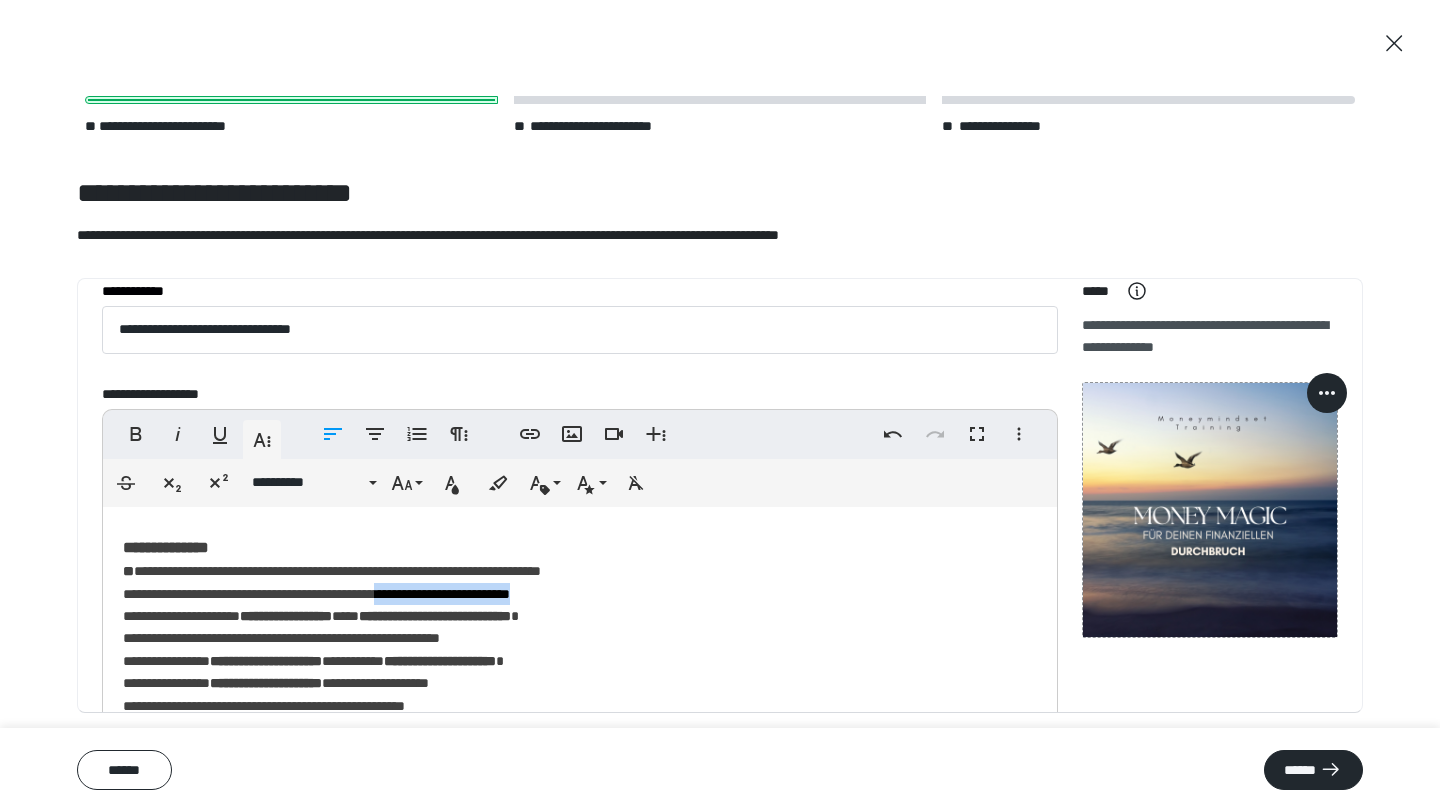 drag, startPoint x: 608, startPoint y: 596, endPoint x: 449, endPoint y: 597, distance: 159.00314 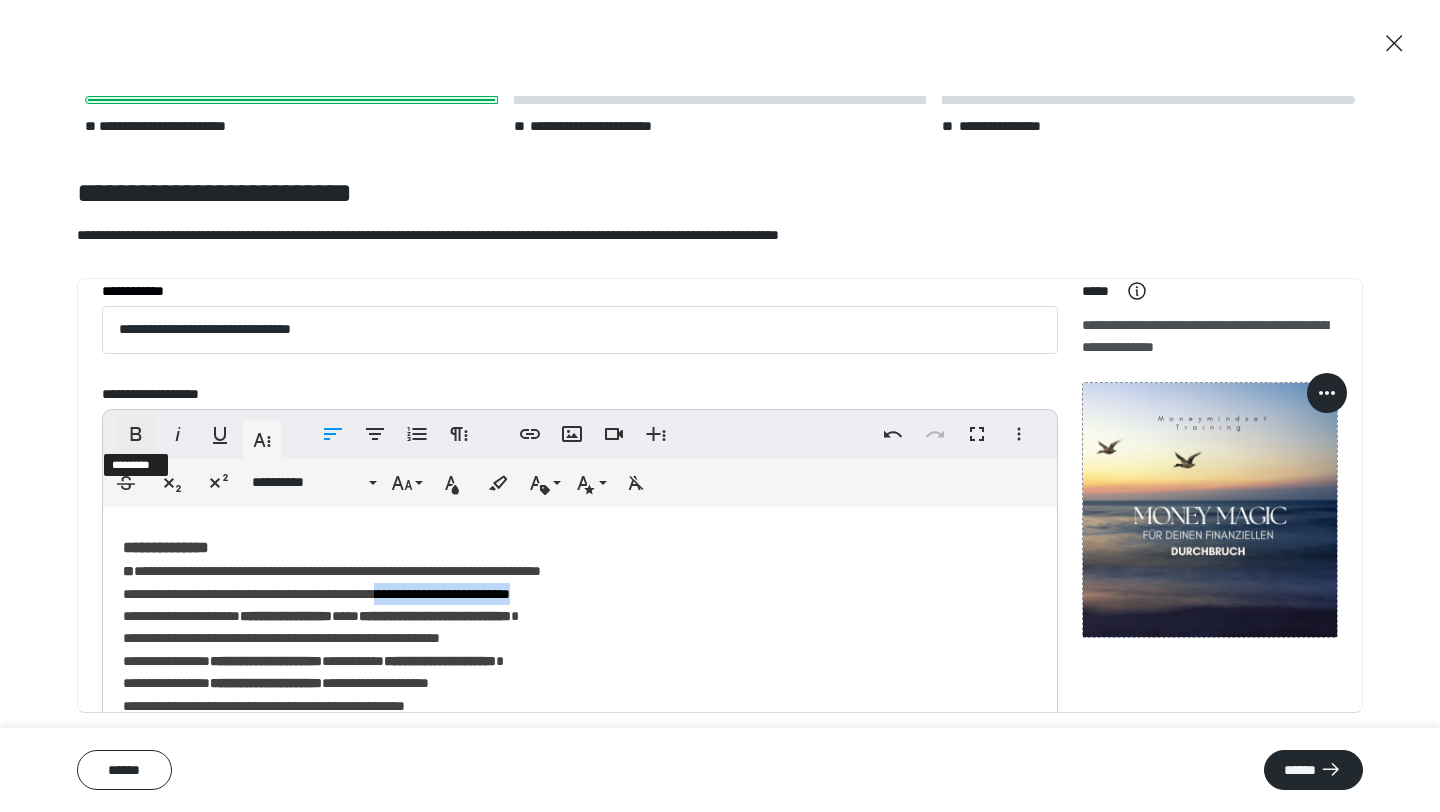 click 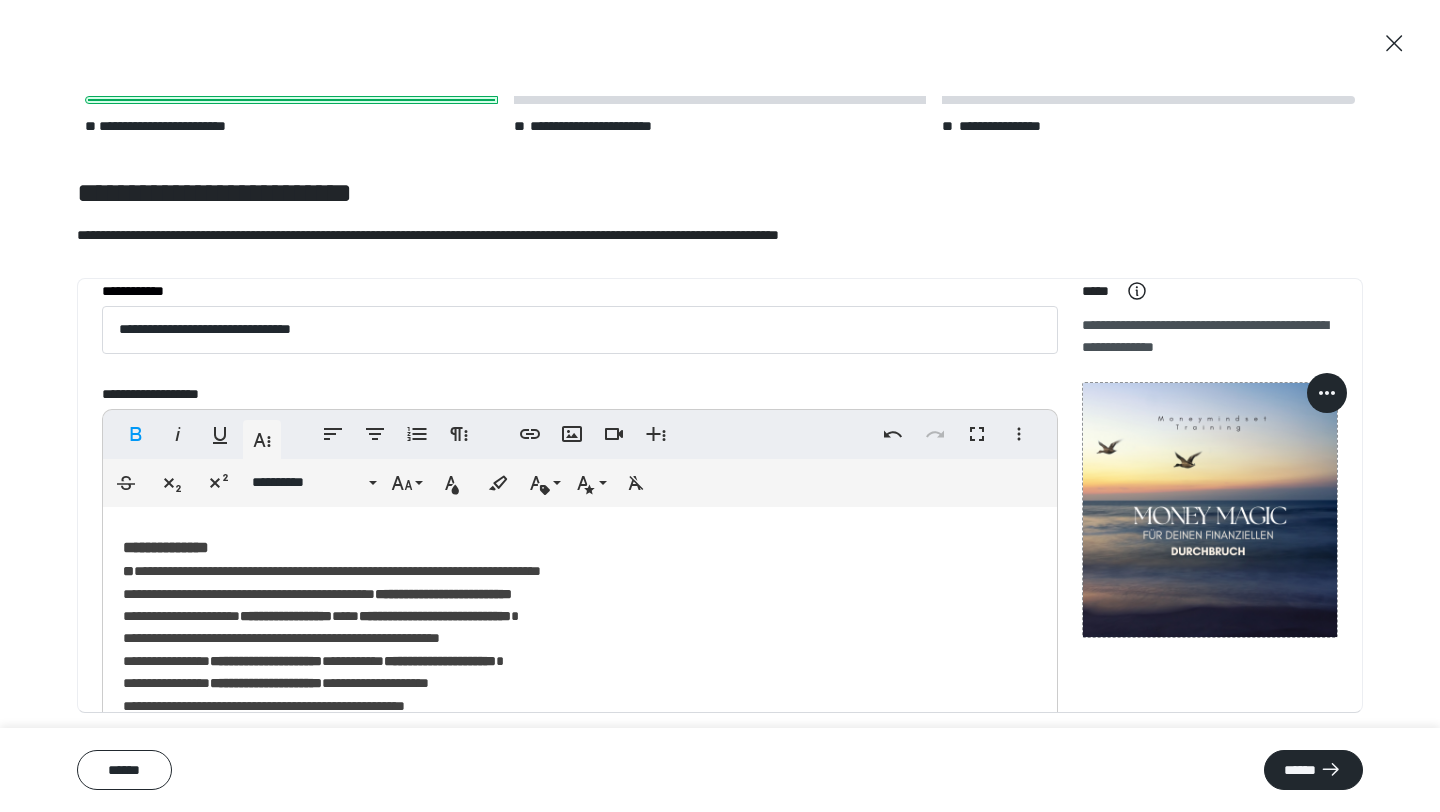 click on "**********" at bounding box center (580, 1246) 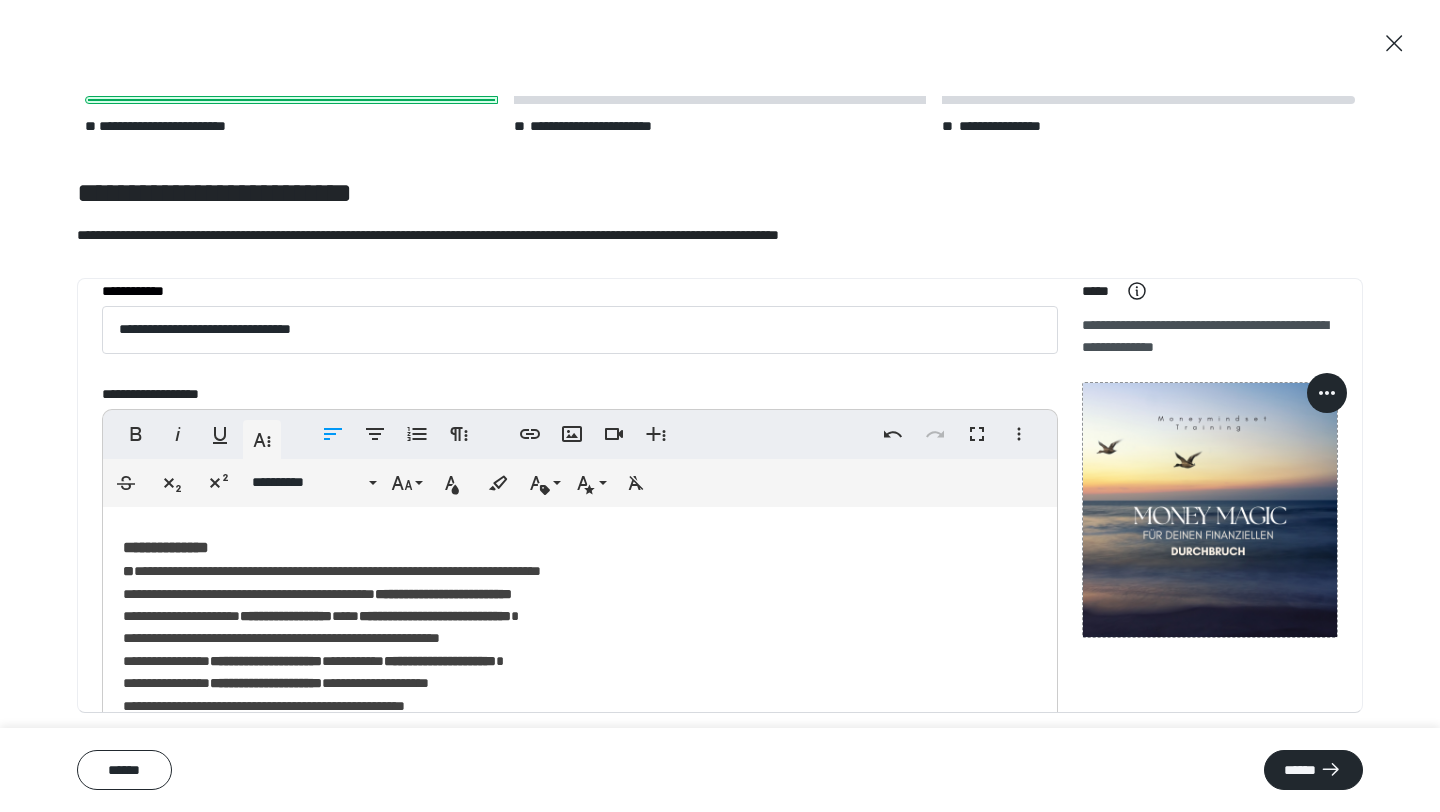 click on "**********" at bounding box center (580, 1246) 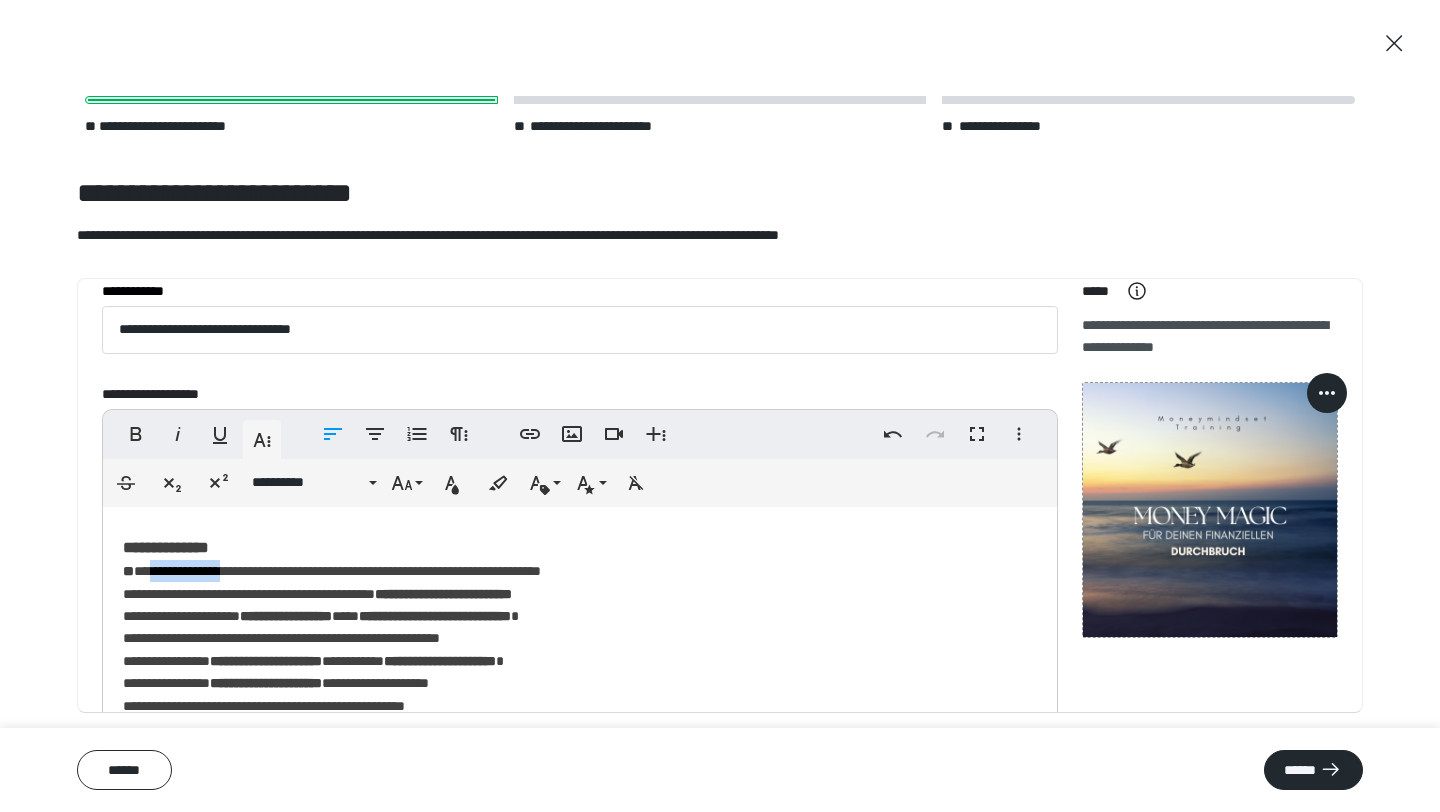 drag, startPoint x: 245, startPoint y: 573, endPoint x: 164, endPoint y: 575, distance: 81.02469 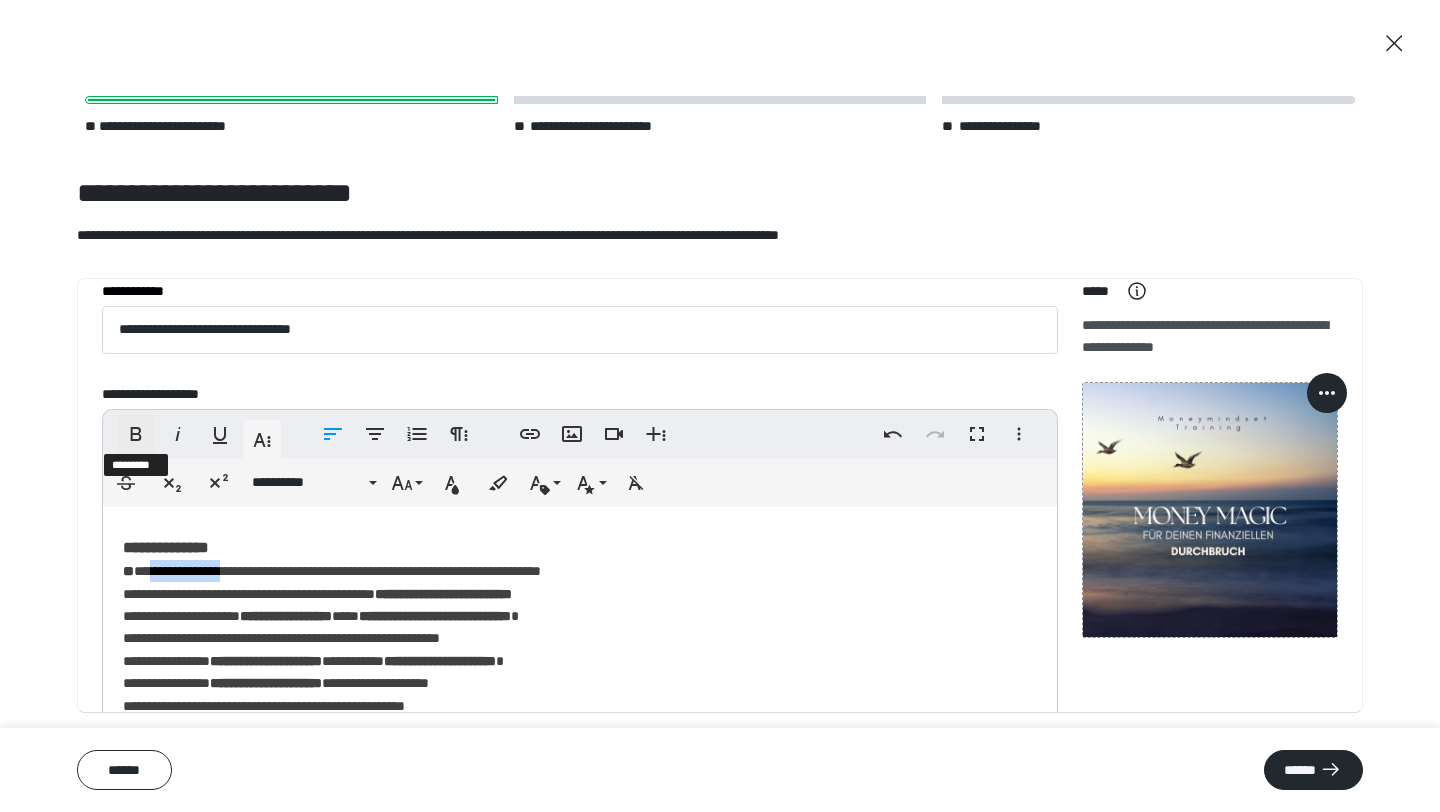 click 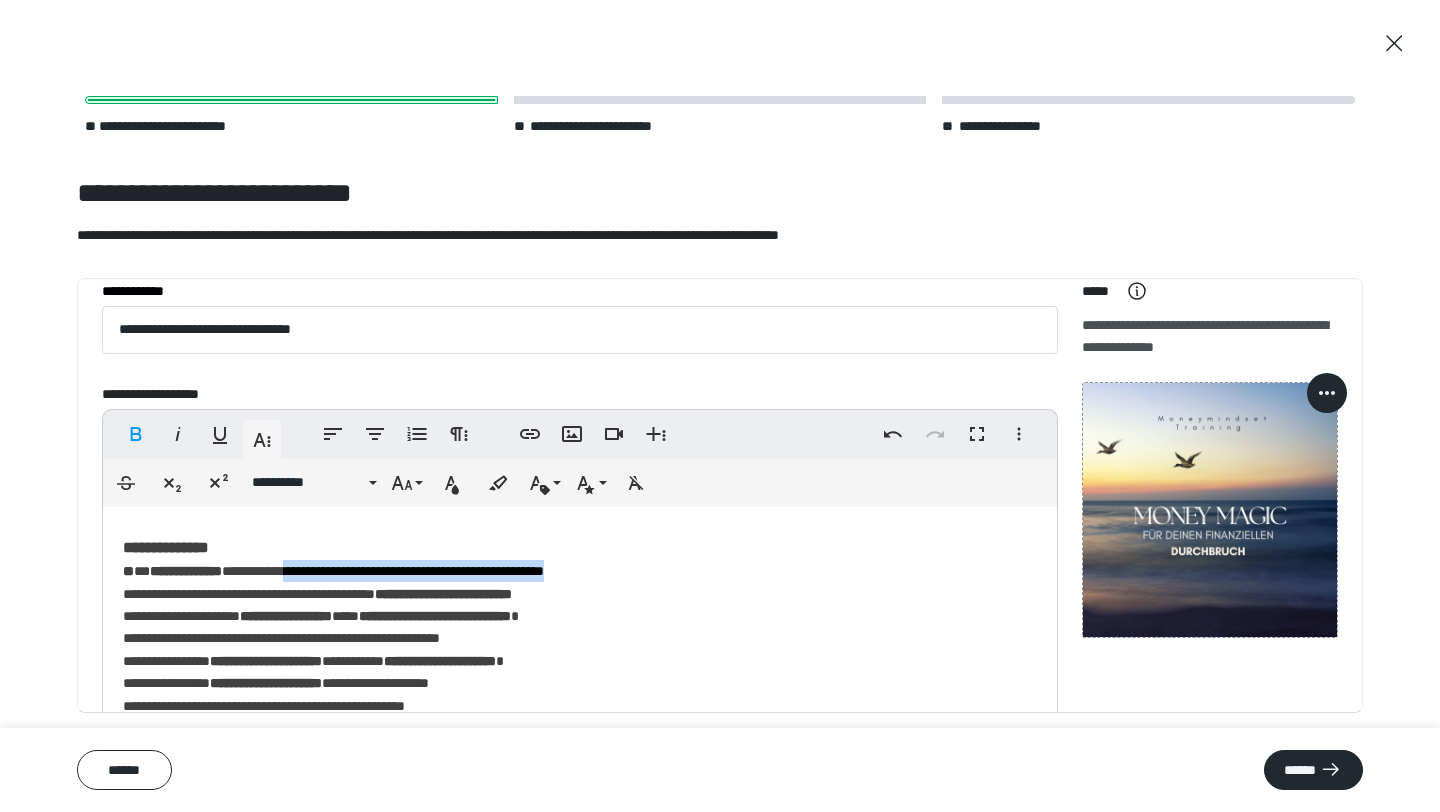 drag, startPoint x: 323, startPoint y: 567, endPoint x: 661, endPoint y: 566, distance: 338.00146 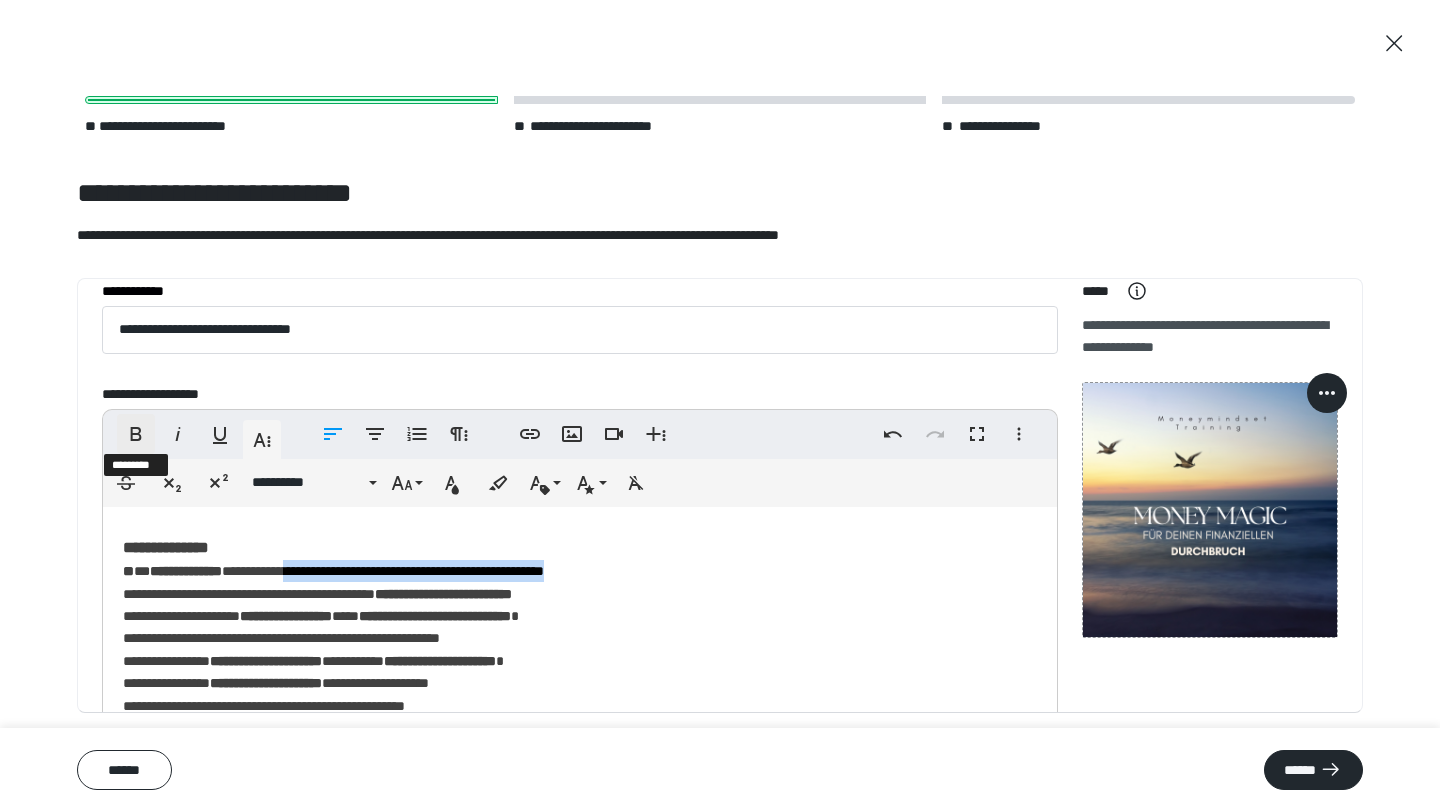 click 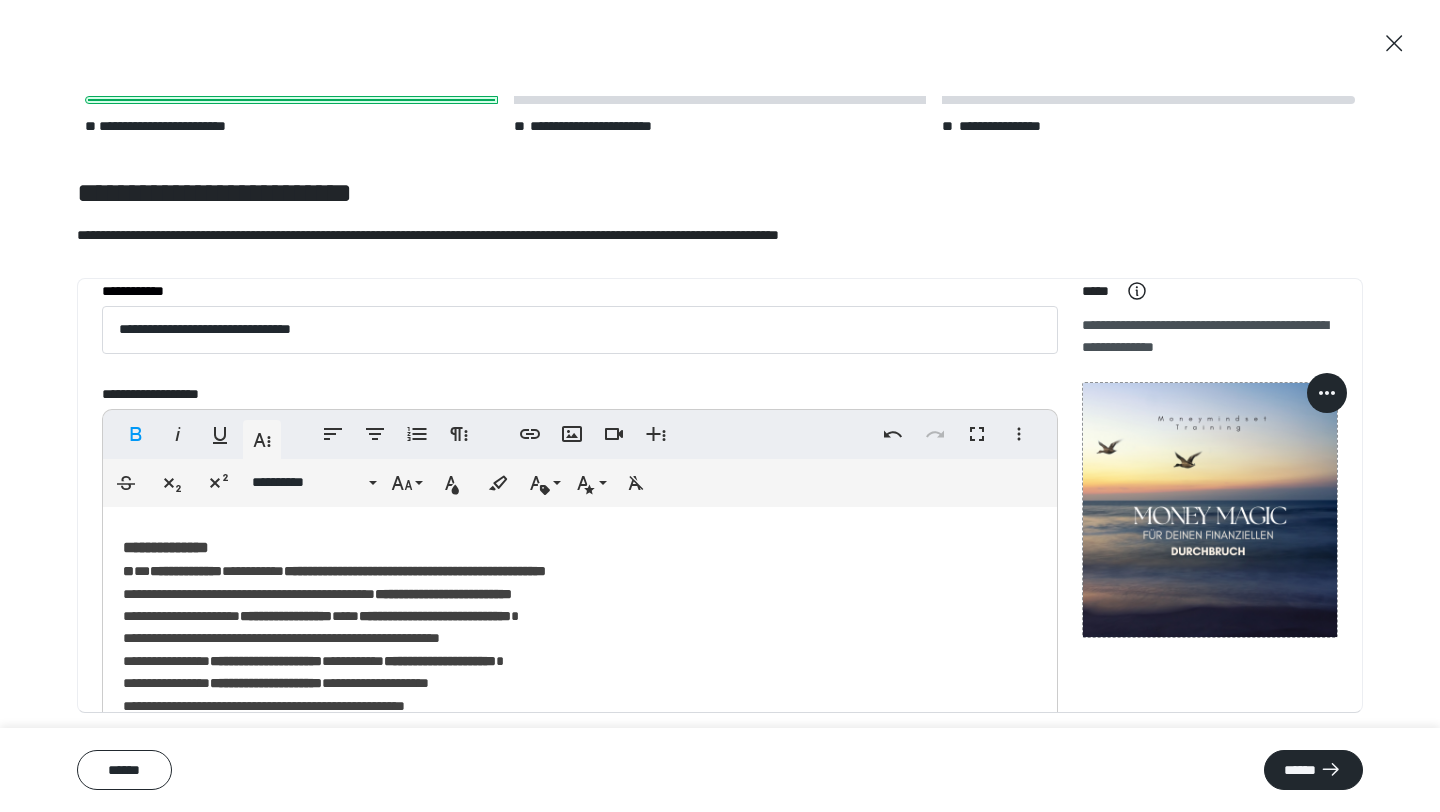 click on "**********" at bounding box center (415, 571) 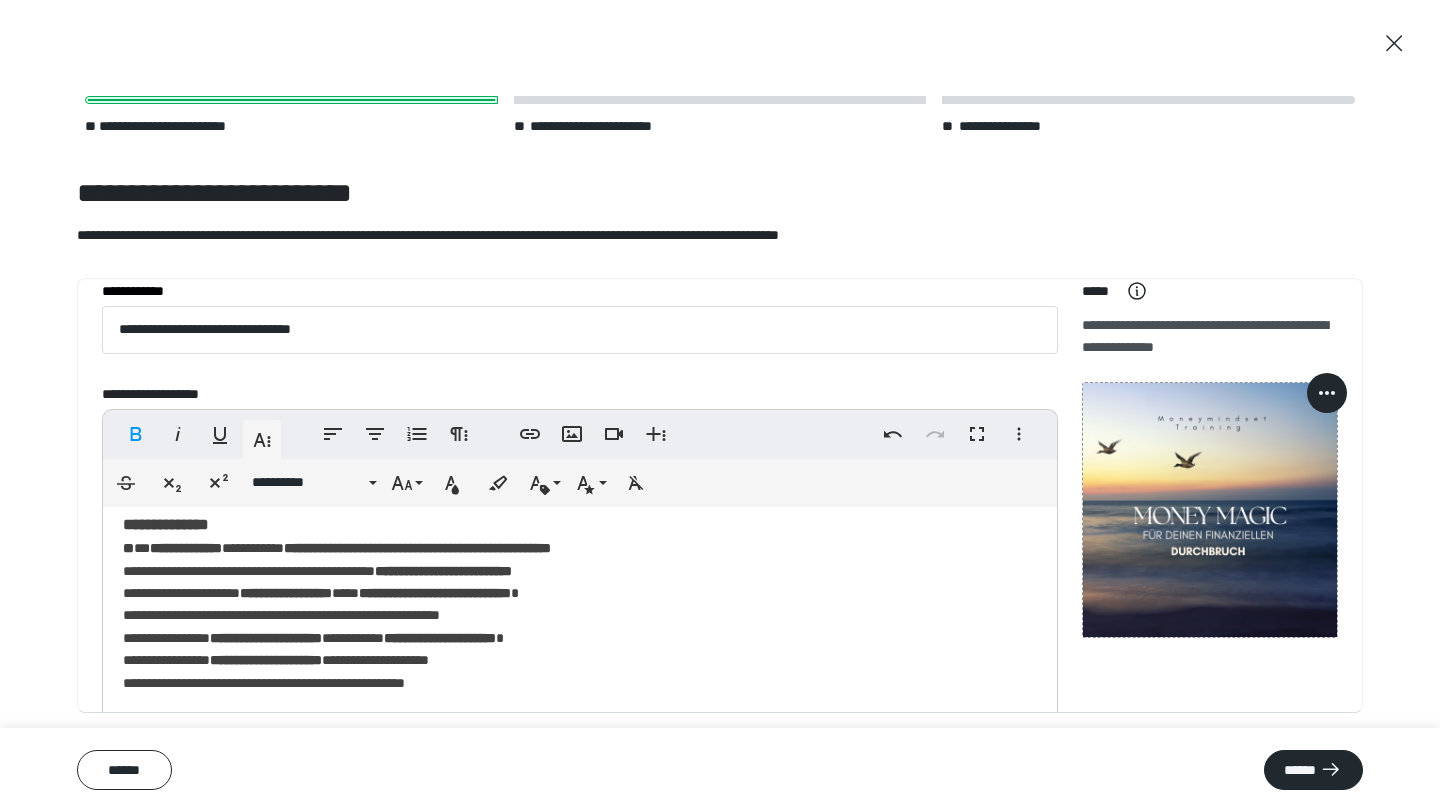 scroll, scrollTop: 110, scrollLeft: 0, axis: vertical 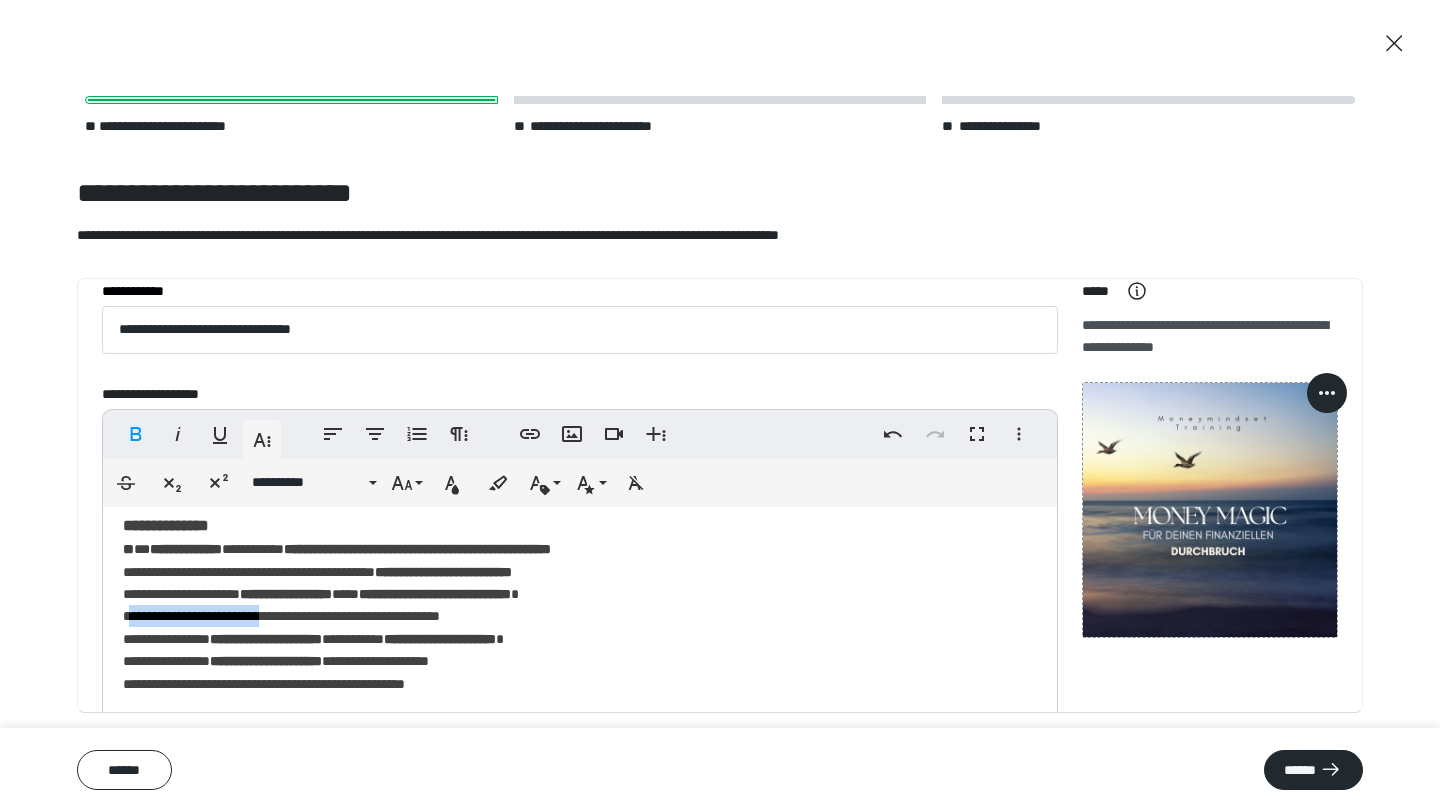 drag, startPoint x: 137, startPoint y: 616, endPoint x: 294, endPoint y: 617, distance: 157.00319 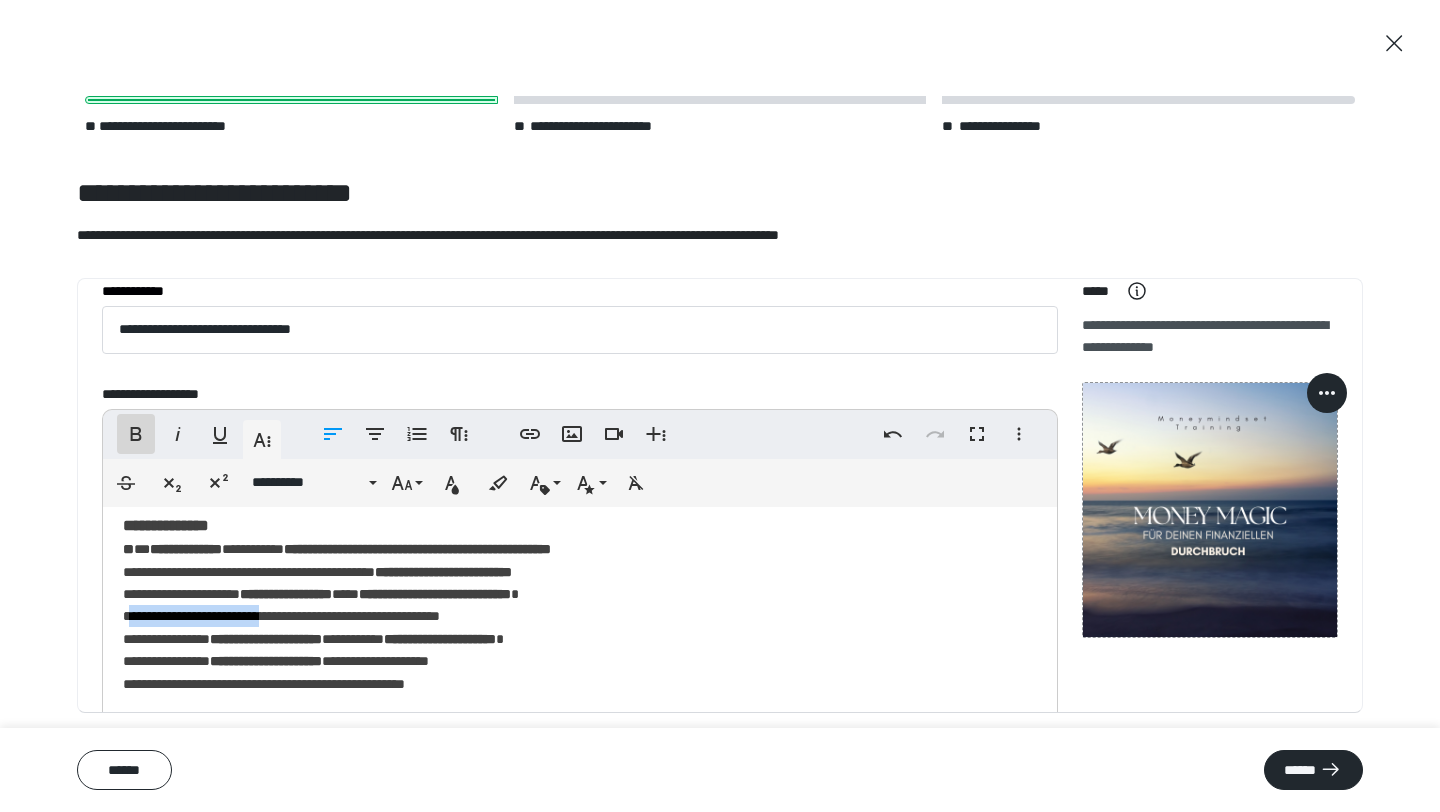 click 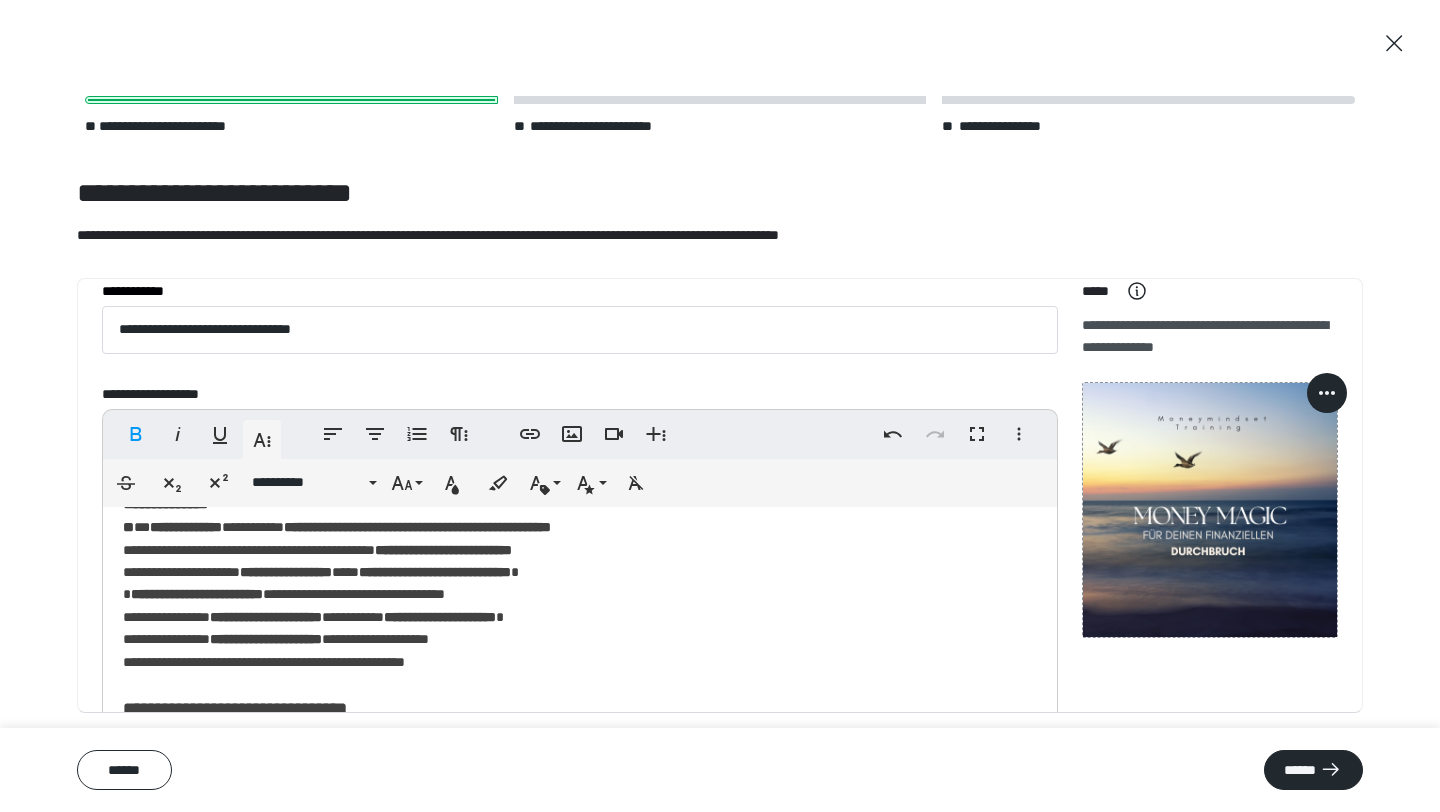 scroll, scrollTop: 128, scrollLeft: 0, axis: vertical 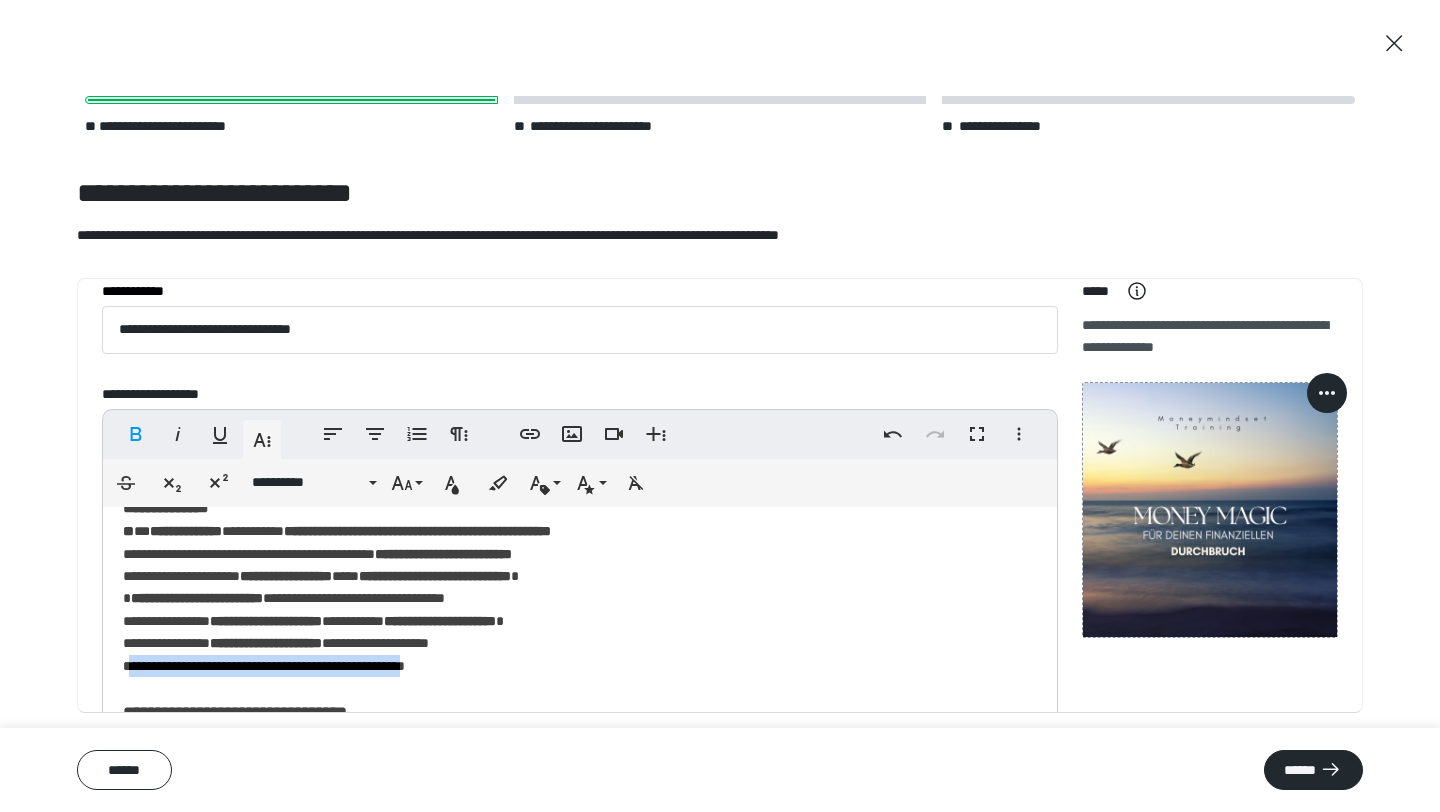 drag, startPoint x: 489, startPoint y: 666, endPoint x: 138, endPoint y: 669, distance: 351.01282 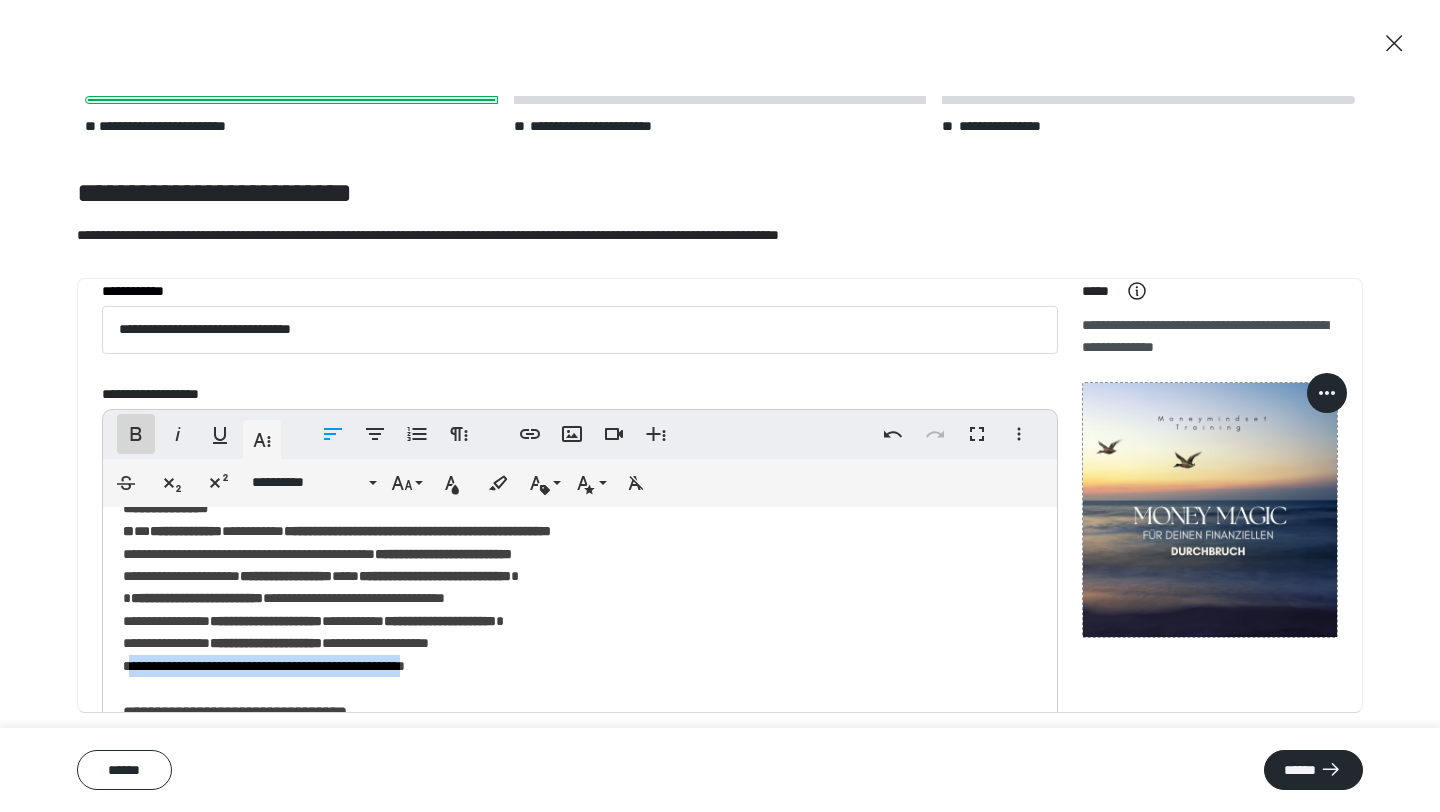 click 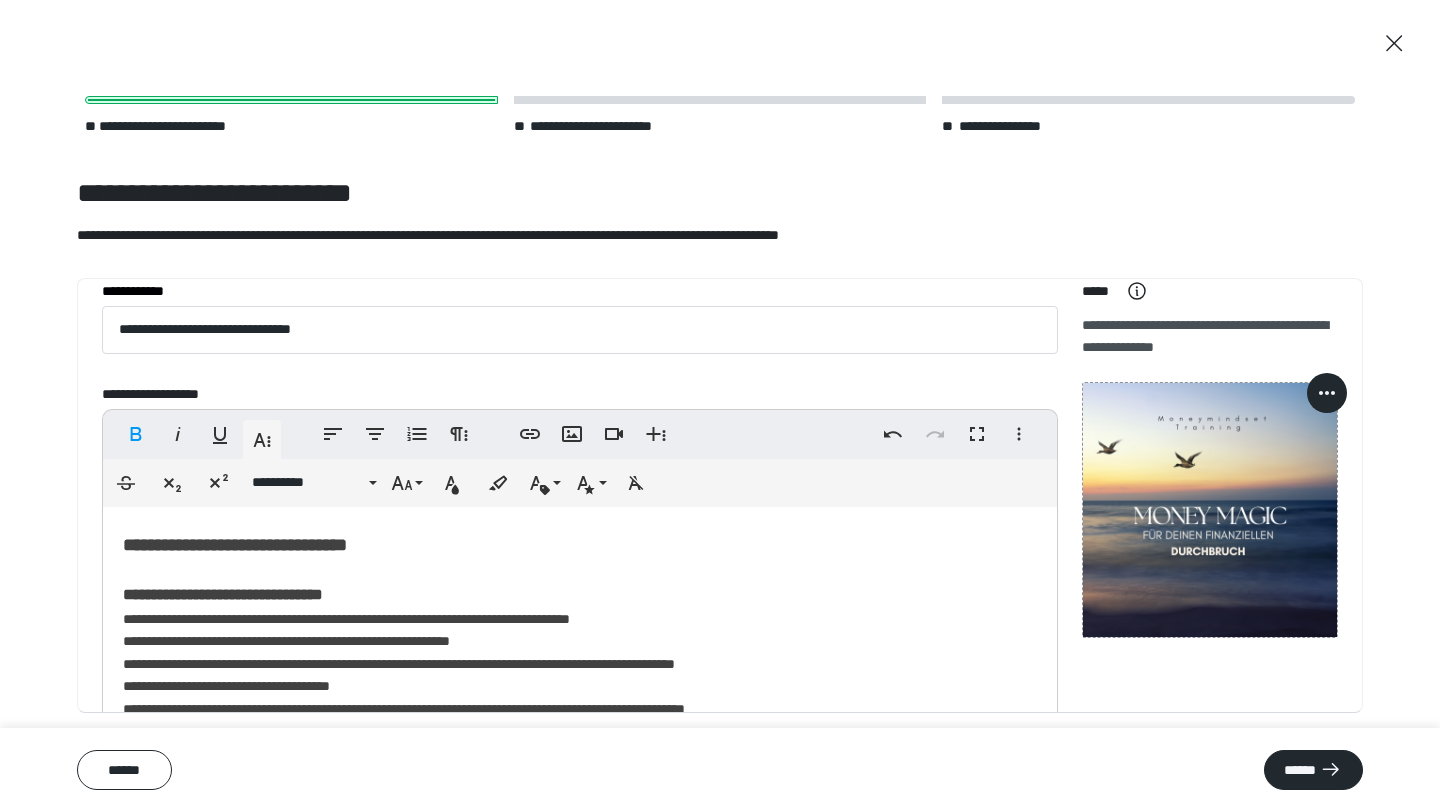 click on "**********" at bounding box center (580, 1038) 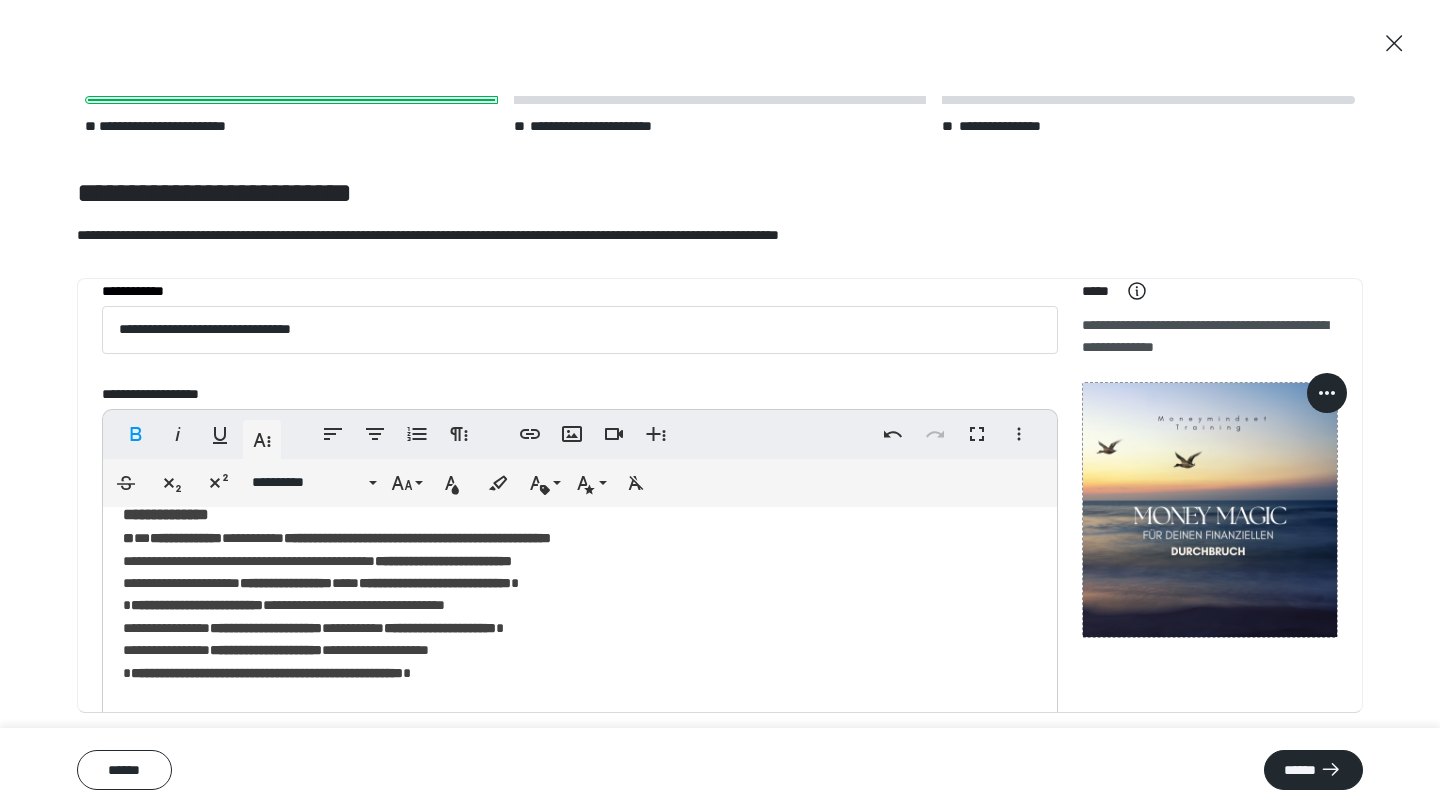 scroll, scrollTop: 110, scrollLeft: 0, axis: vertical 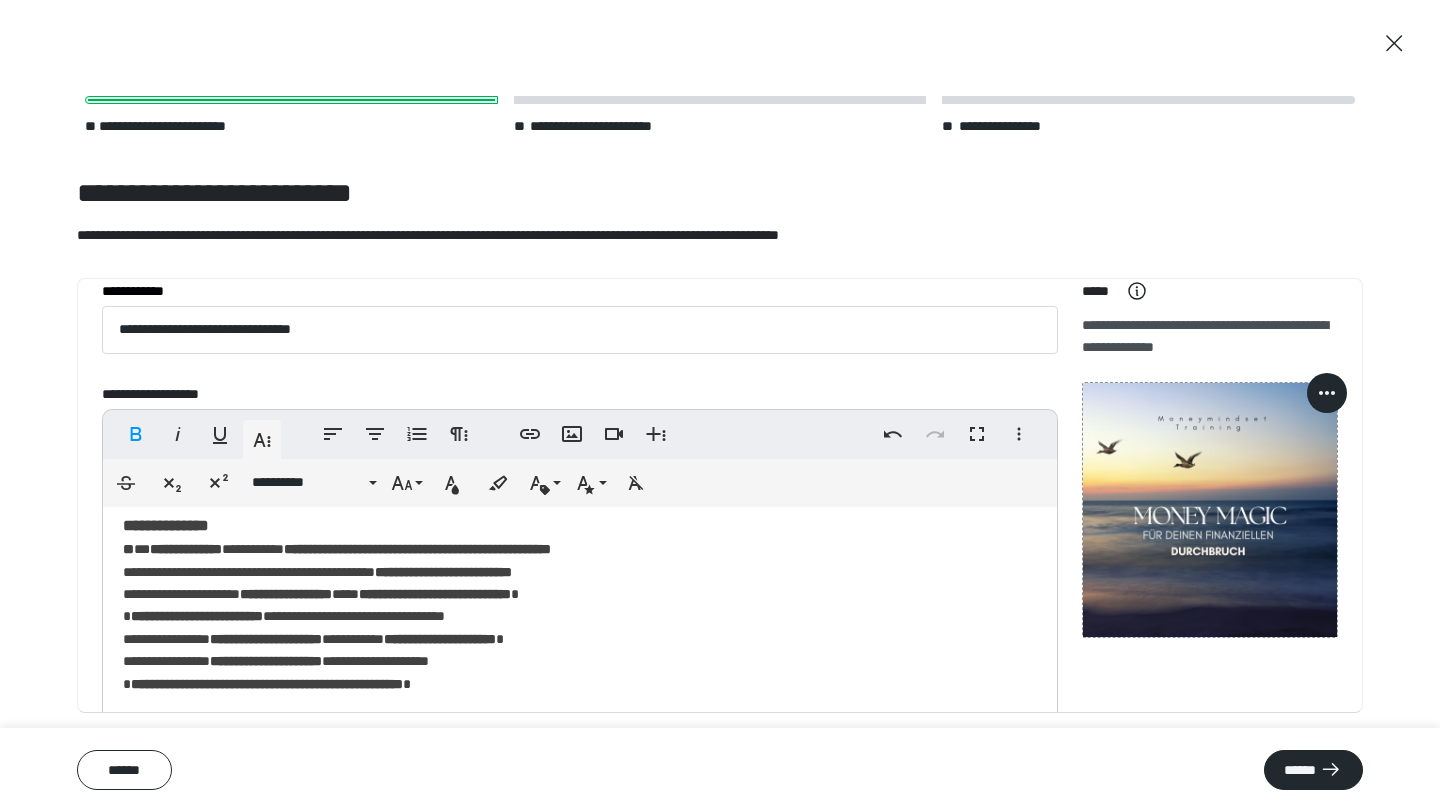 click on "**********" at bounding box center (580, 1224) 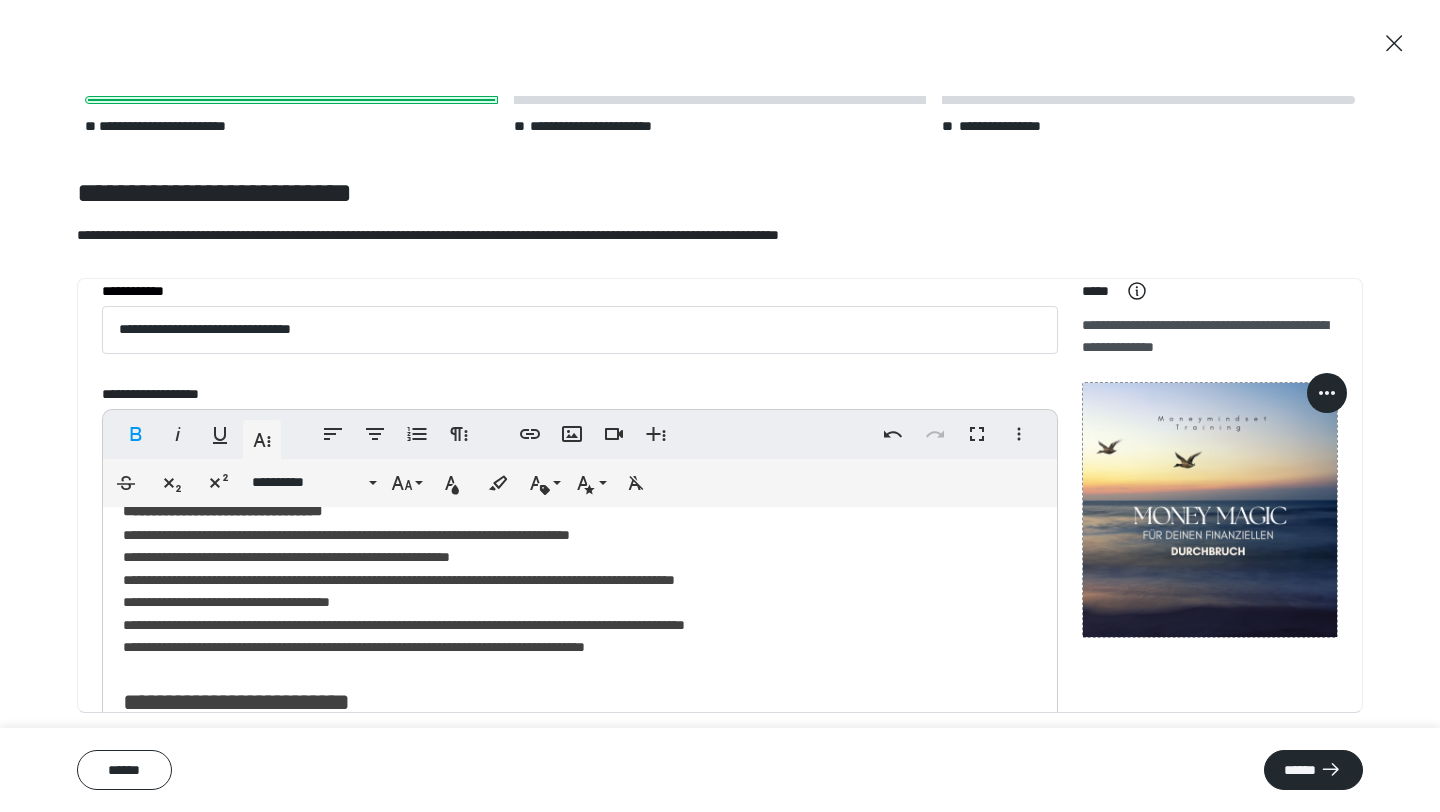 scroll, scrollTop: 382, scrollLeft: 0, axis: vertical 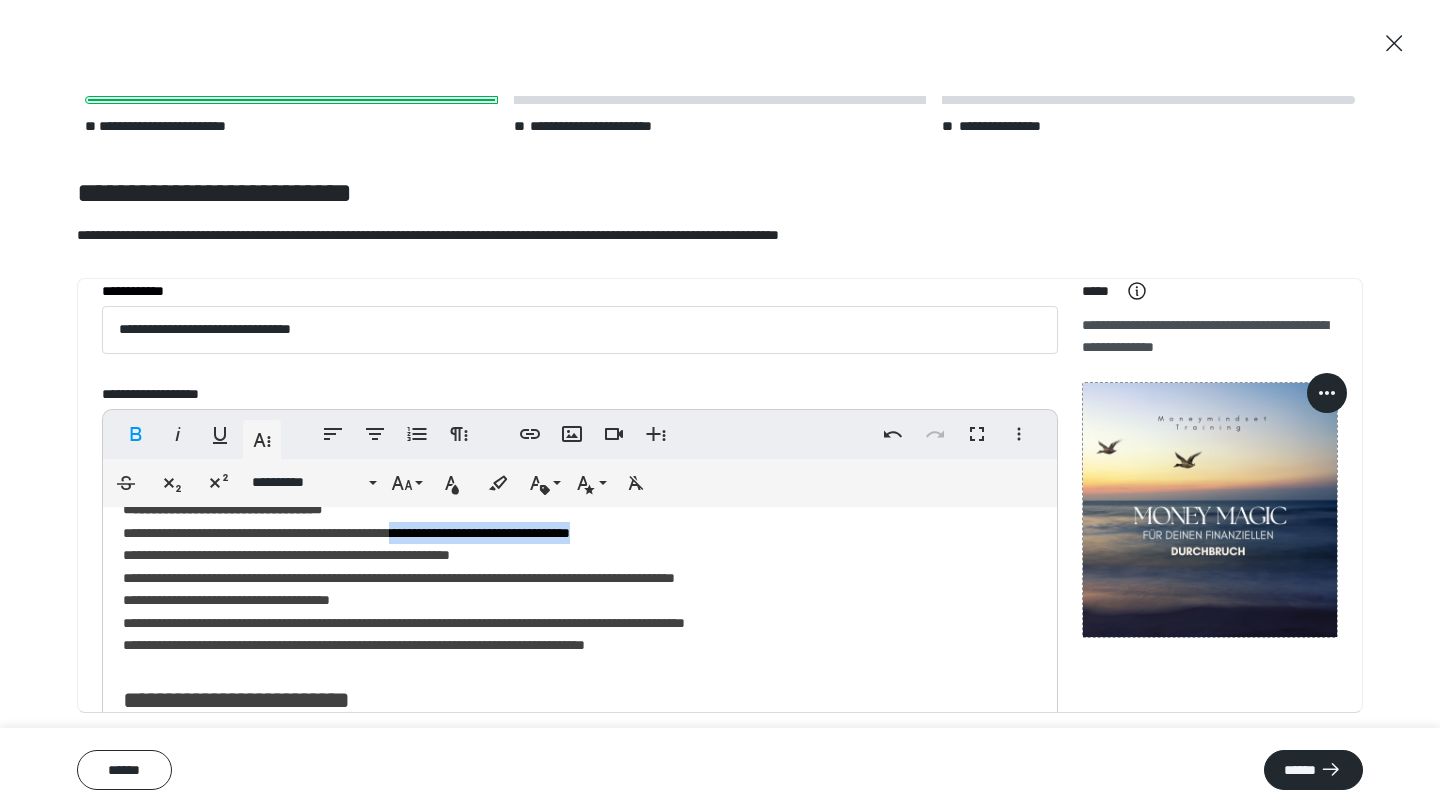 drag, startPoint x: 683, startPoint y: 536, endPoint x: 456, endPoint y: 538, distance: 227.0088 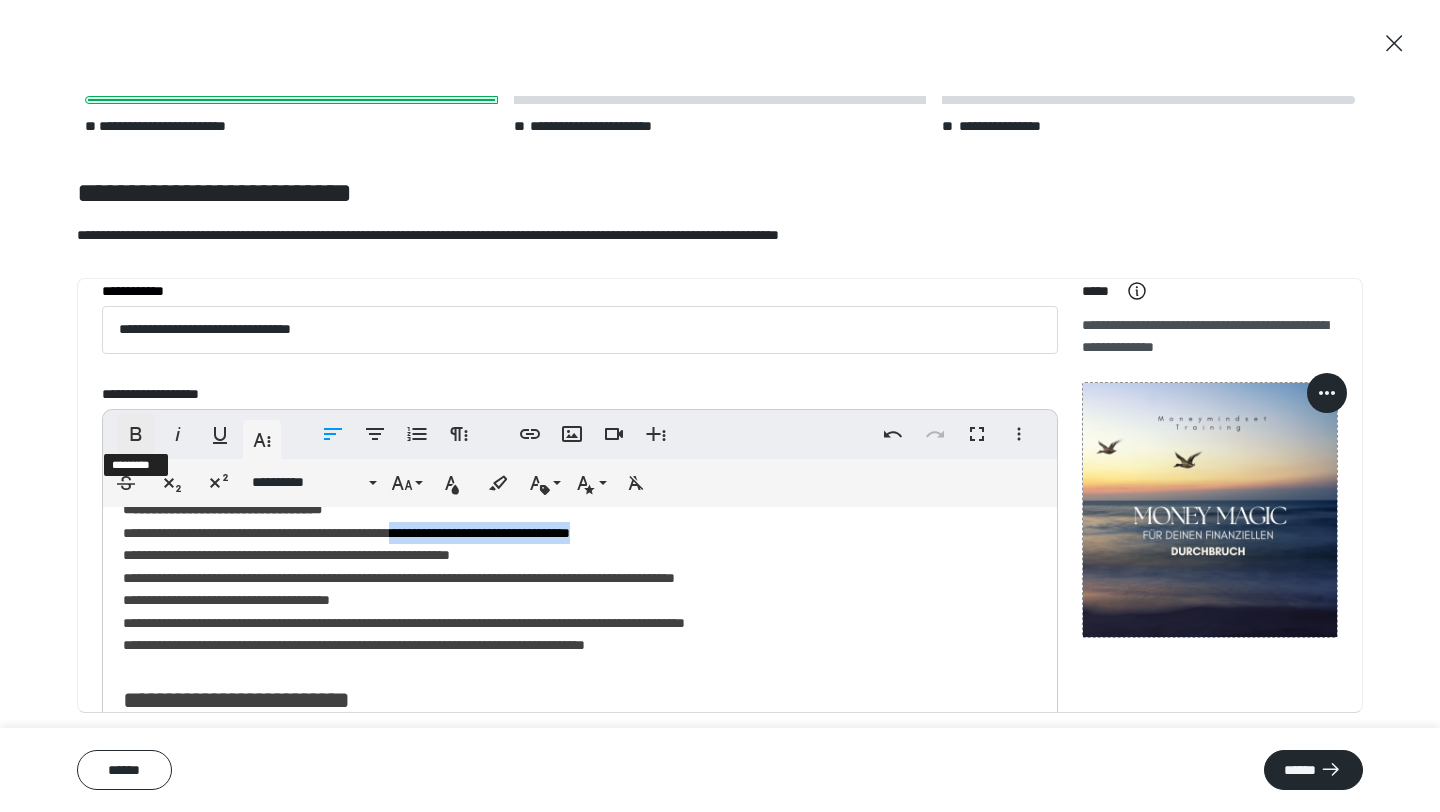 click 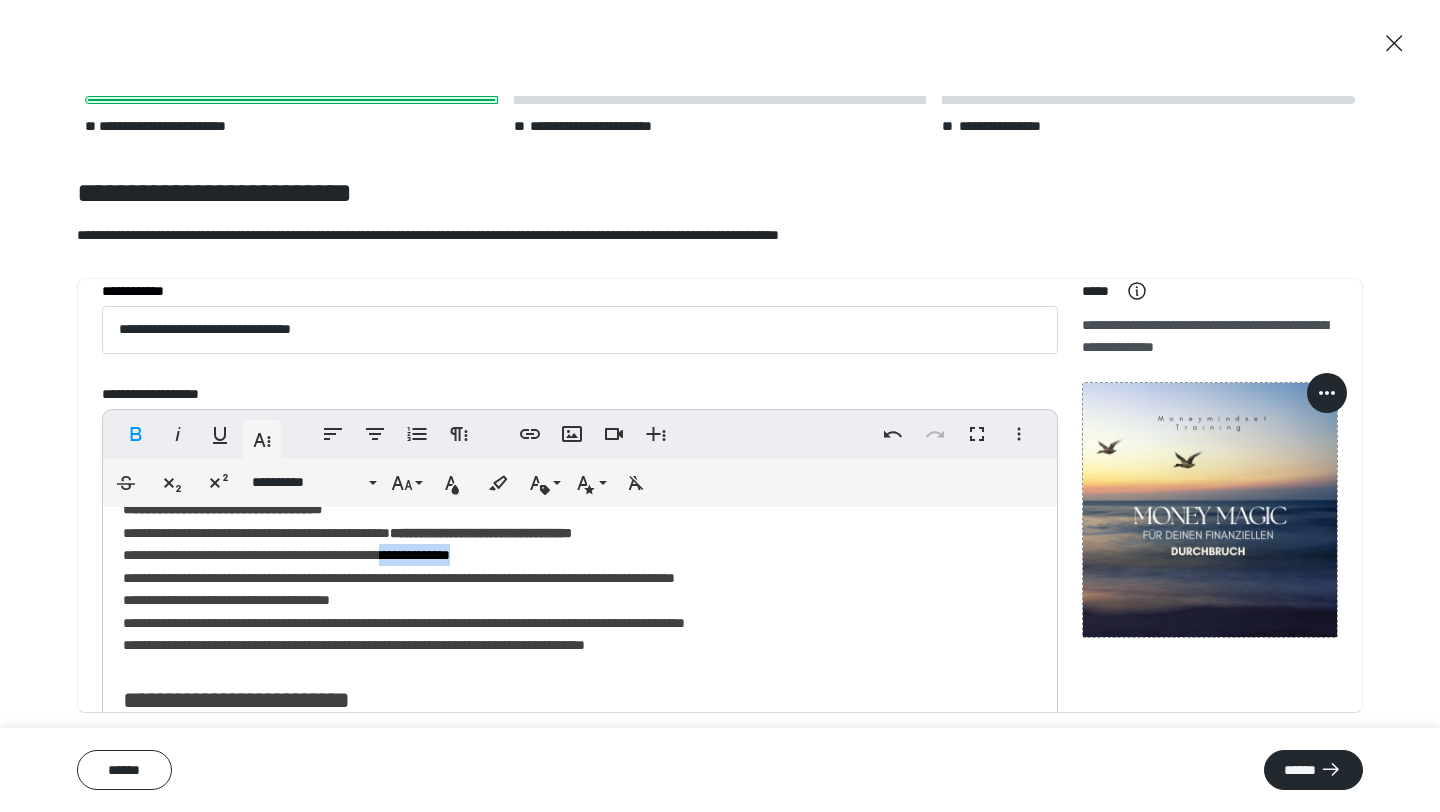 drag, startPoint x: 530, startPoint y: 559, endPoint x: 443, endPoint y: 558, distance: 87.005745 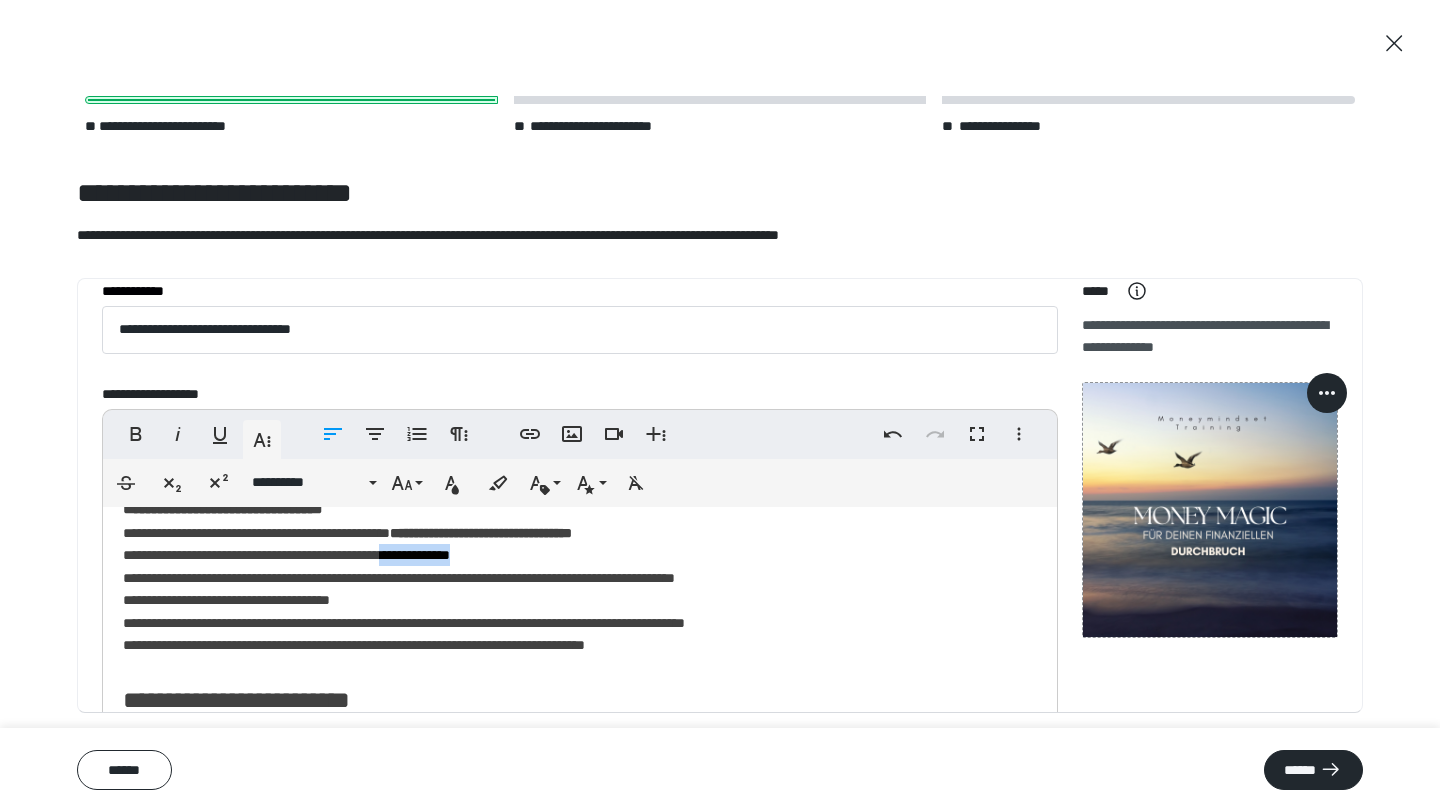 click on "**********" at bounding box center (580, 952) 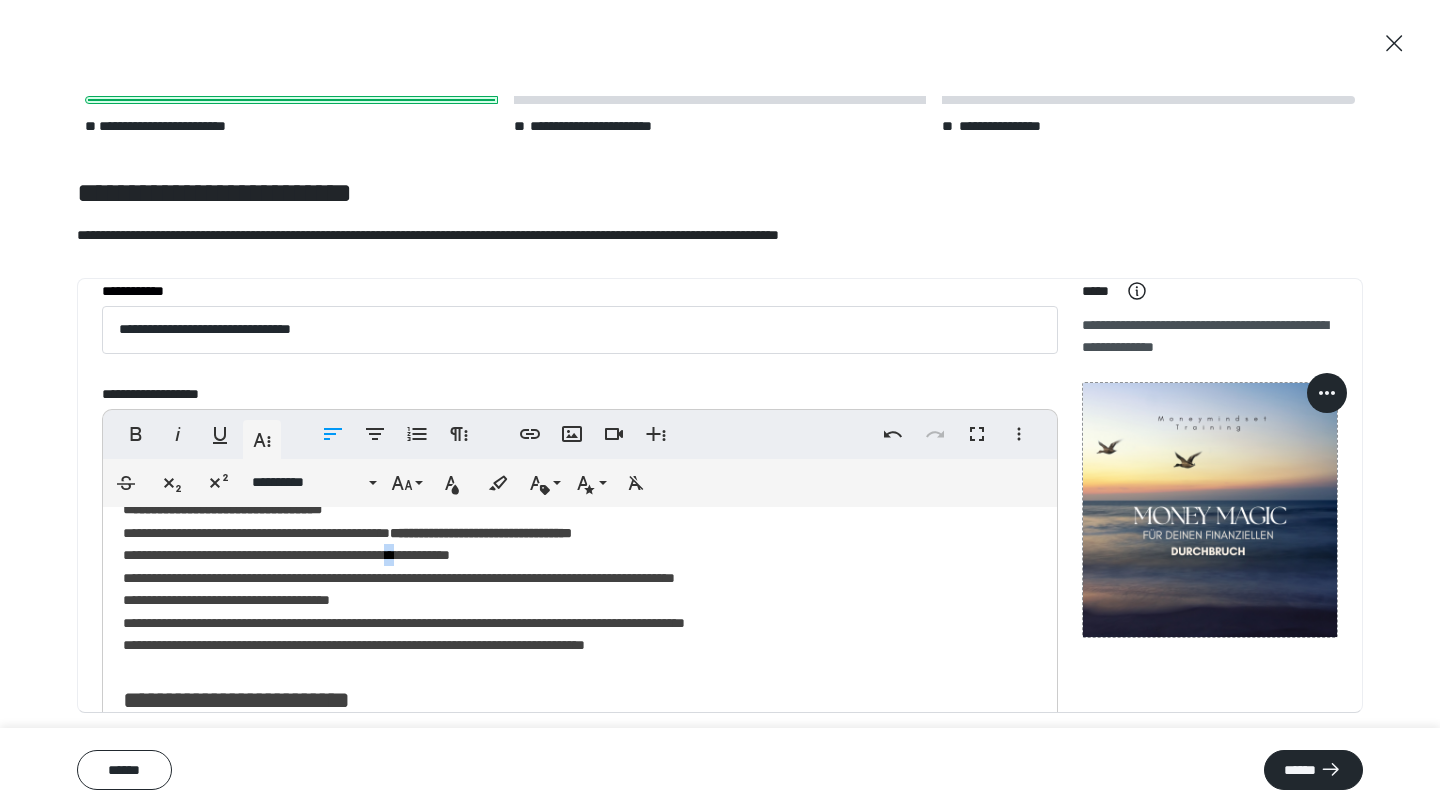 click on "**********" at bounding box center (580, 952) 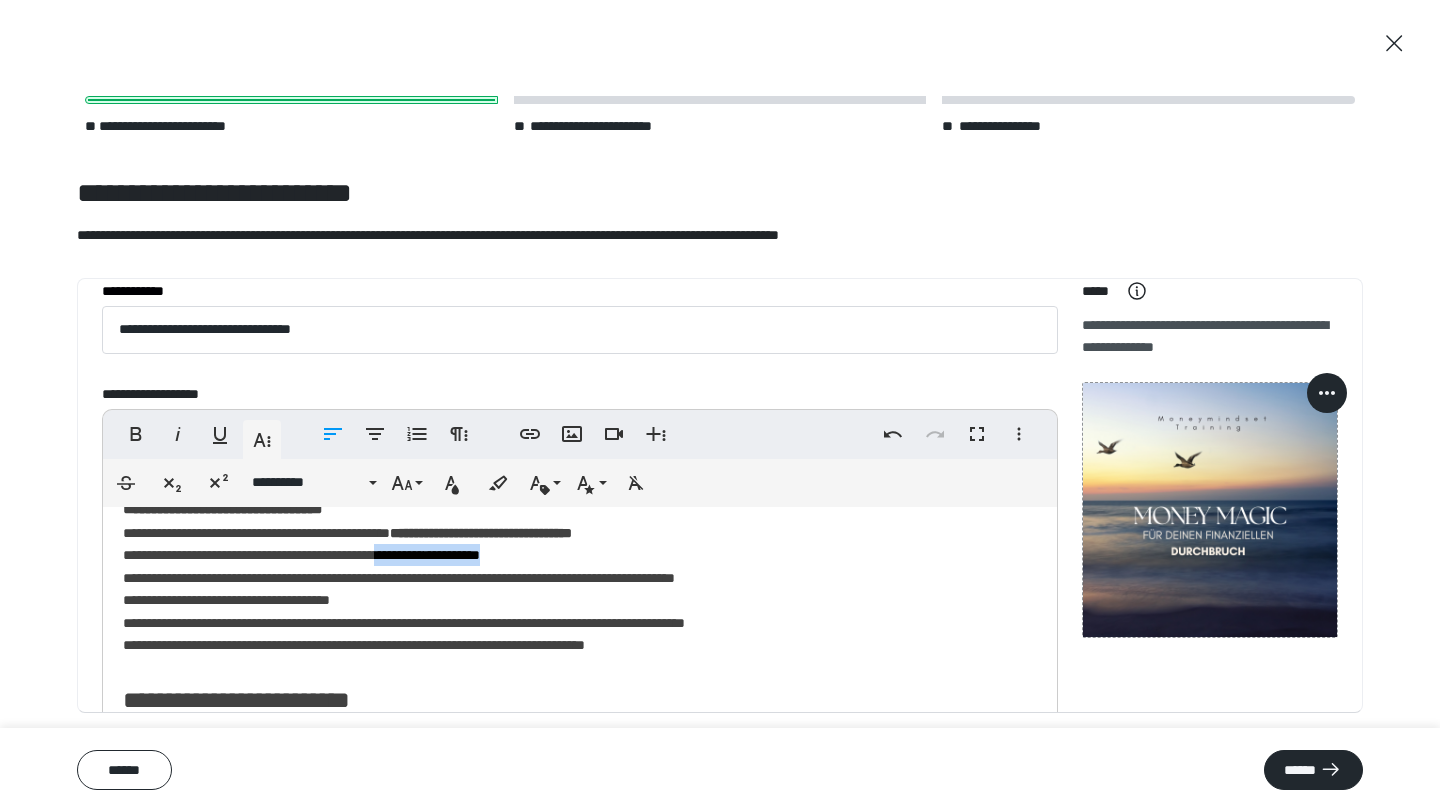 drag, startPoint x: 570, startPoint y: 552, endPoint x: 442, endPoint y: 548, distance: 128.06248 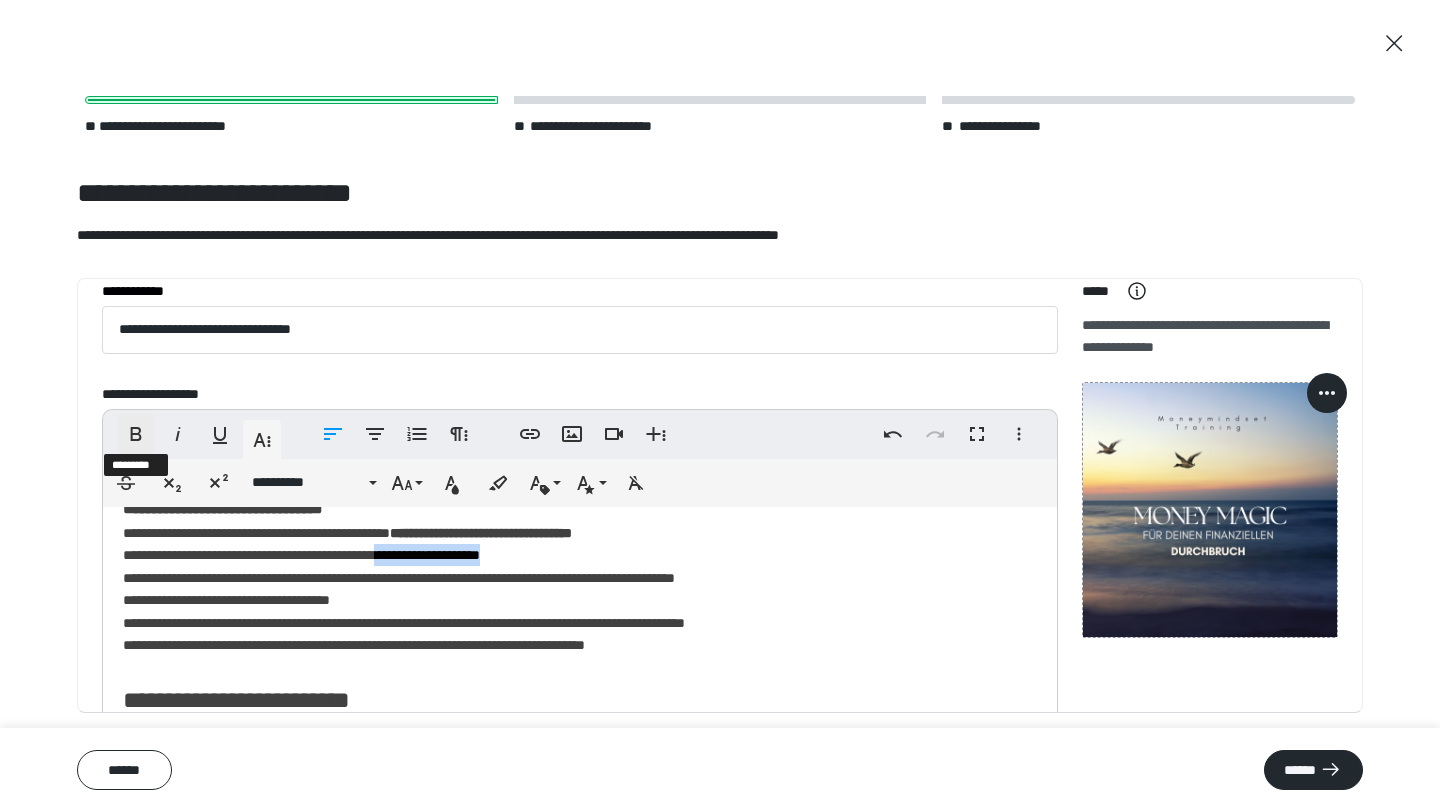 click 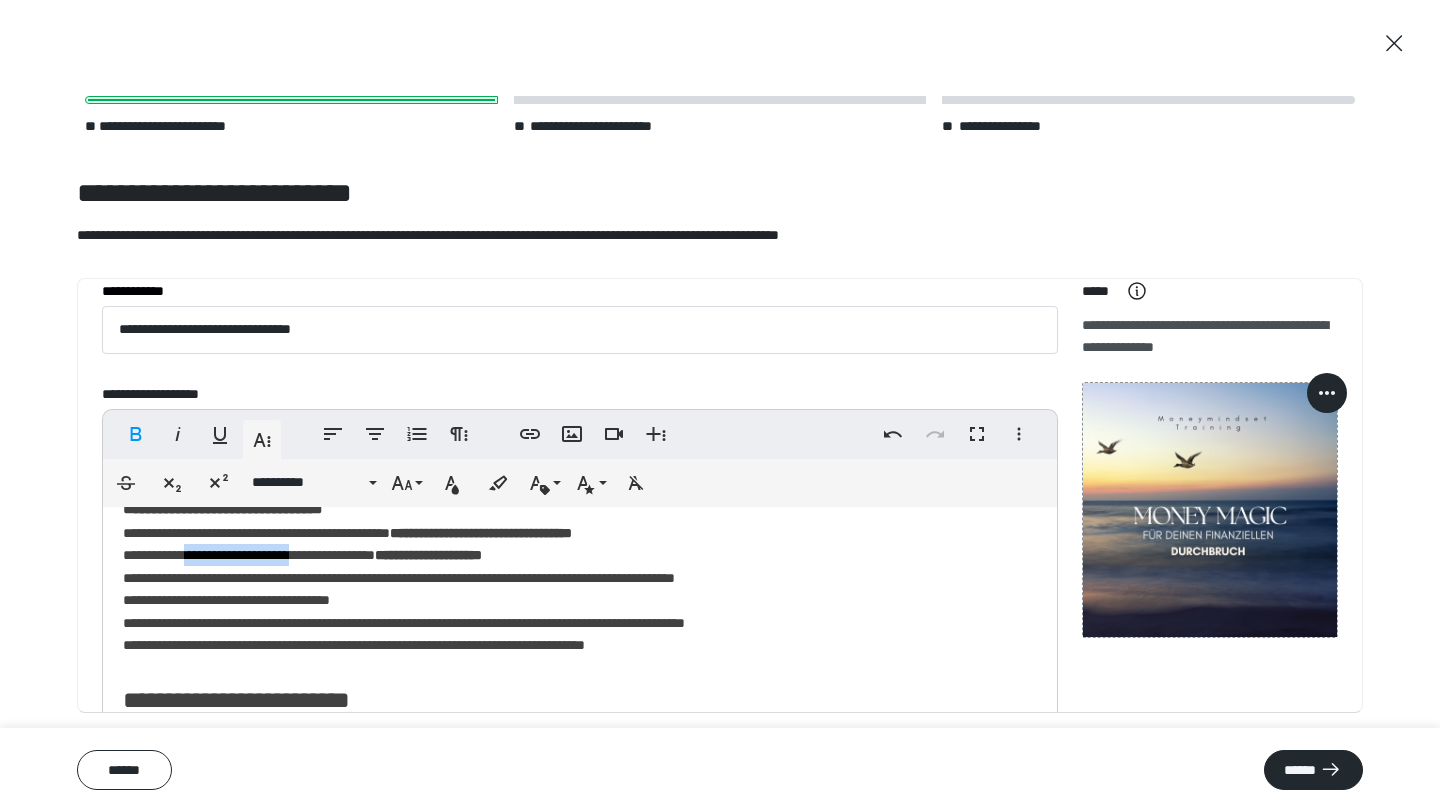drag, startPoint x: 336, startPoint y: 555, endPoint x: 216, endPoint y: 555, distance: 120 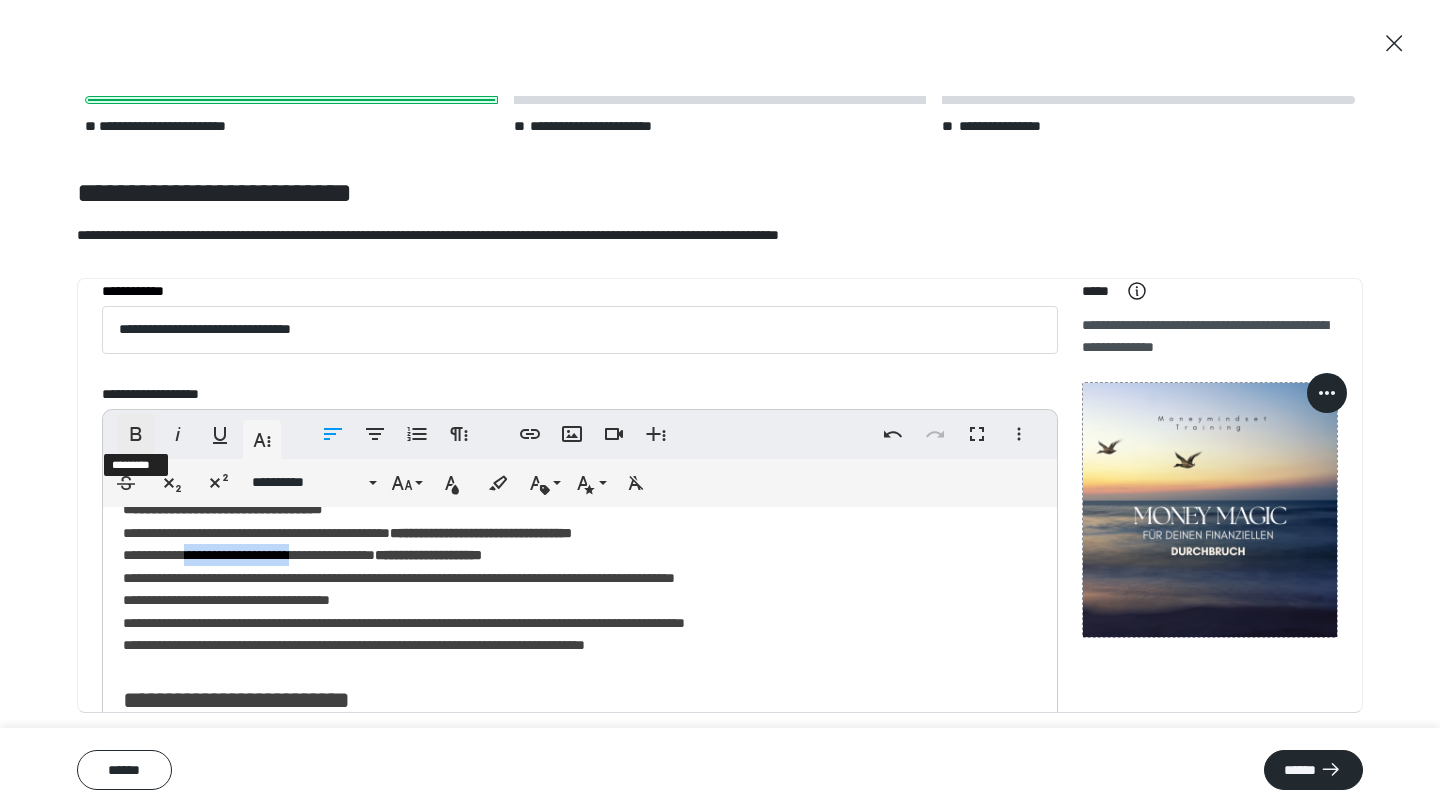 click 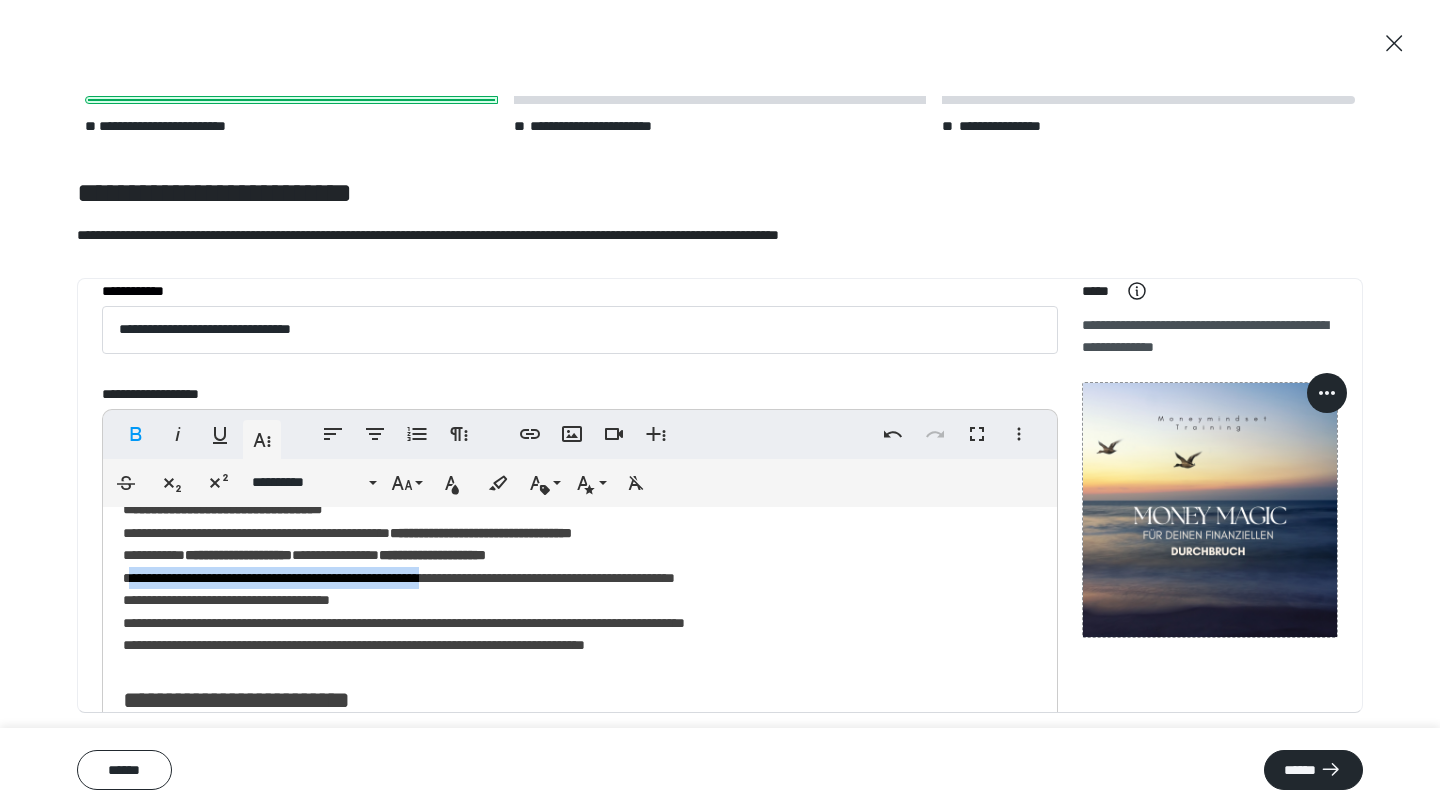 drag, startPoint x: 482, startPoint y: 582, endPoint x: 139, endPoint y: 575, distance: 343.0714 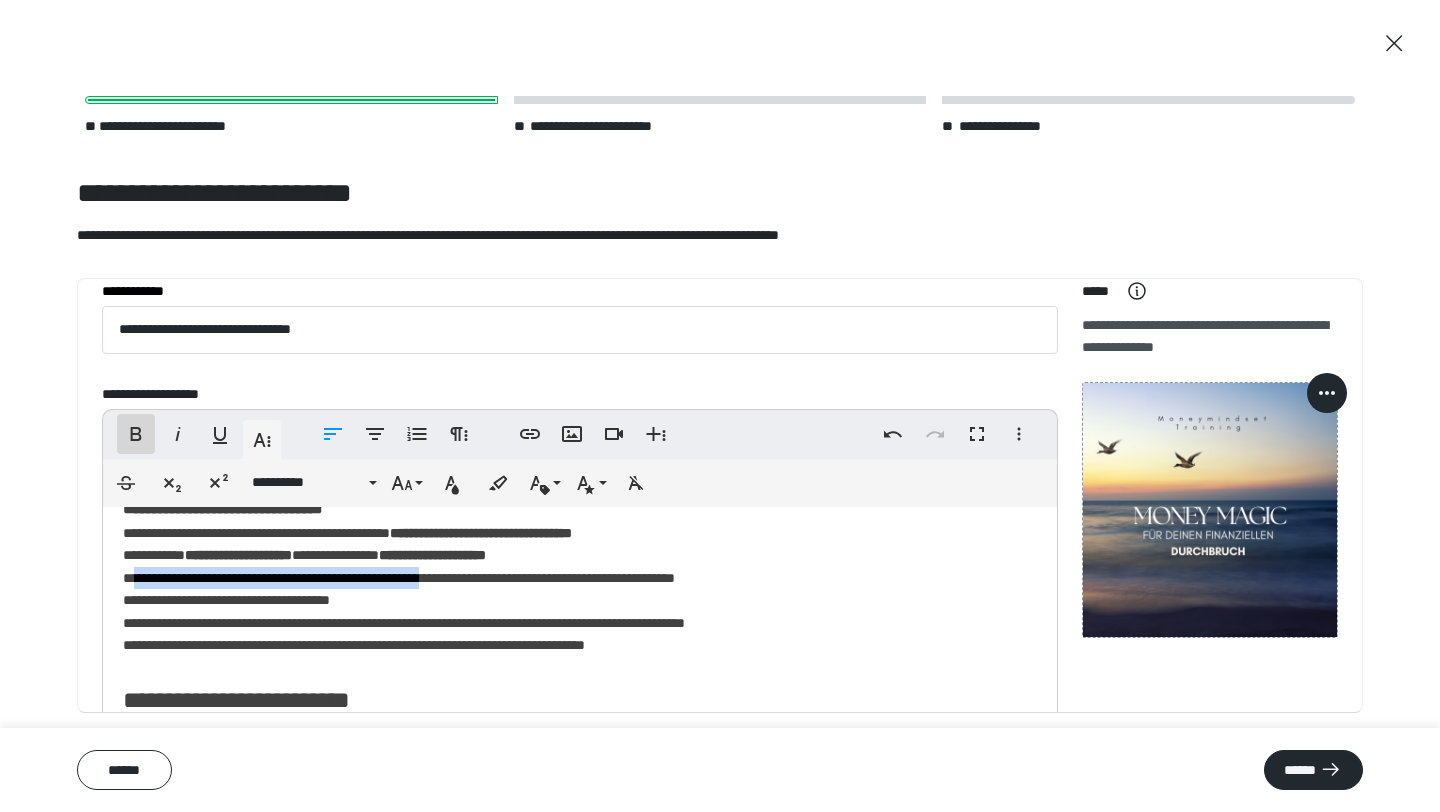 click 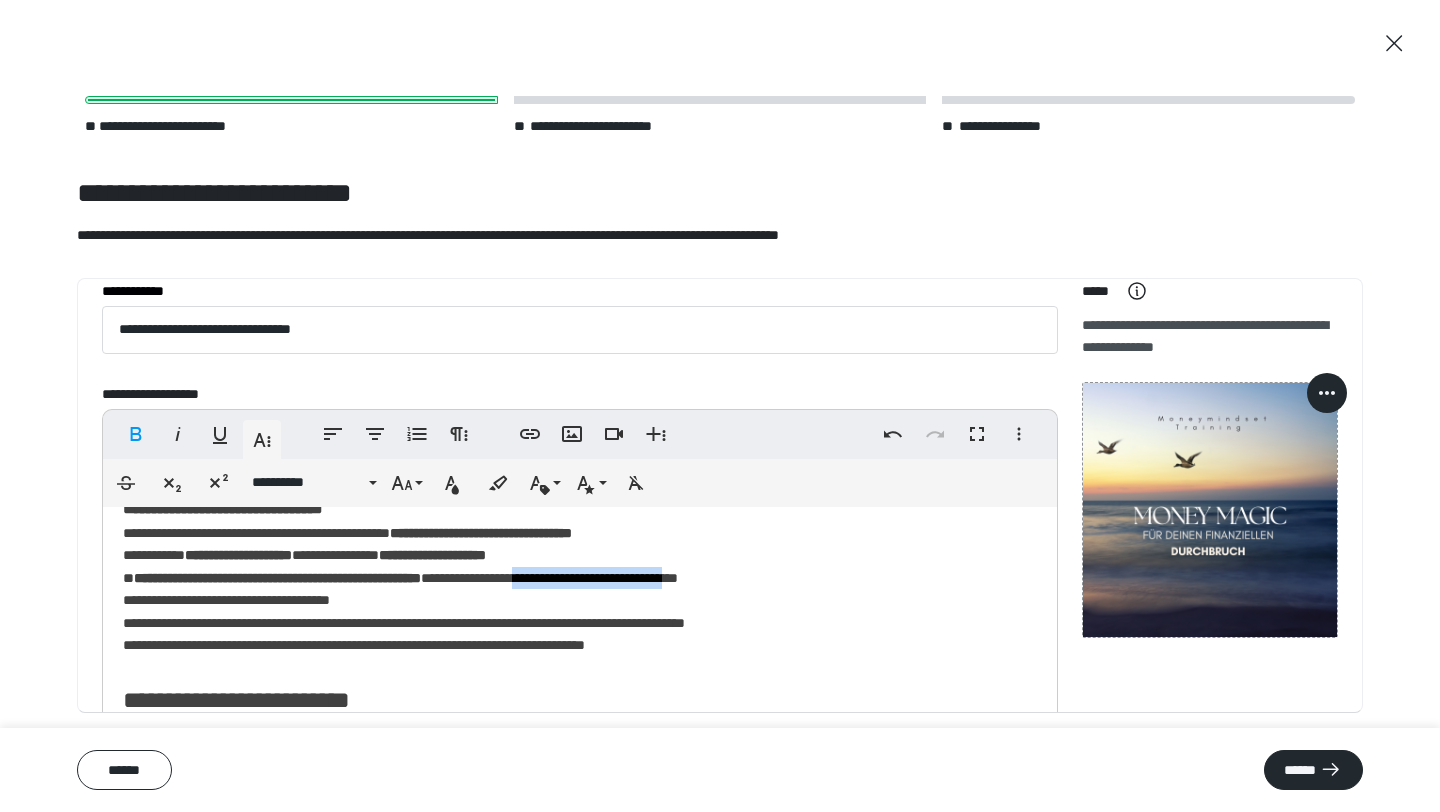 drag, startPoint x: 823, startPoint y: 582, endPoint x: 619, endPoint y: 582, distance: 204 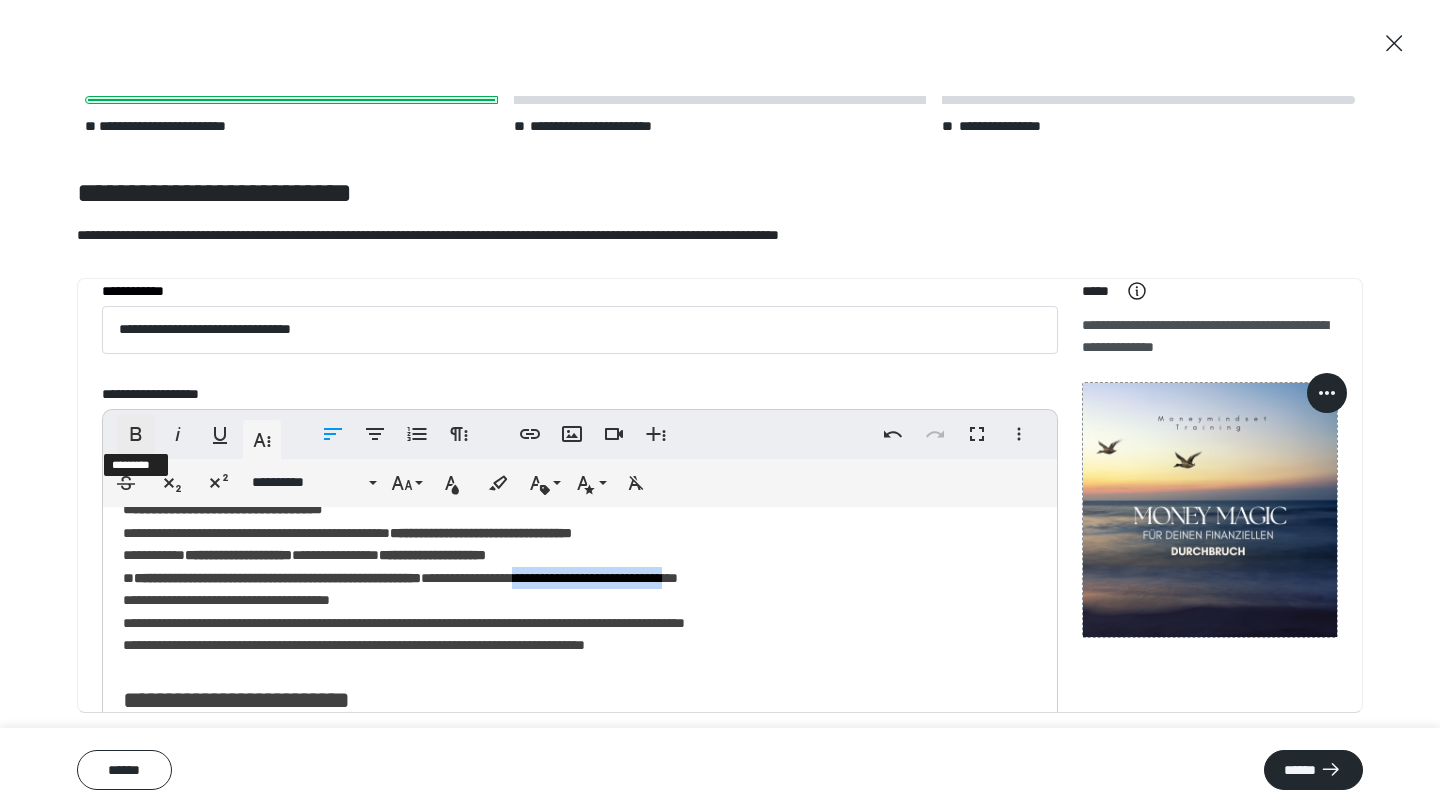 click 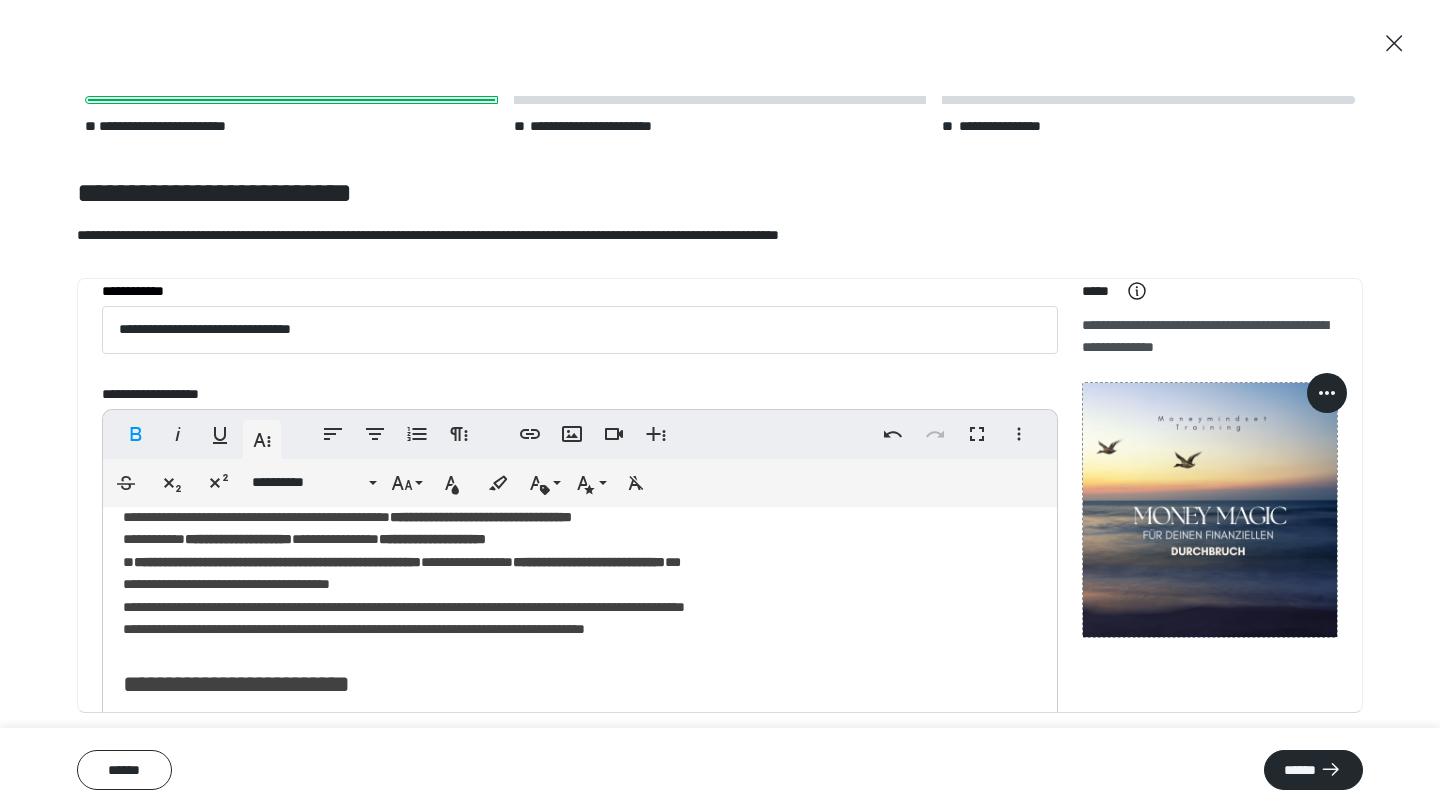 scroll, scrollTop: 406, scrollLeft: 0, axis: vertical 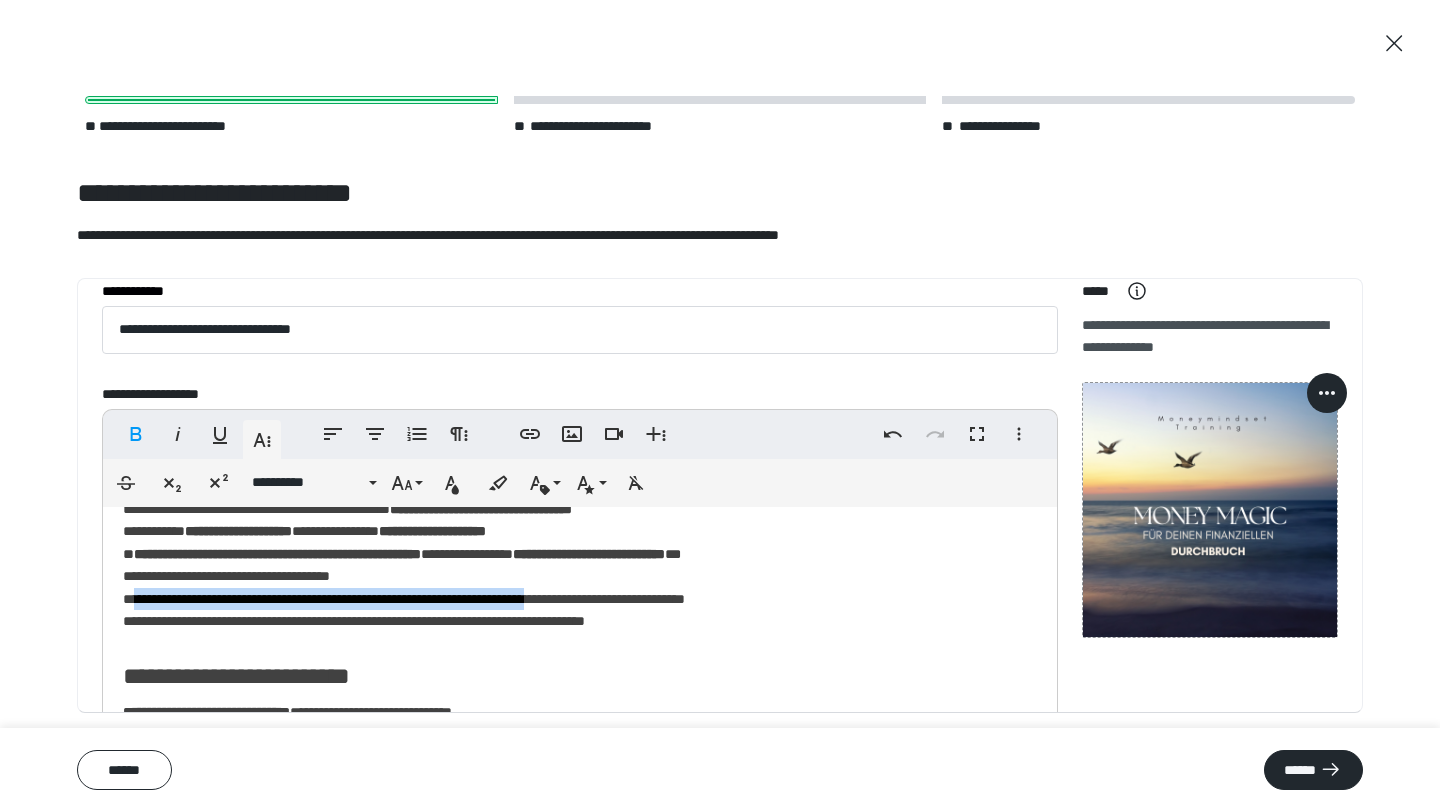 drag, startPoint x: 654, startPoint y: 603, endPoint x: 146, endPoint y: 599, distance: 508.01575 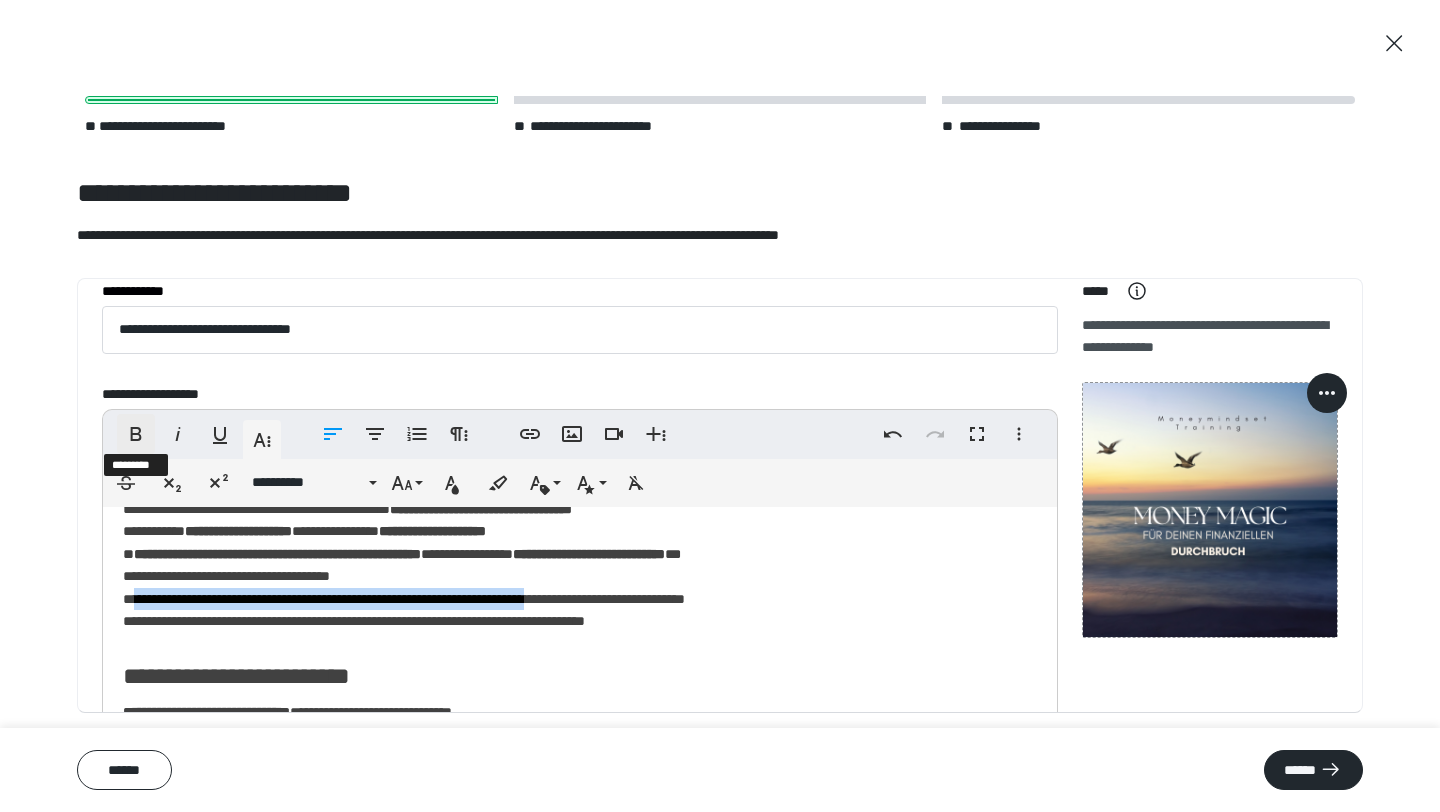 click 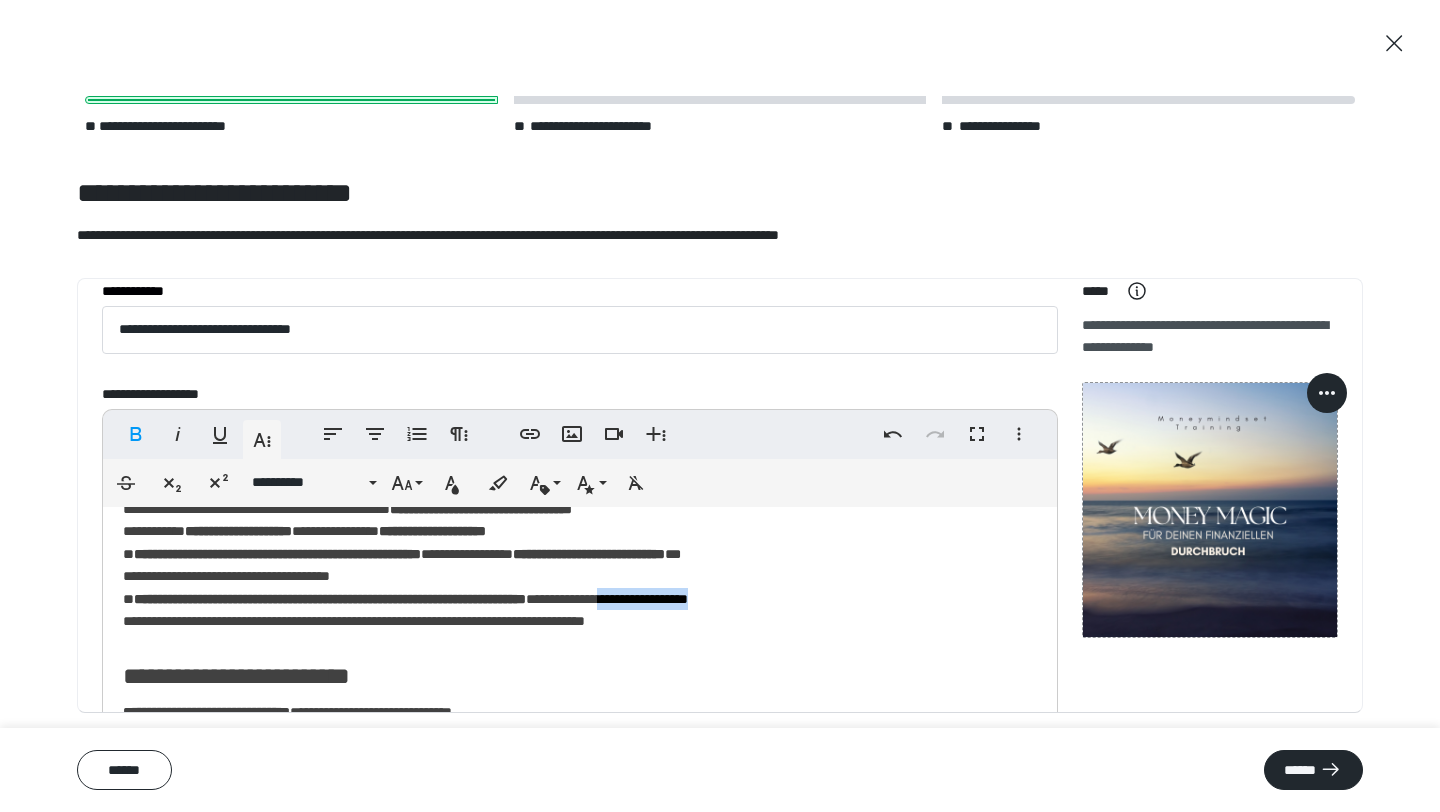 drag, startPoint x: 884, startPoint y: 599, endPoint x: 778, endPoint y: 603, distance: 106.07545 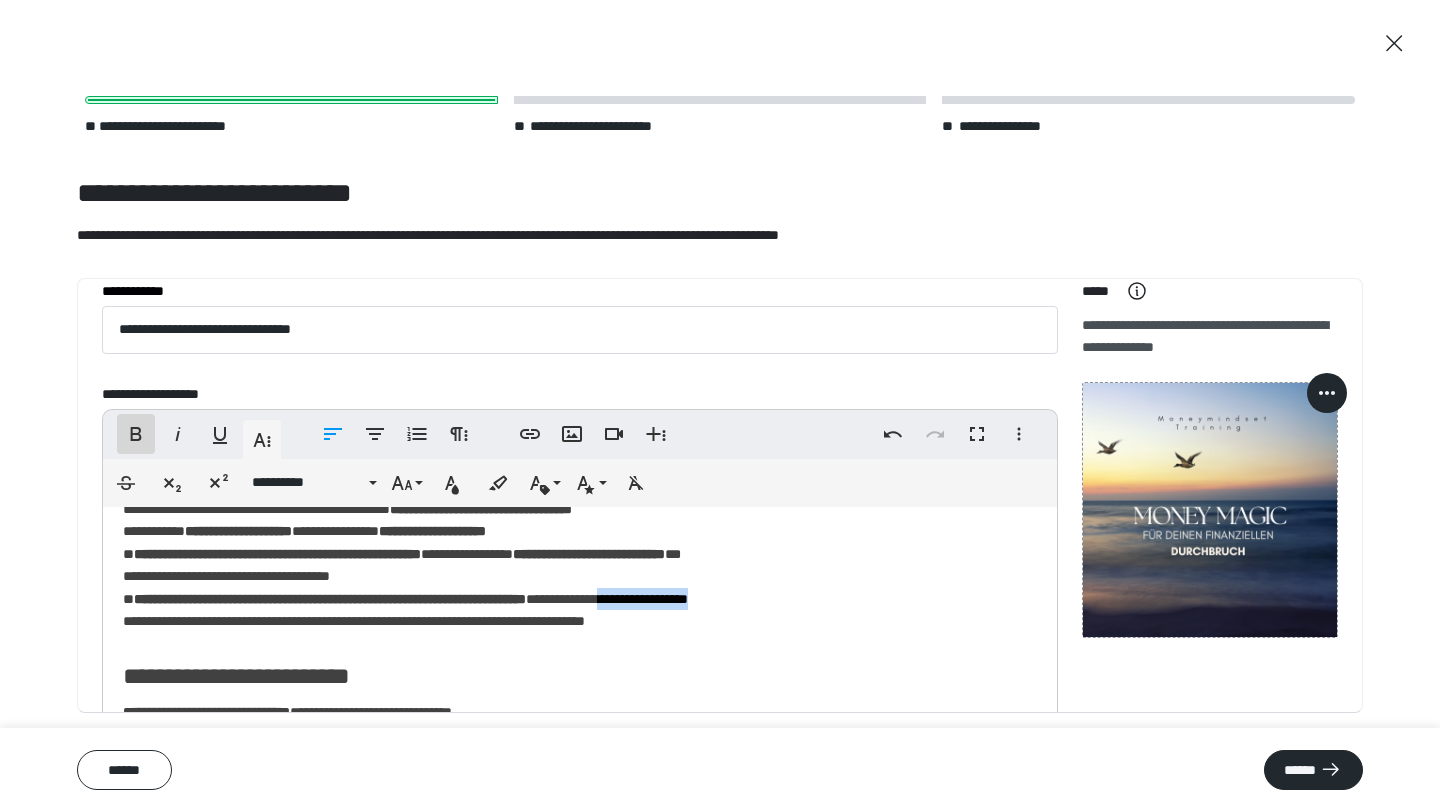 click 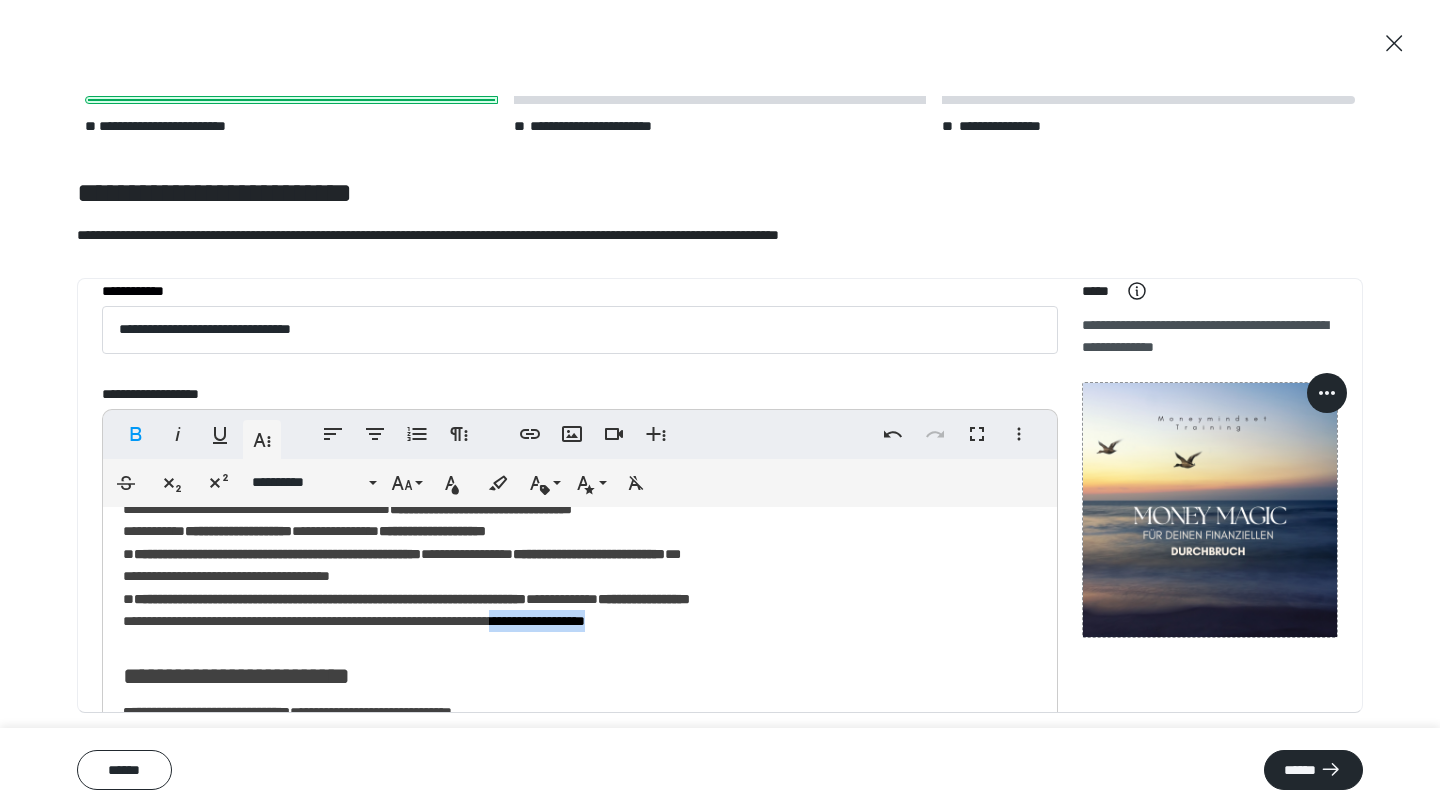 drag, startPoint x: 765, startPoint y: 621, endPoint x: 633, endPoint y: 628, distance: 132.18547 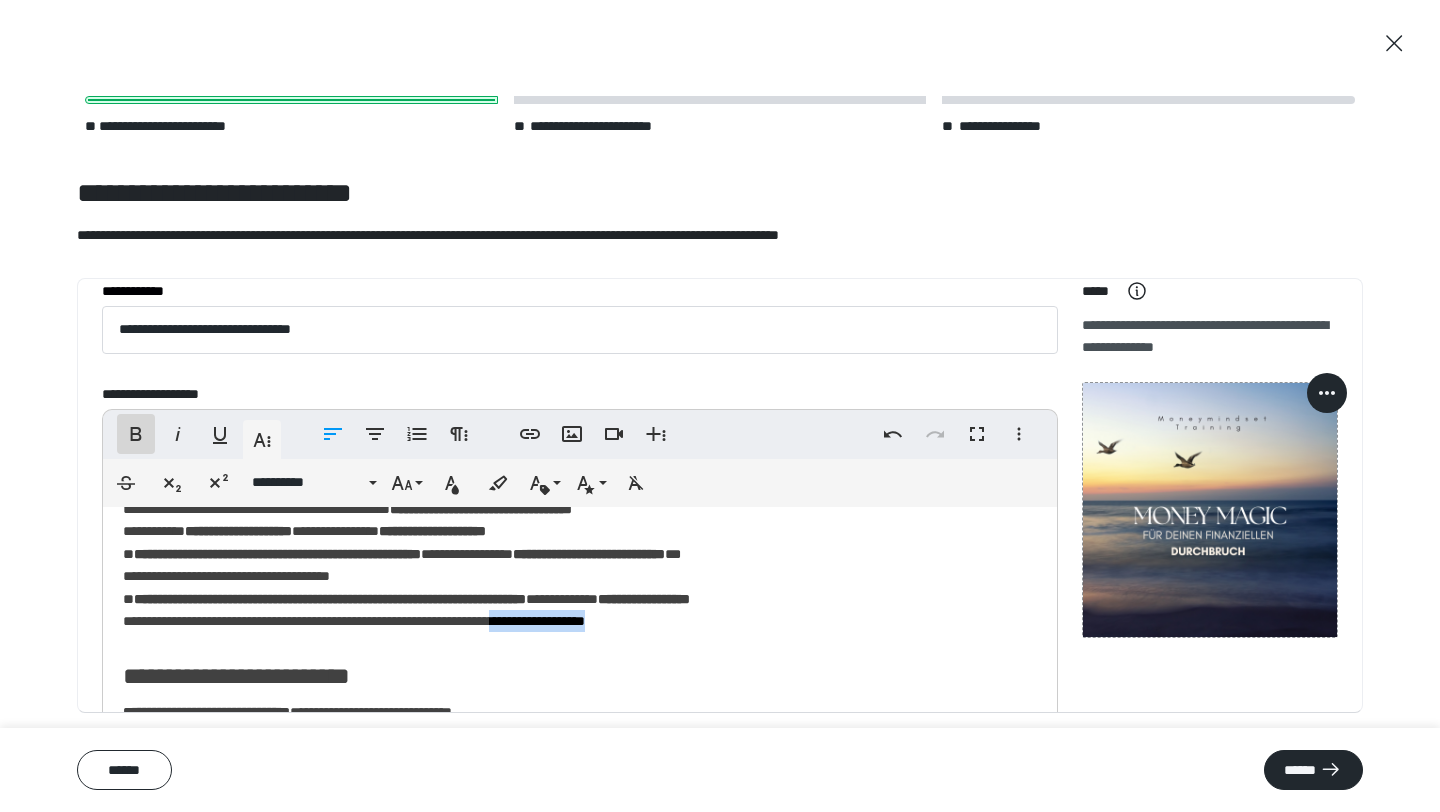 click 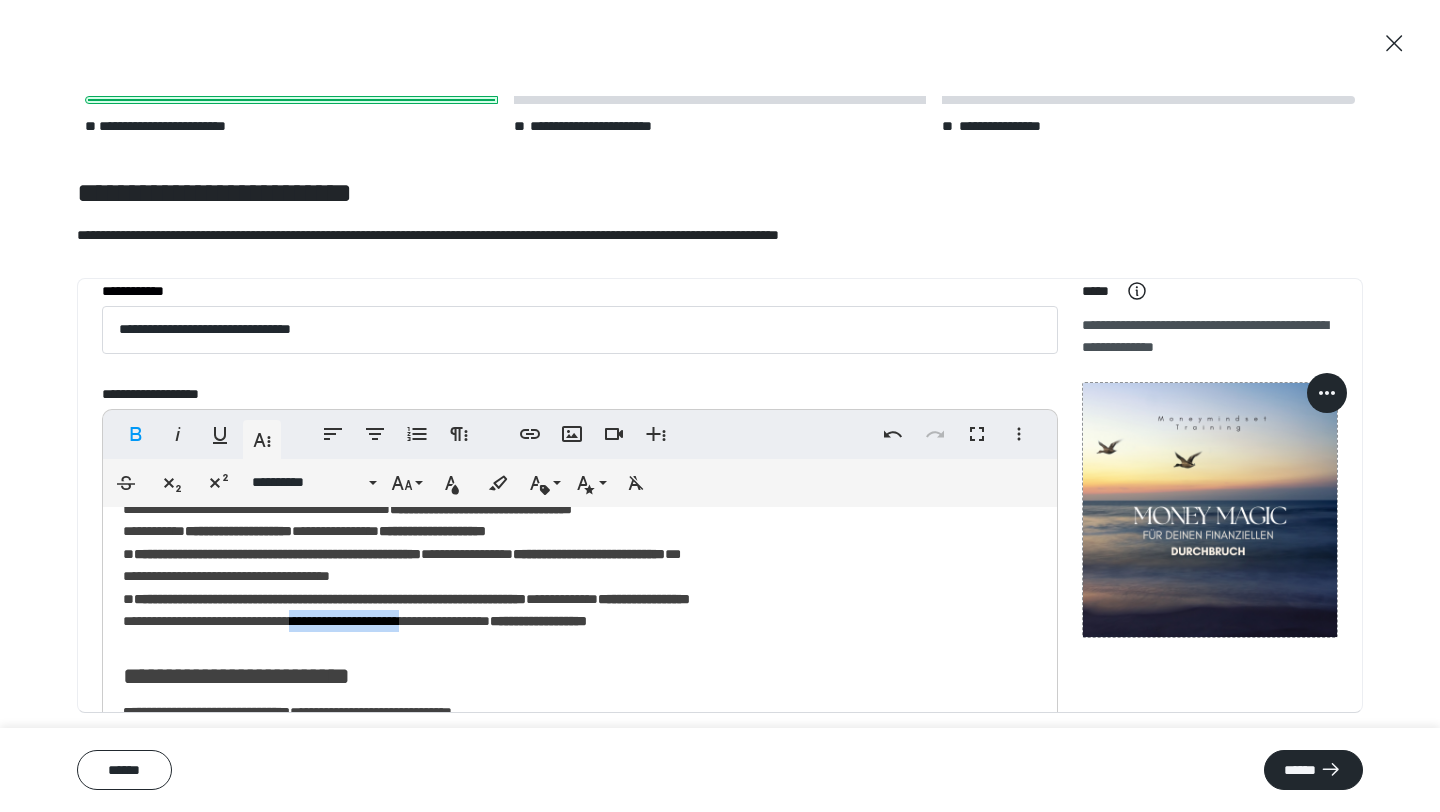 drag, startPoint x: 523, startPoint y: 623, endPoint x: 374, endPoint y: 623, distance: 149 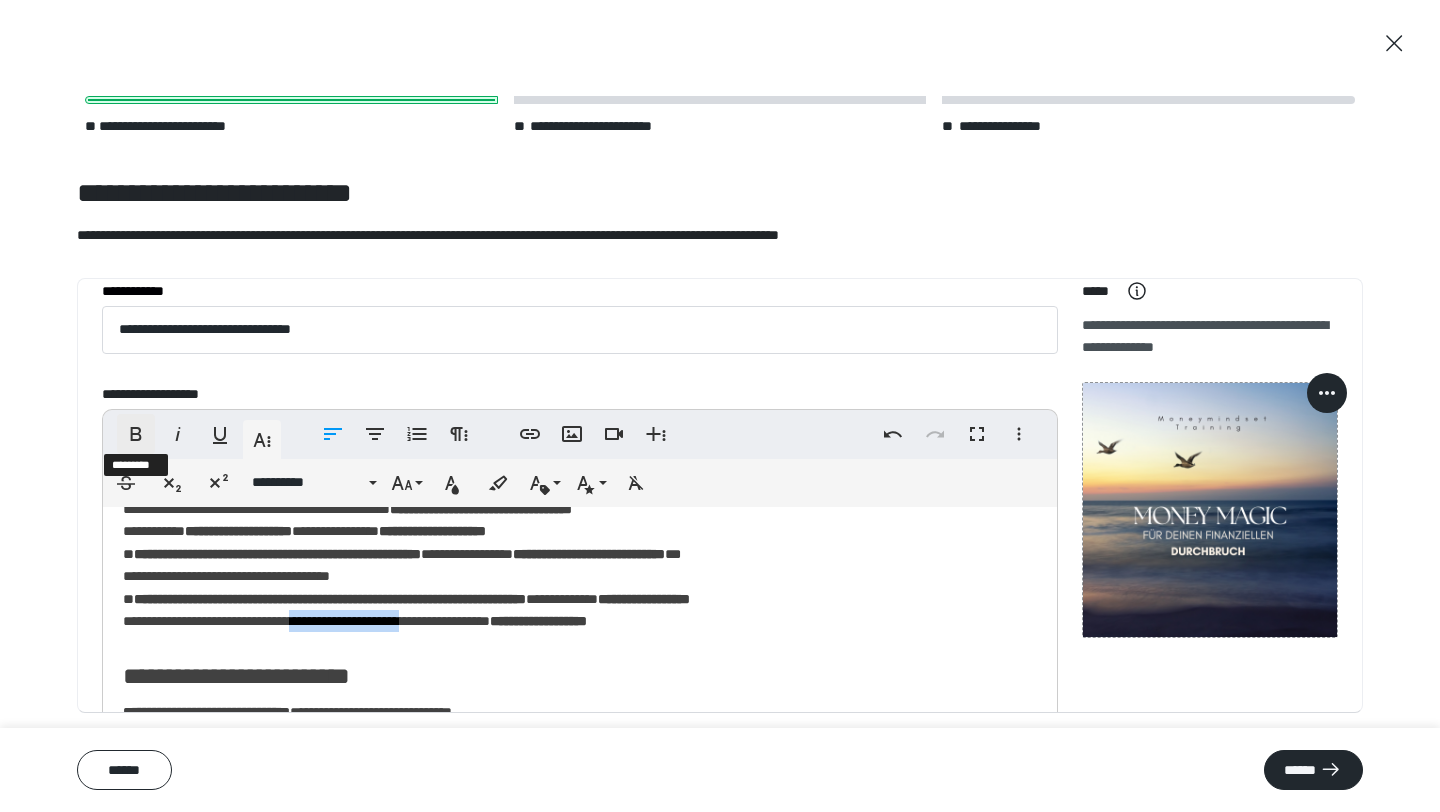 click 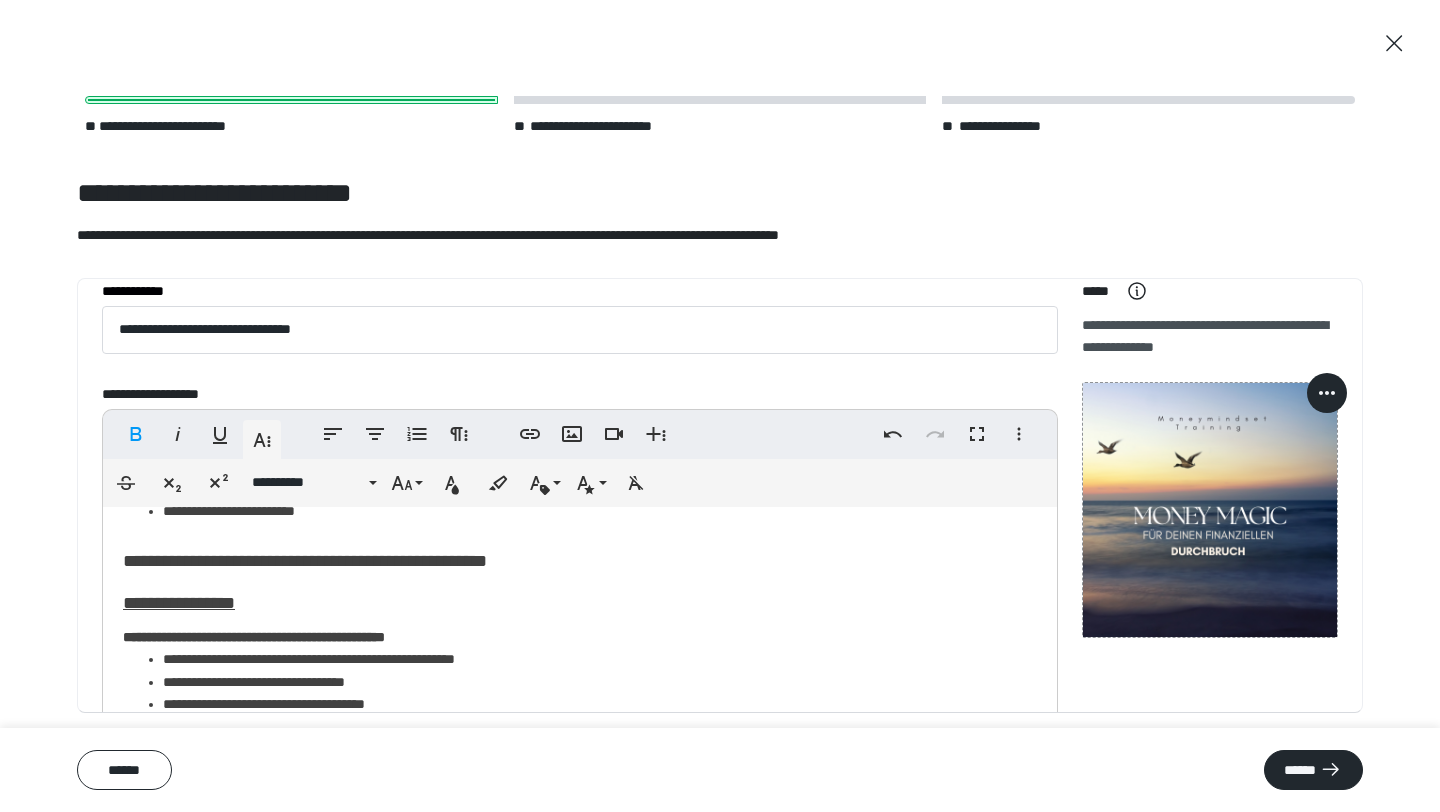 scroll, scrollTop: 902, scrollLeft: 0, axis: vertical 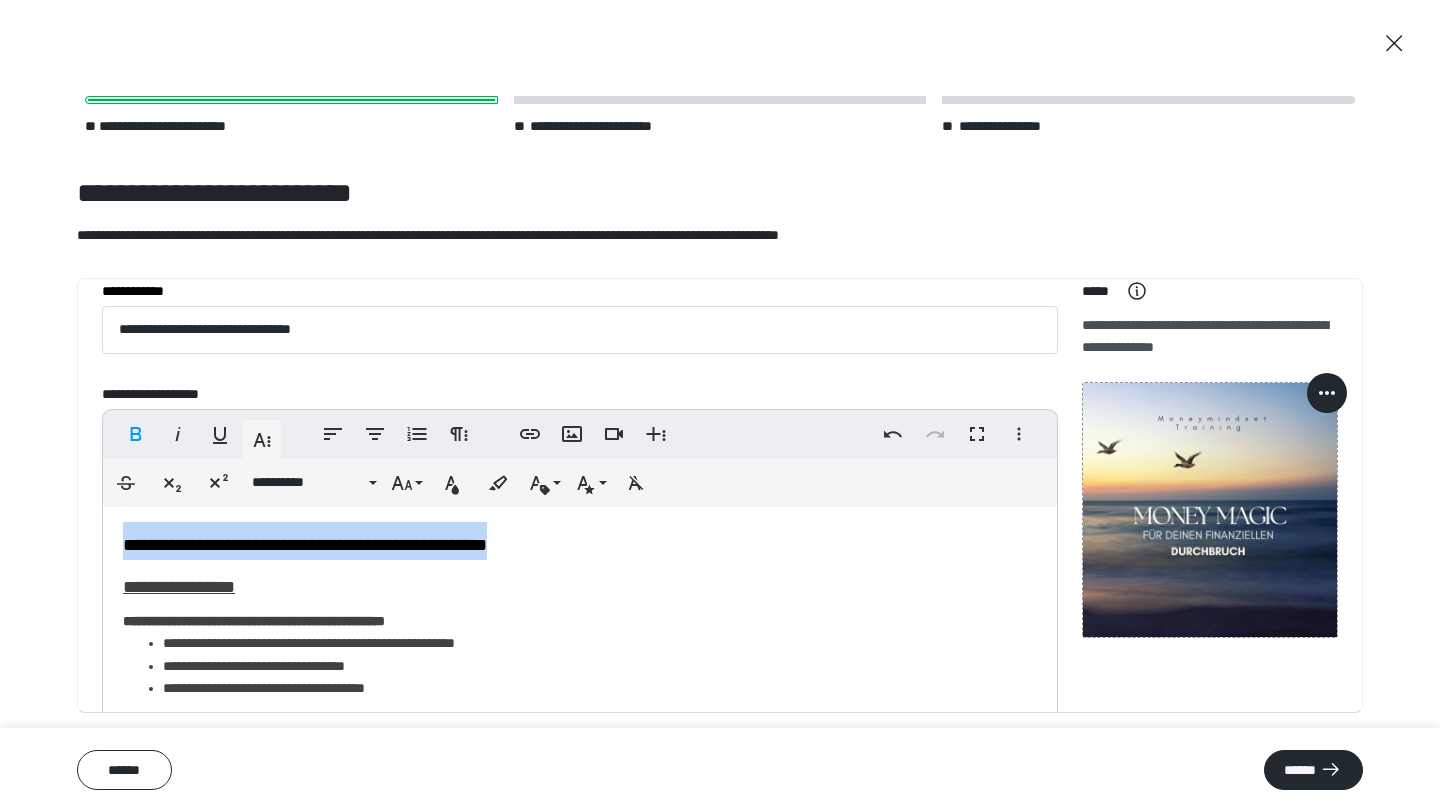 drag, startPoint x: 586, startPoint y: 544, endPoint x: 113, endPoint y: 560, distance: 473.27054 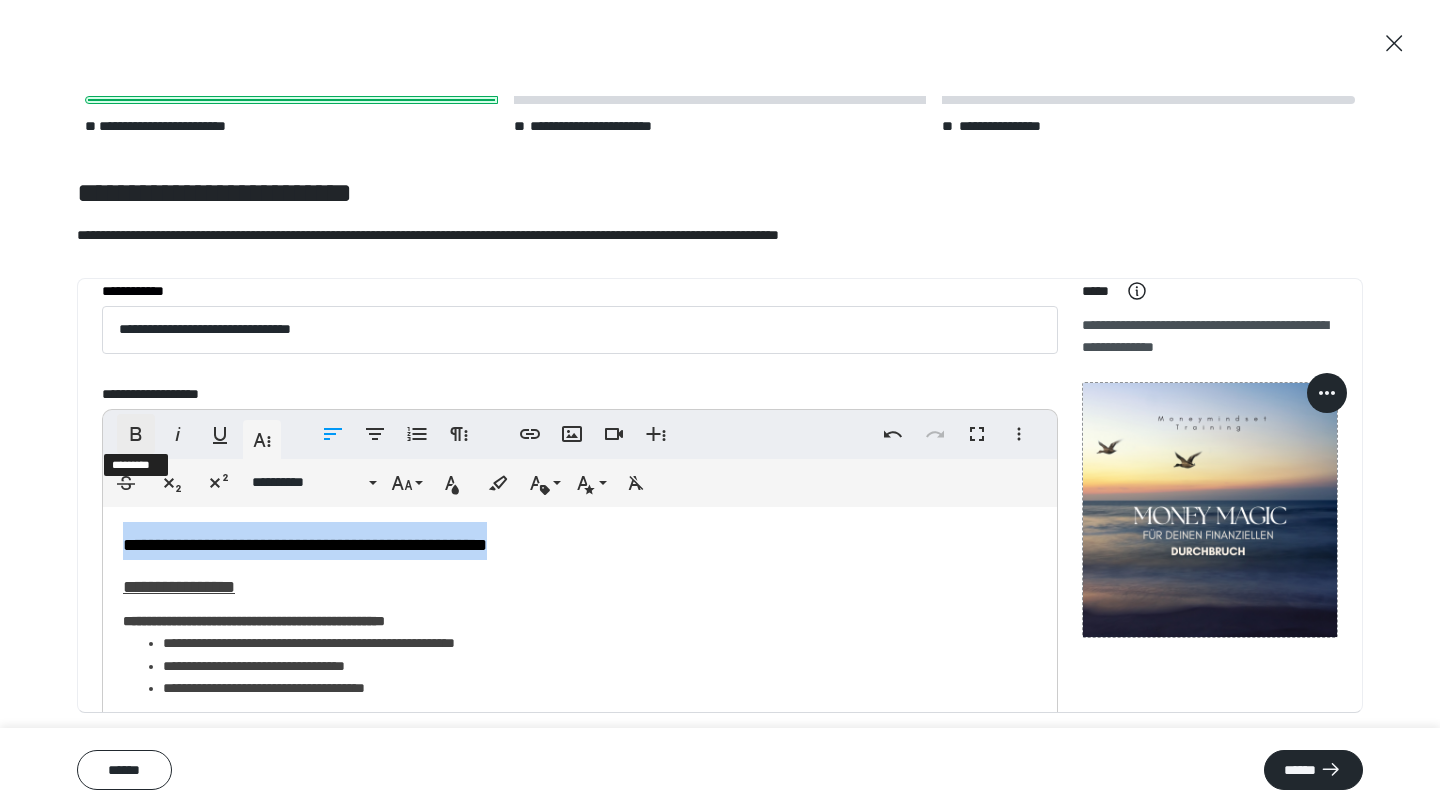 click 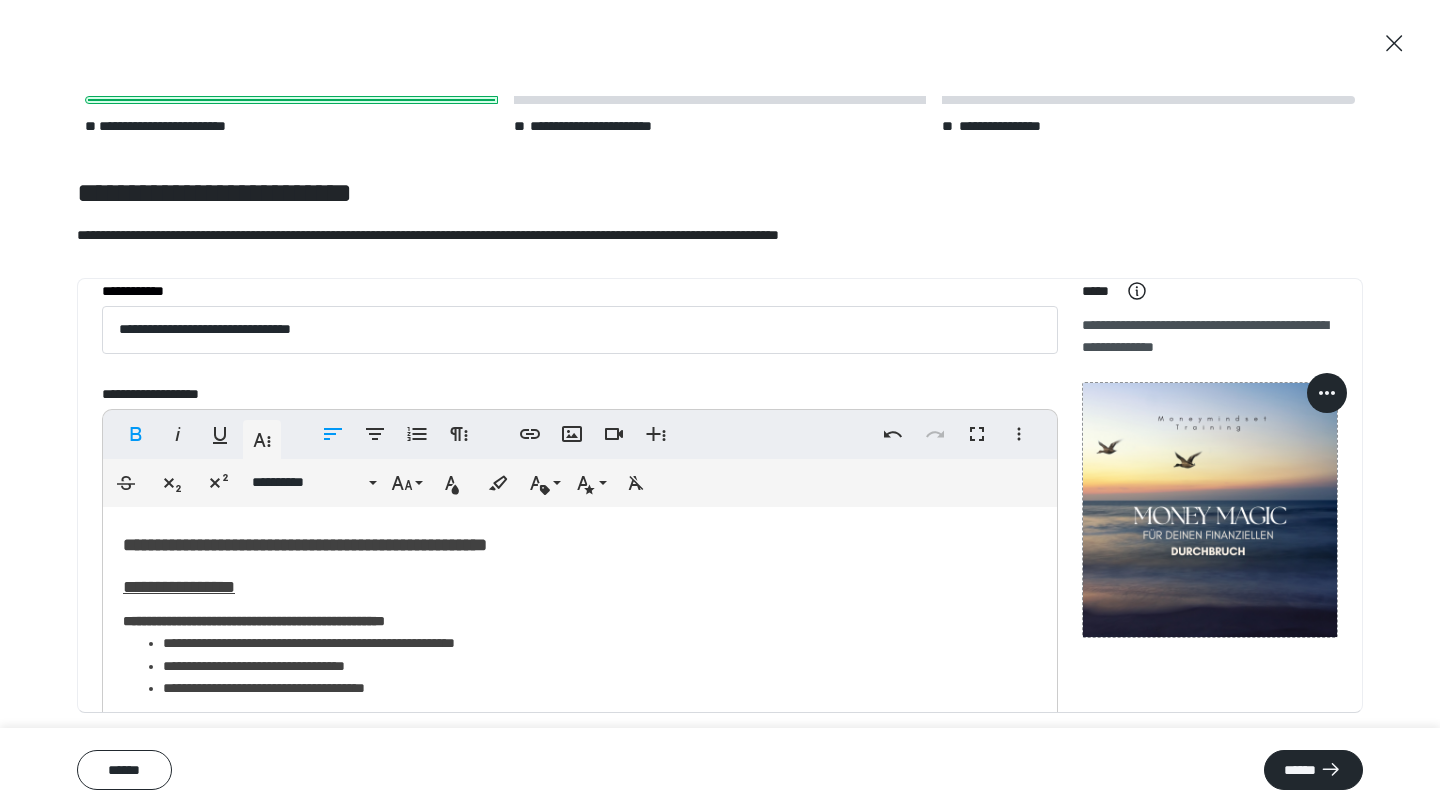 click on "**********" at bounding box center (580, 585) 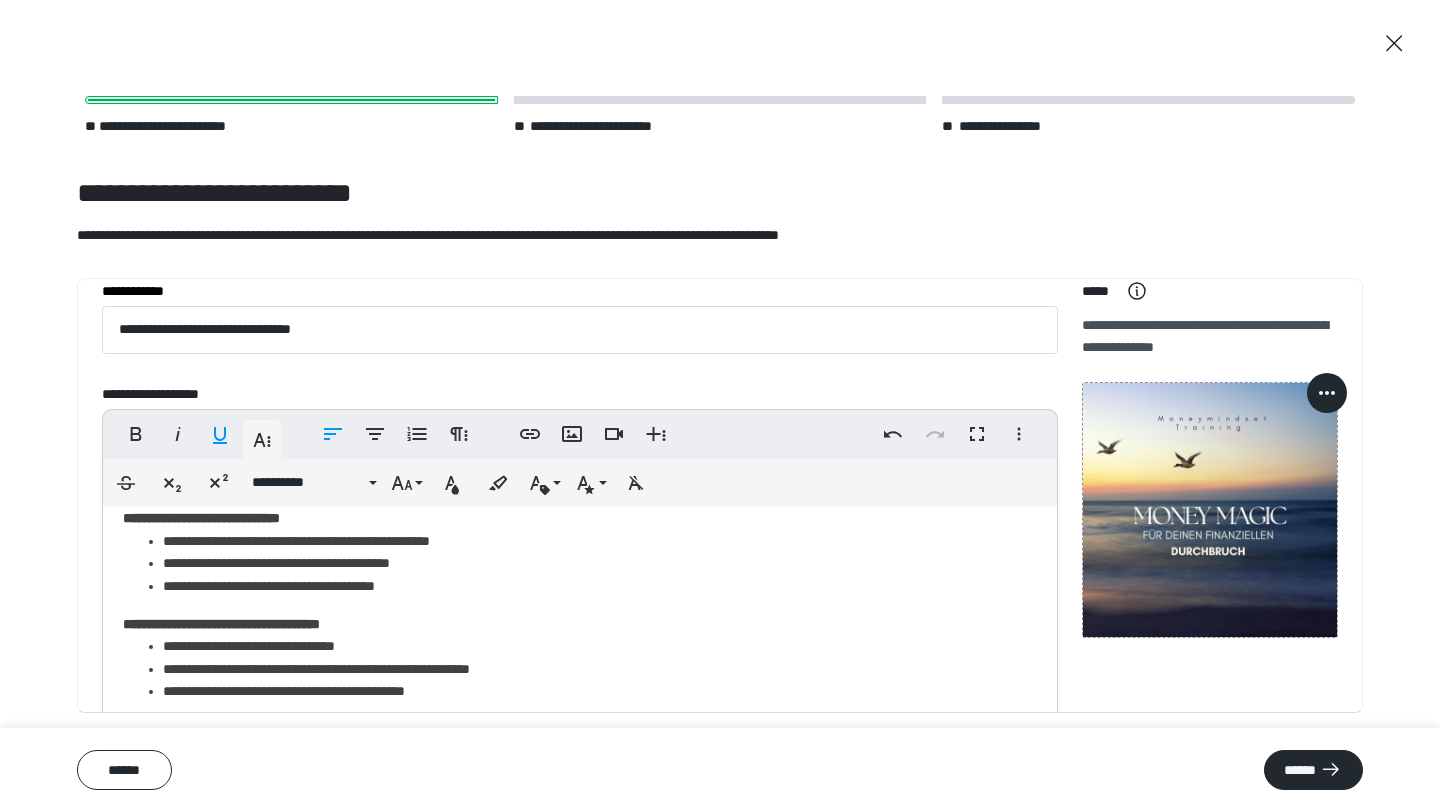 scroll, scrollTop: 1255, scrollLeft: 0, axis: vertical 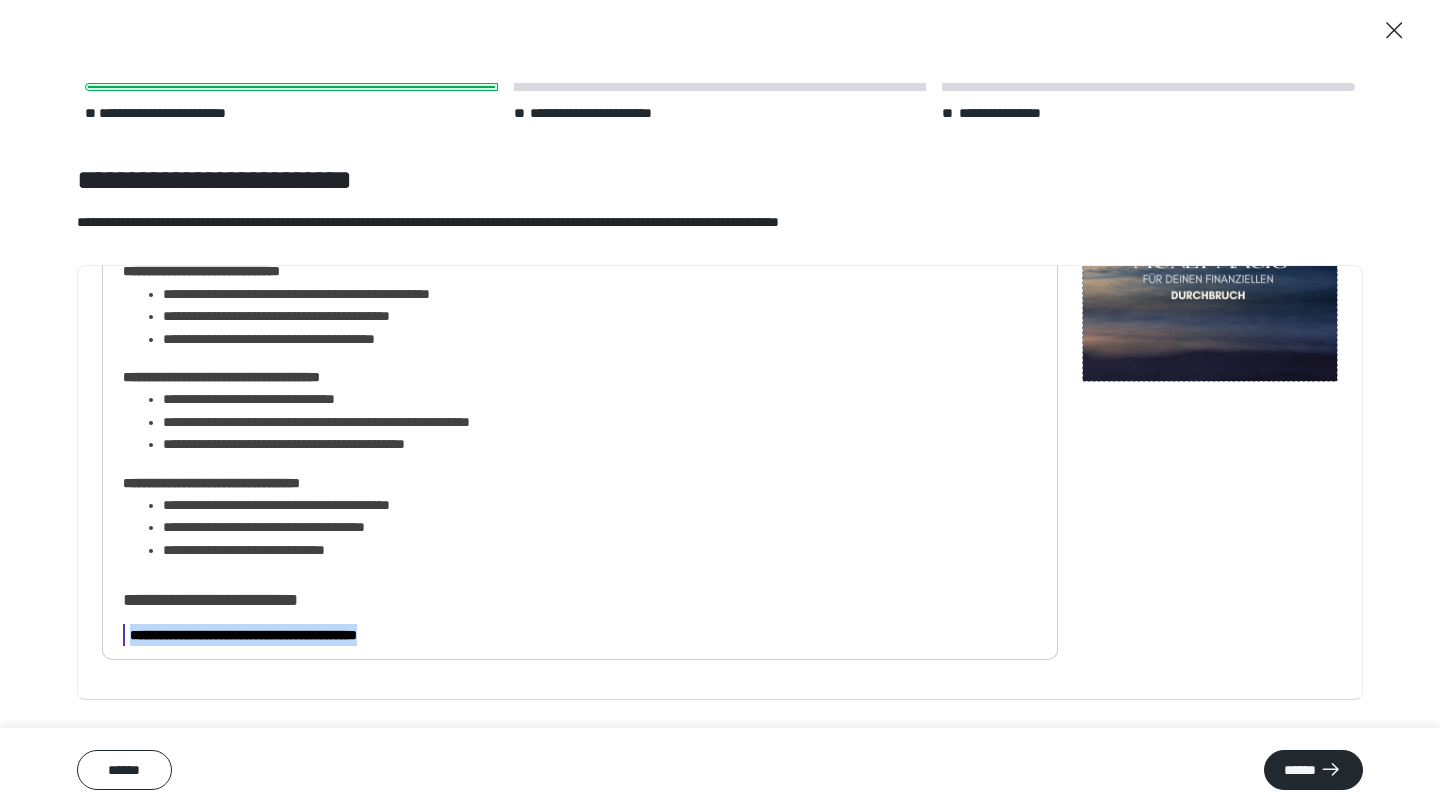 drag, startPoint x: 465, startPoint y: 631, endPoint x: 129, endPoint y: 634, distance: 336.0134 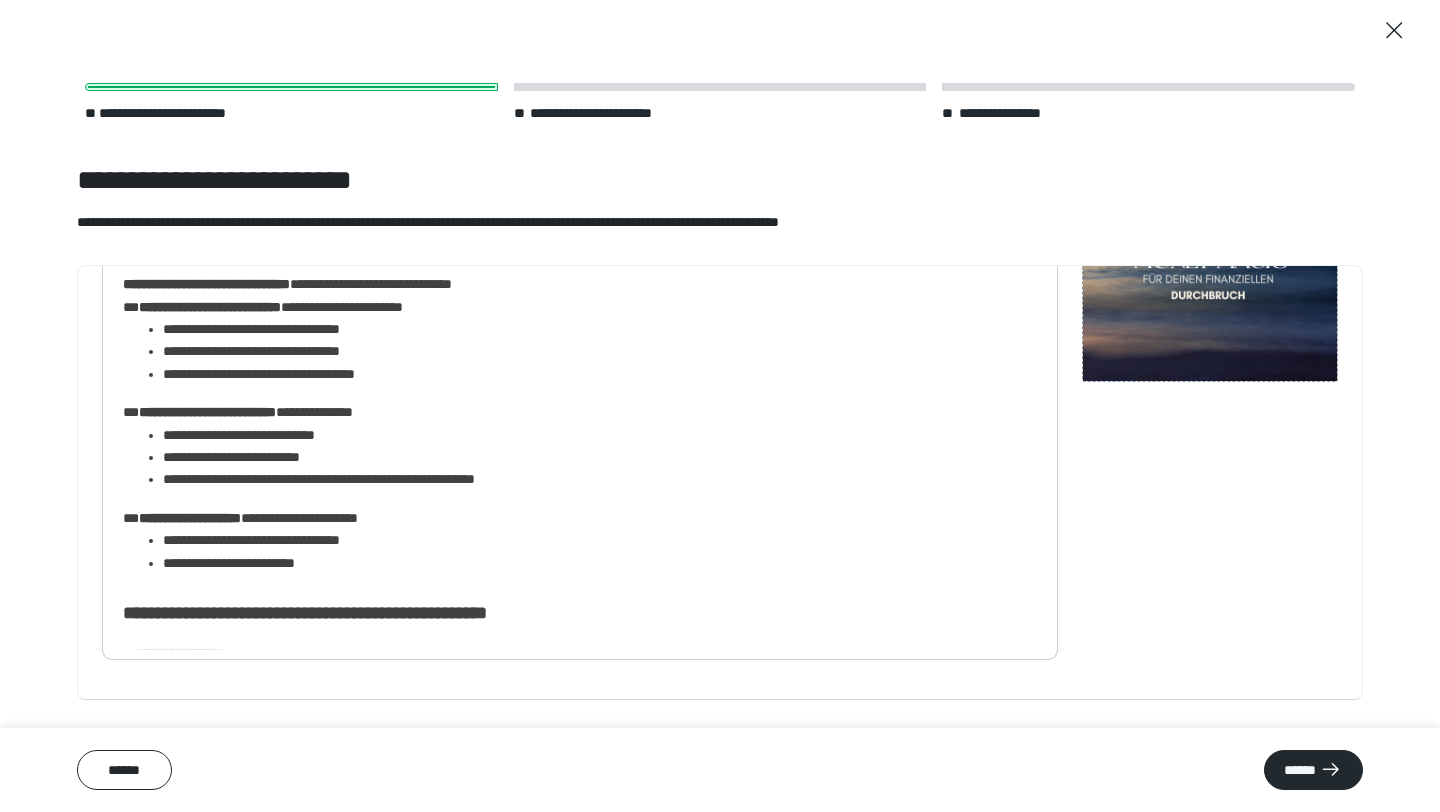 scroll, scrollTop: 666, scrollLeft: 0, axis: vertical 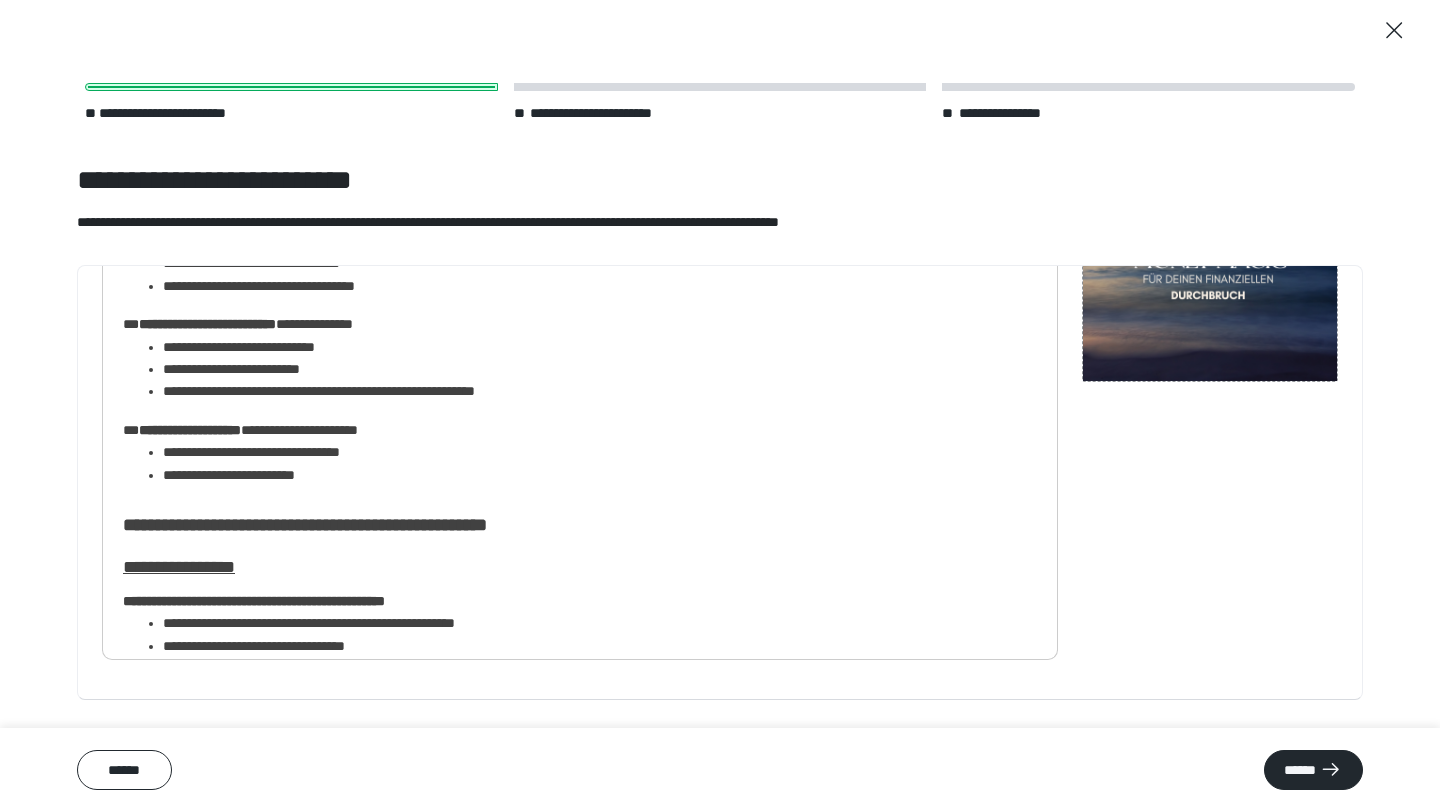 click on "**********" at bounding box center (580, 521) 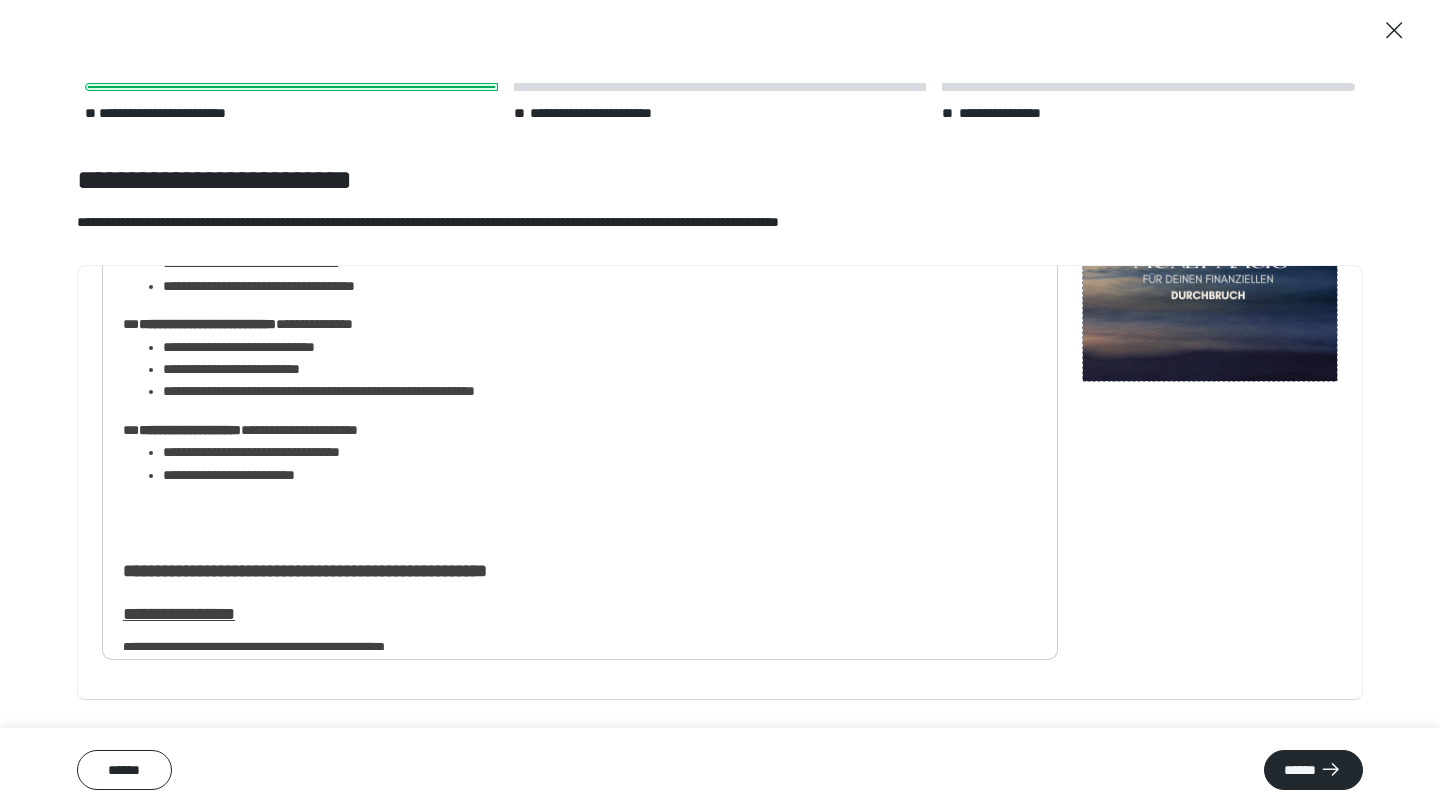 click on "**********" at bounding box center (580, 435) 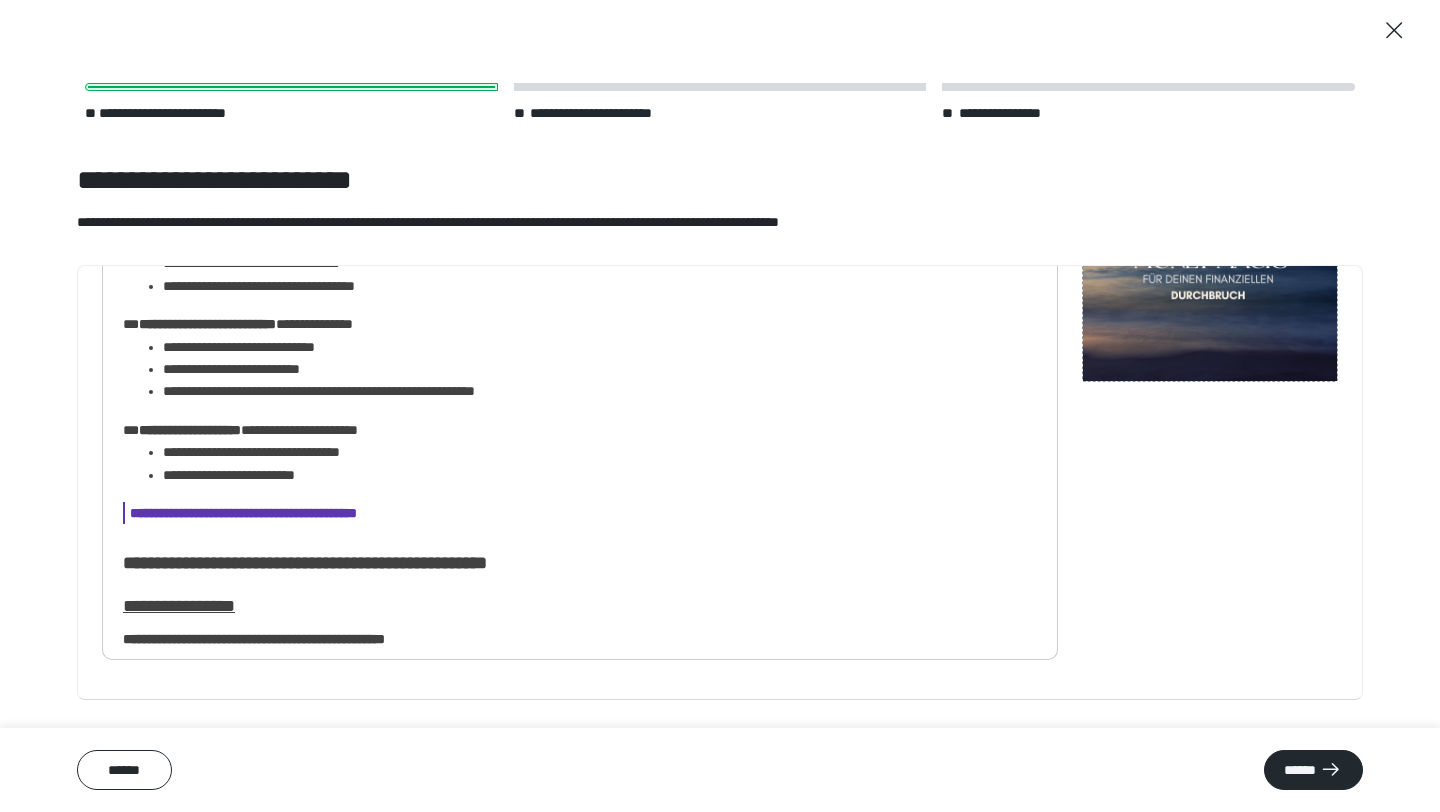 click on "**********" at bounding box center (580, 513) 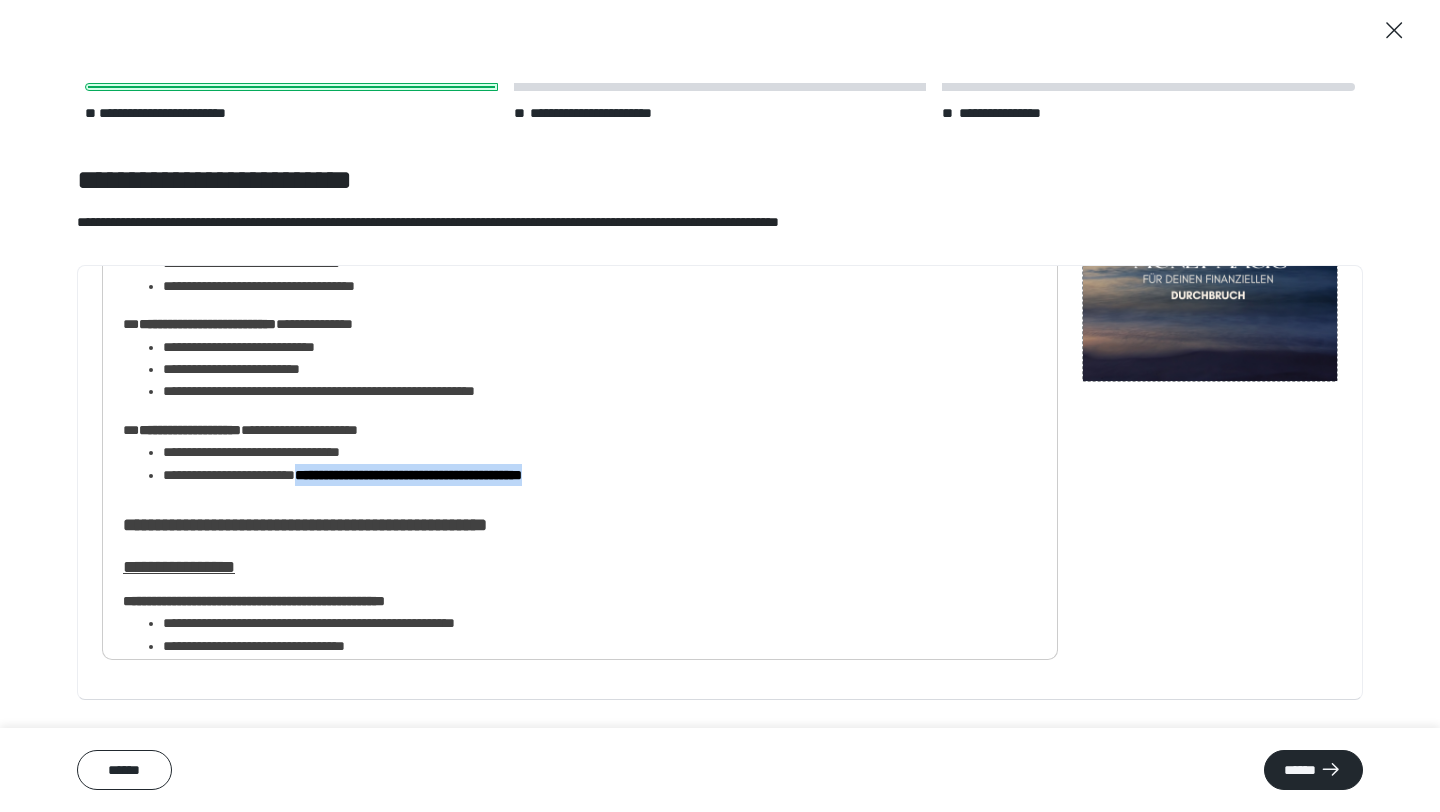 drag, startPoint x: 666, startPoint y: 469, endPoint x: 336, endPoint y: 477, distance: 330.09695 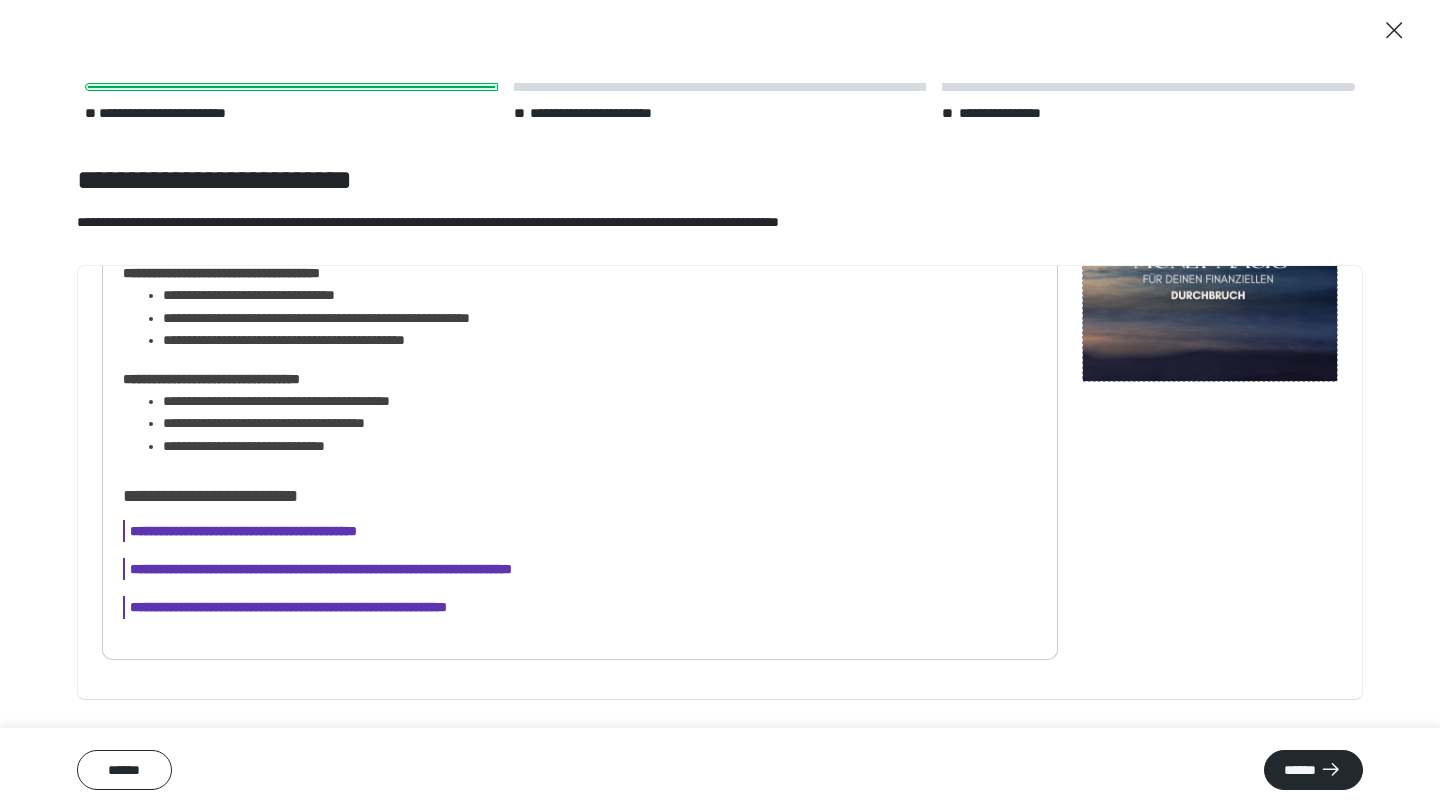 scroll, scrollTop: 1255, scrollLeft: 0, axis: vertical 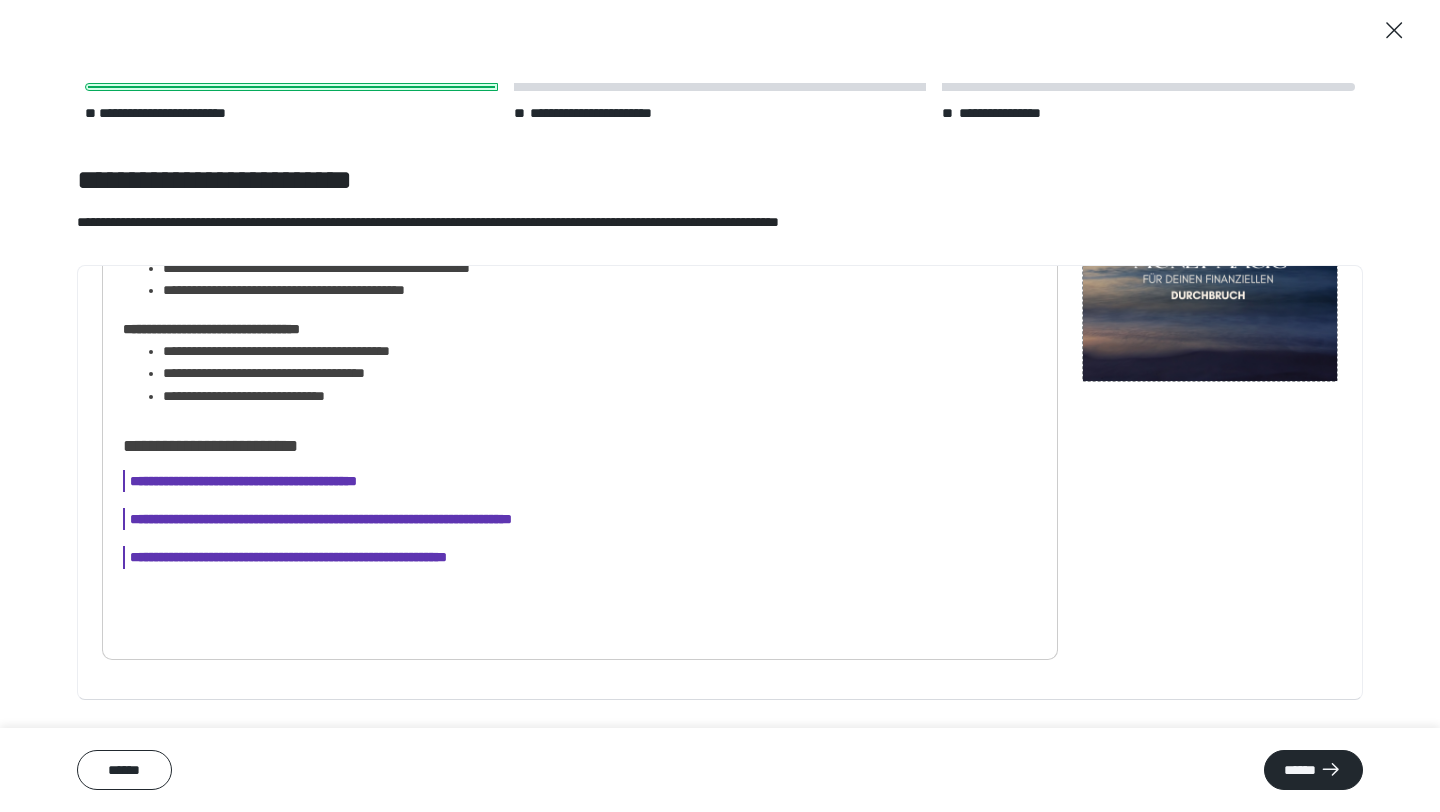 click on "**********" at bounding box center [580, -177] 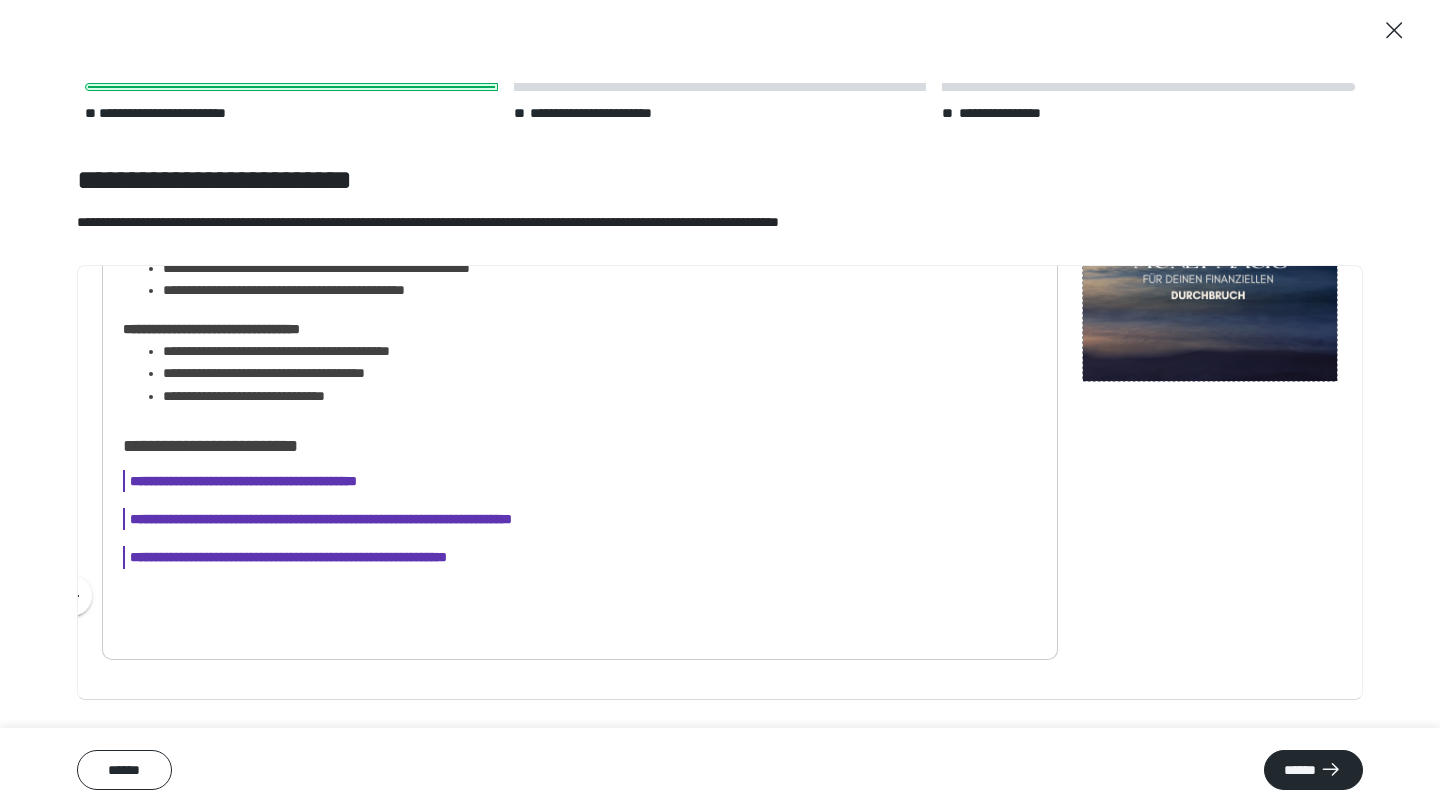 scroll, scrollTop: 1454, scrollLeft: 0, axis: vertical 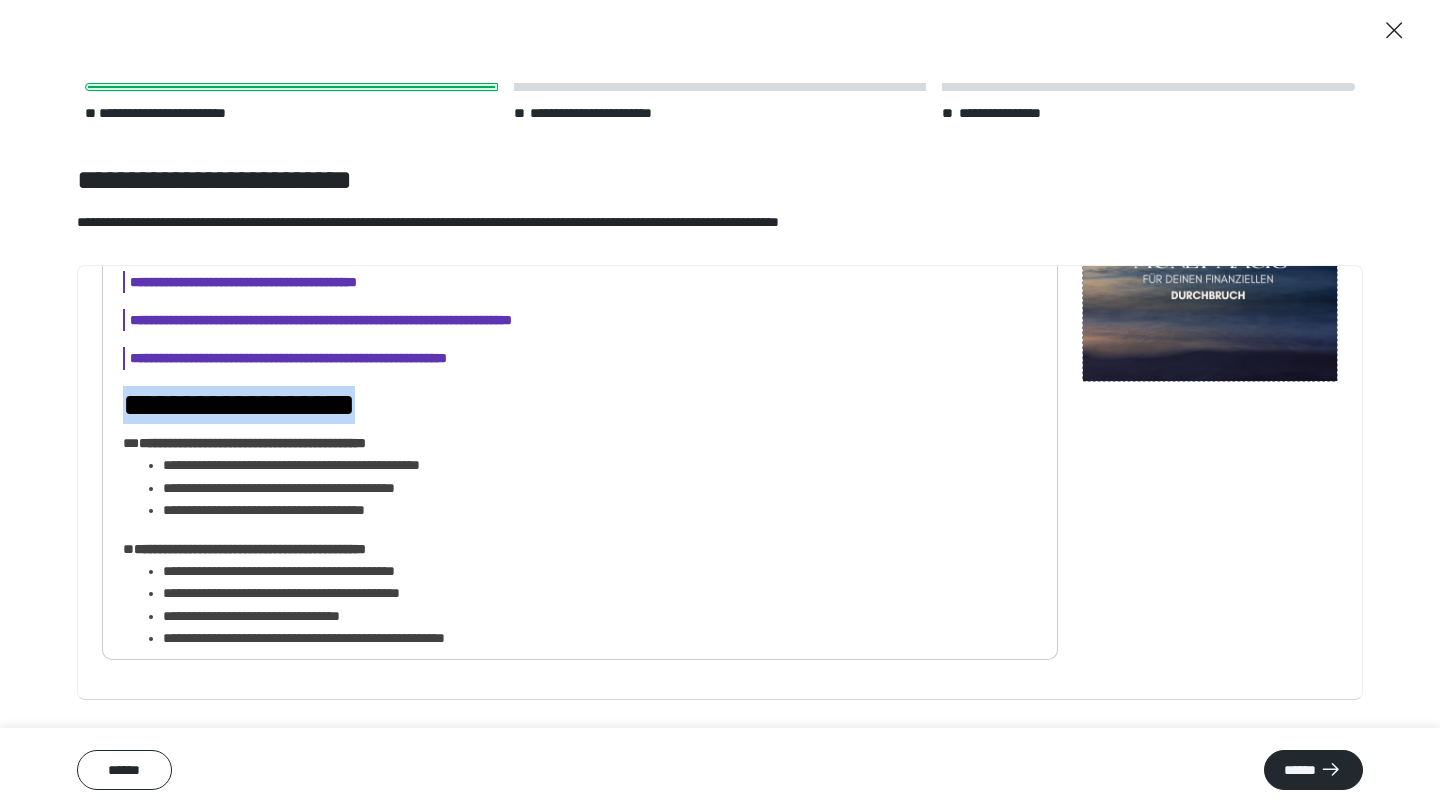 drag, startPoint x: 430, startPoint y: 413, endPoint x: 104, endPoint y: 414, distance: 326.00153 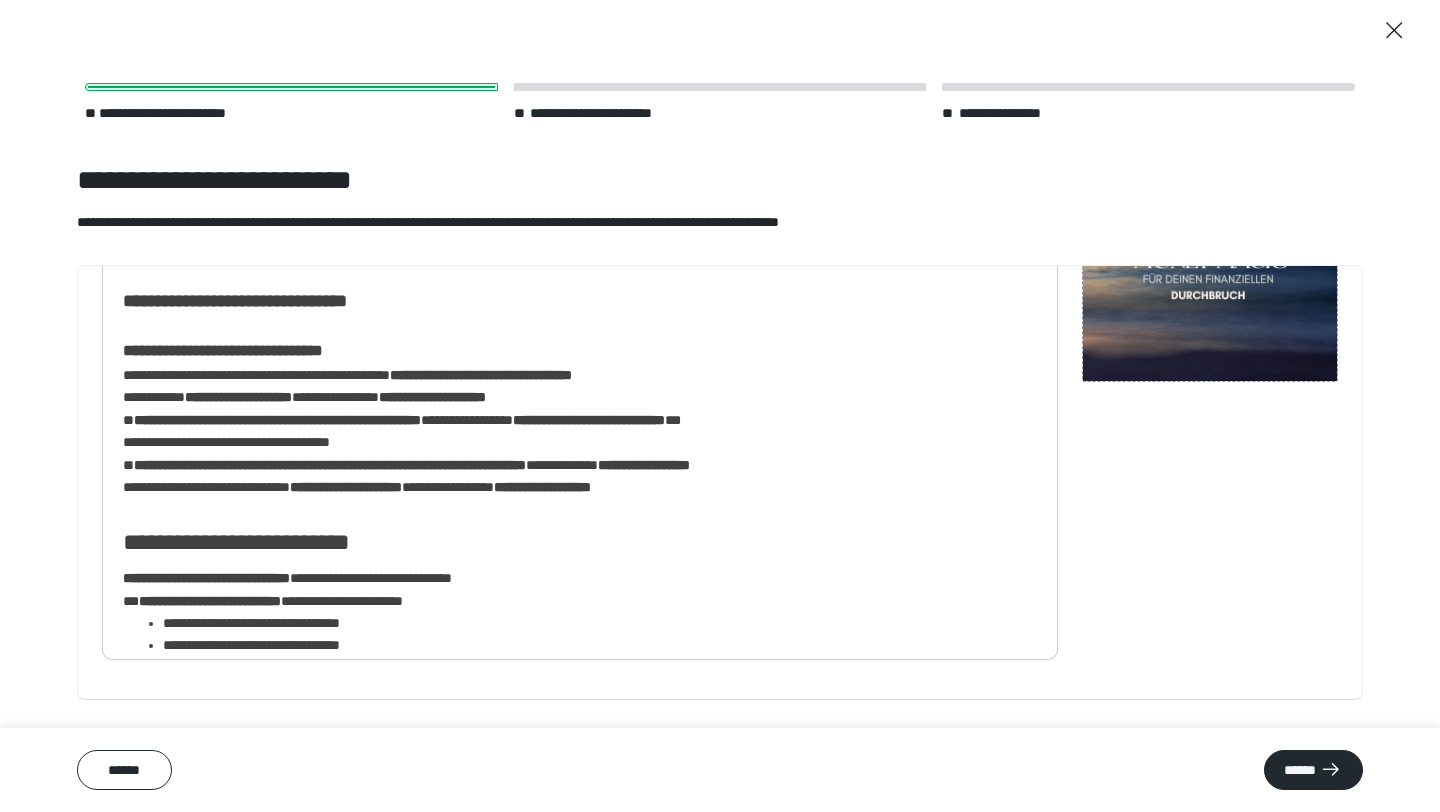 scroll, scrollTop: 0, scrollLeft: 0, axis: both 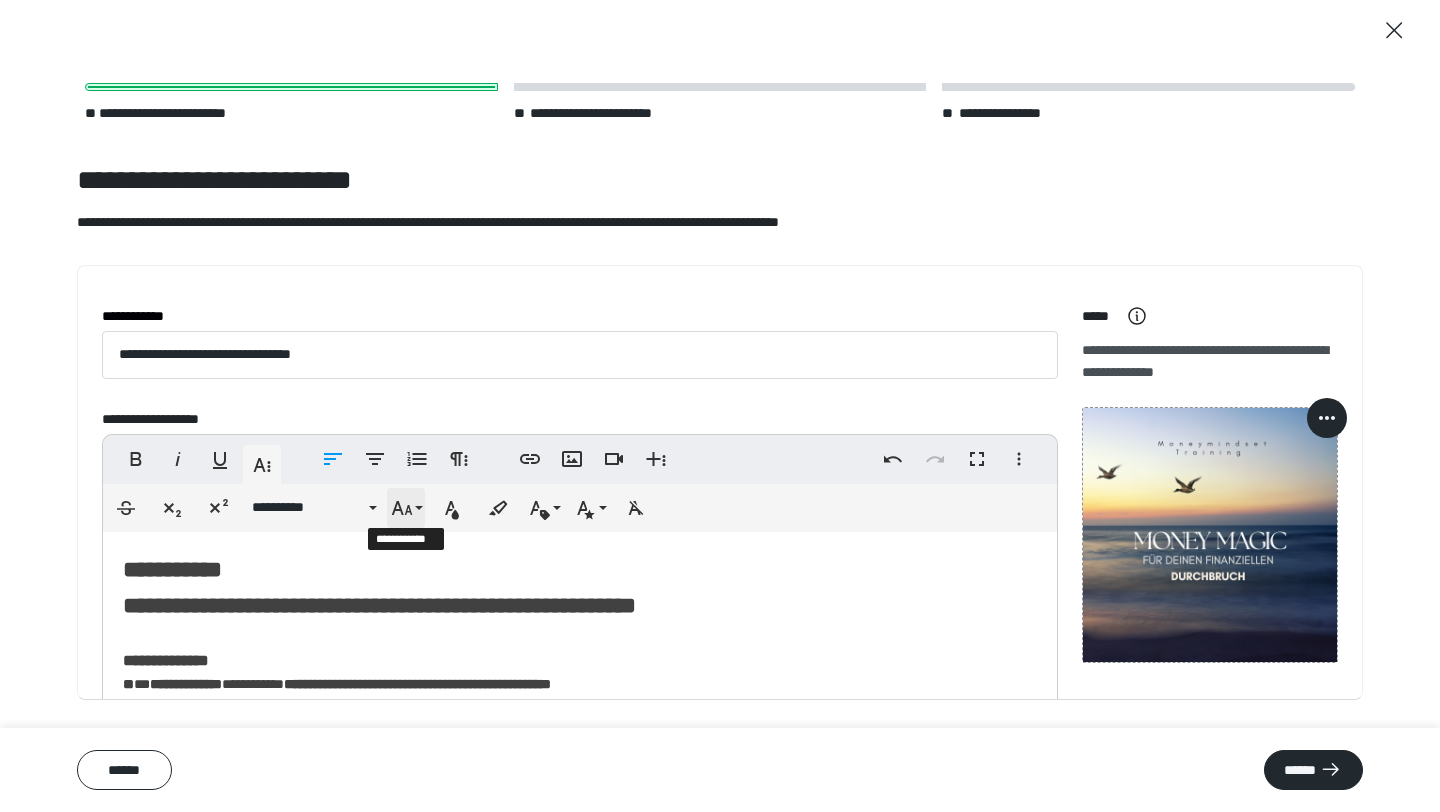 click on "**********" at bounding box center (406, 508) 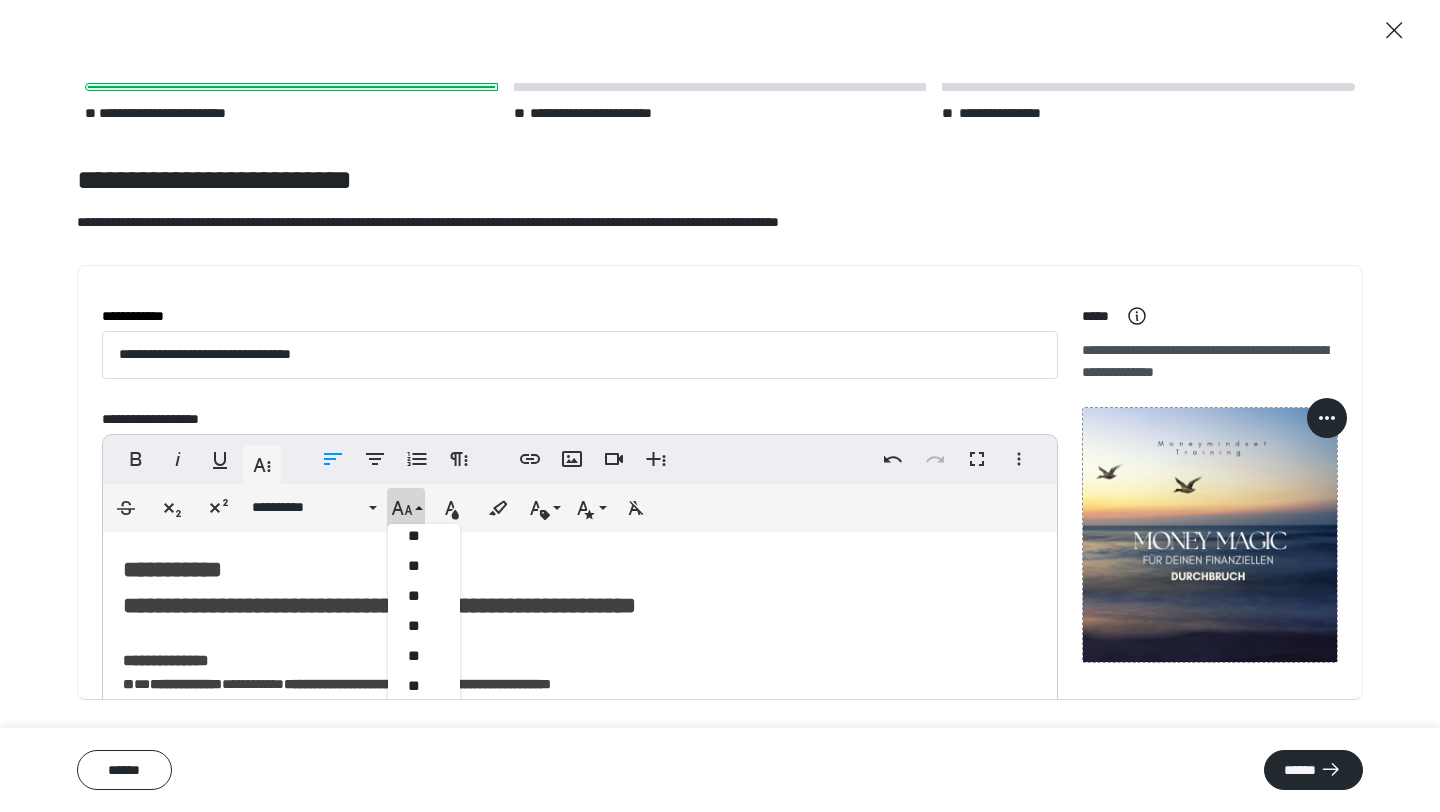 scroll, scrollTop: 483, scrollLeft: 0, axis: vertical 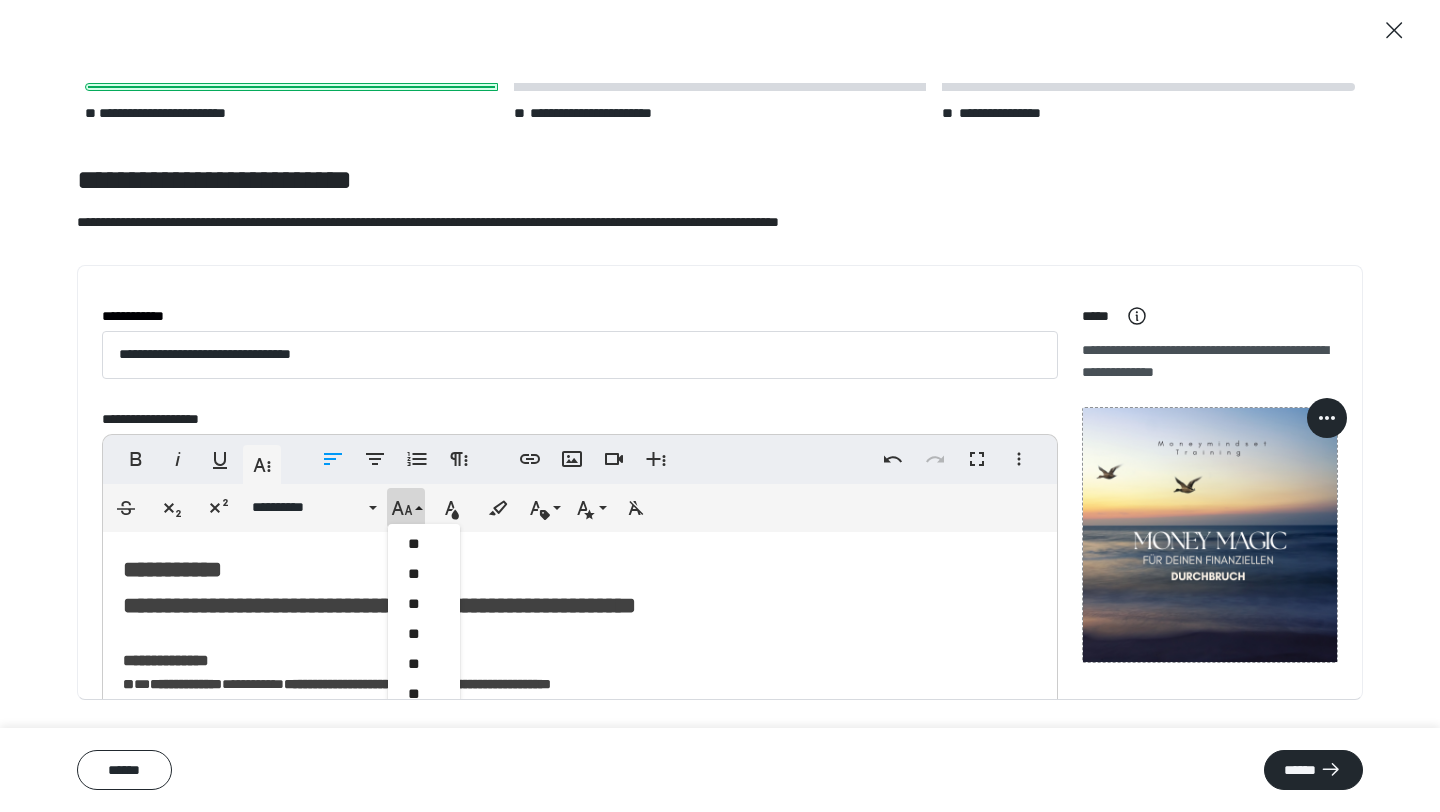 click on "**" at bounding box center (424, 574) 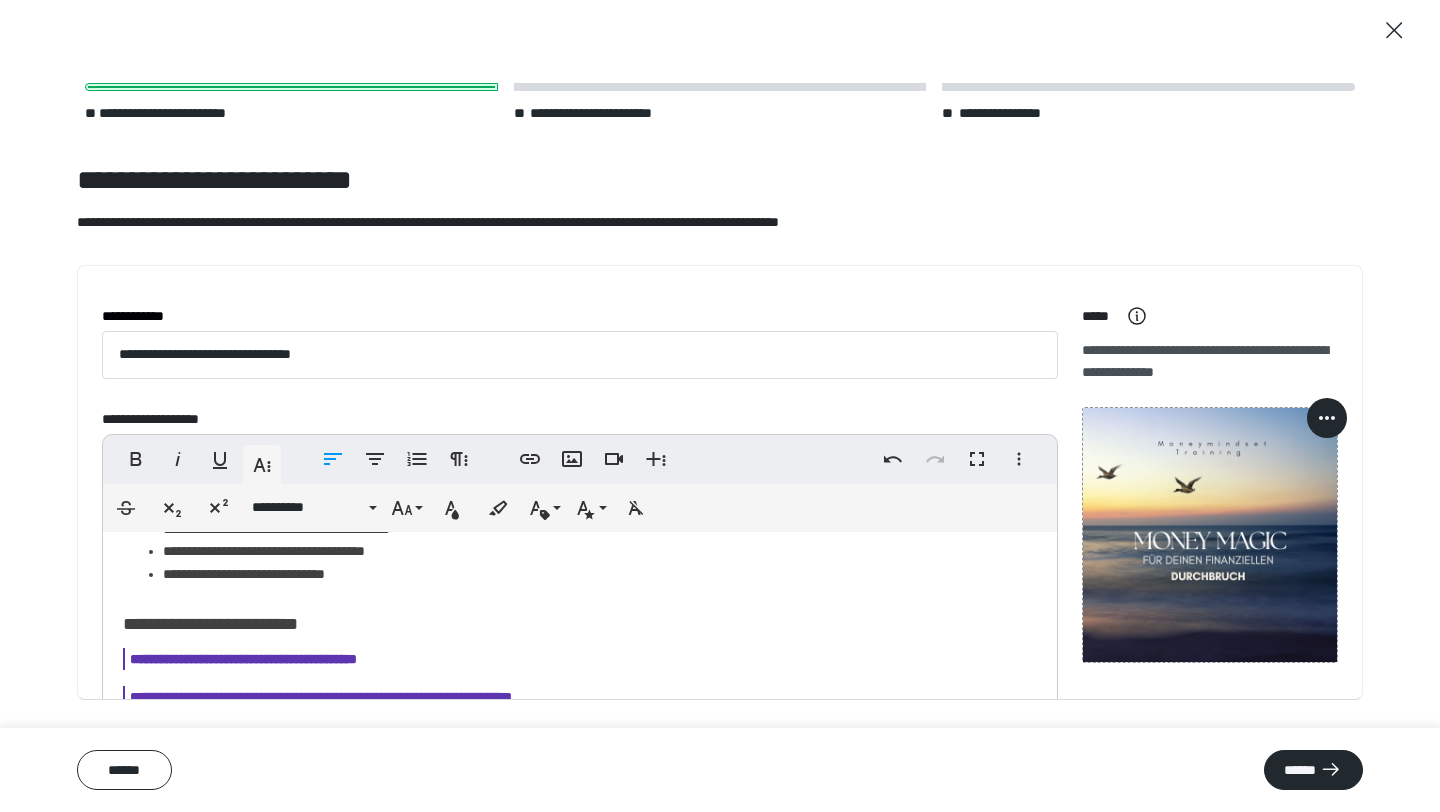 scroll, scrollTop: 1535, scrollLeft: 0, axis: vertical 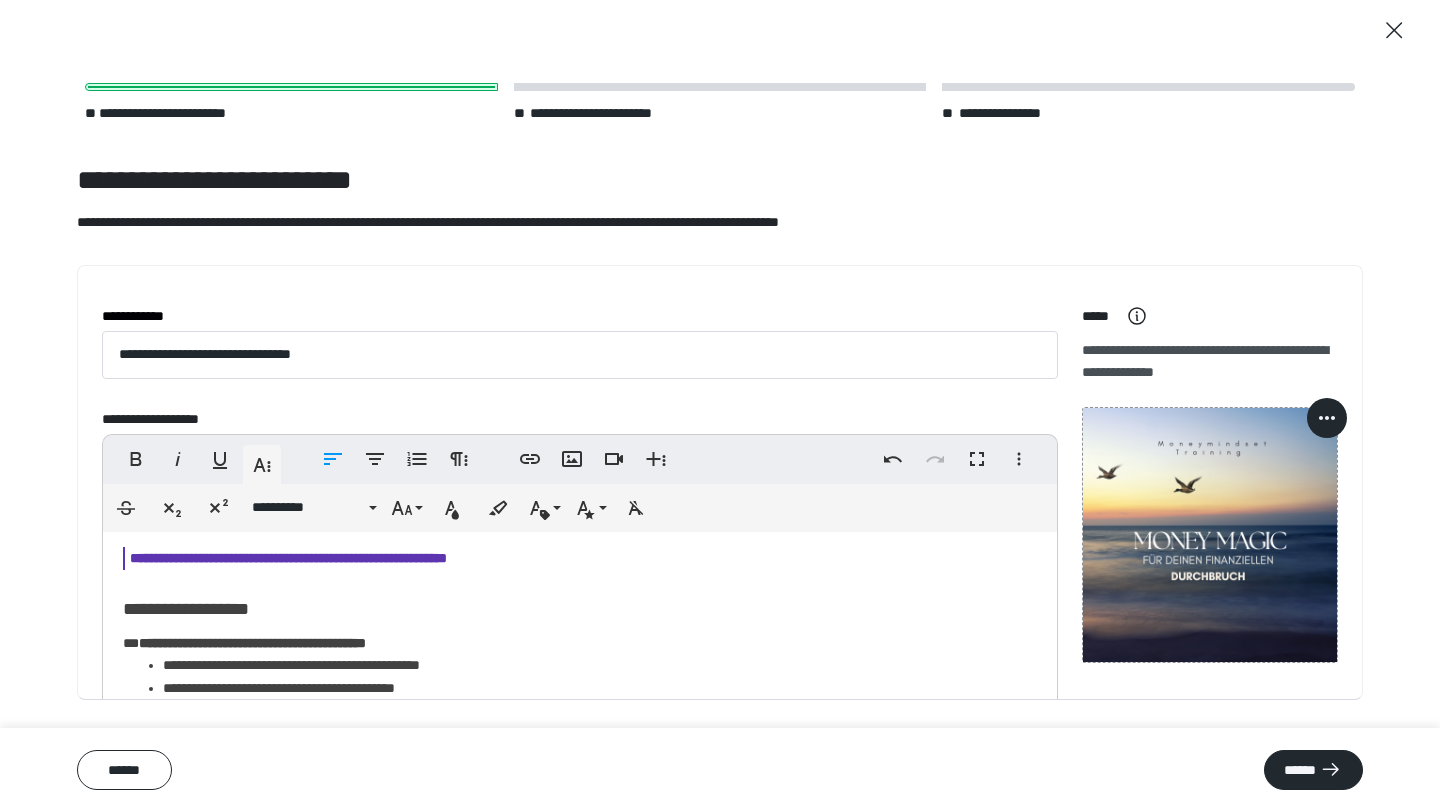 click on "**********" at bounding box center [580, 605] 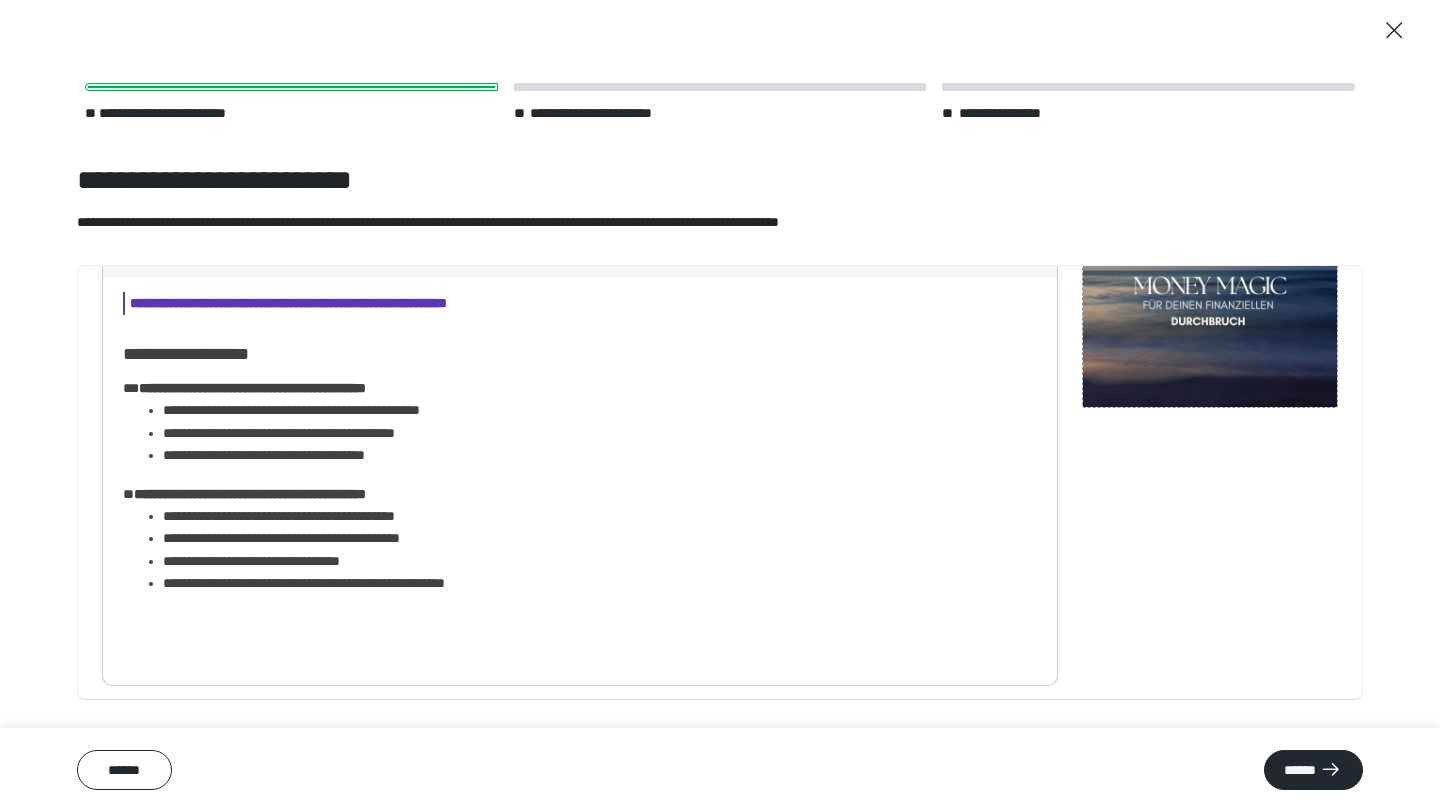 scroll, scrollTop: 281, scrollLeft: 0, axis: vertical 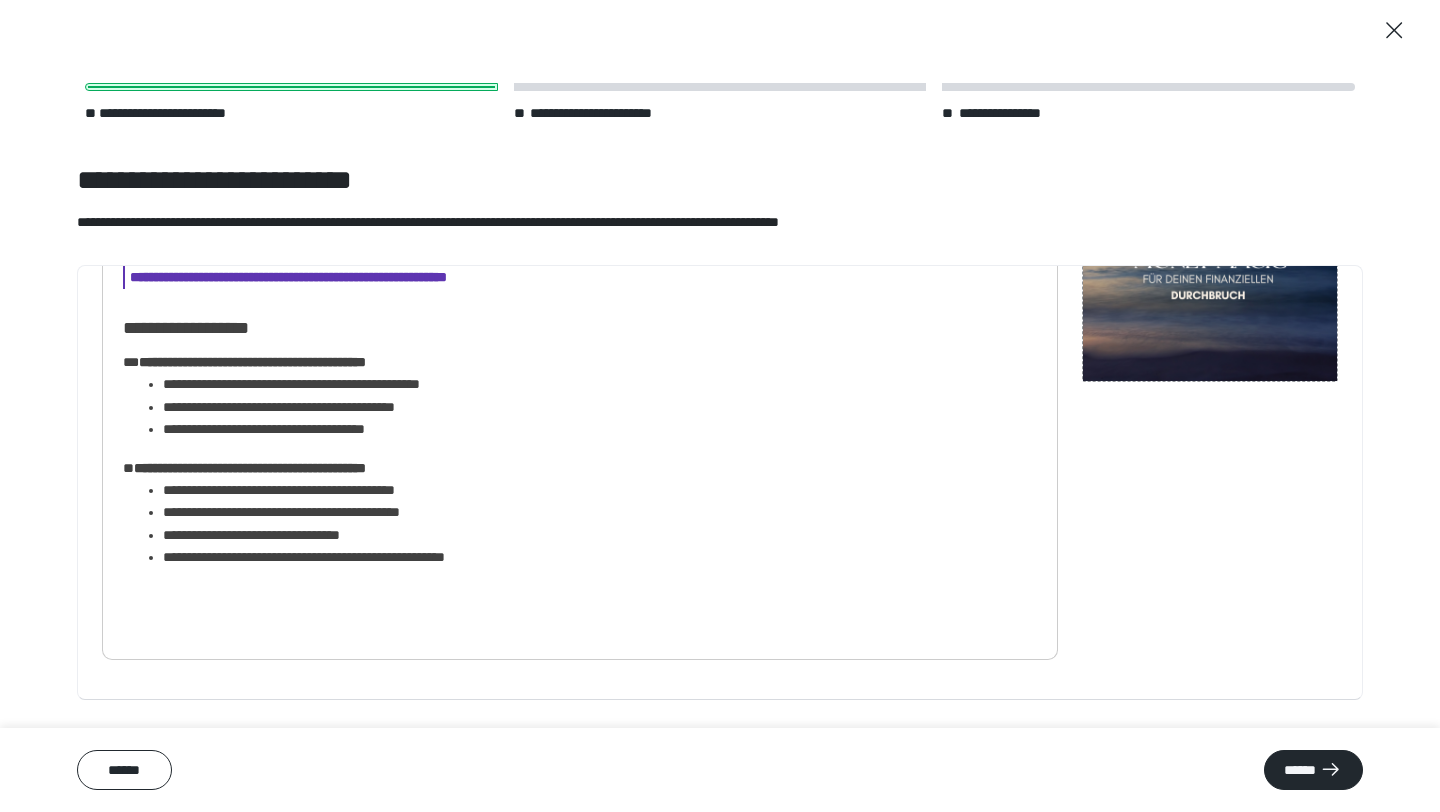click on "**********" at bounding box center (580, -317) 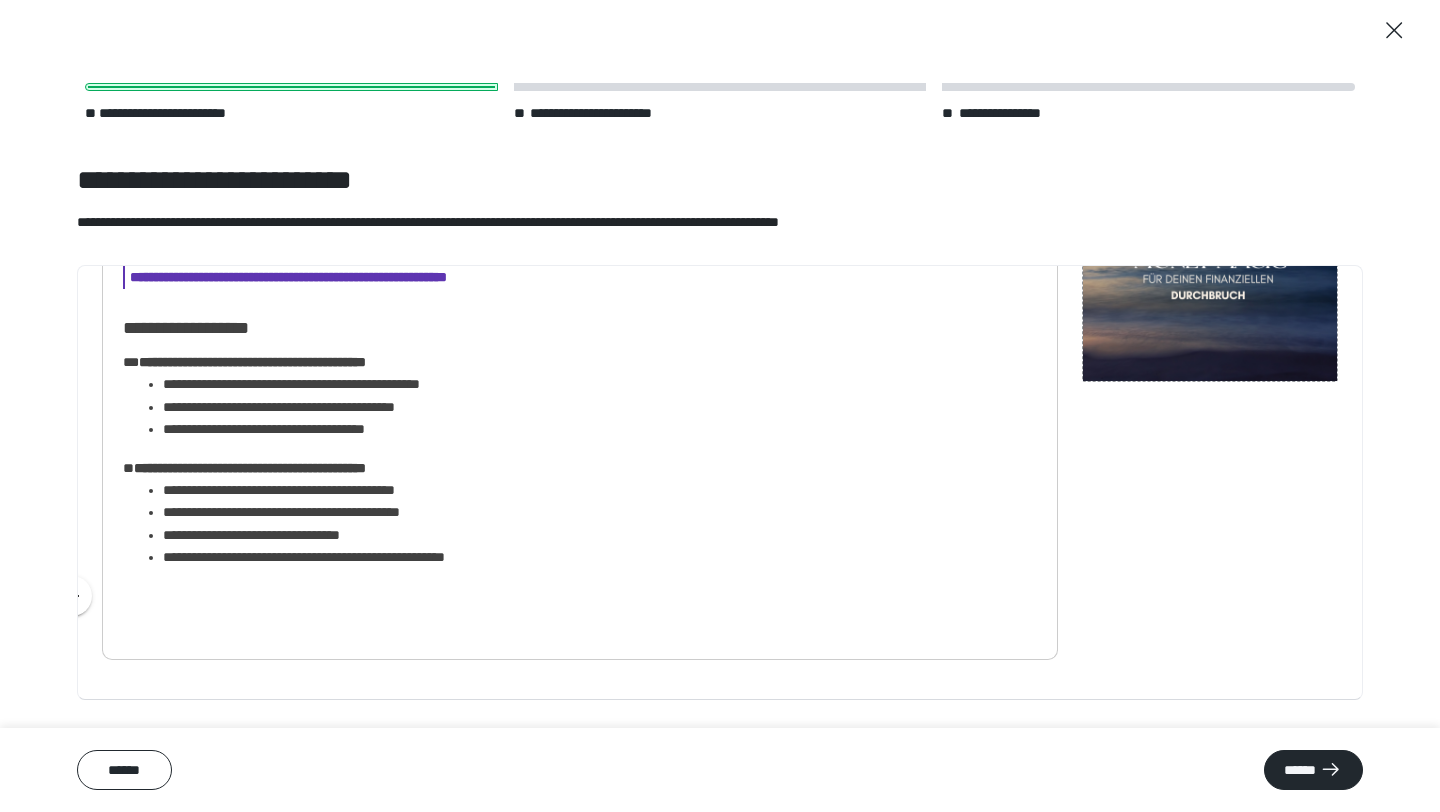 scroll, scrollTop: 1628, scrollLeft: 0, axis: vertical 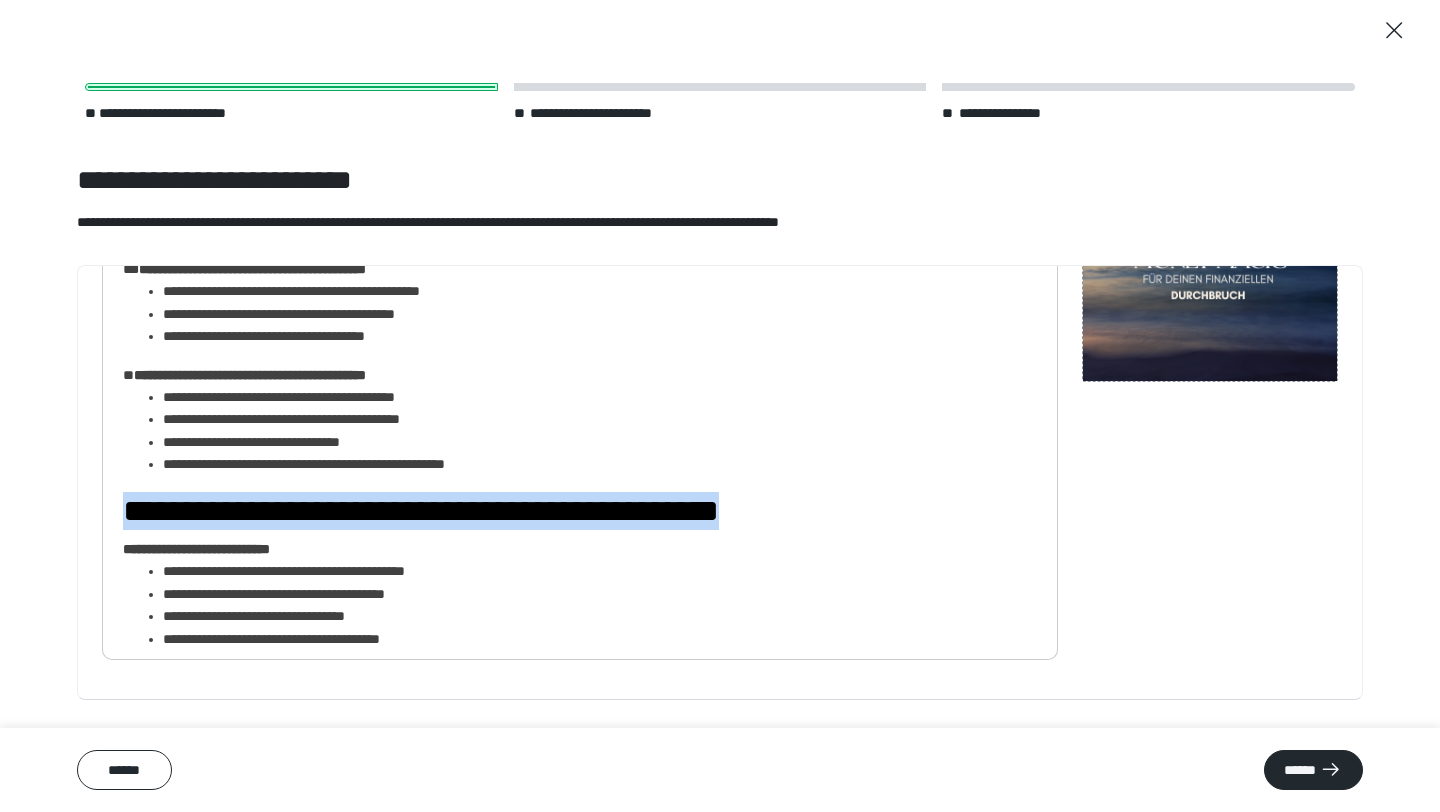 drag, startPoint x: 763, startPoint y: 508, endPoint x: 26, endPoint y: 508, distance: 737 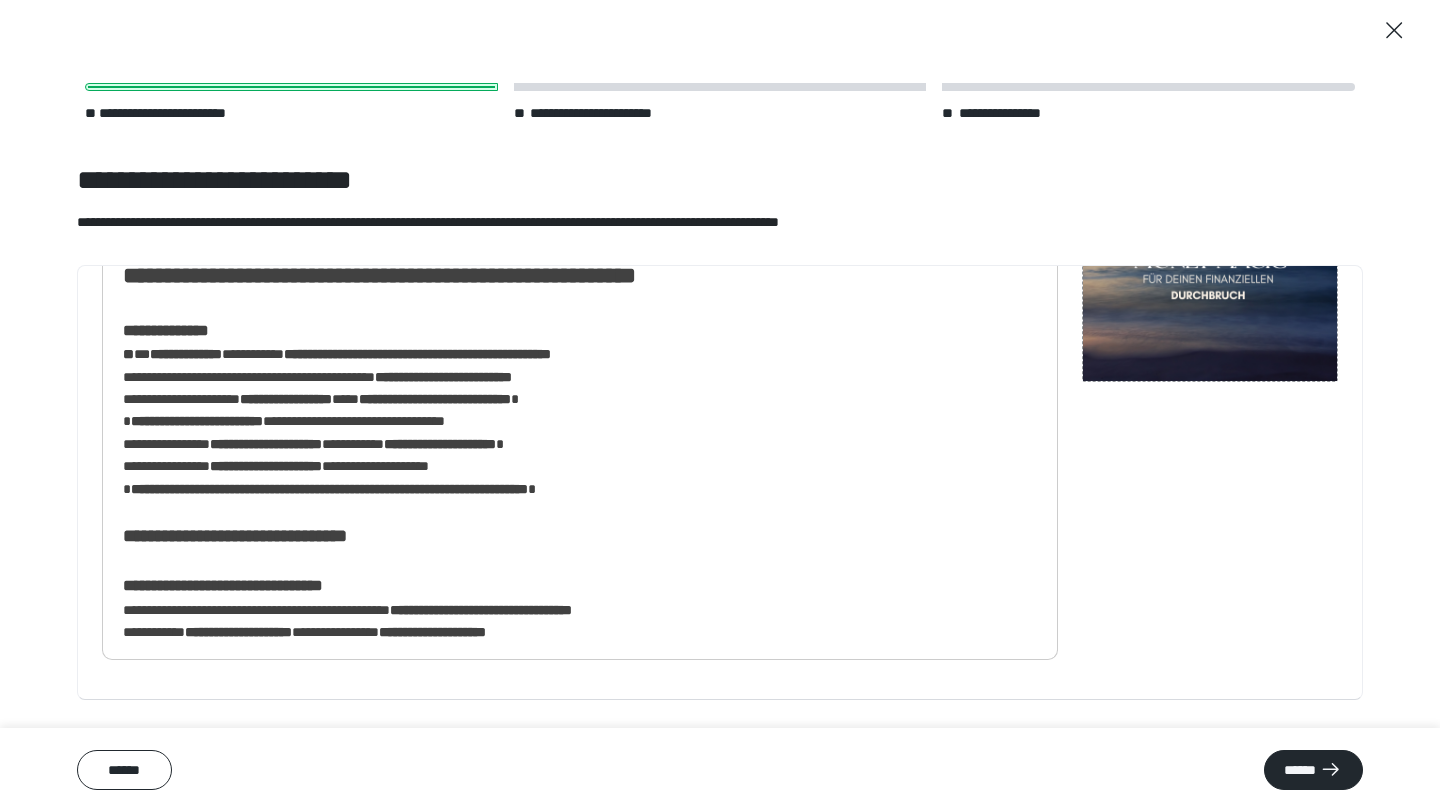 scroll, scrollTop: 0, scrollLeft: 0, axis: both 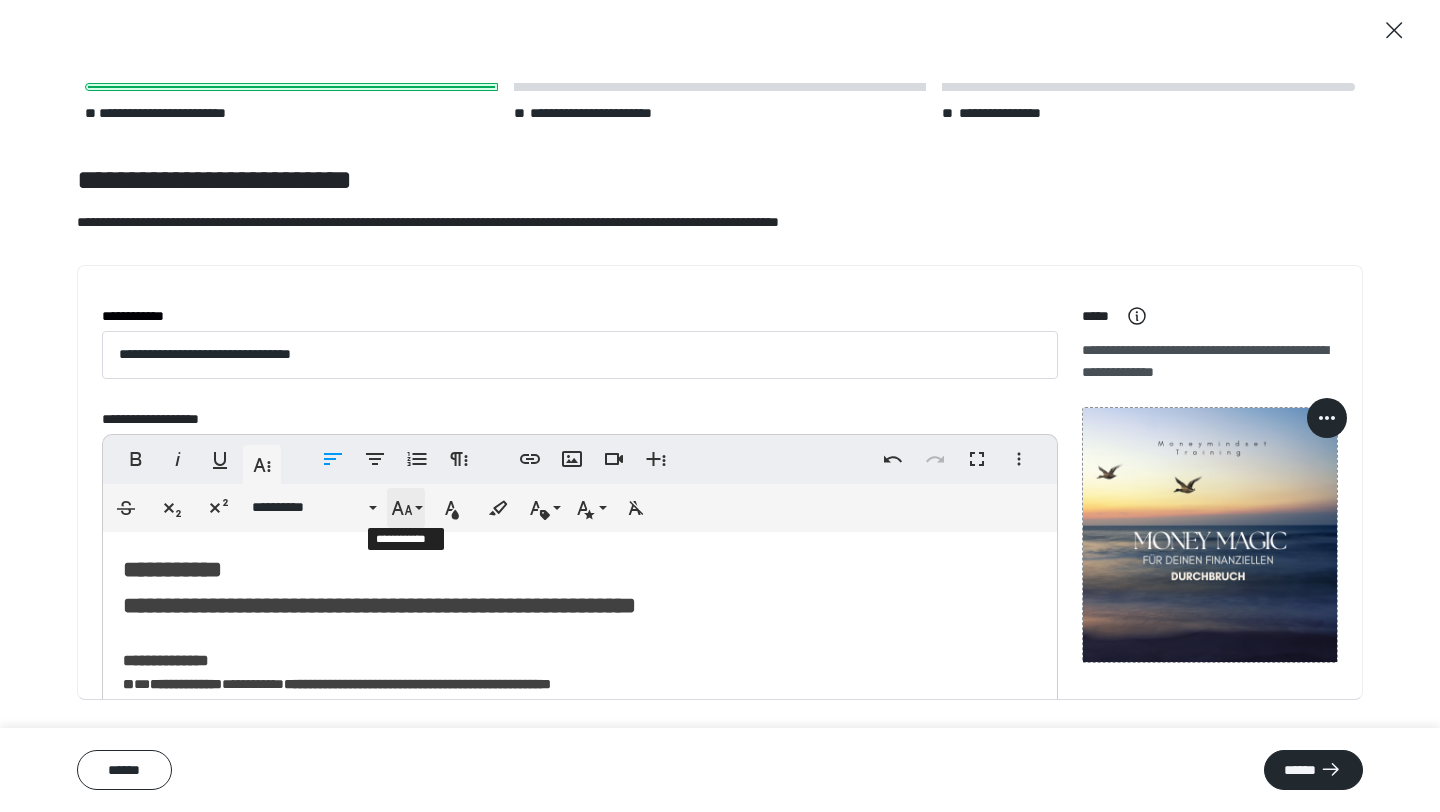 click on "**********" at bounding box center [406, 508] 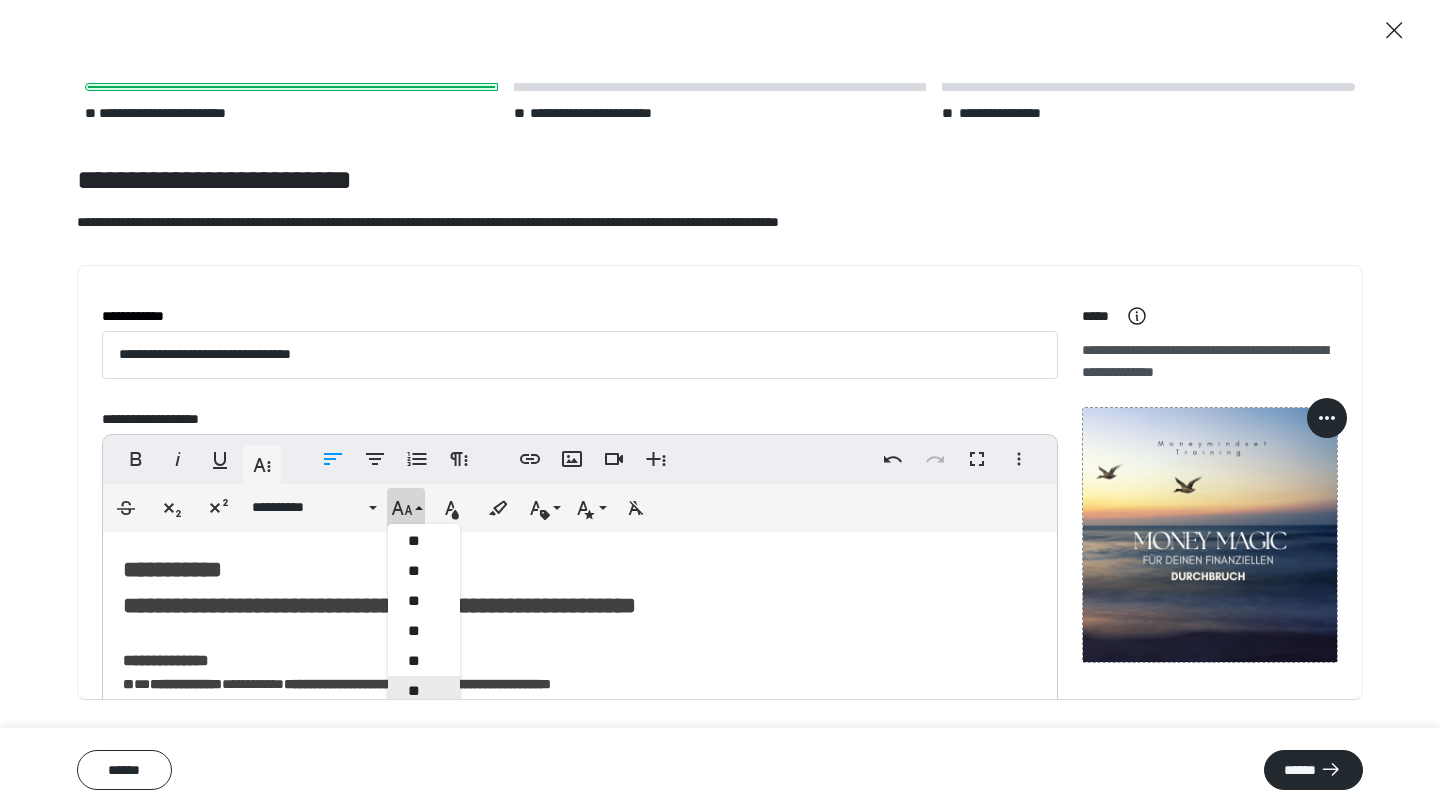 scroll, scrollTop: 512, scrollLeft: 0, axis: vertical 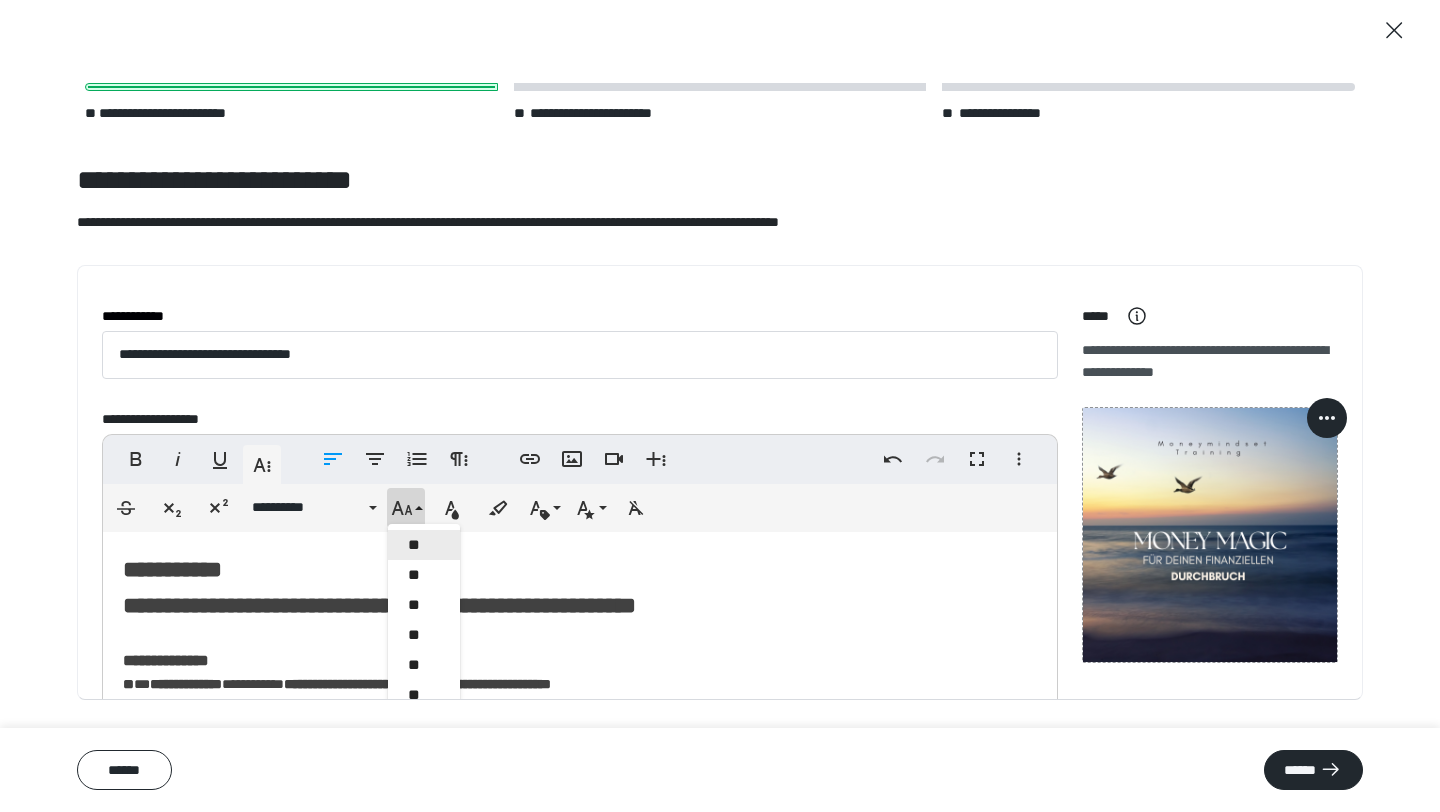 click on "**" at bounding box center (424, 545) 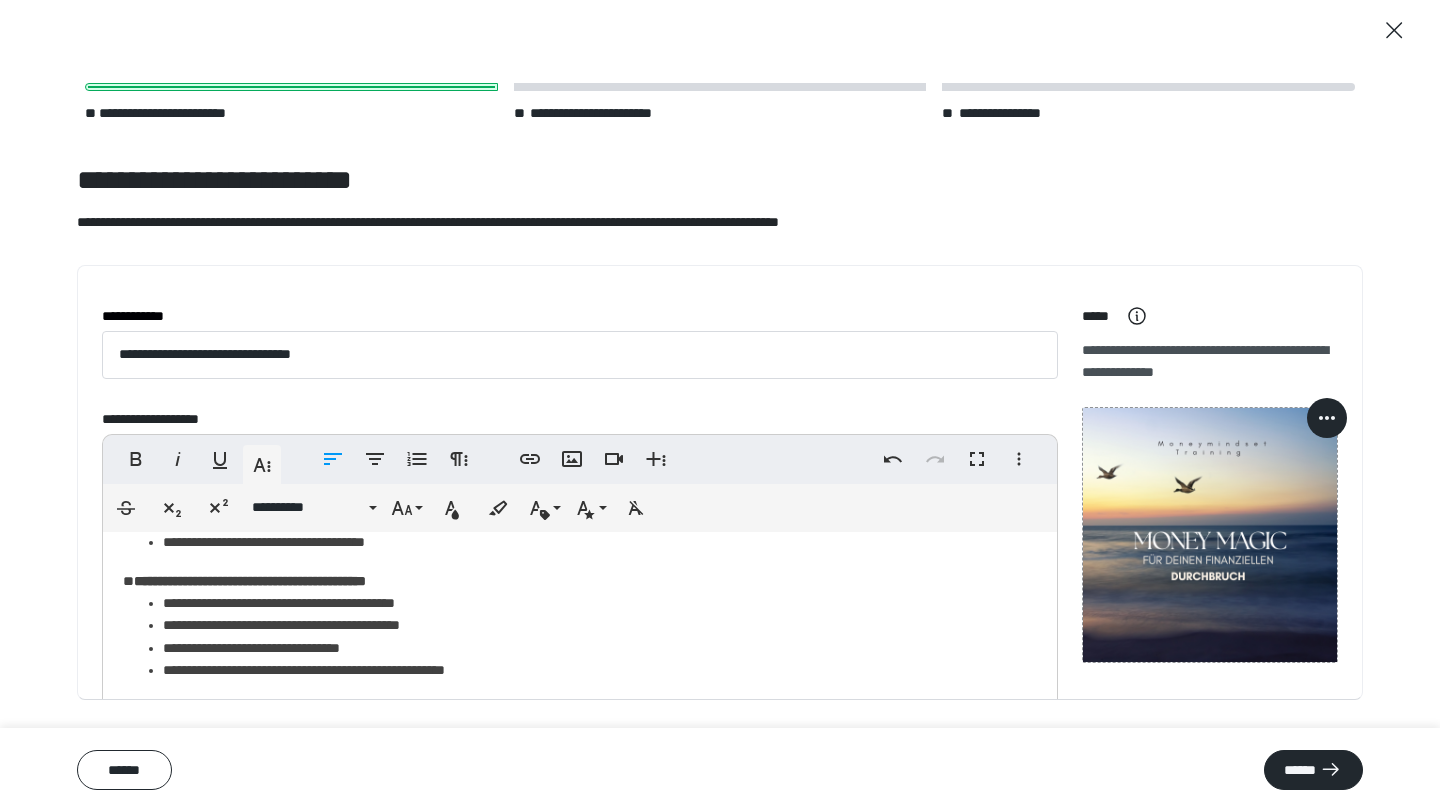 scroll, scrollTop: 1709, scrollLeft: 0, axis: vertical 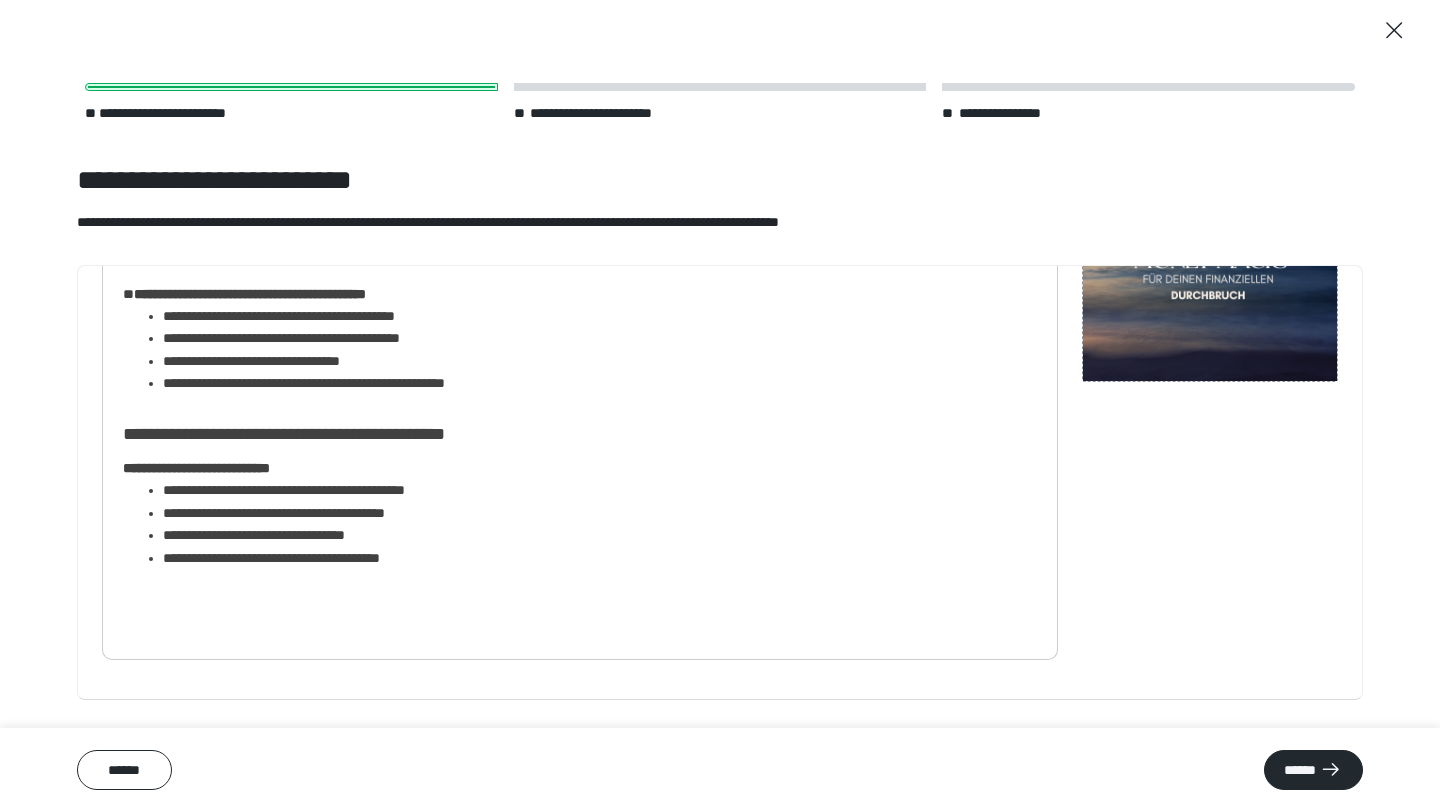 click on "**********" at bounding box center [580, -404] 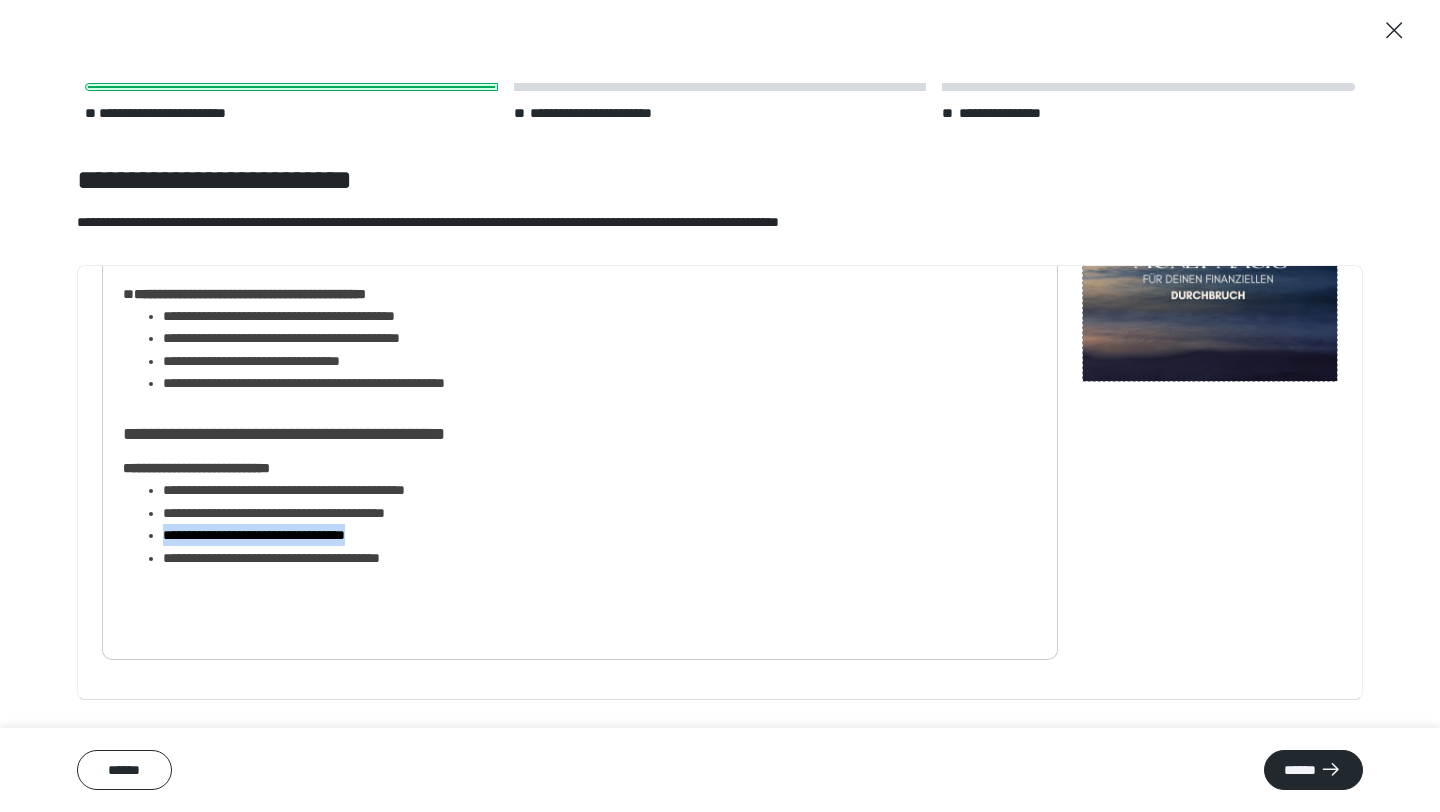 drag, startPoint x: 400, startPoint y: 534, endPoint x: 163, endPoint y: 542, distance: 237.13498 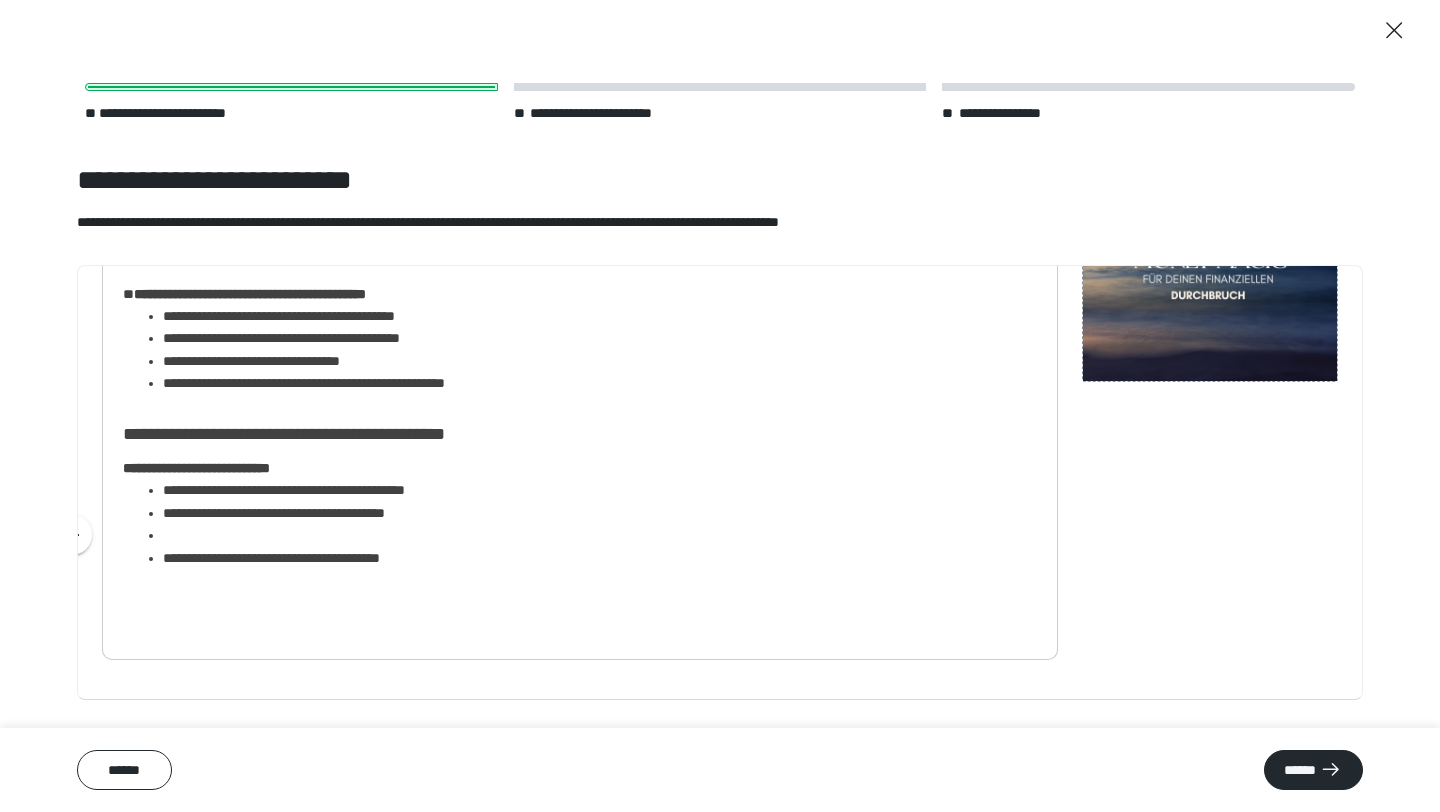 scroll, scrollTop: 1687, scrollLeft: 0, axis: vertical 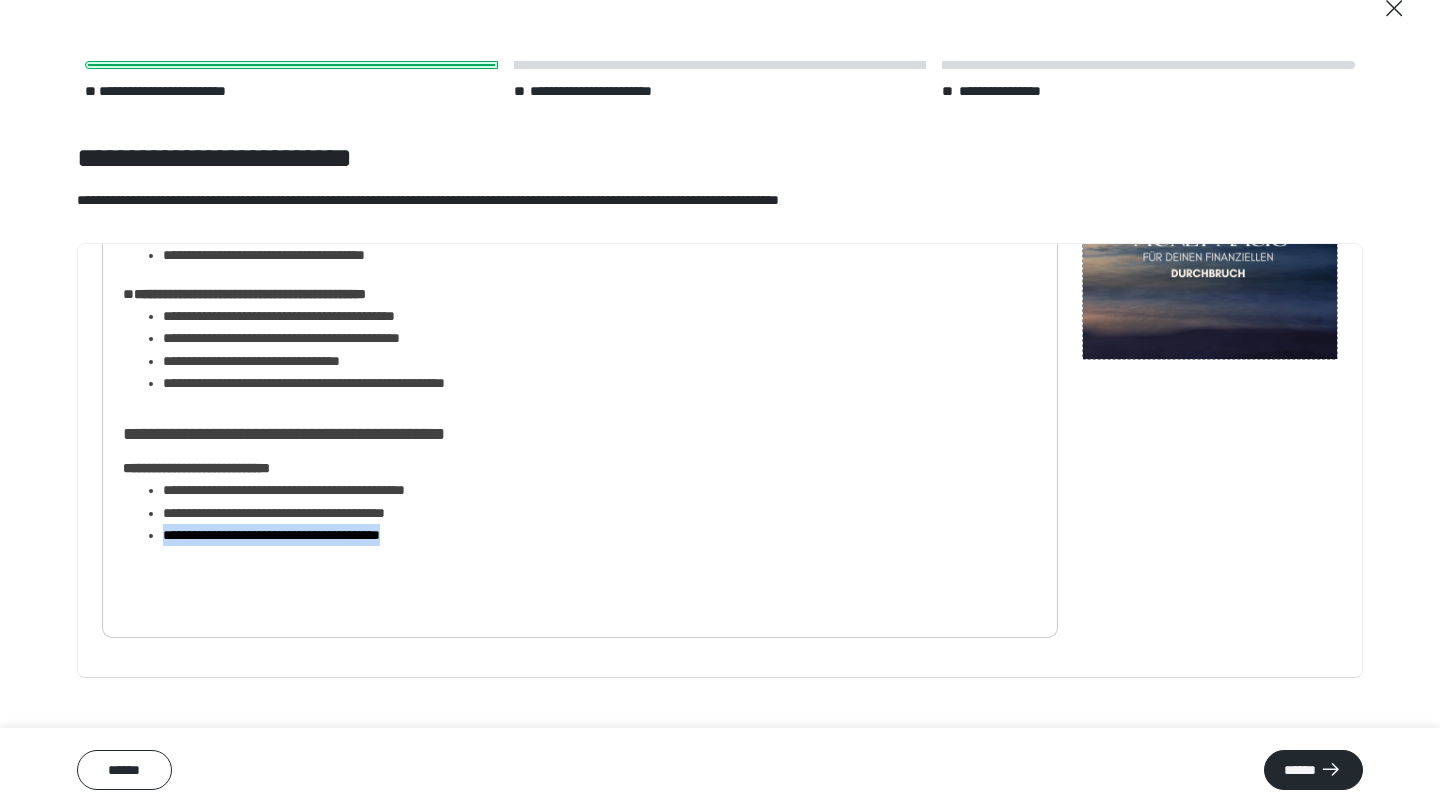 drag, startPoint x: 480, startPoint y: 538, endPoint x: 144, endPoint y: 541, distance: 336.0134 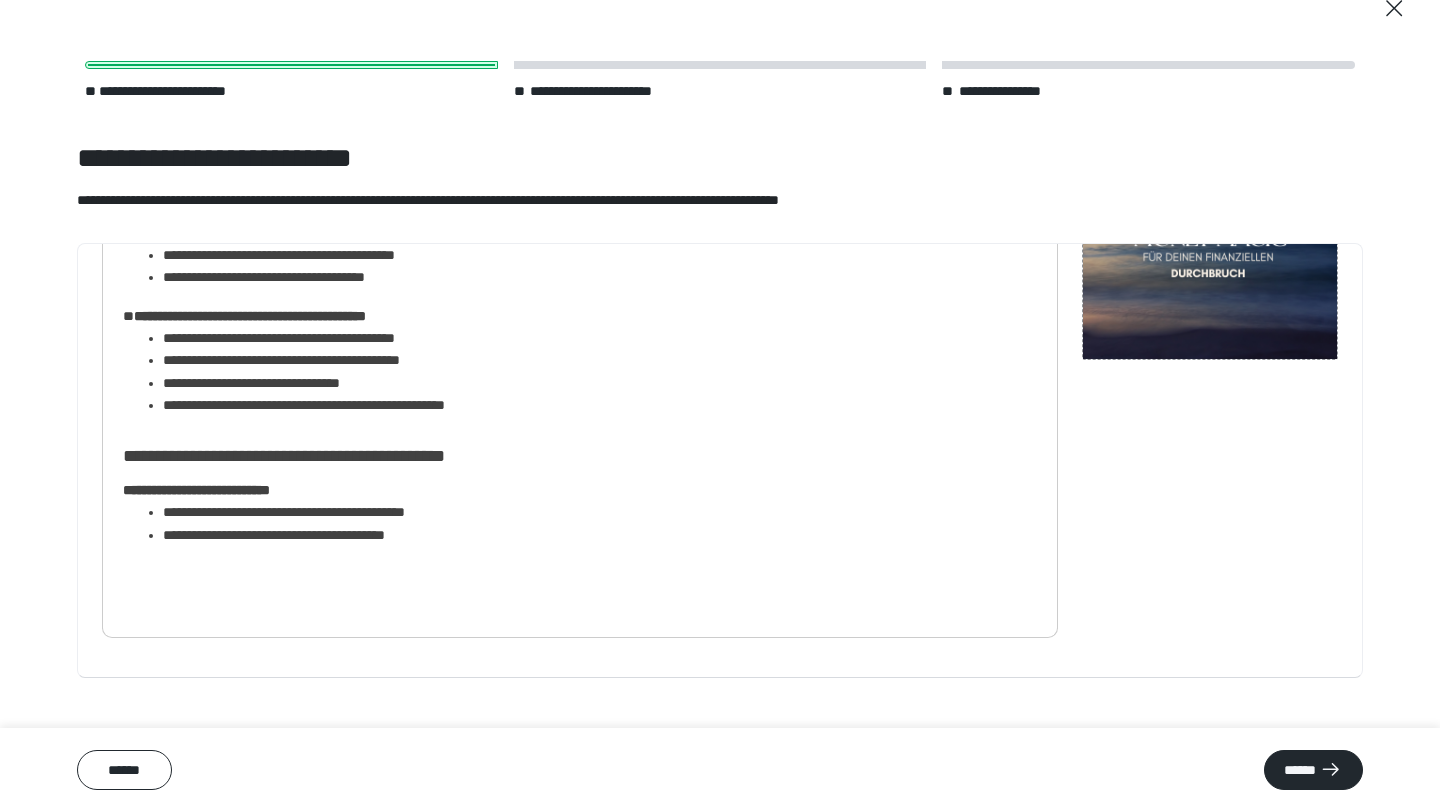 scroll, scrollTop: 1665, scrollLeft: 0, axis: vertical 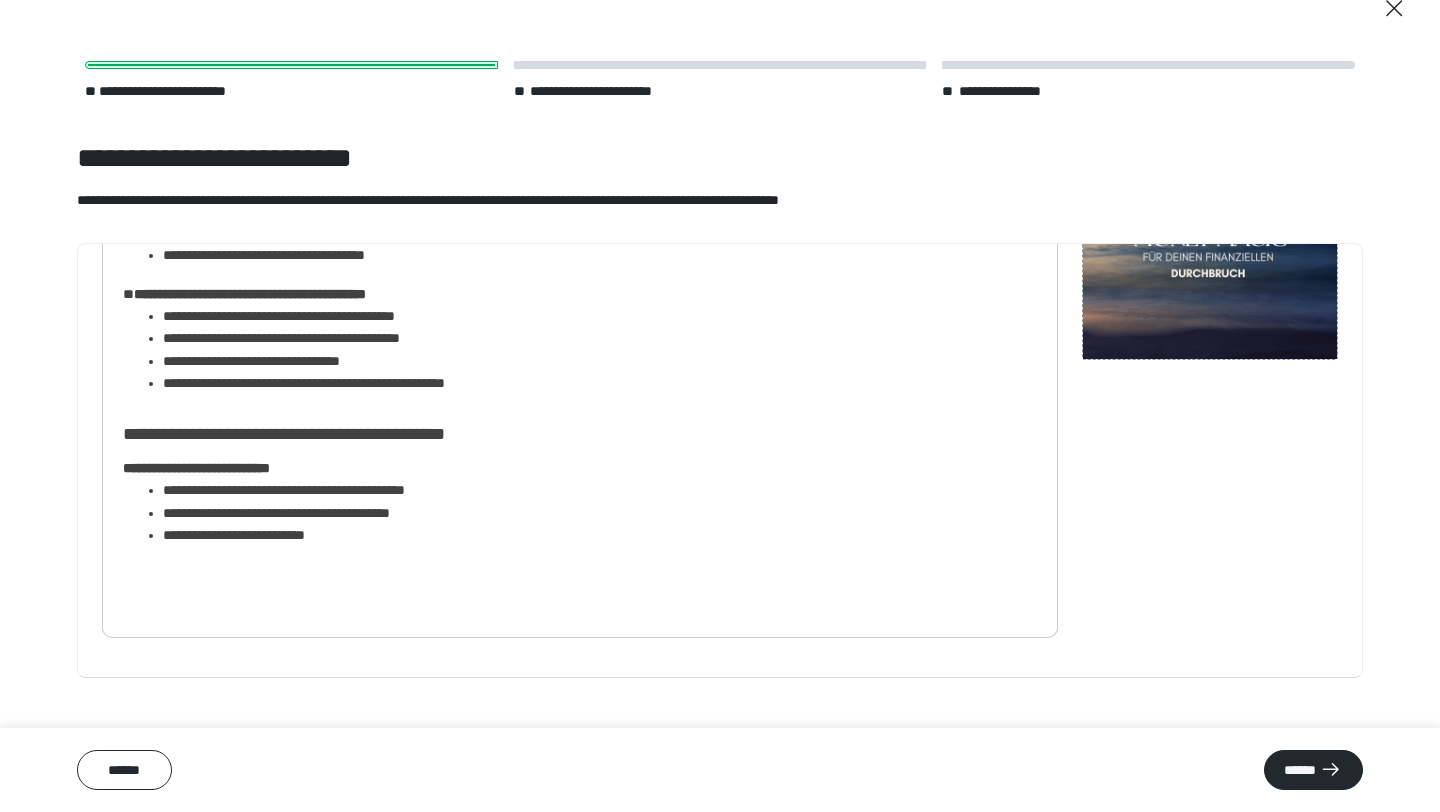 click on "**********" at bounding box center (600, 535) 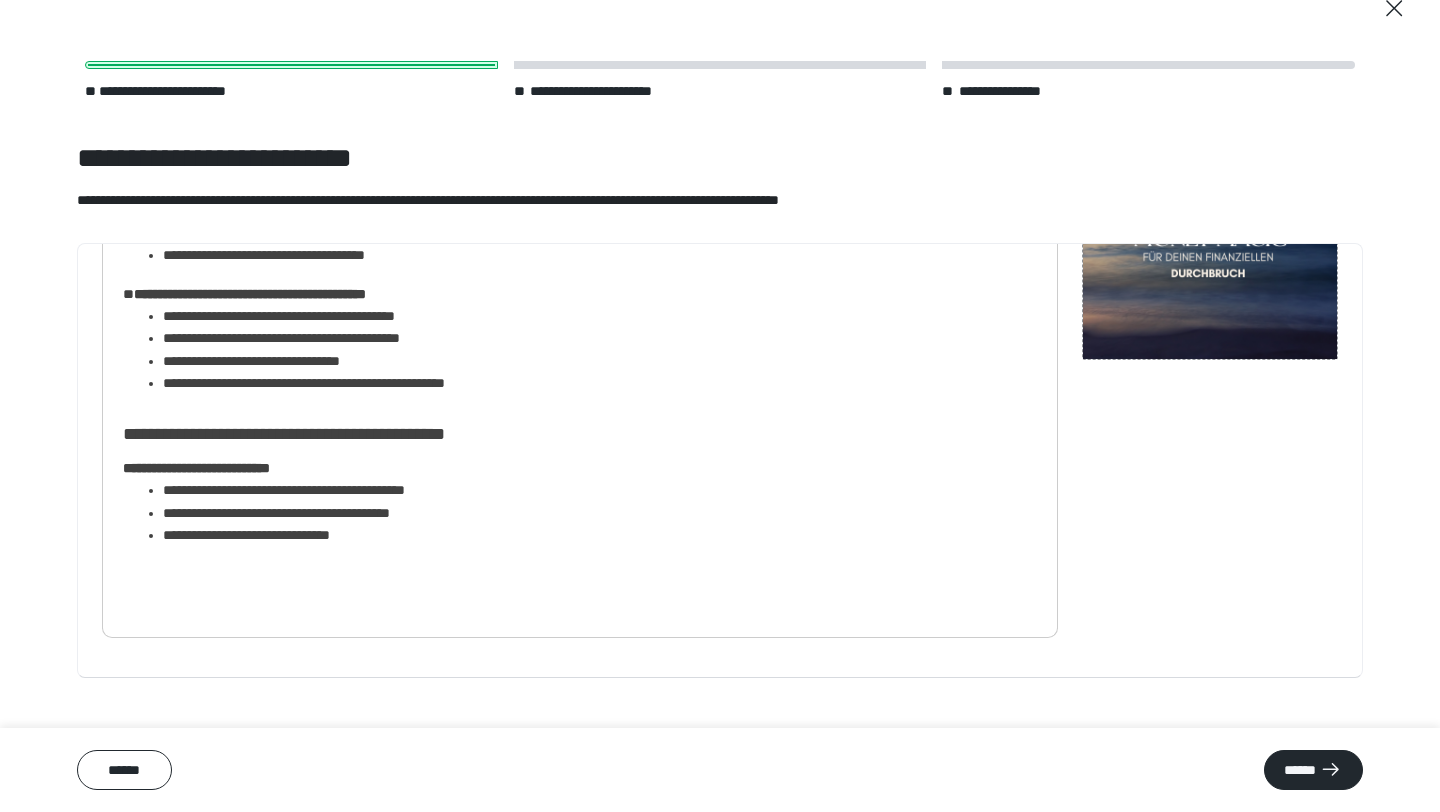 click on "**********" at bounding box center (600, 535) 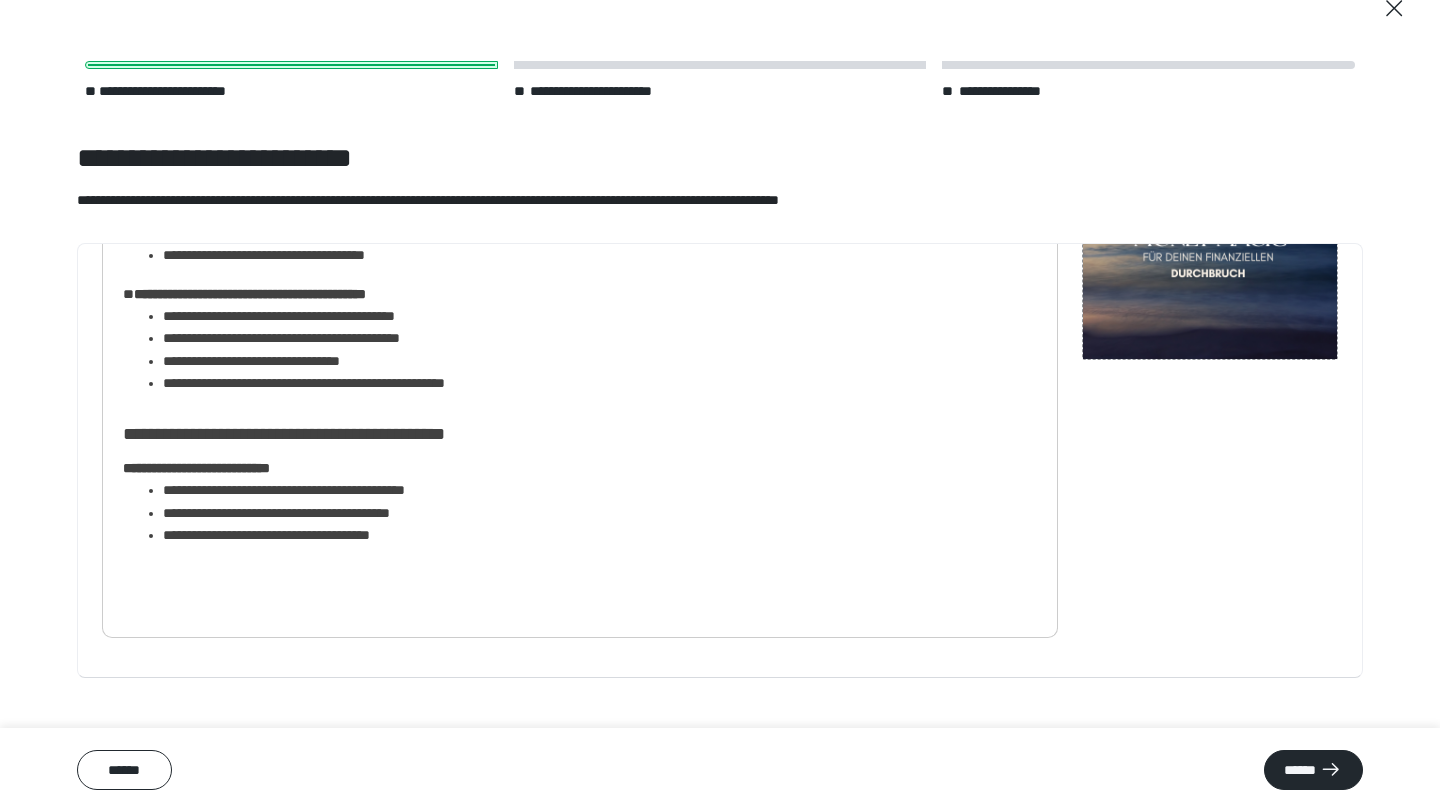 click on "**********" at bounding box center (600, 535) 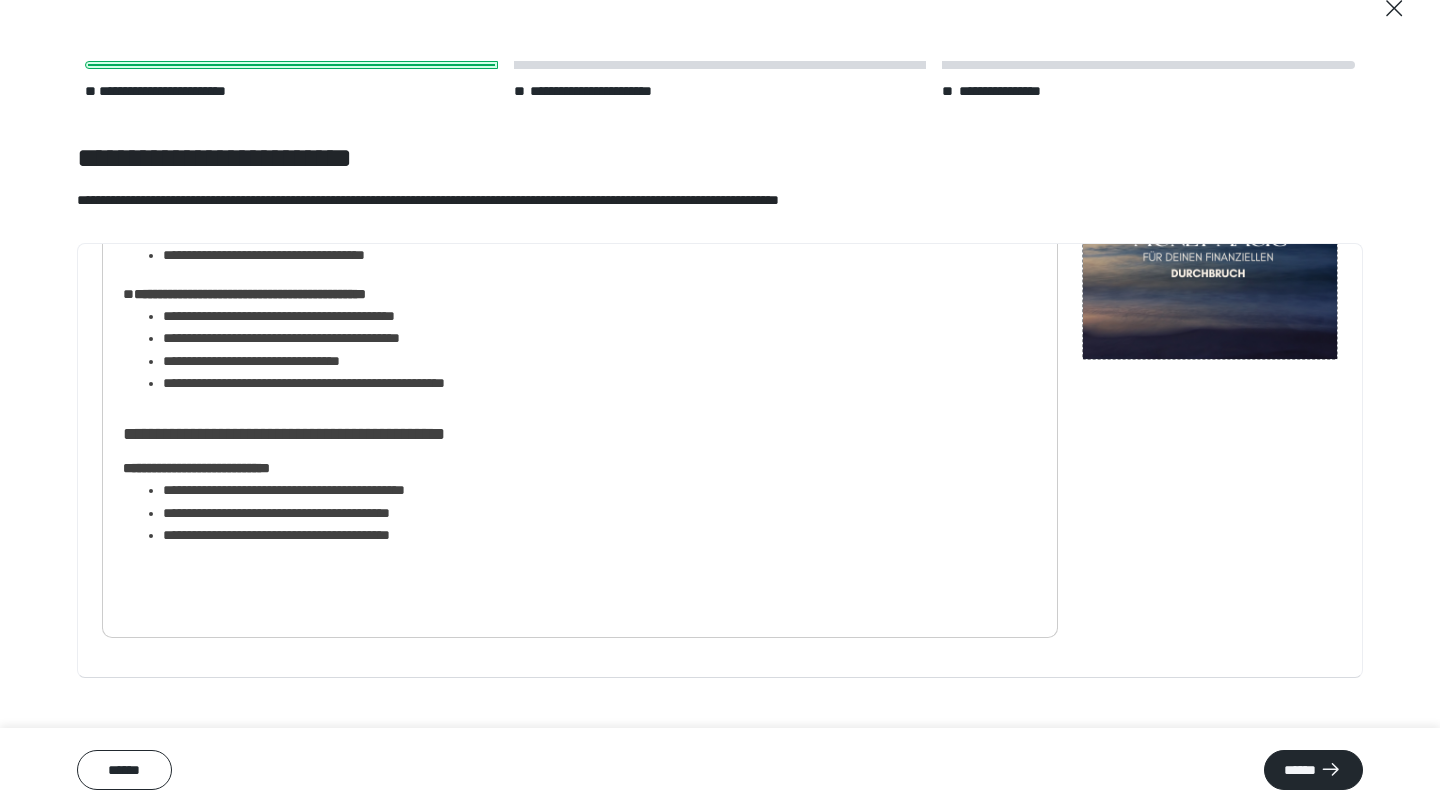 click on "**********" at bounding box center [580, -415] 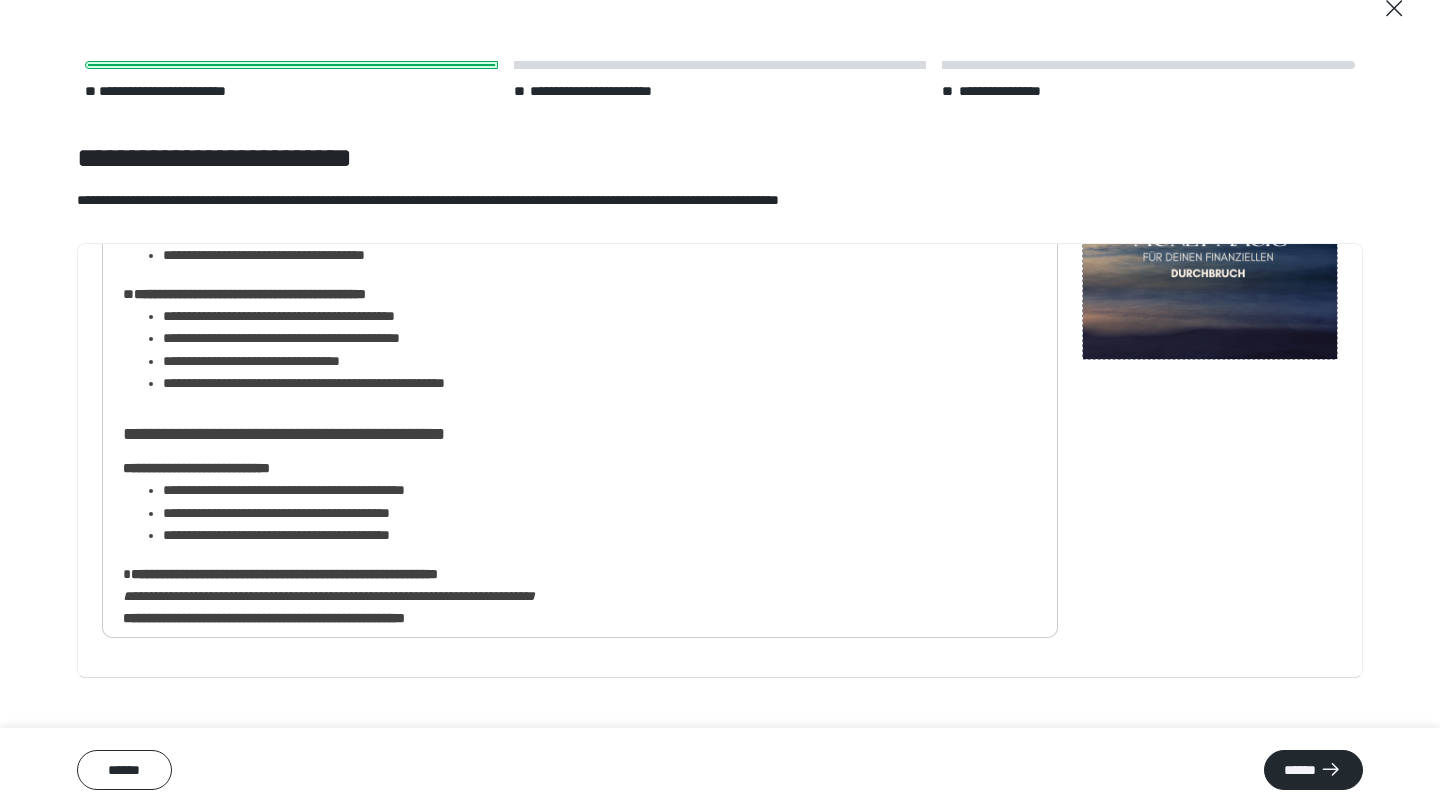 scroll, scrollTop: 1709, scrollLeft: 0, axis: vertical 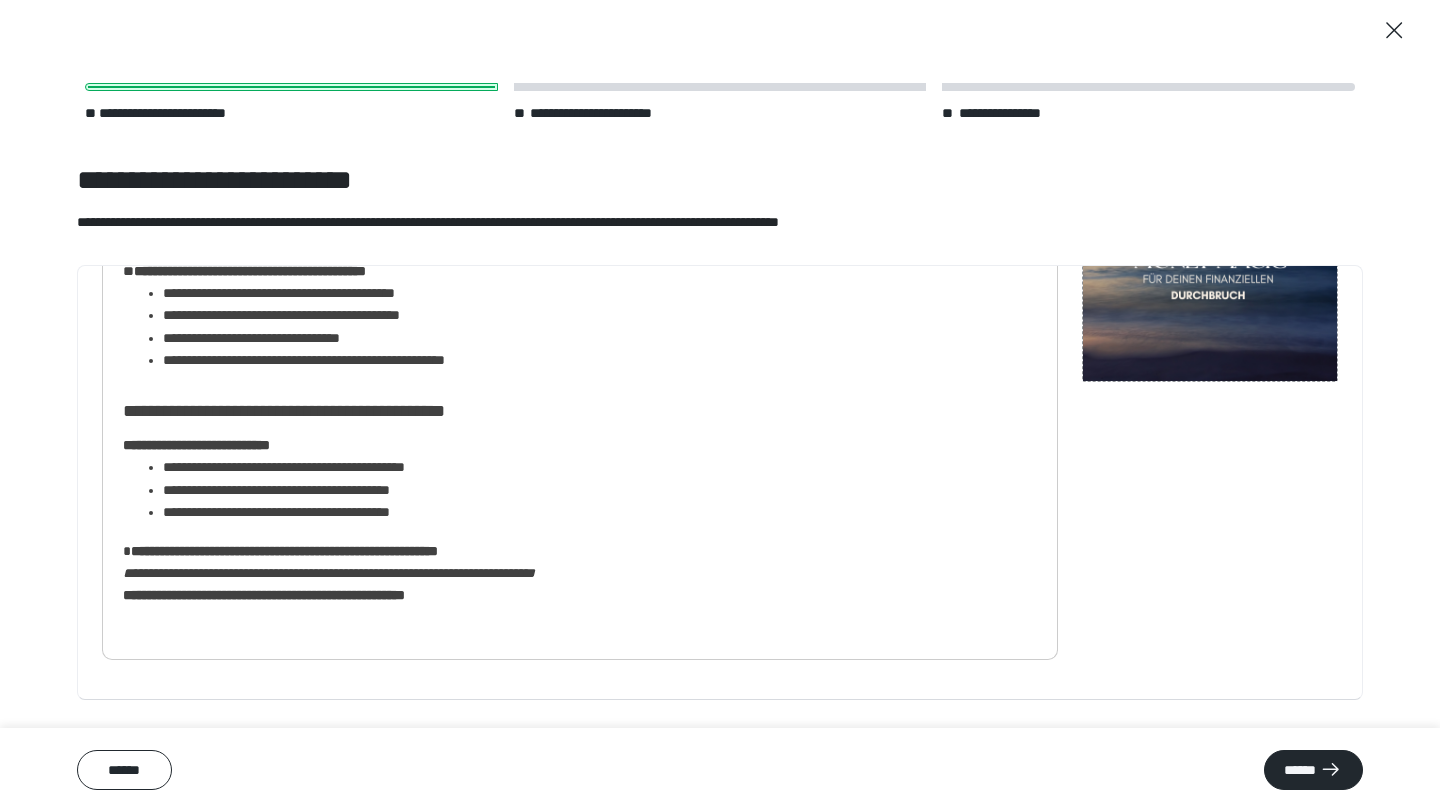 click on "**********" at bounding box center (580, -416) 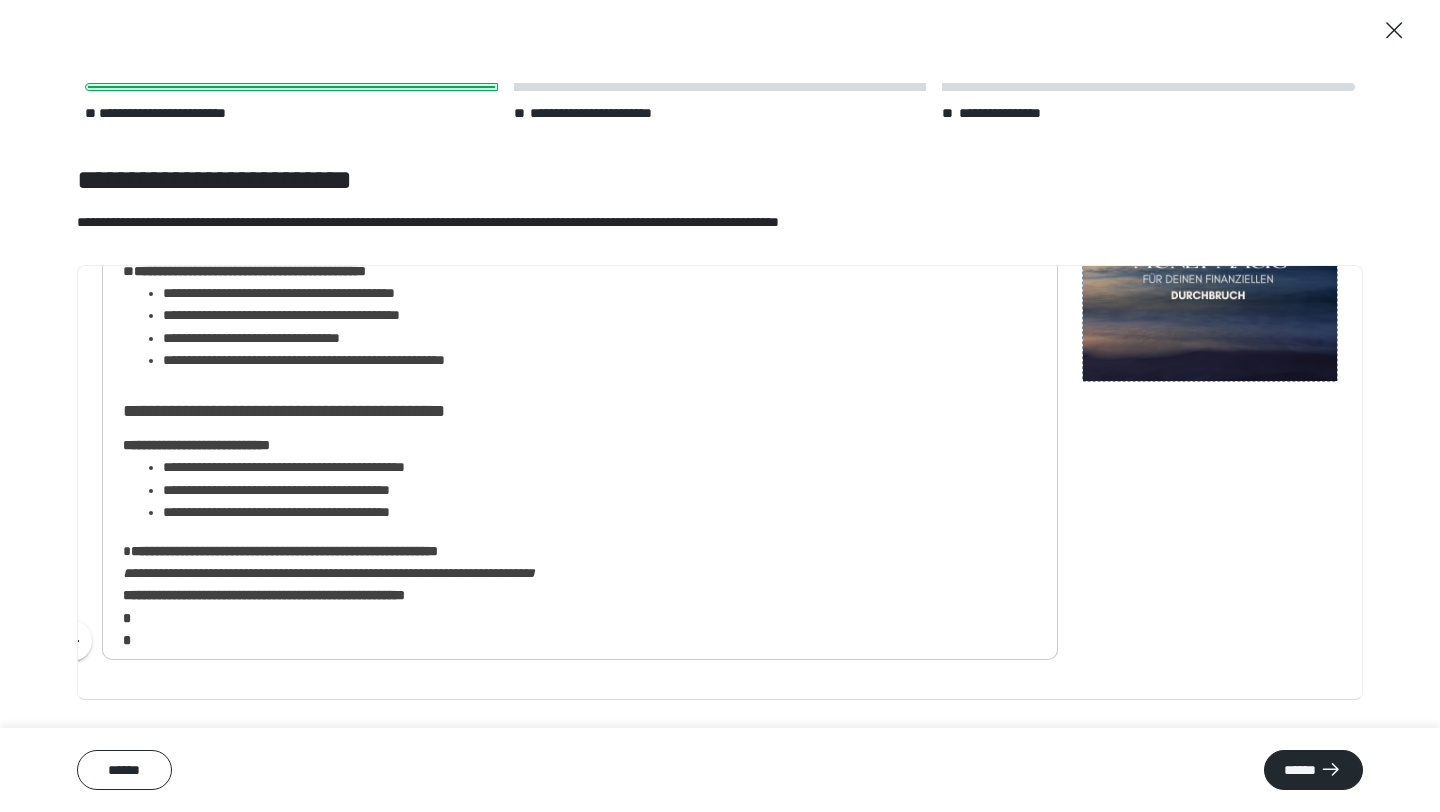scroll, scrollTop: 1734, scrollLeft: 0, axis: vertical 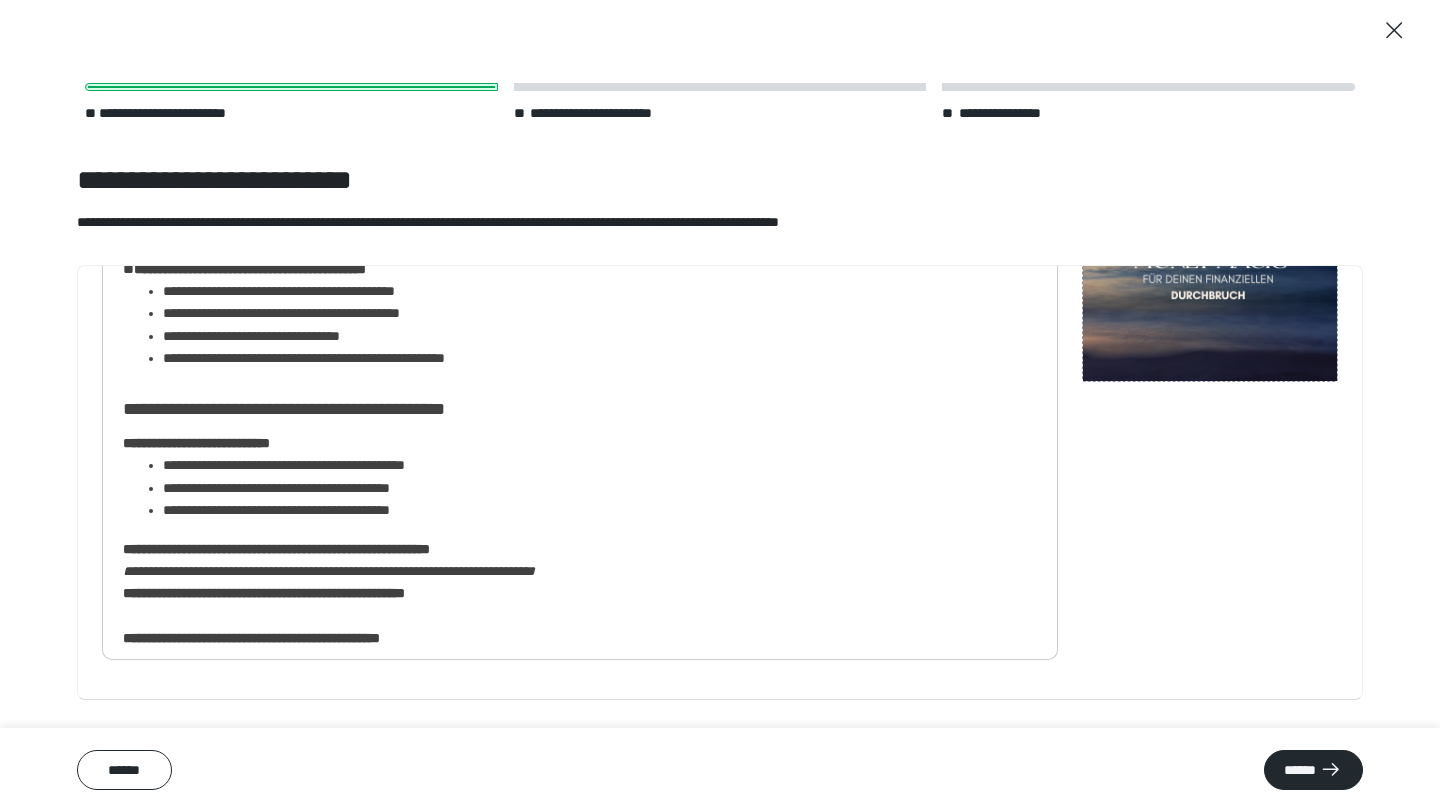 click on "**********" at bounding box center [251, 638] 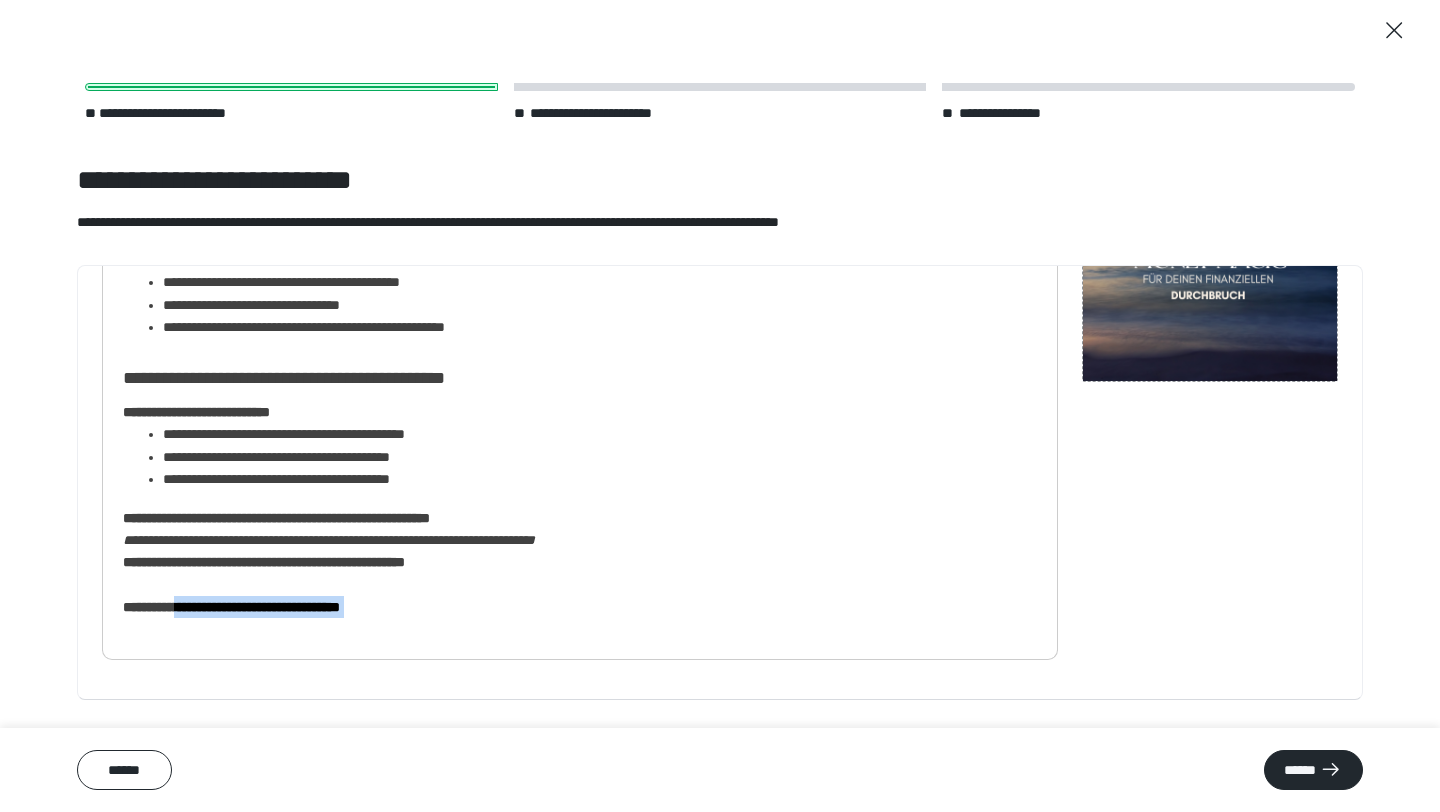 scroll, scrollTop: 1777, scrollLeft: 0, axis: vertical 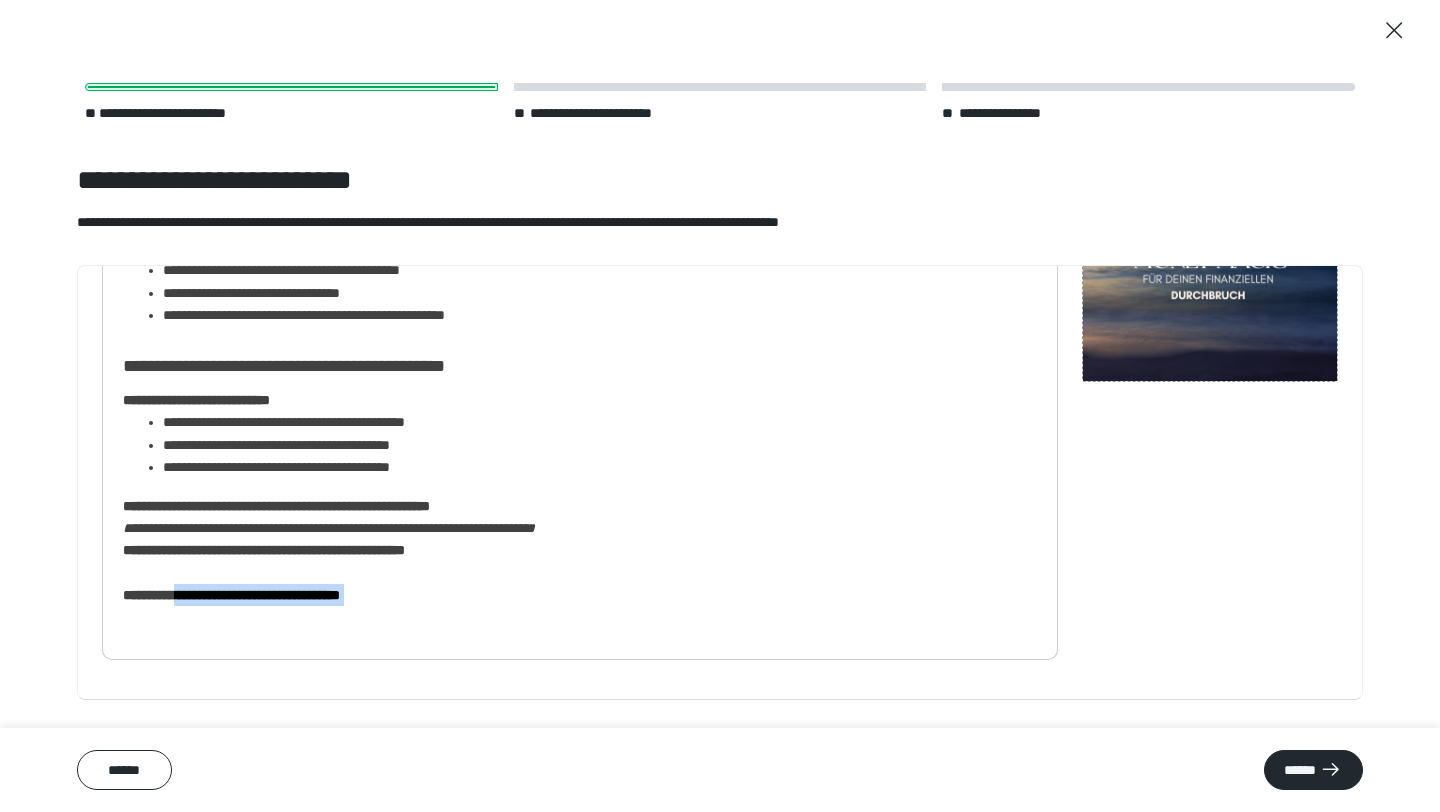 drag, startPoint x: 191, startPoint y: 642, endPoint x: 141, endPoint y: 642, distance: 50 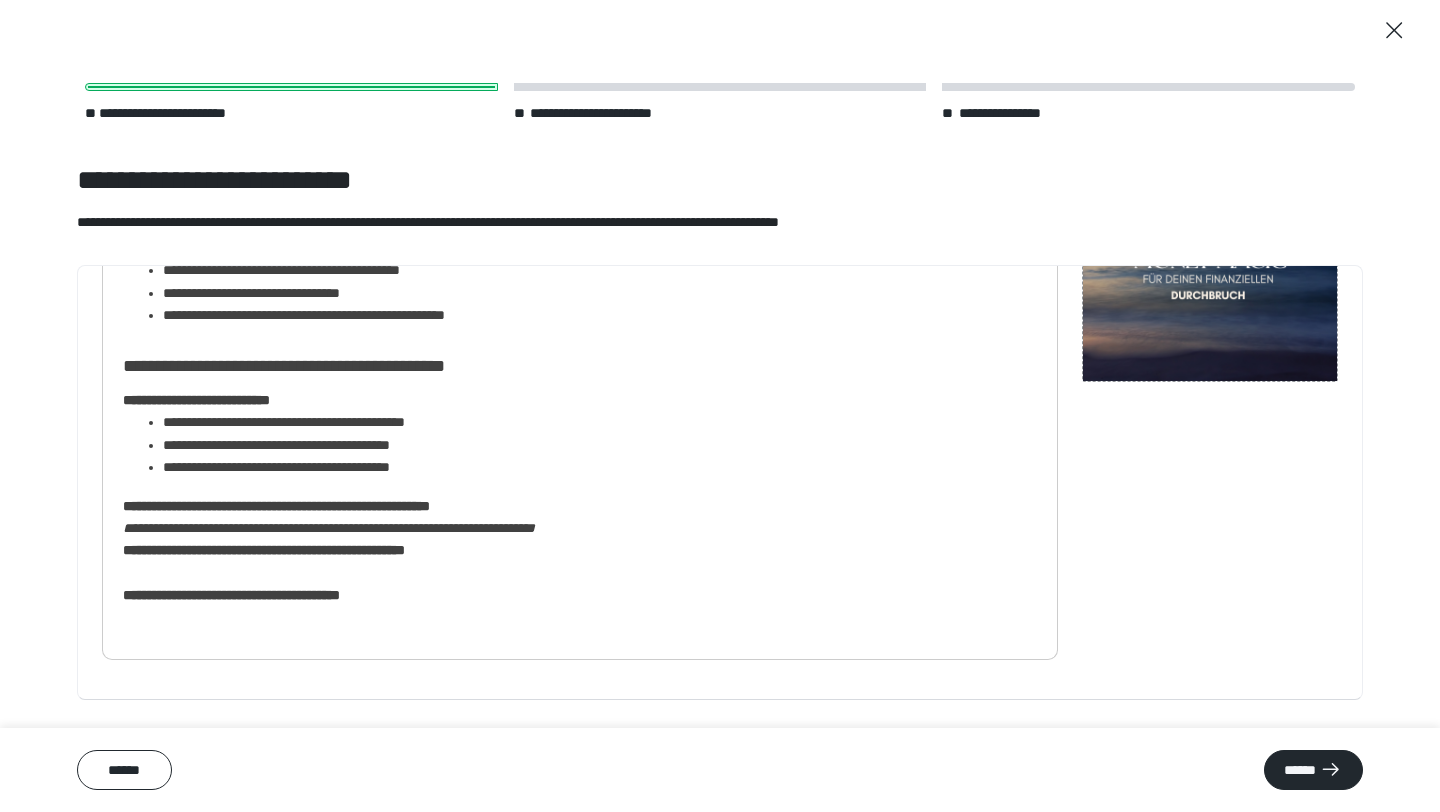 click on "**********" at bounding box center [231, 595] 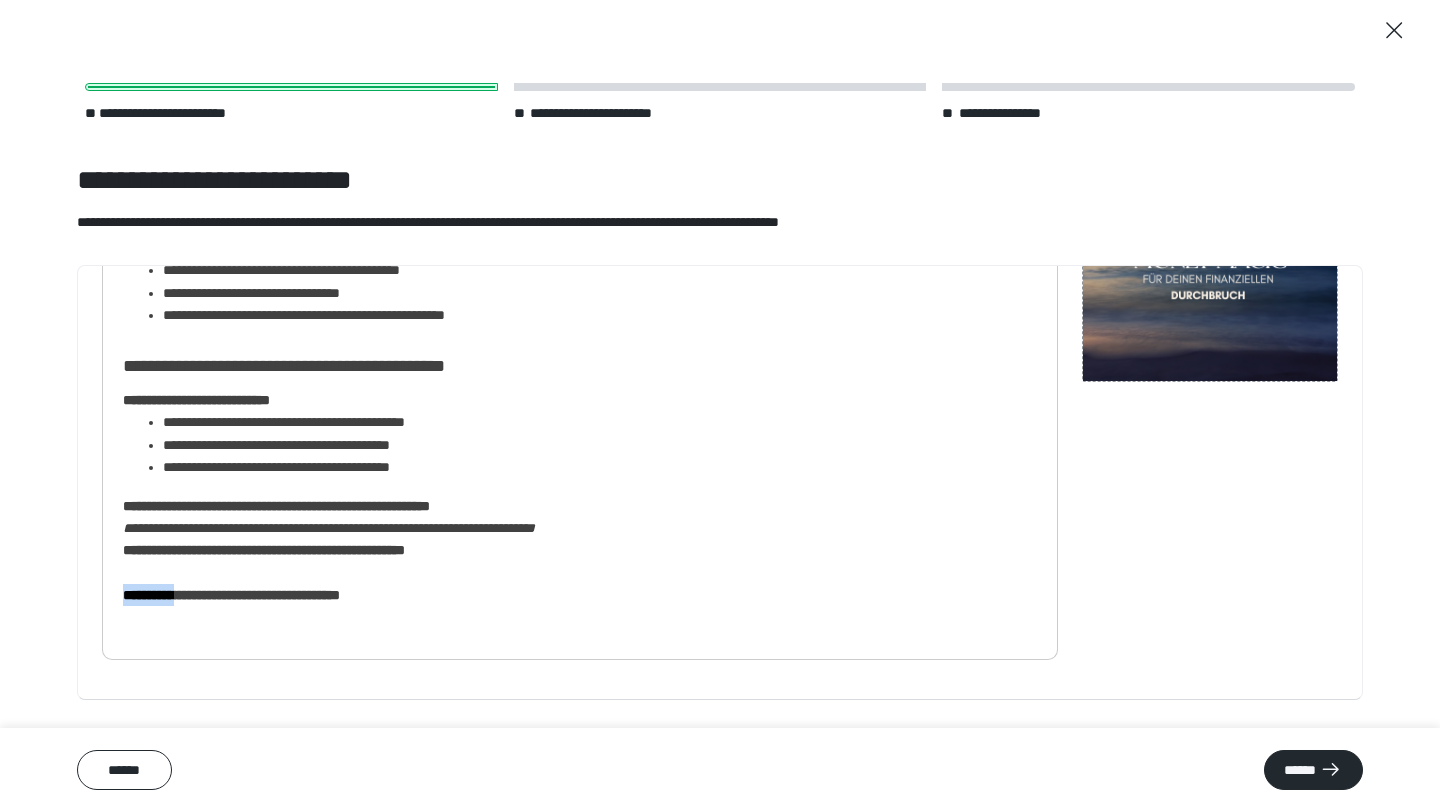 drag, startPoint x: 192, startPoint y: 596, endPoint x: 119, endPoint y: 596, distance: 73 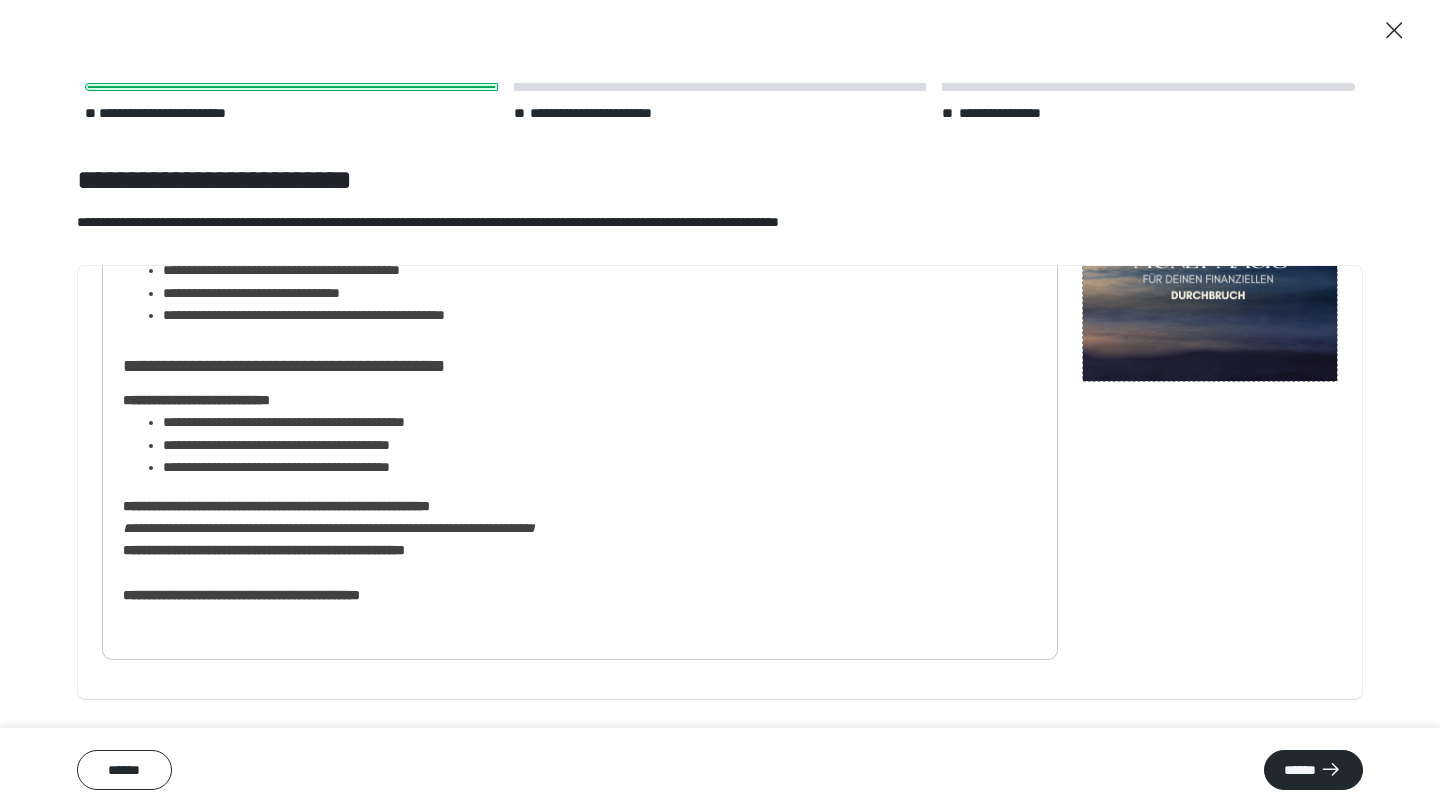 click on "**********" at bounding box center (241, 595) 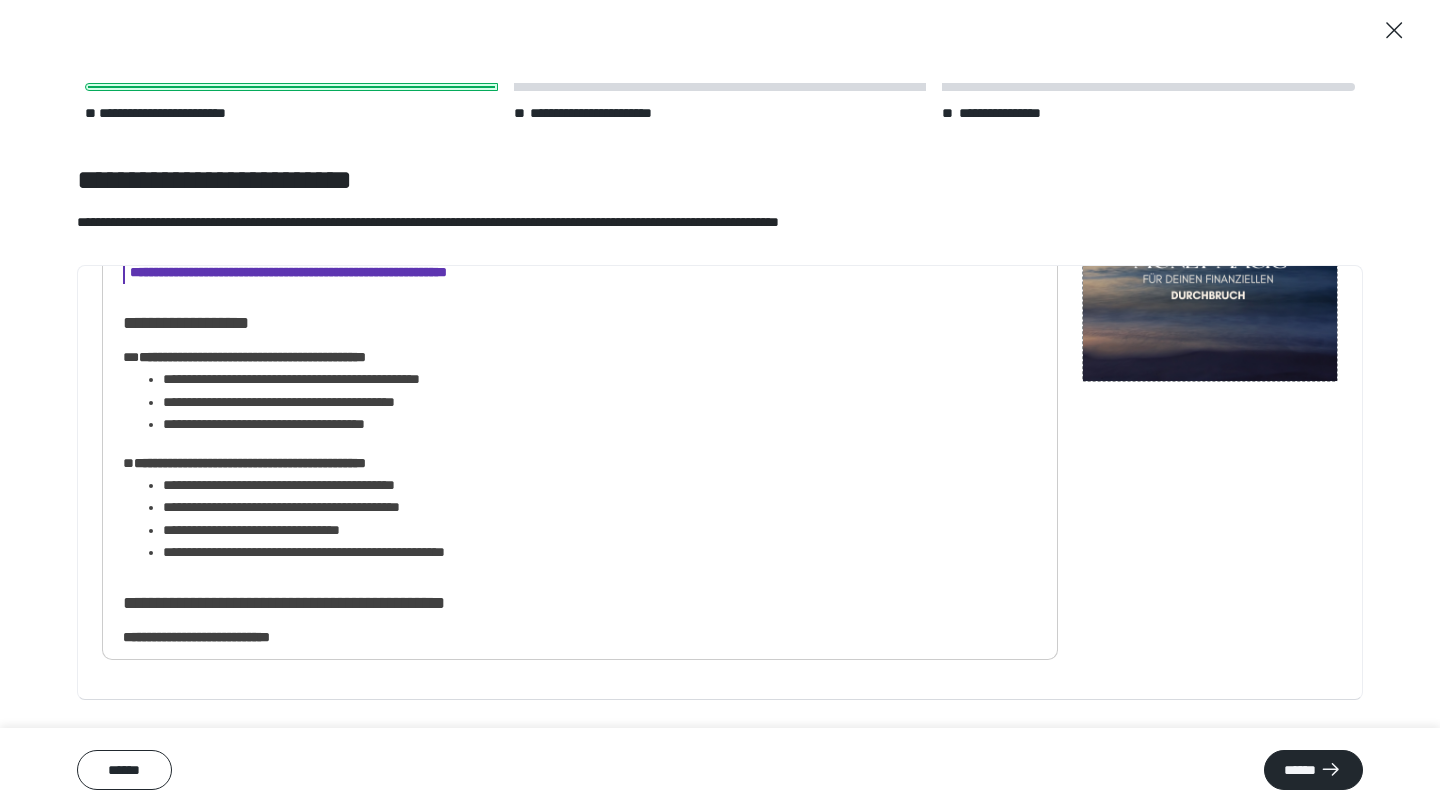 scroll, scrollTop: 1537, scrollLeft: 0, axis: vertical 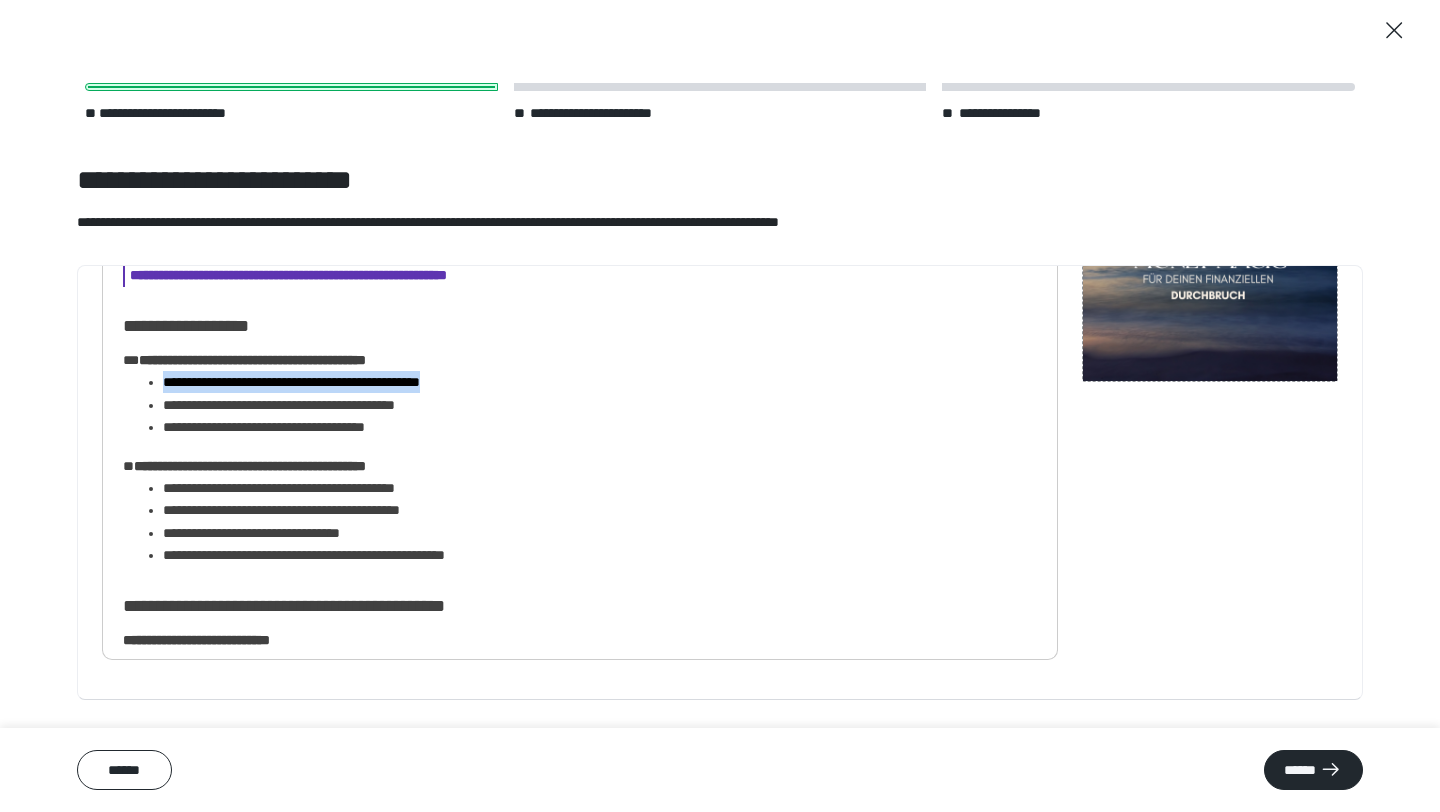 drag, startPoint x: 504, startPoint y: 386, endPoint x: 163, endPoint y: 380, distance: 341.0528 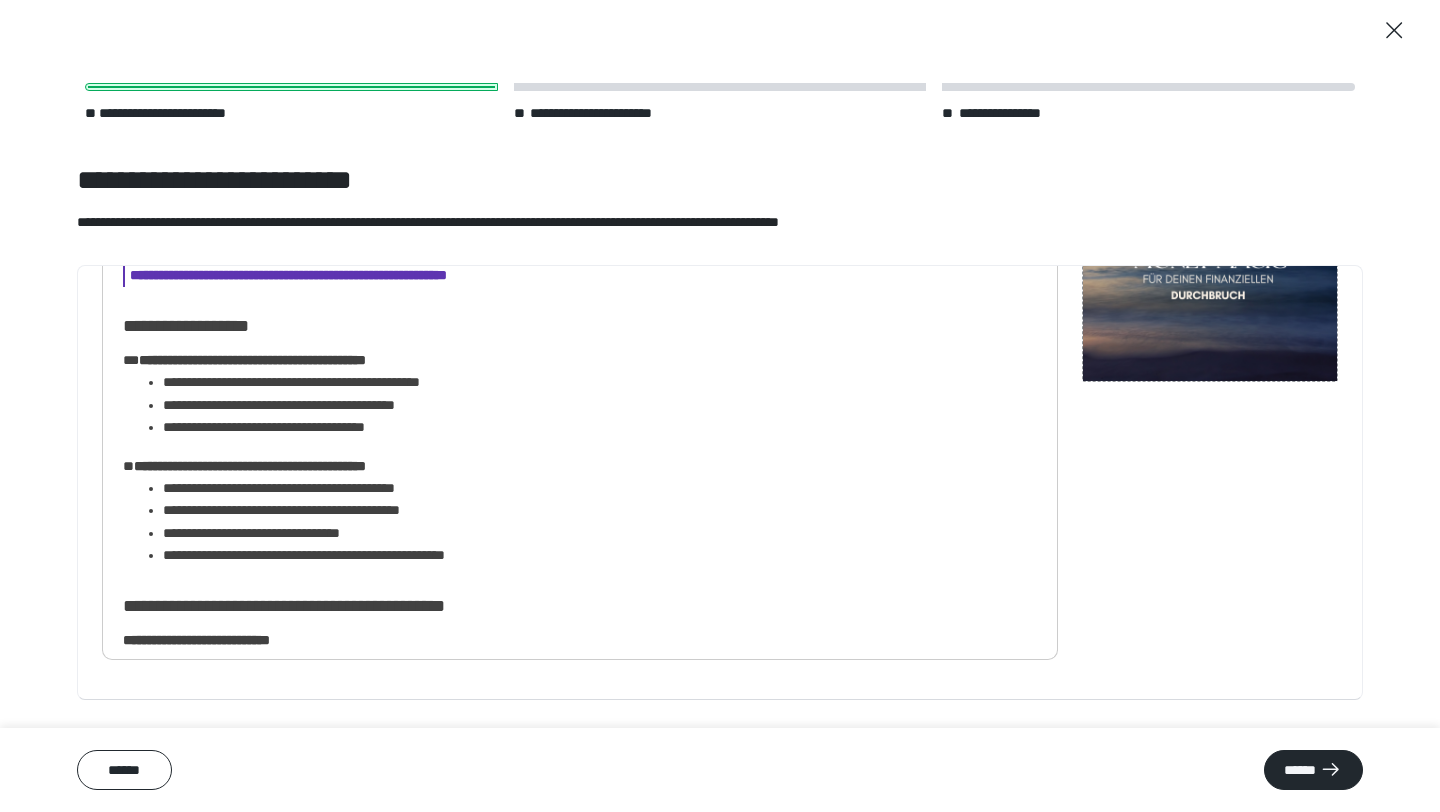 click on "**********" at bounding box center (580, -198) 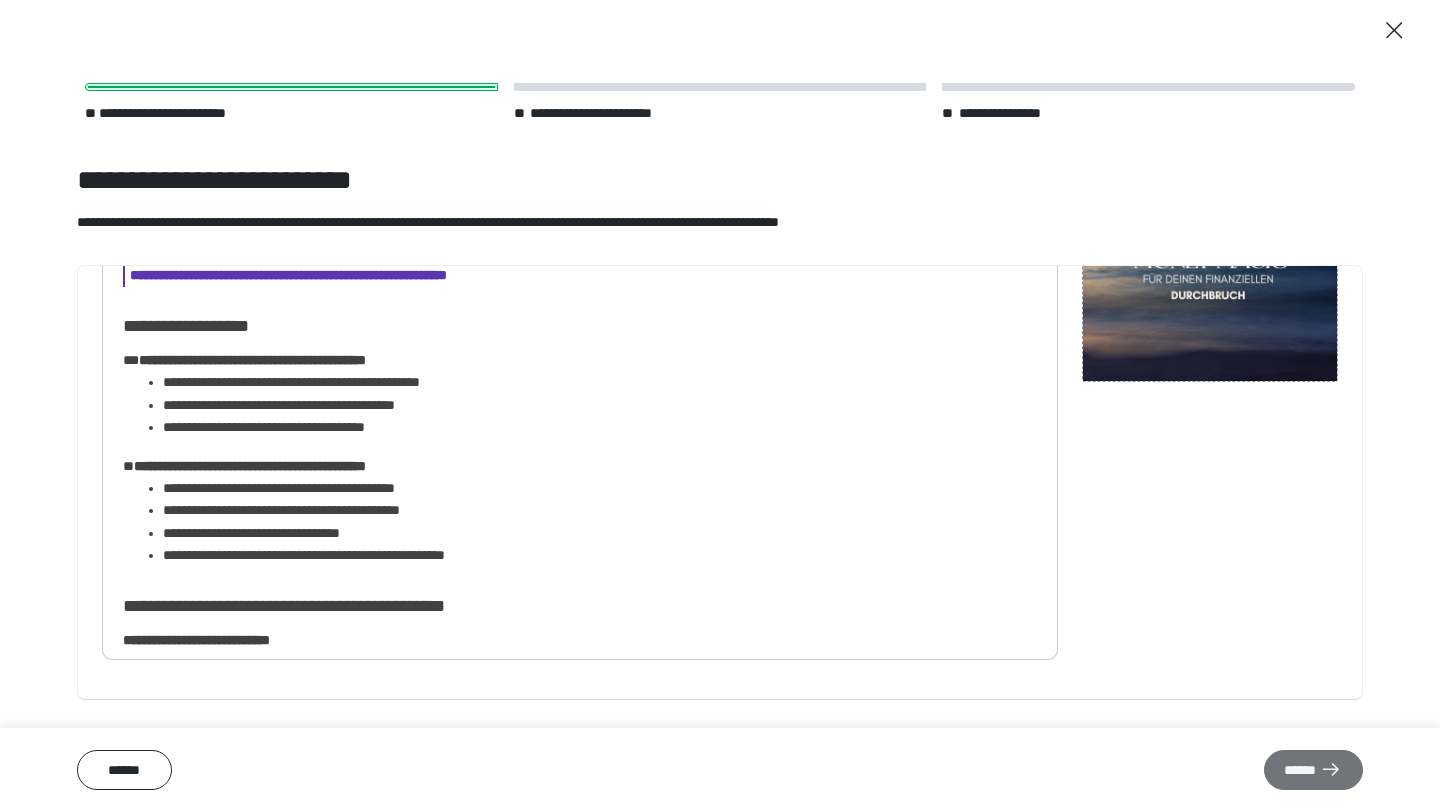 click on "******" at bounding box center (1313, 770) 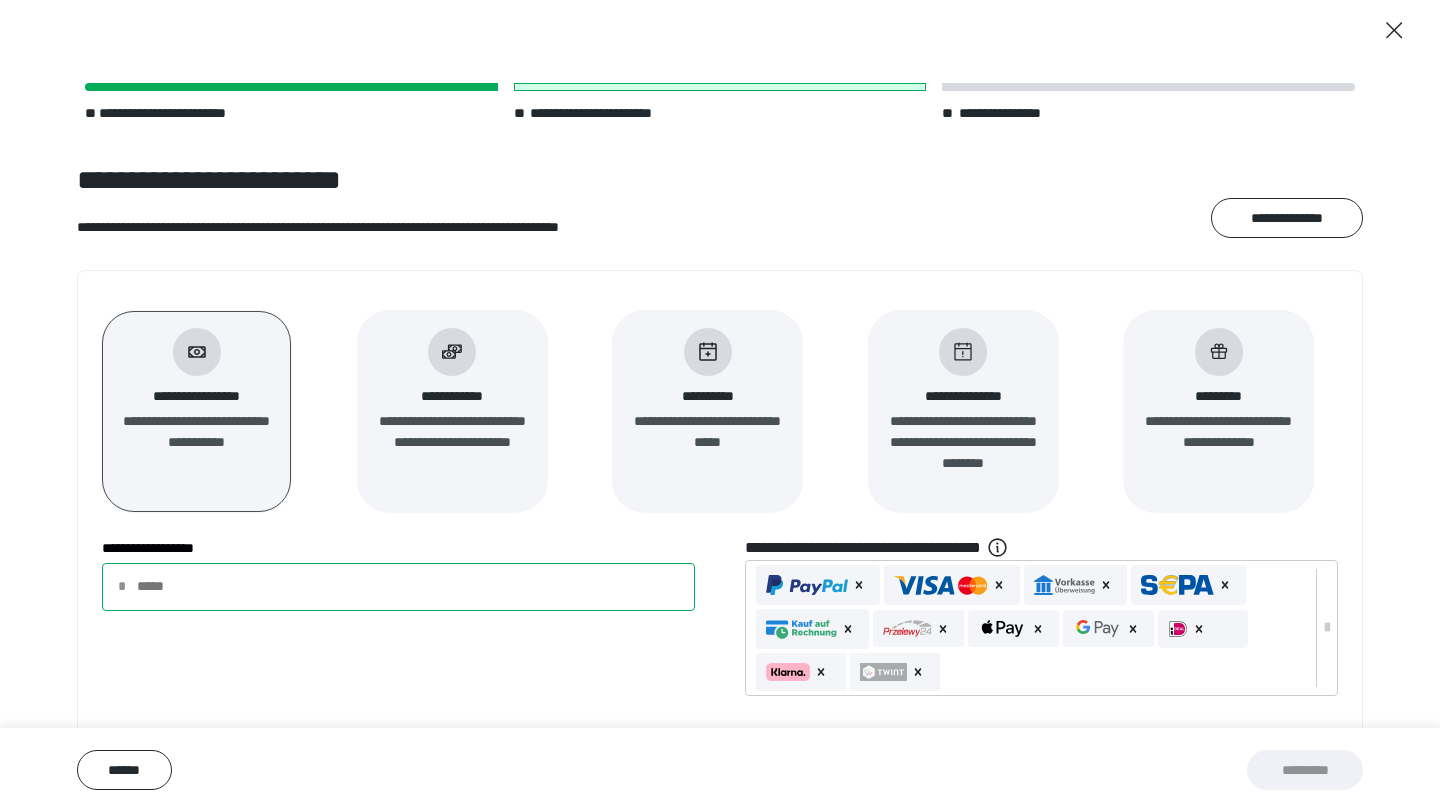 click on "**********" at bounding box center (398, 587) 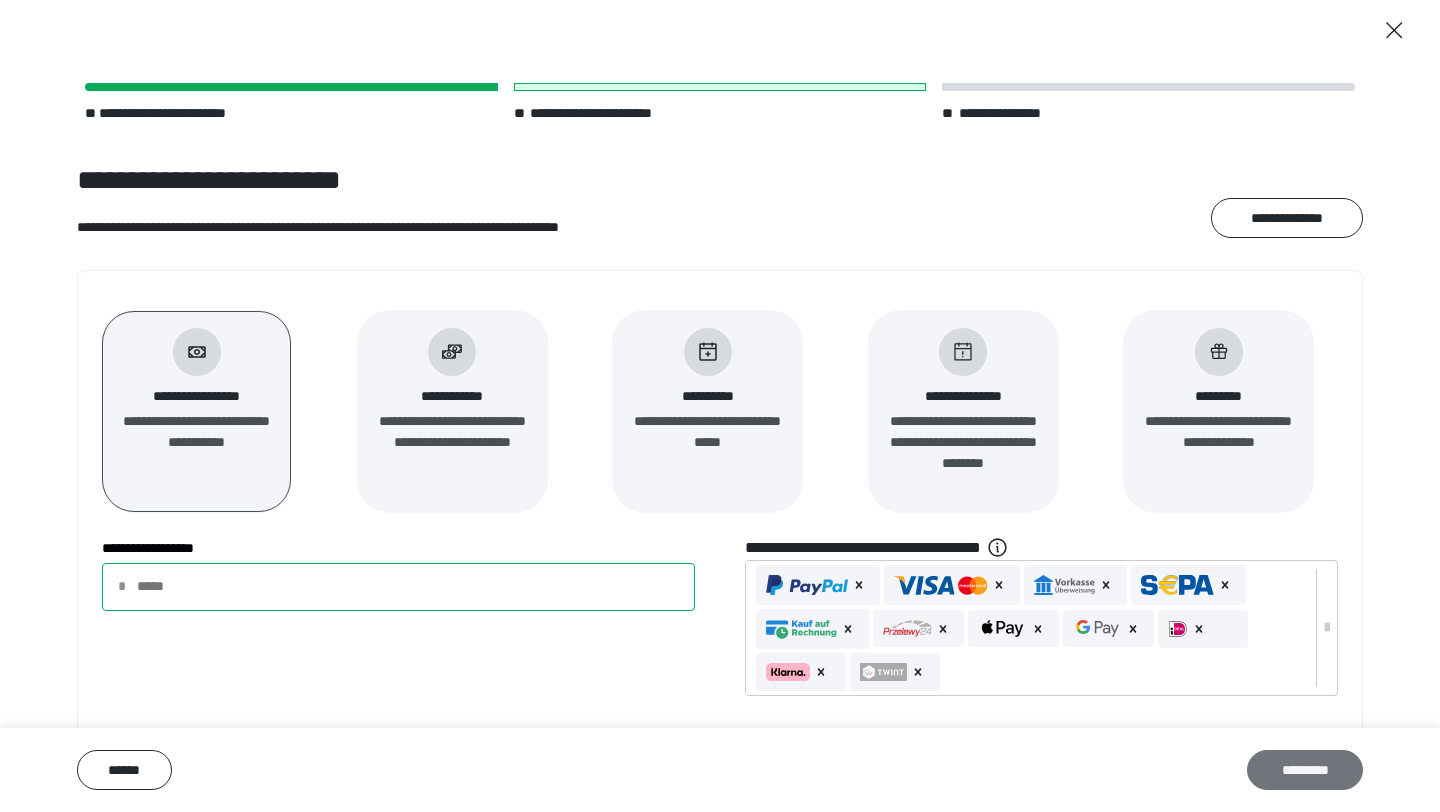 type on "**" 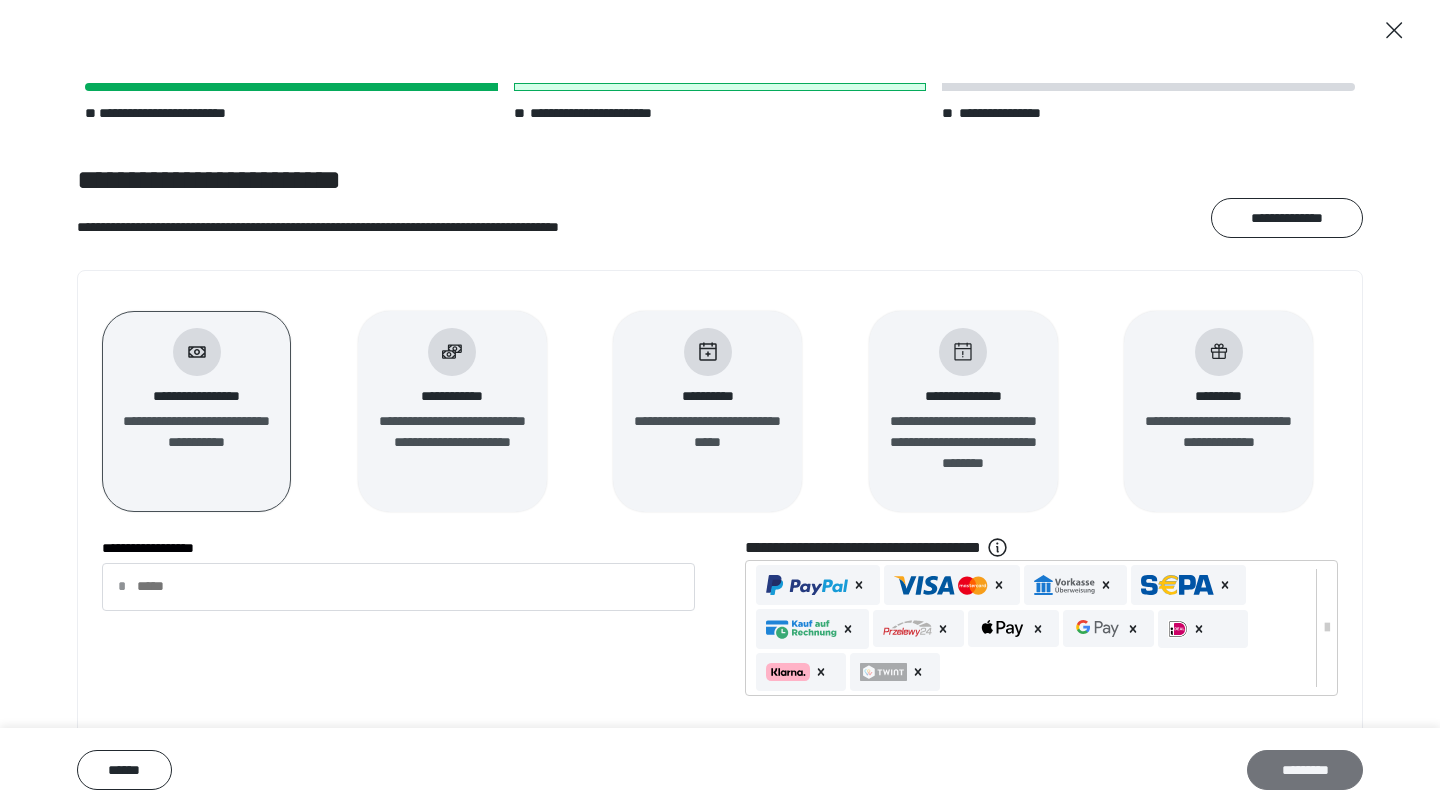 click on "*********" at bounding box center (1305, 770) 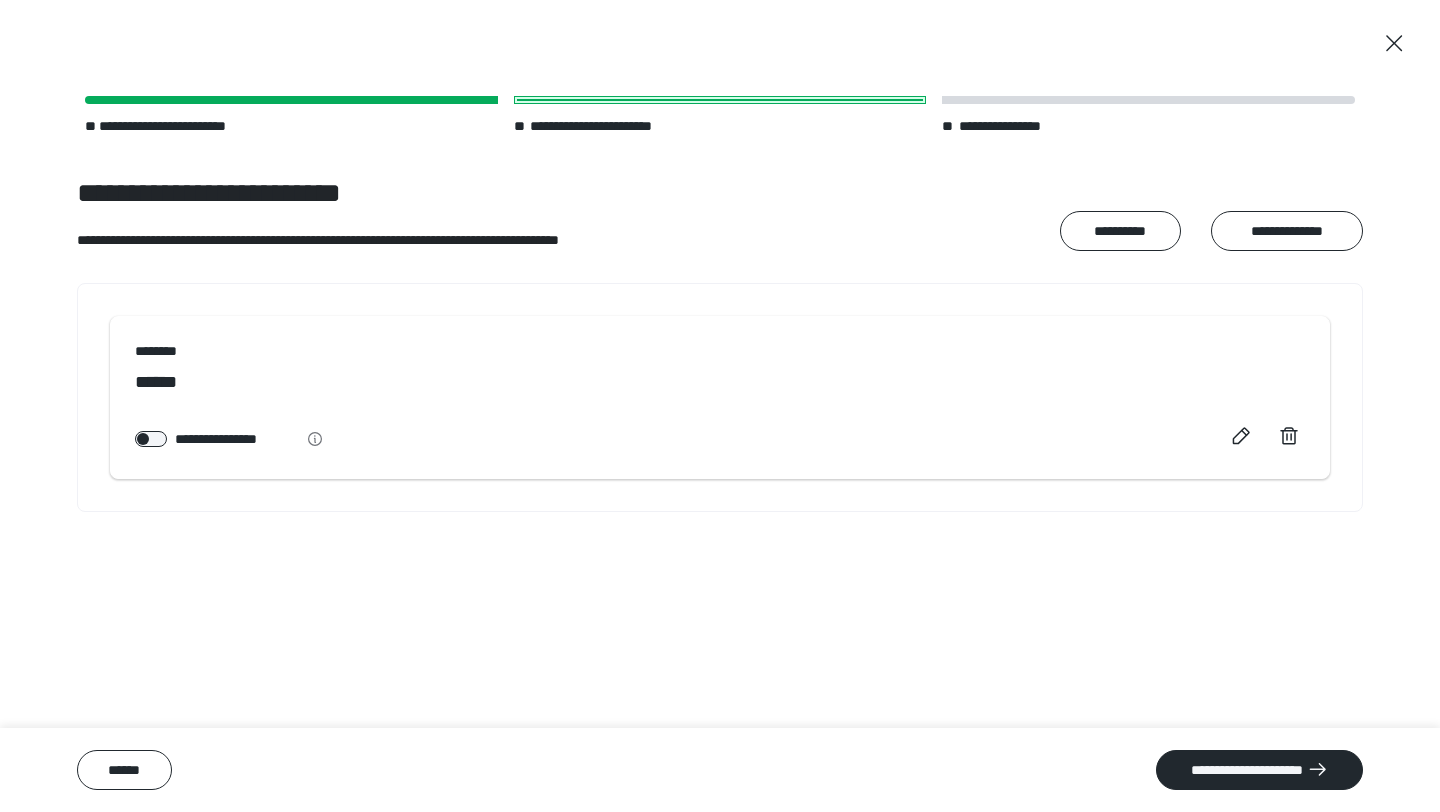 scroll, scrollTop: 0, scrollLeft: 0, axis: both 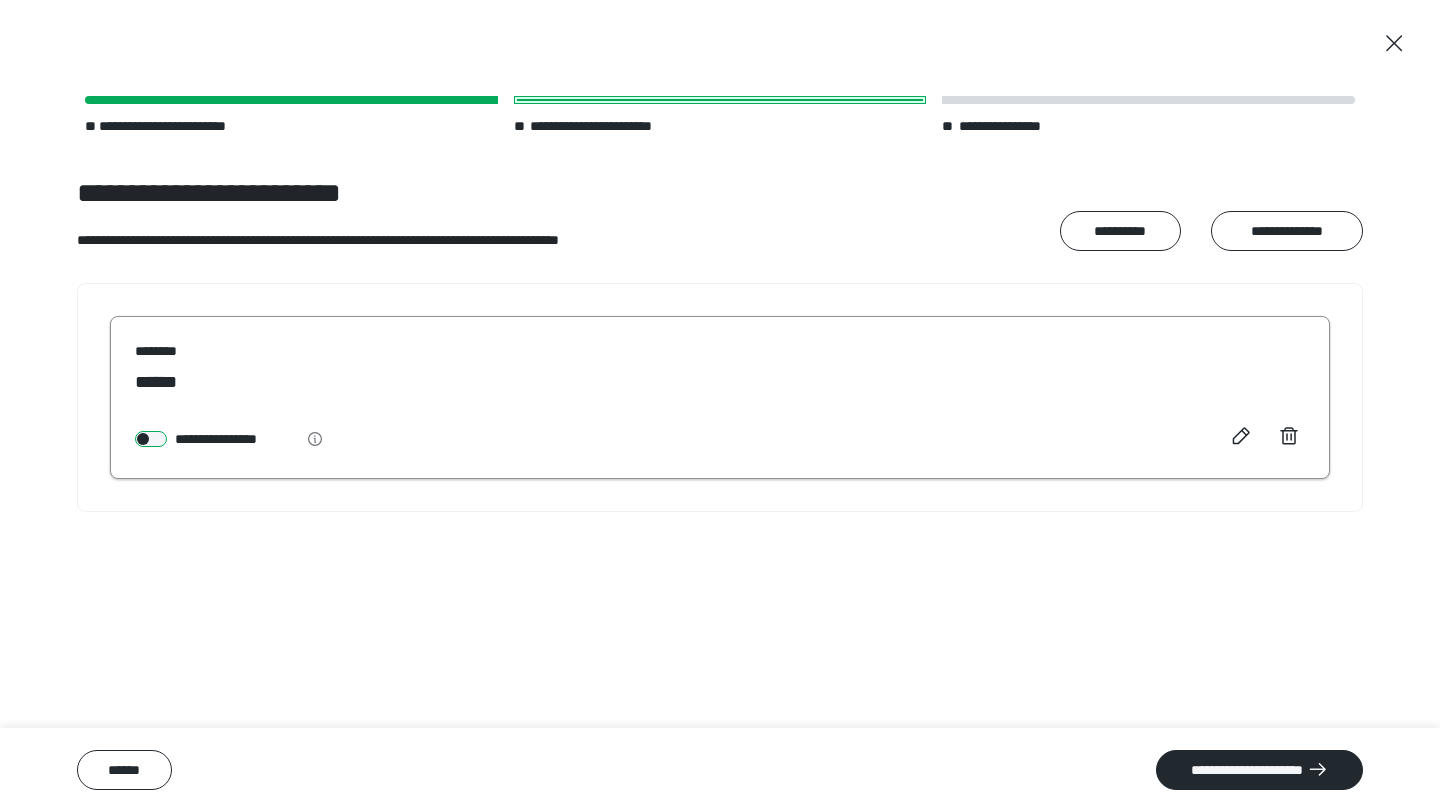 click at bounding box center [151, 439] 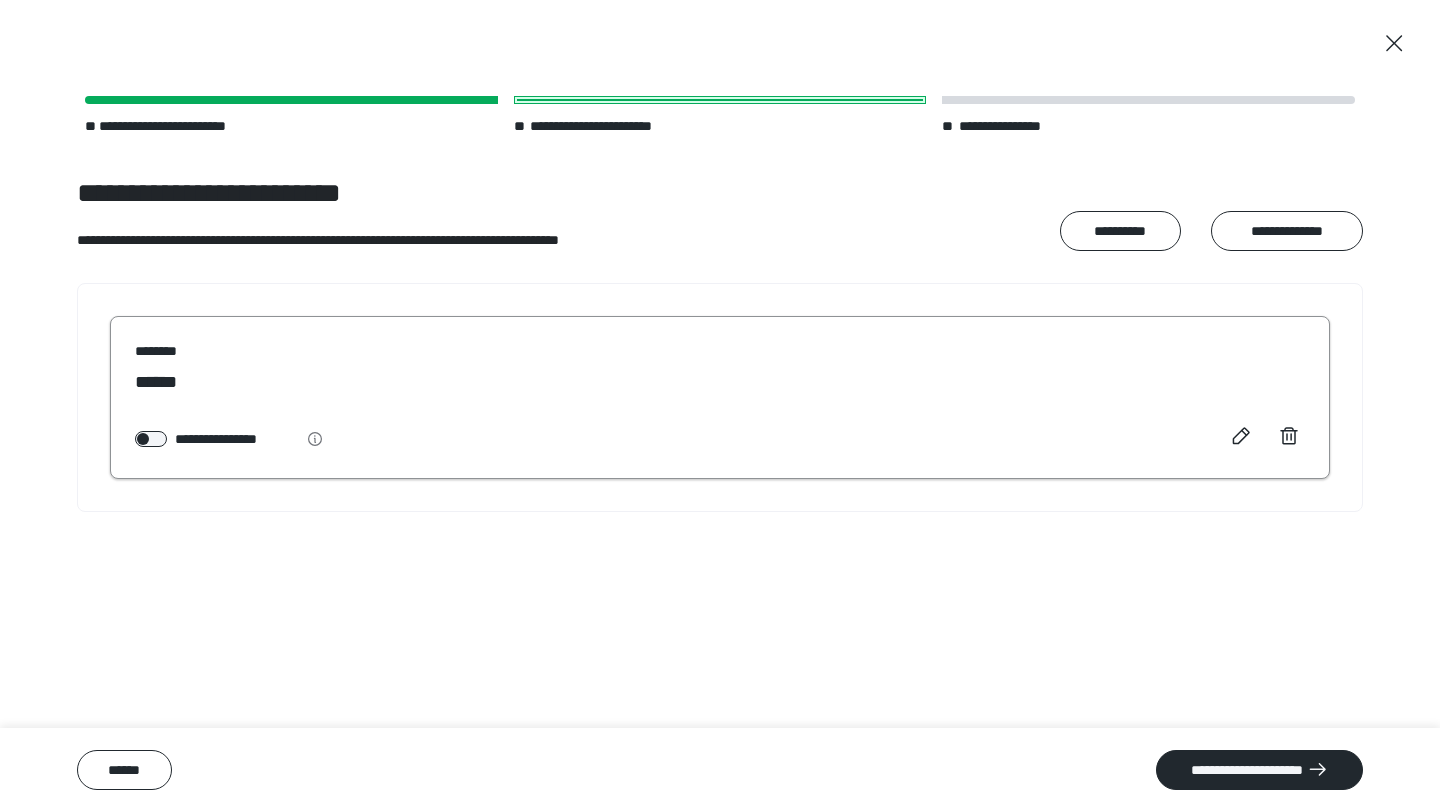 click on "**********" at bounding box center [720, 437] 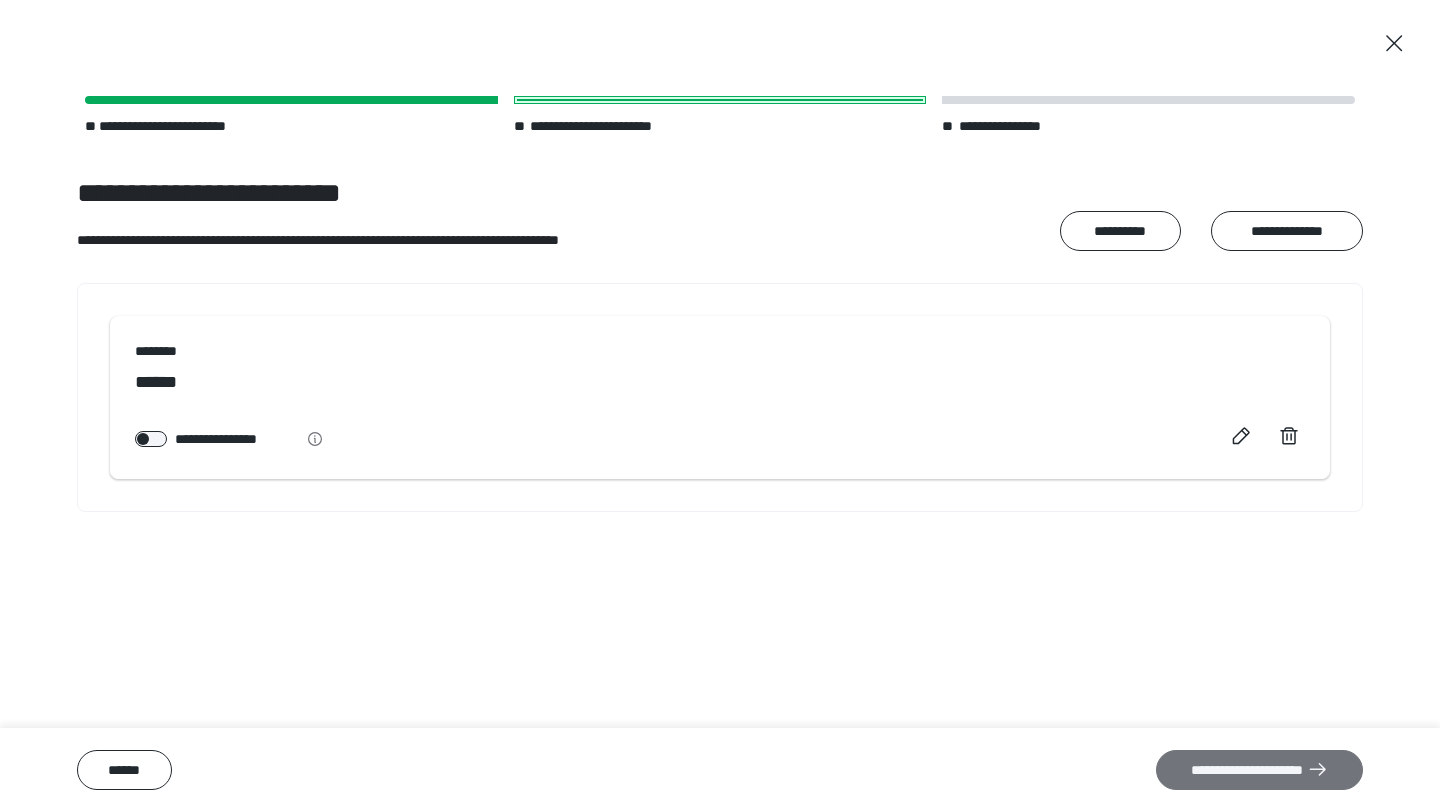 click on "**********" at bounding box center (1259, 770) 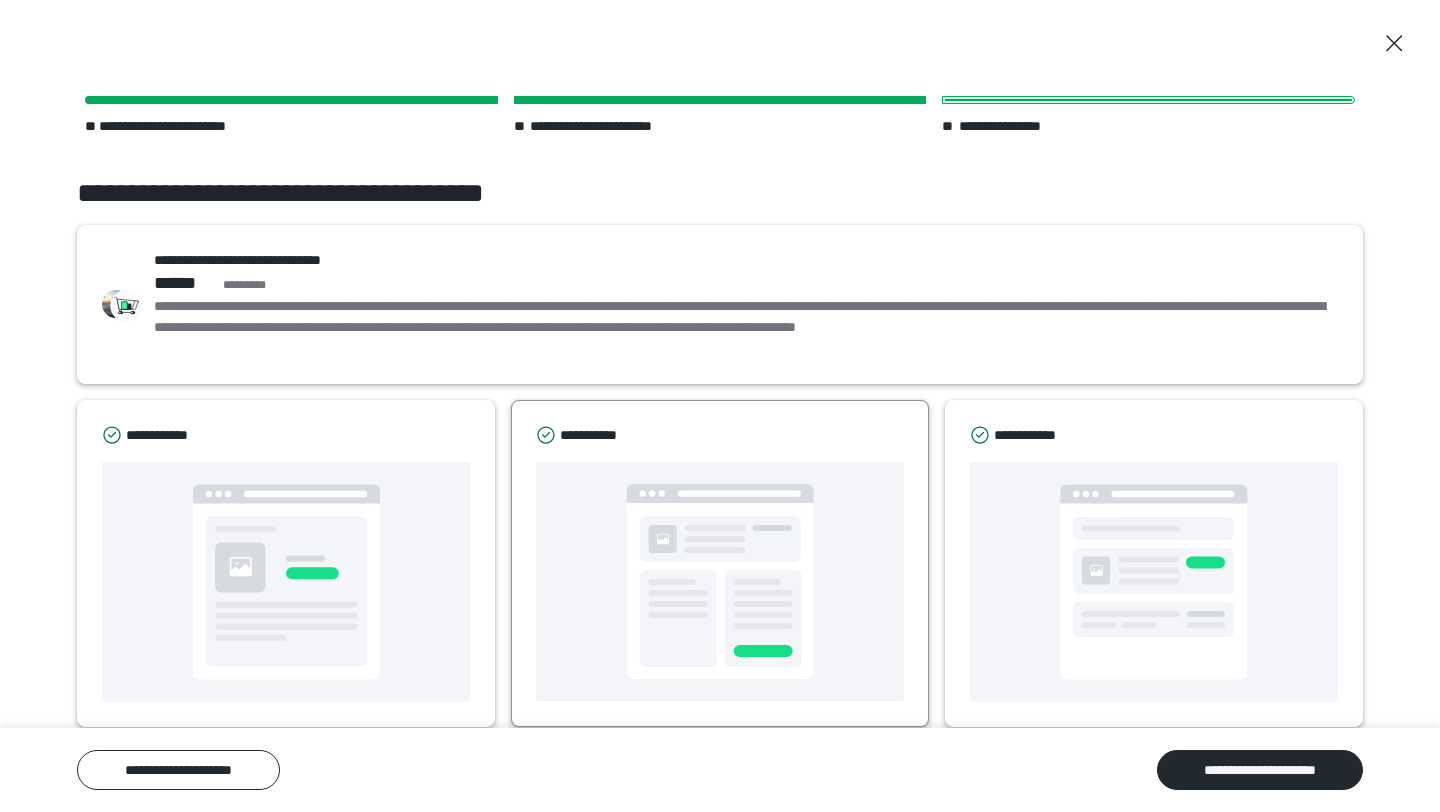scroll, scrollTop: 23, scrollLeft: 0, axis: vertical 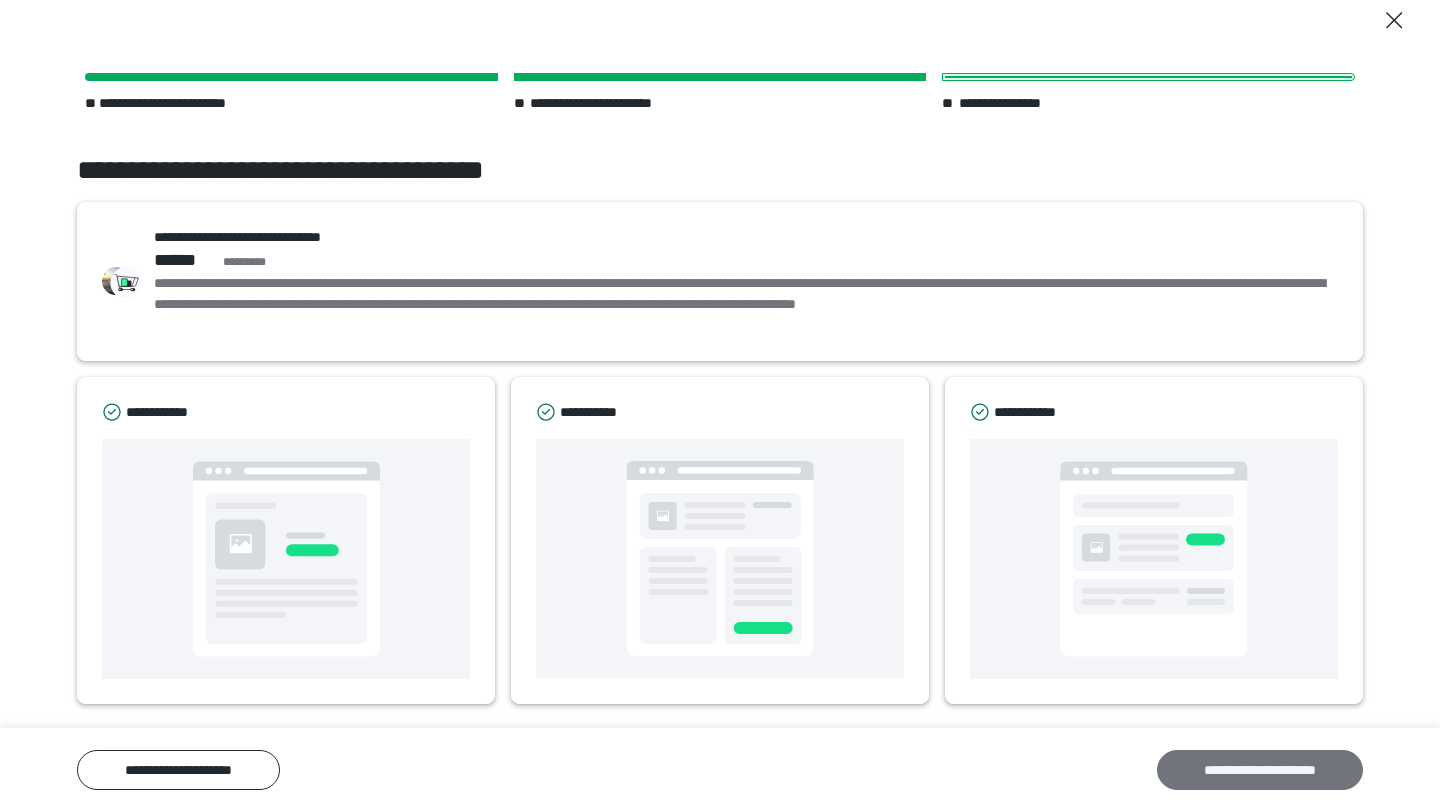 click on "**********" at bounding box center (1260, 770) 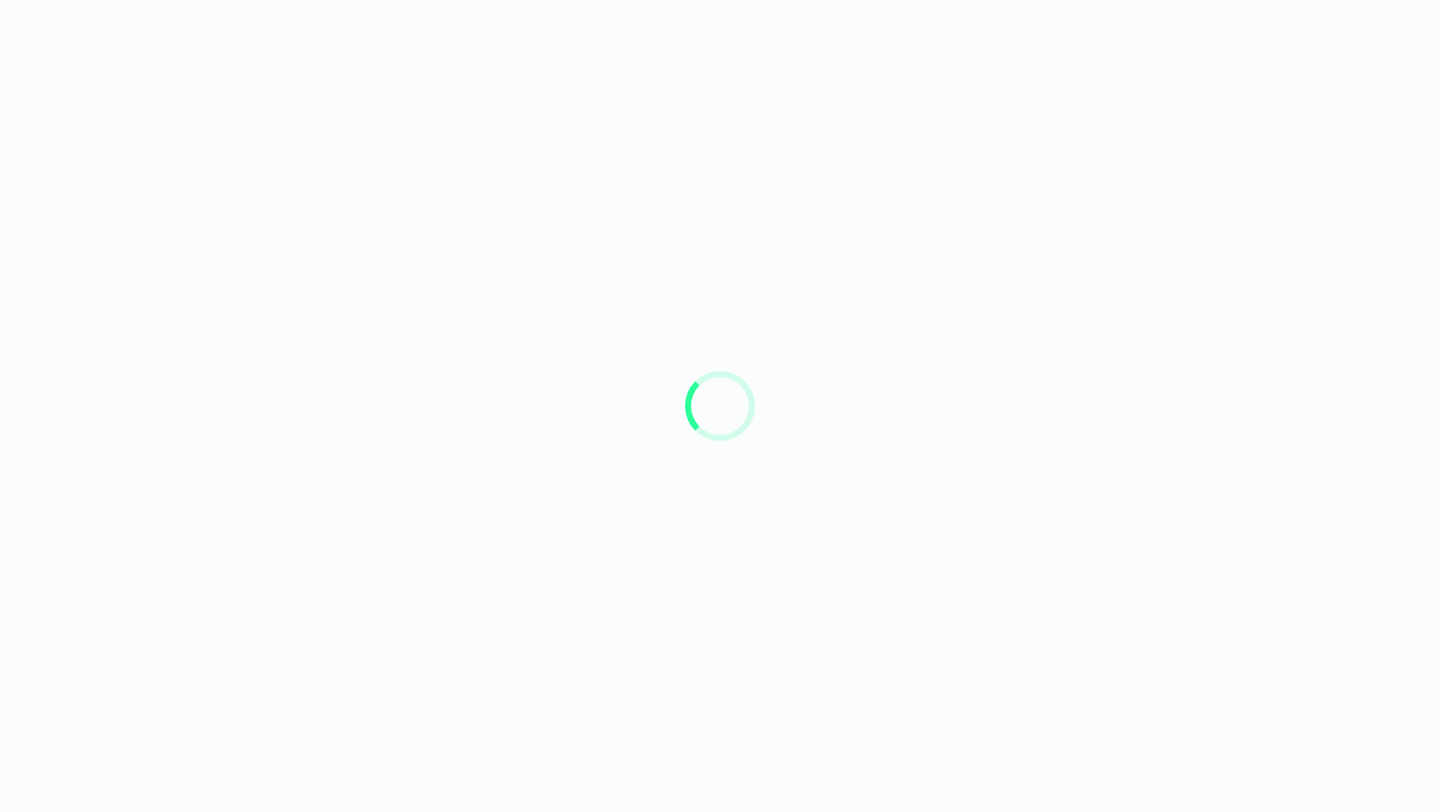 scroll, scrollTop: 0, scrollLeft: 0, axis: both 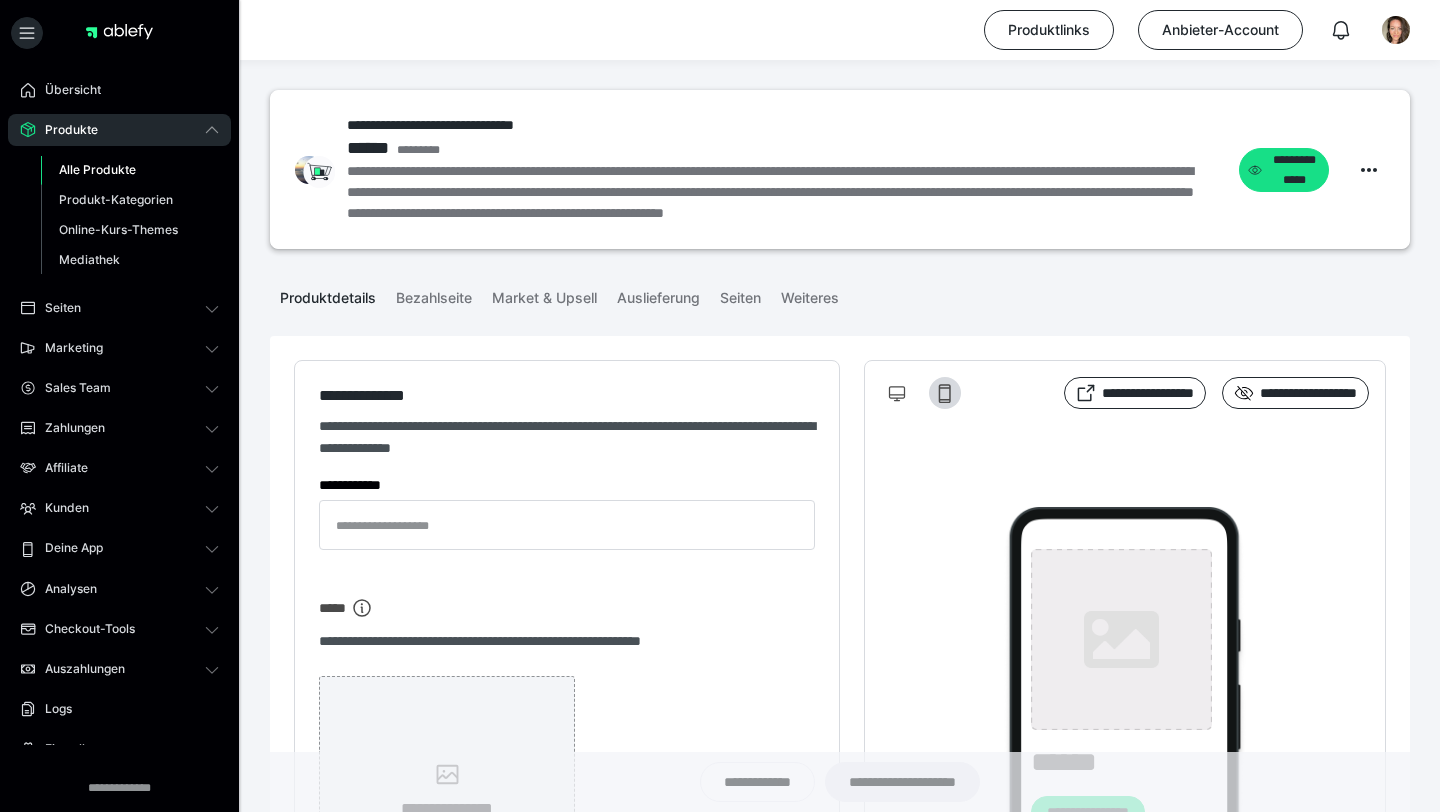 type on "**********" 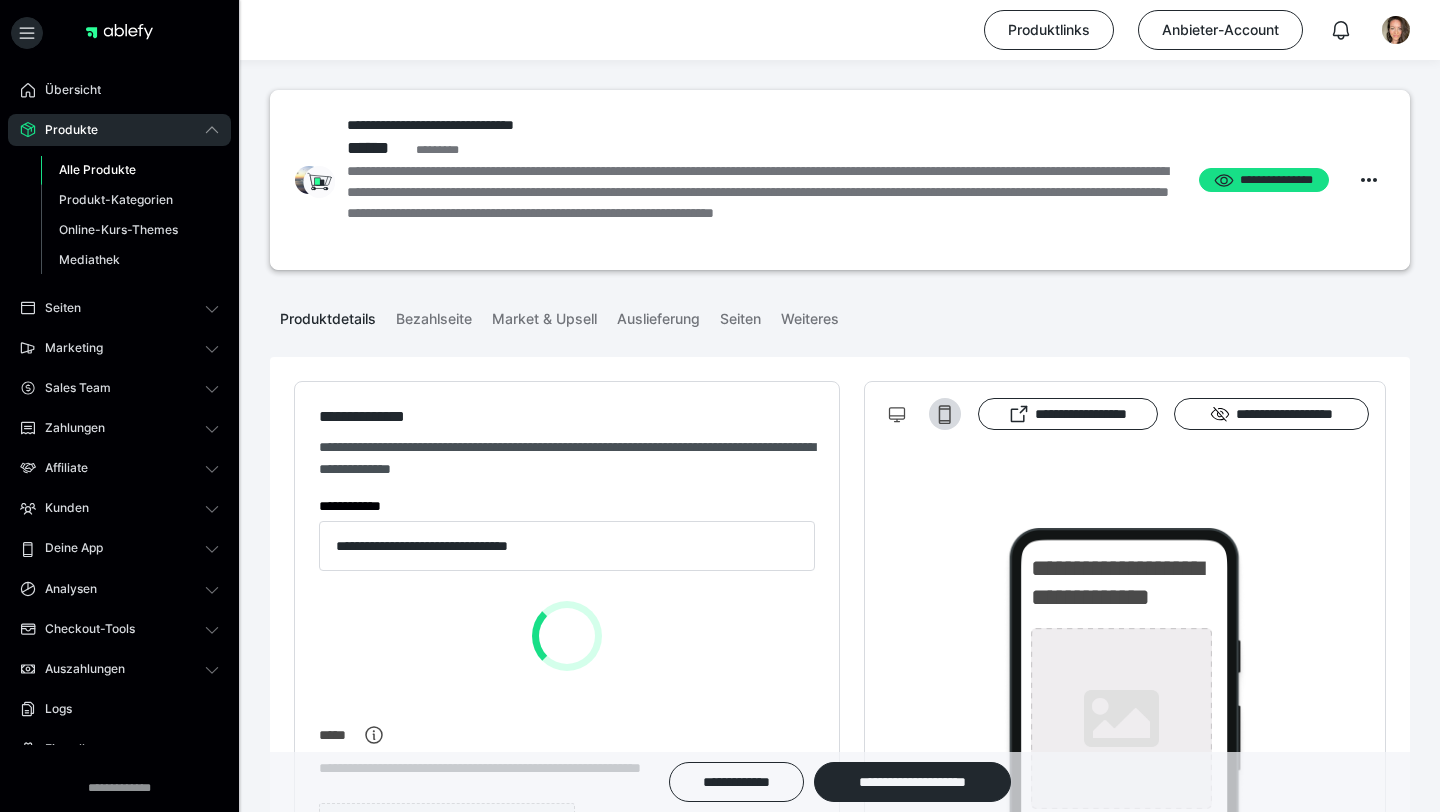 type on "**********" 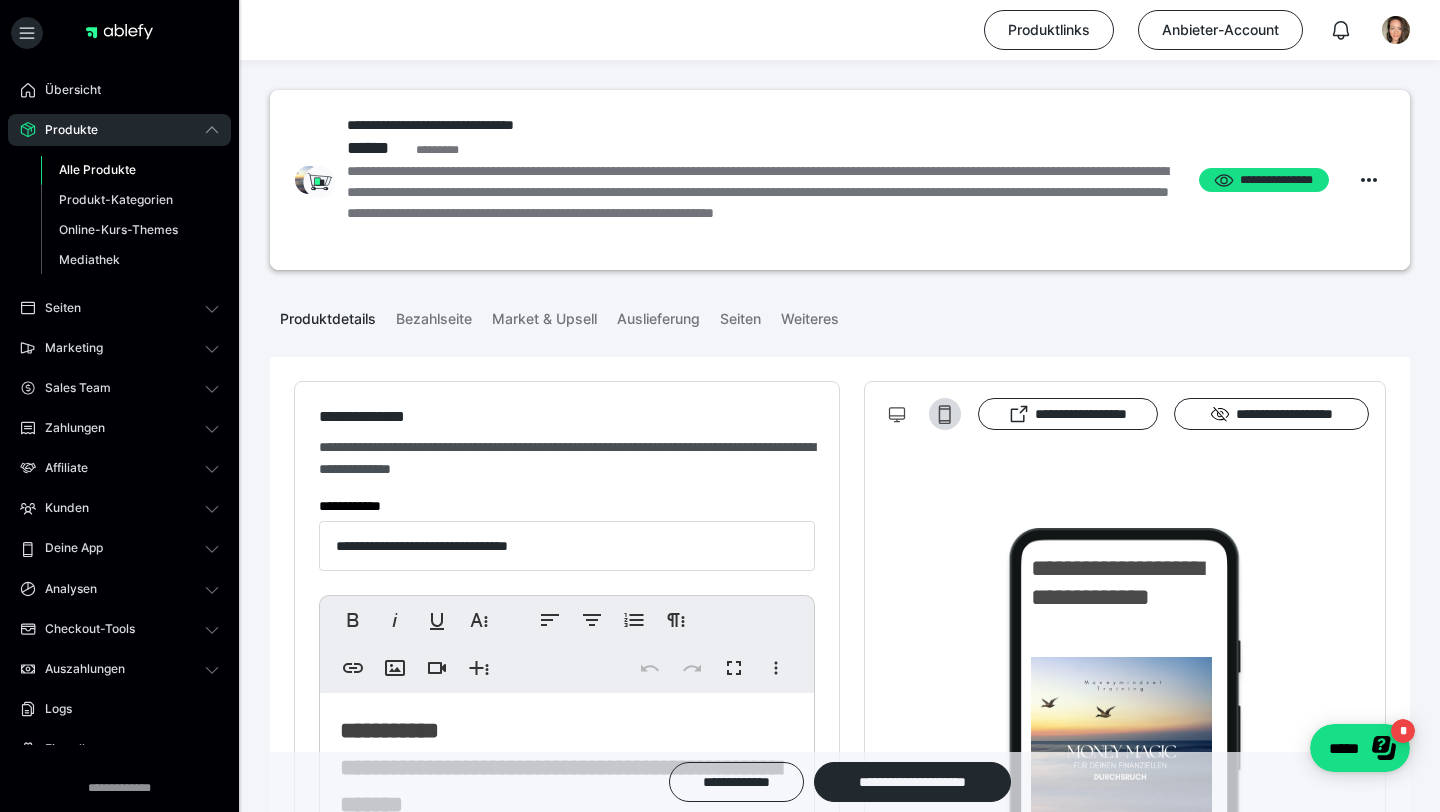 scroll, scrollTop: 0, scrollLeft: 0, axis: both 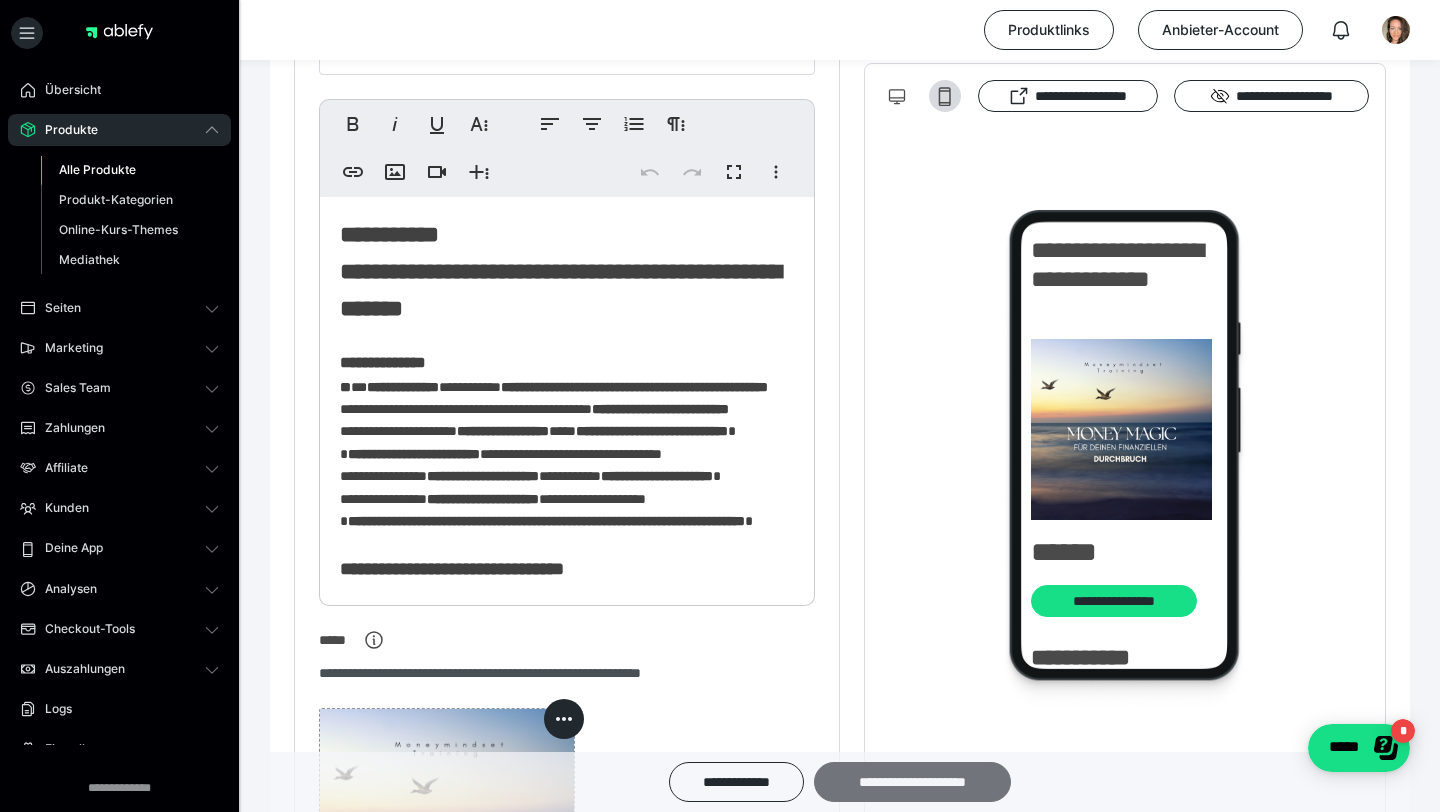 click on "**********" at bounding box center (912, 782) 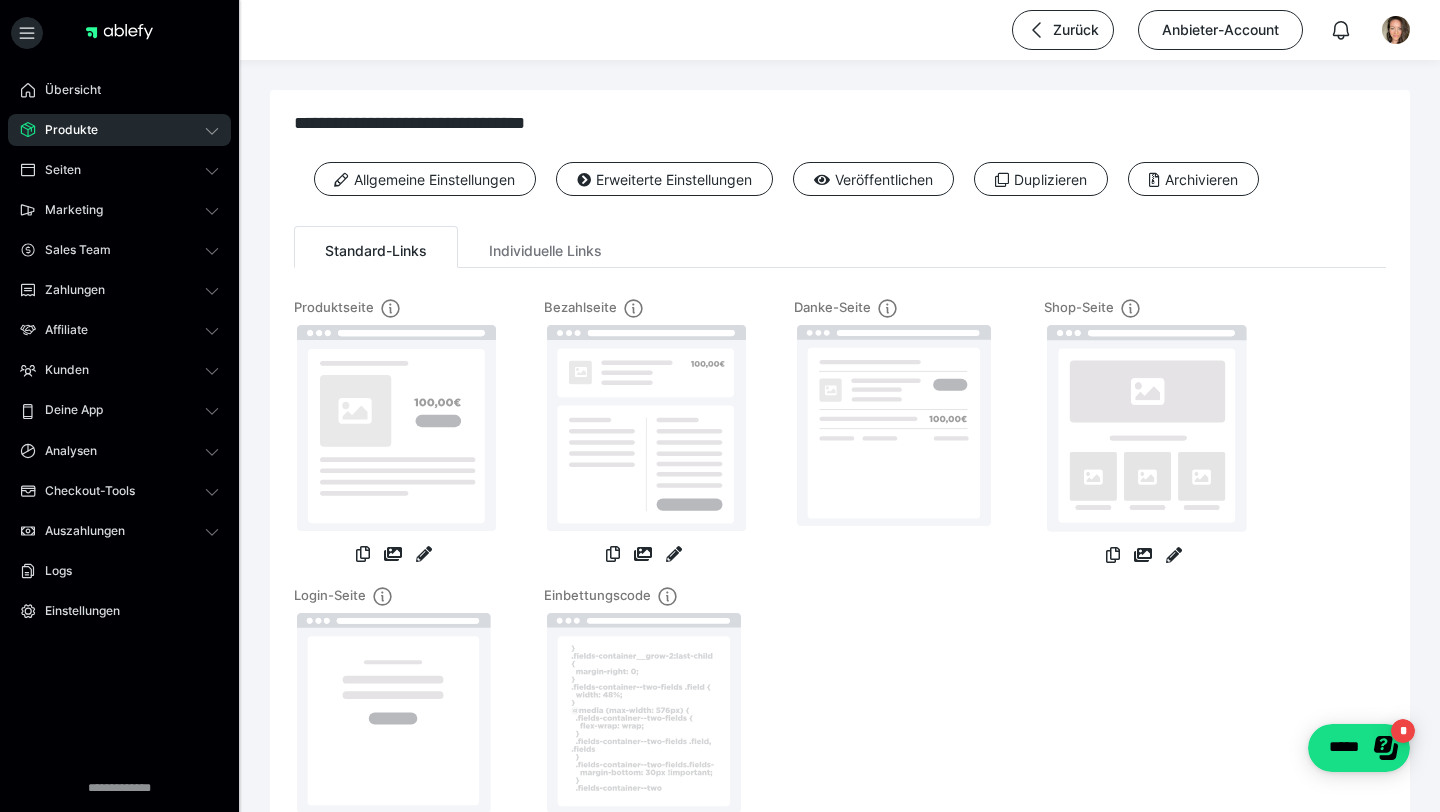 click 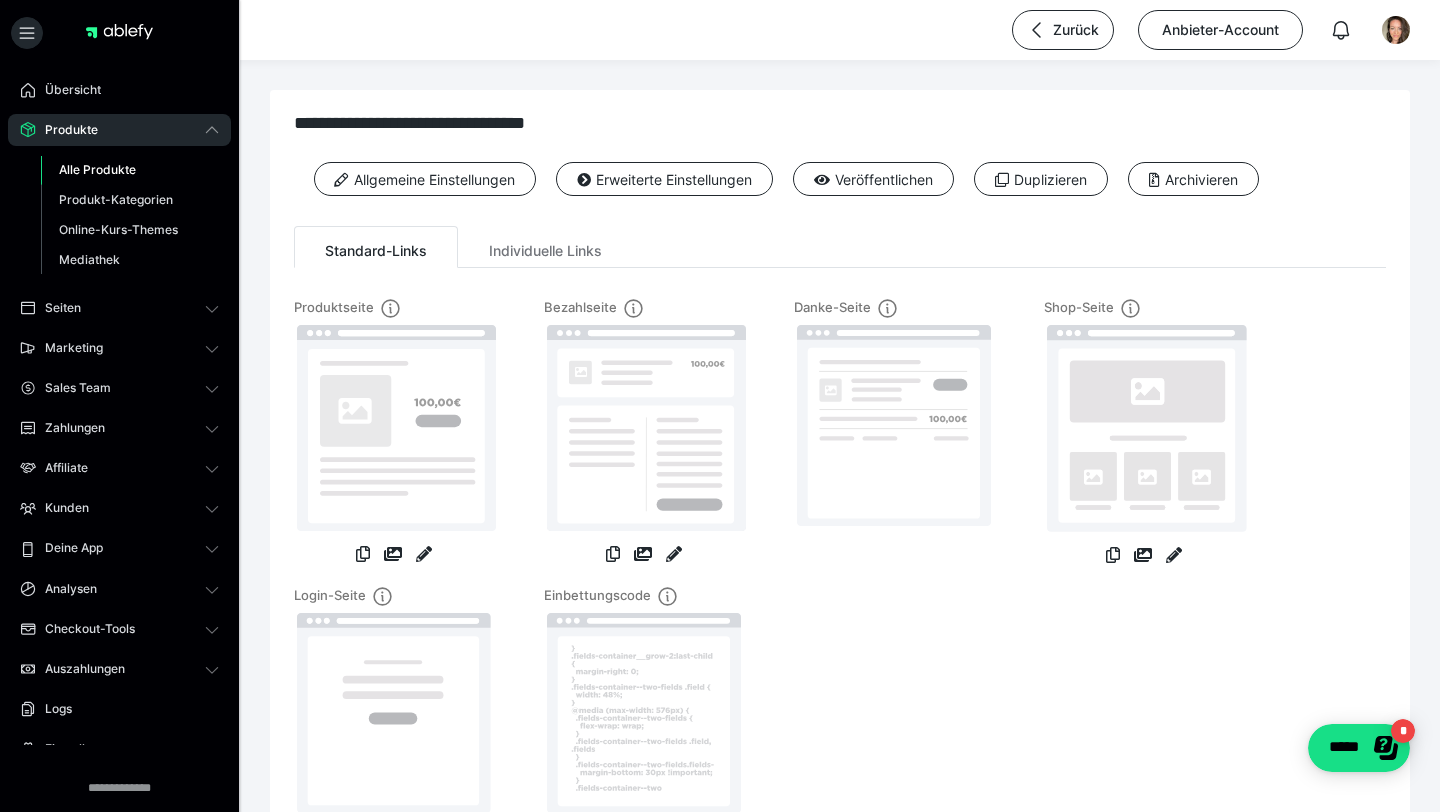 click on "Alle Produkte" at bounding box center [130, 170] 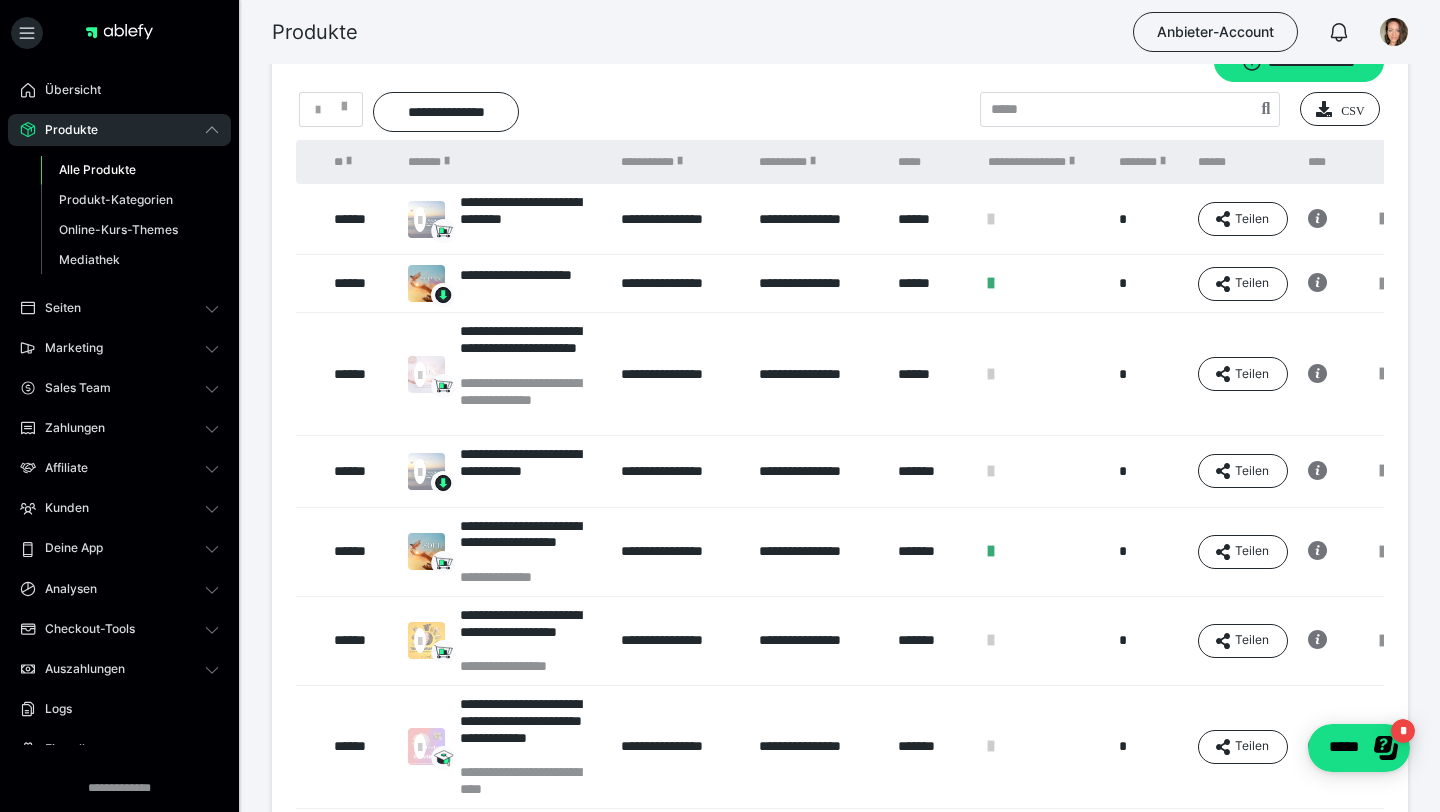 scroll, scrollTop: 64, scrollLeft: 0, axis: vertical 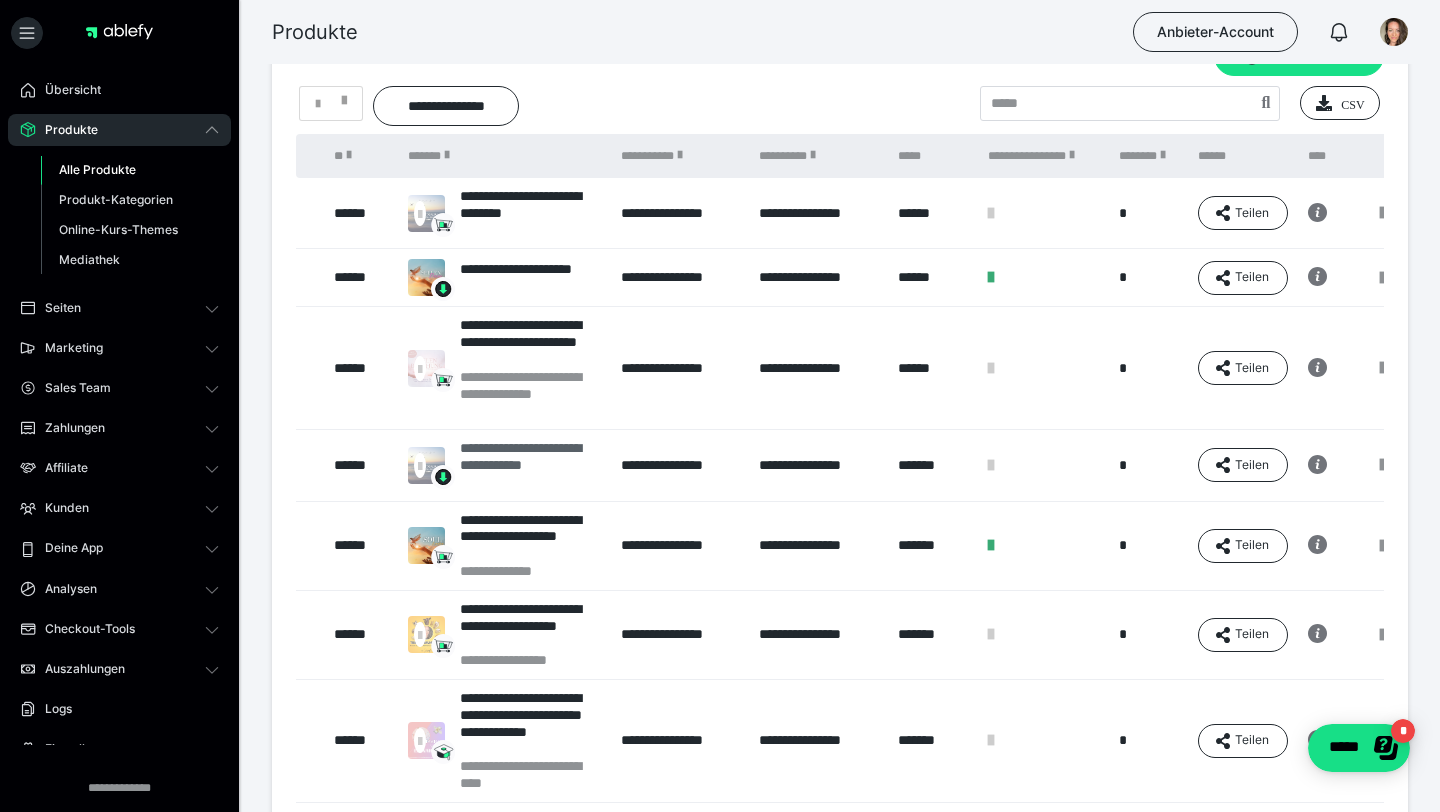 click on "**********" at bounding box center [530, 465] 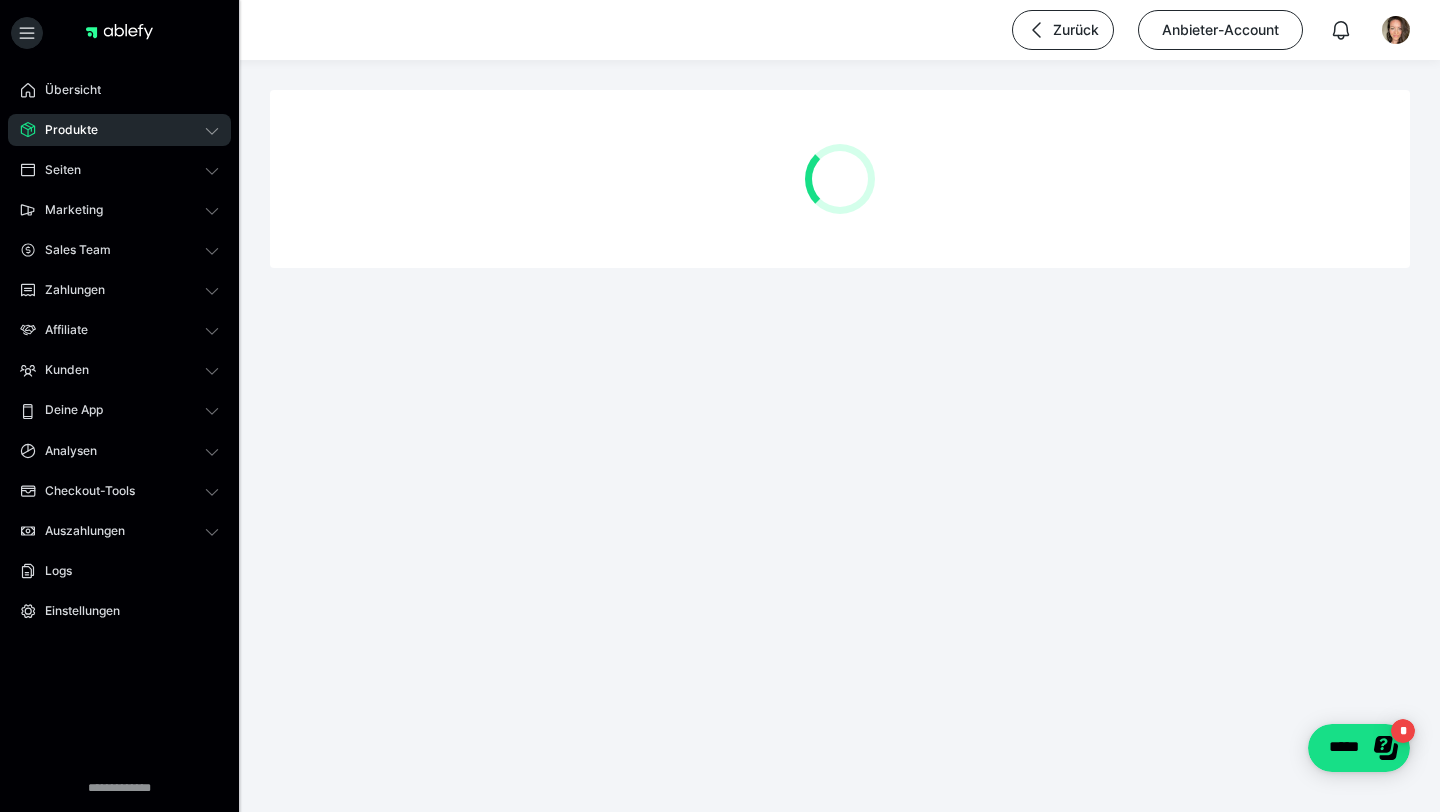 scroll, scrollTop: 0, scrollLeft: 0, axis: both 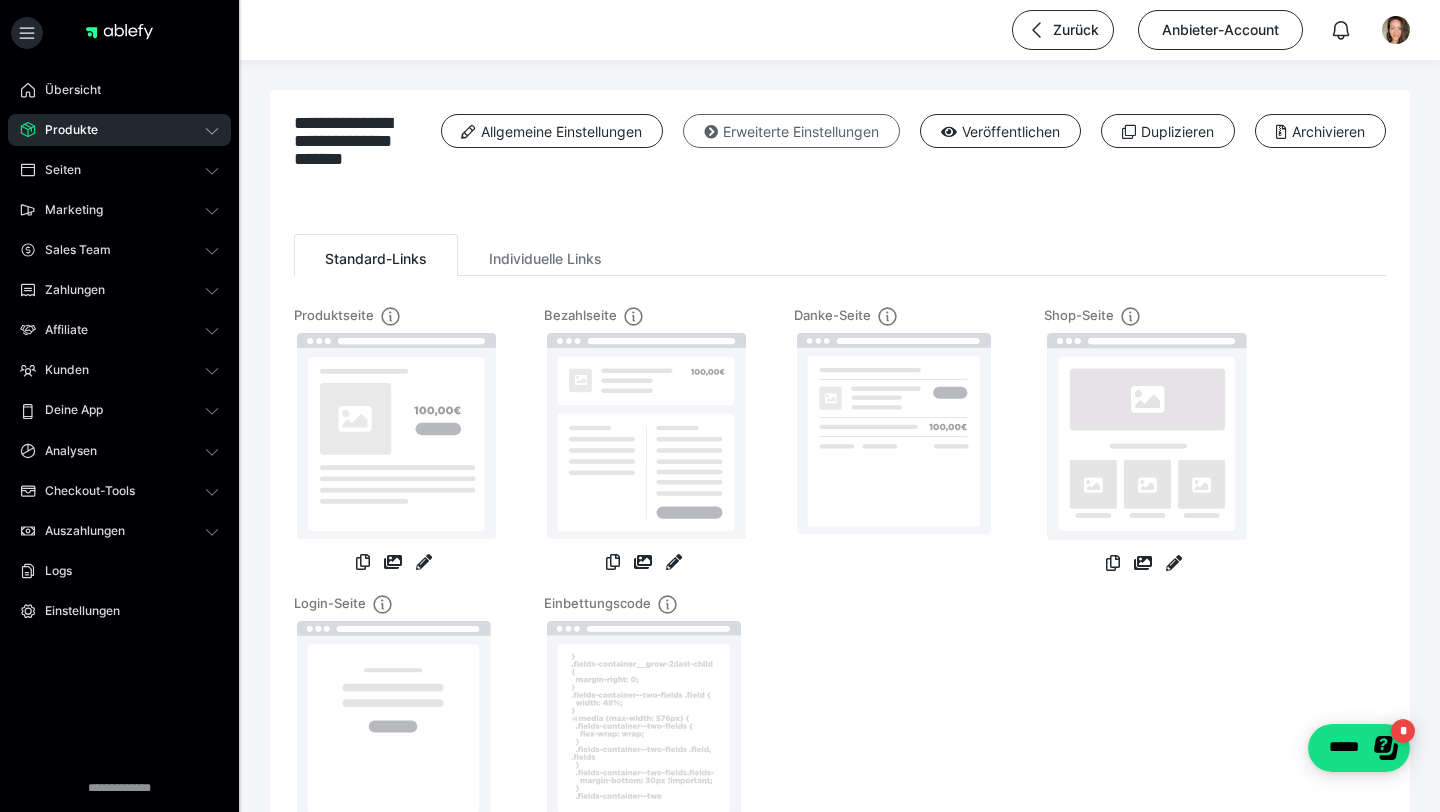 click on "Erweiterte Einstellungen" at bounding box center (791, 131) 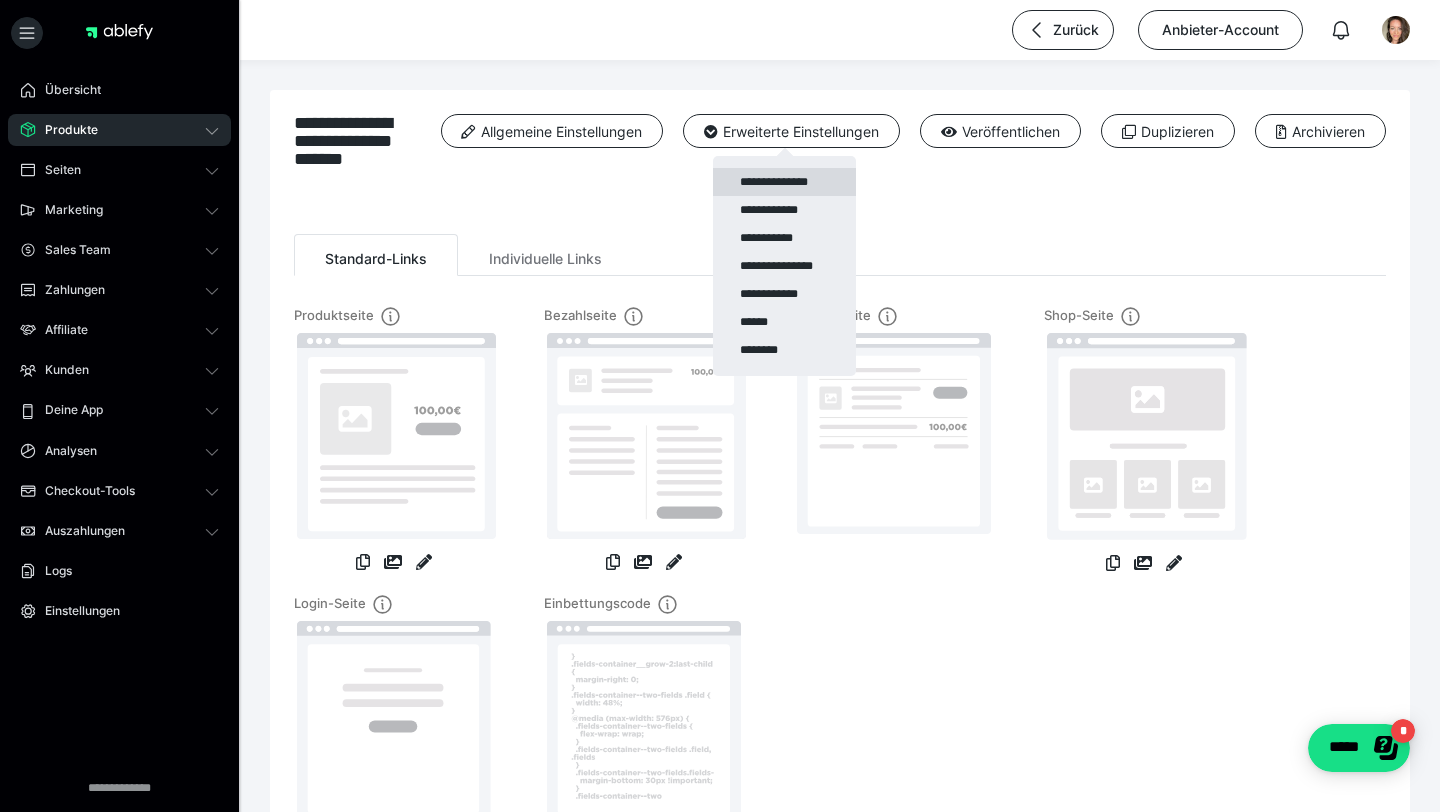 click on "**********" at bounding box center (784, 182) 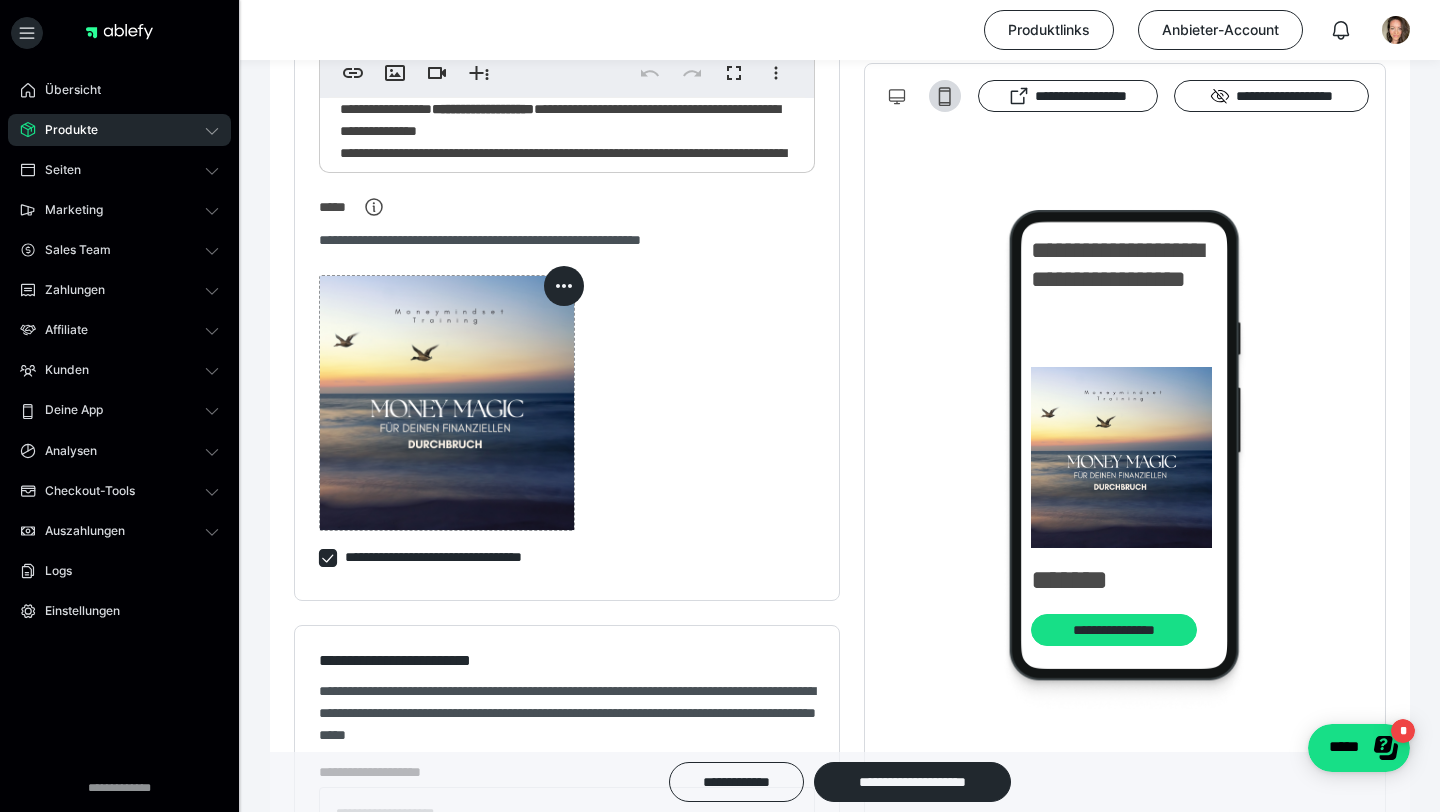 scroll, scrollTop: 860, scrollLeft: 0, axis: vertical 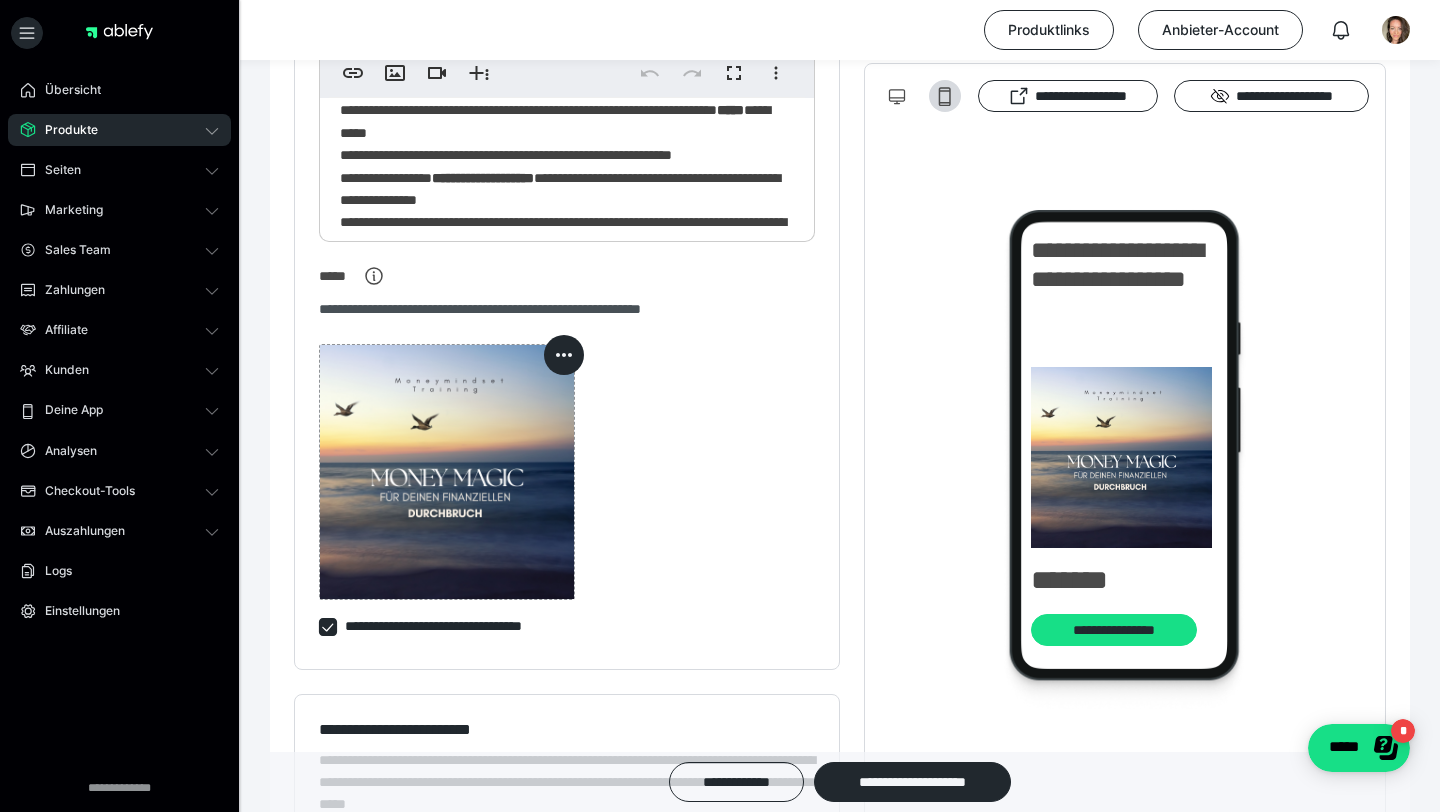 click 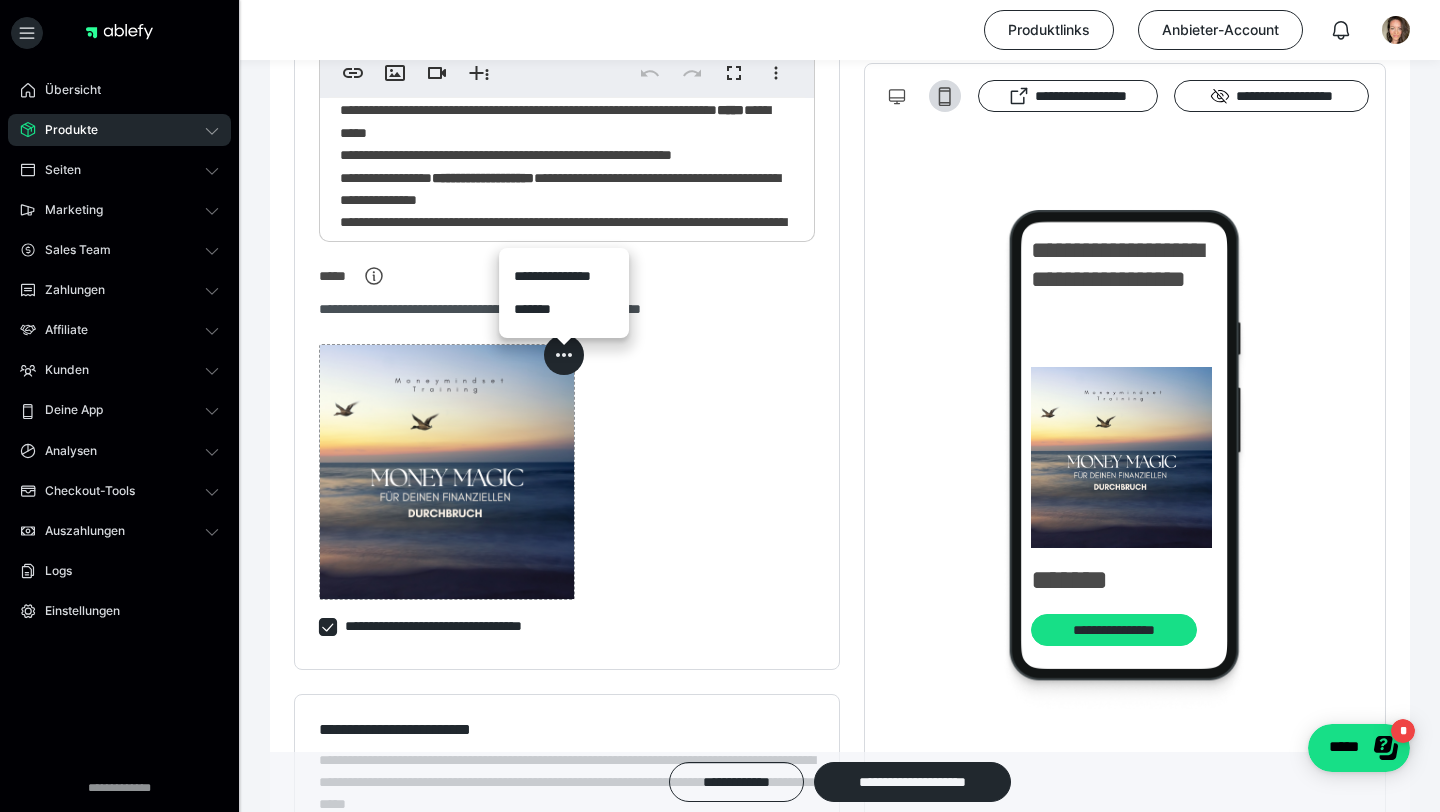 click on "*******" at bounding box center (564, 309) 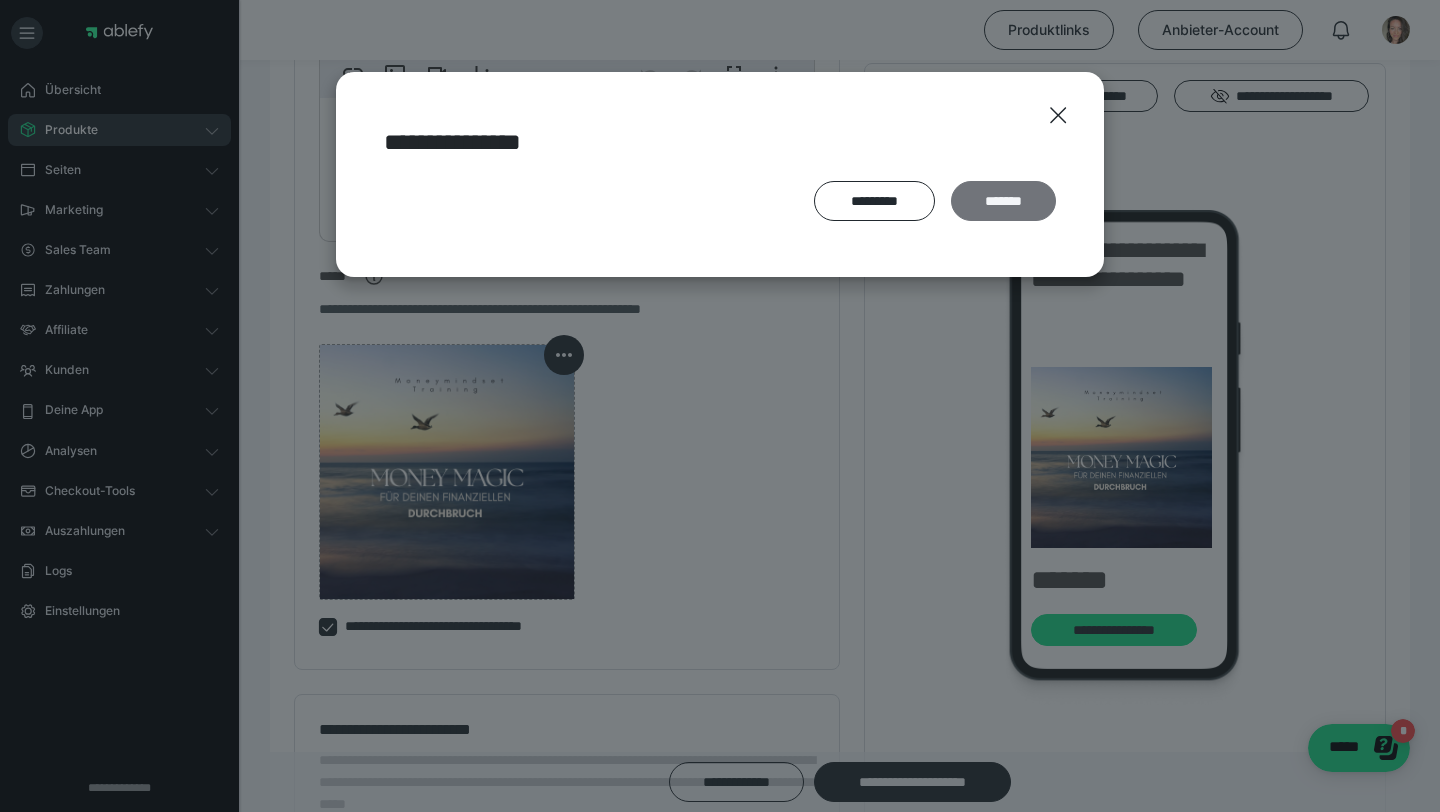 click on "*******" at bounding box center [1003, 201] 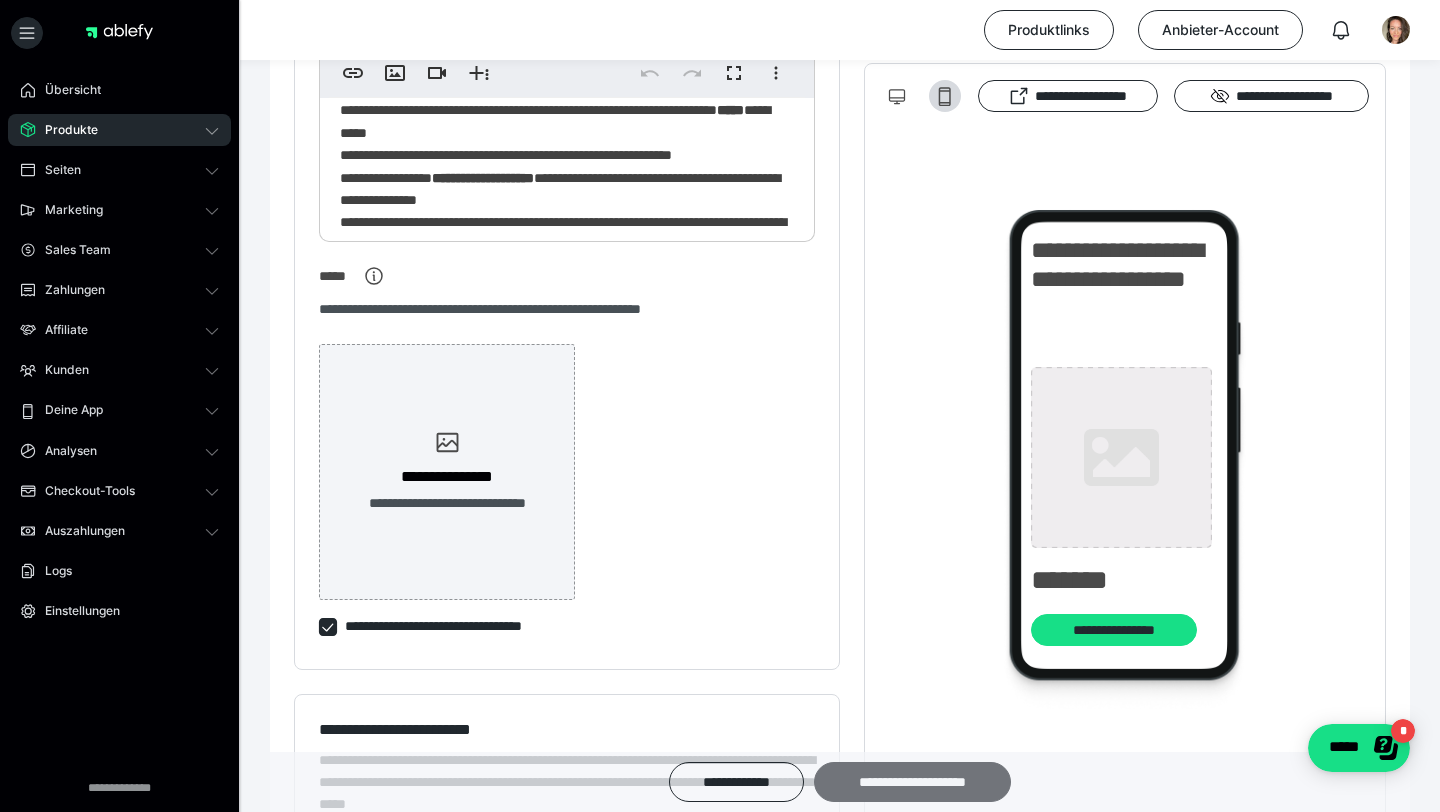 click on "**********" at bounding box center (912, 782) 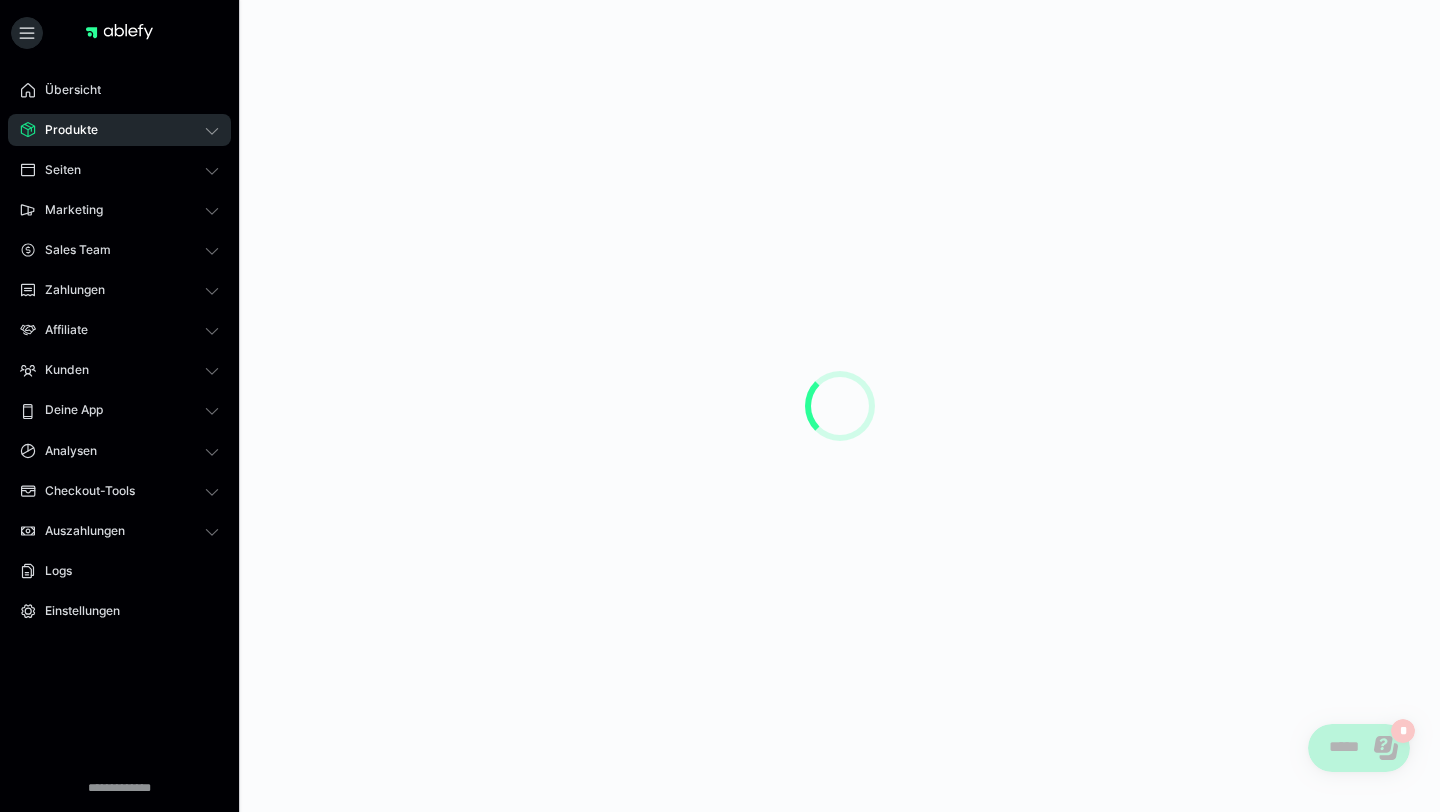scroll, scrollTop: 0, scrollLeft: 0, axis: both 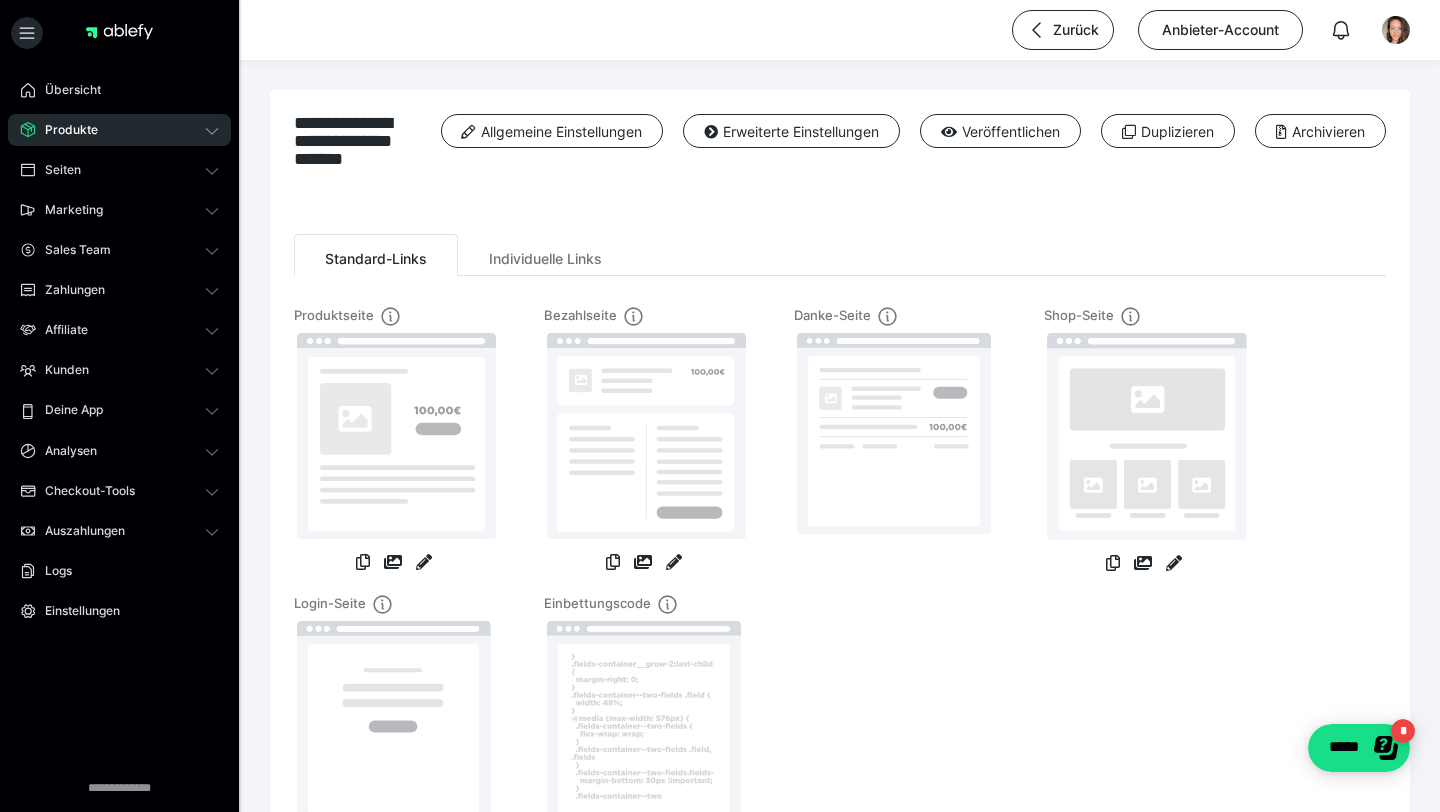 click 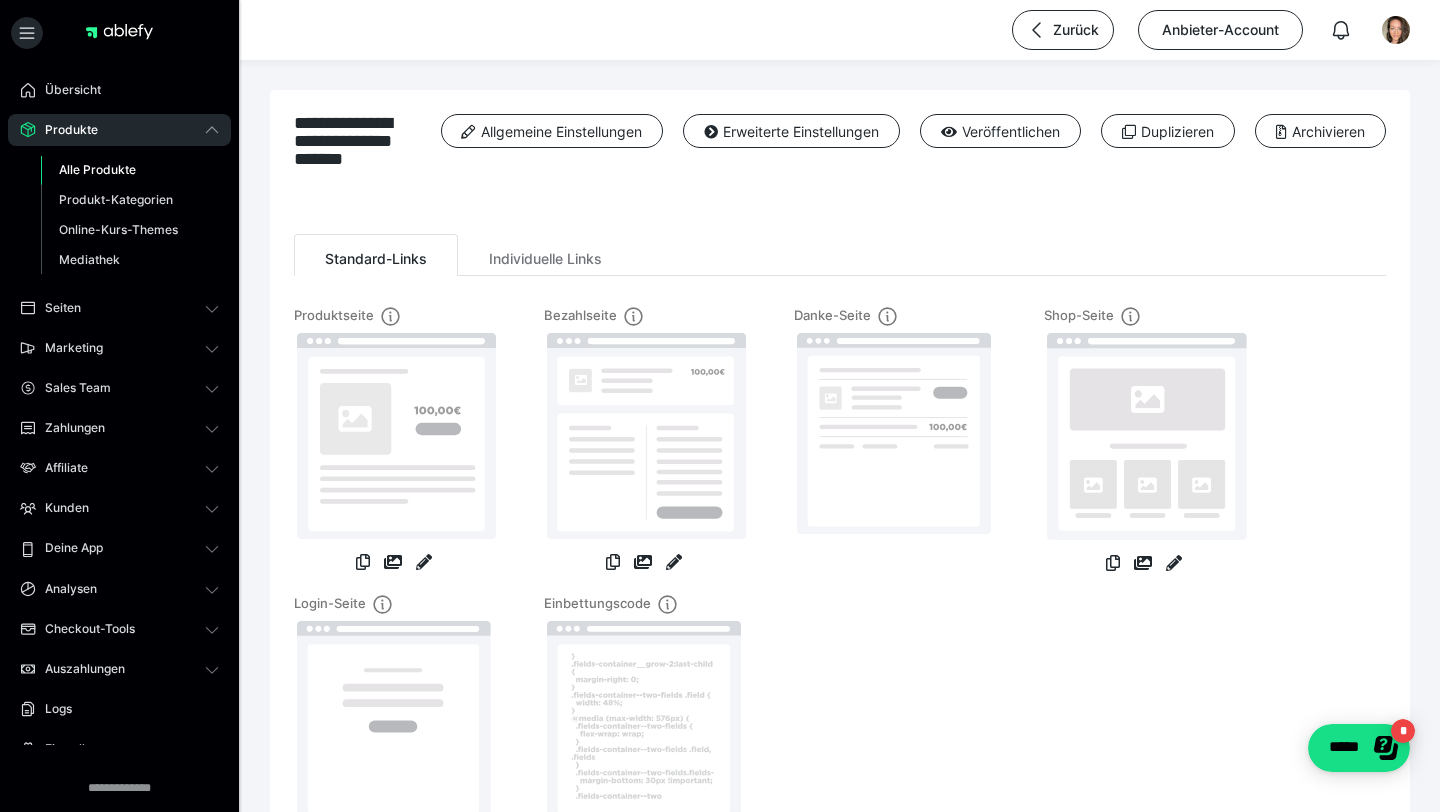 click on "Alle Produkte" at bounding box center (130, 170) 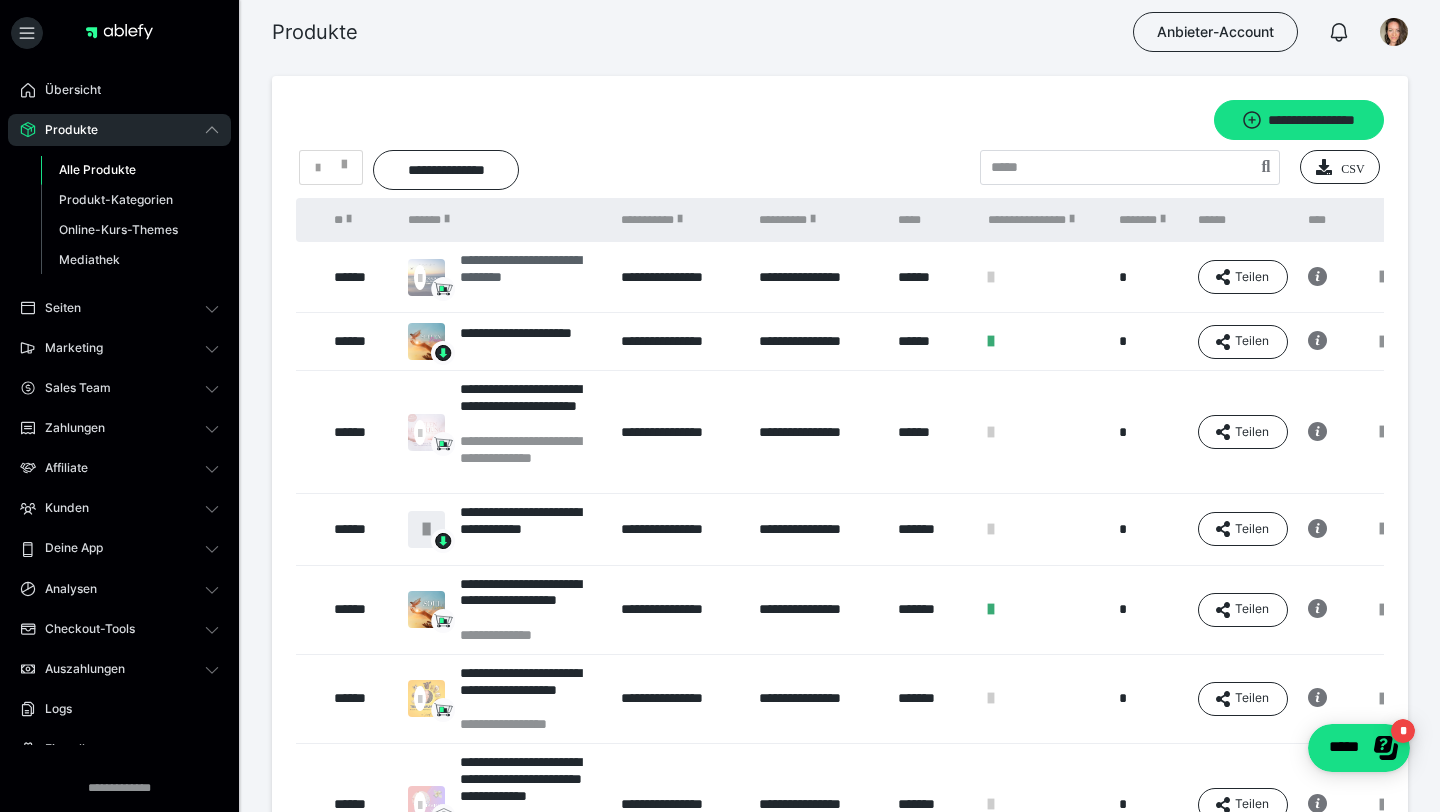 click on "**********" at bounding box center (530, 277) 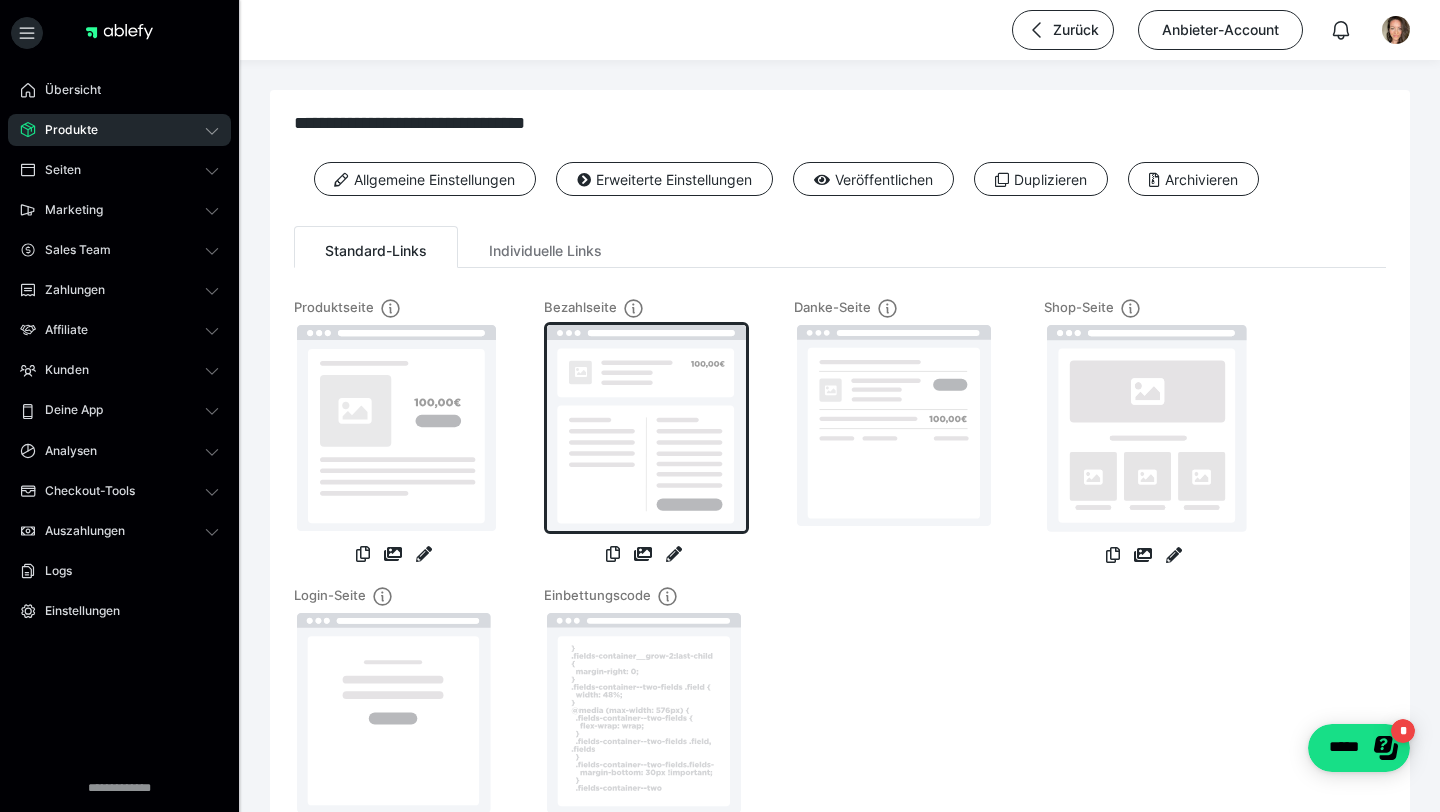 click at bounding box center (646, 428) 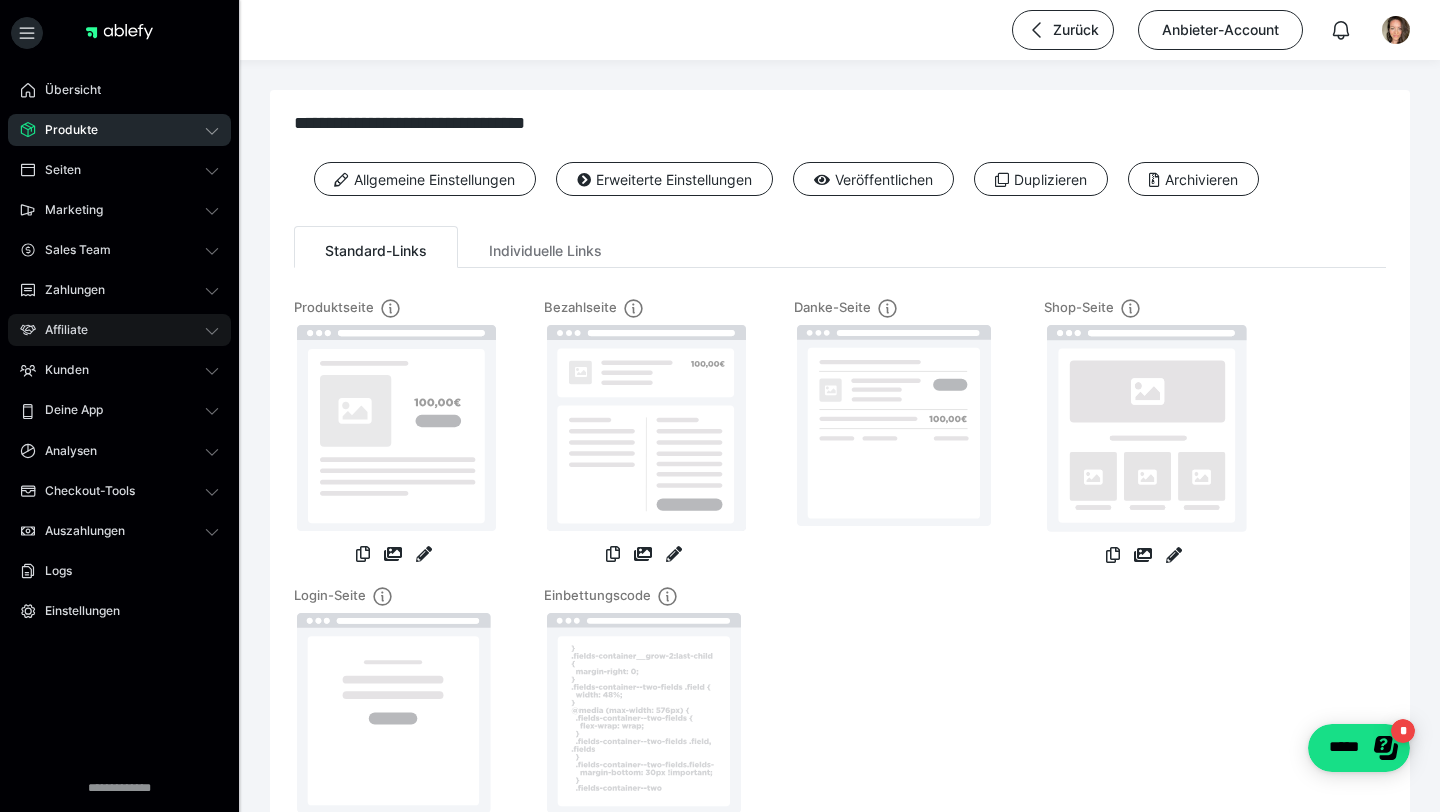 click on "Affiliate" at bounding box center (119, 330) 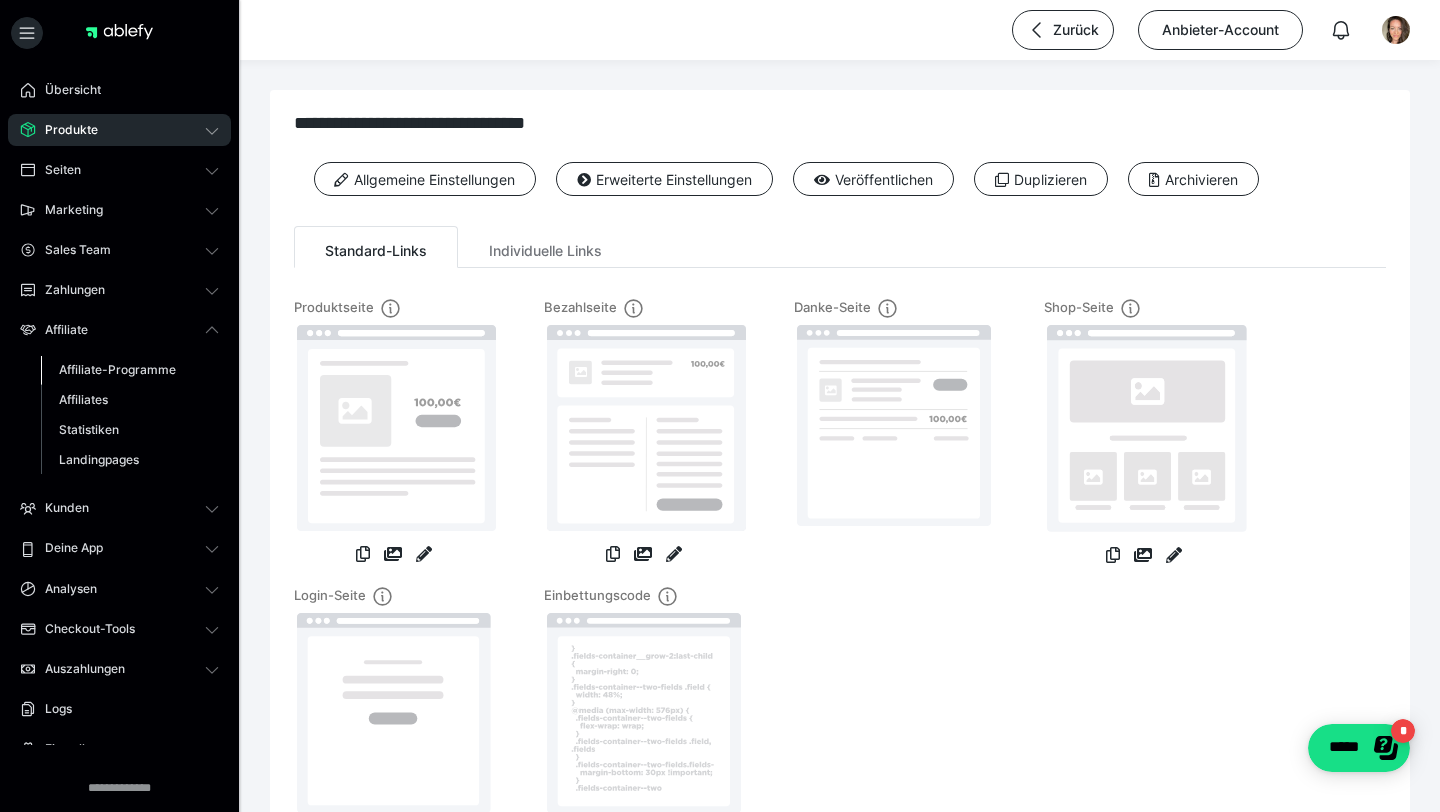 click on "Affiliate-Programme" at bounding box center [117, 369] 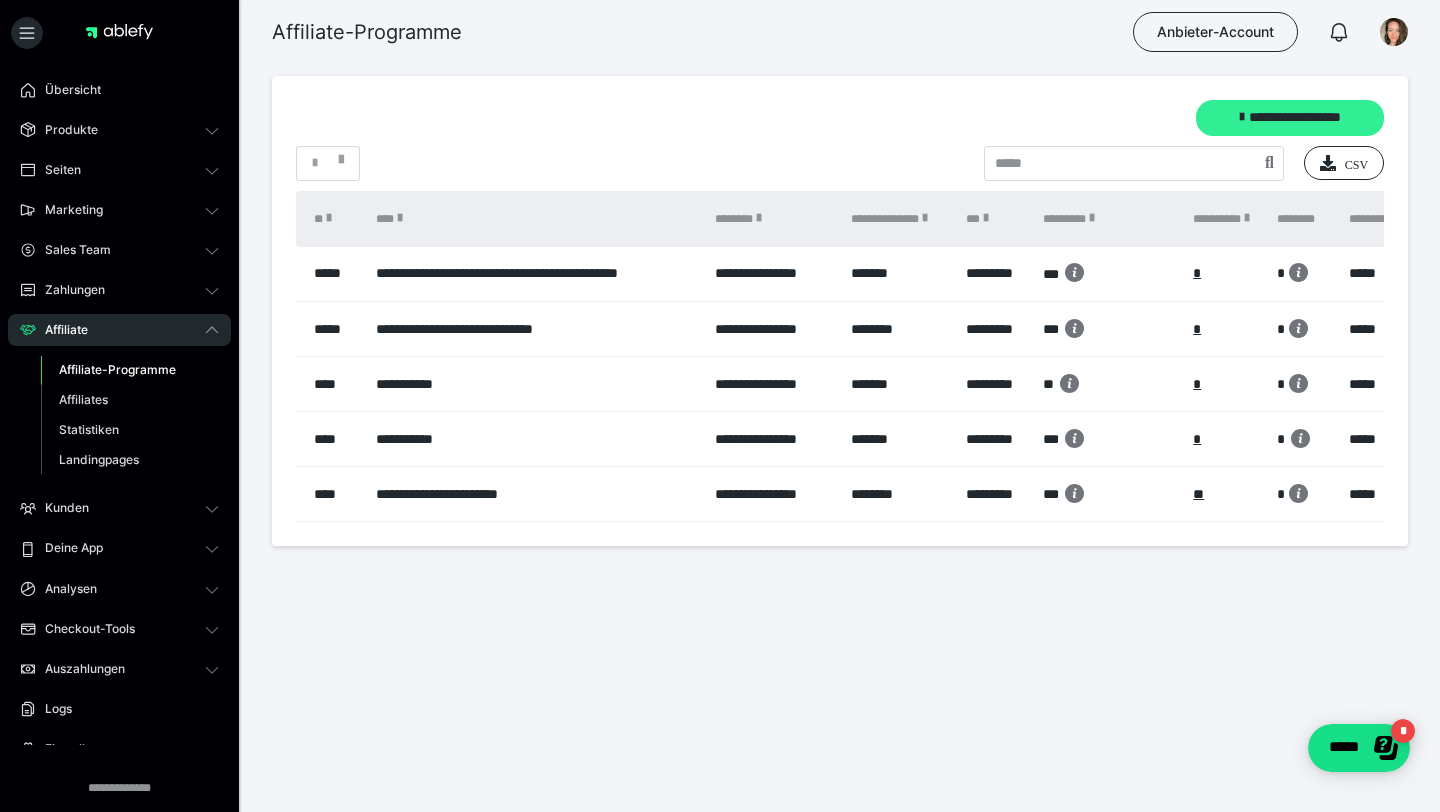 click on "**********" at bounding box center (1290, 118) 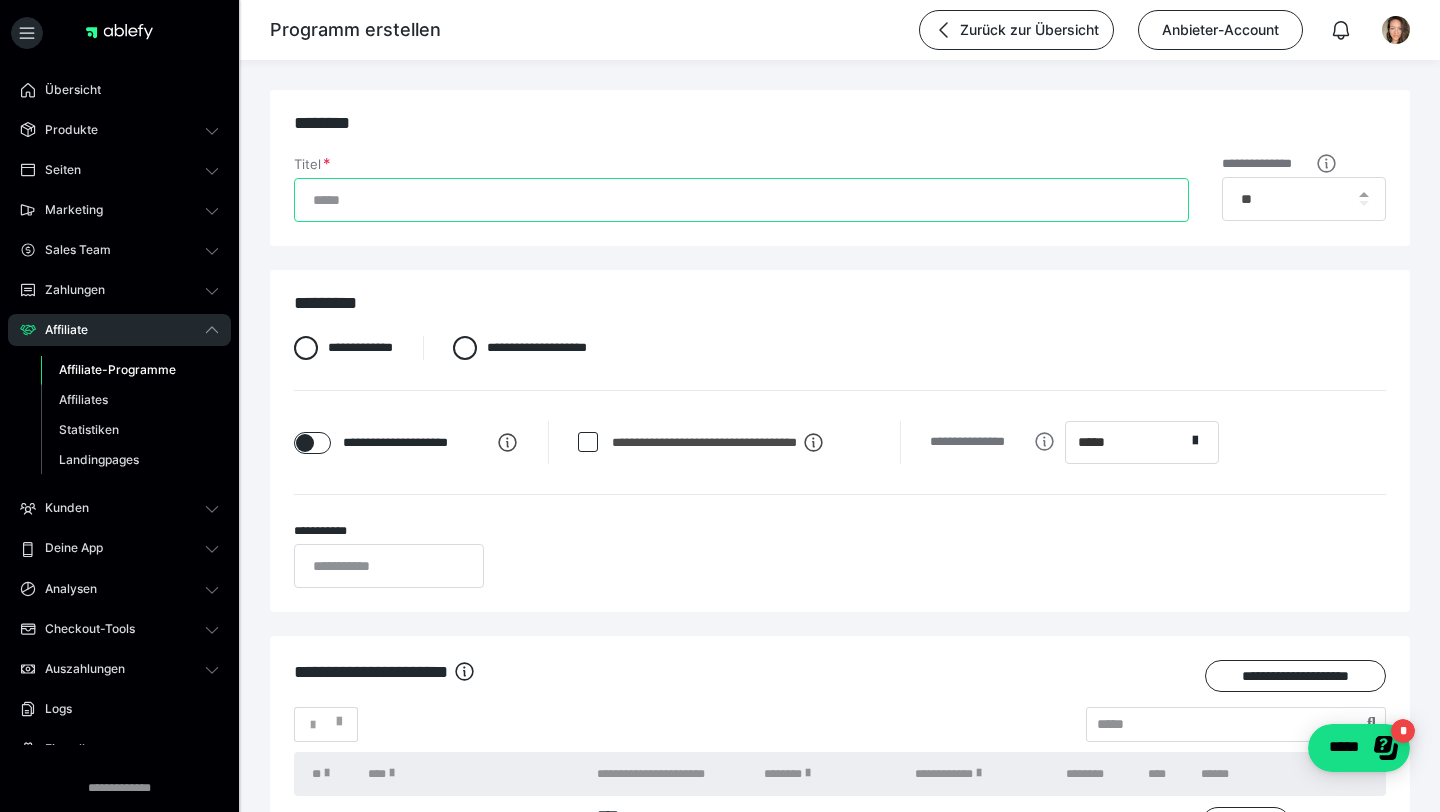 click on "Titel" at bounding box center (741, 200) 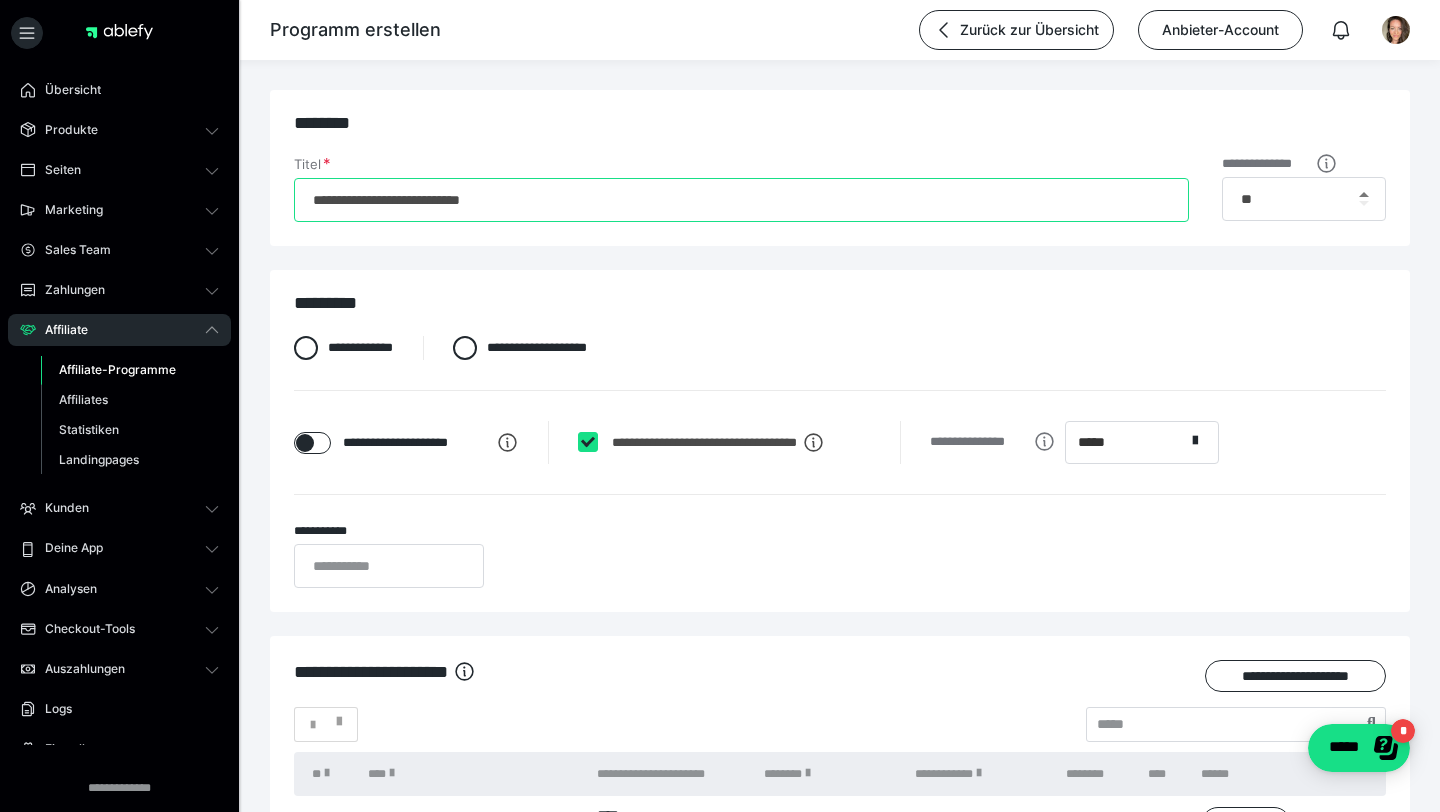 type on "**********" 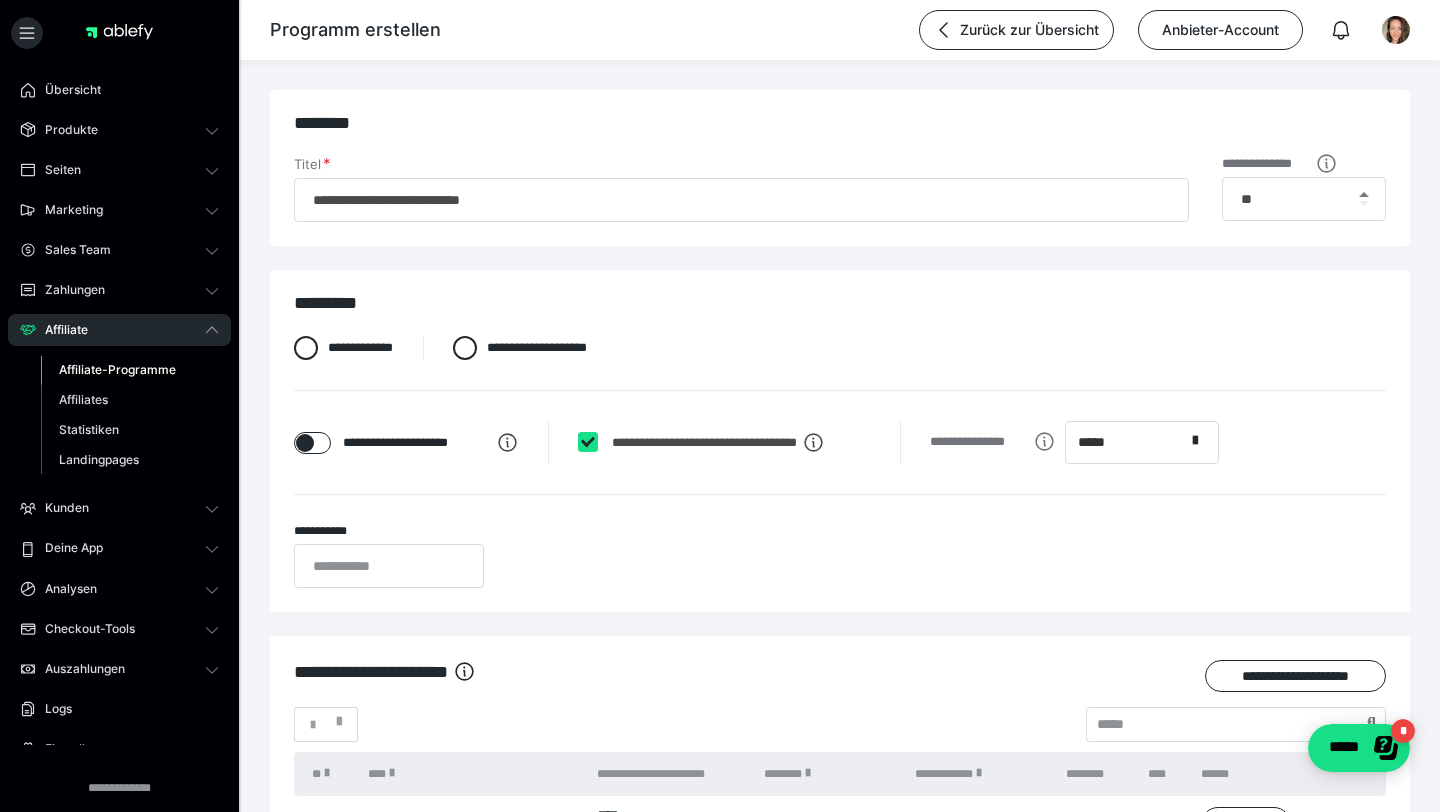 click at bounding box center [1364, 194] 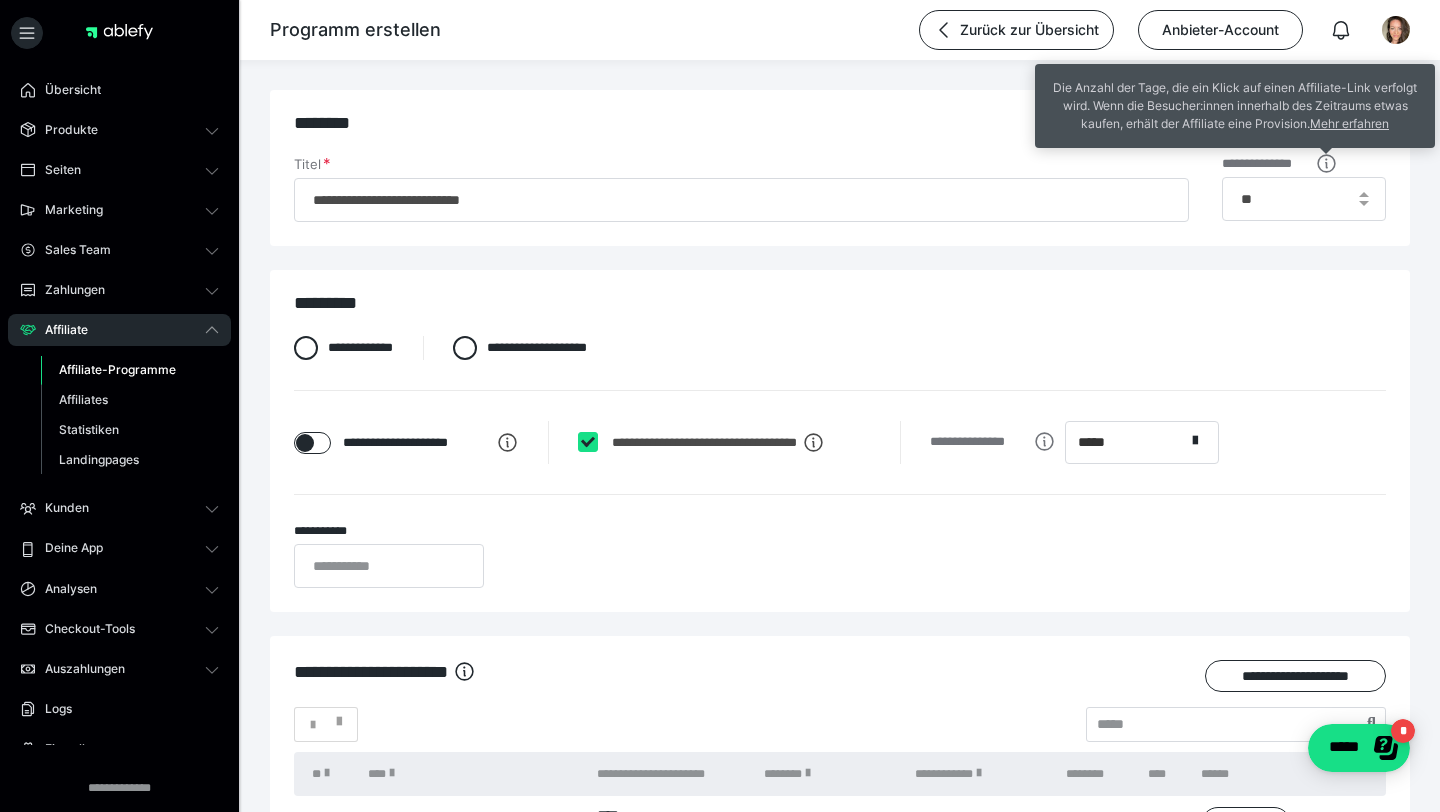 click 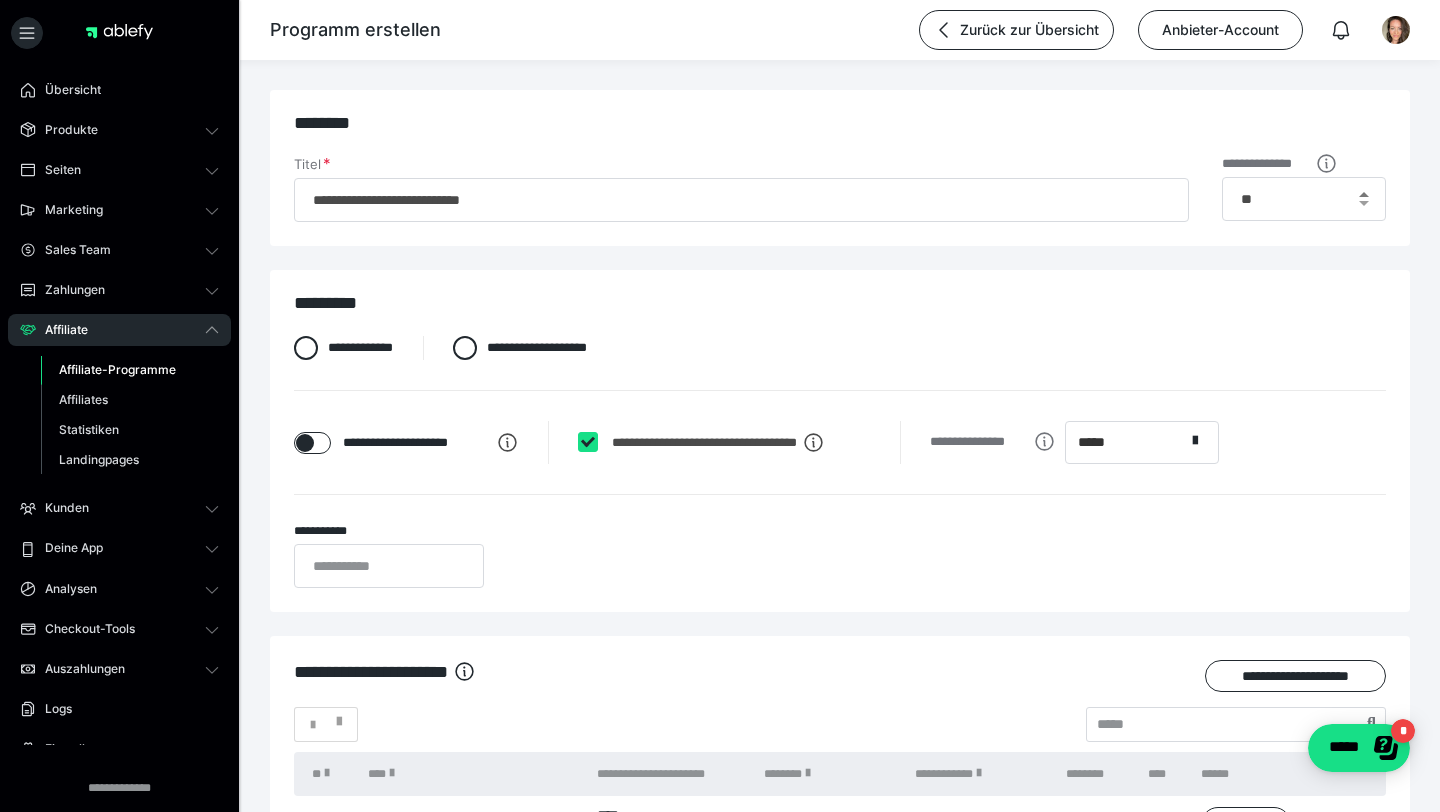 click at bounding box center (1364, 194) 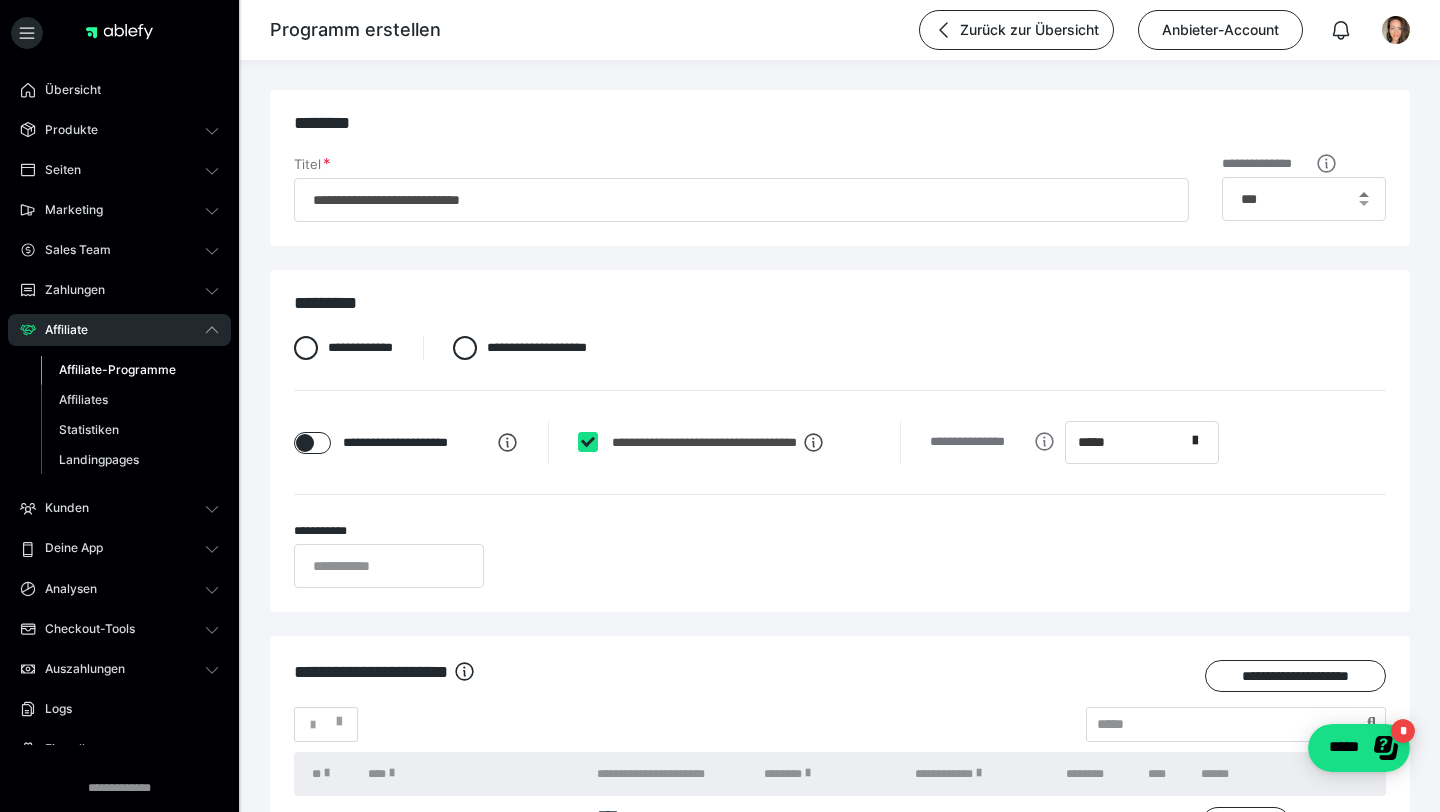 click at bounding box center (1364, 194) 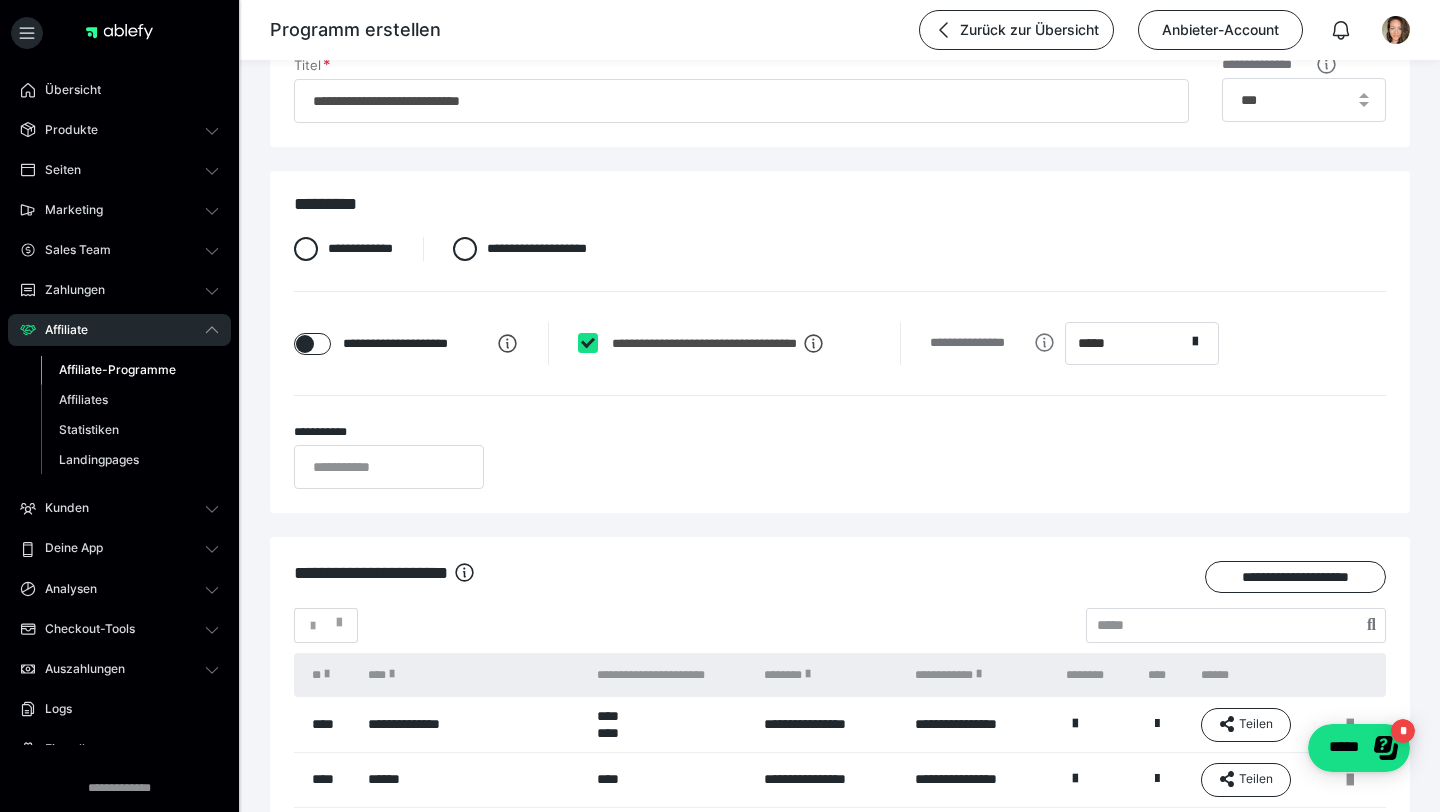 scroll, scrollTop: 104, scrollLeft: 0, axis: vertical 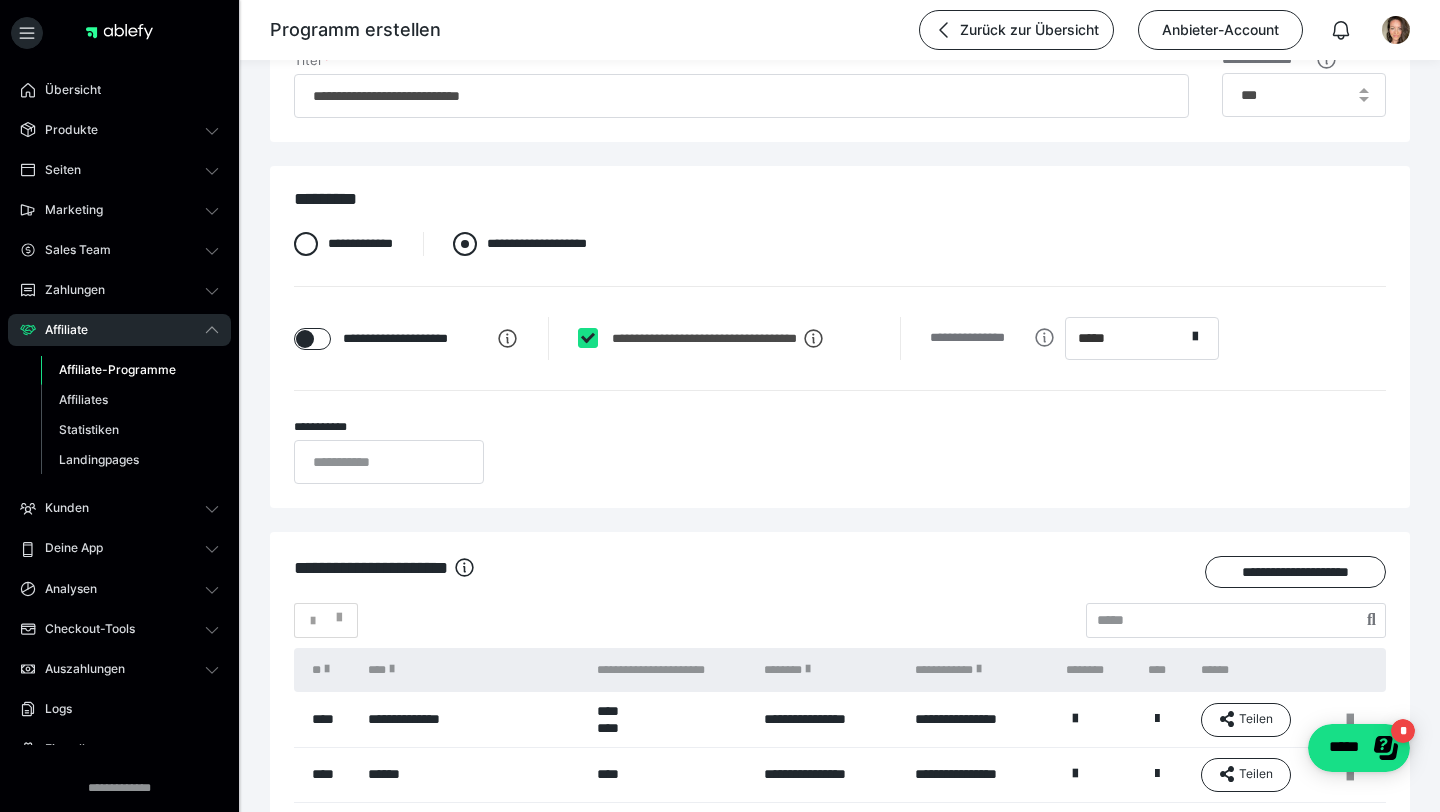 click at bounding box center (465, 244) 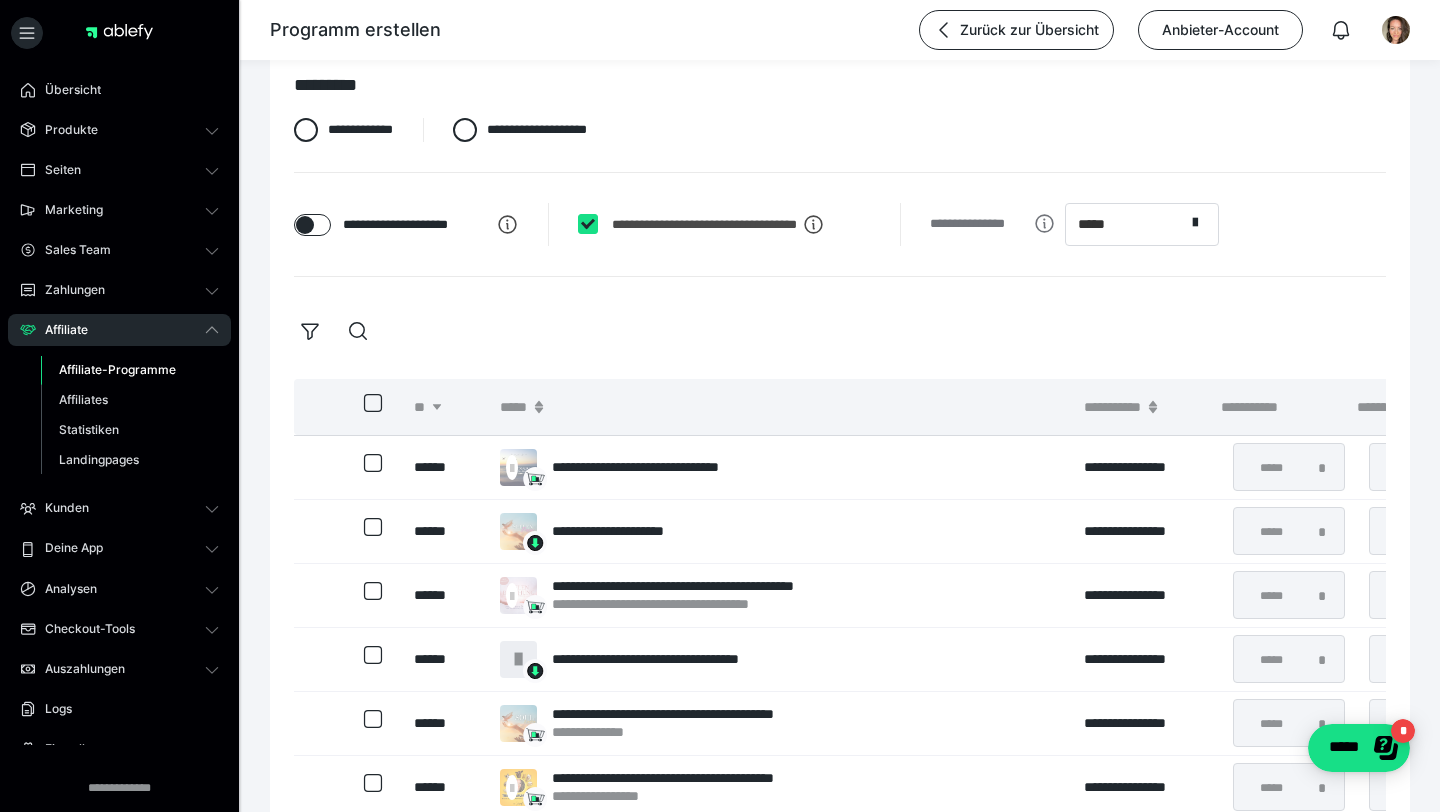 scroll, scrollTop: 225, scrollLeft: 0, axis: vertical 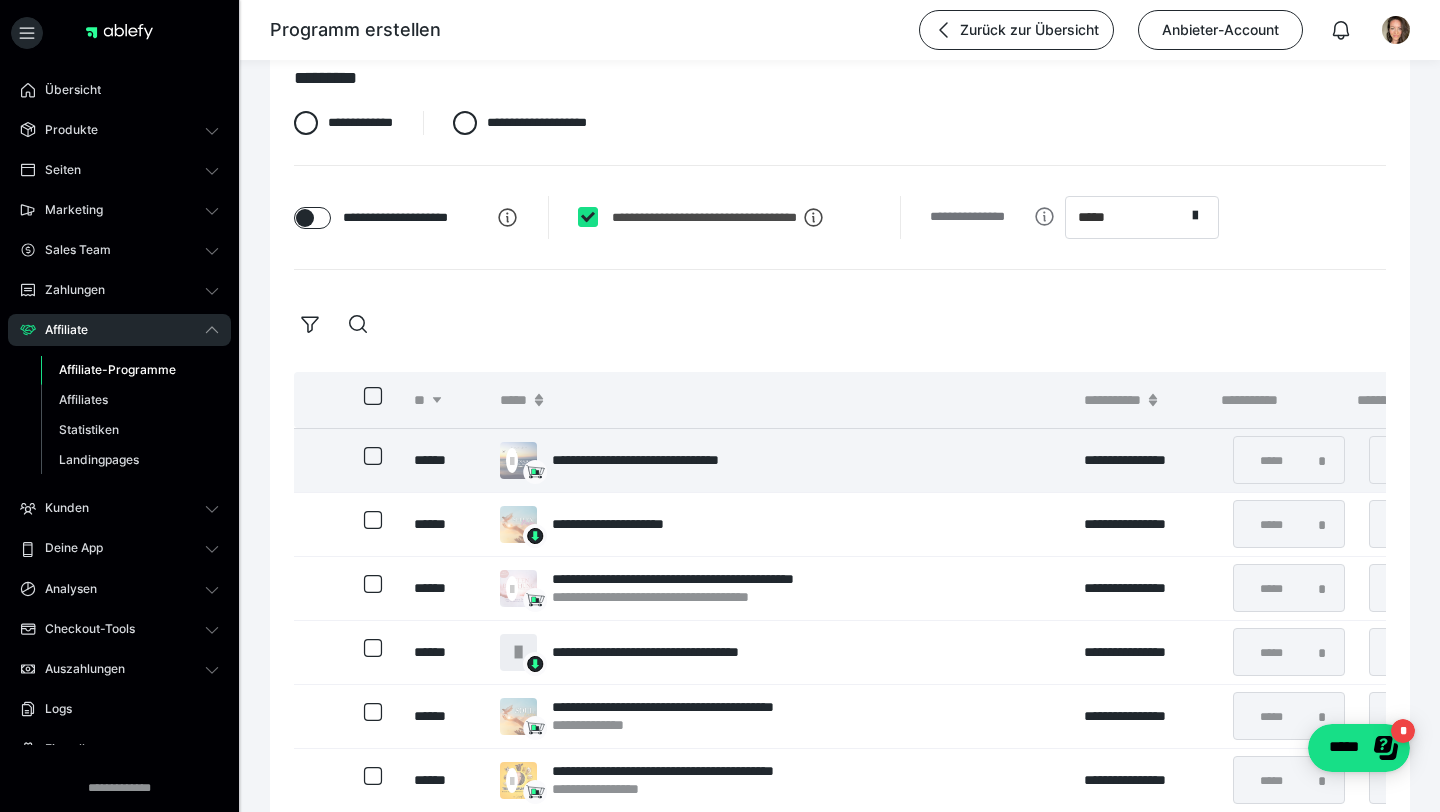 click 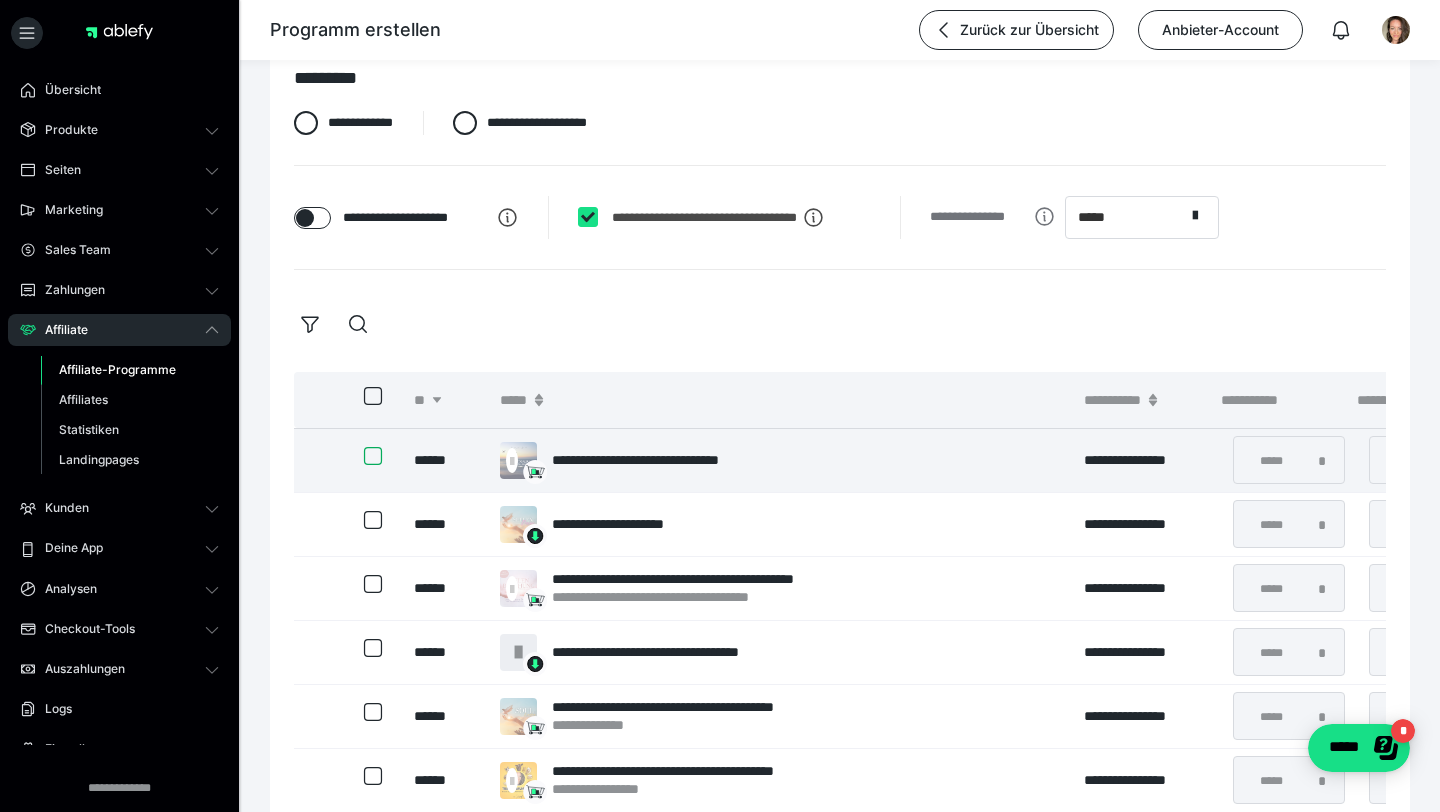 click at bounding box center (364, 456) 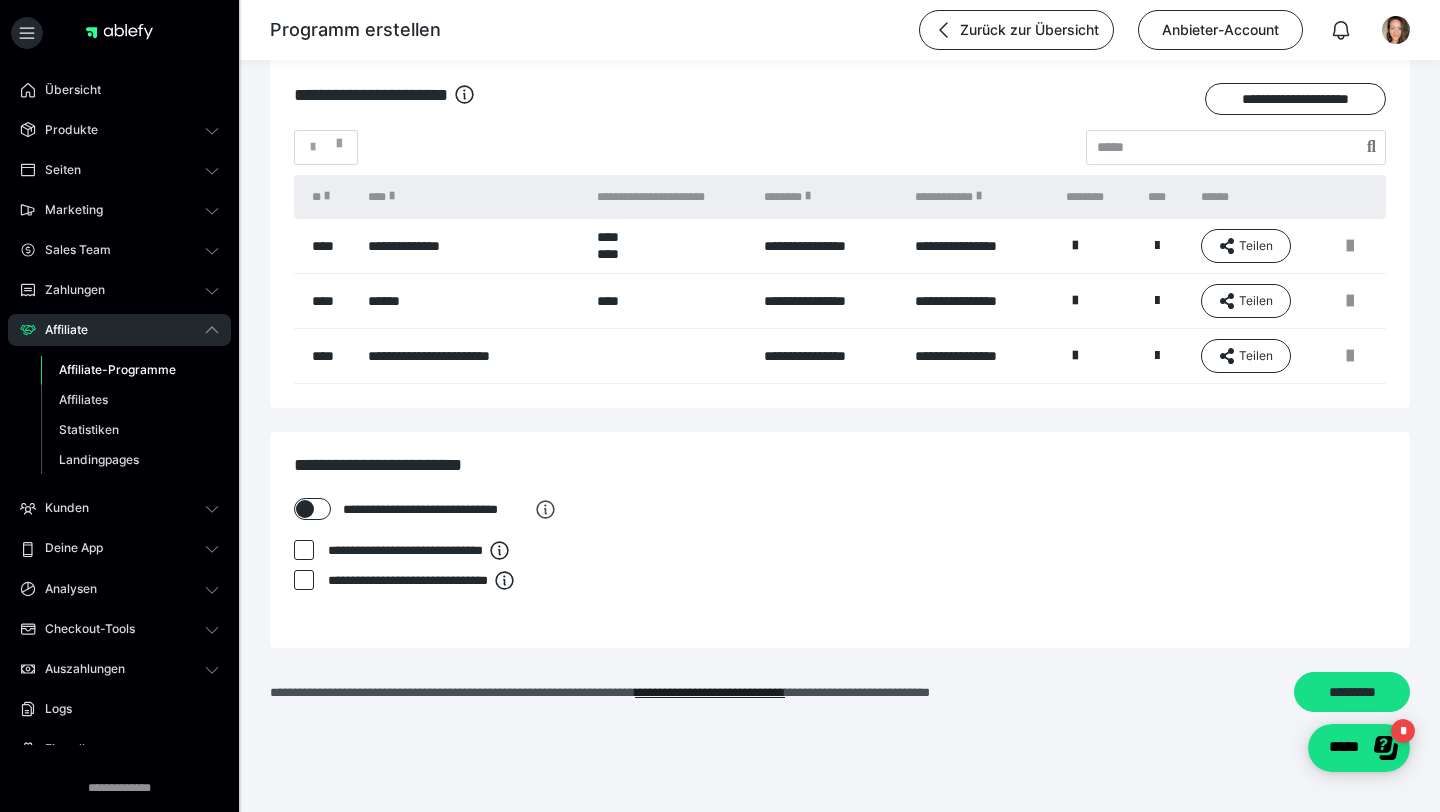 scroll, scrollTop: 1361, scrollLeft: 0, axis: vertical 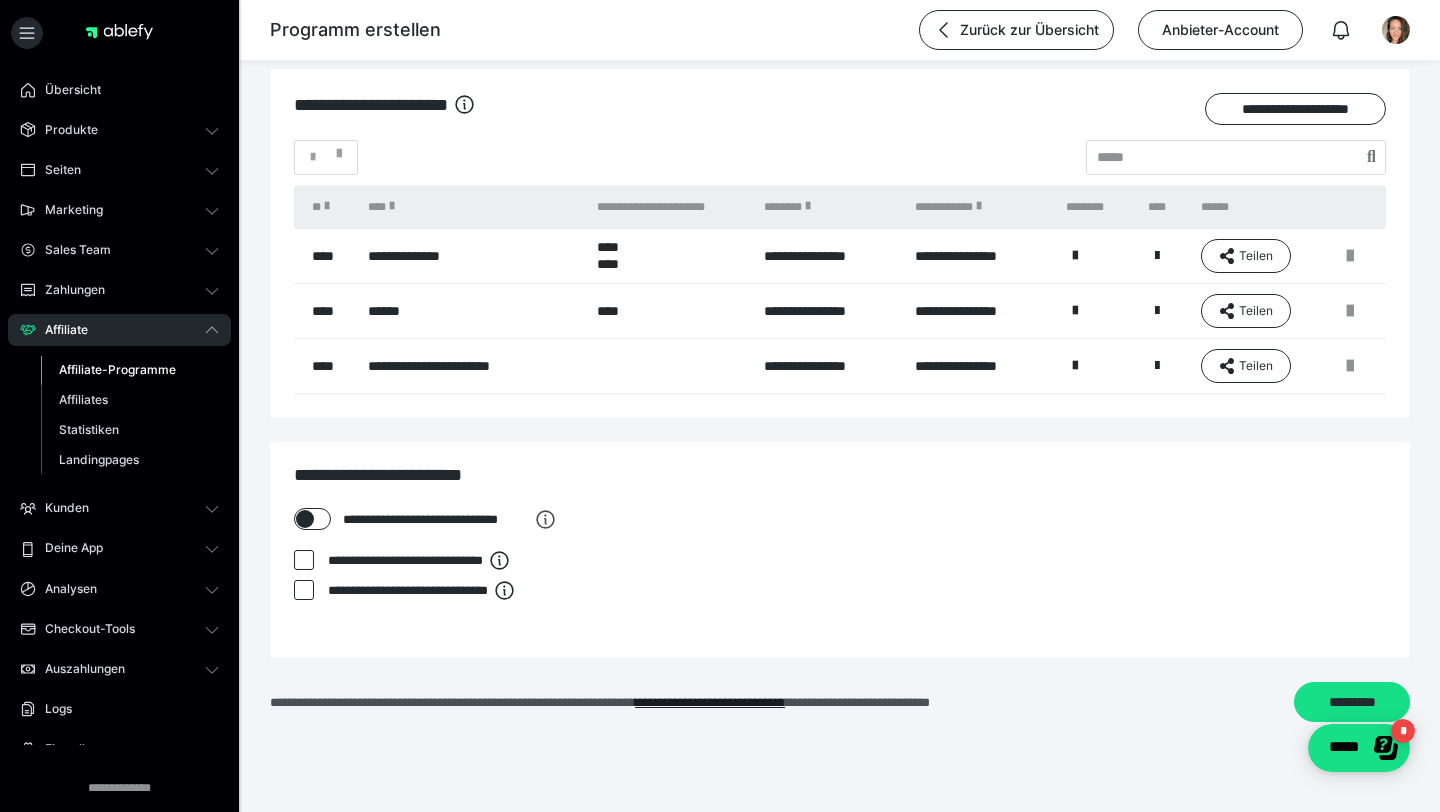 click at bounding box center [304, 590] 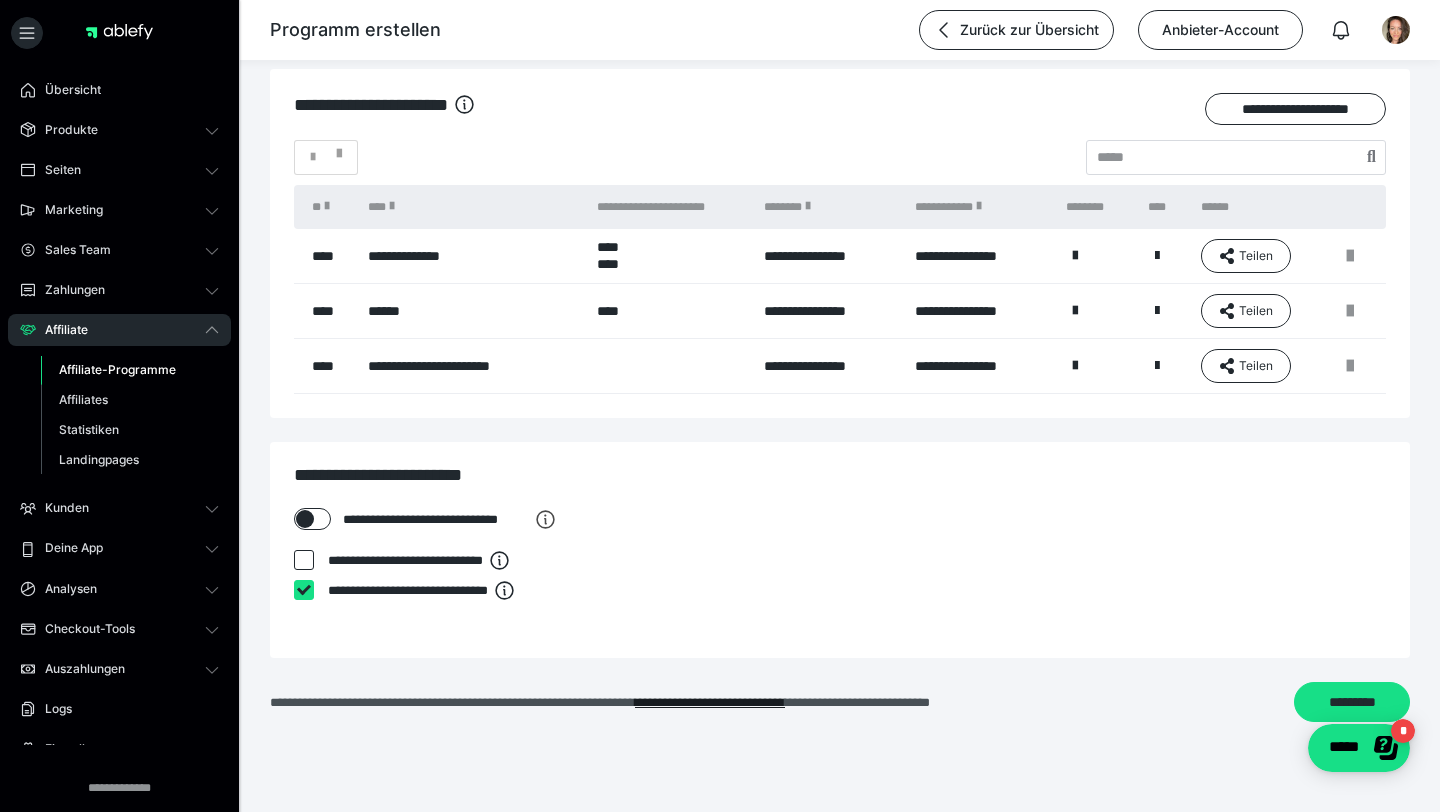 checkbox on "****" 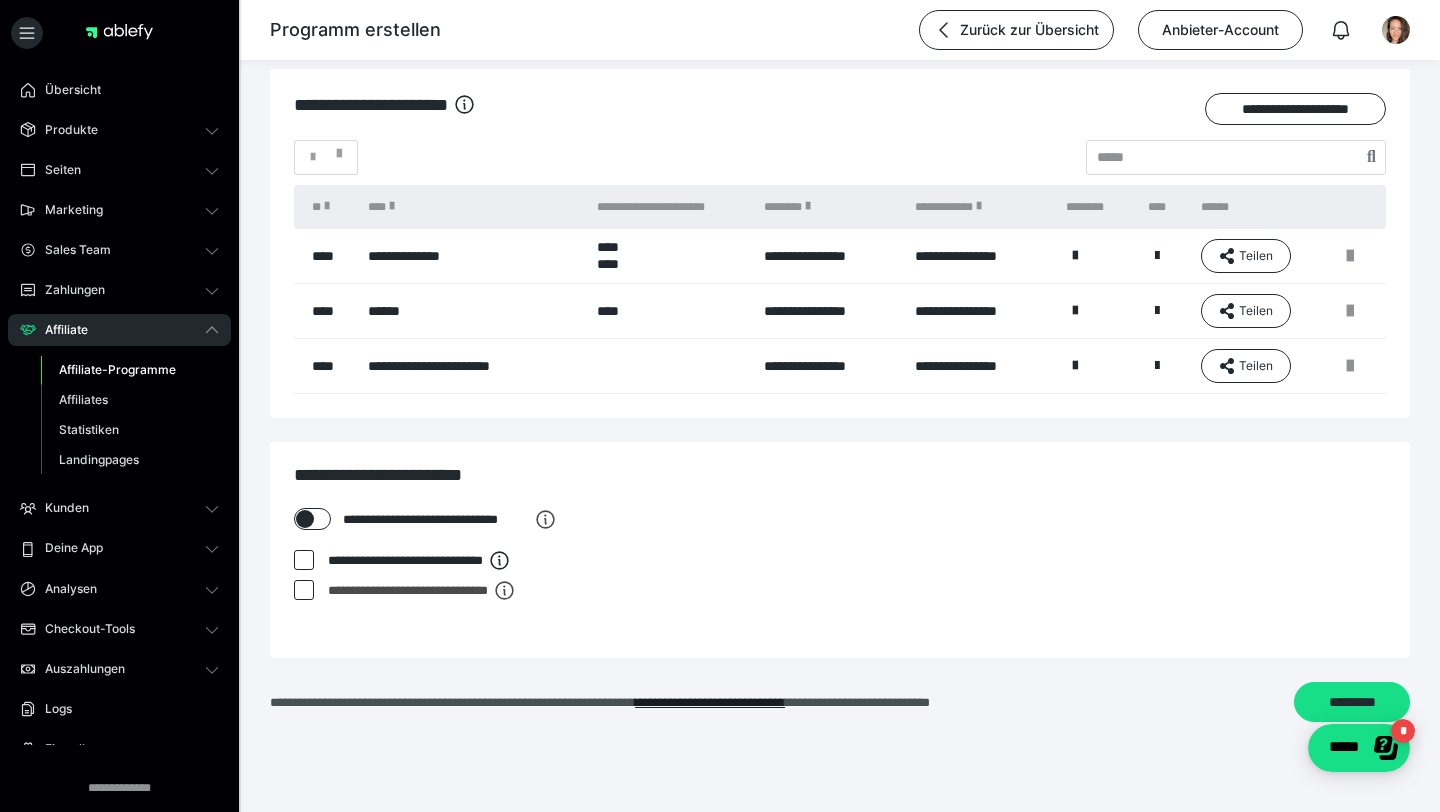 click at bounding box center [304, 560] 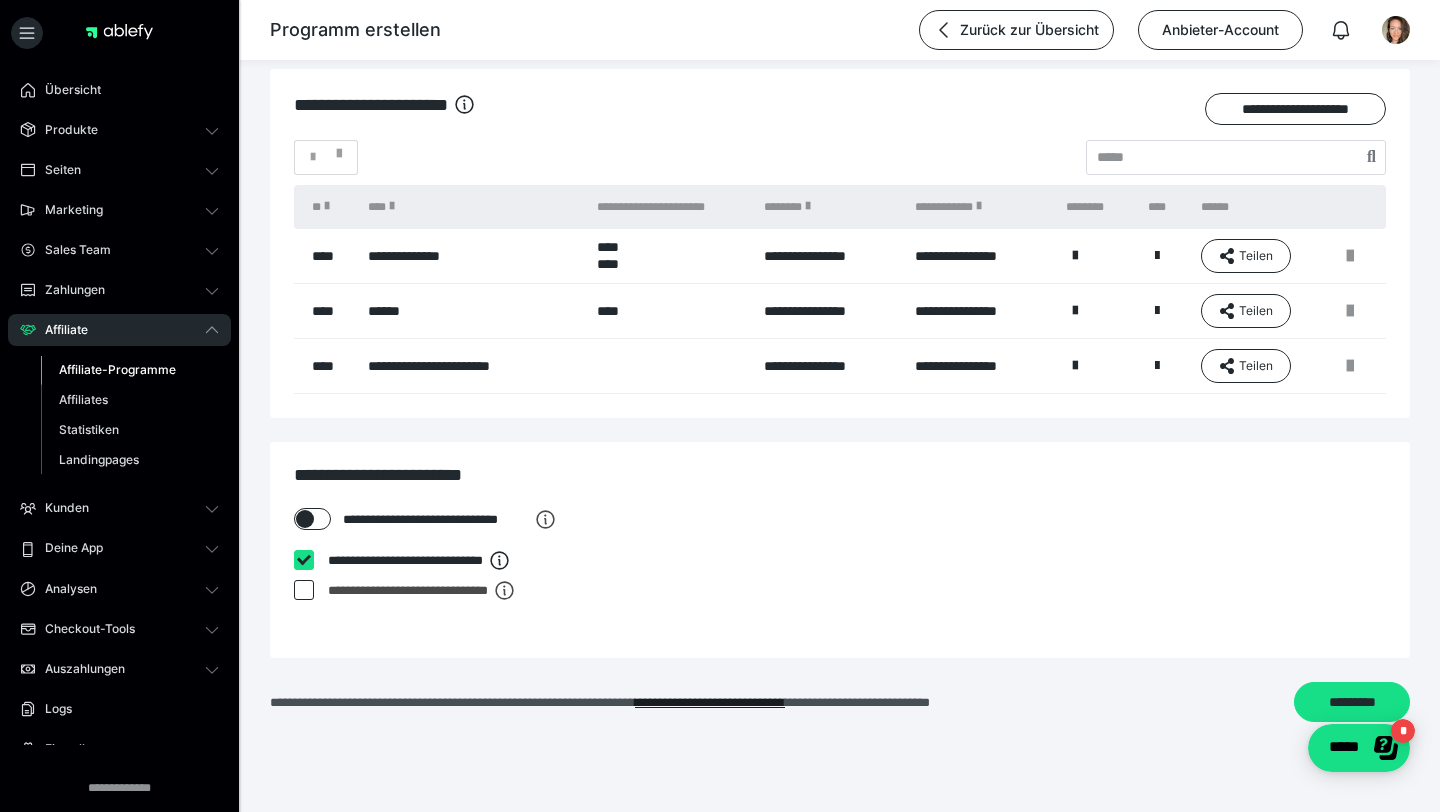 checkbox on "****" 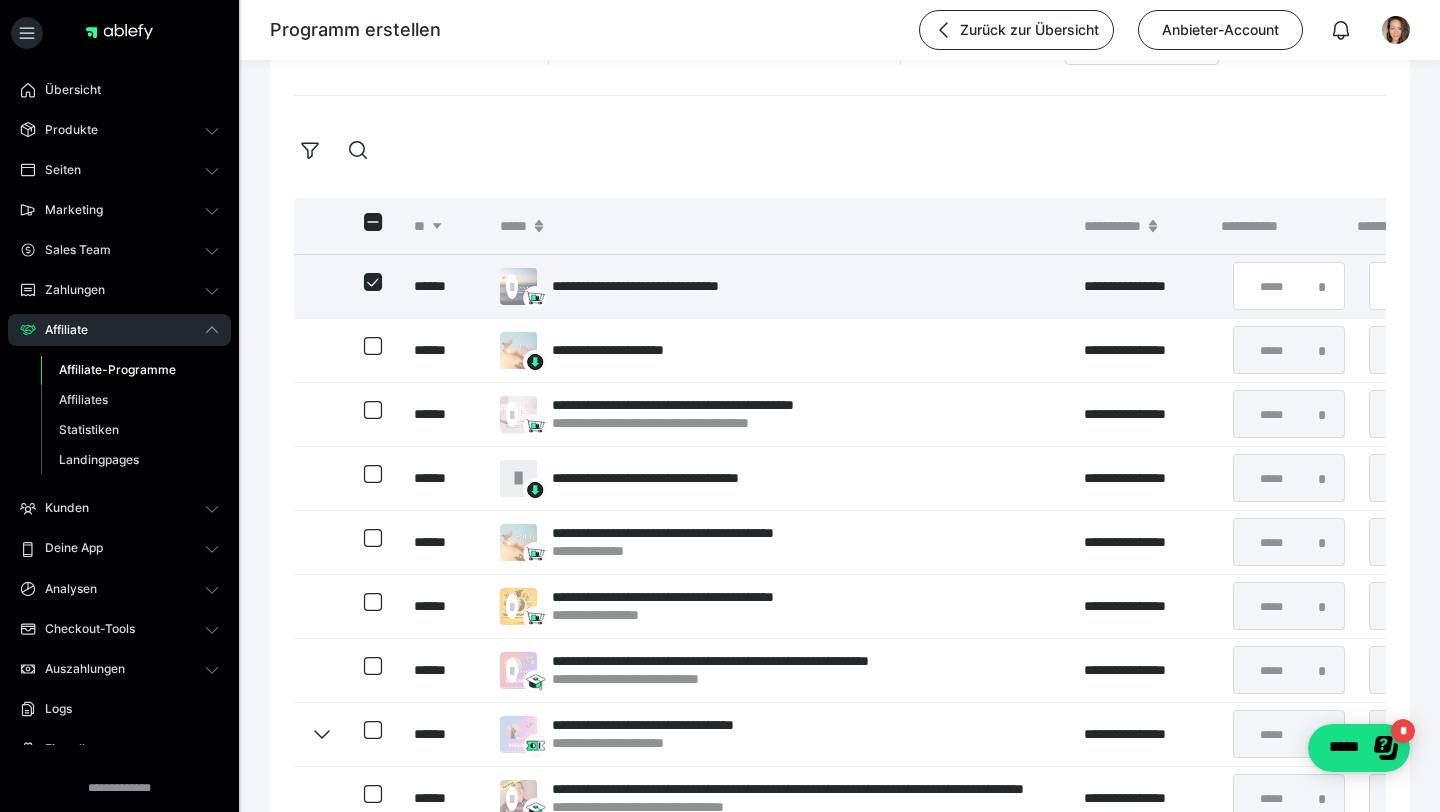 scroll, scrollTop: 398, scrollLeft: 0, axis: vertical 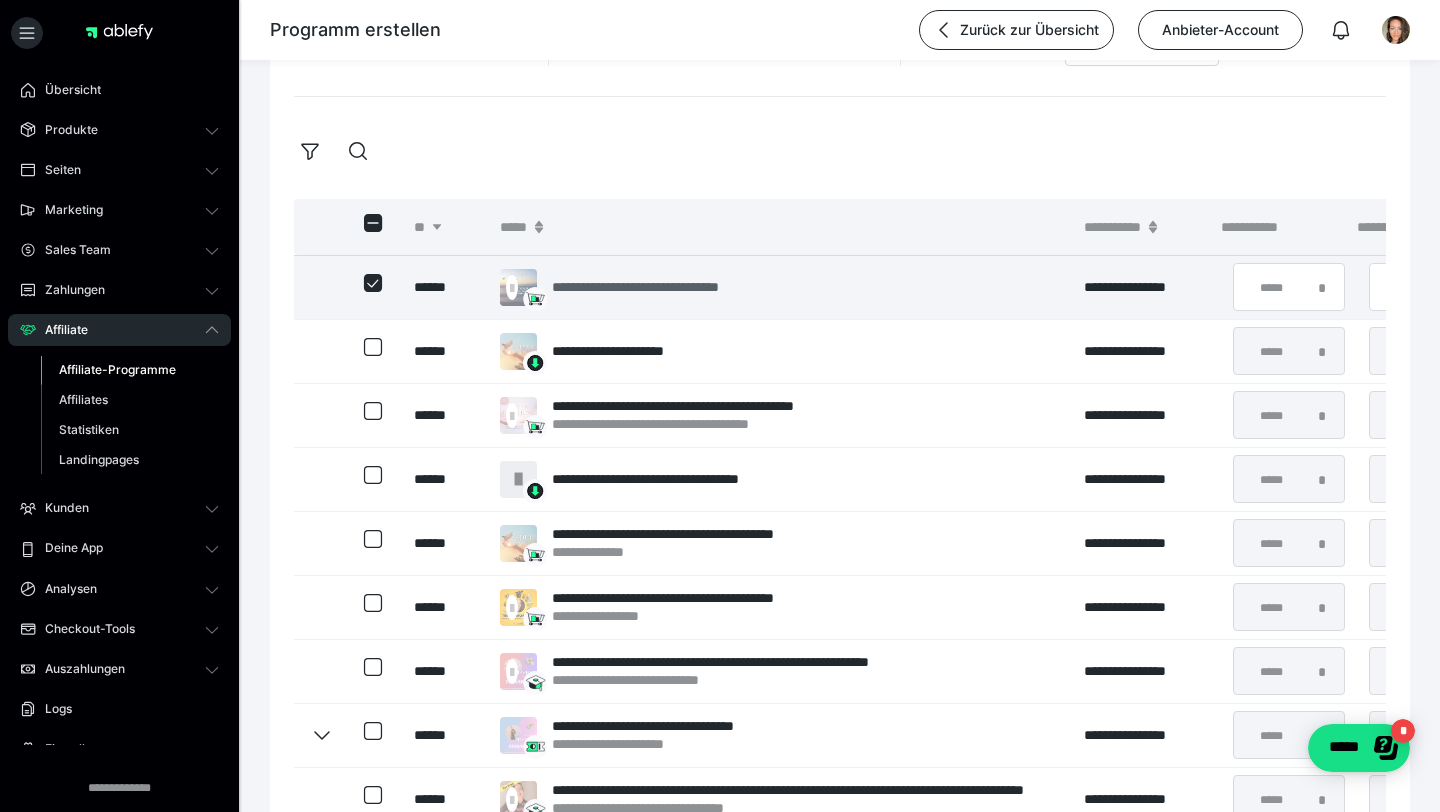 click on "**********" at bounding box center [677, 287] 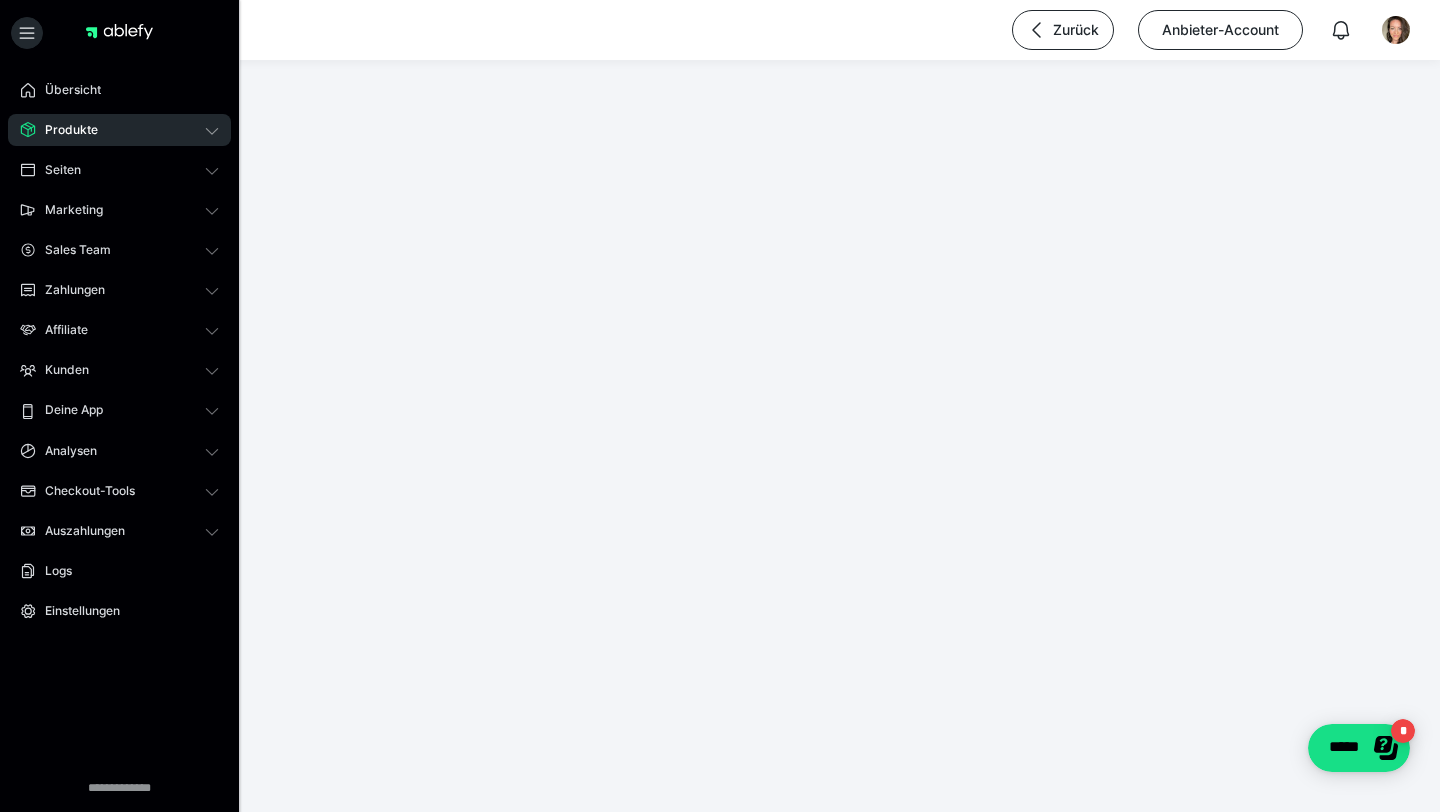 scroll, scrollTop: 0, scrollLeft: 0, axis: both 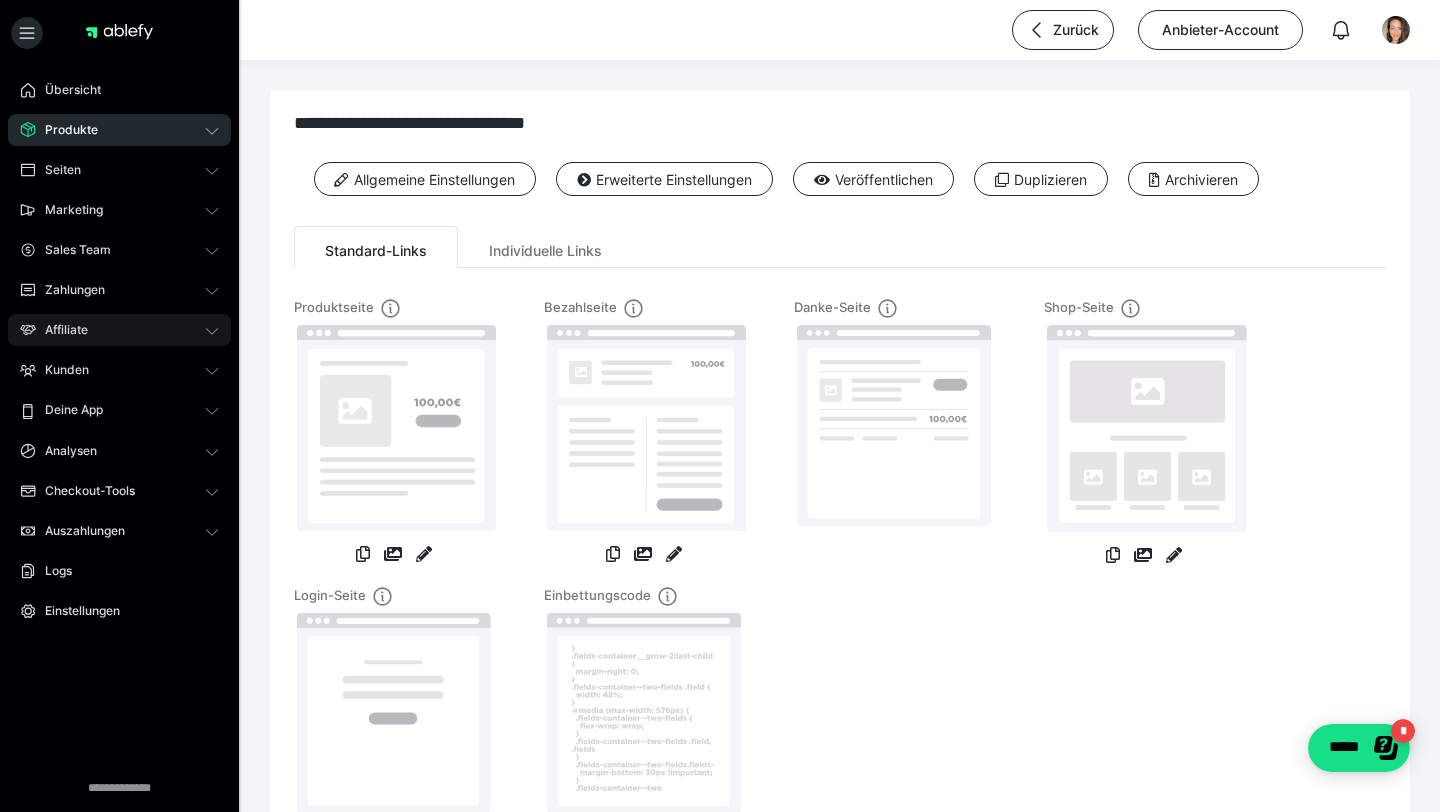 click 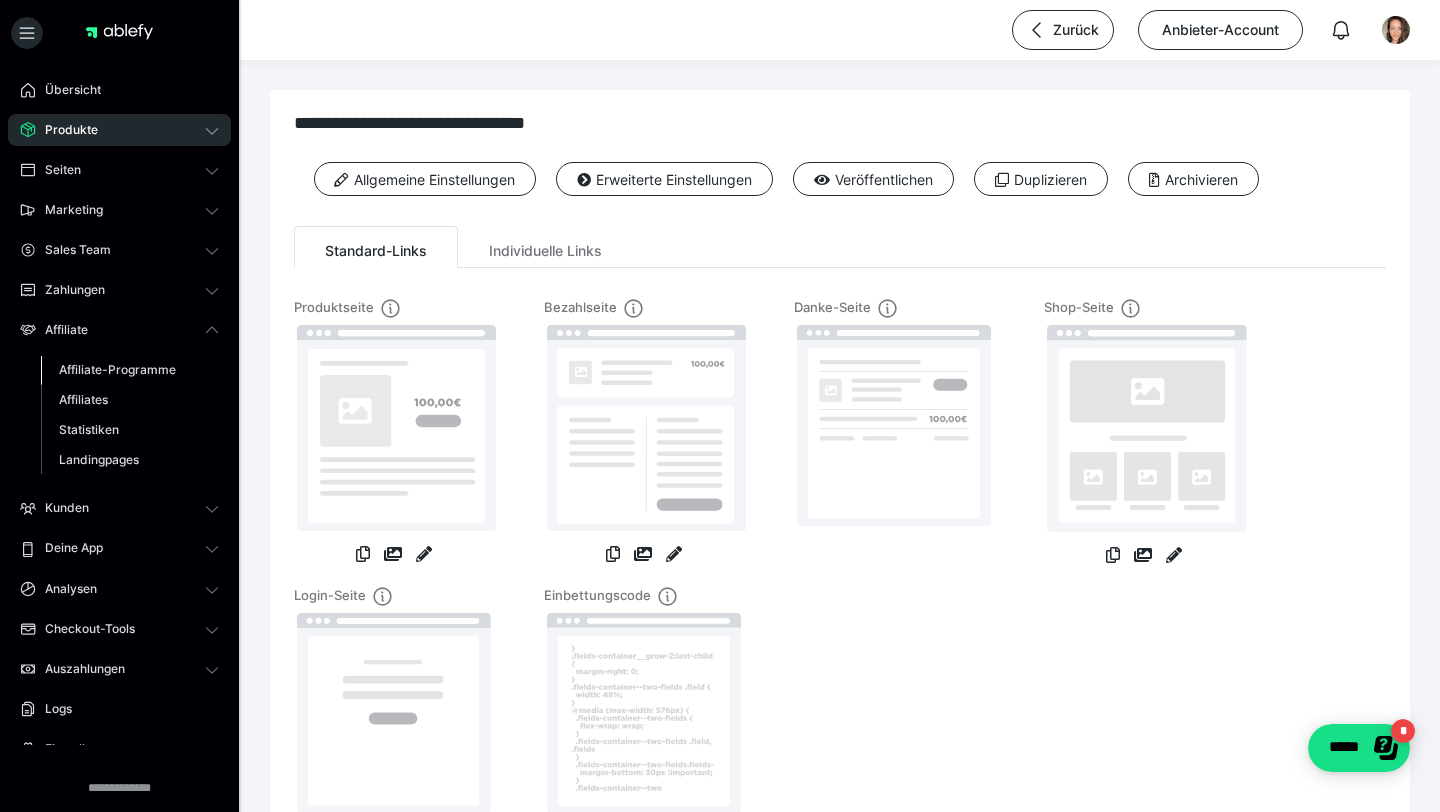 click on "Affiliate-Programme" at bounding box center (117, 369) 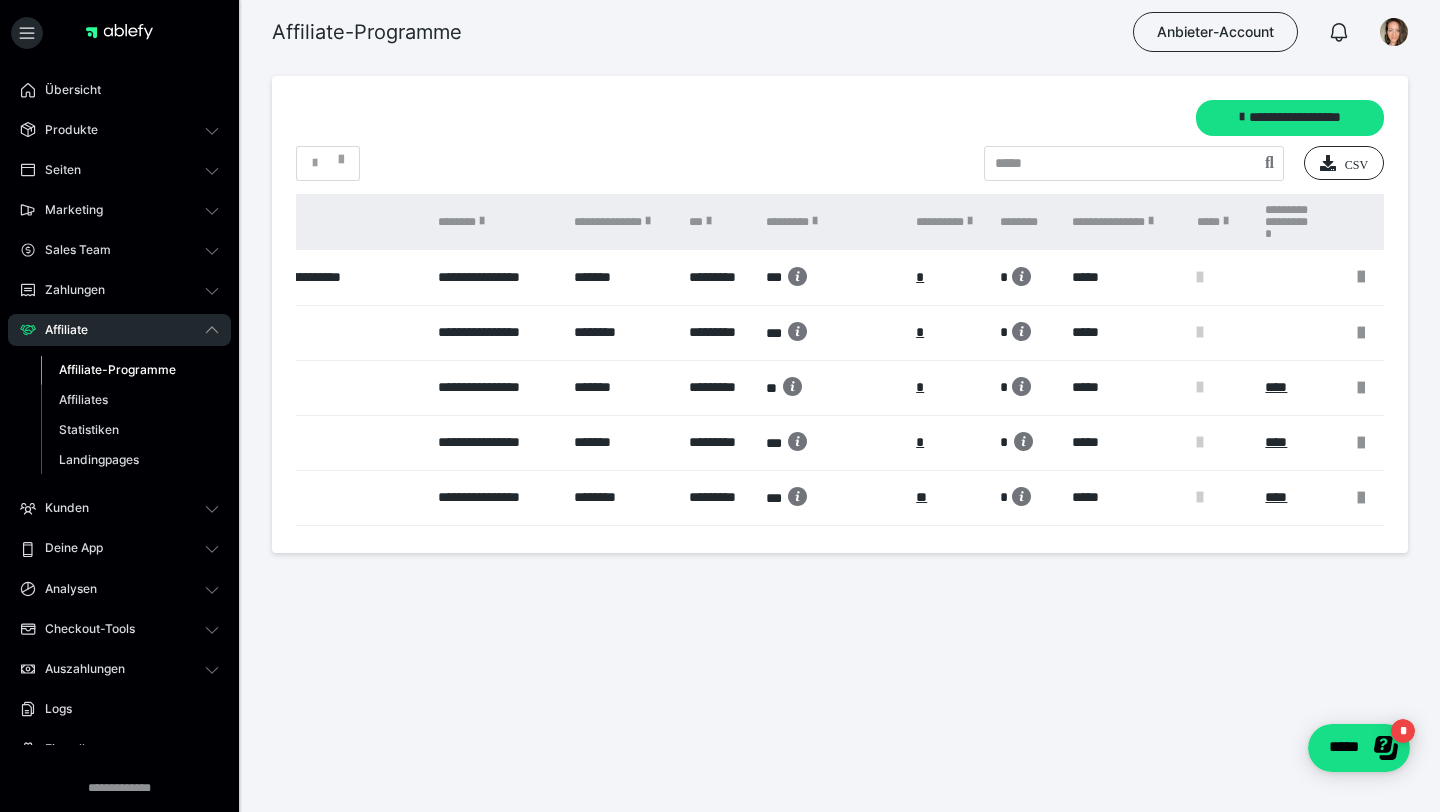 scroll, scrollTop: 0, scrollLeft: 310, axis: horizontal 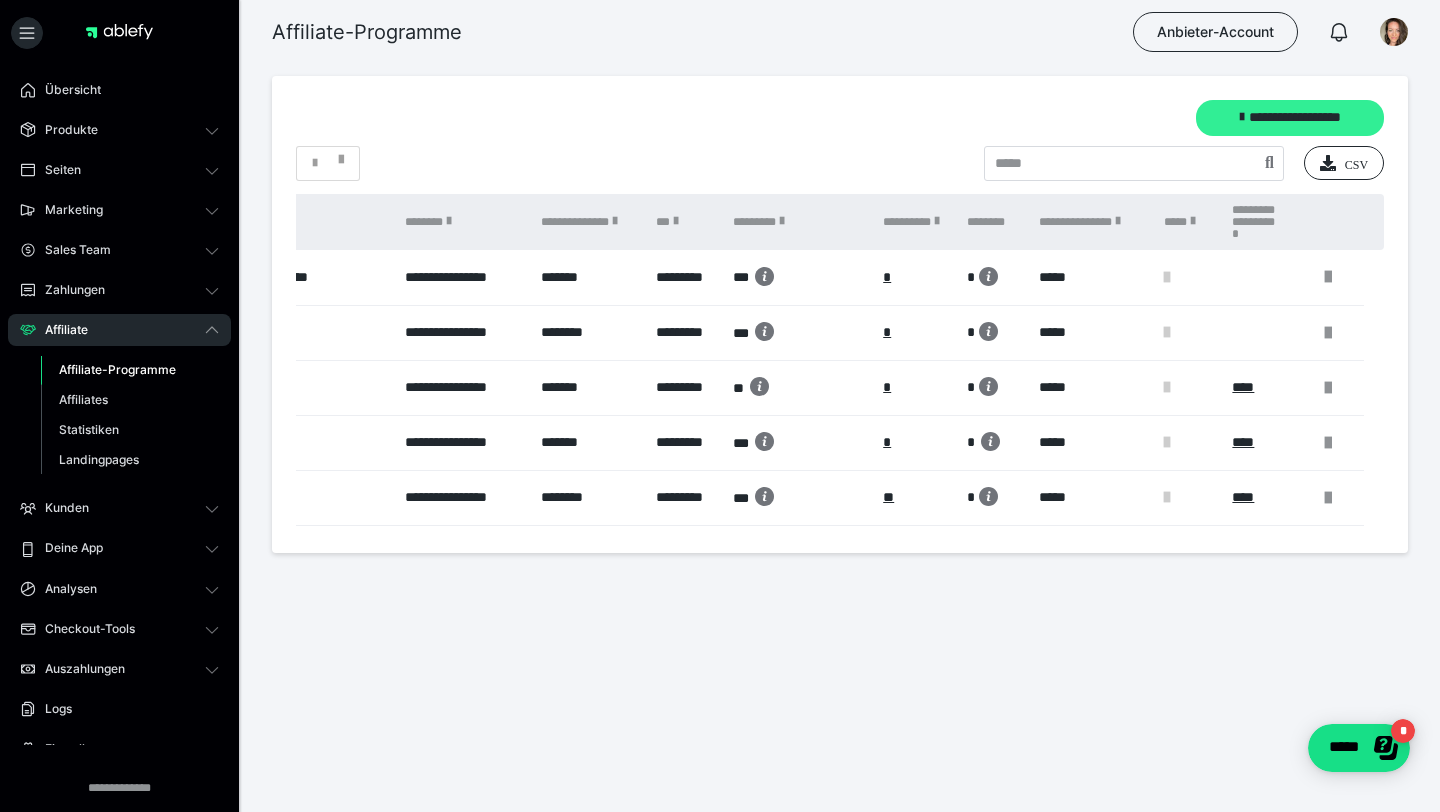 click on "**********" at bounding box center (1290, 118) 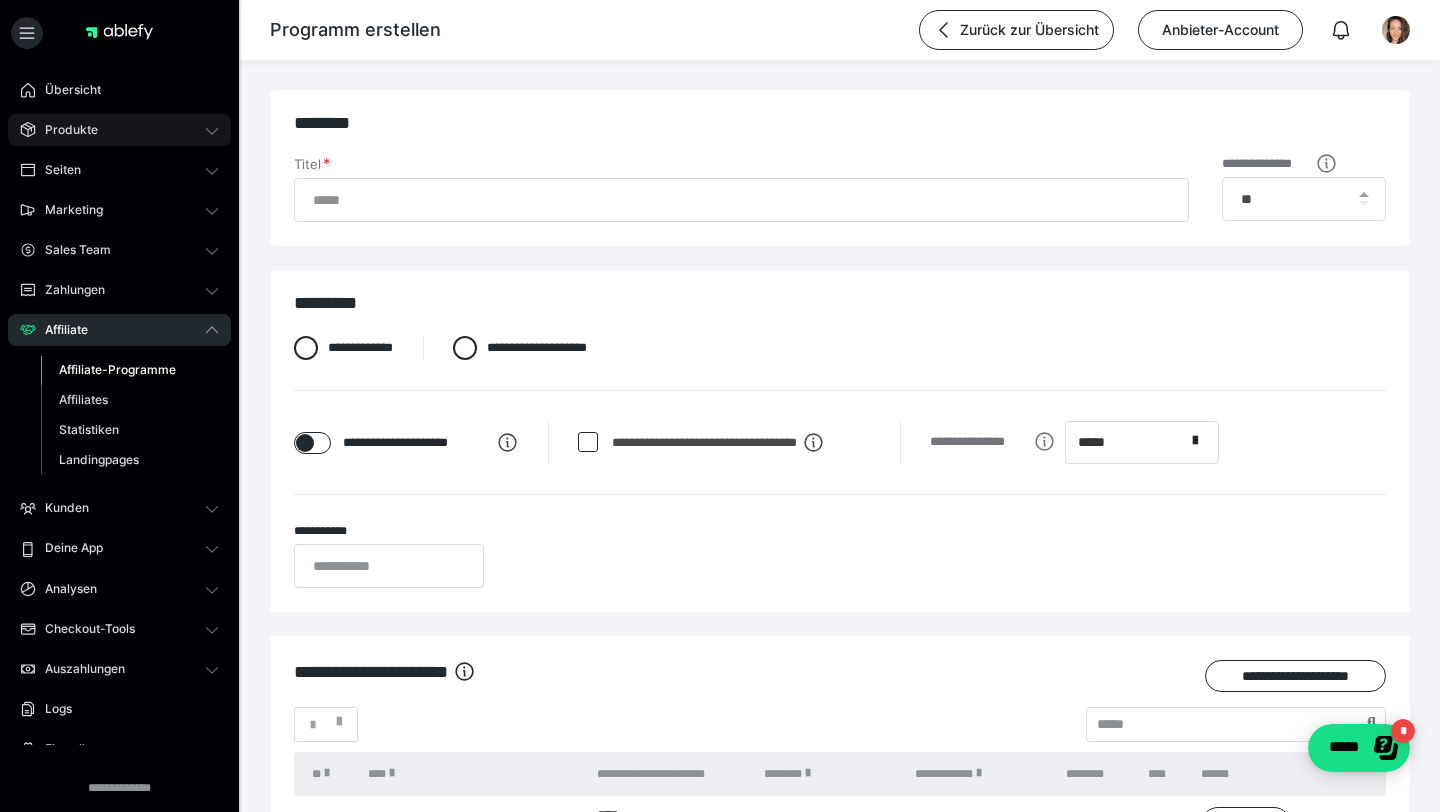 click on "Produkte" at bounding box center [119, 130] 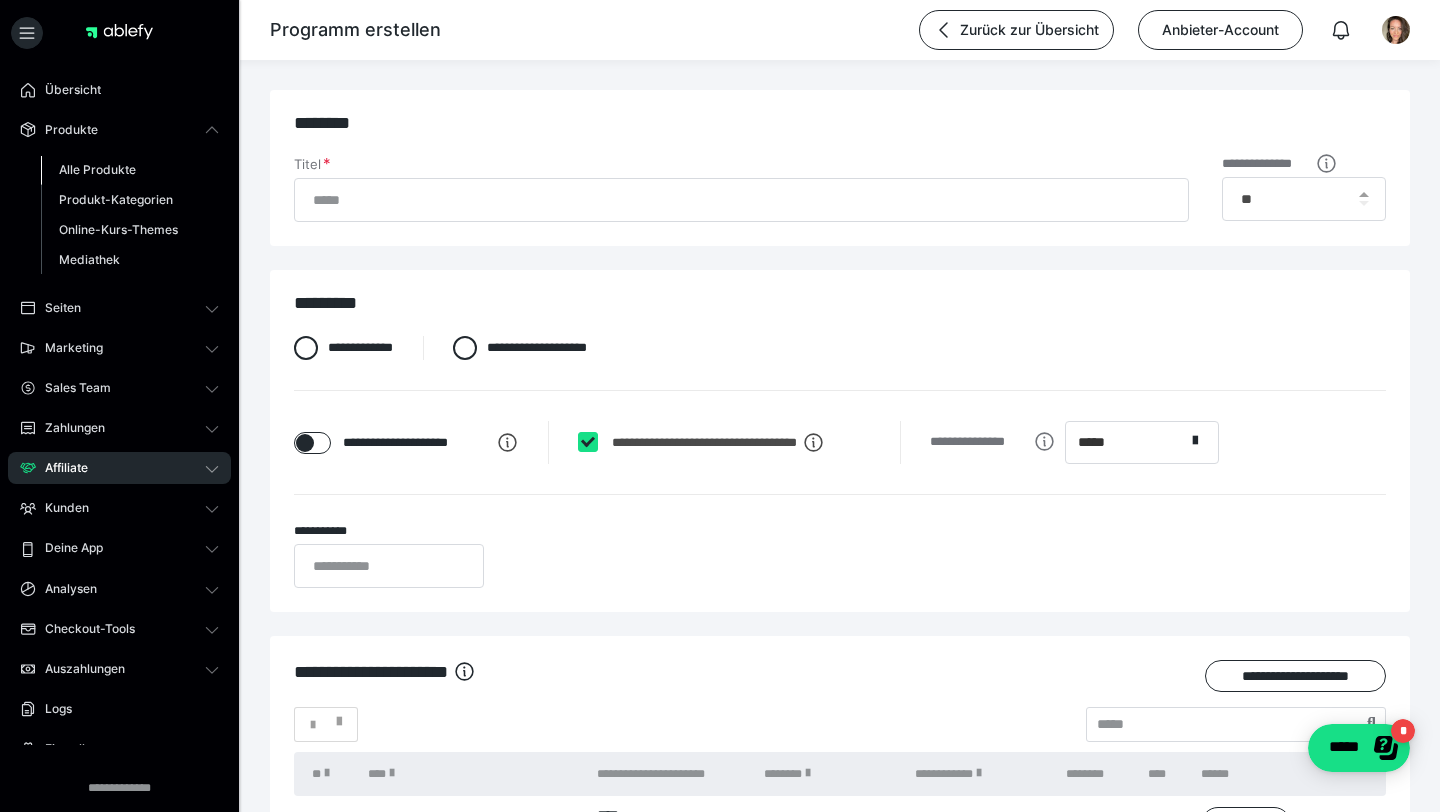 click on "Alle Produkte" at bounding box center (97, 169) 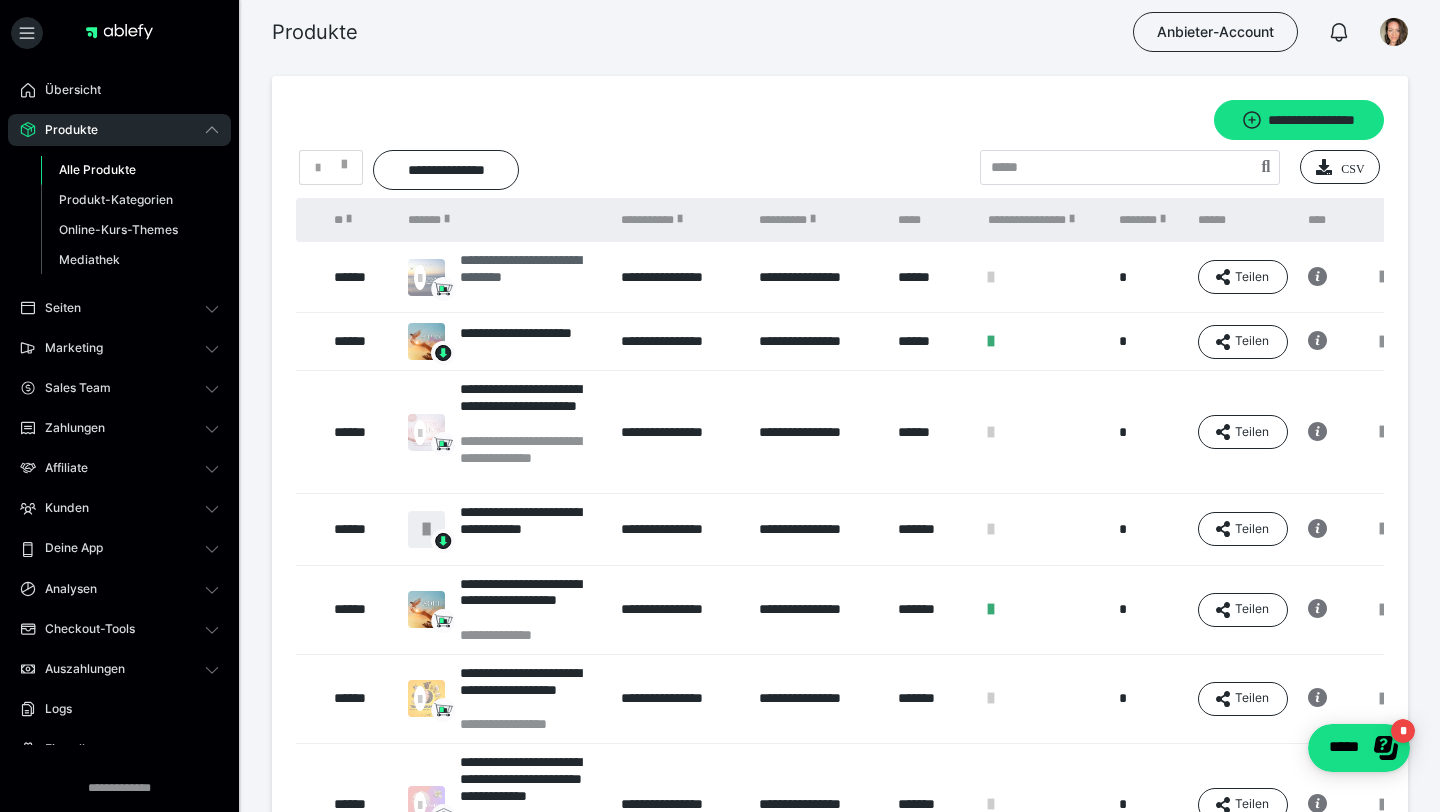 click on "**********" at bounding box center [530, 277] 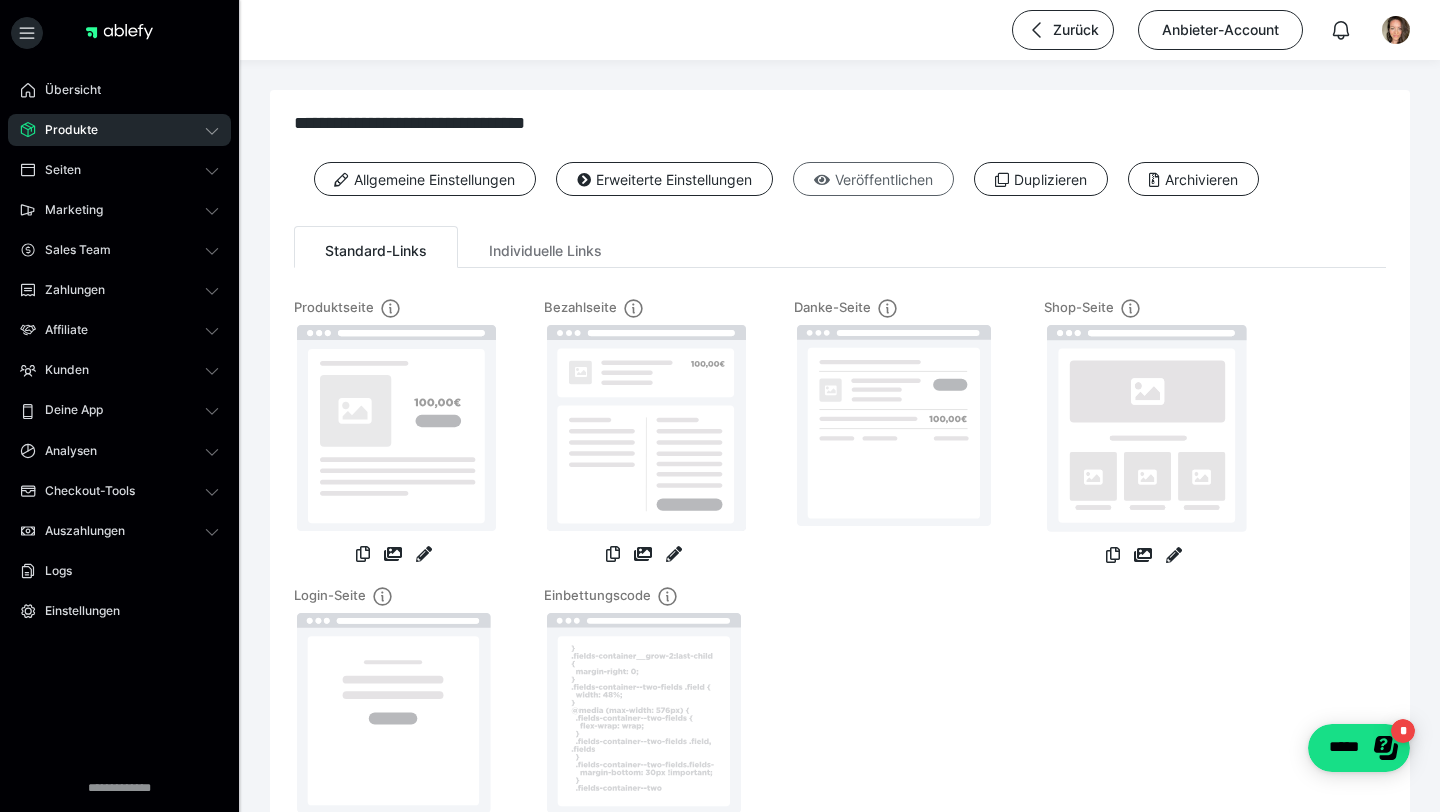 click on "Veröffentlichen" at bounding box center [873, 179] 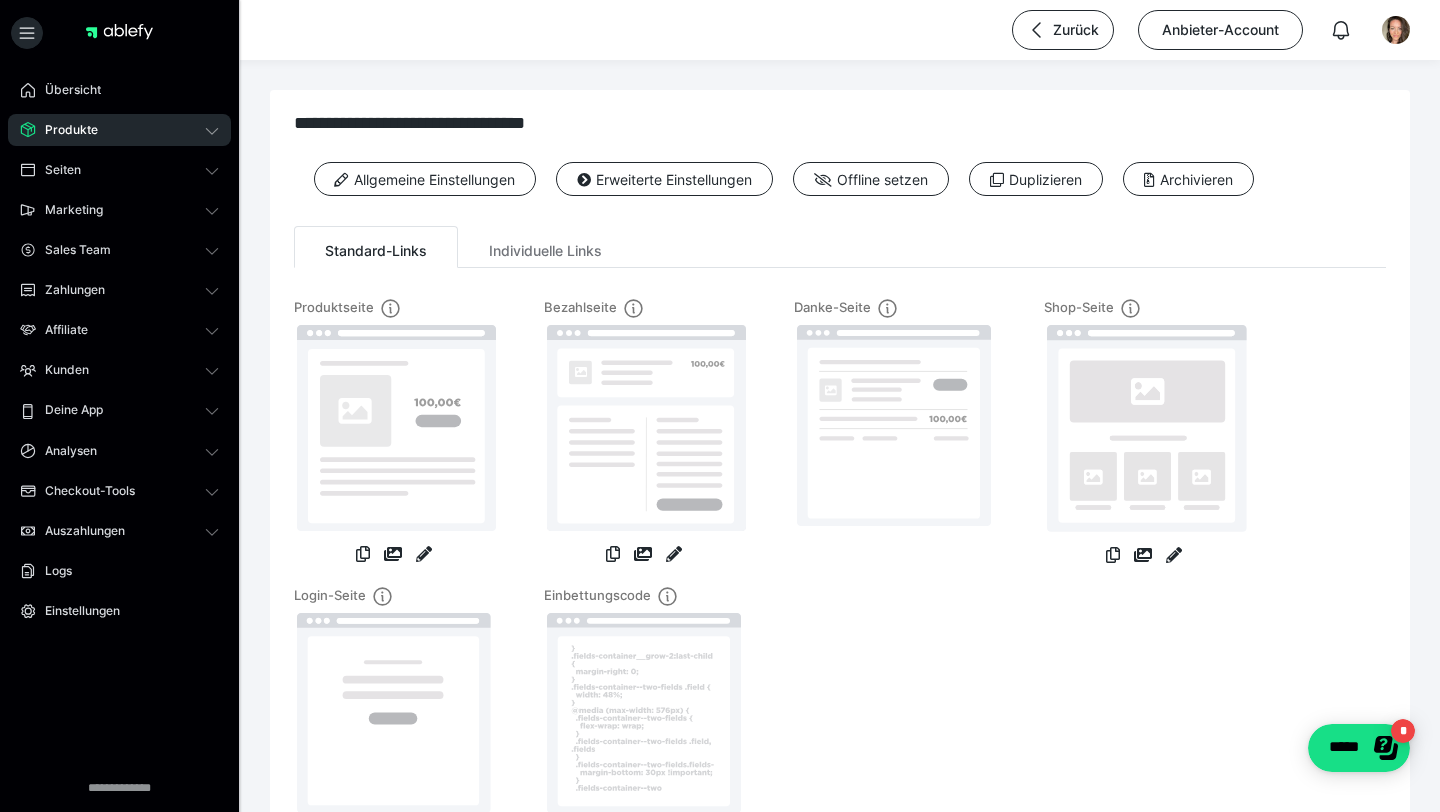 click 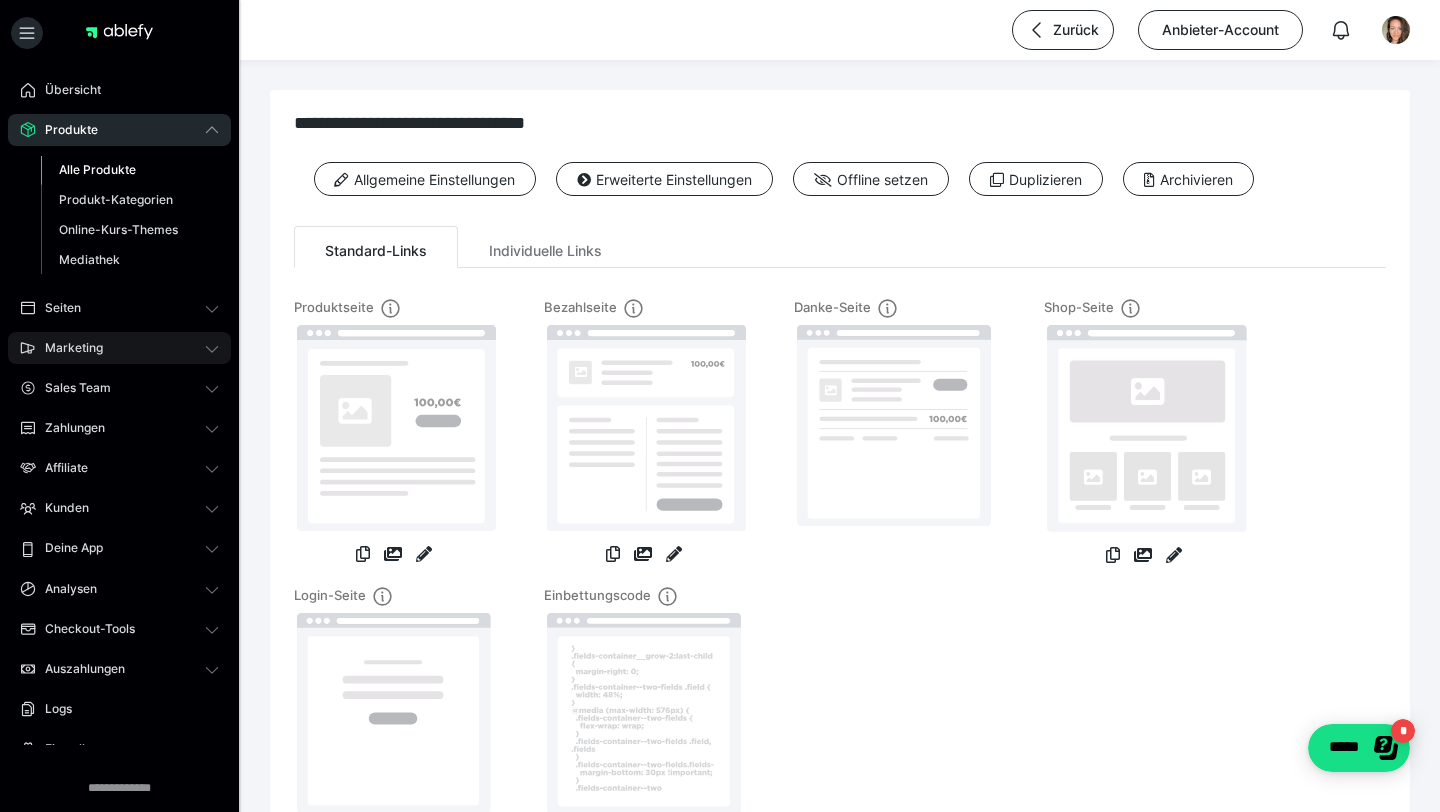 click 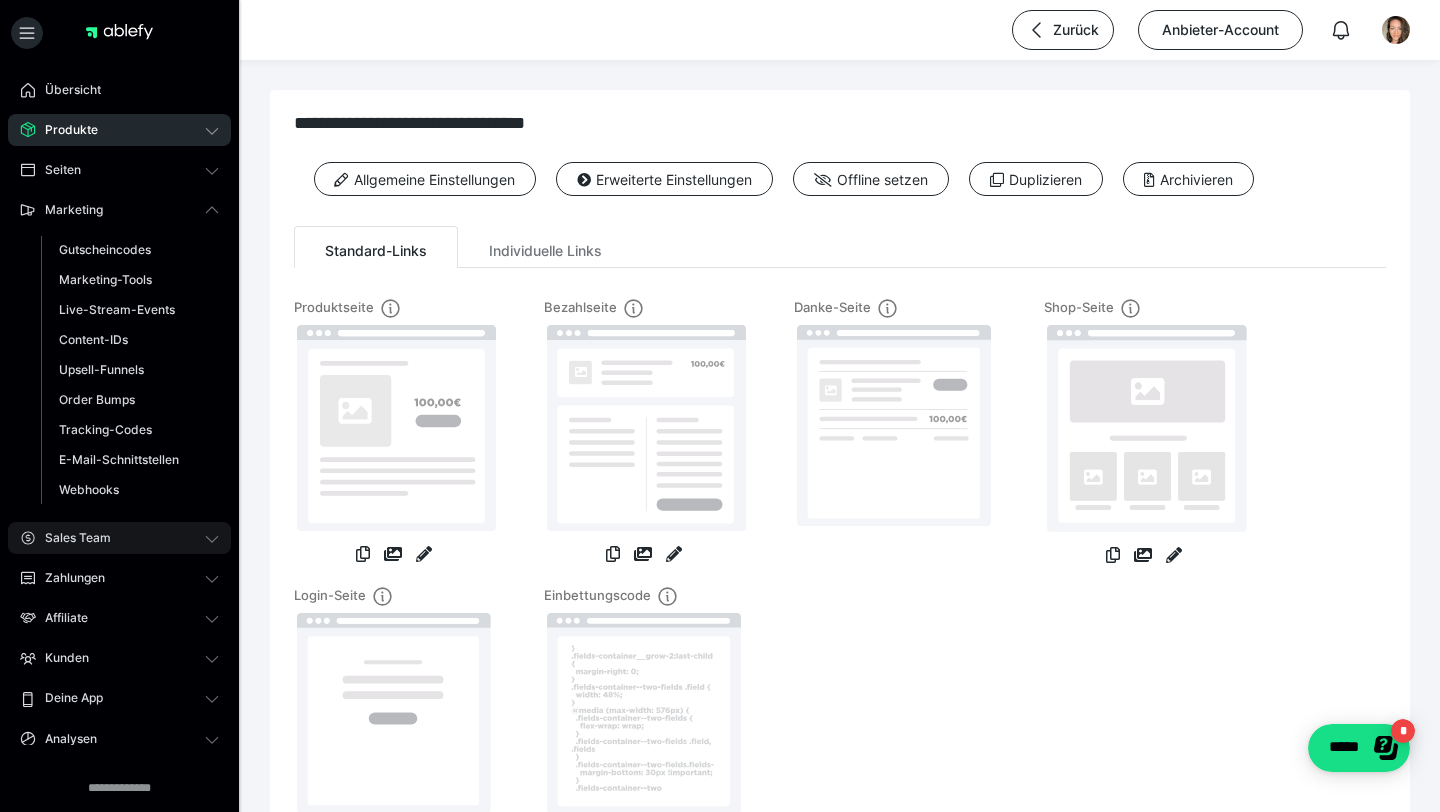click 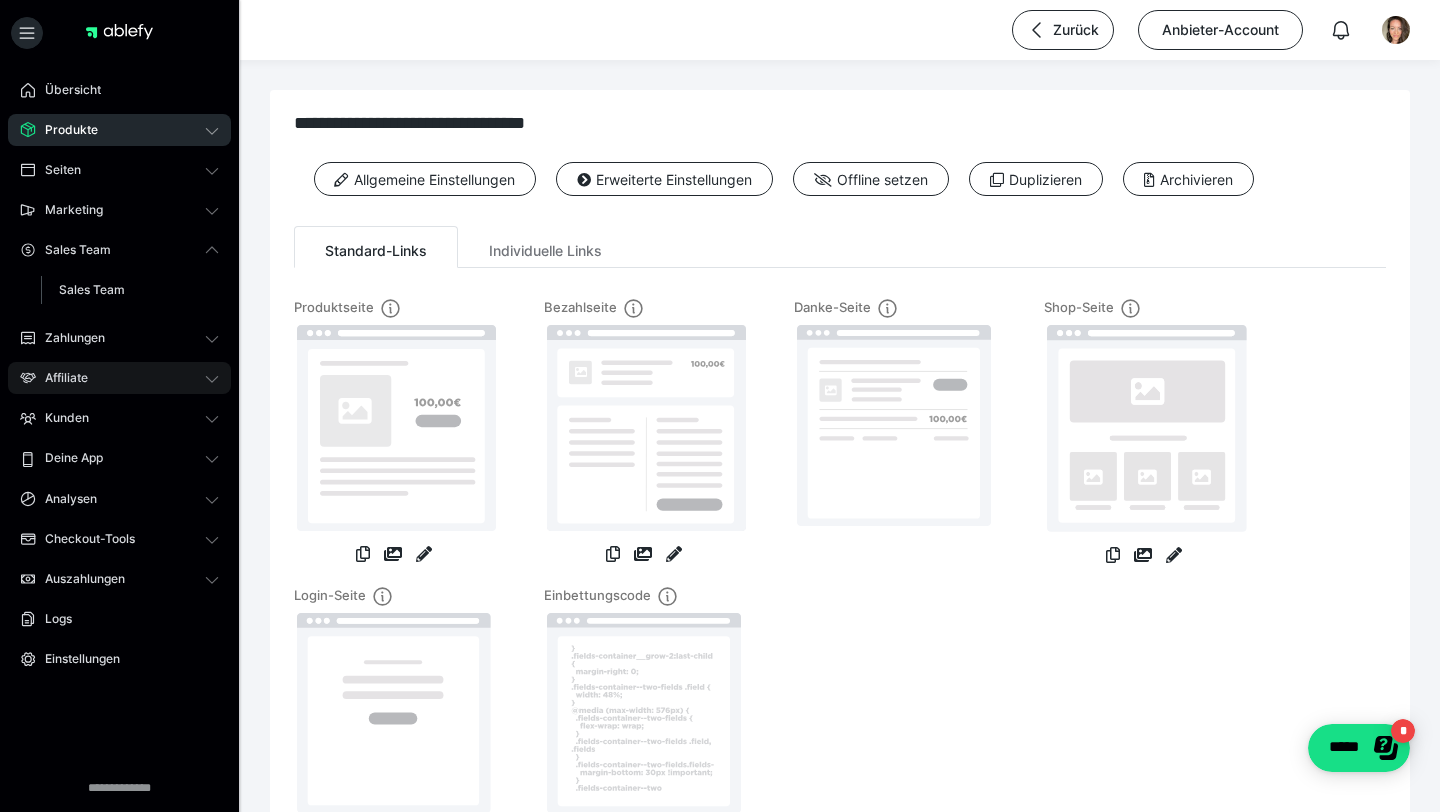 click 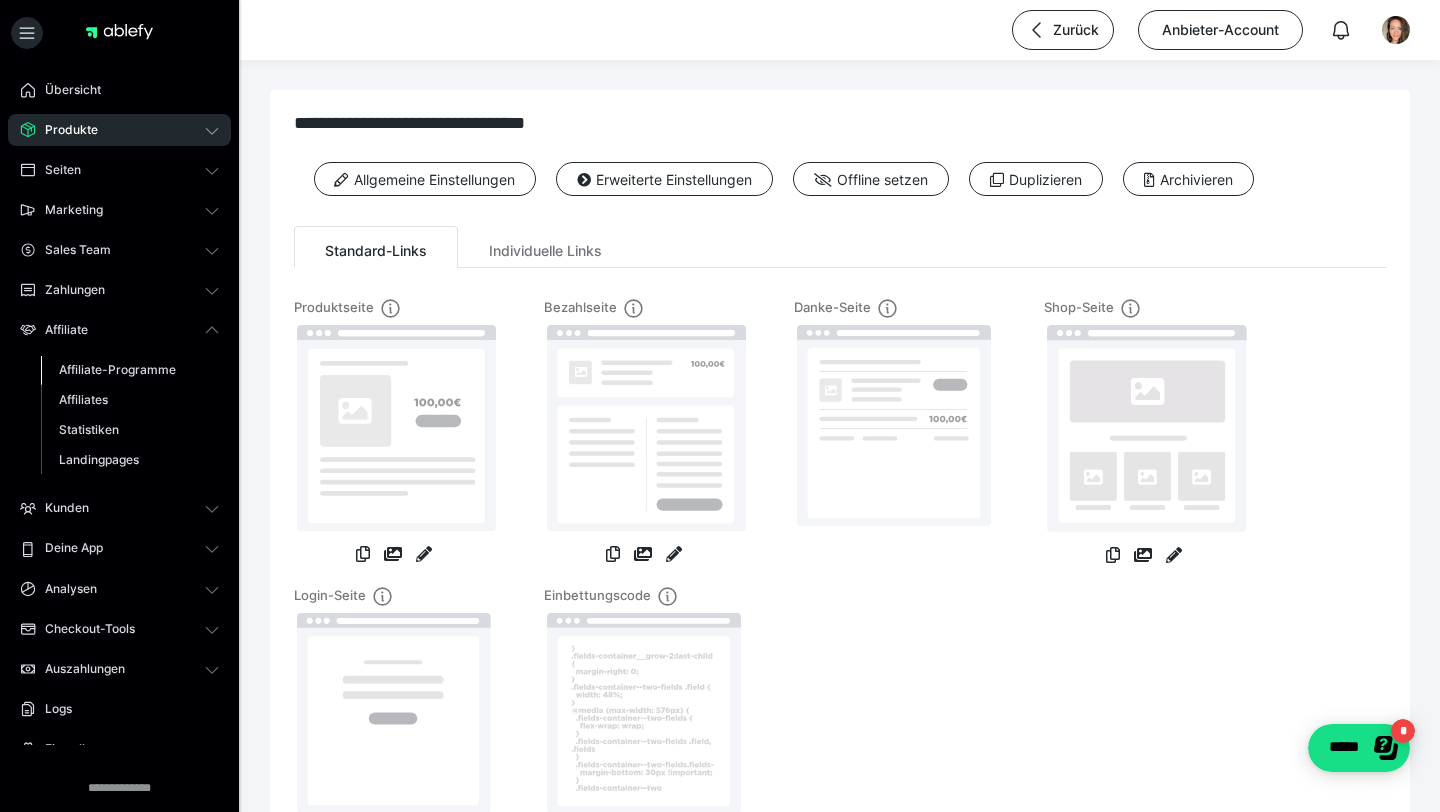 click on "Affiliate-Programme" at bounding box center (117, 369) 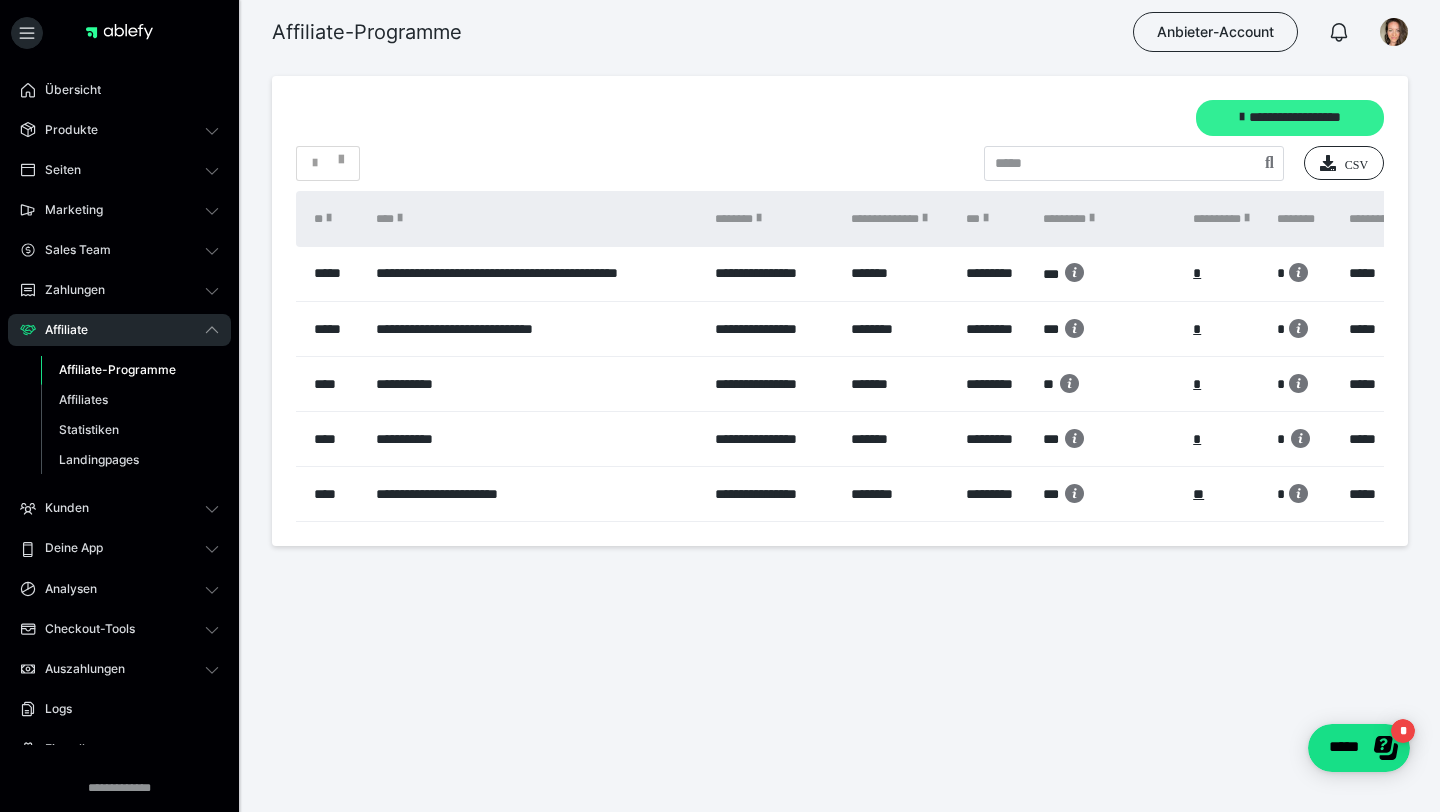 click on "**********" at bounding box center [1290, 118] 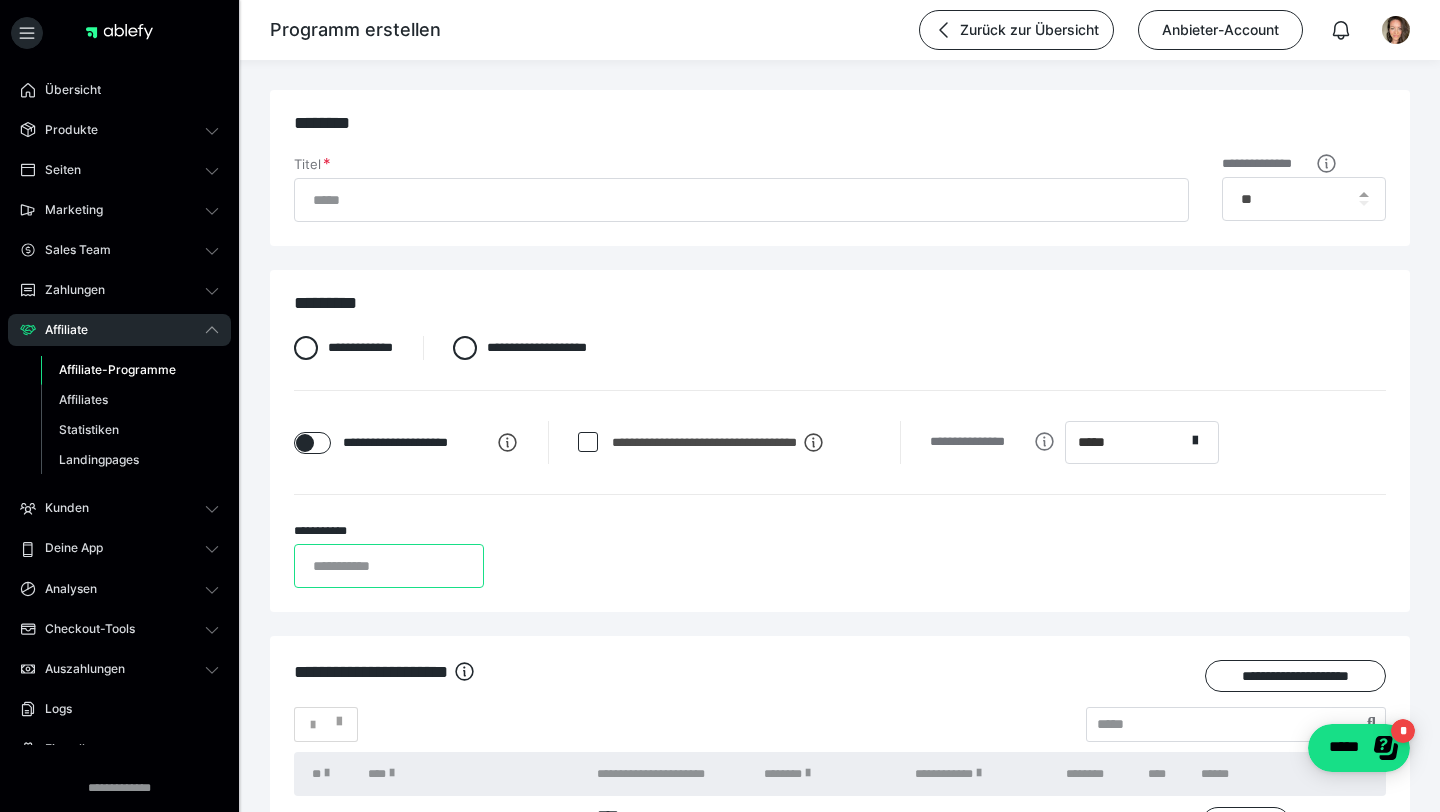 click on "*" at bounding box center [389, 566] 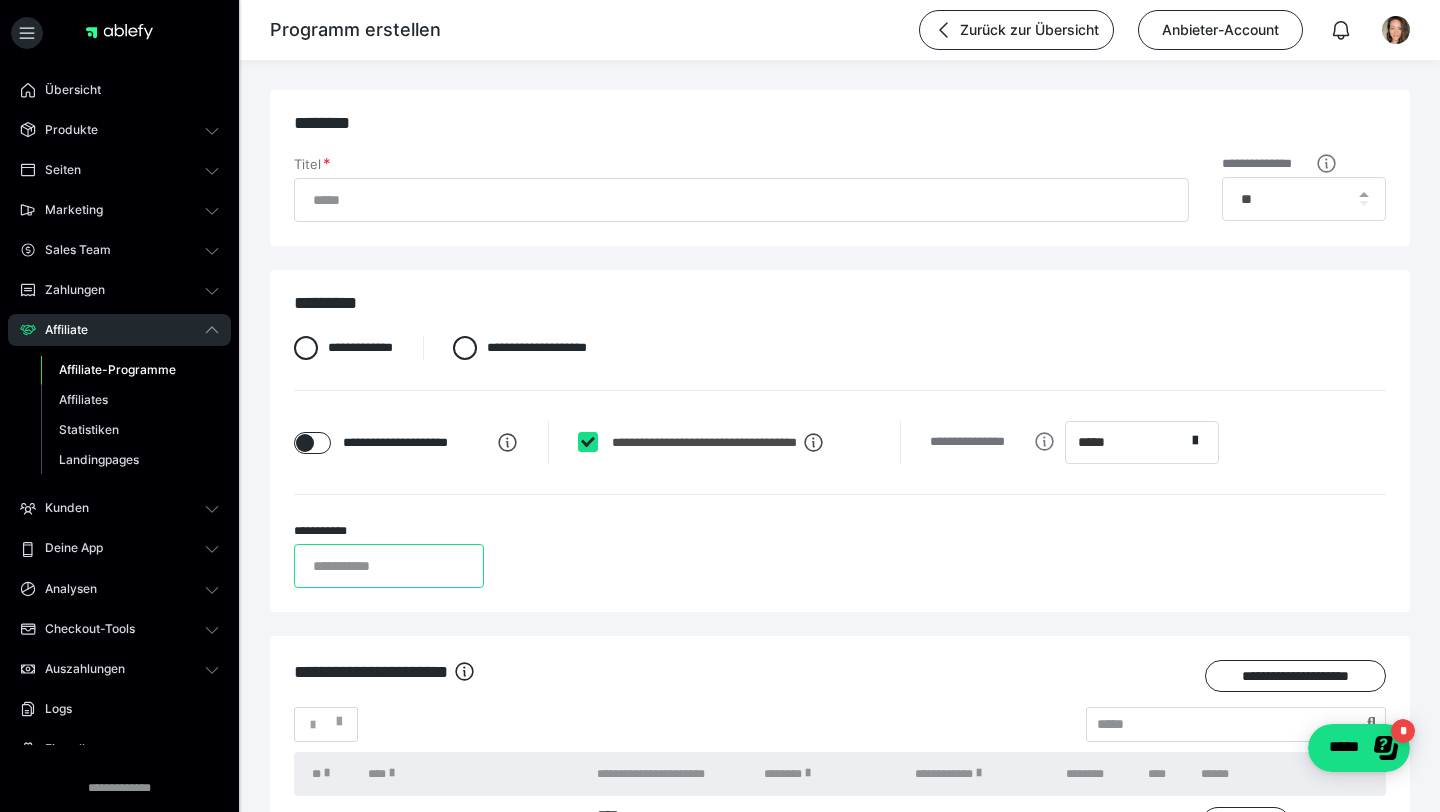 type on "*" 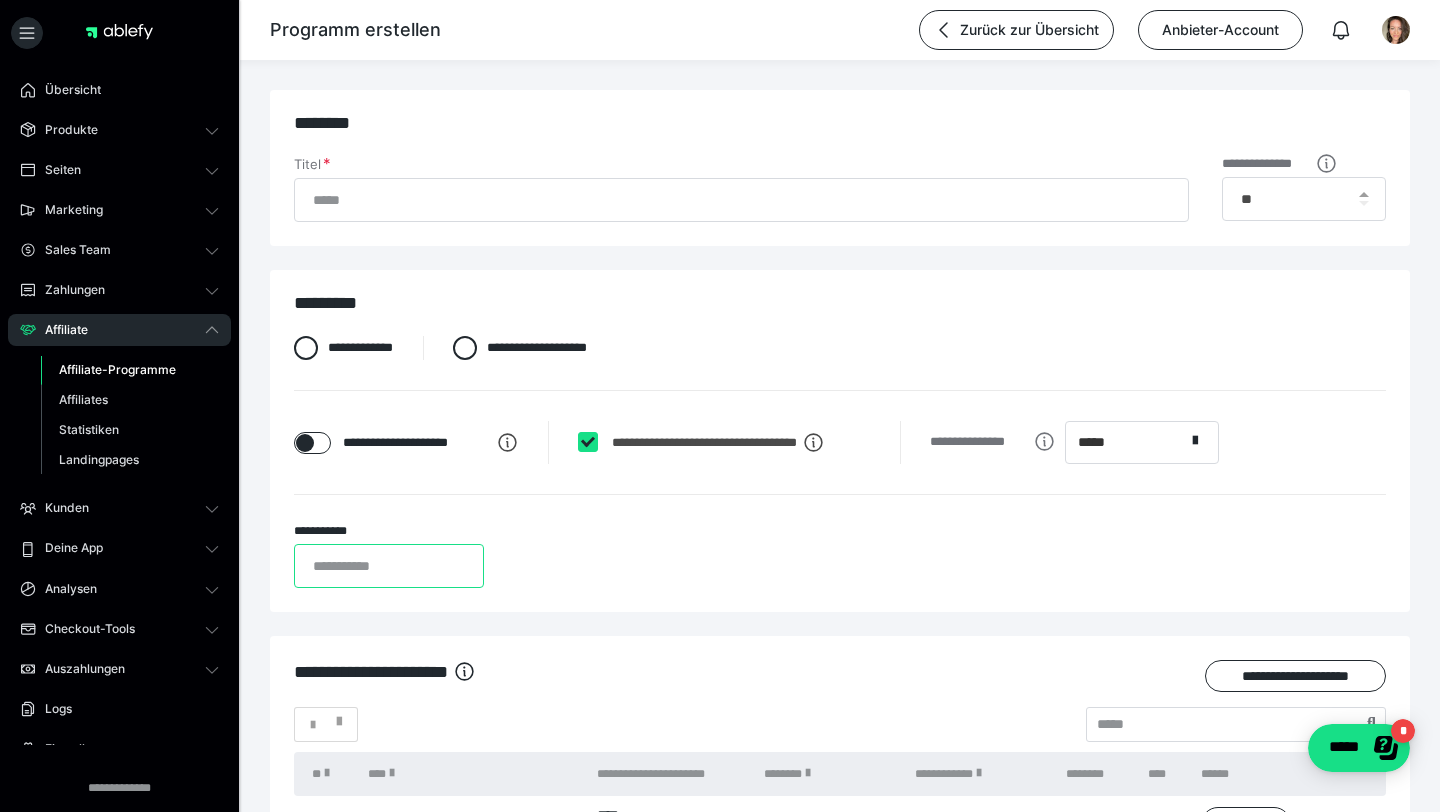 click on "**********" at bounding box center (840, 441) 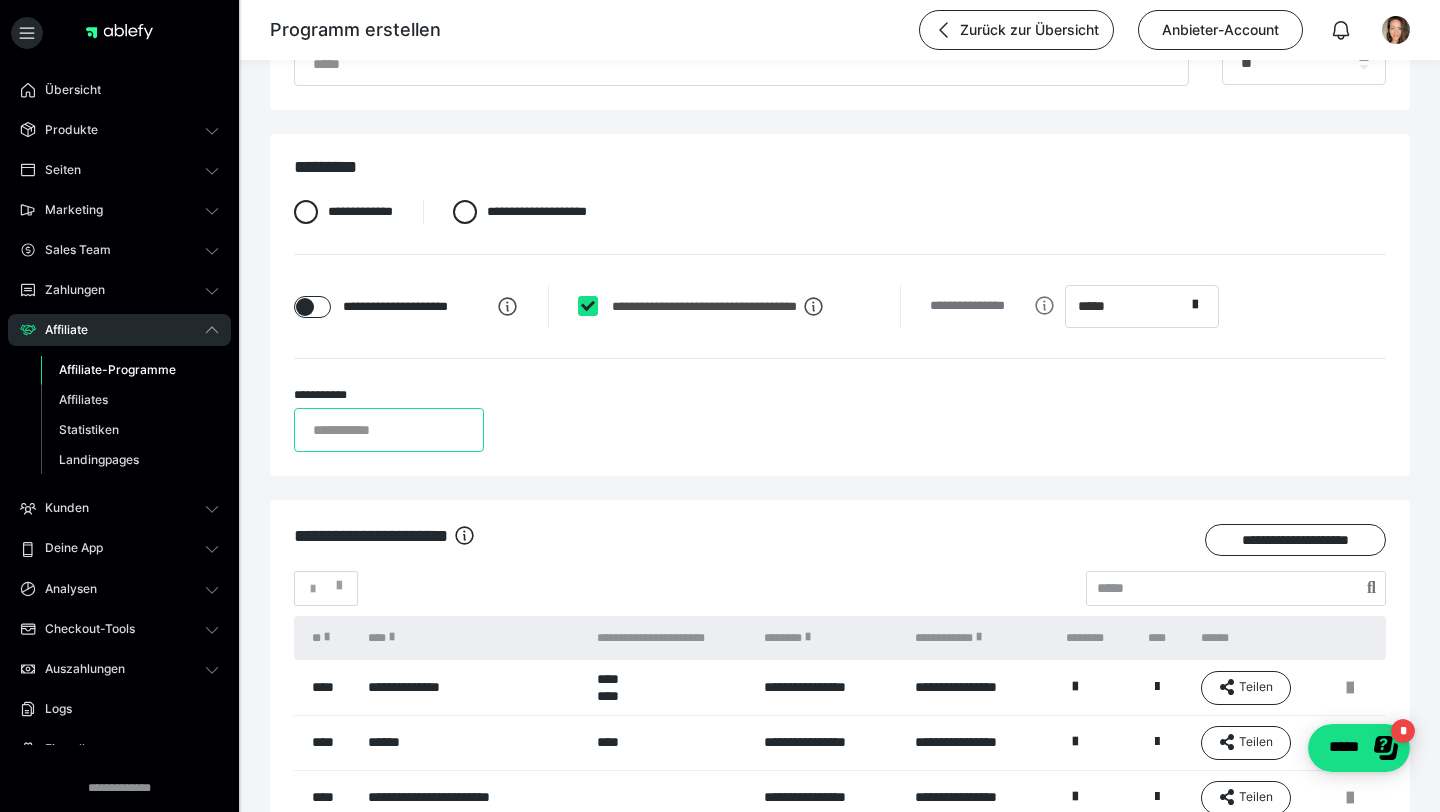 scroll, scrollTop: 138, scrollLeft: 0, axis: vertical 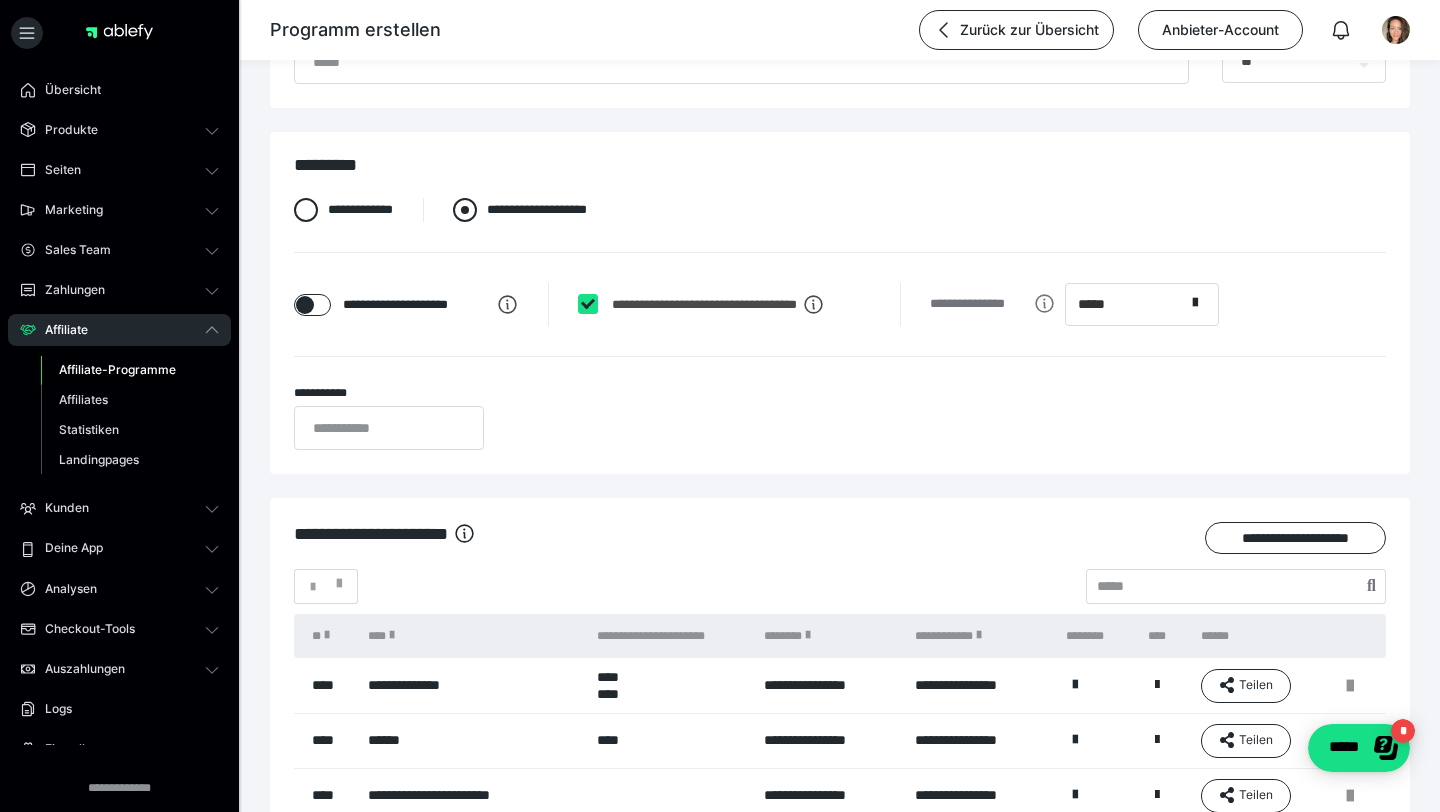 click at bounding box center [465, 210] 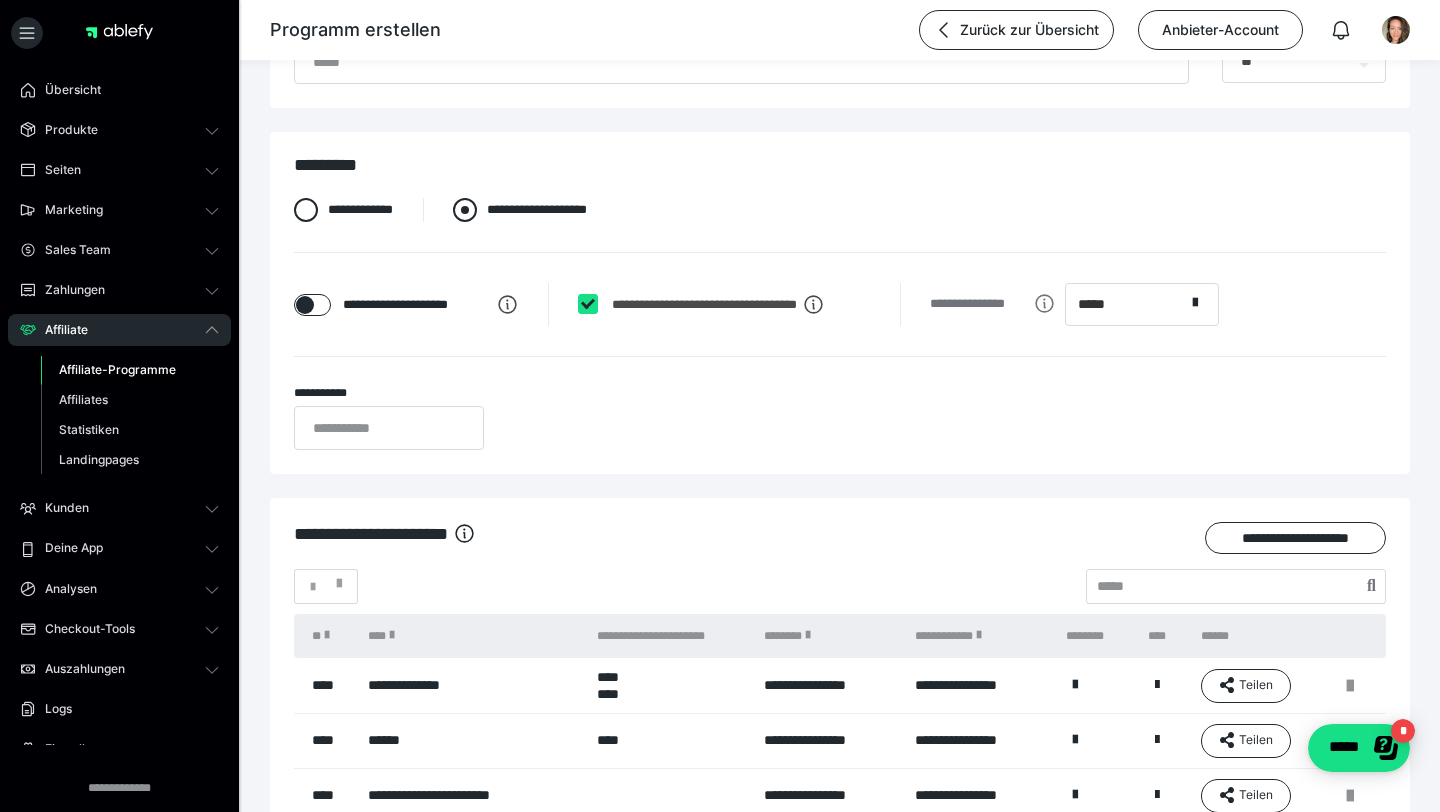 radio on "****" 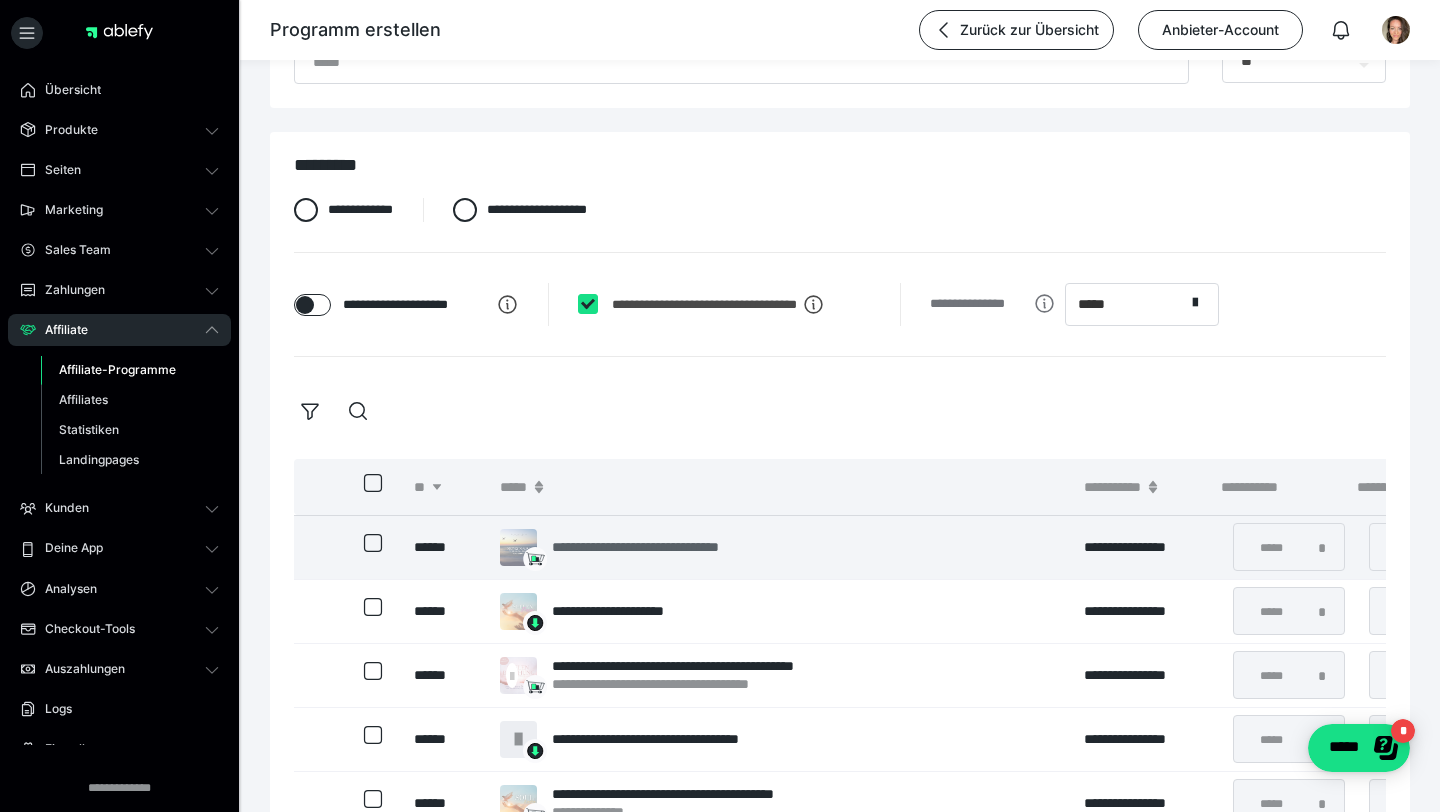 click on "**********" at bounding box center (677, 547) 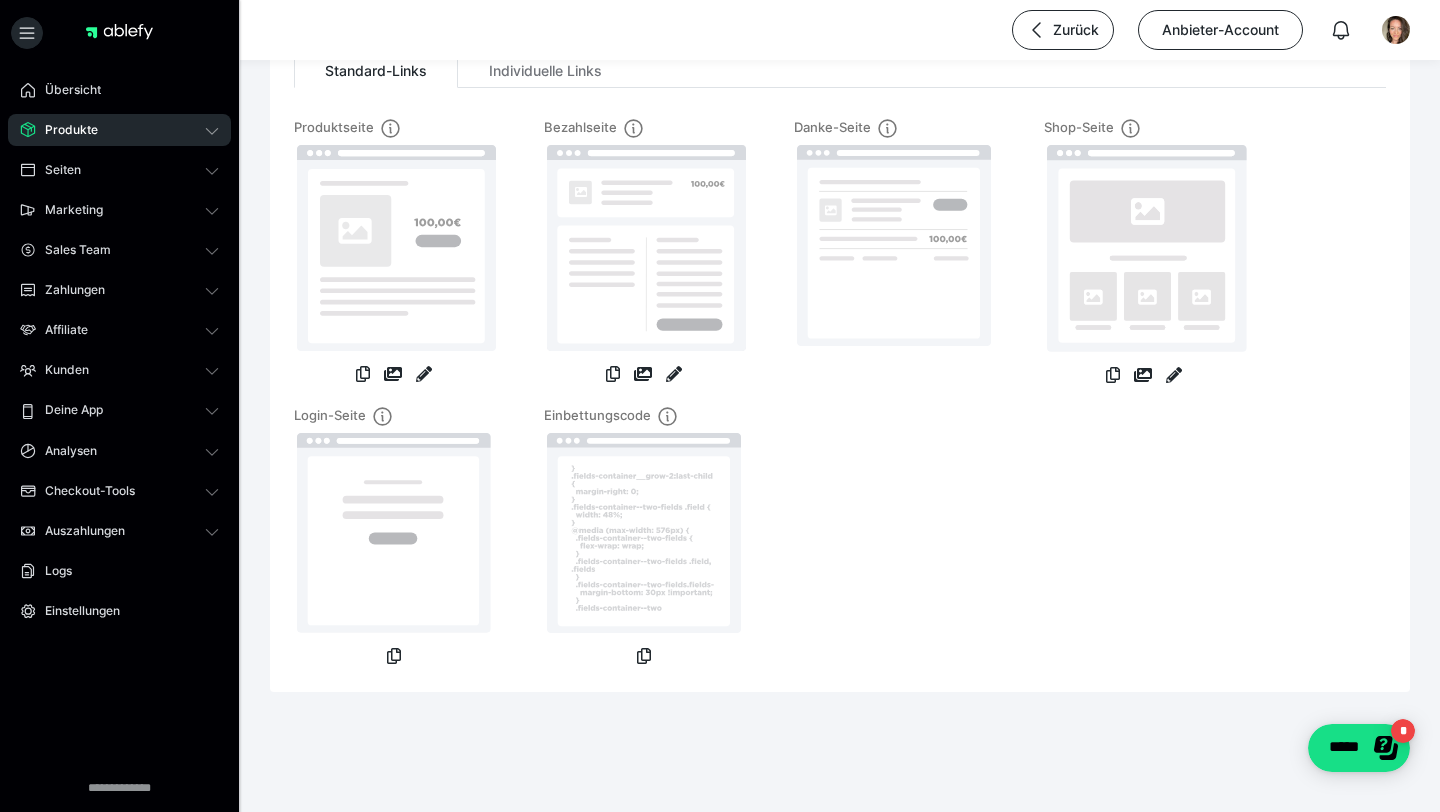 scroll, scrollTop: 184, scrollLeft: 0, axis: vertical 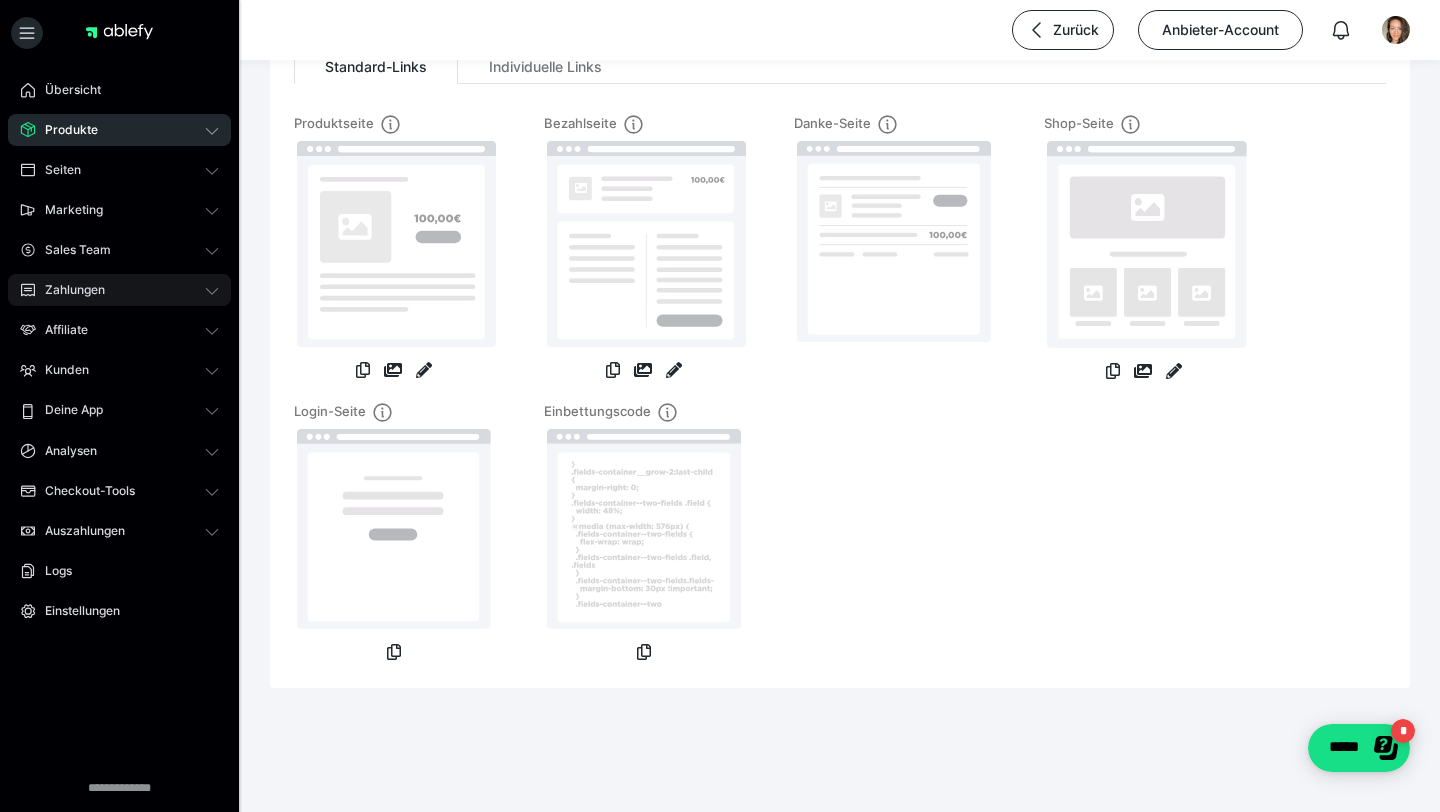 click 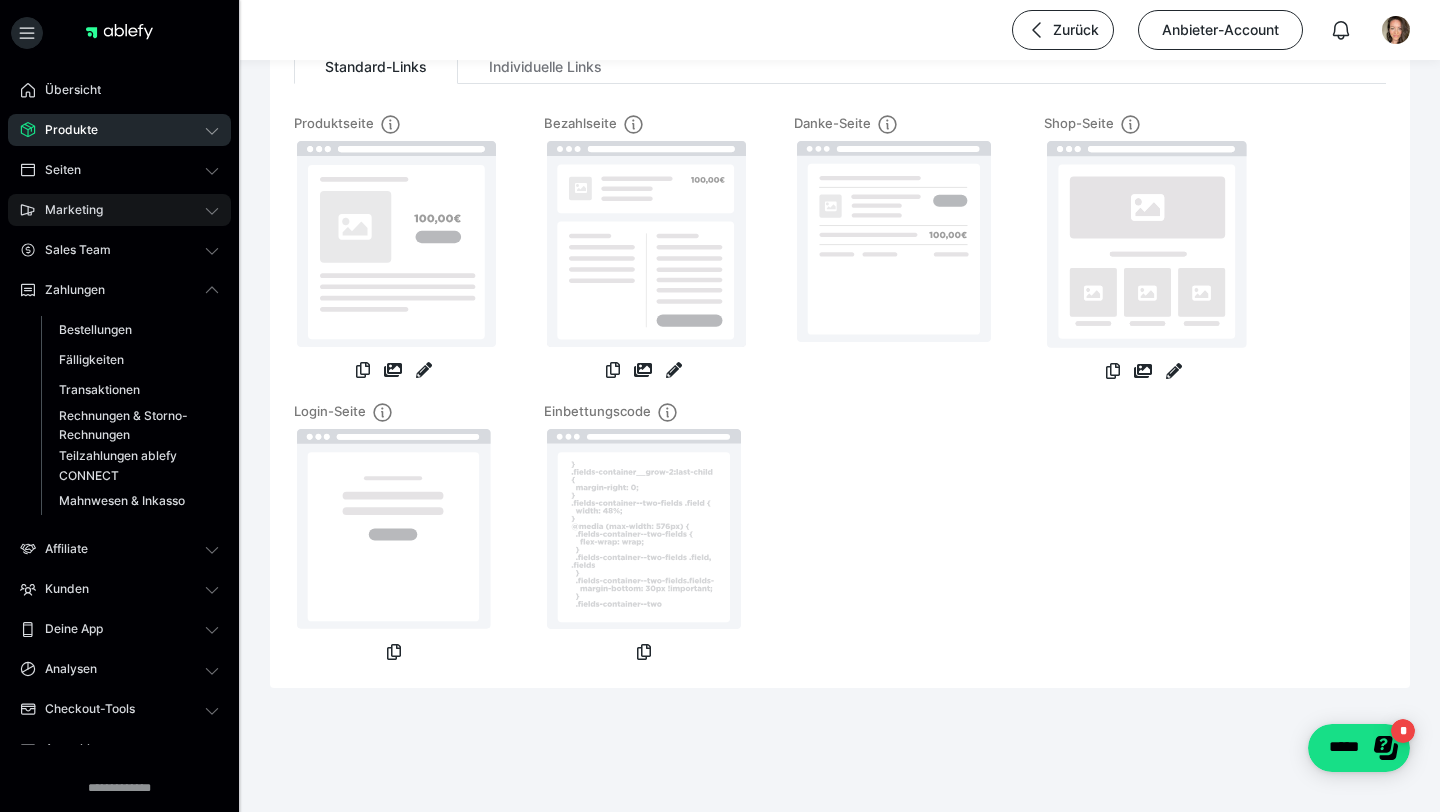 click 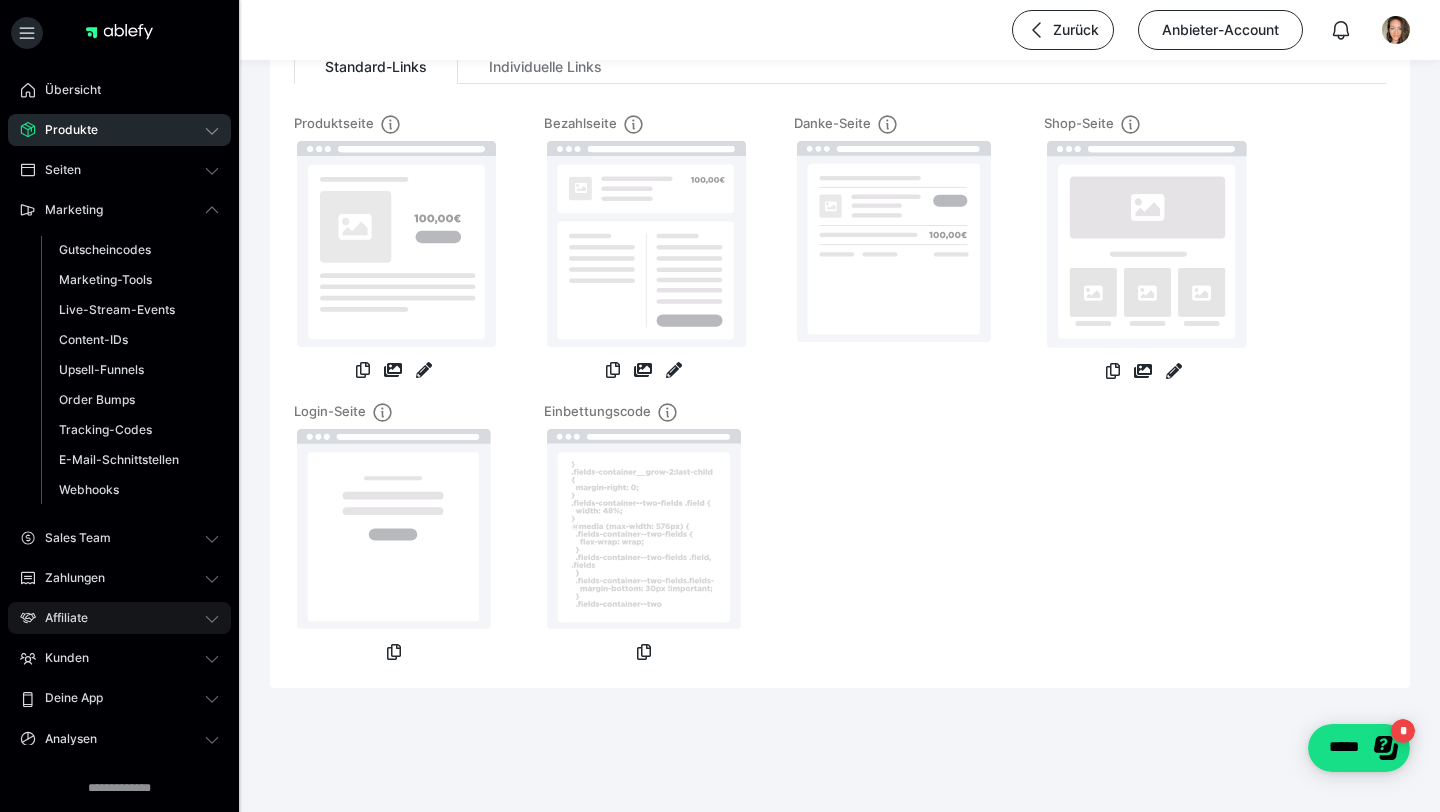 click 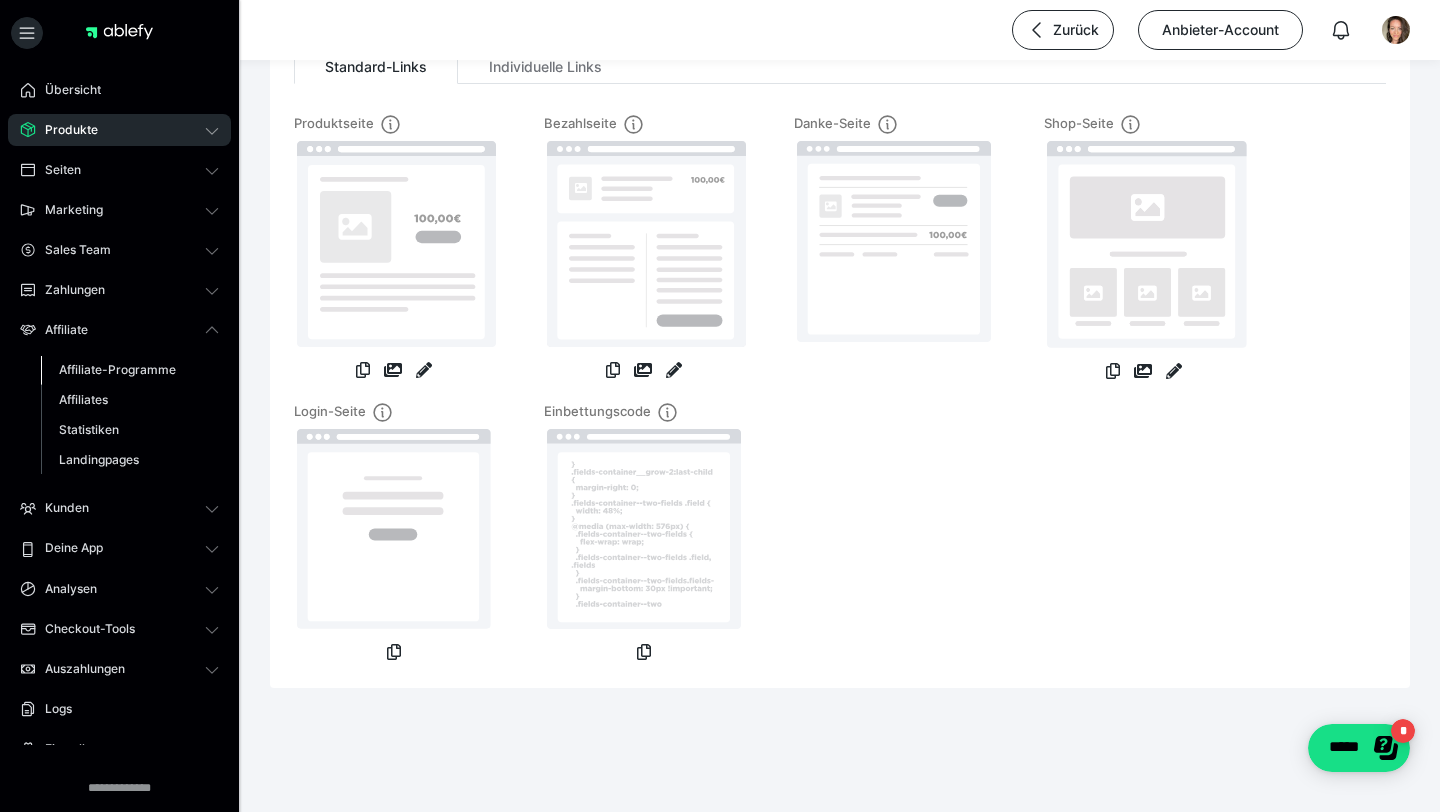 click on "Affiliate-Programme" at bounding box center (117, 369) 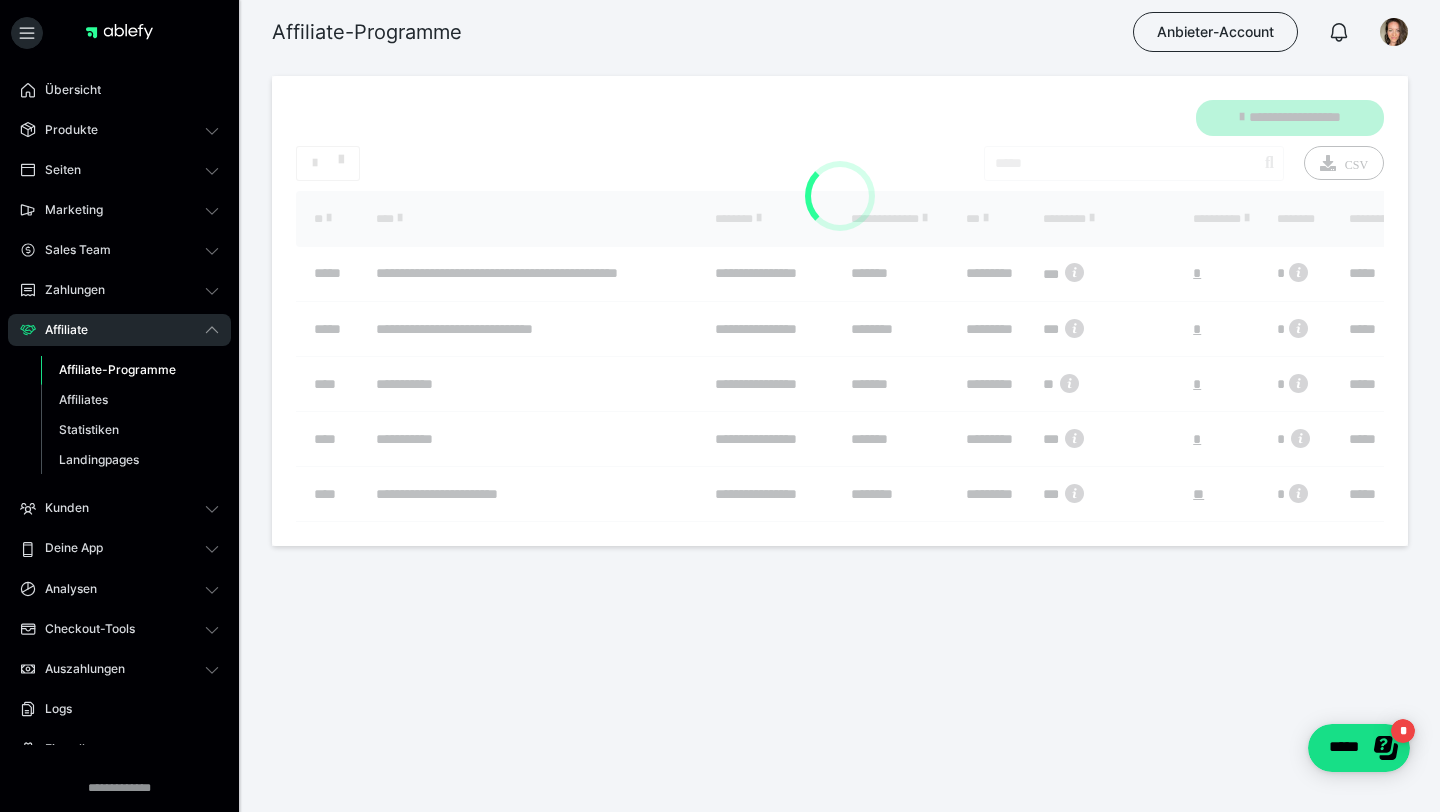 scroll, scrollTop: 0, scrollLeft: 0, axis: both 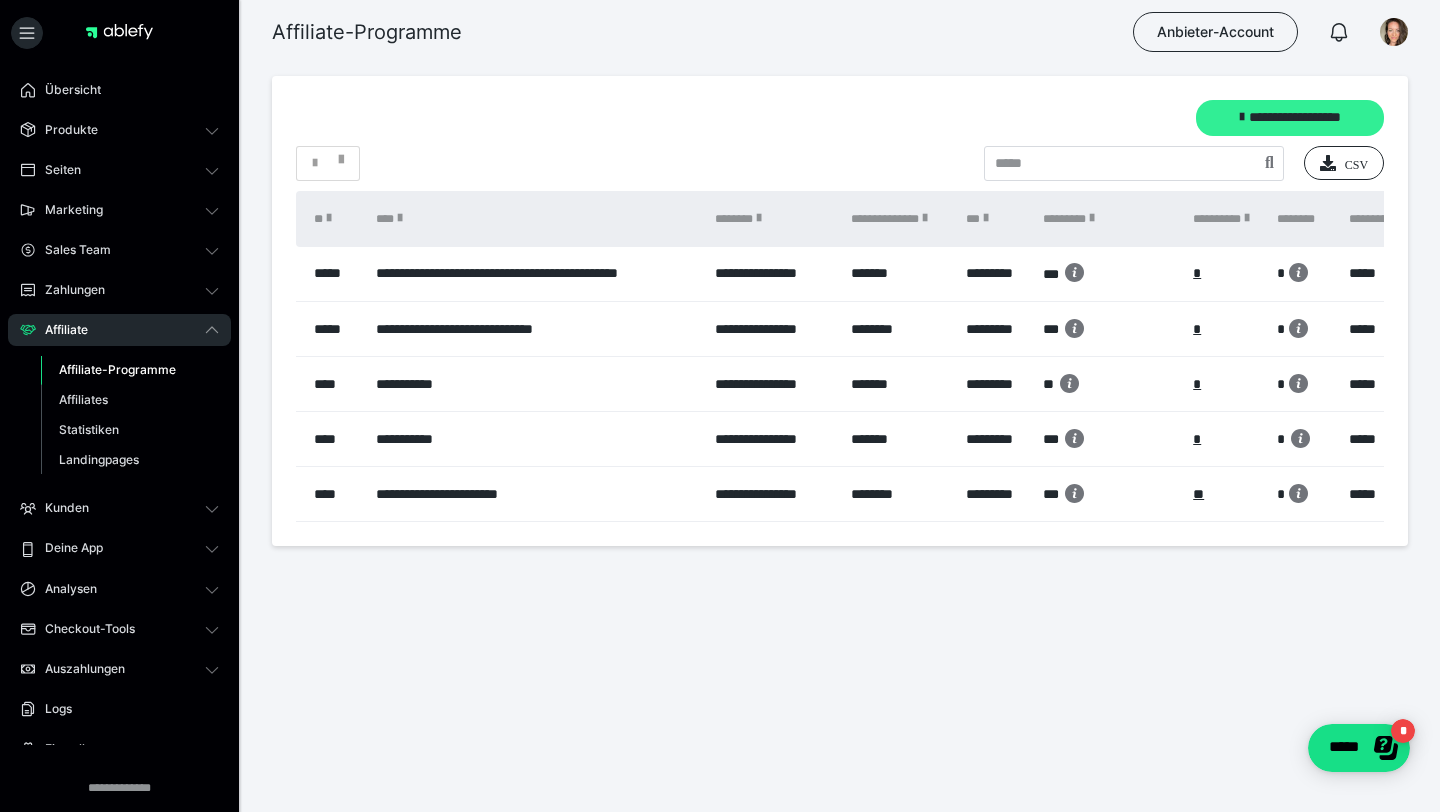click at bounding box center [1242, 117] 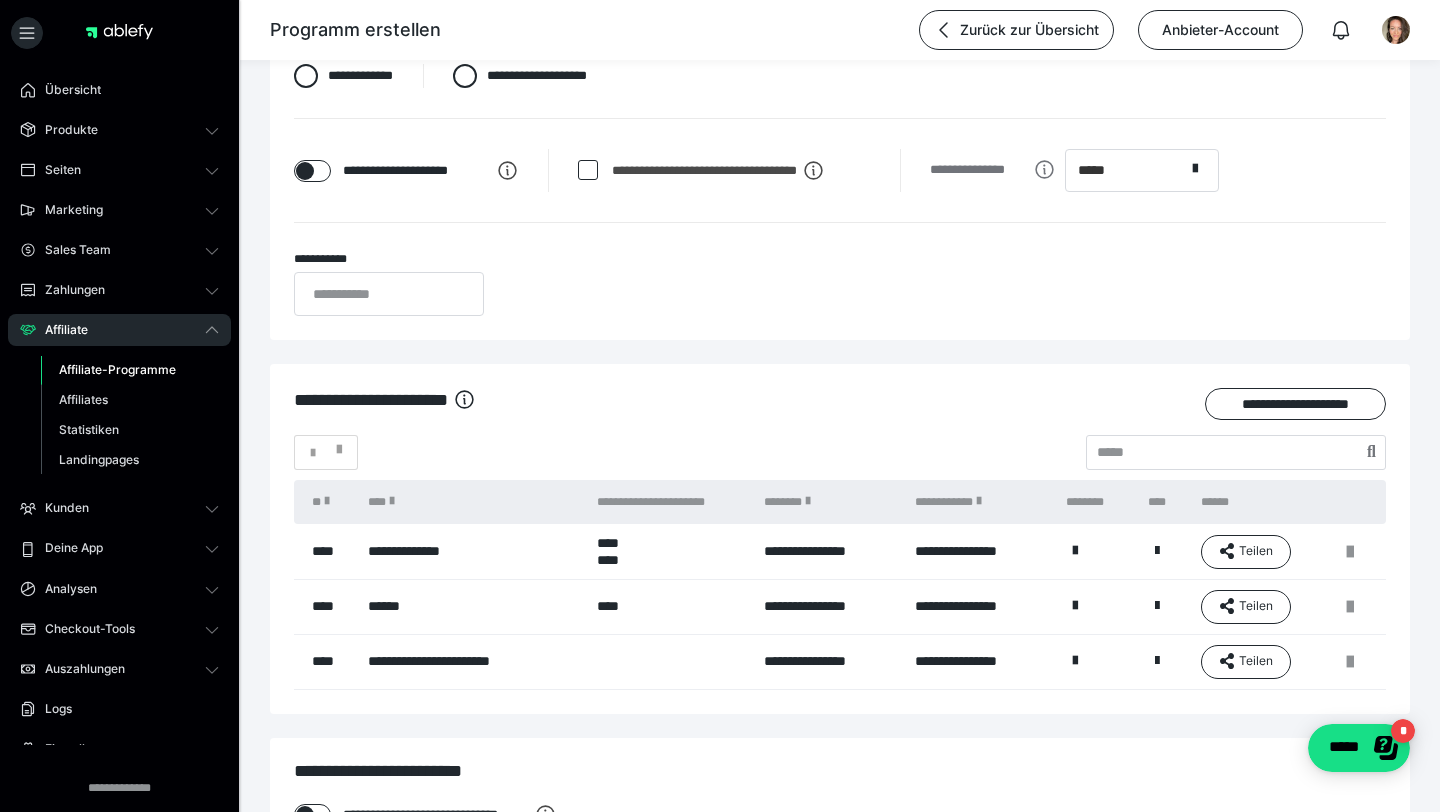 scroll, scrollTop: 273, scrollLeft: 0, axis: vertical 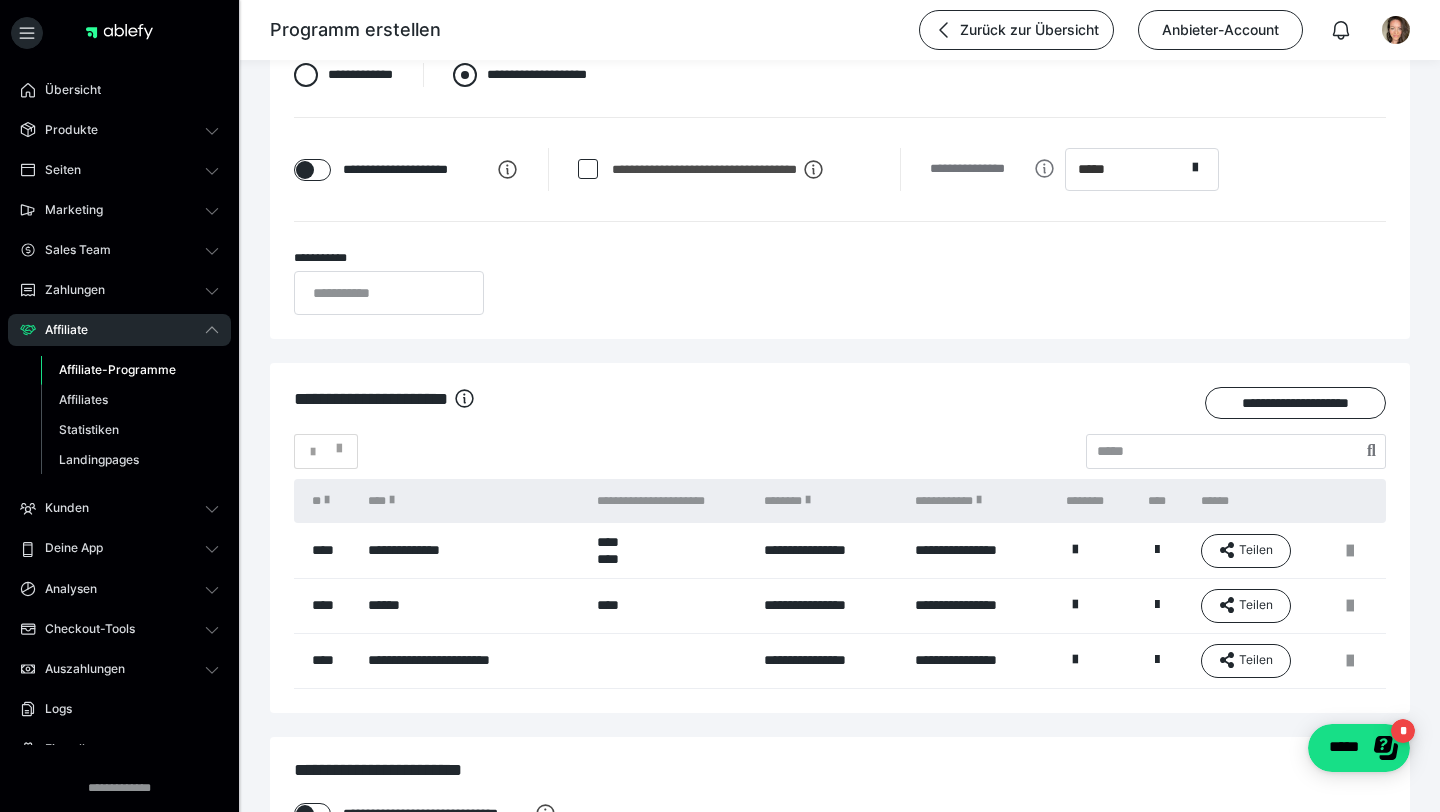 click at bounding box center [465, 75] 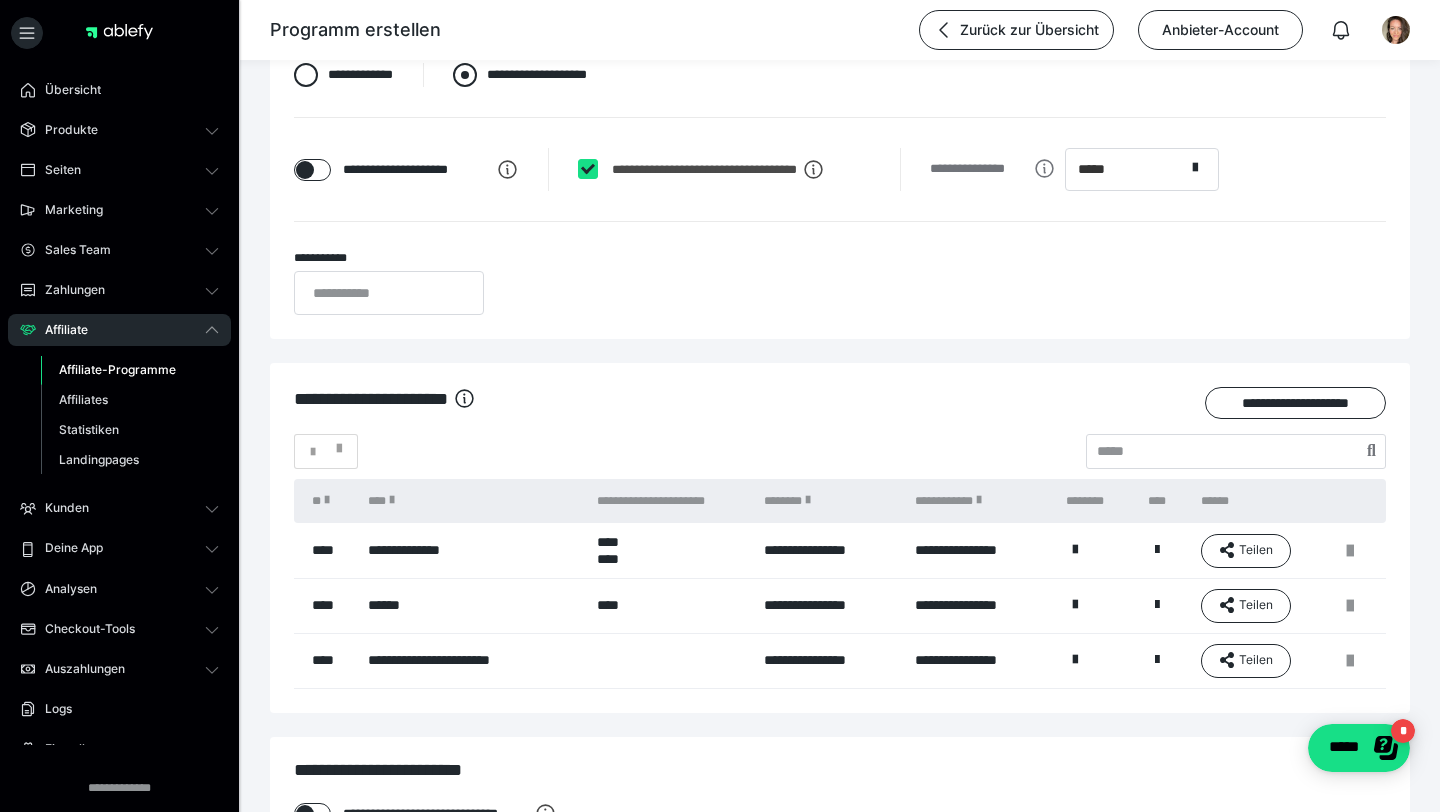 radio on "****" 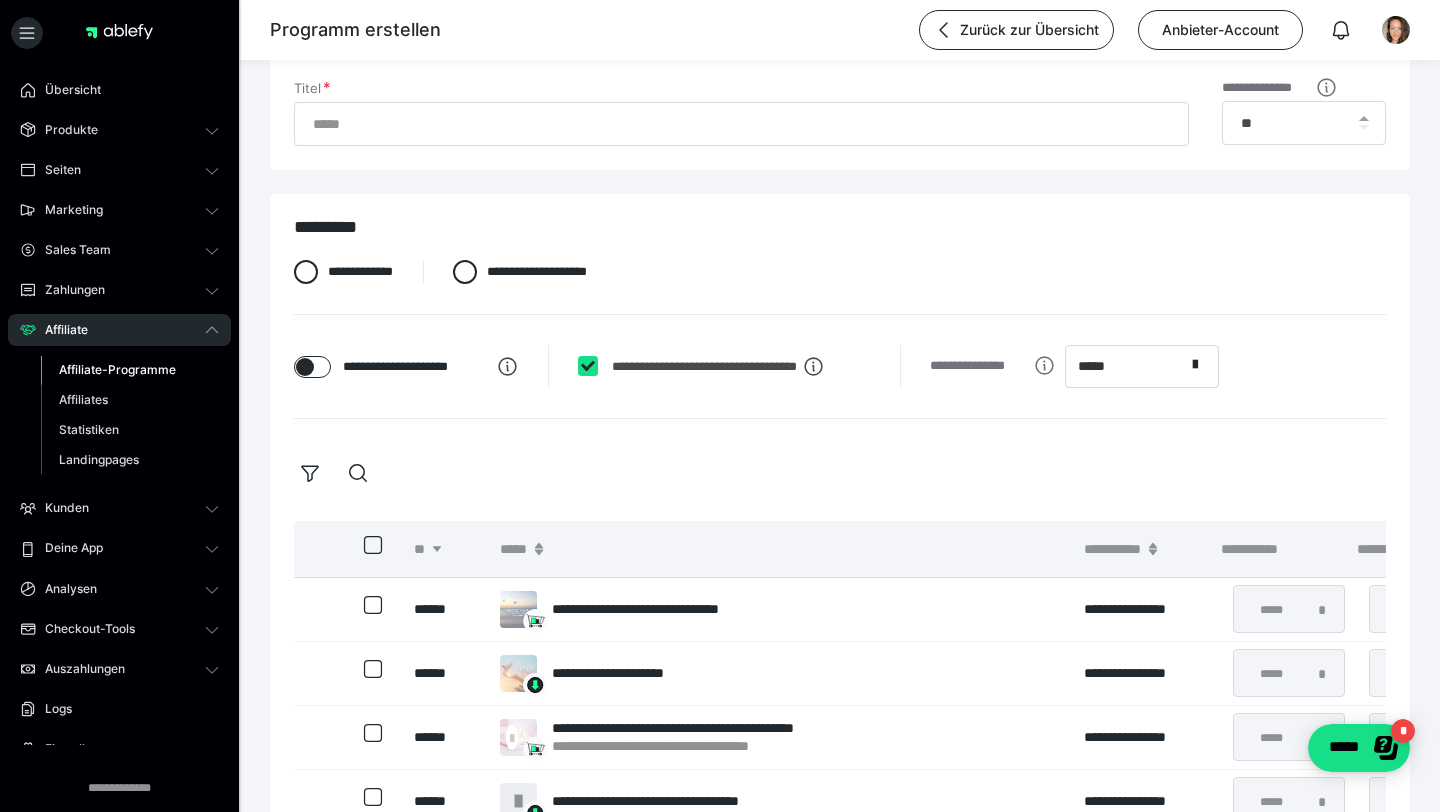 scroll, scrollTop: 75, scrollLeft: 0, axis: vertical 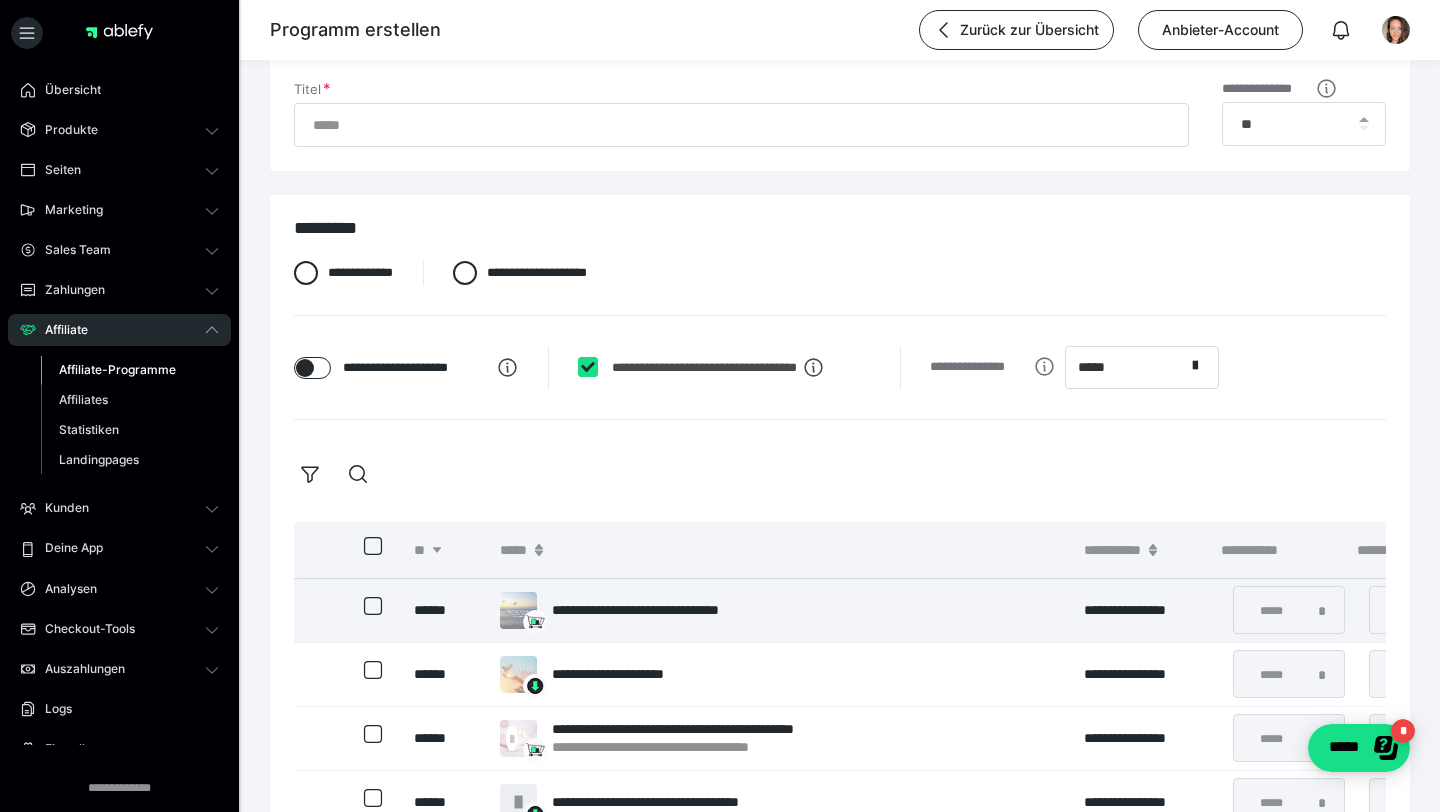 click 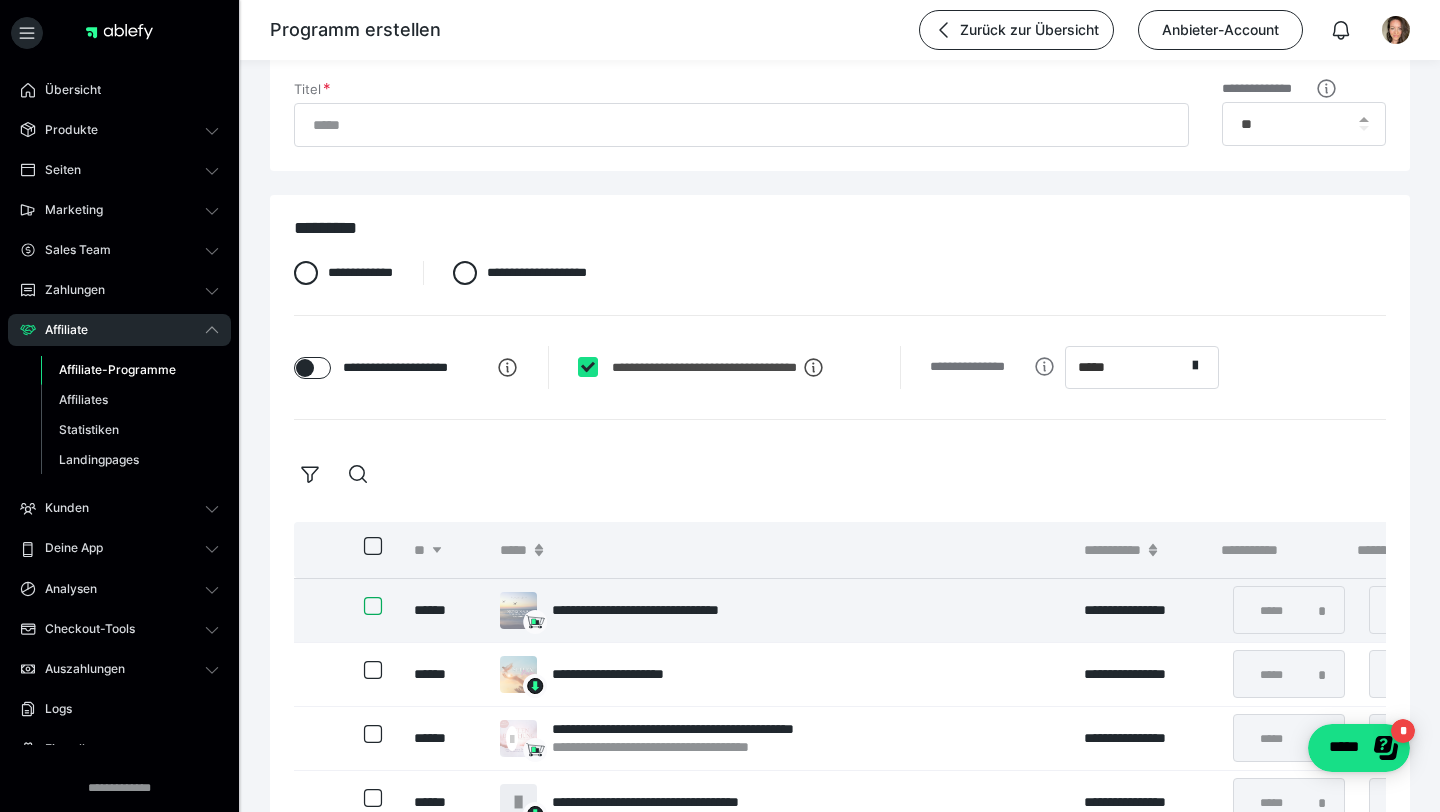 click at bounding box center [364, 606] 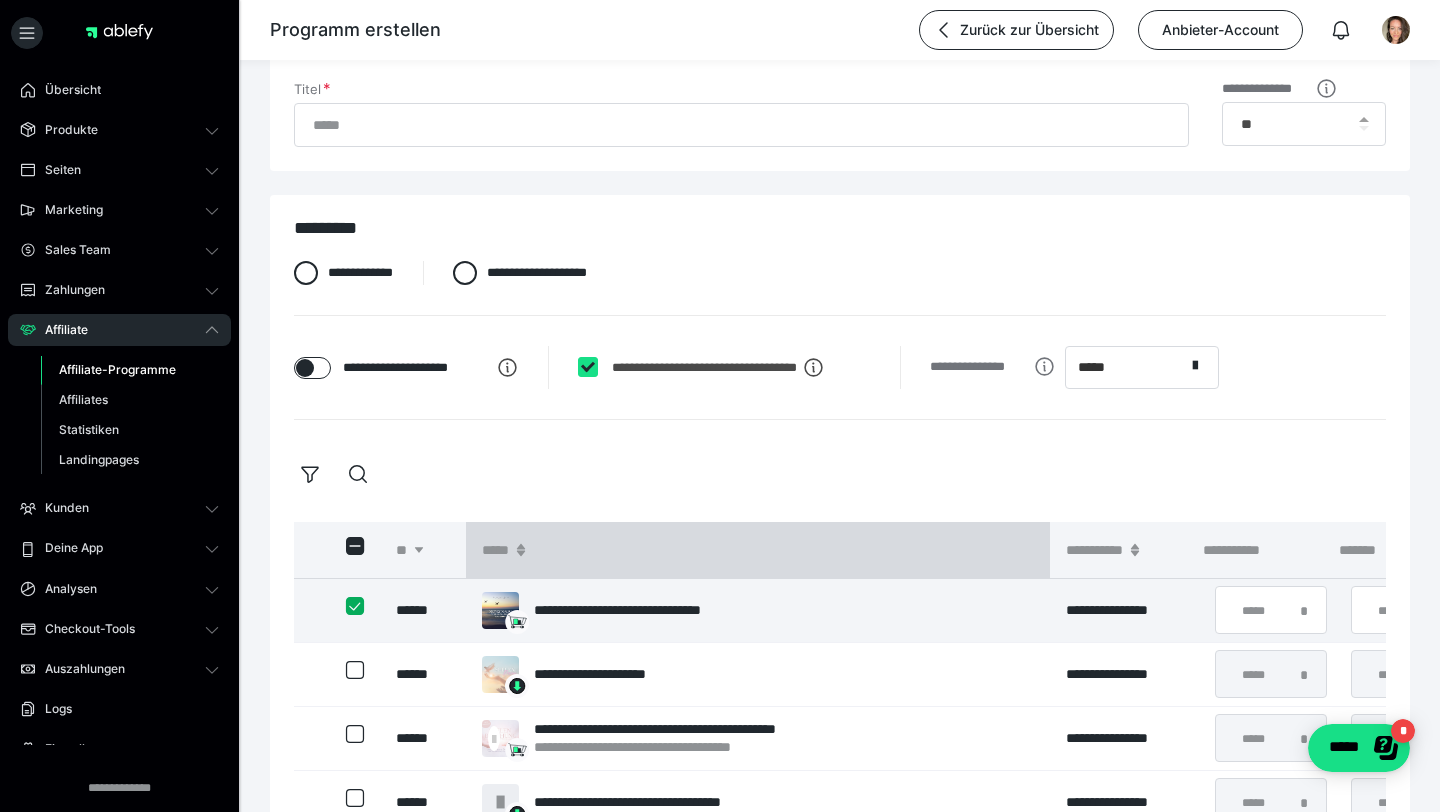 scroll, scrollTop: 0, scrollLeft: 20, axis: horizontal 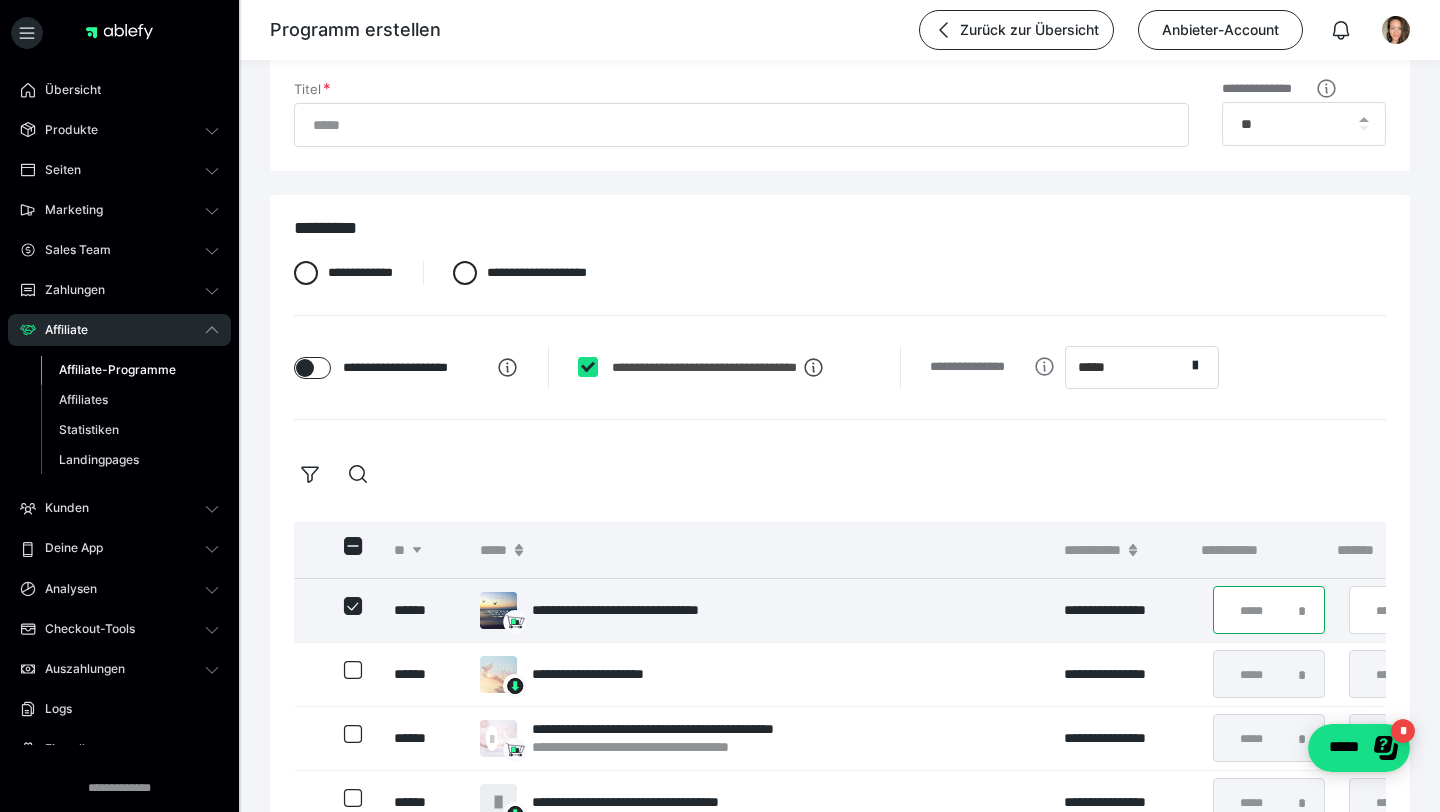 click on "*" at bounding box center (1269, 610) 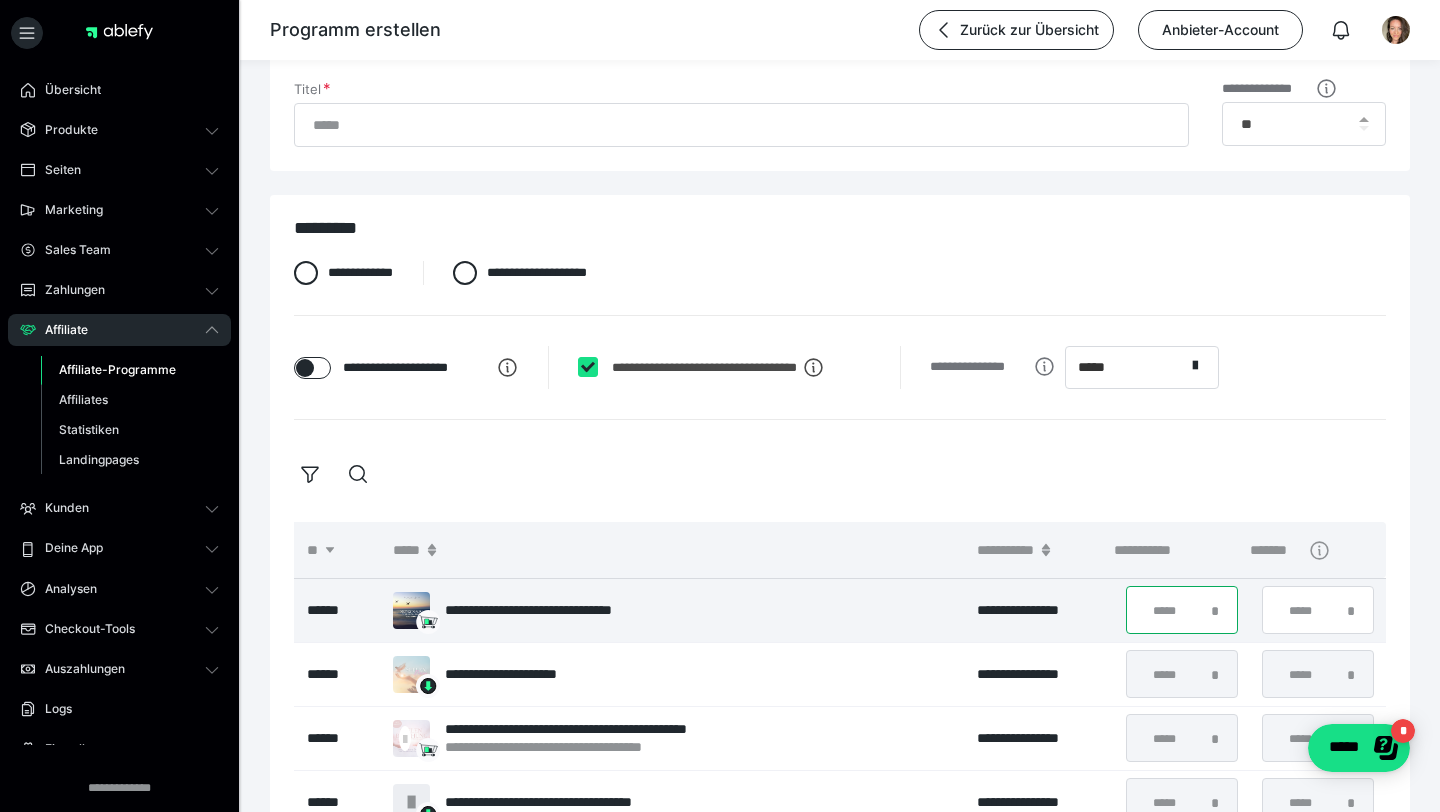 type on "**" 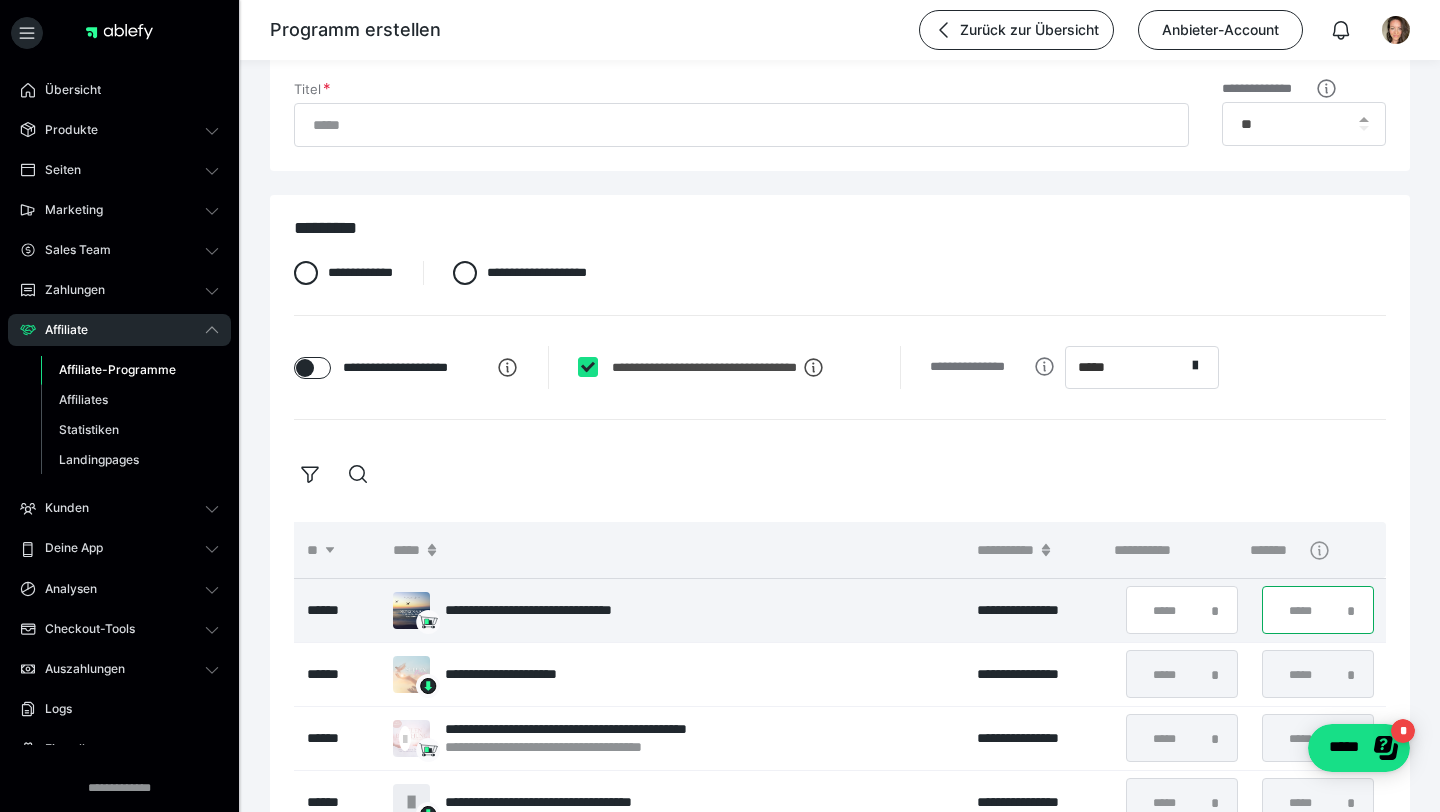 click on "*" at bounding box center (1318, 610) 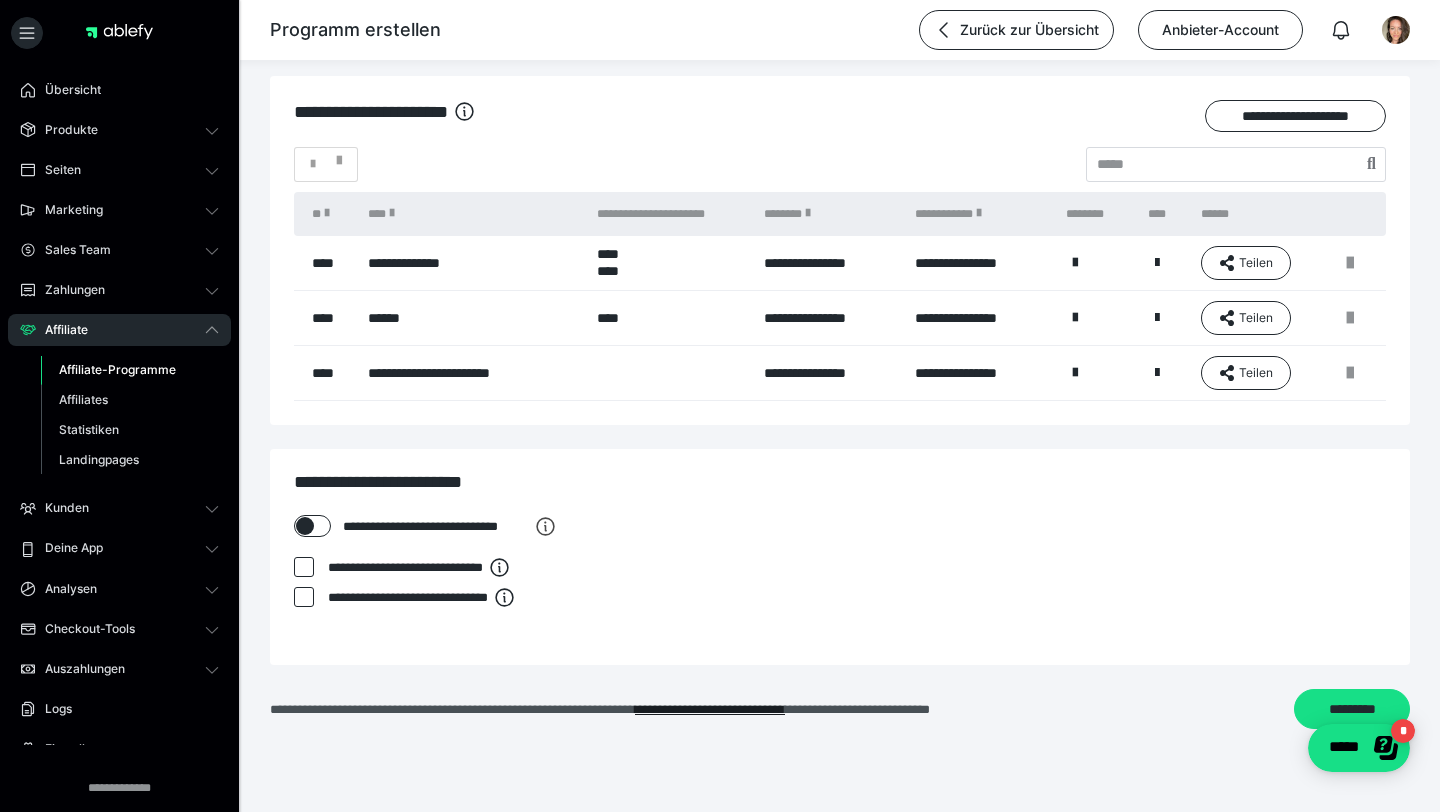 scroll, scrollTop: 1371, scrollLeft: 0, axis: vertical 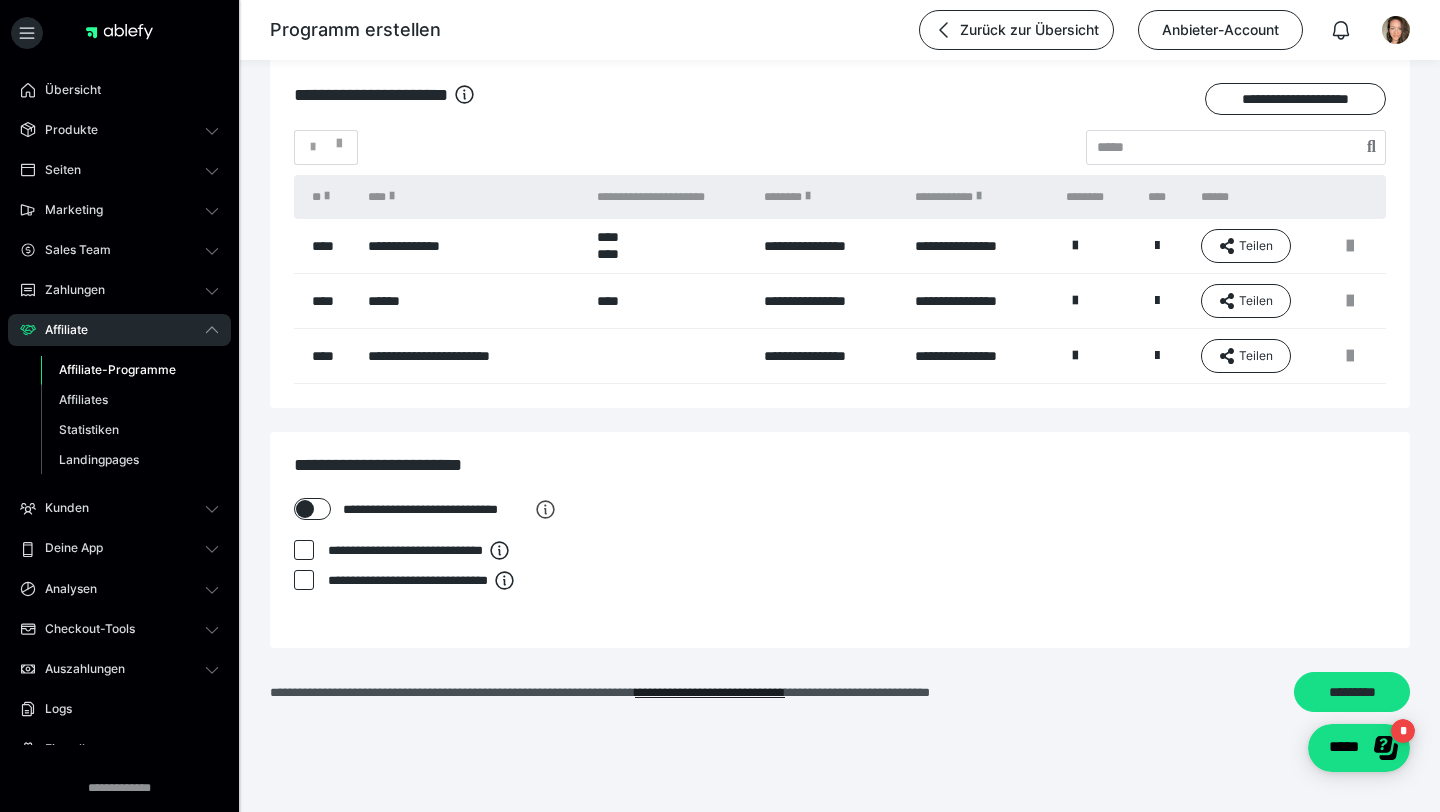click at bounding box center [304, 550] 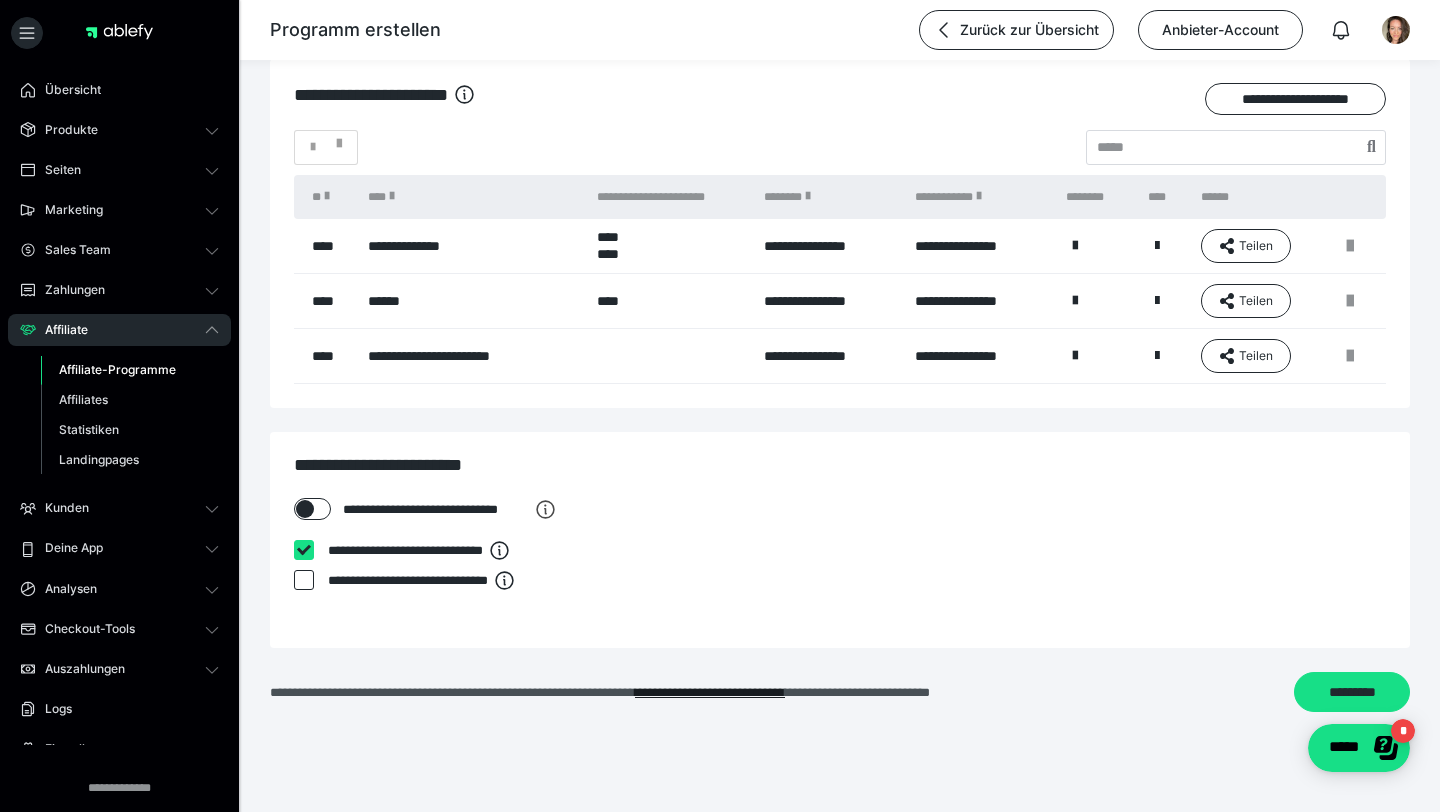 checkbox on "****" 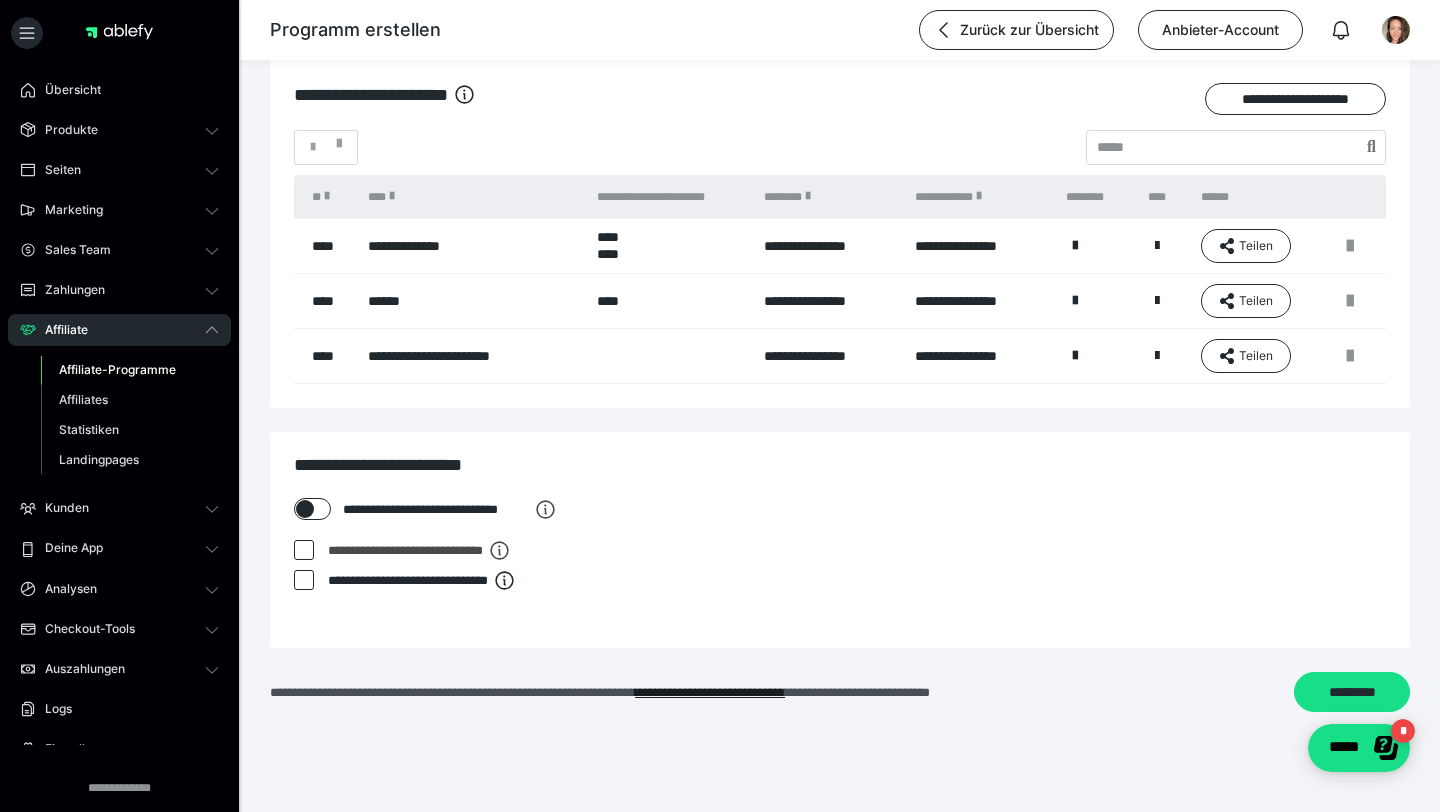 click at bounding box center [304, 580] 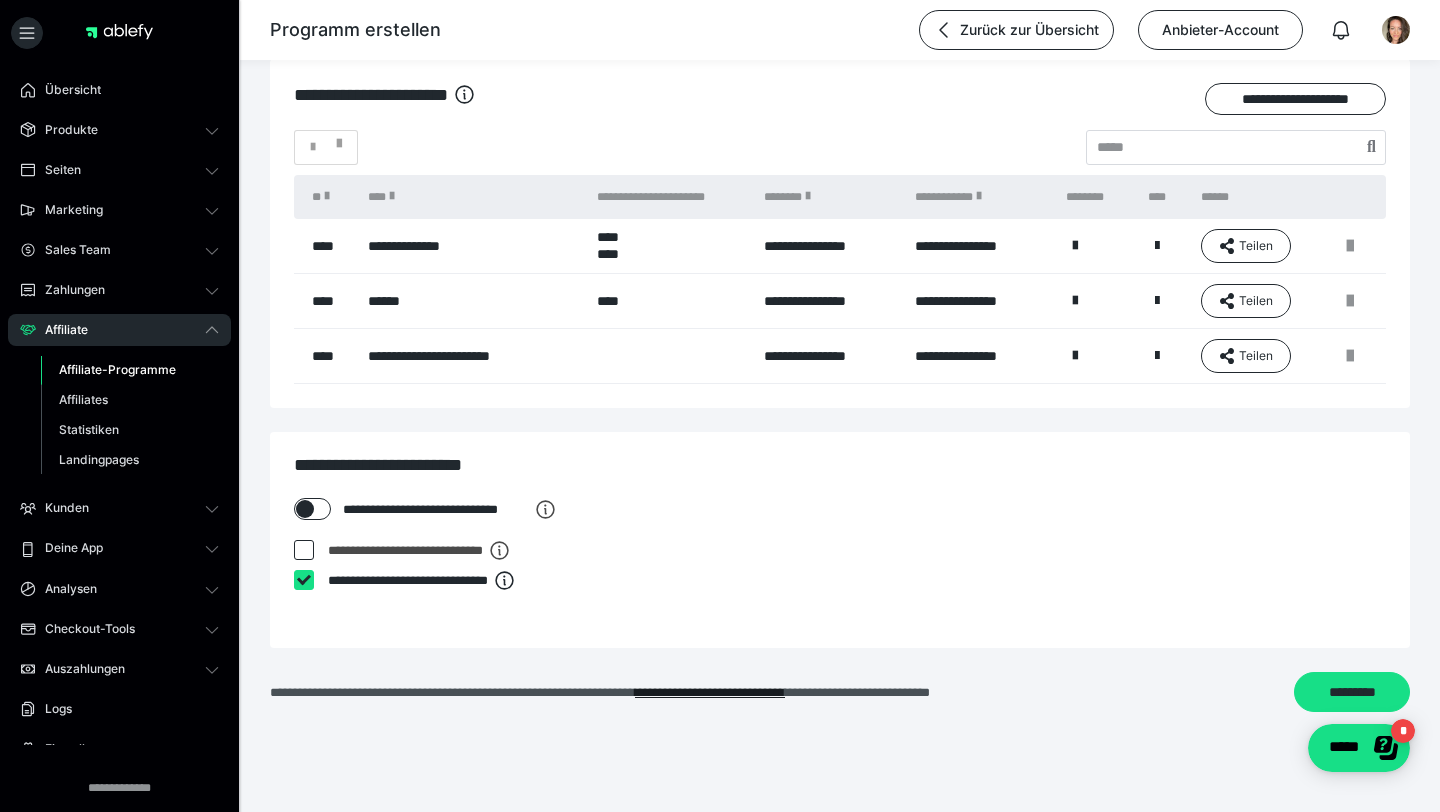 checkbox on "****" 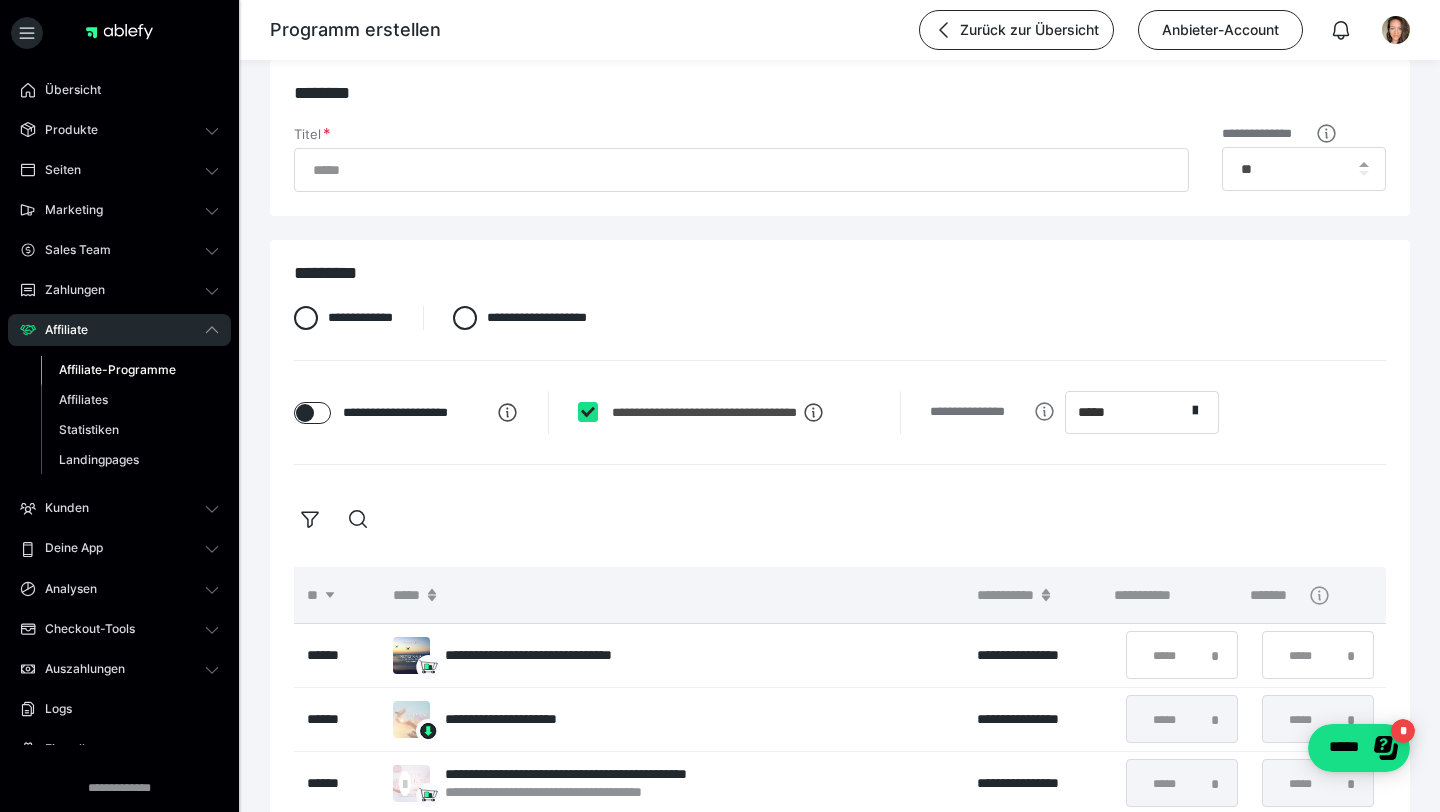 scroll, scrollTop: 0, scrollLeft: 0, axis: both 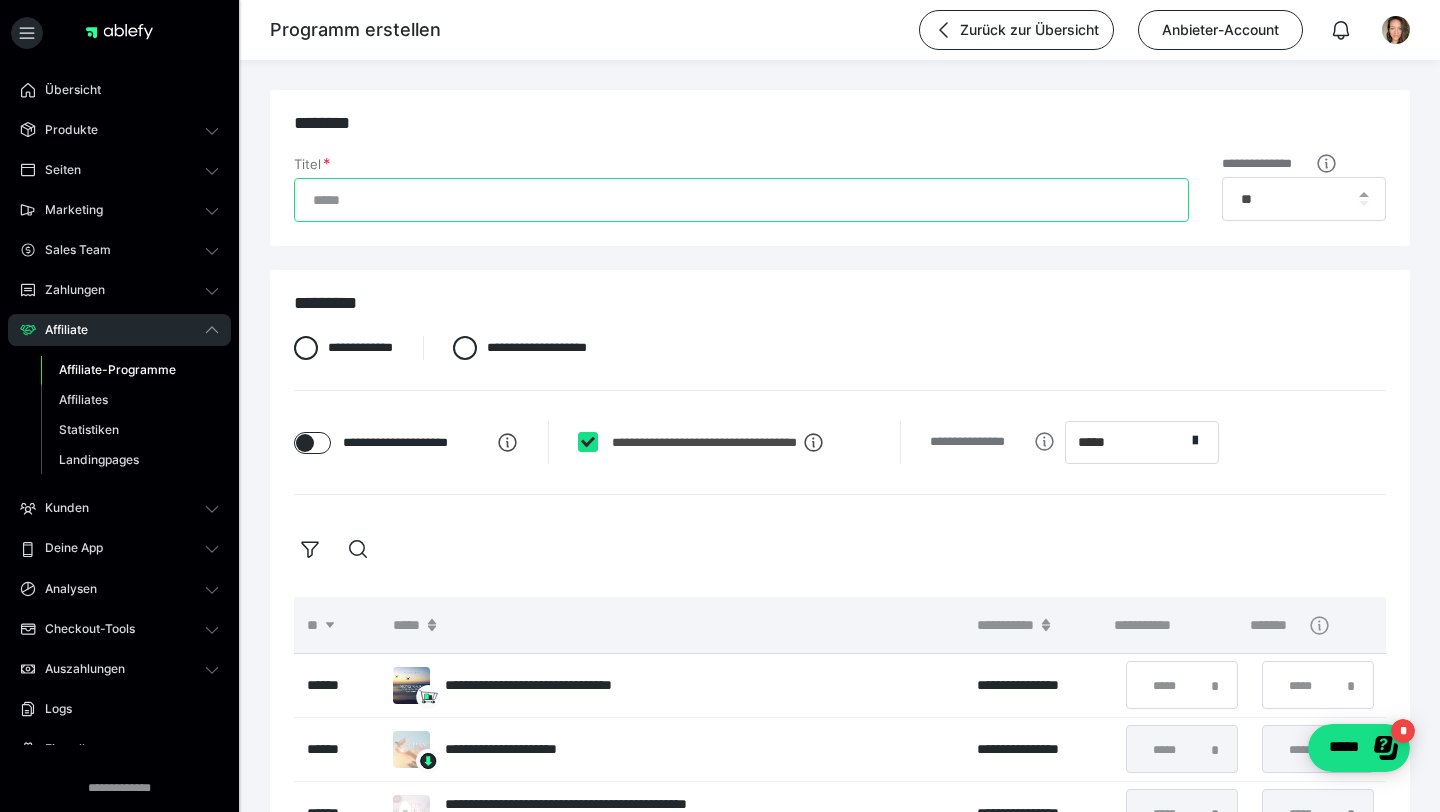 click on "Titel" at bounding box center [741, 200] 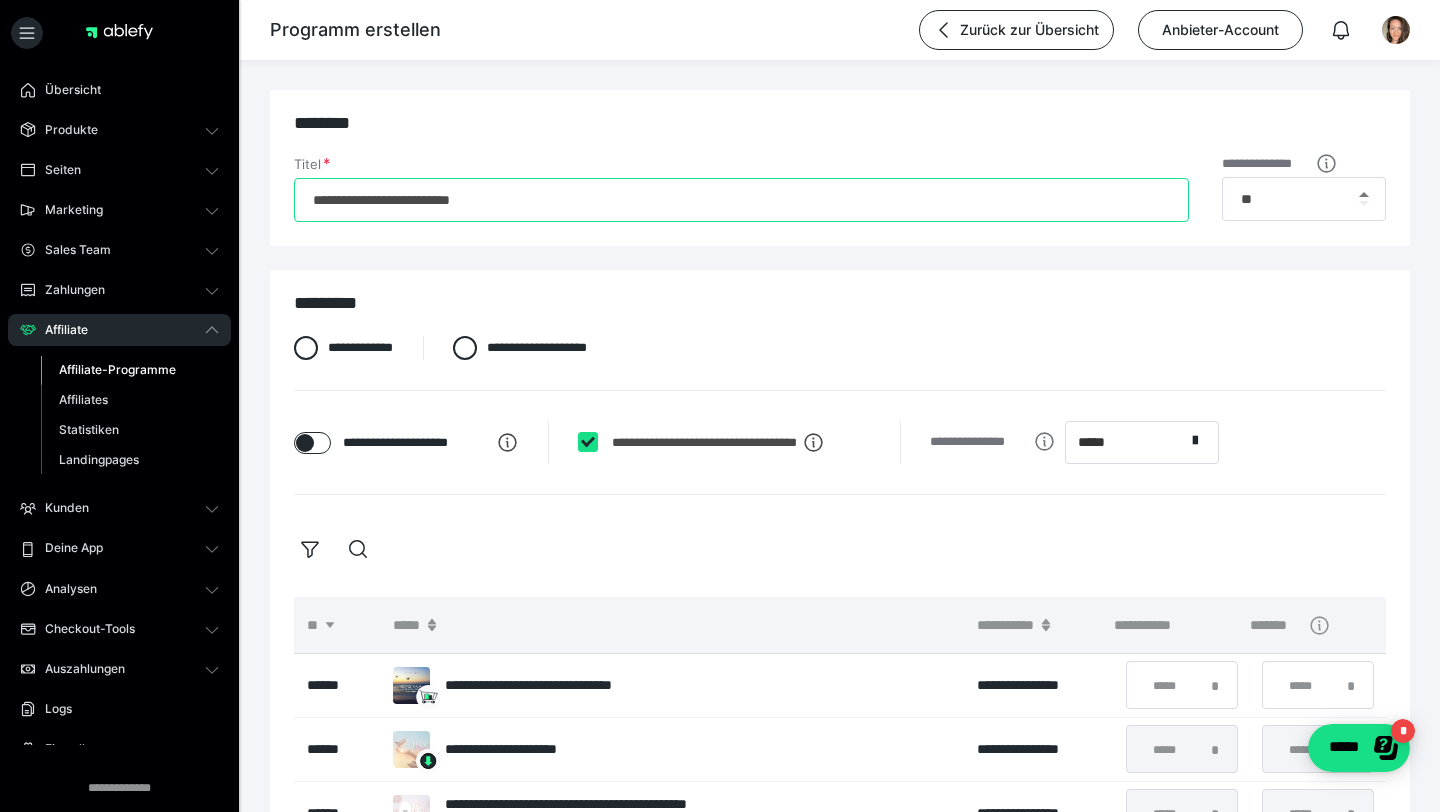 type on "**********" 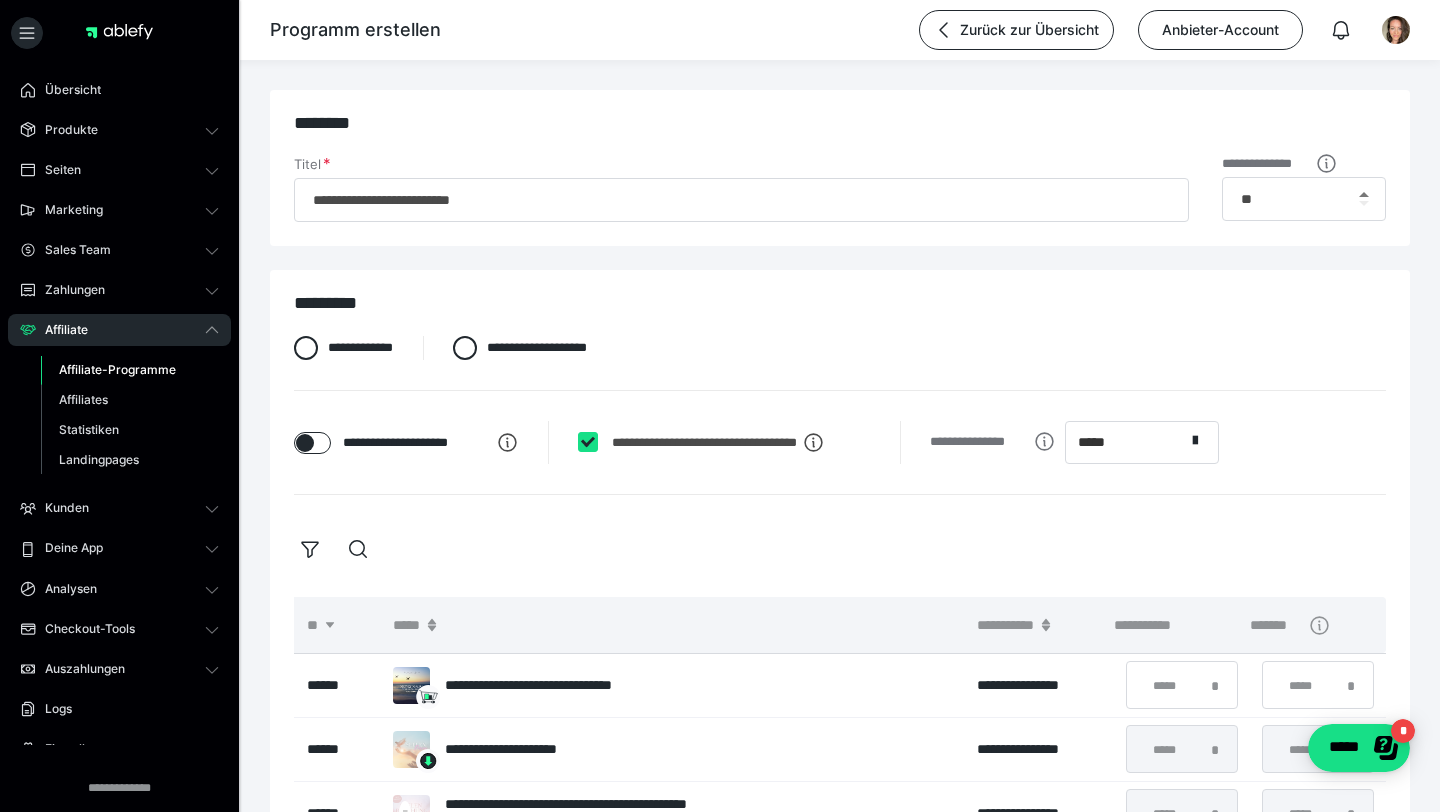 click at bounding box center [1364, 194] 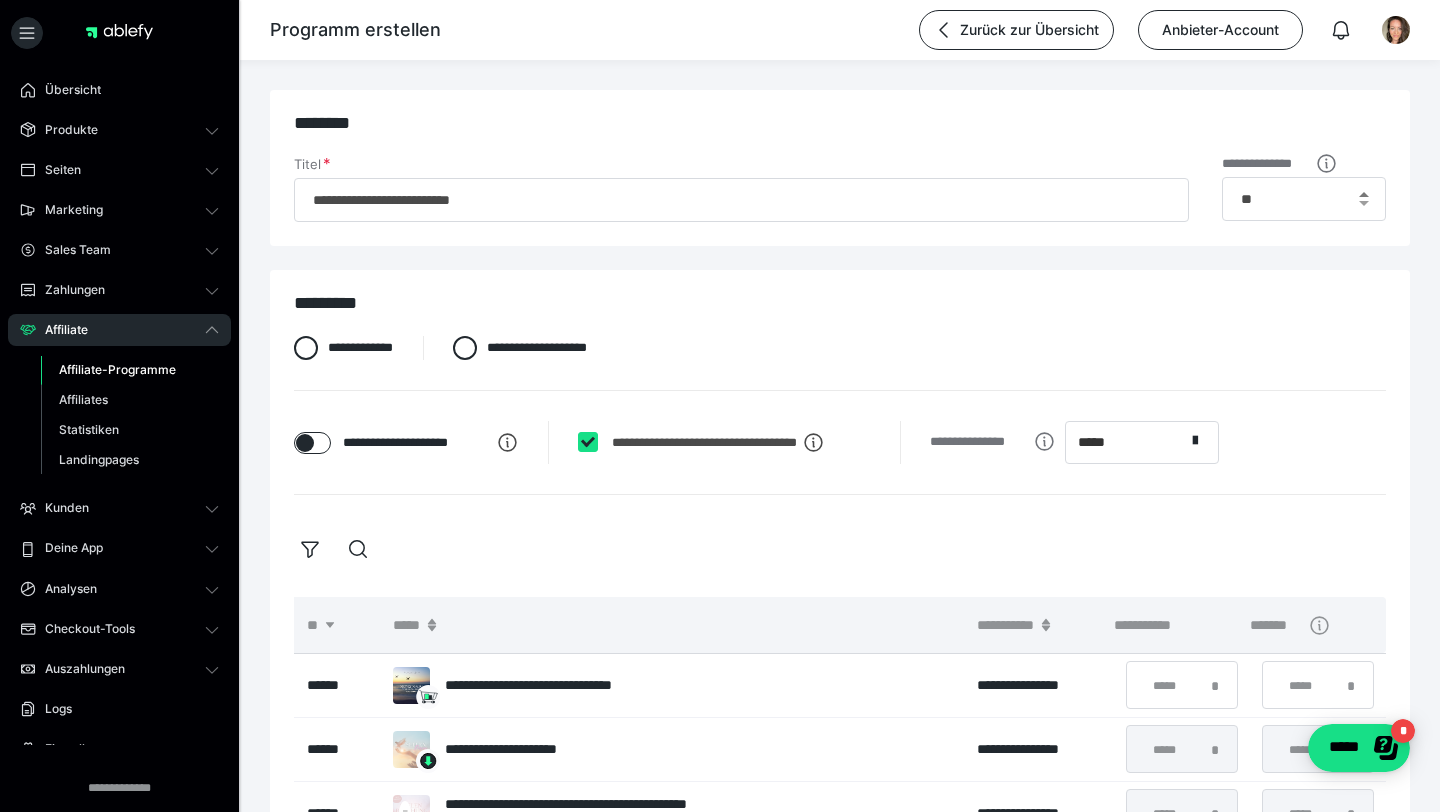 click at bounding box center (1364, 194) 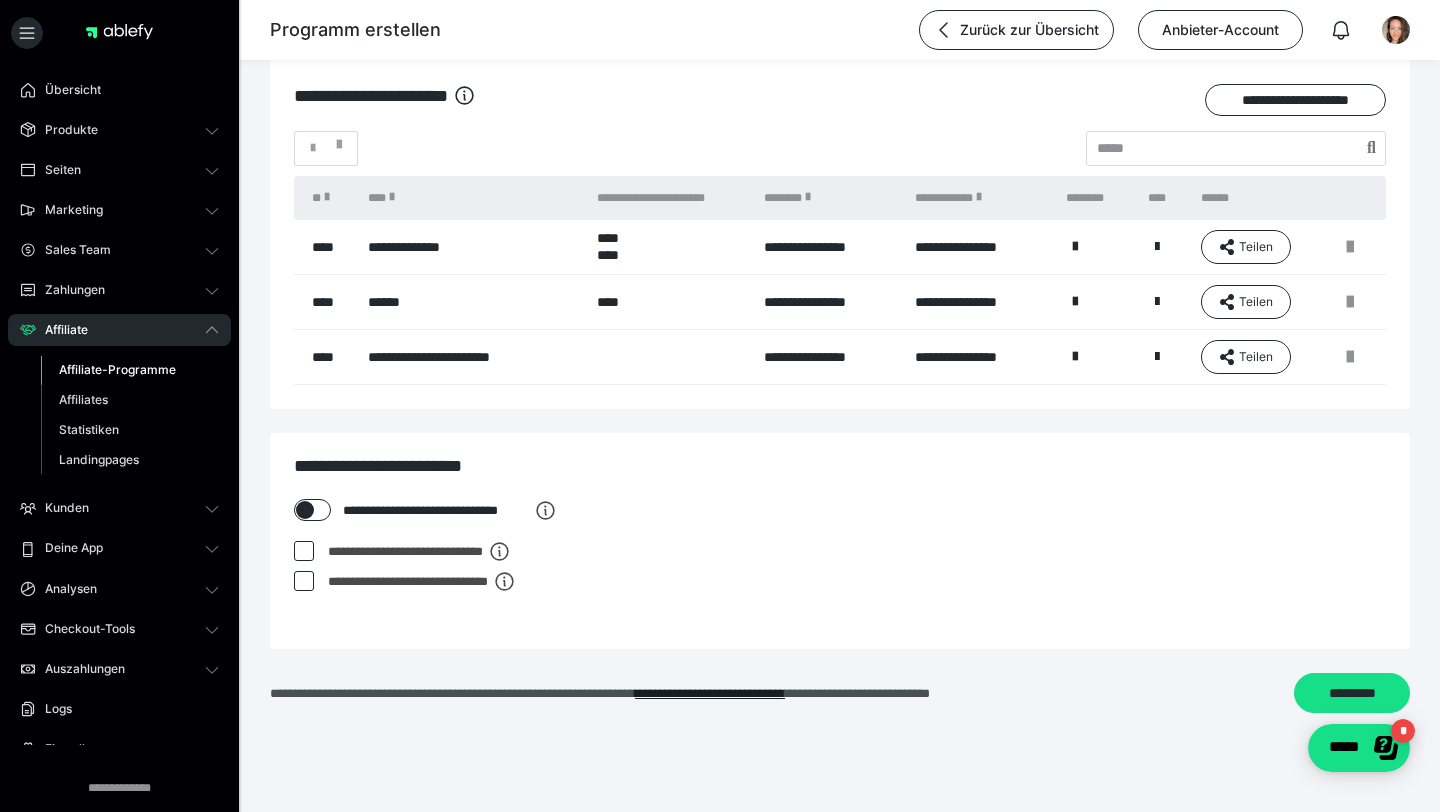 scroll, scrollTop: 1371, scrollLeft: 0, axis: vertical 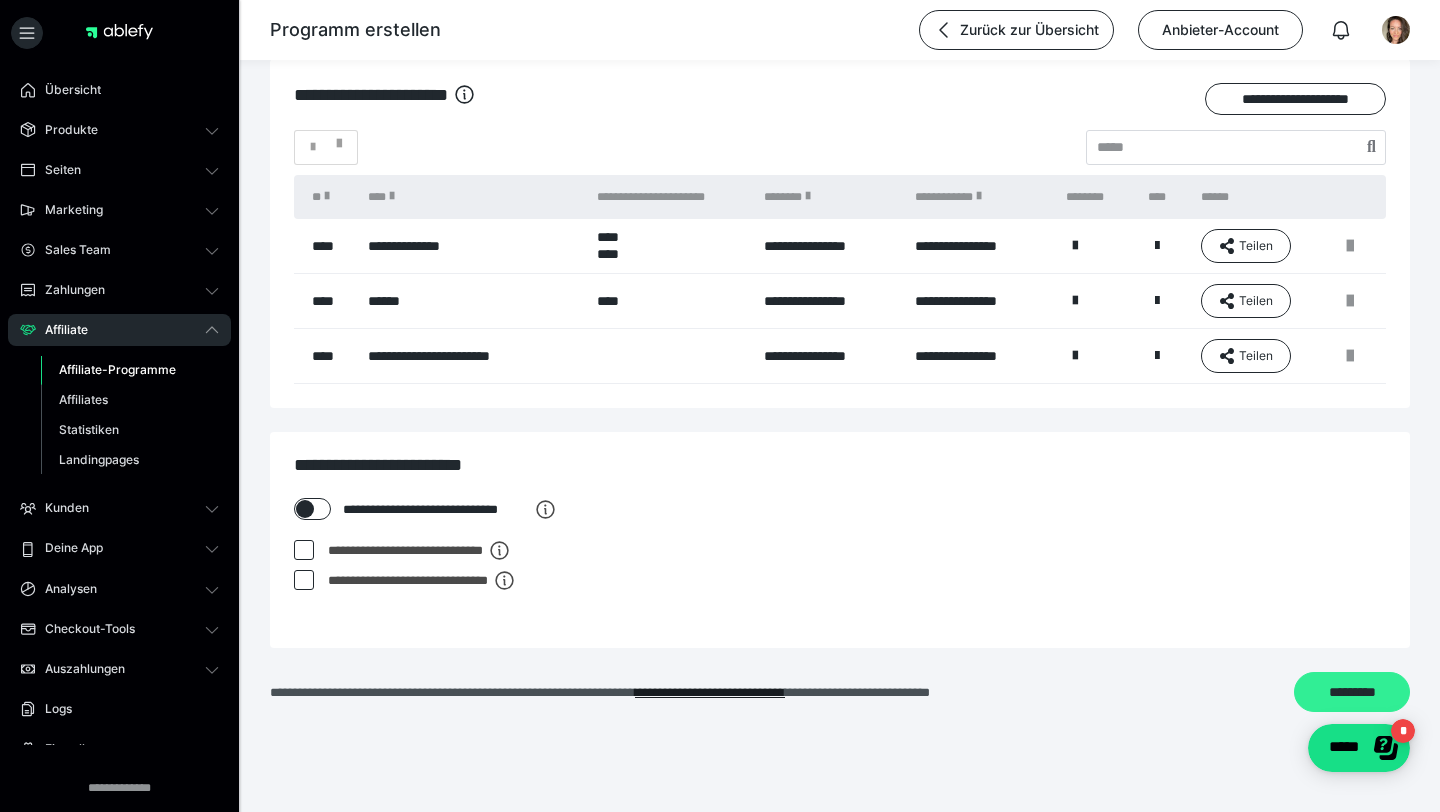 click on "*********" at bounding box center (1352, 692) 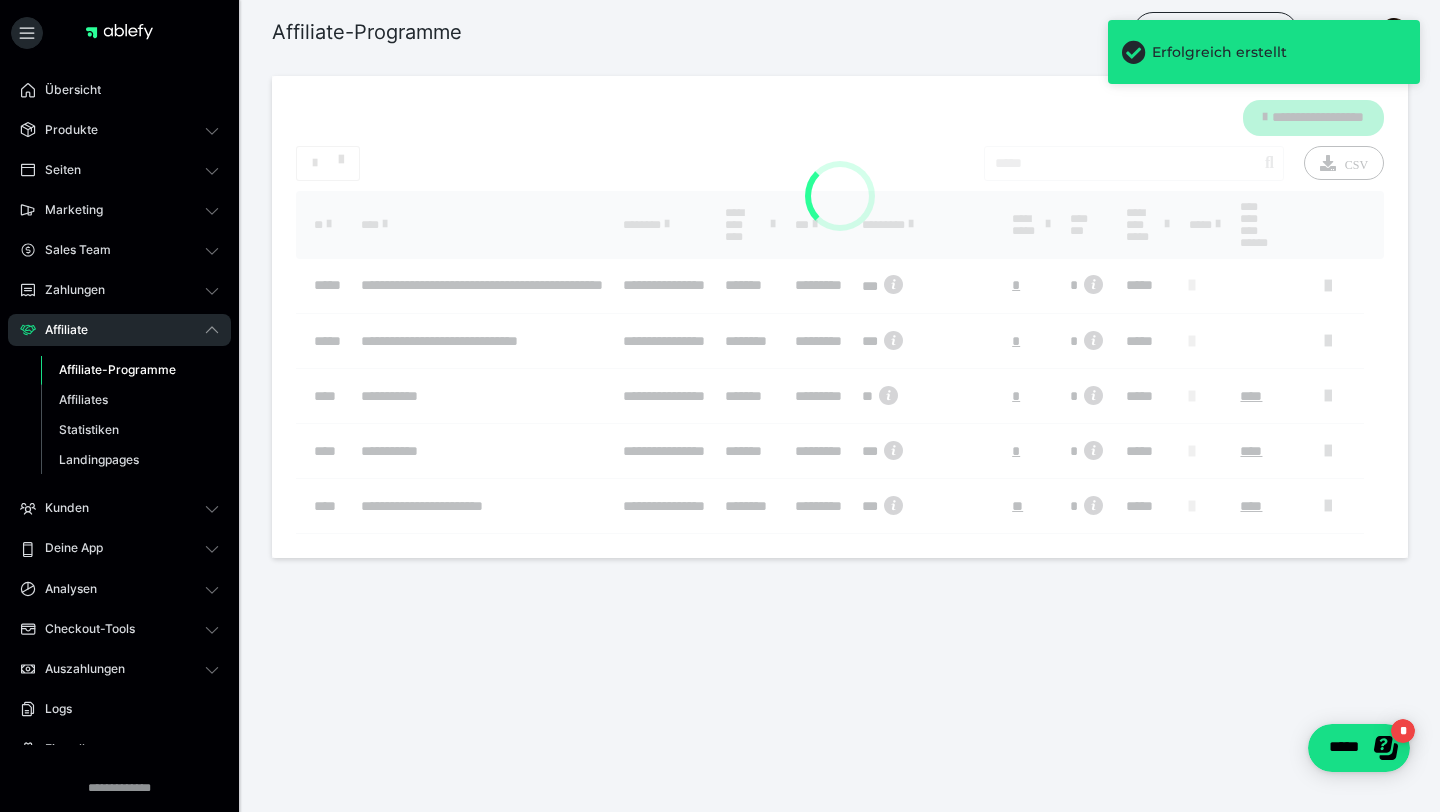 scroll, scrollTop: 0, scrollLeft: 0, axis: both 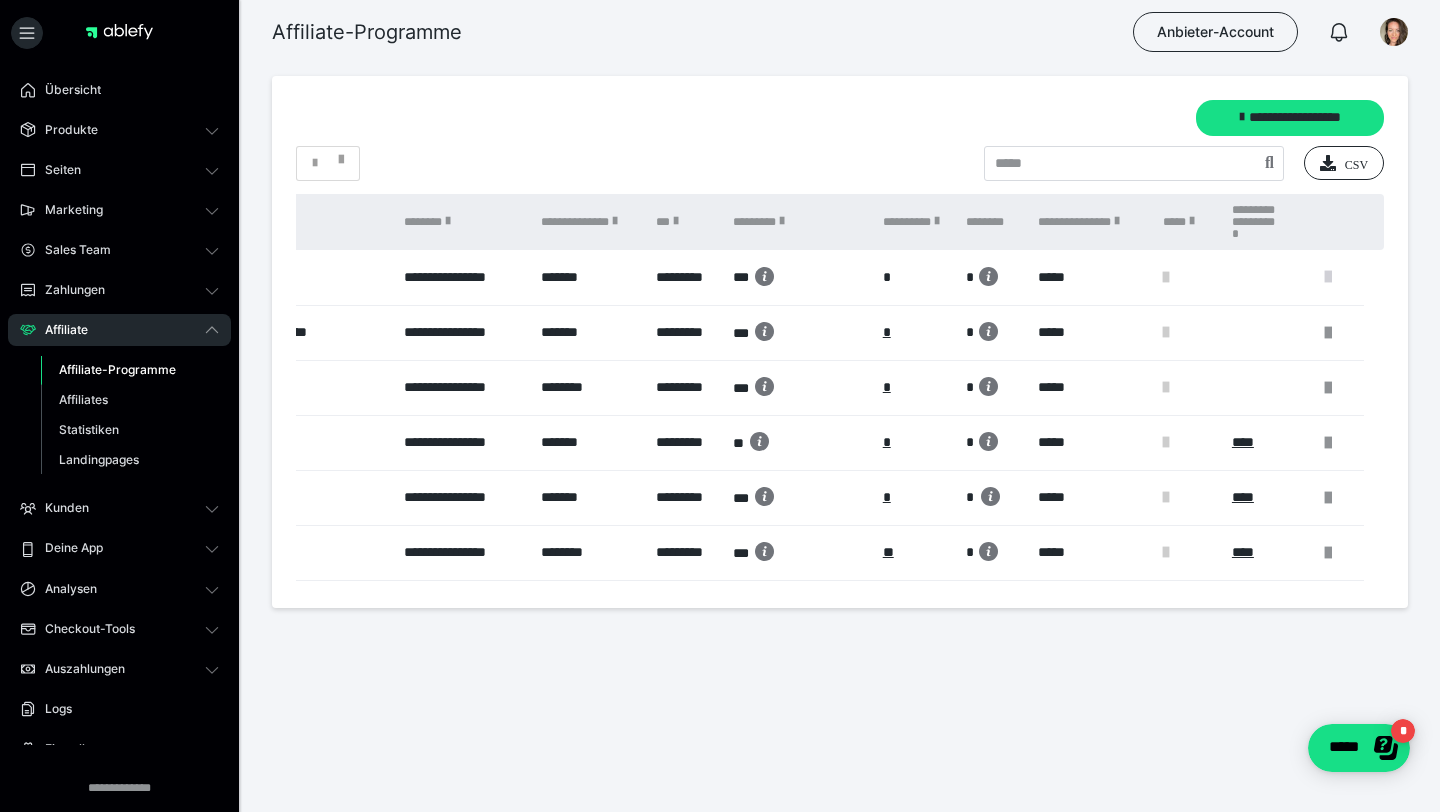 click at bounding box center (1328, 277) 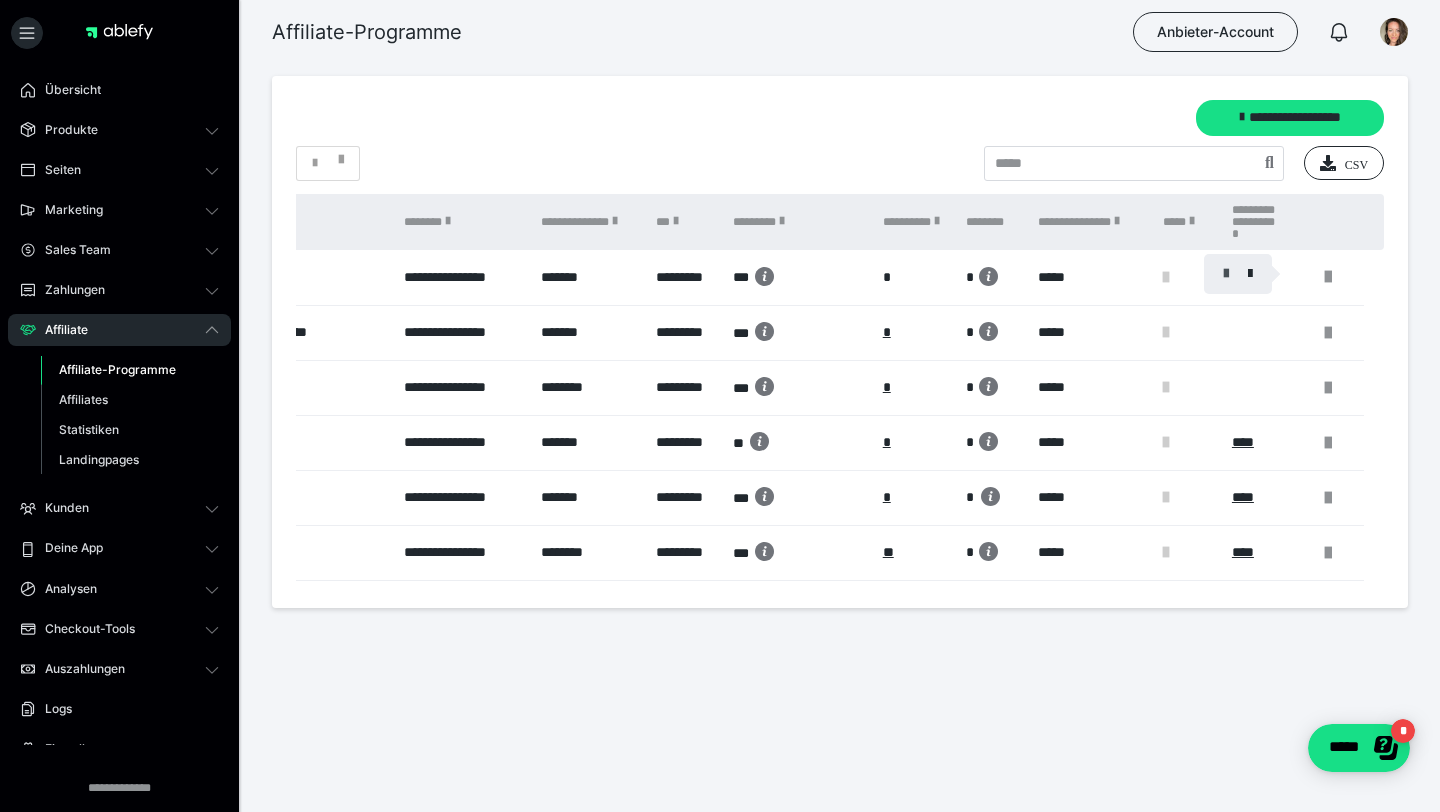 click at bounding box center (1226, 274) 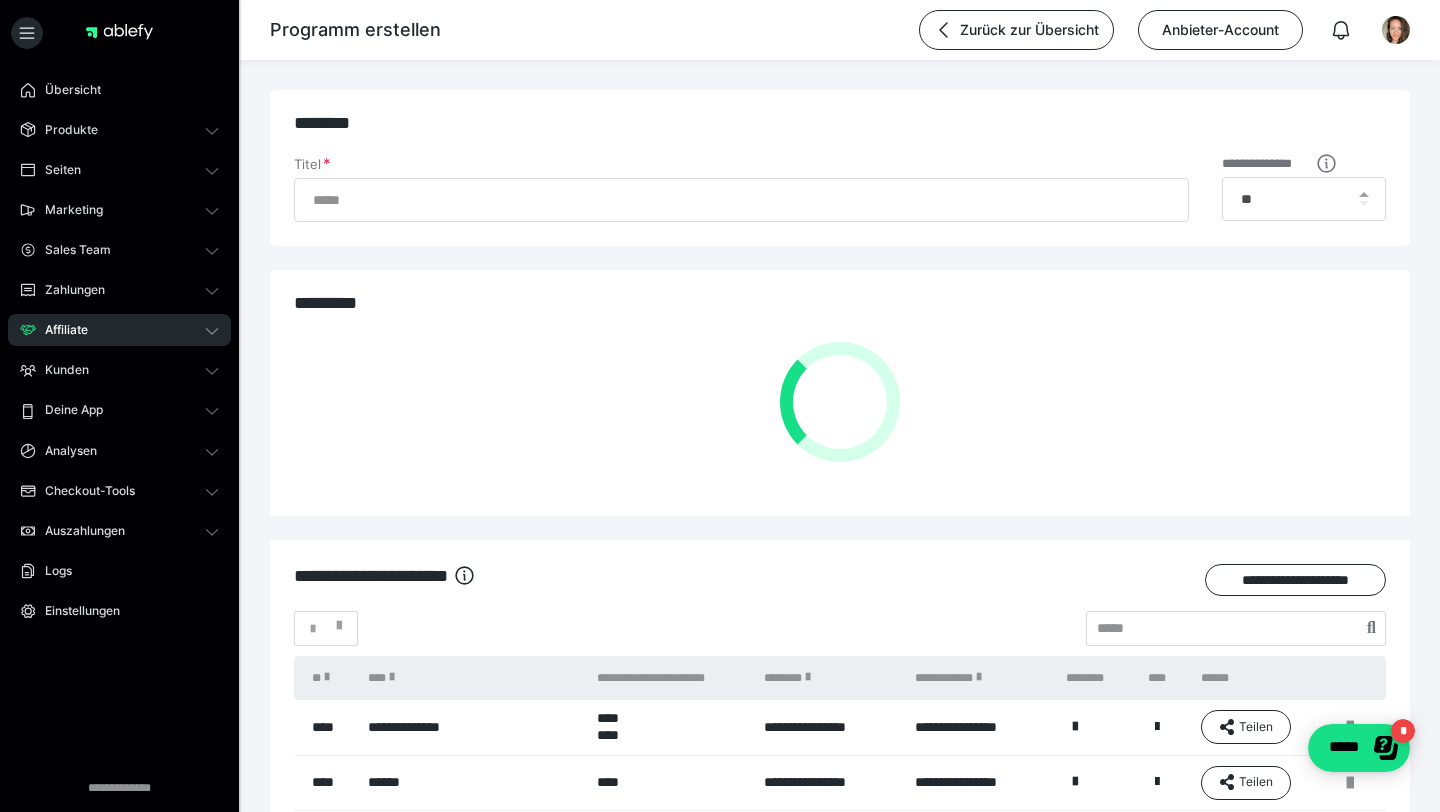 type on "**********" 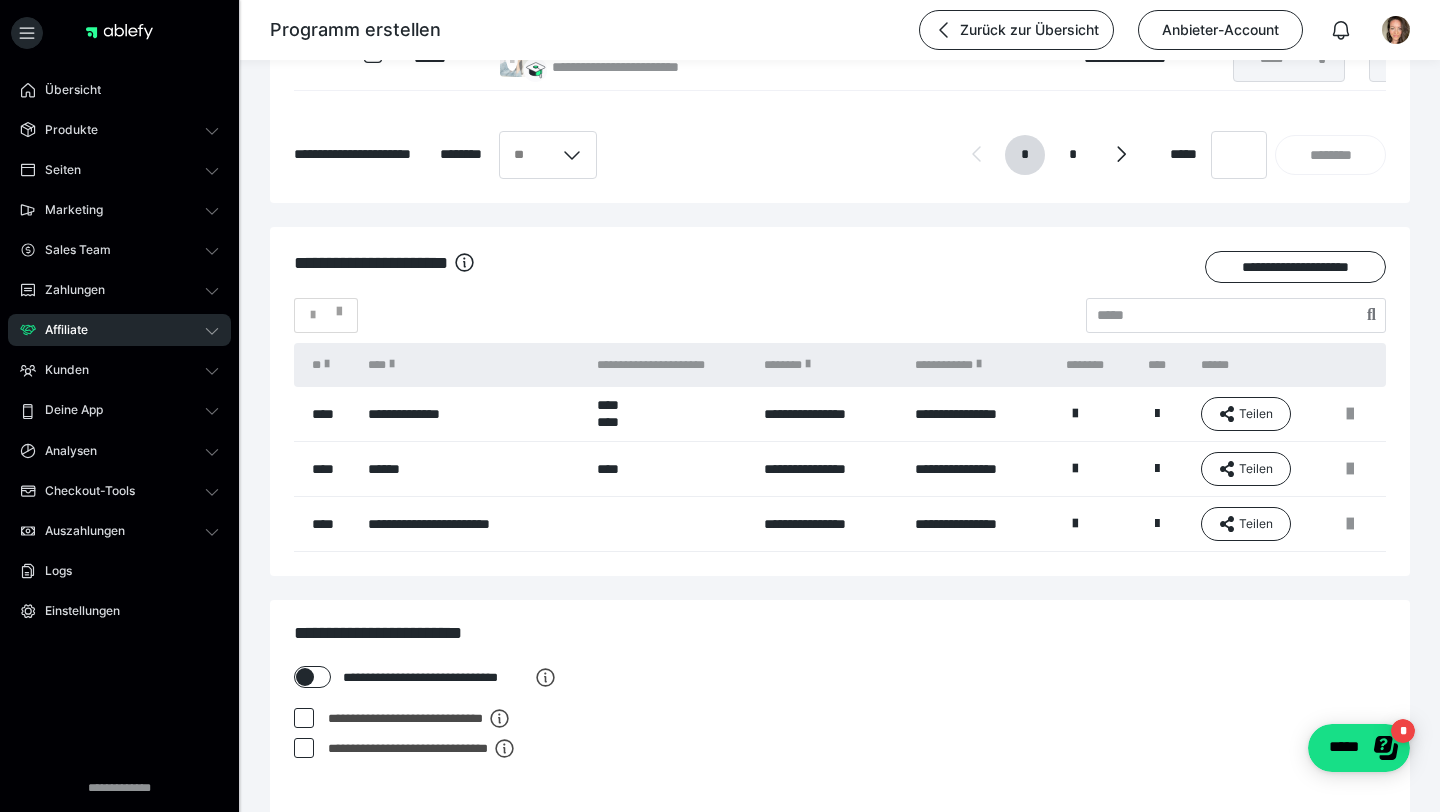 scroll, scrollTop: 1371, scrollLeft: 0, axis: vertical 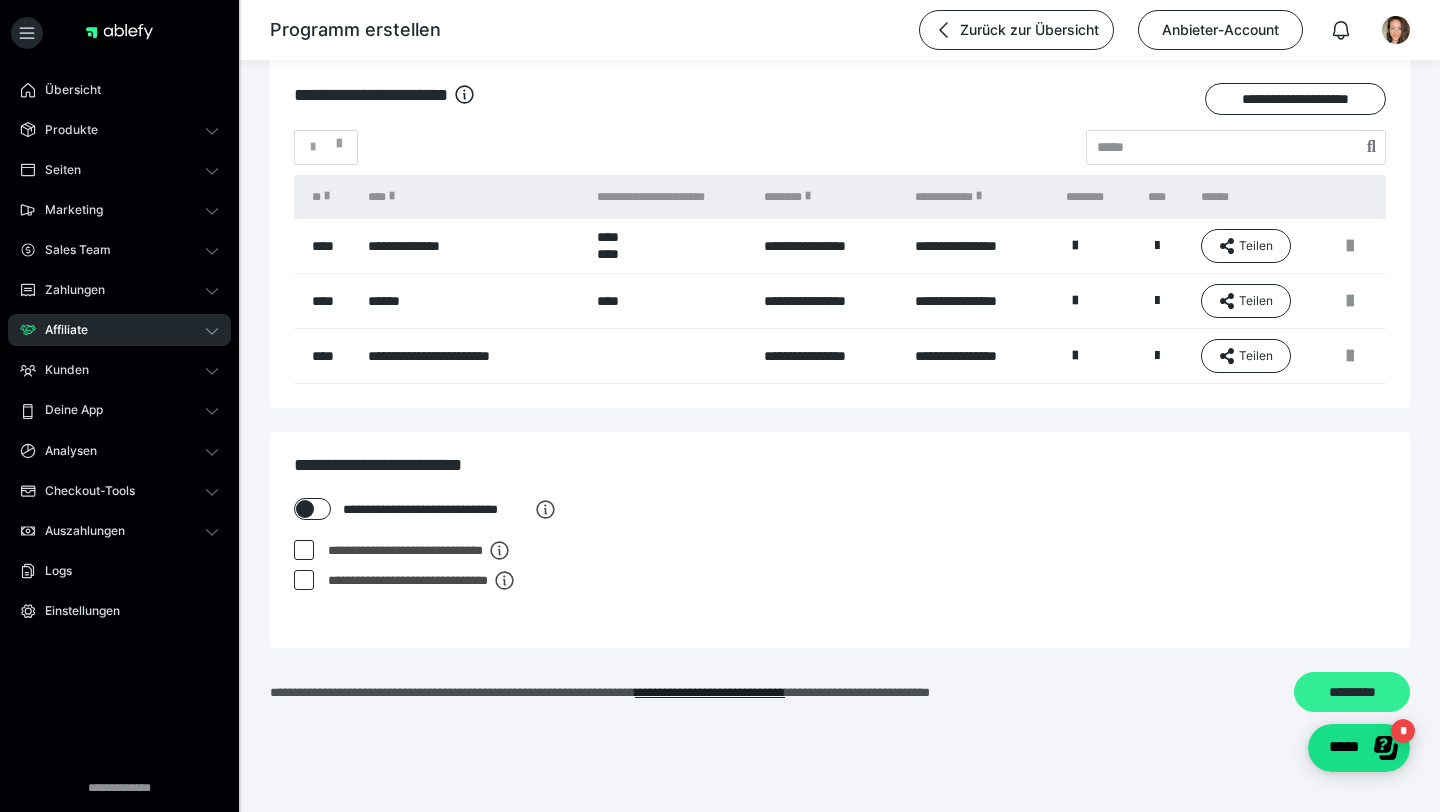 click on "*********" at bounding box center [1352, 692] 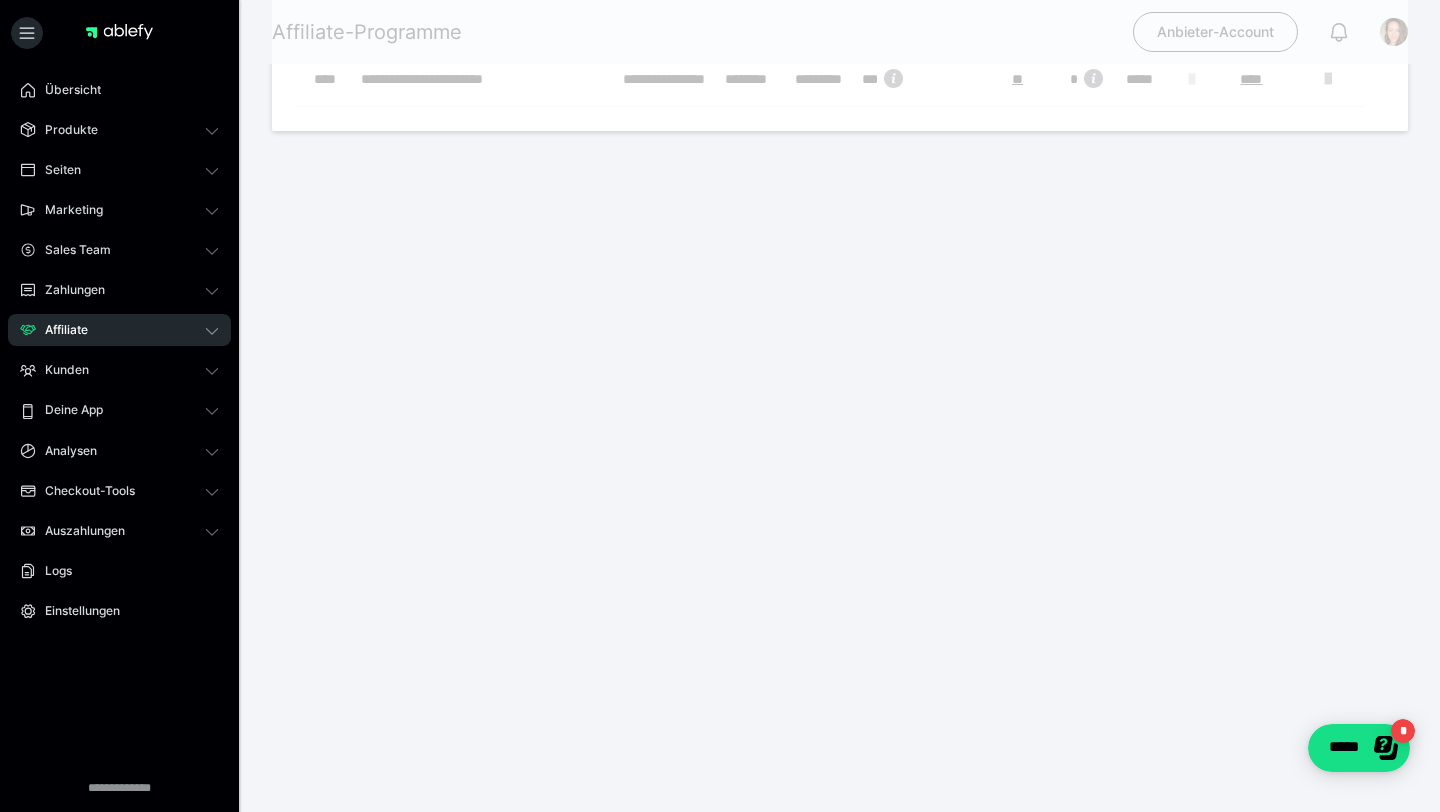 scroll, scrollTop: 0, scrollLeft: 0, axis: both 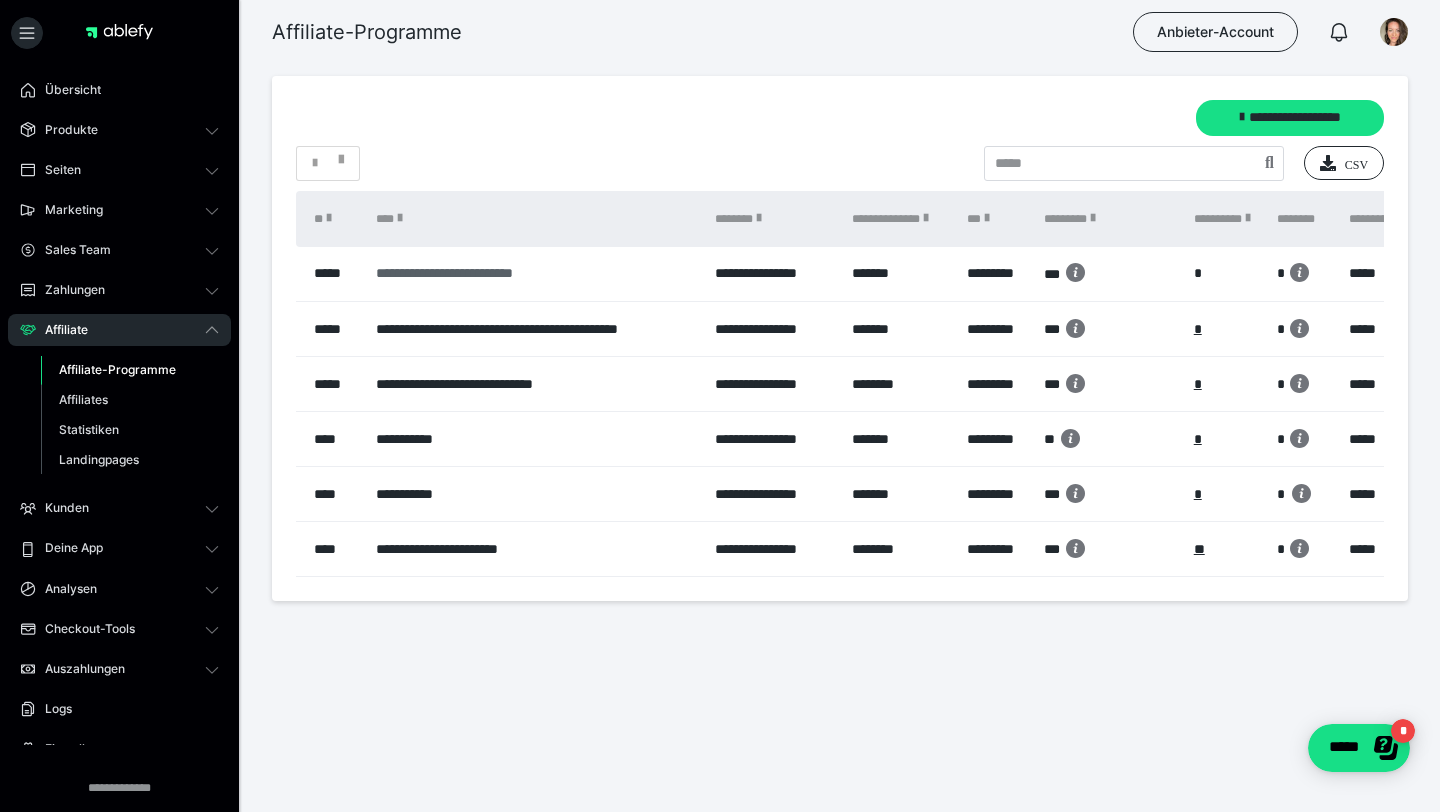 click on "**********" at bounding box center [535, 273] 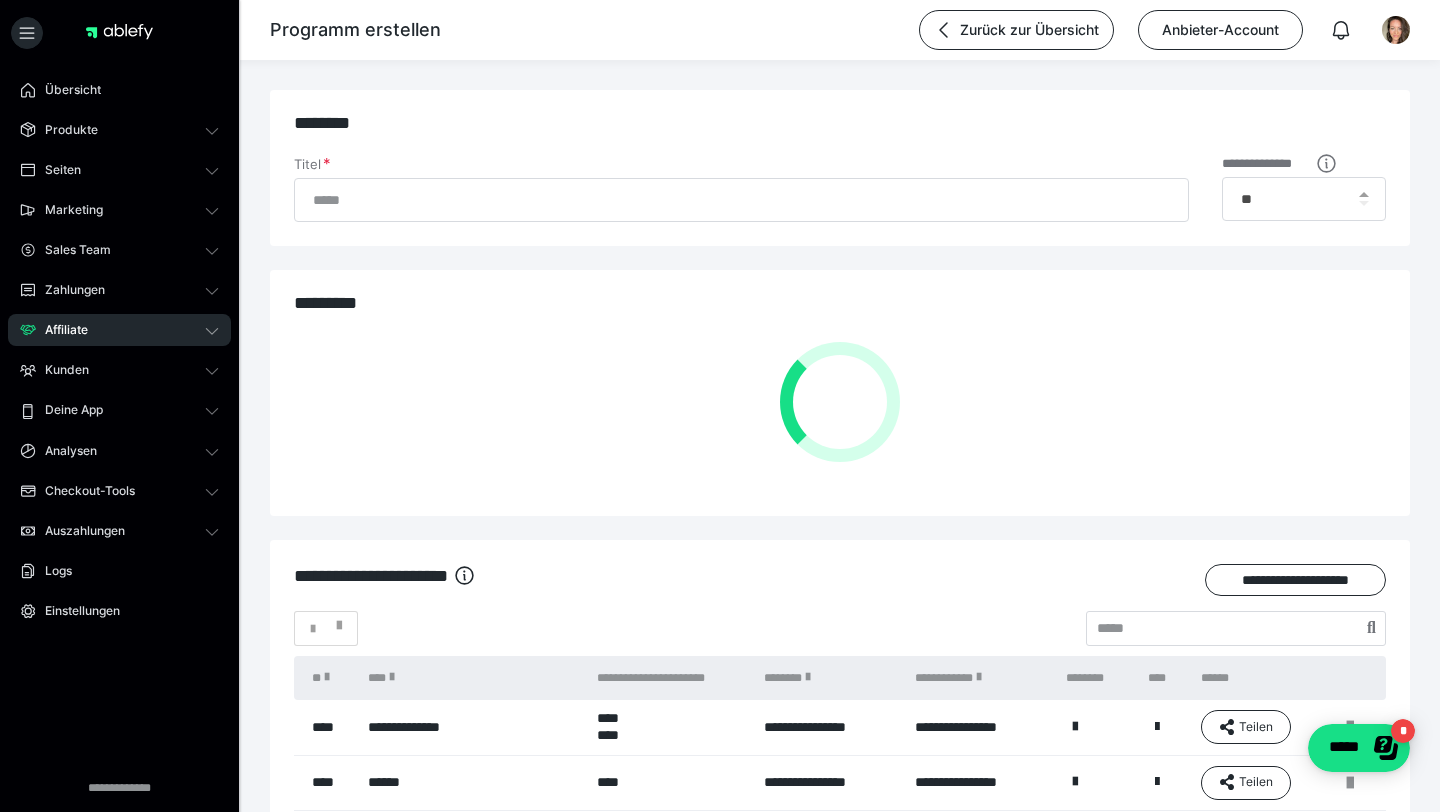 type on "**********" 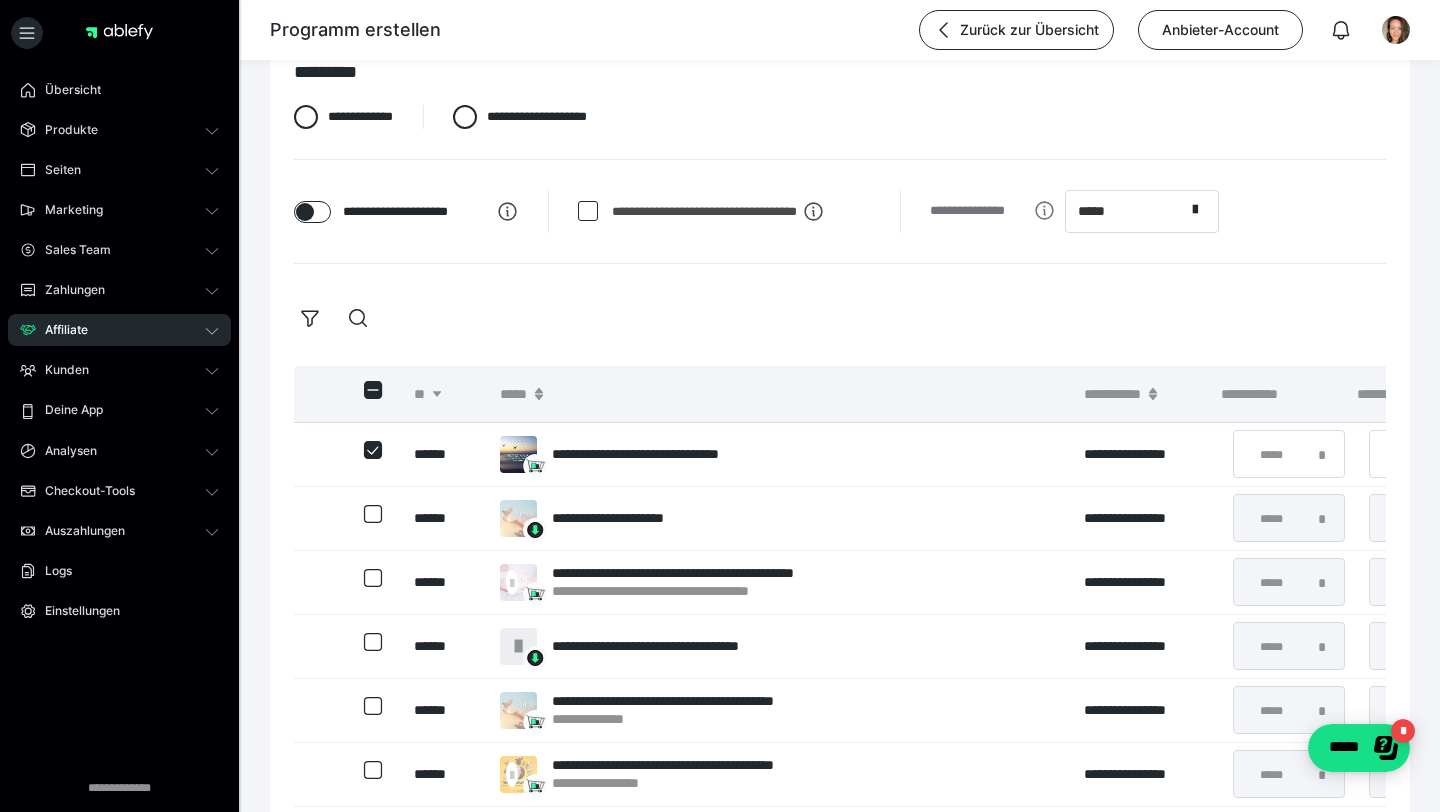 scroll, scrollTop: 224, scrollLeft: 0, axis: vertical 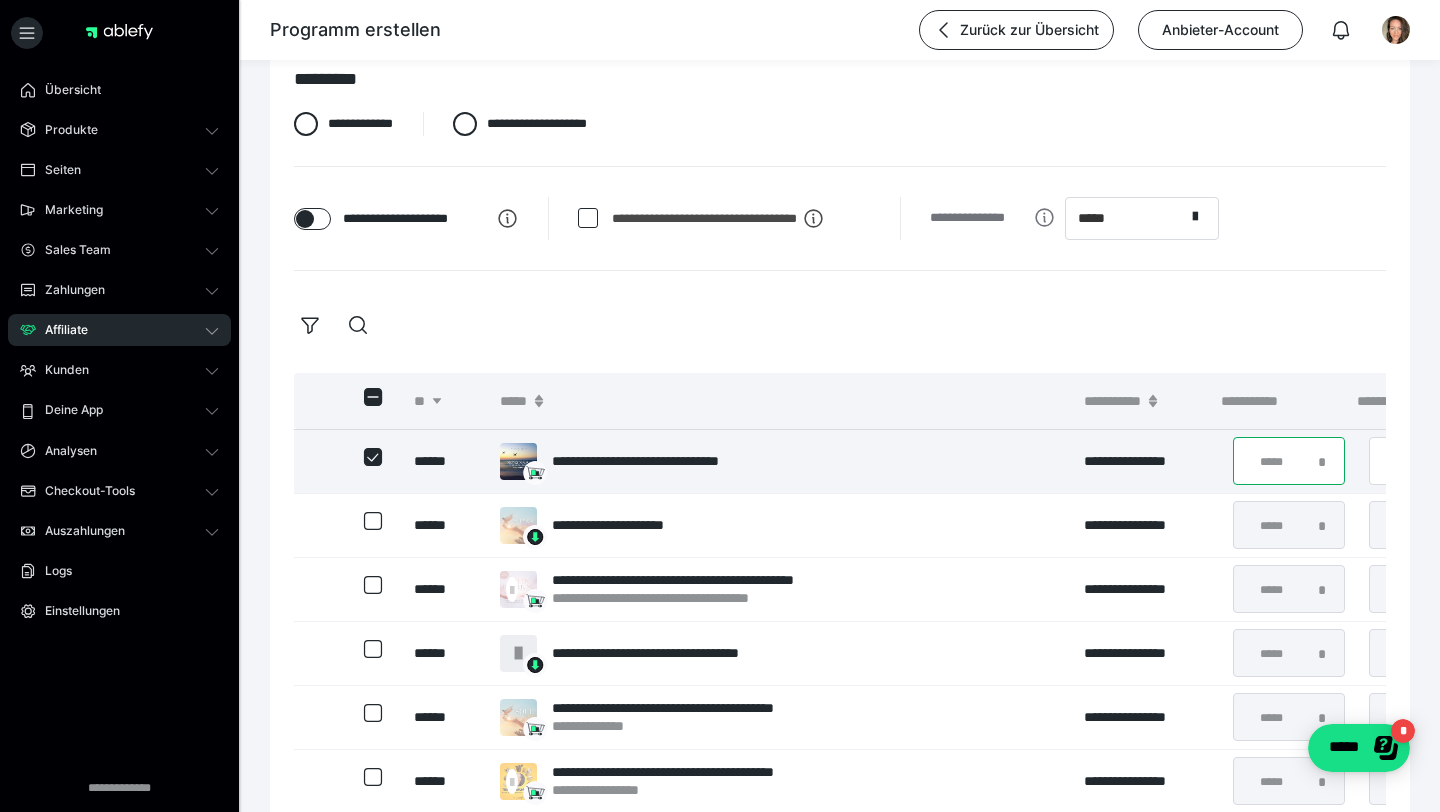 click on "**" at bounding box center [1289, 461] 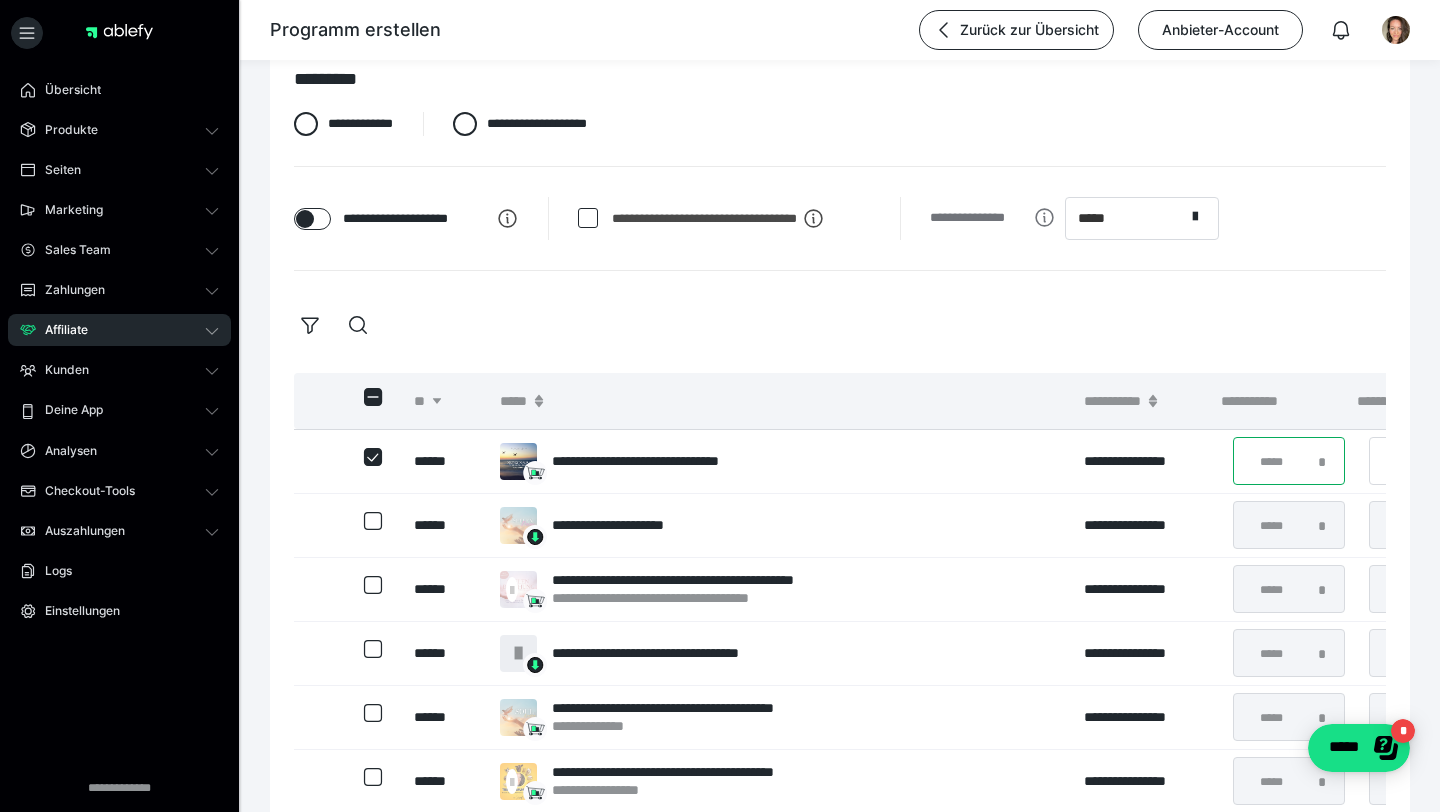 type on "**" 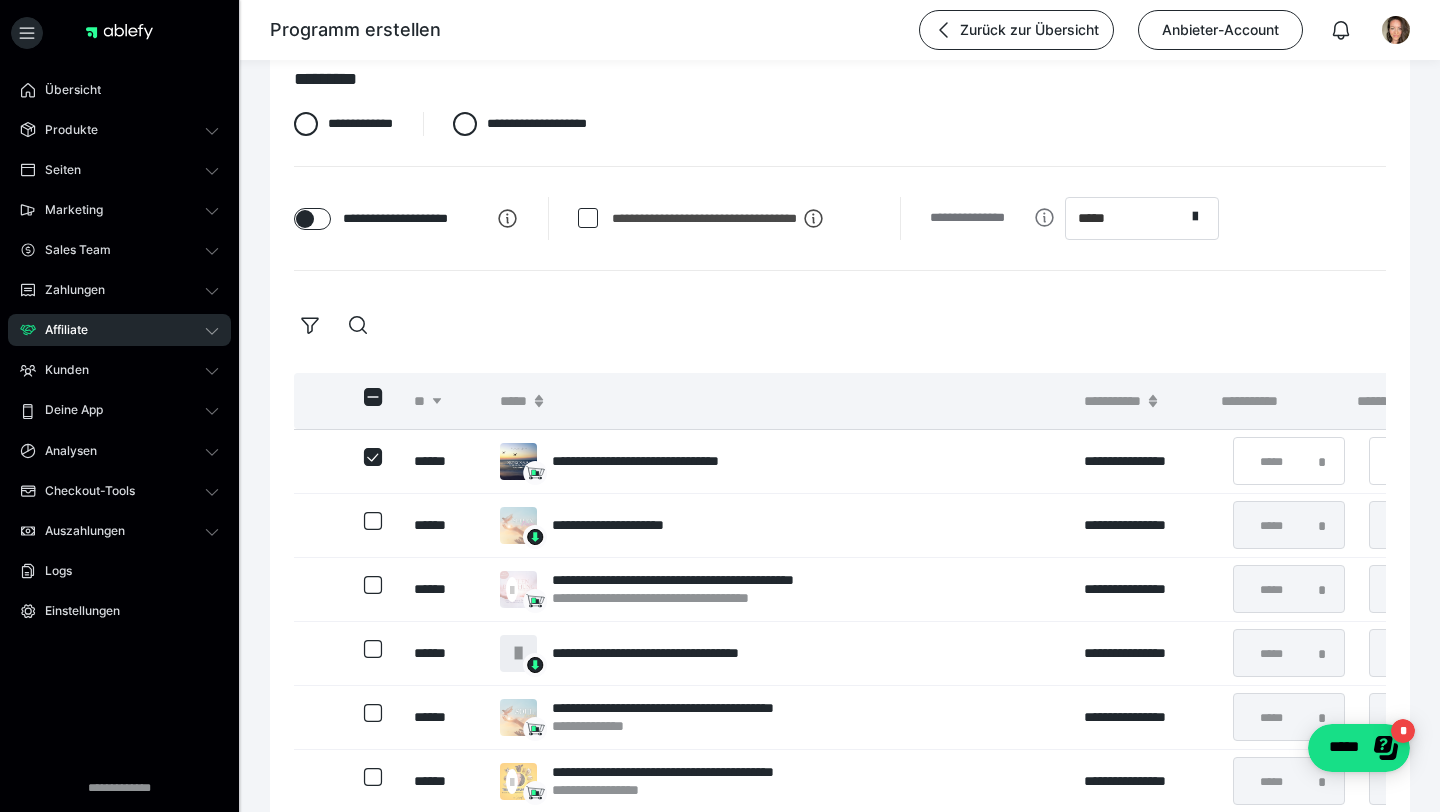 click at bounding box center (840, 325) 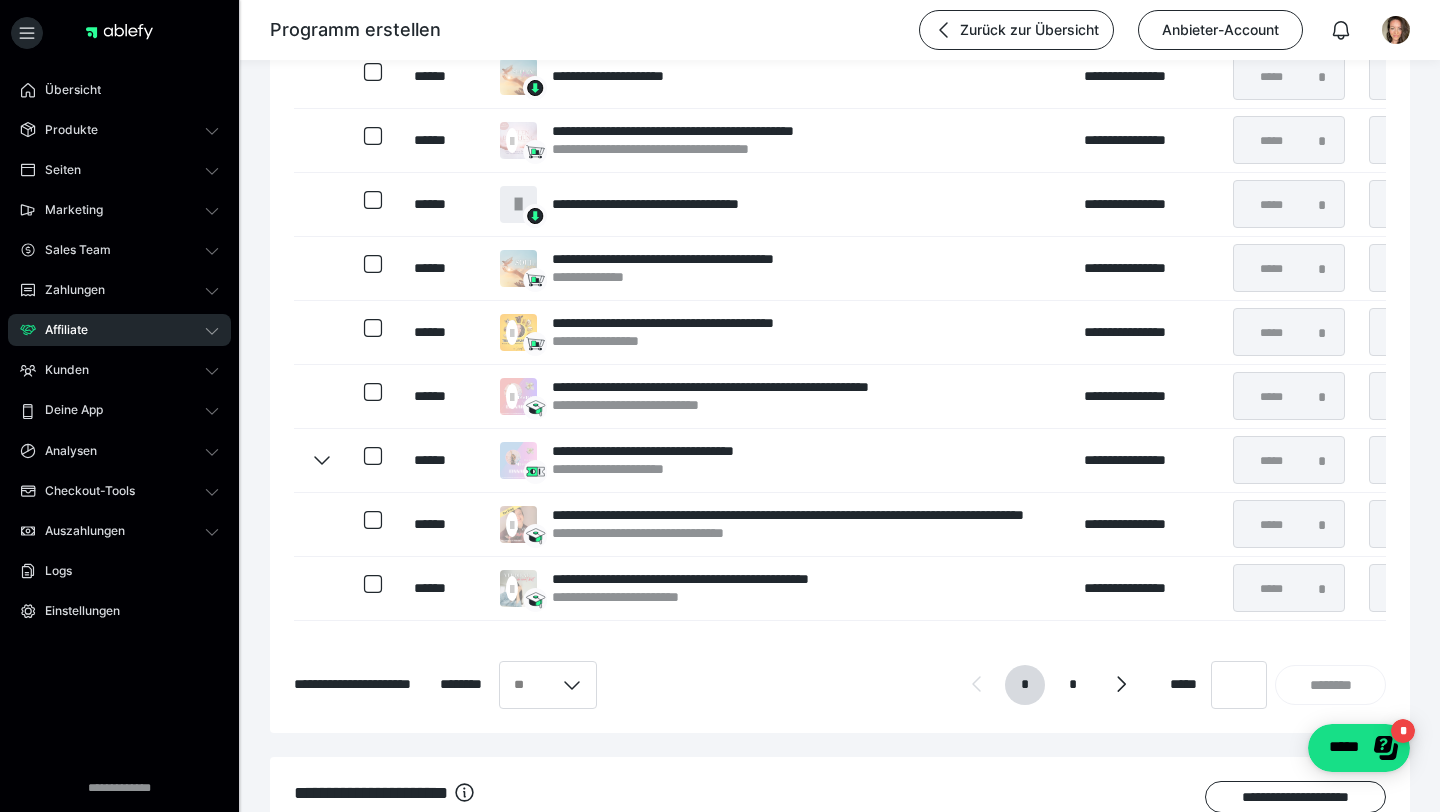 scroll, scrollTop: 675, scrollLeft: 0, axis: vertical 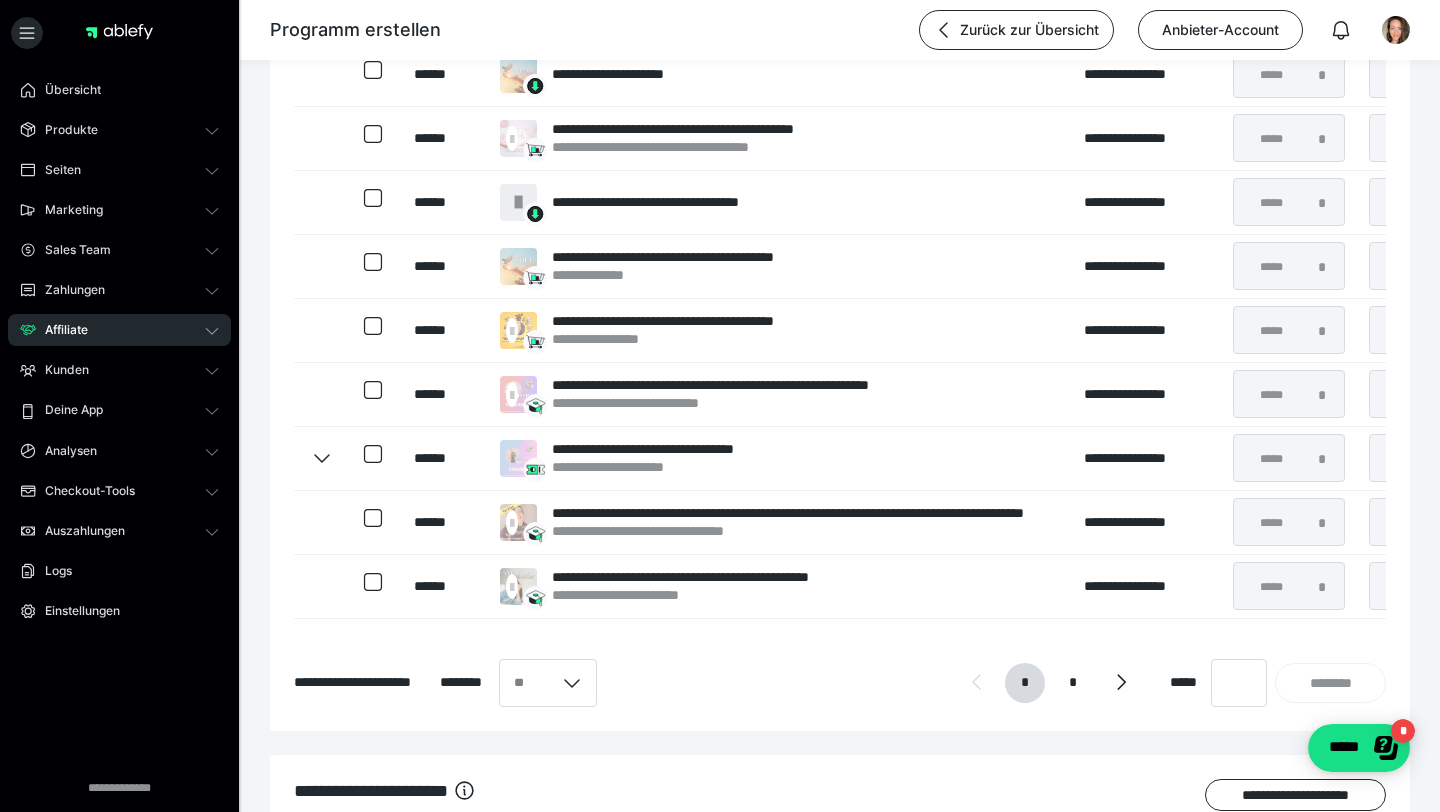 click on "**********" at bounding box center (840, 163) 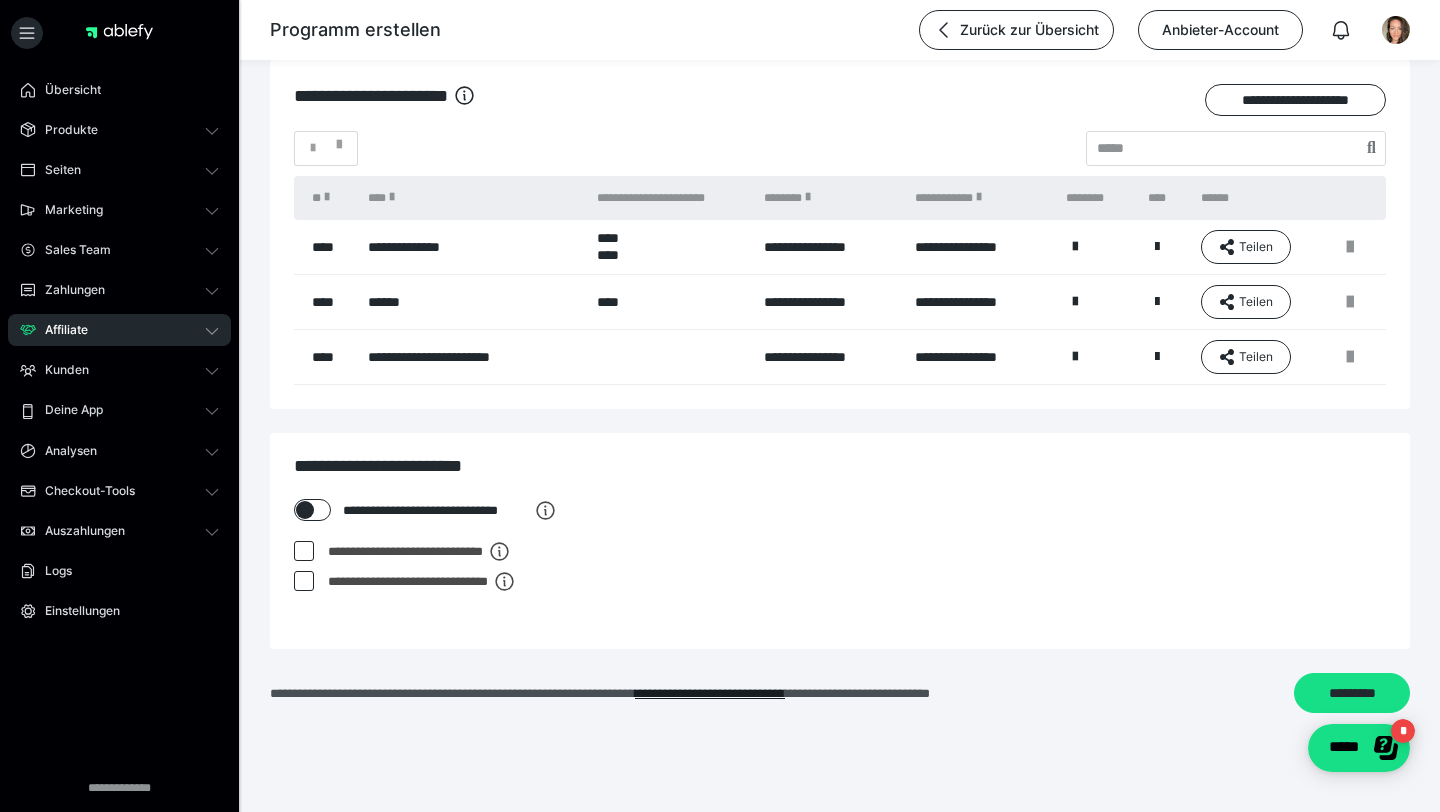 scroll, scrollTop: 1371, scrollLeft: 0, axis: vertical 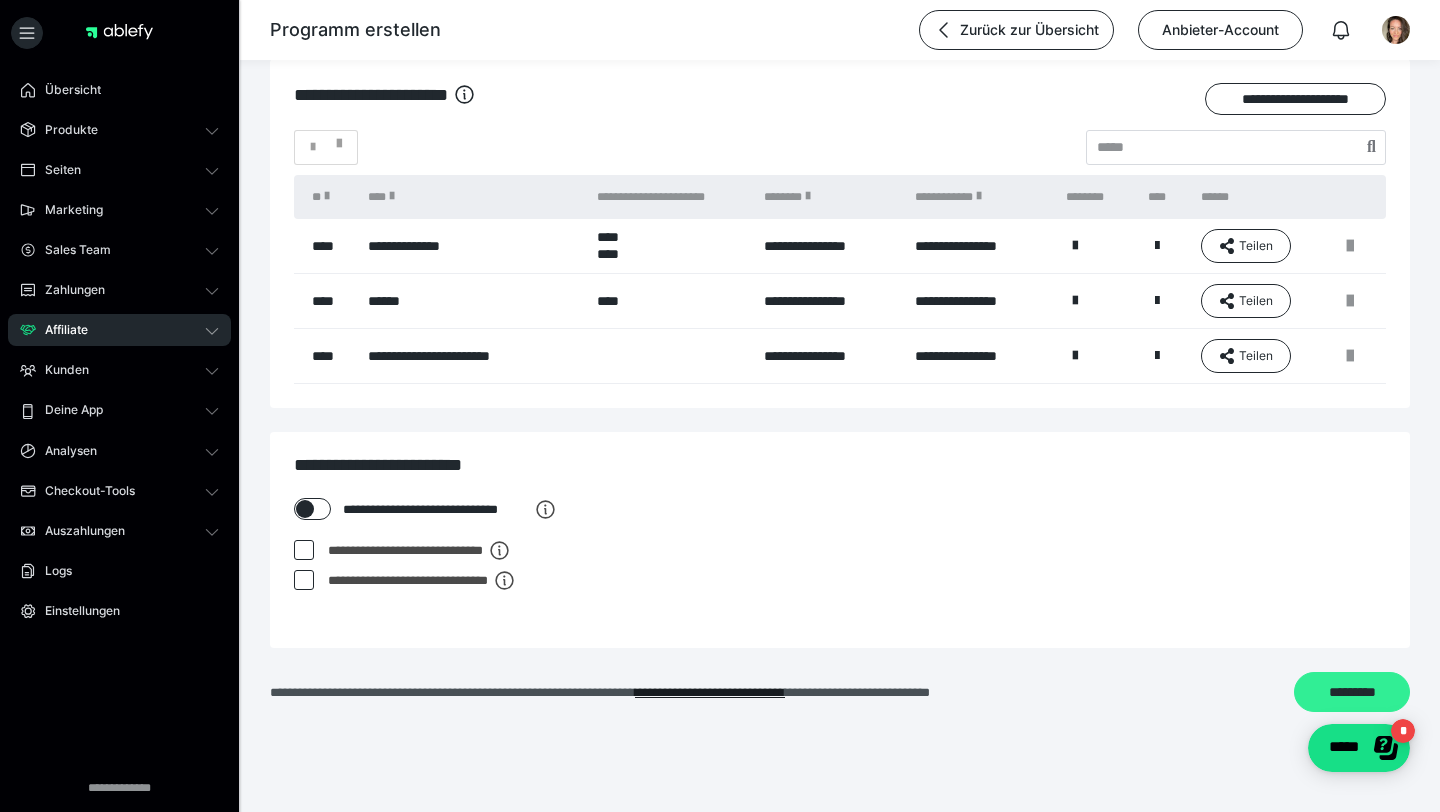 click on "*********" at bounding box center (1352, 692) 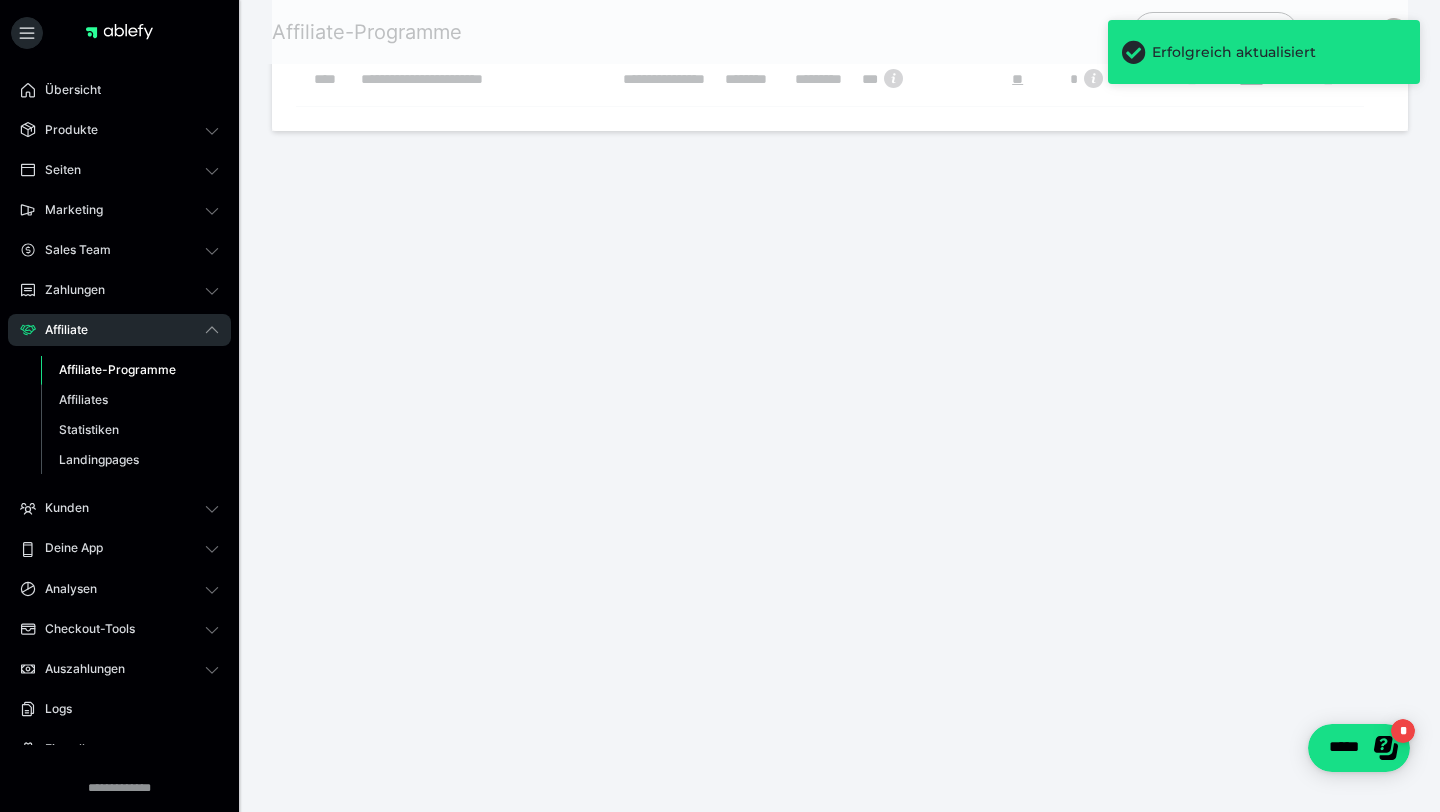 scroll, scrollTop: 0, scrollLeft: 0, axis: both 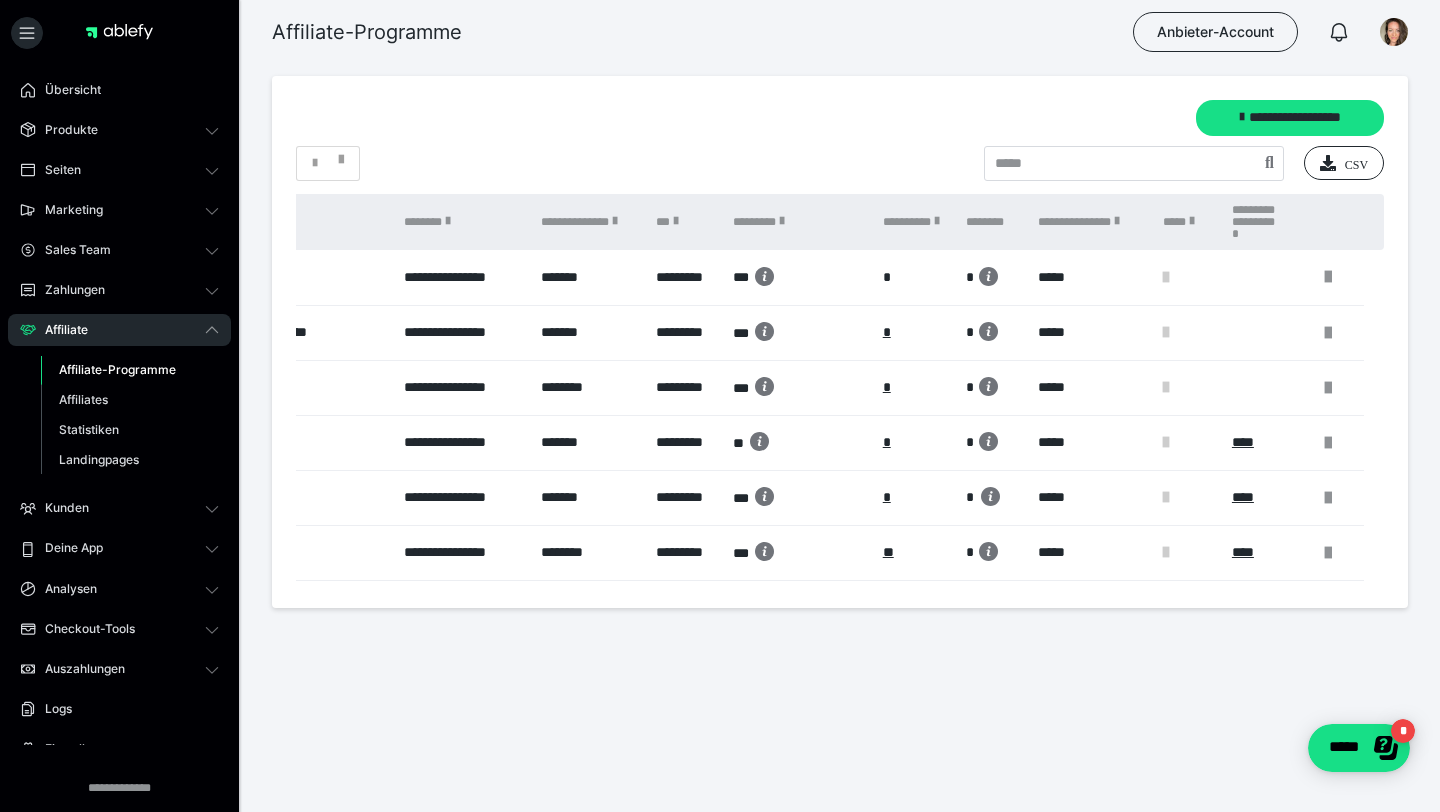 click on "Affiliate-Programme Anbieter-Account" at bounding box center (720, 32) 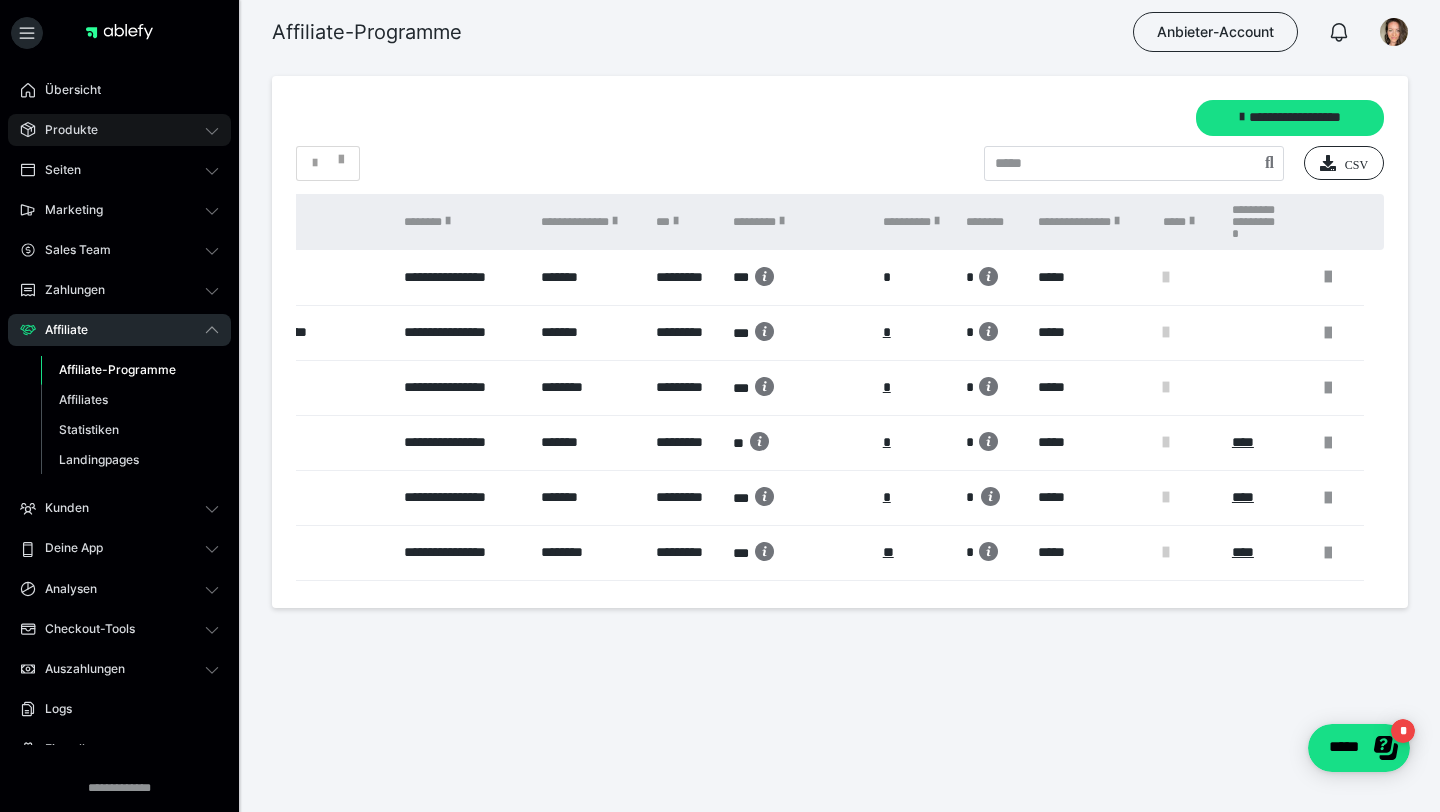 click 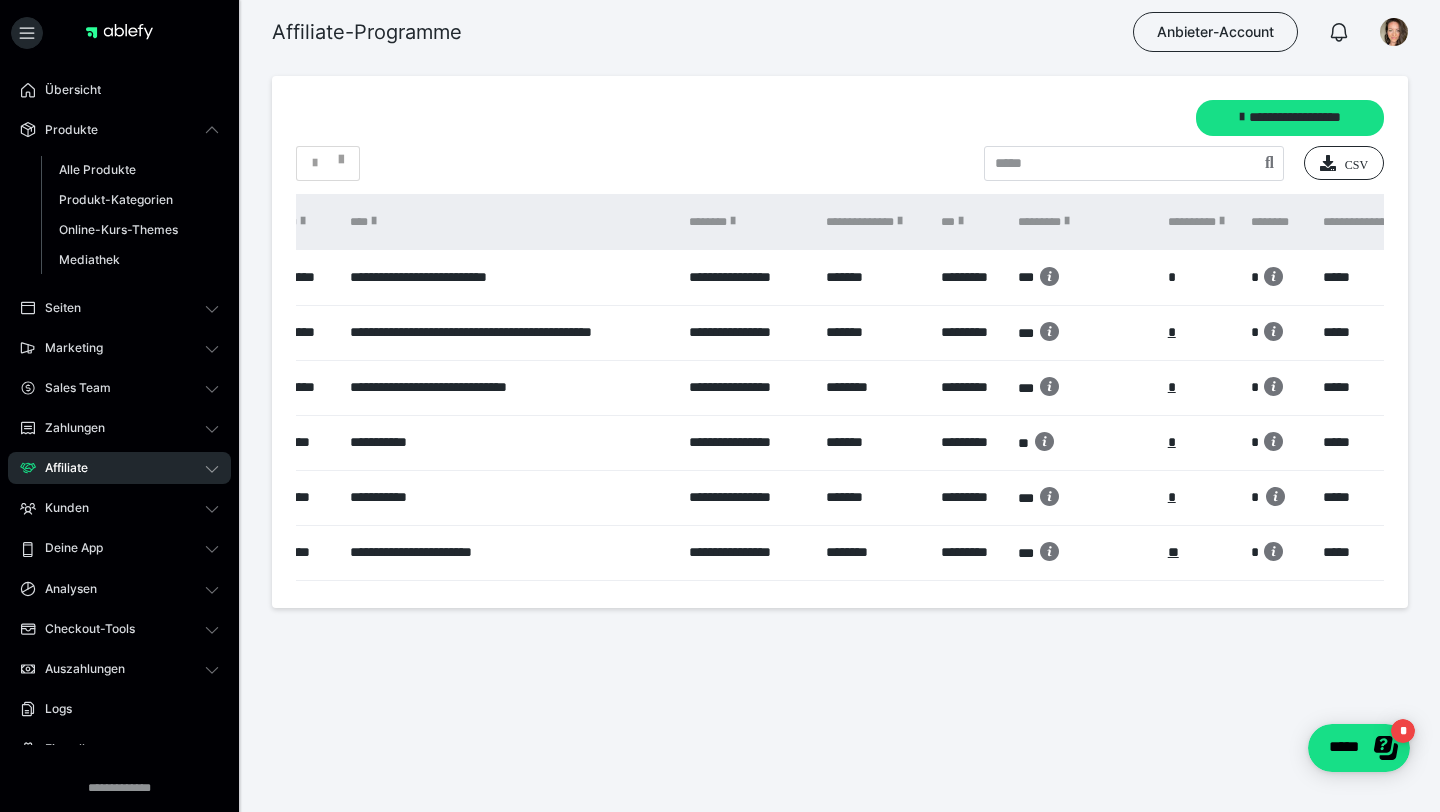 scroll, scrollTop: 0, scrollLeft: 0, axis: both 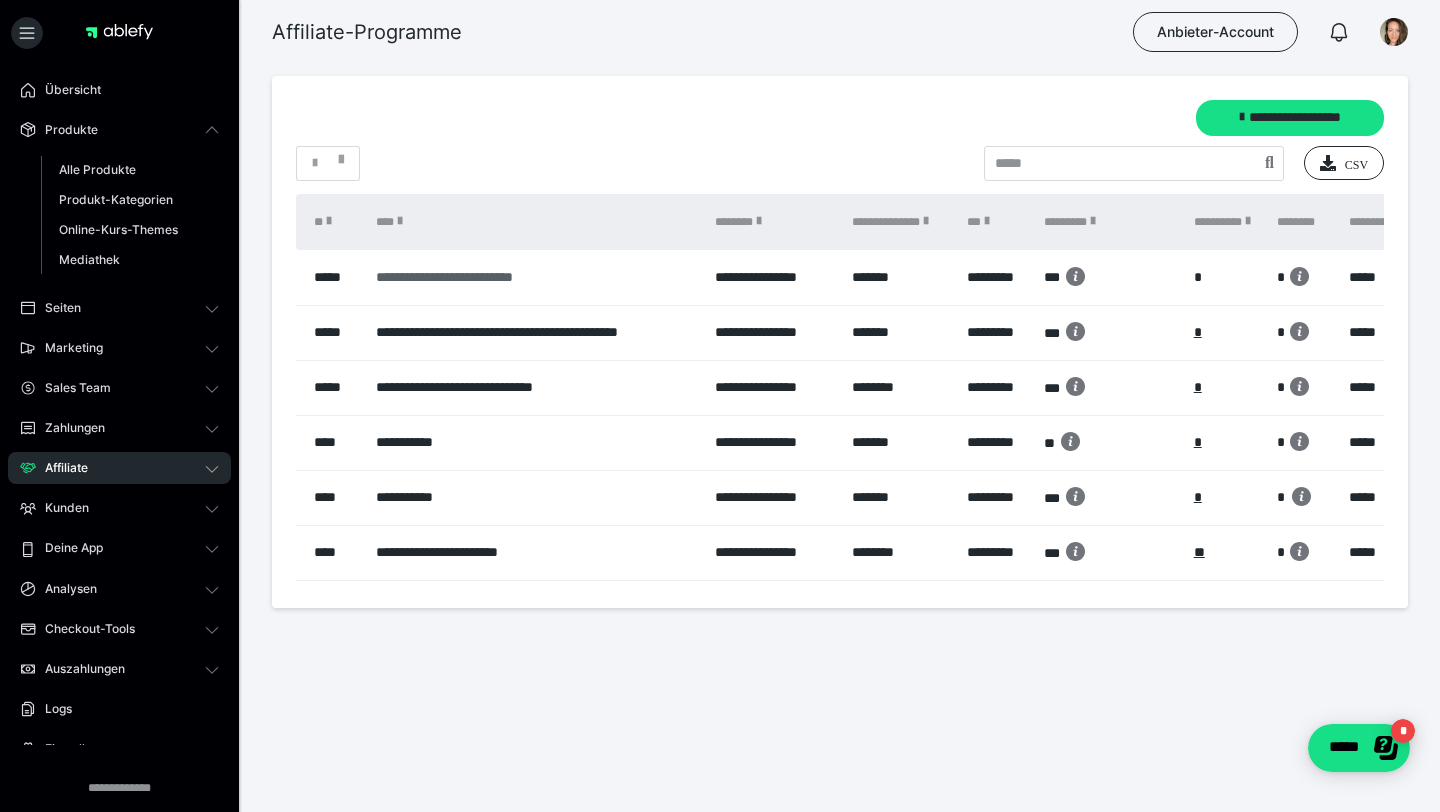 click on "**********" at bounding box center [535, 277] 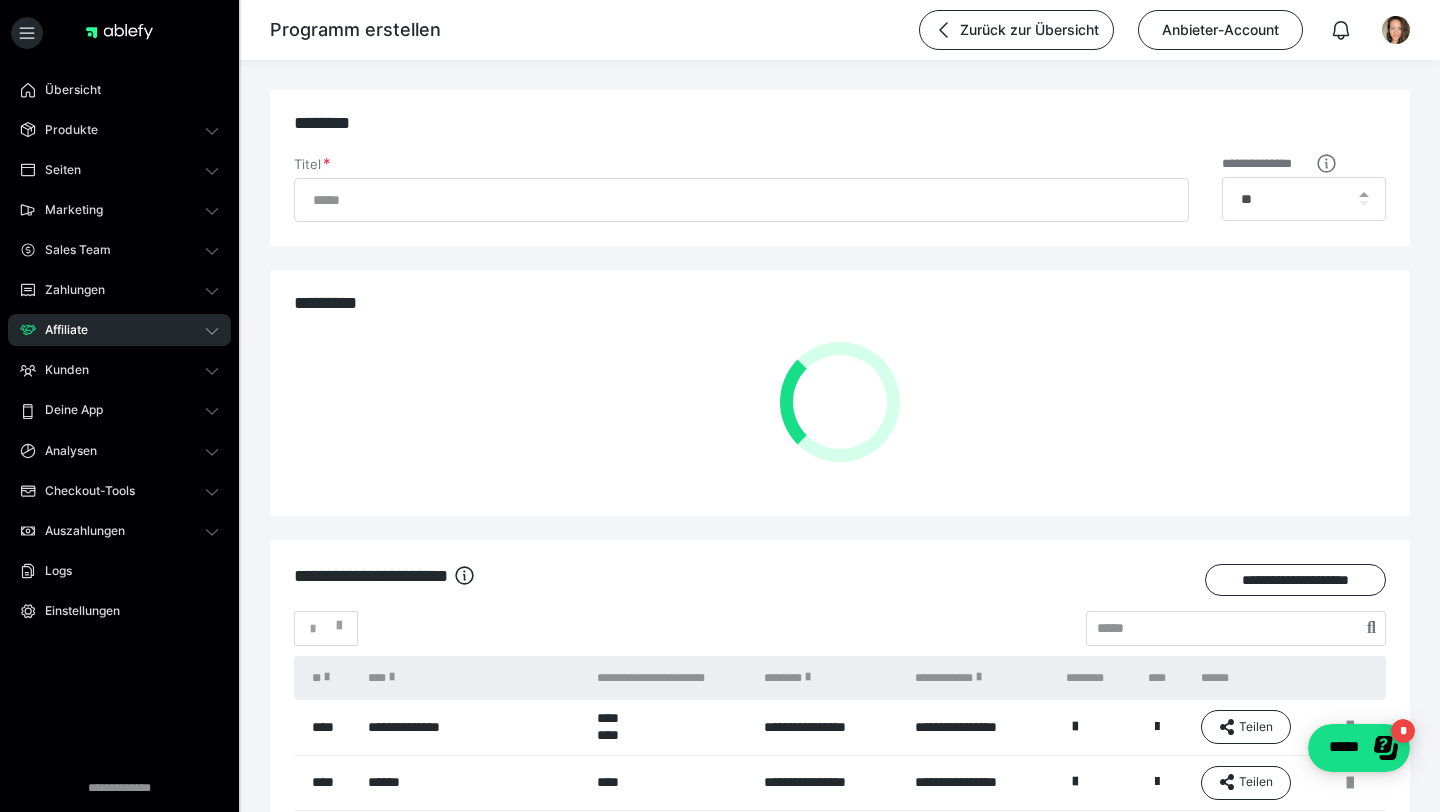 type on "**********" 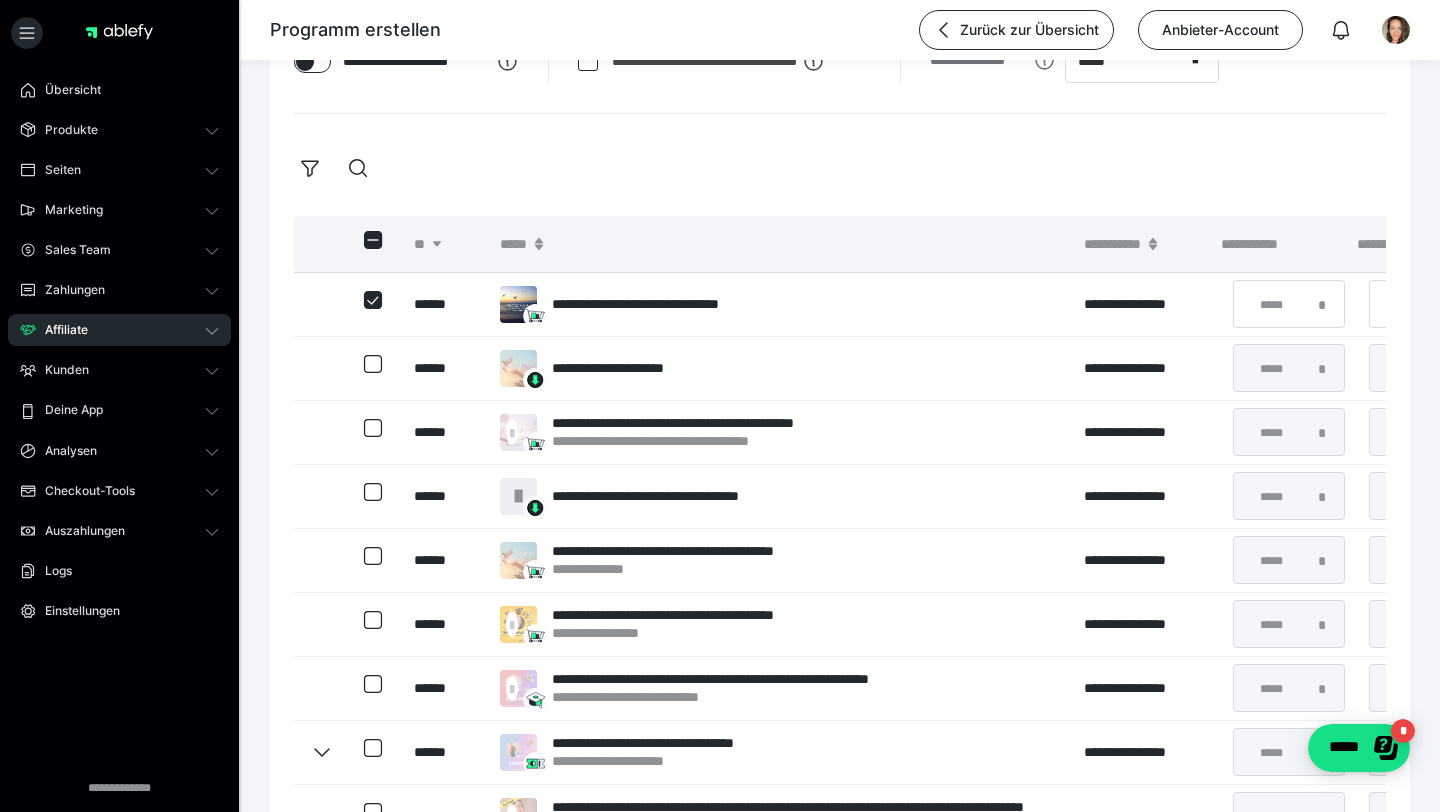 scroll, scrollTop: 389, scrollLeft: 0, axis: vertical 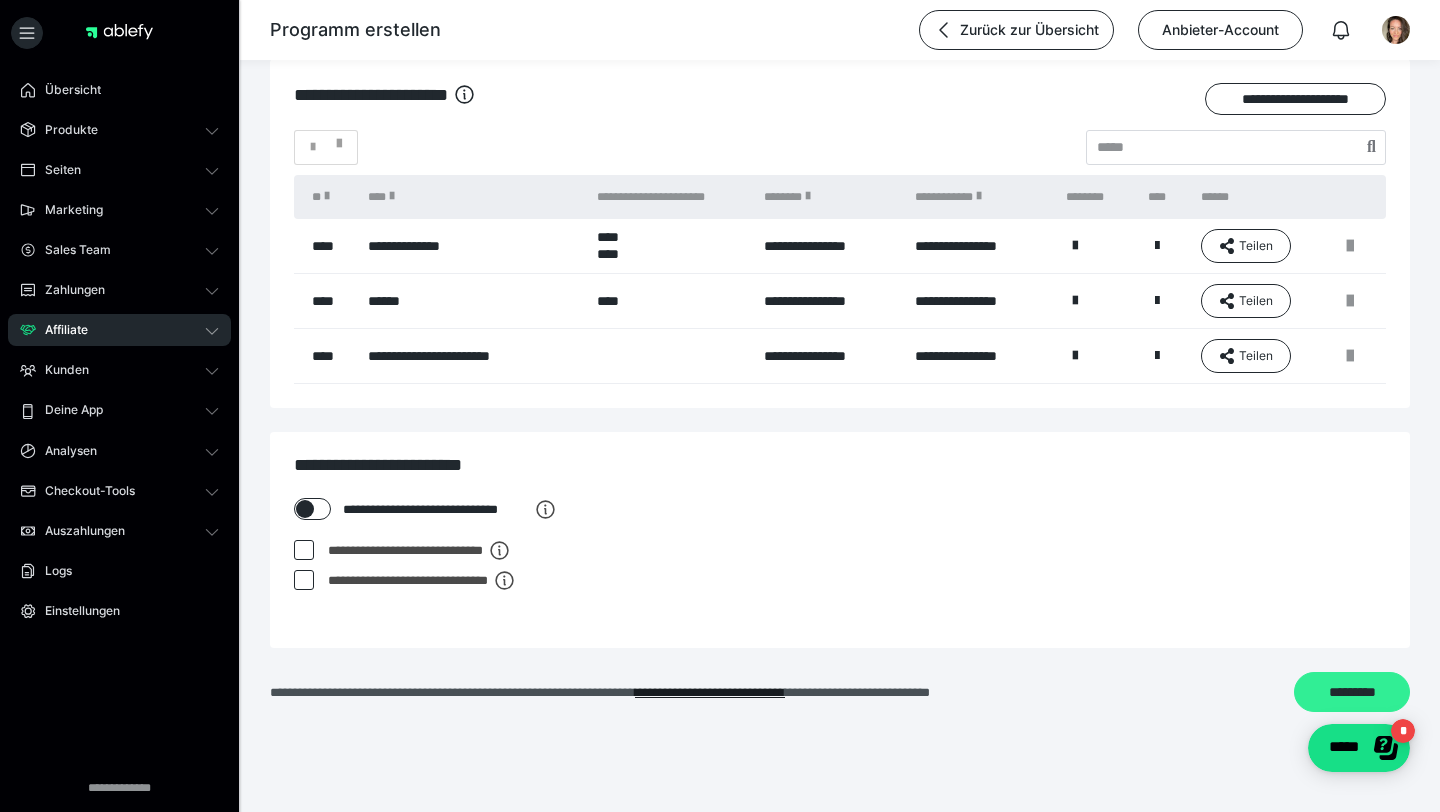 click on "*********" at bounding box center (1352, 692) 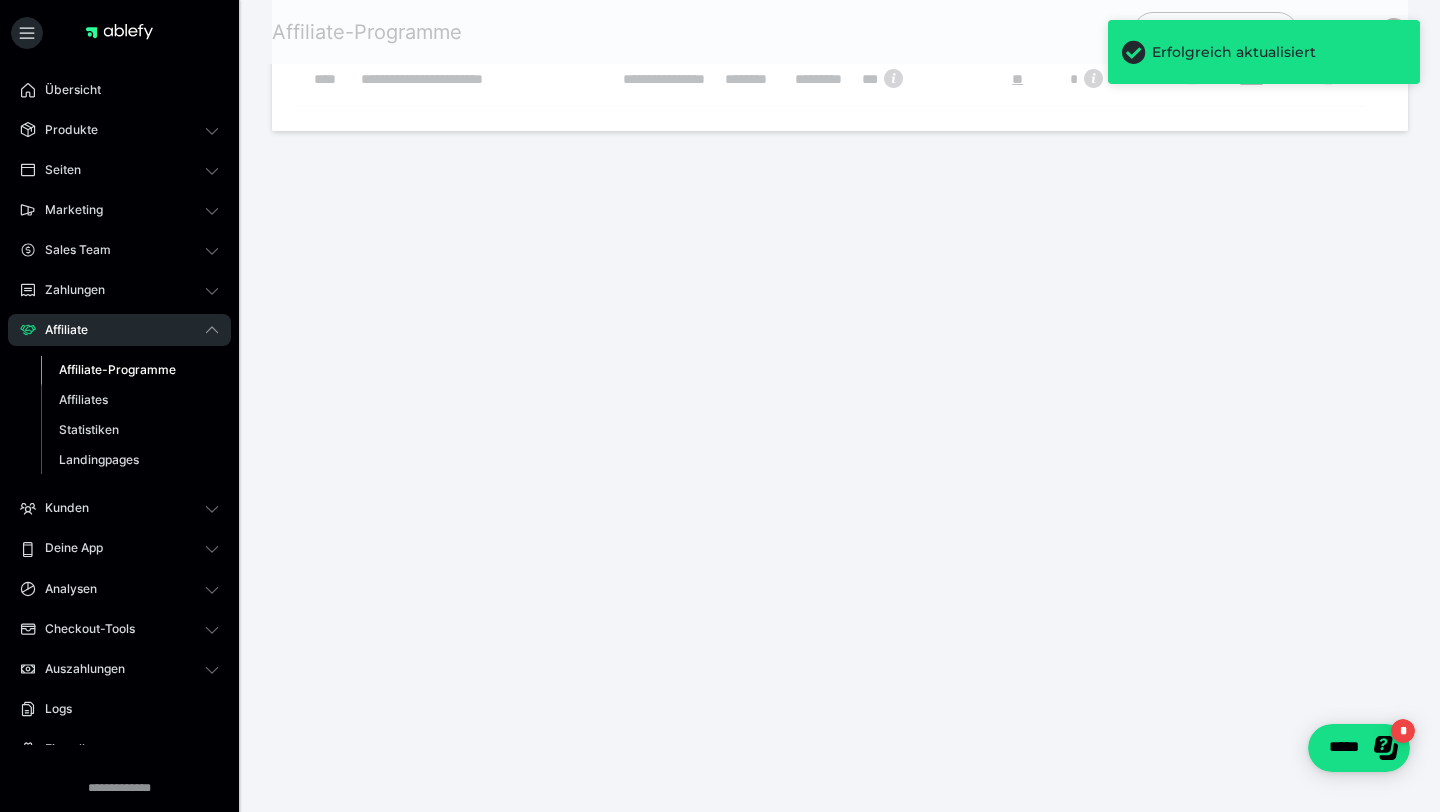 scroll, scrollTop: 0, scrollLeft: 0, axis: both 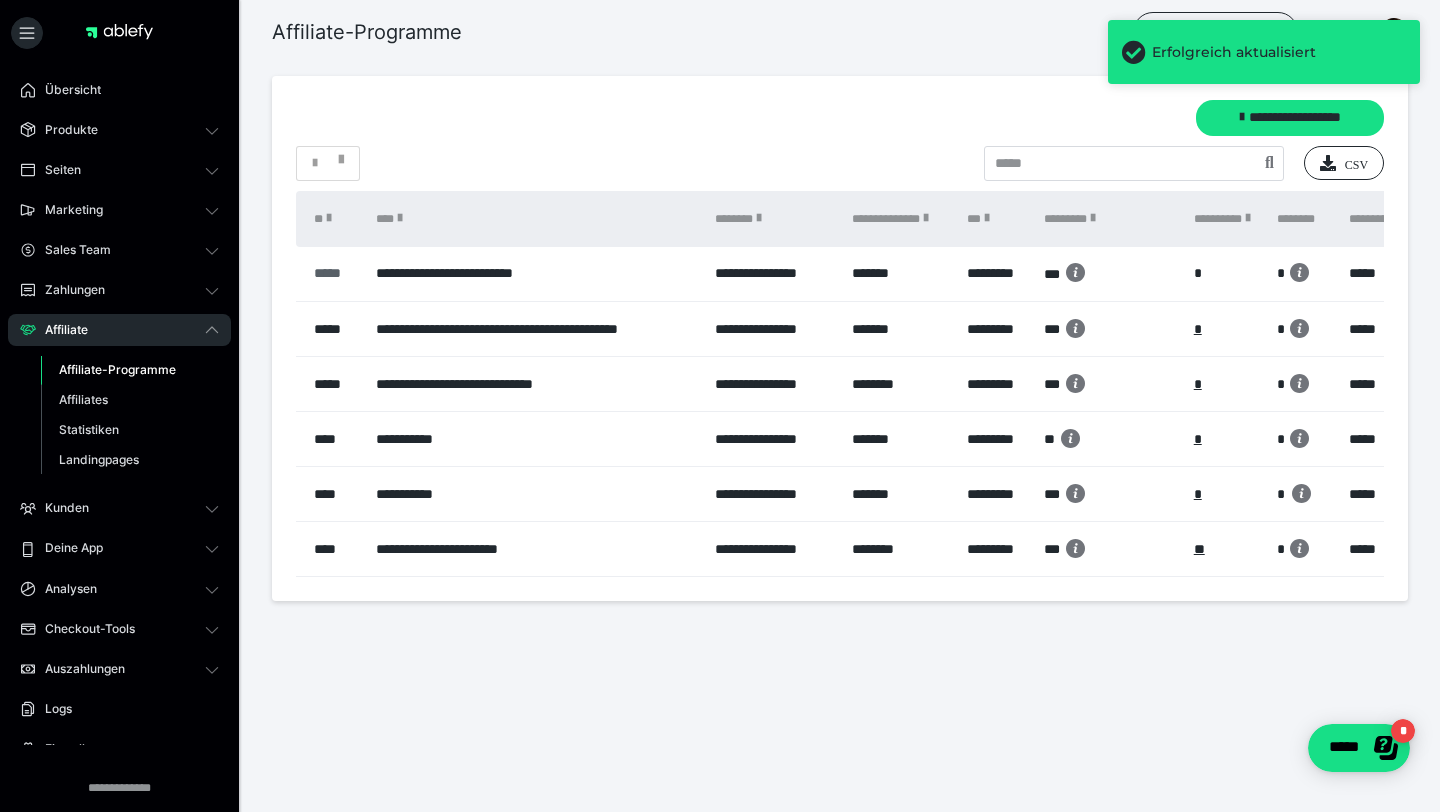 click on "*****" at bounding box center [335, 273] 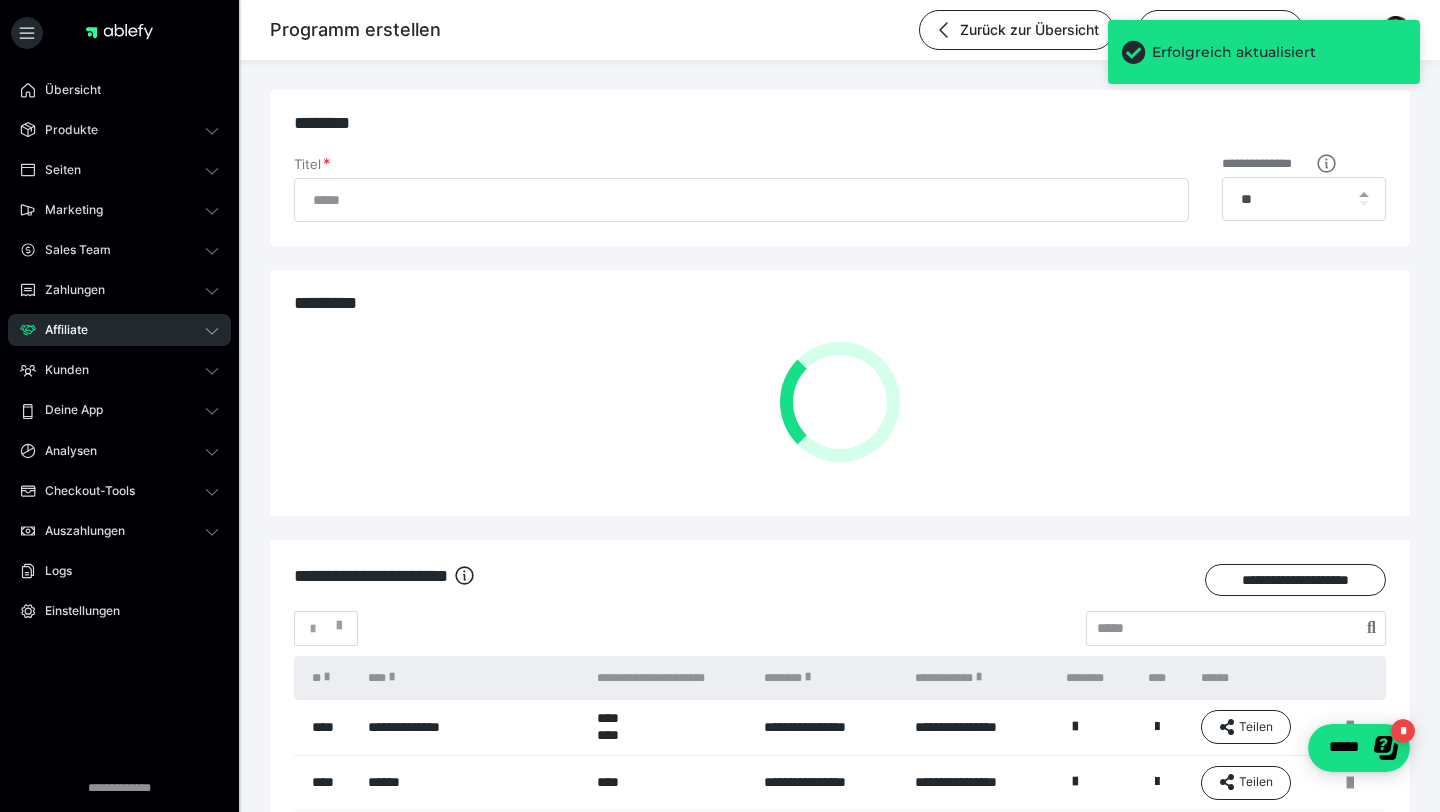 type on "**********" 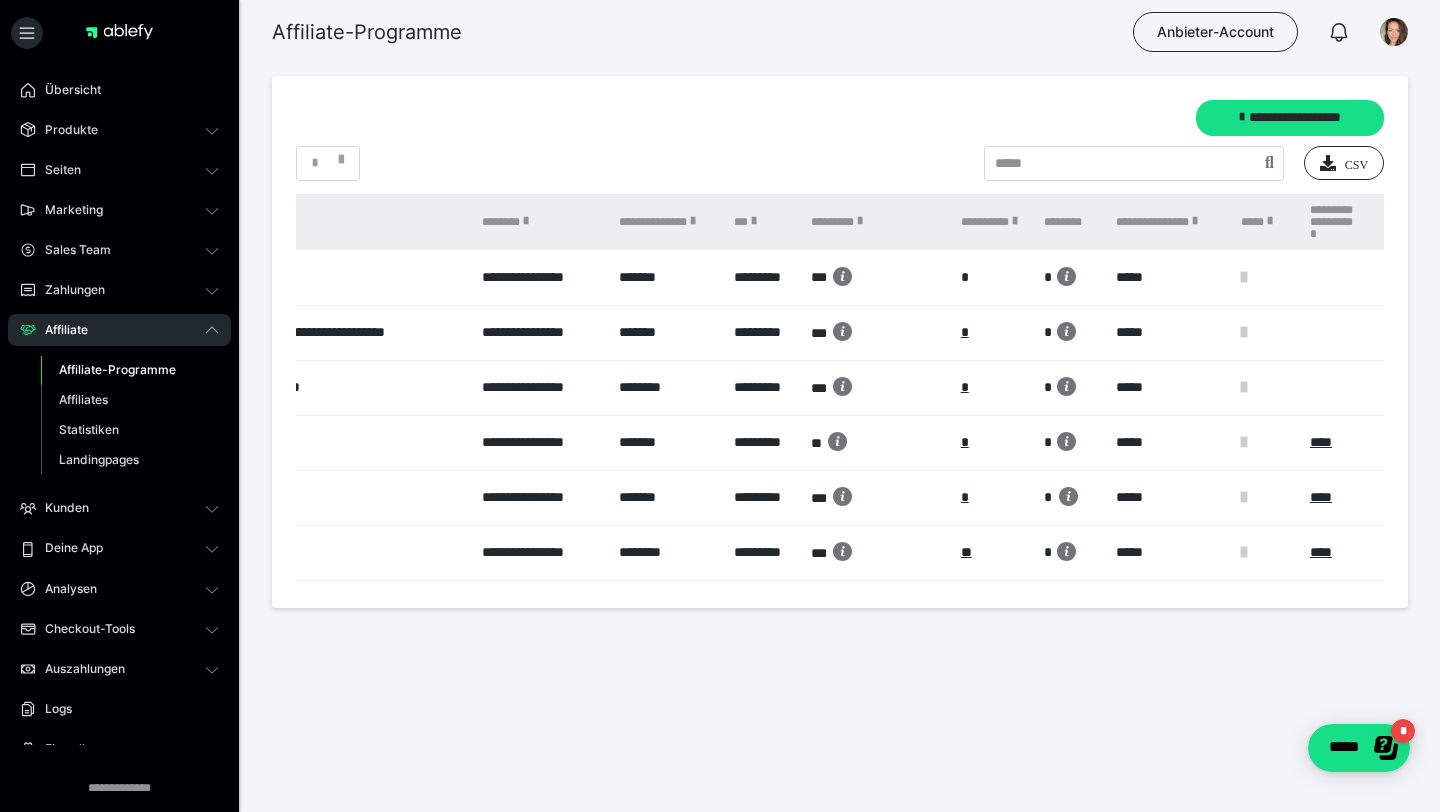 scroll, scrollTop: 0, scrollLeft: 311, axis: horizontal 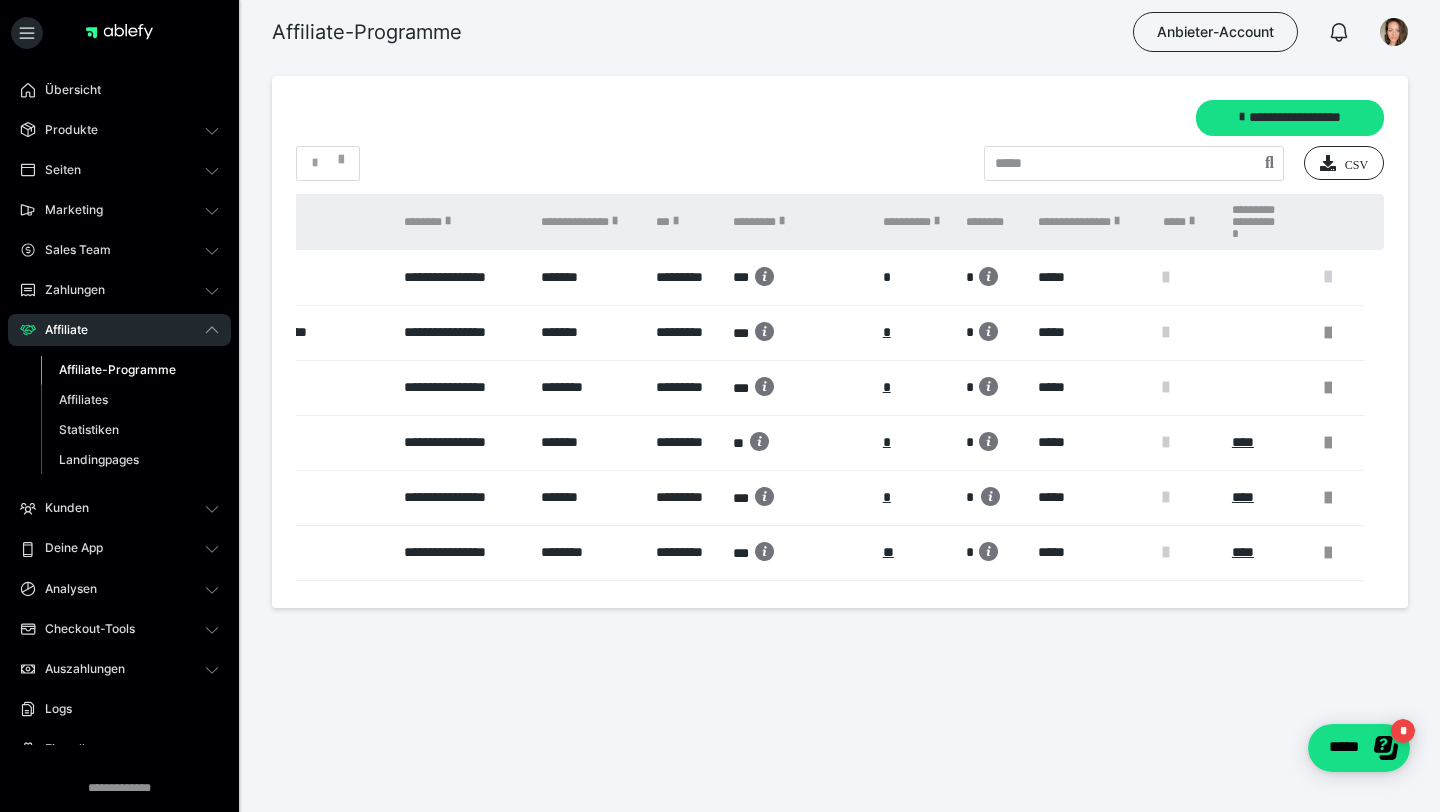 click at bounding box center [1328, 277] 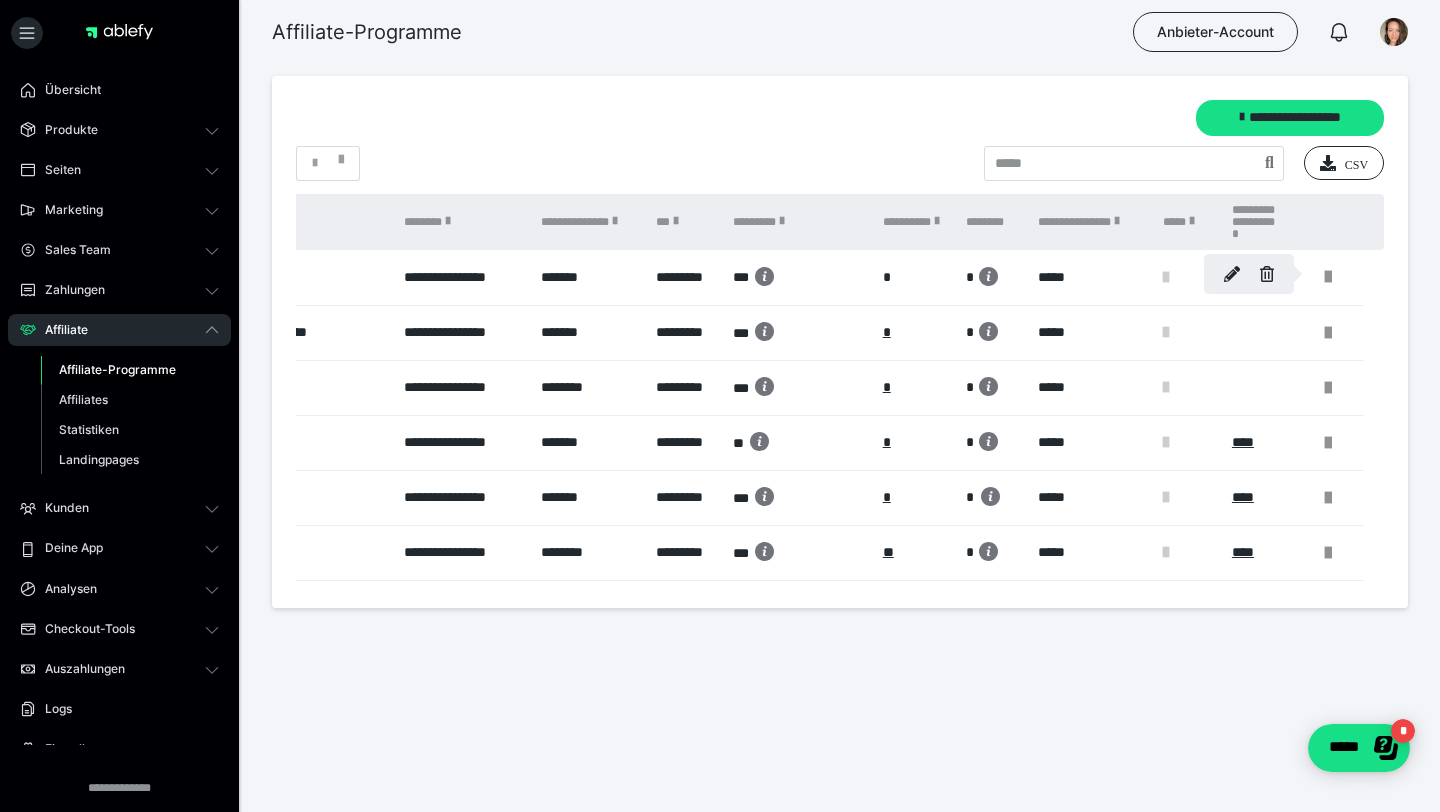 click at bounding box center [720, 406] 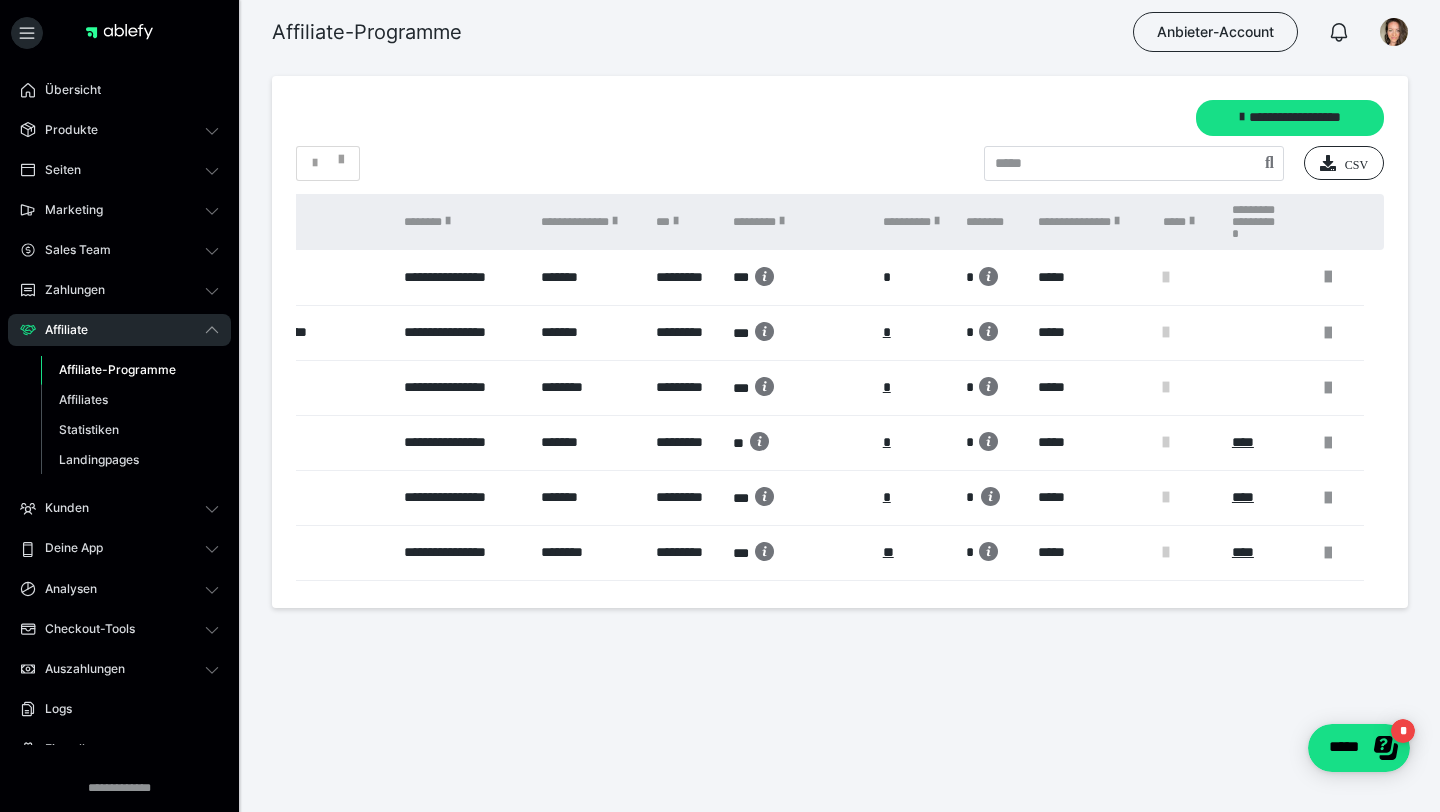 click 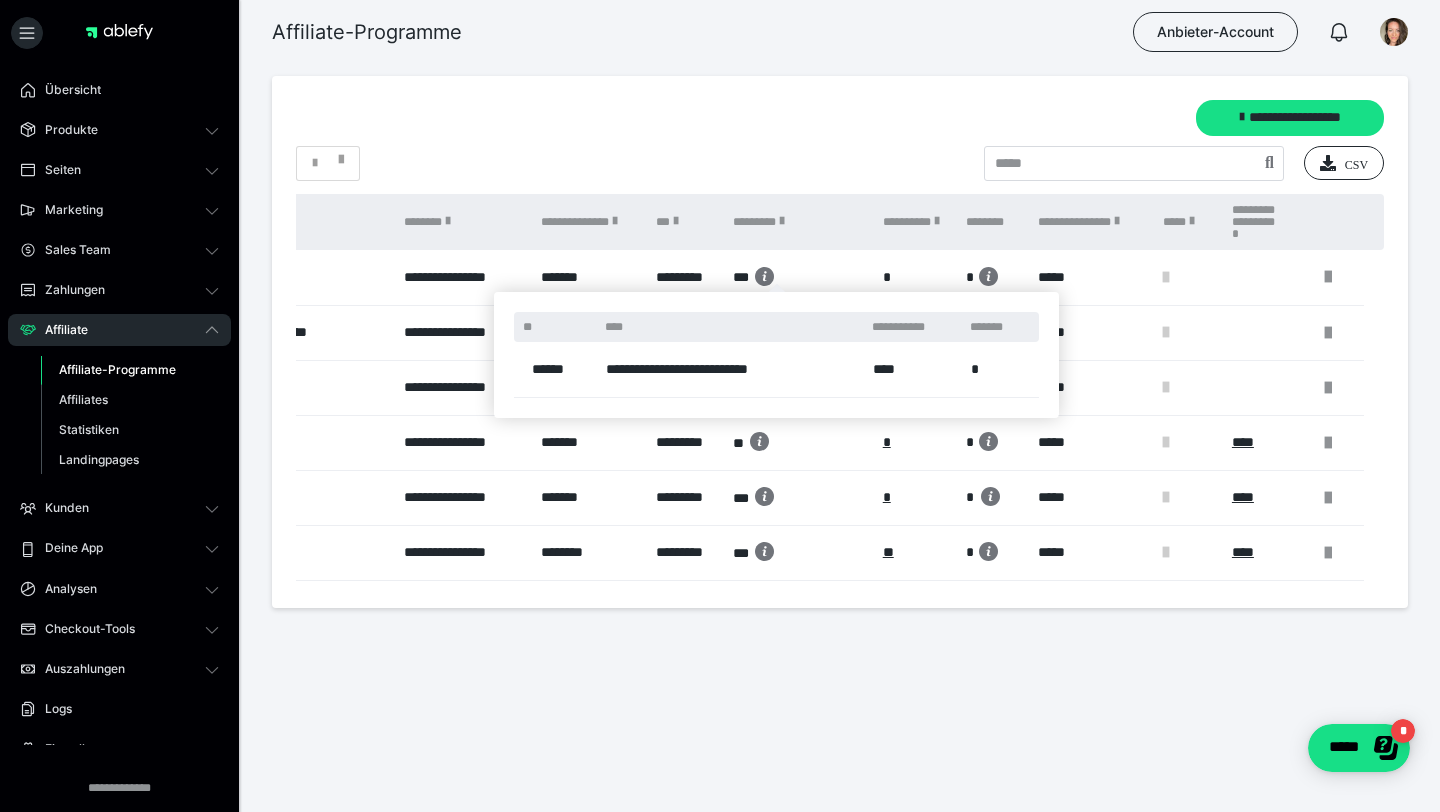 click at bounding box center (720, 406) 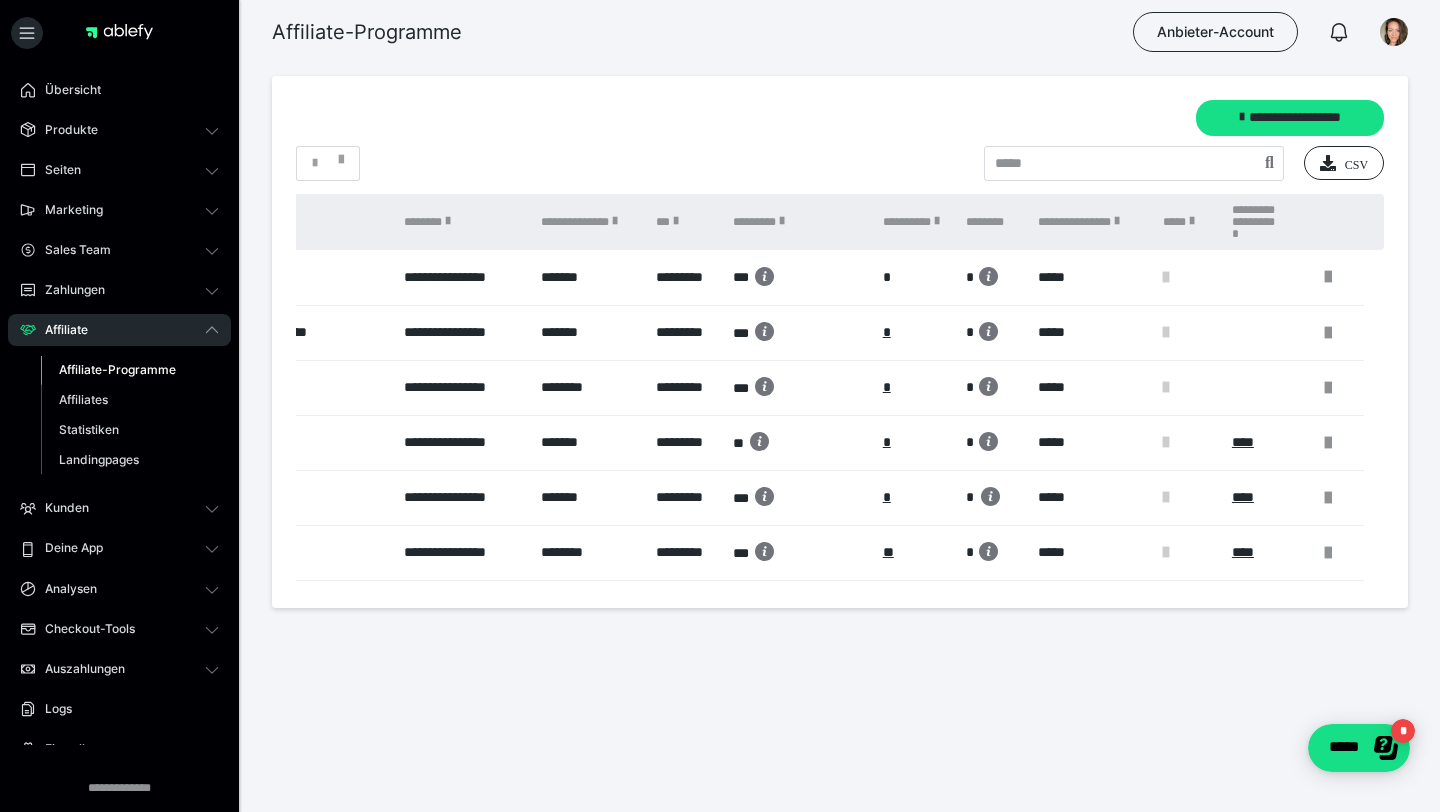 scroll, scrollTop: 0, scrollLeft: 0, axis: both 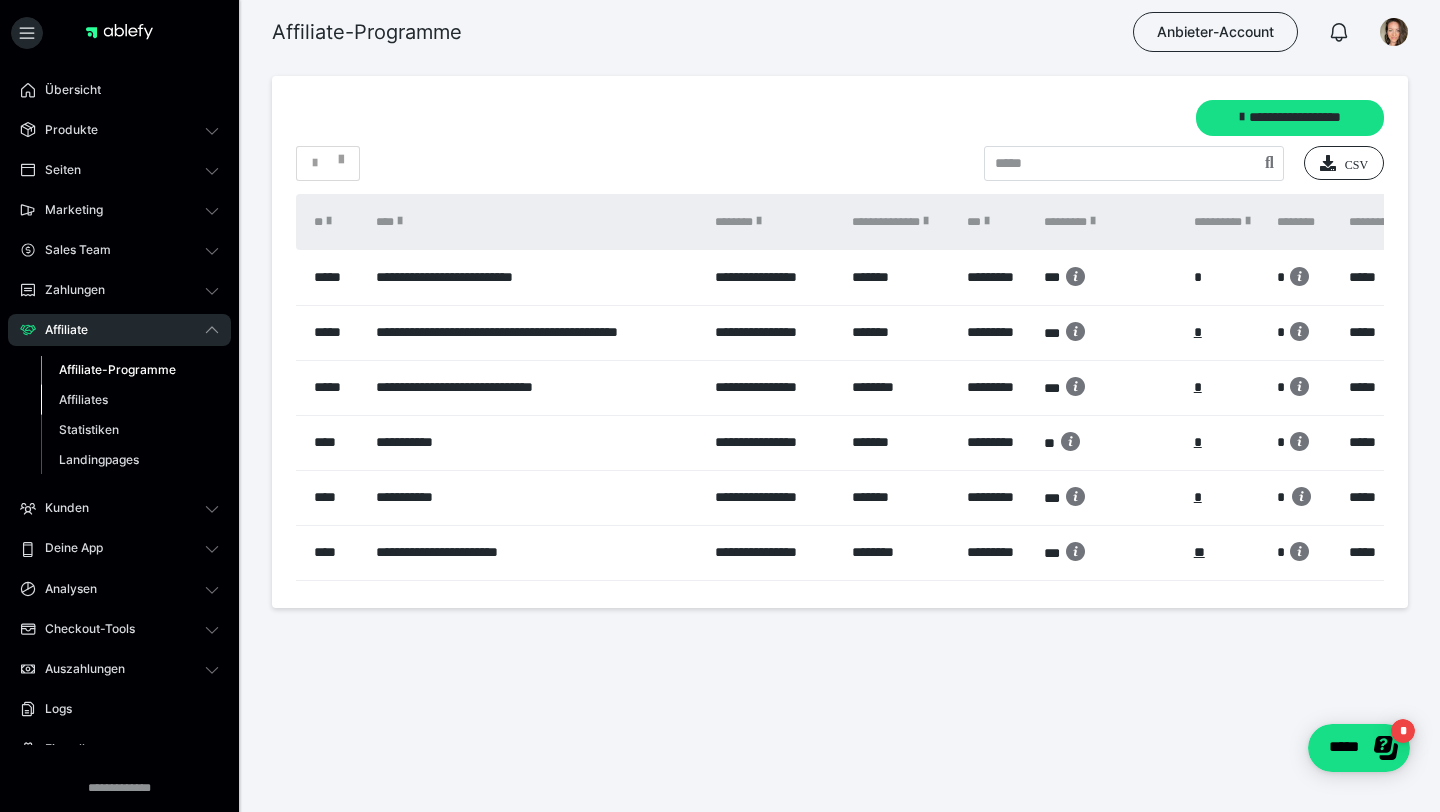 click on "Affiliates" at bounding box center (130, 400) 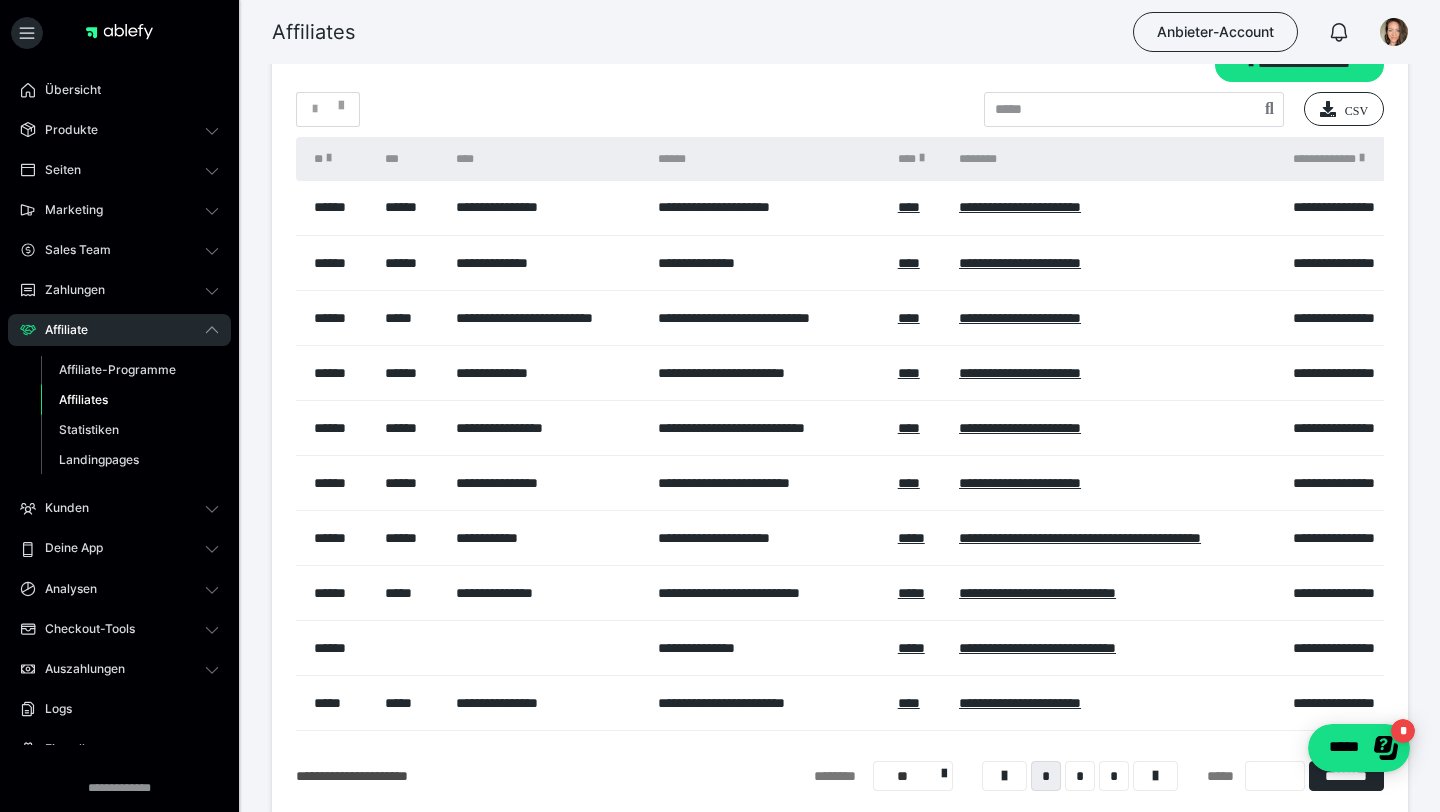 scroll, scrollTop: 181, scrollLeft: 0, axis: vertical 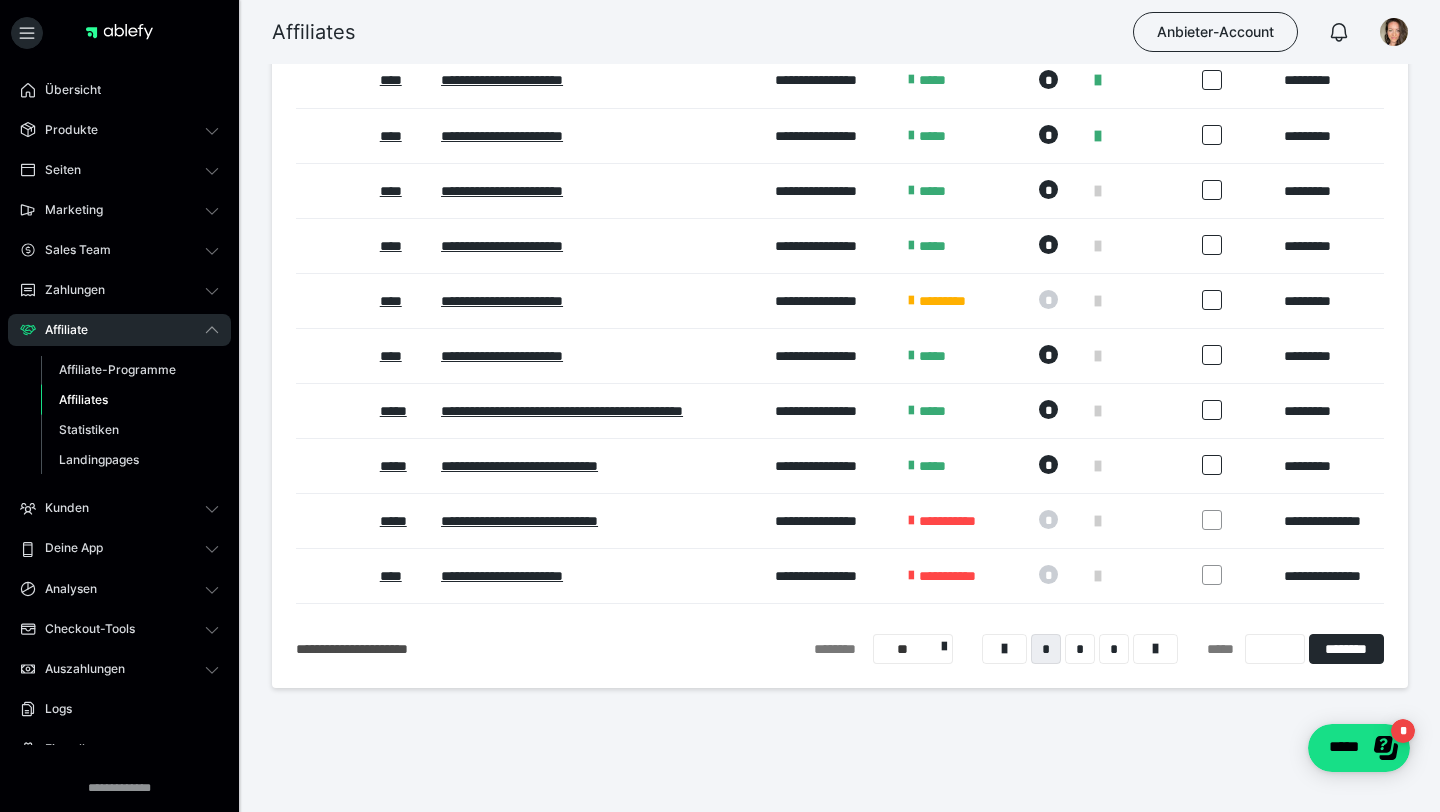 click at bounding box center [1098, 521] 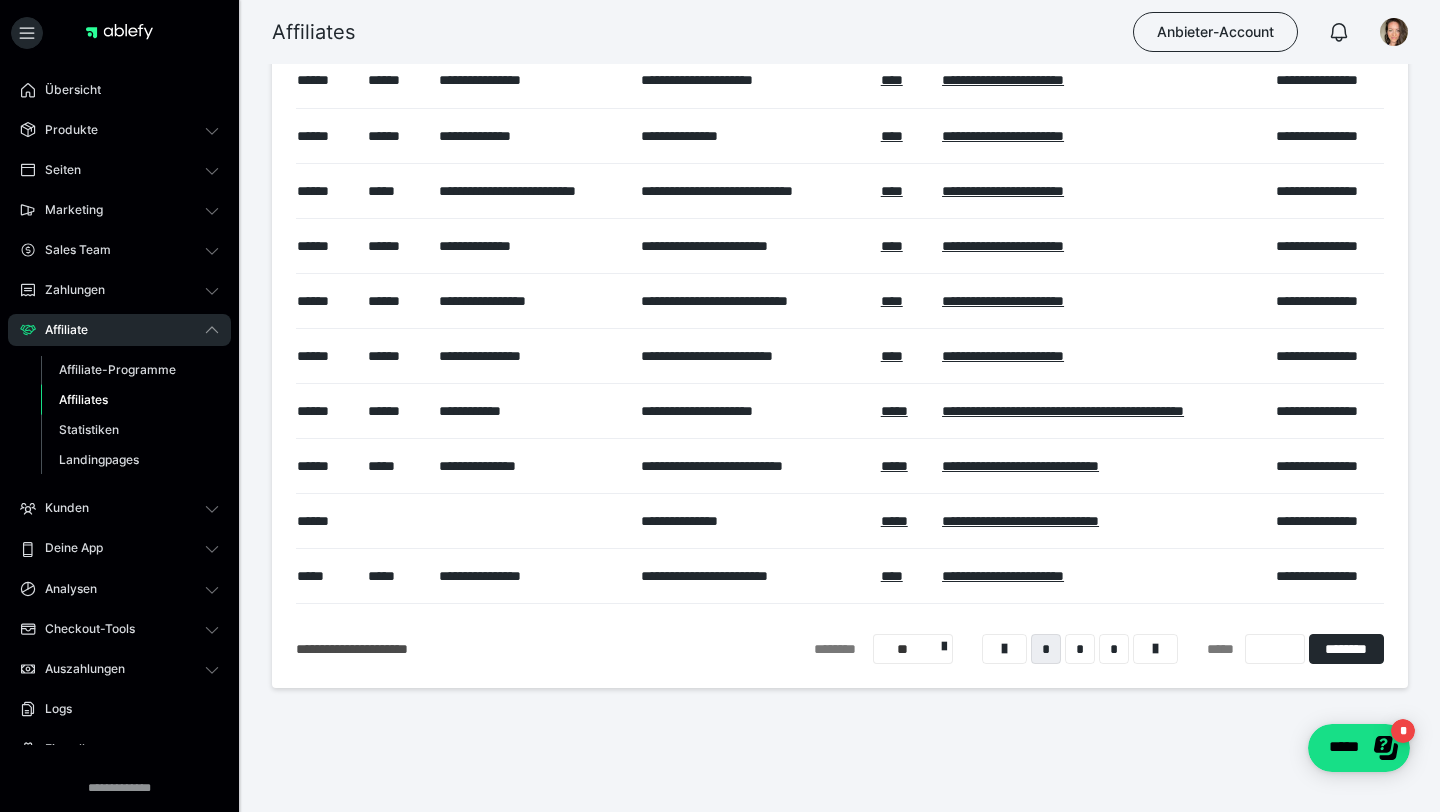 scroll, scrollTop: 0, scrollLeft: 0, axis: both 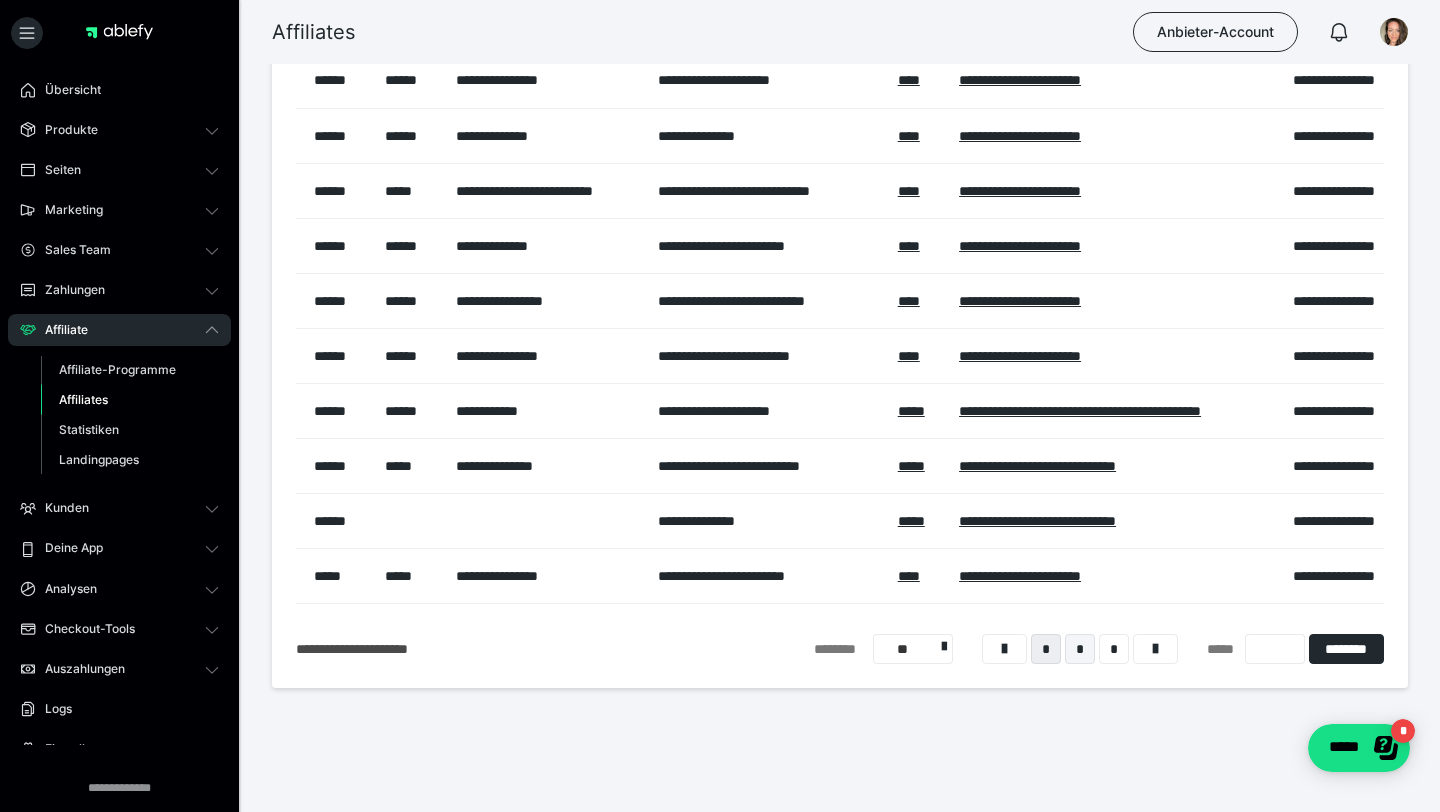 click on "*" at bounding box center (1080, 649) 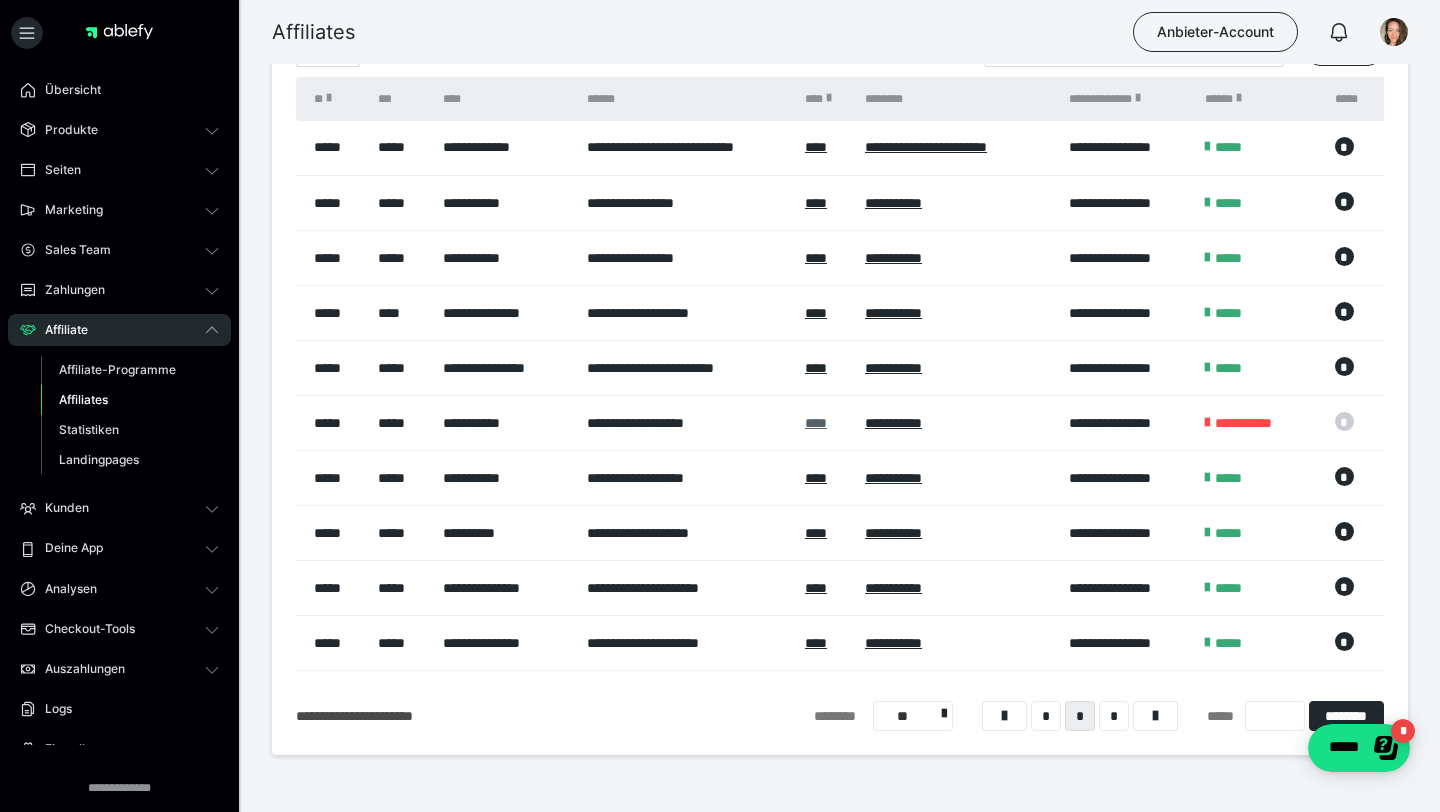 scroll, scrollTop: 188, scrollLeft: 0, axis: vertical 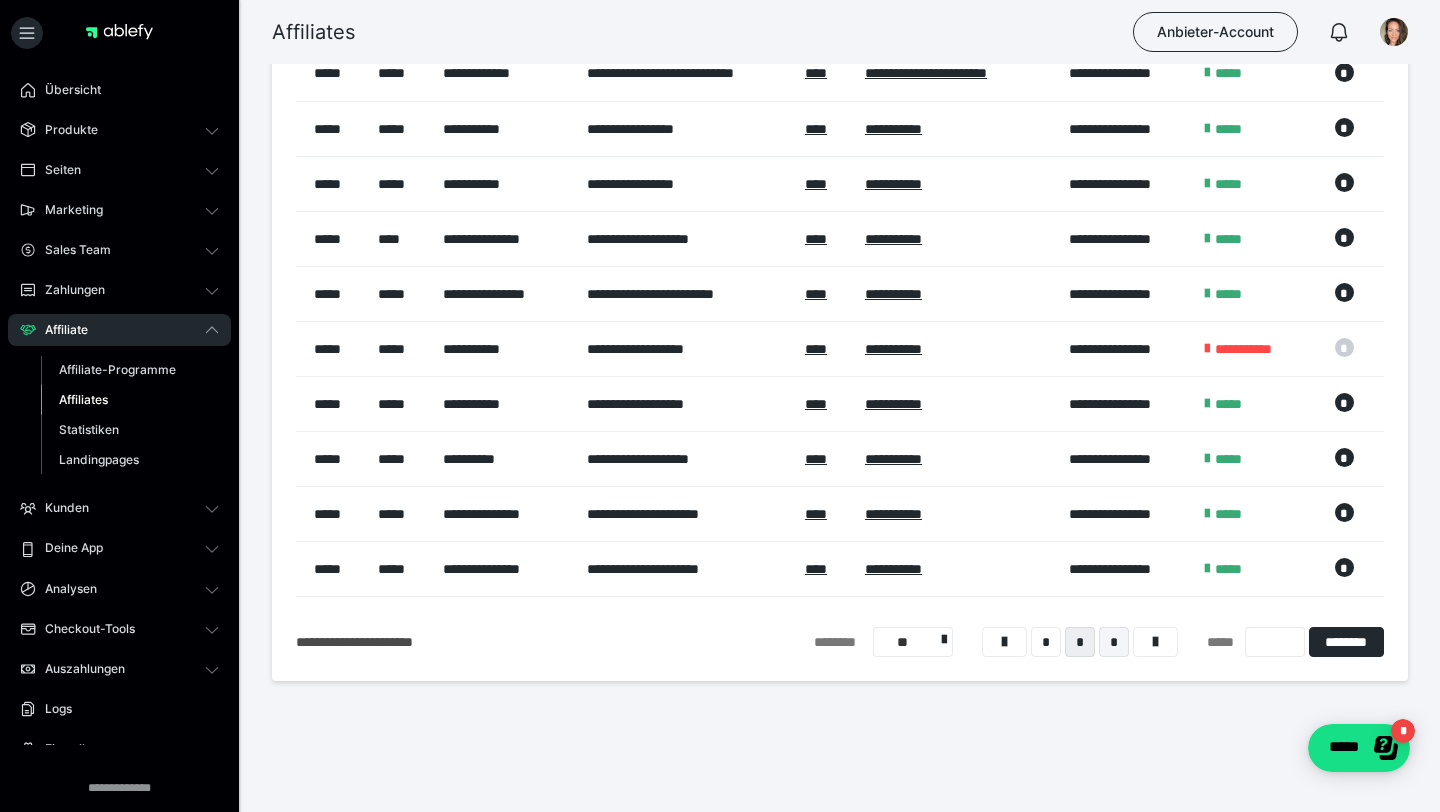 click on "*" at bounding box center (1114, 642) 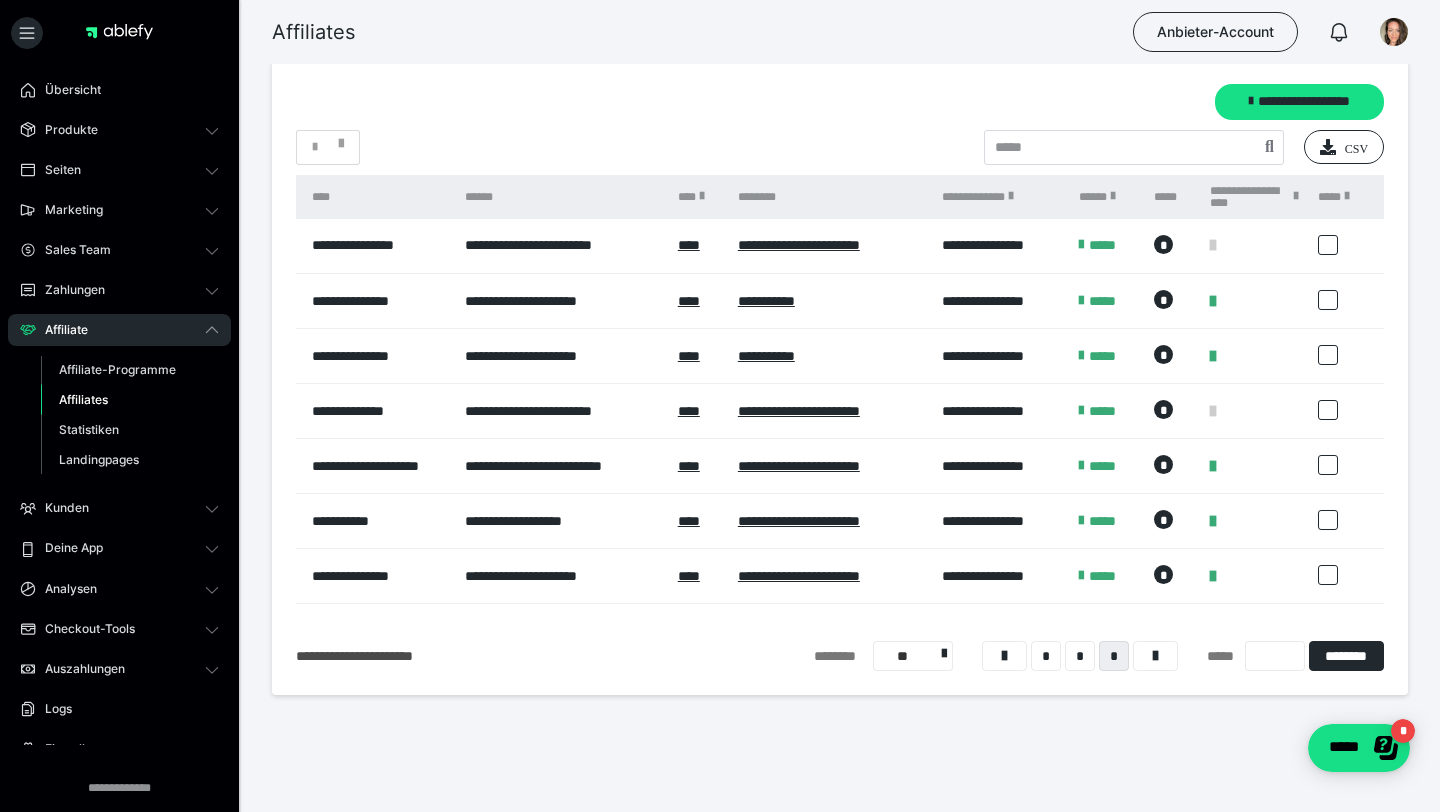 scroll, scrollTop: 0, scrollLeft: 214, axis: horizontal 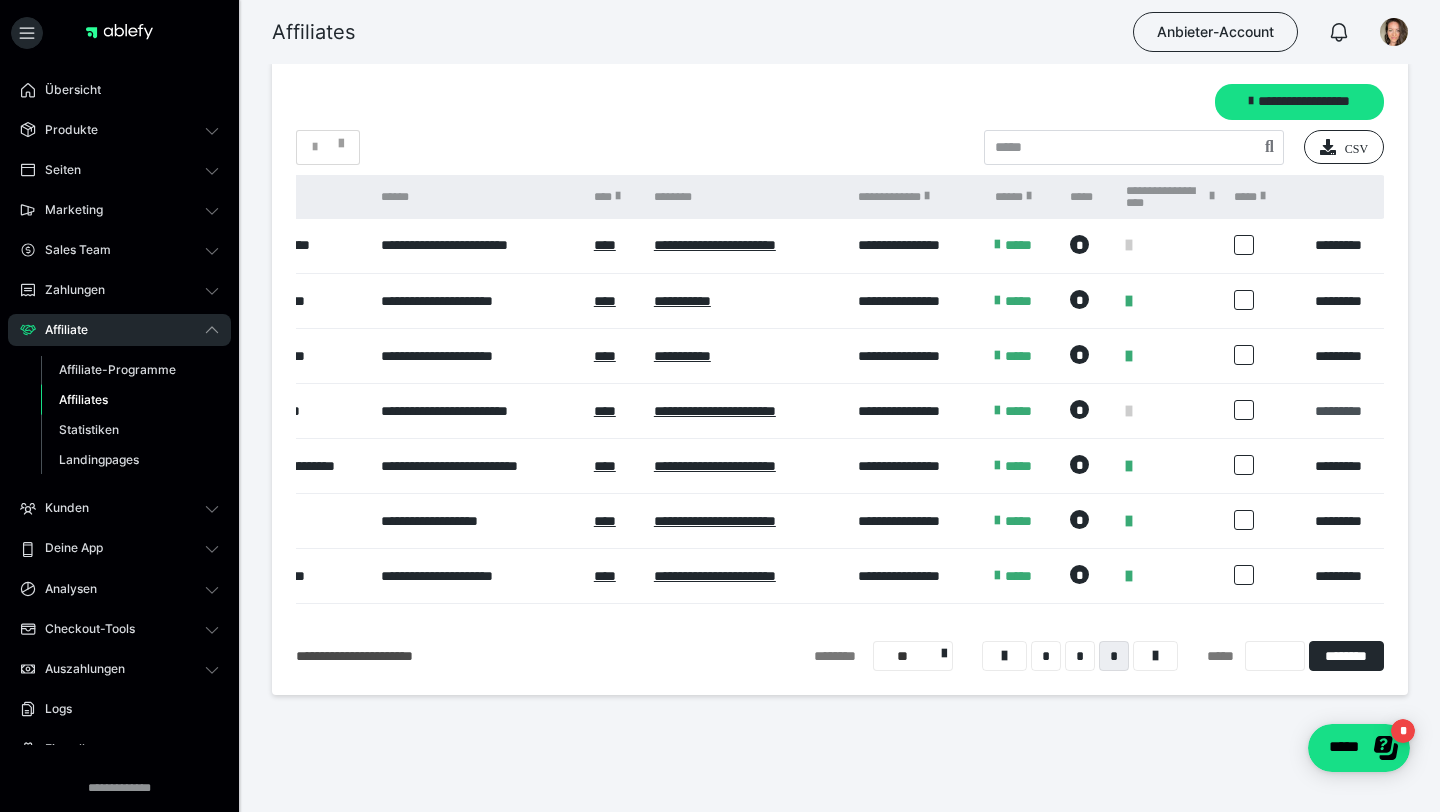 click on "*********" at bounding box center (1338, 411) 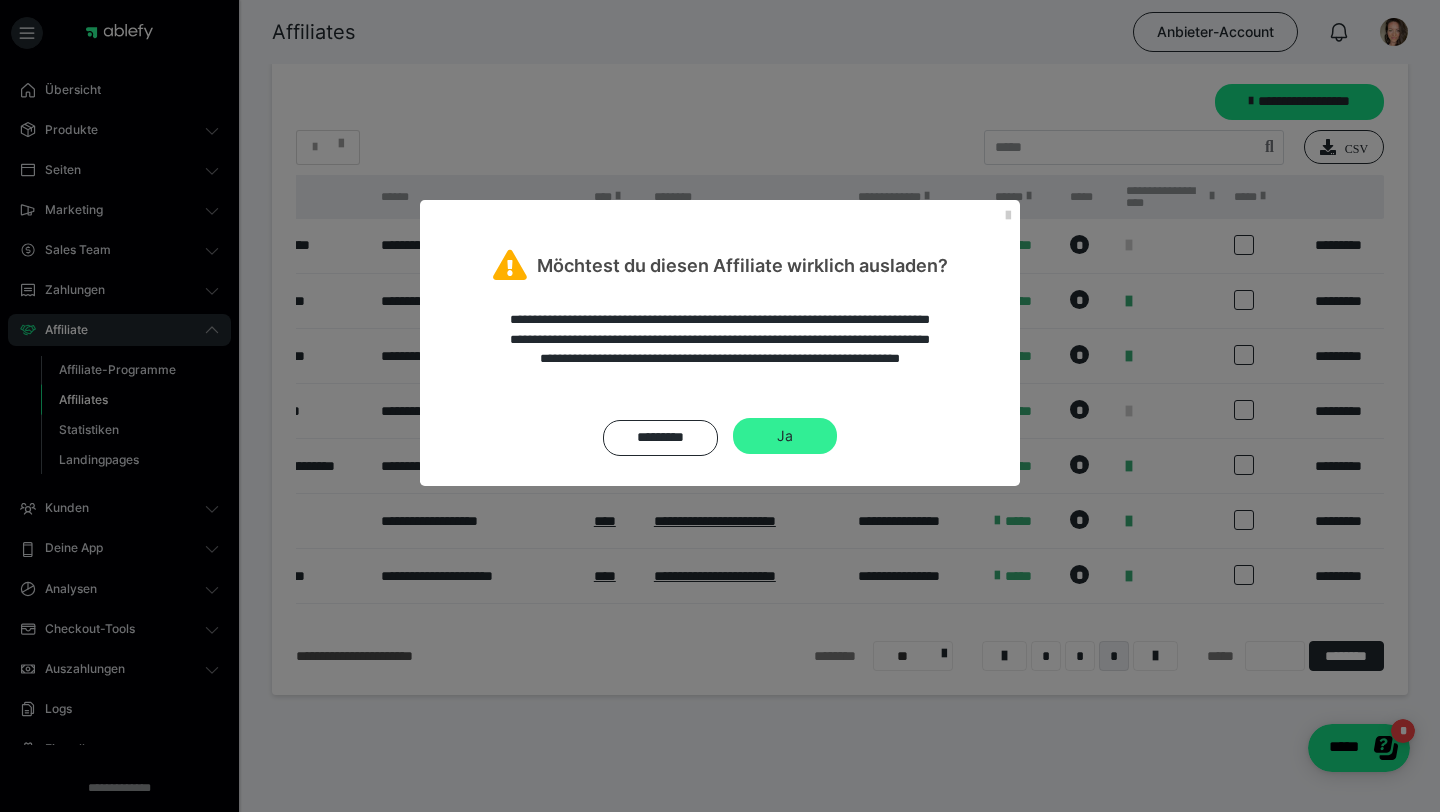 click on "Ja" at bounding box center (785, 436) 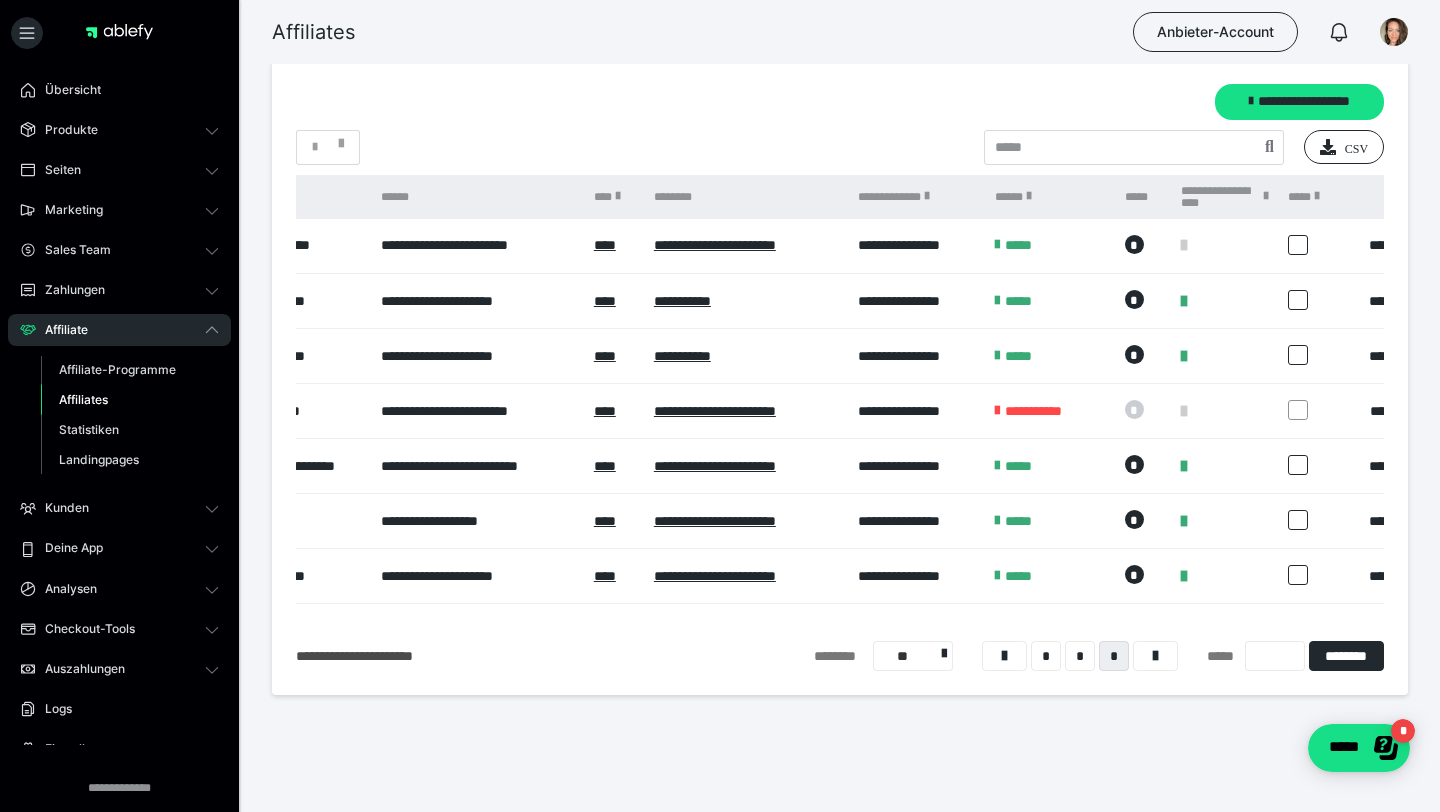scroll, scrollTop: 0, scrollLeft: 299, axis: horizontal 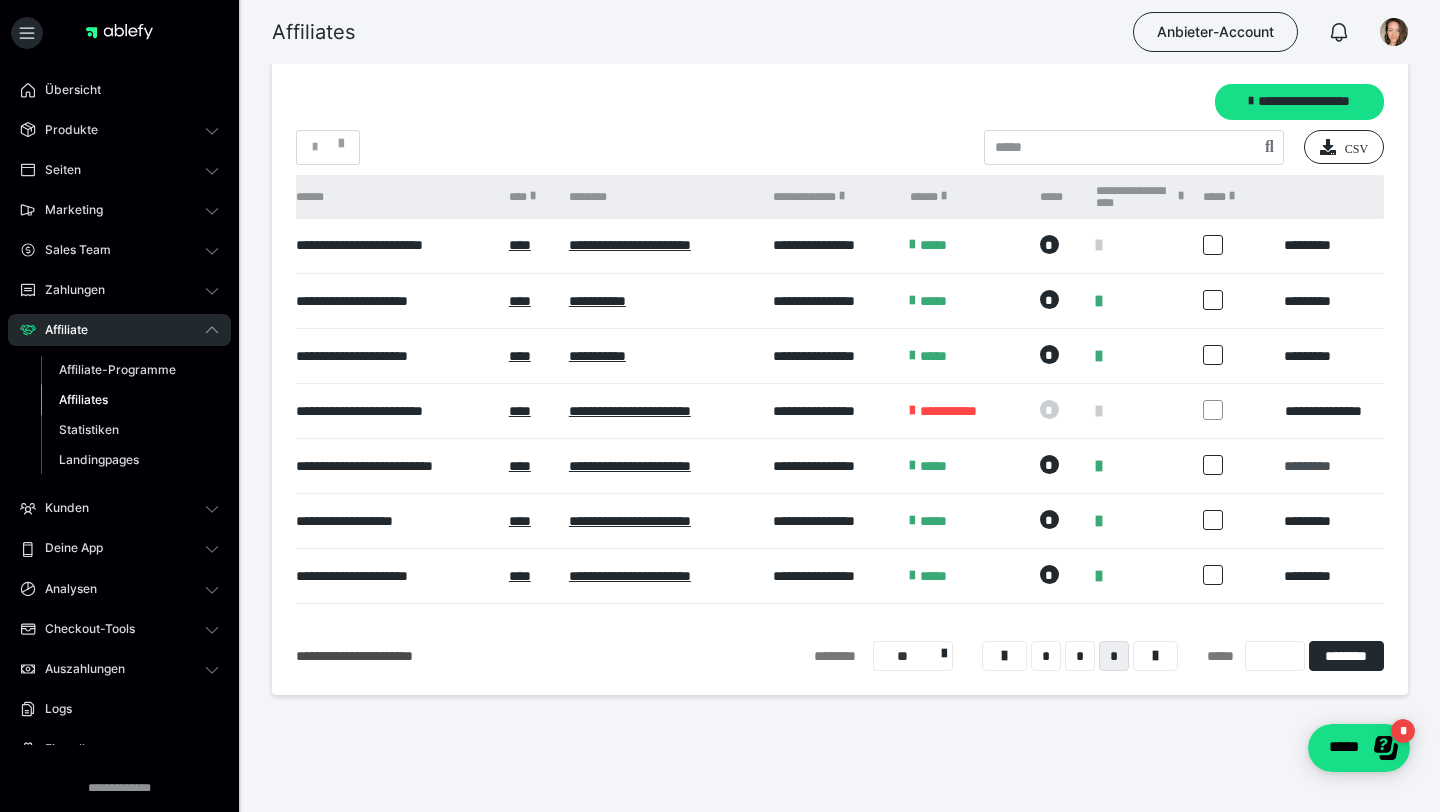 click on "*********" at bounding box center (1308, 466) 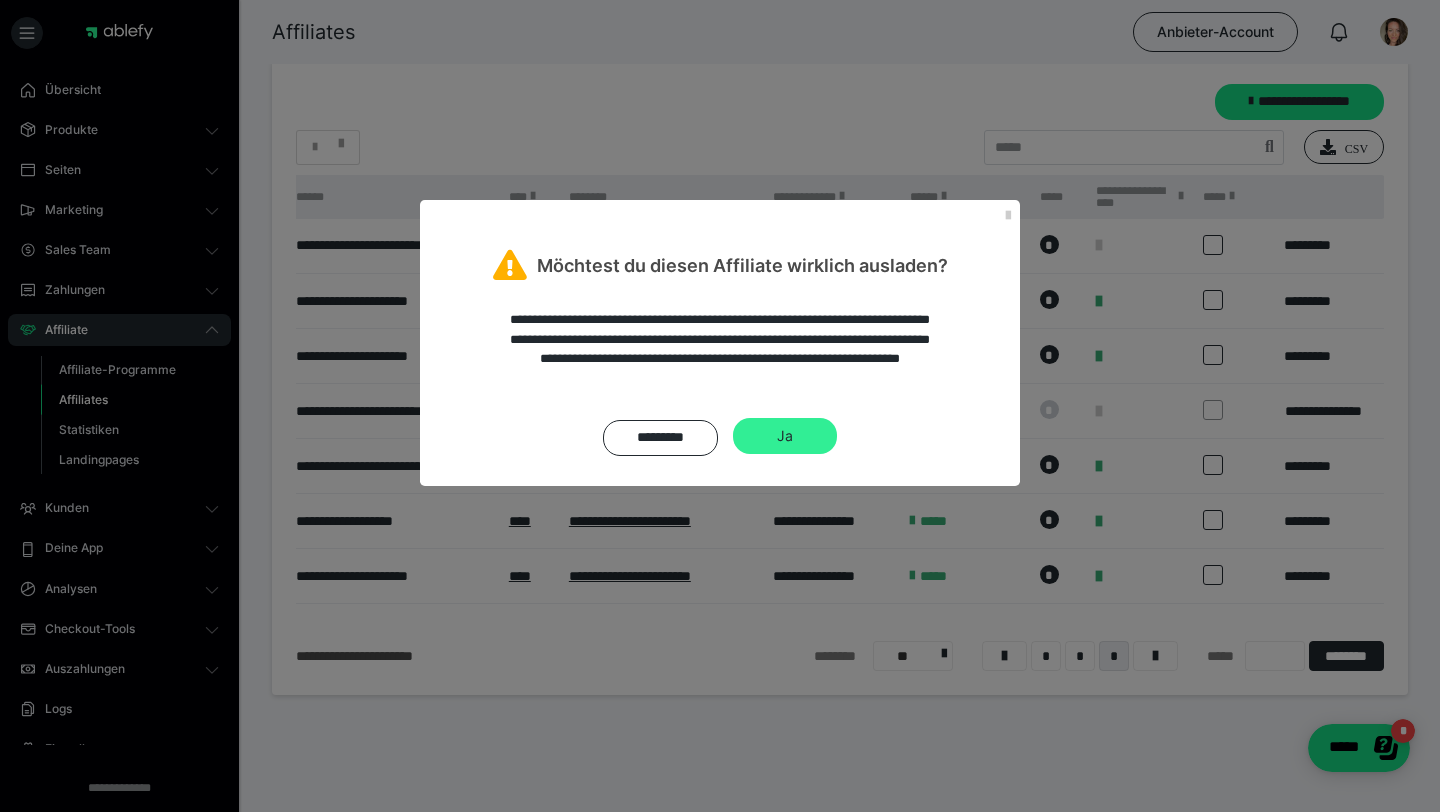click on "Ja" at bounding box center [785, 436] 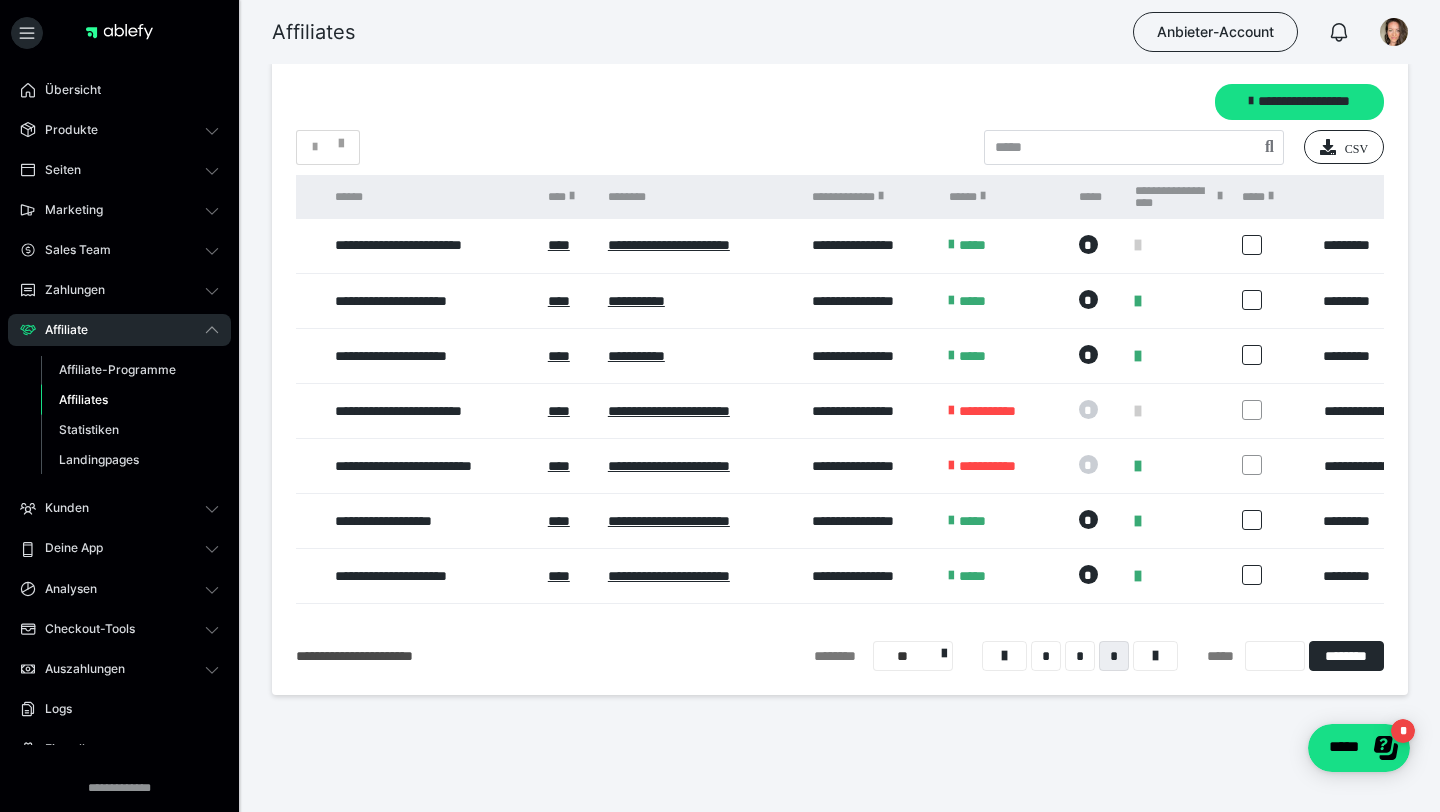 scroll, scrollTop: 0, scrollLeft: 299, axis: horizontal 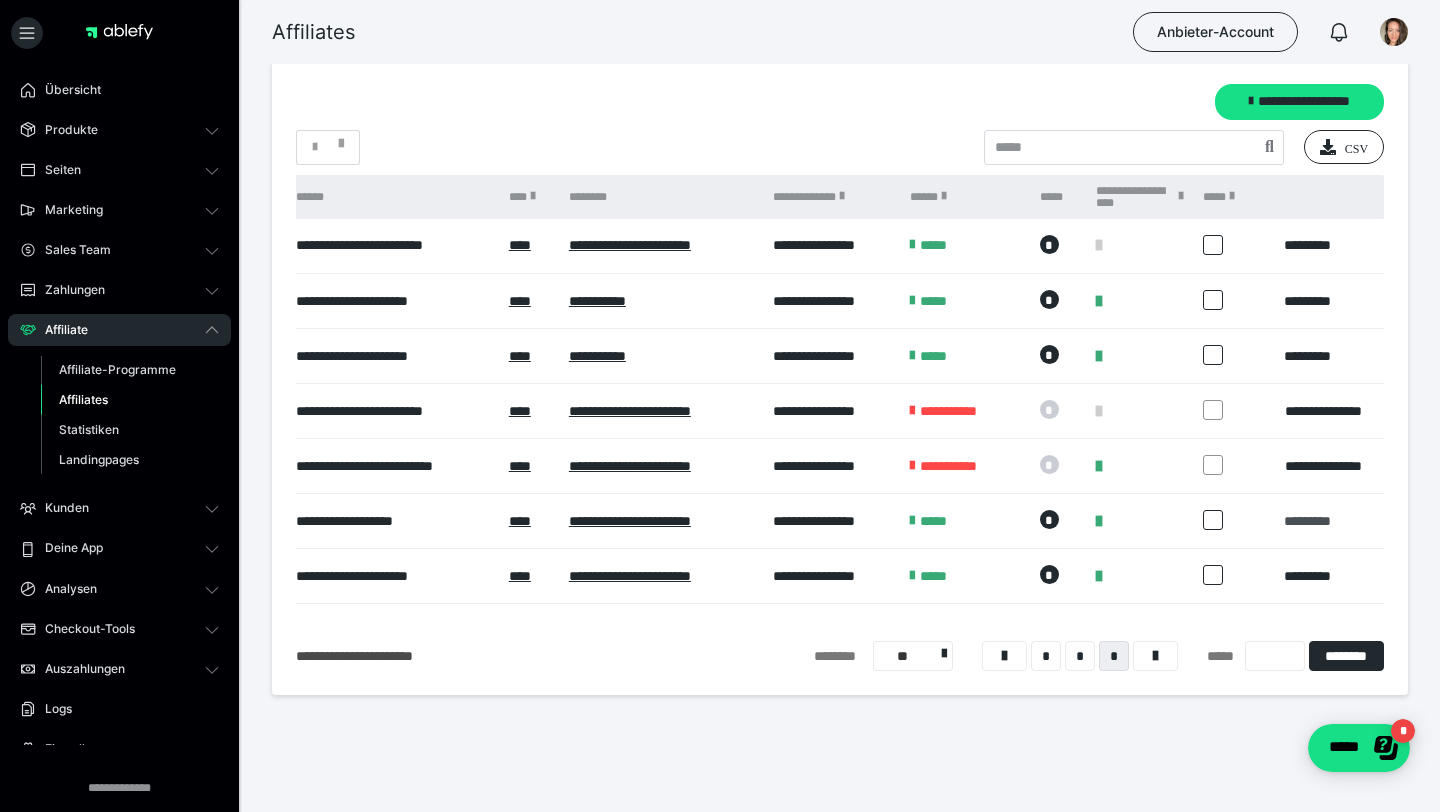 click on "*********" at bounding box center [1308, 521] 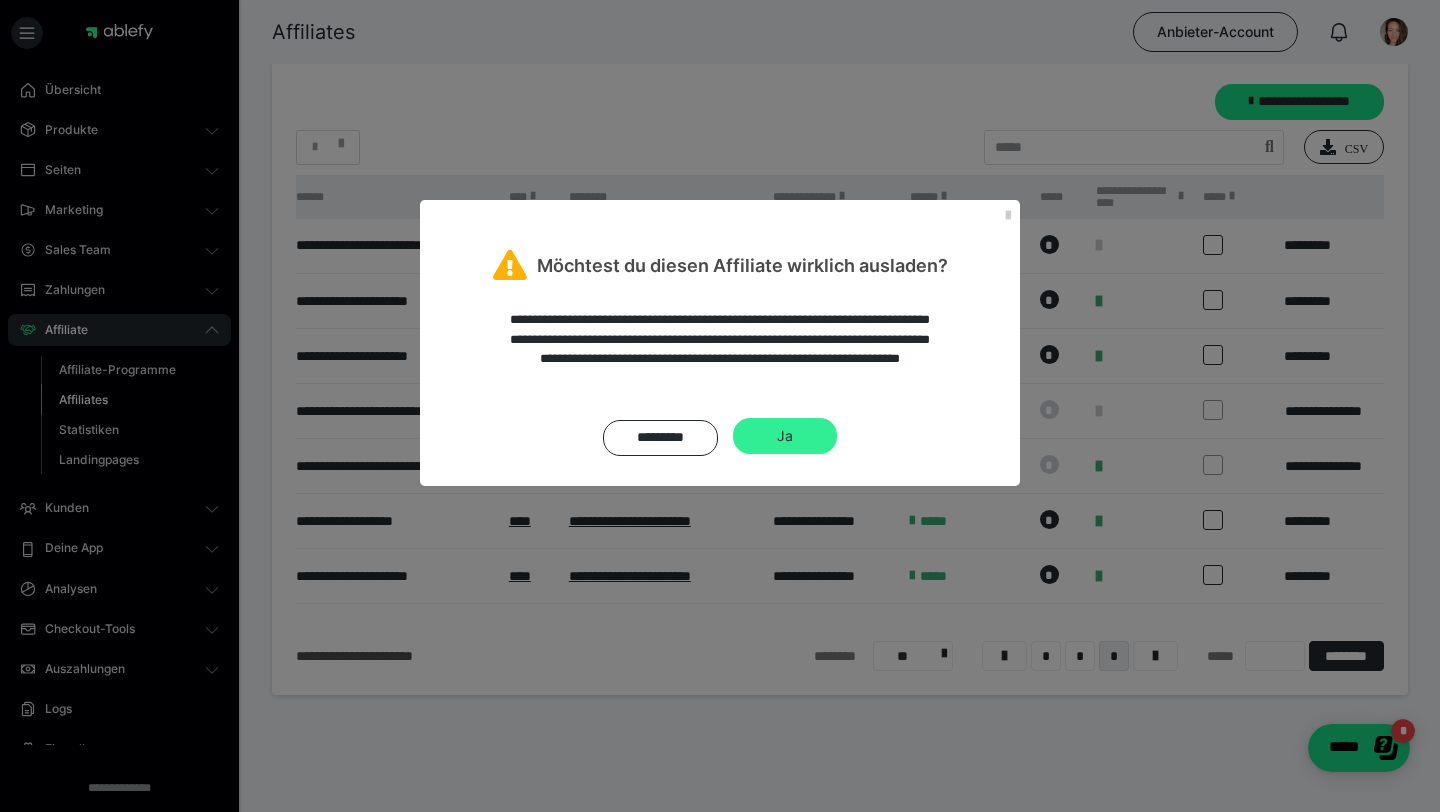 click on "Ja" at bounding box center (785, 436) 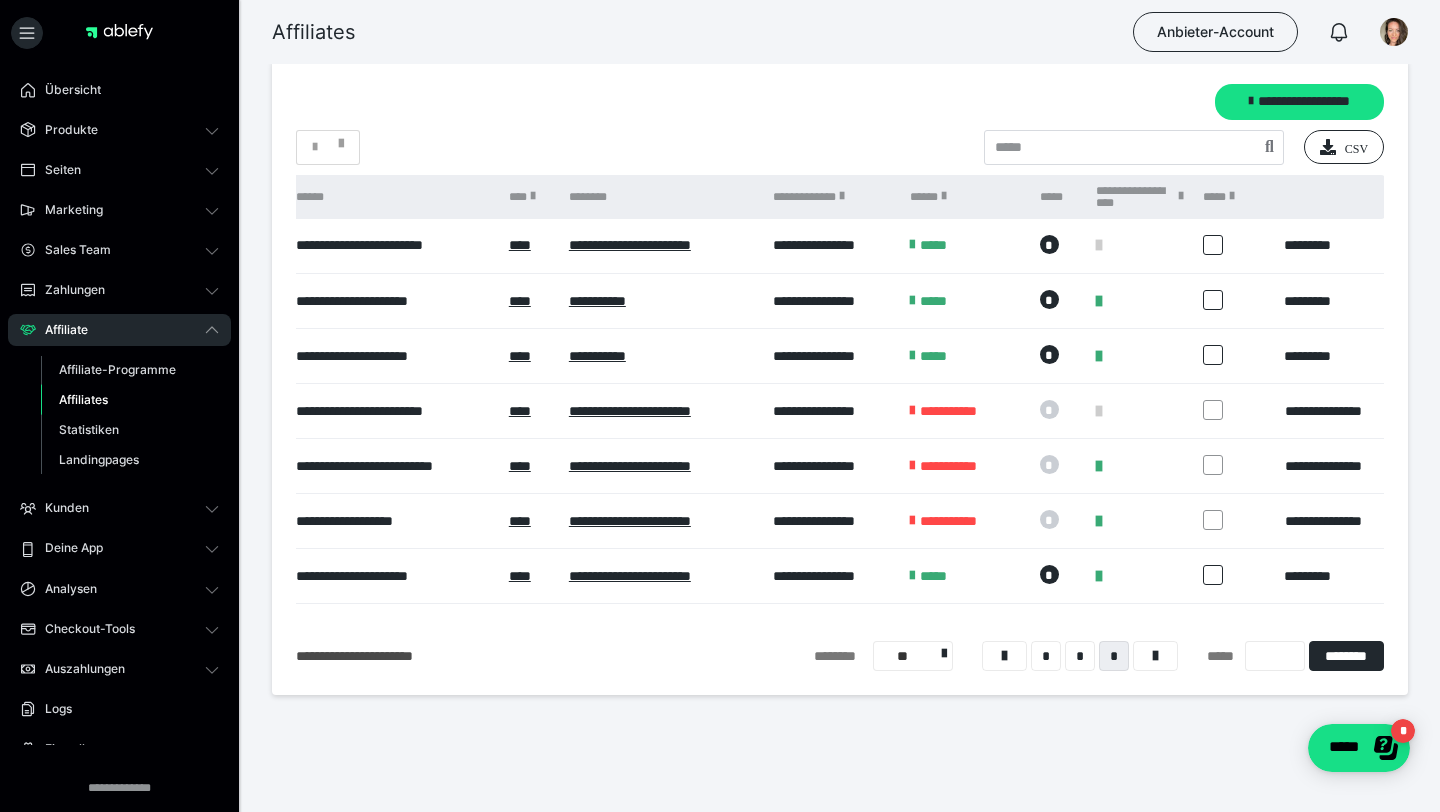 scroll, scrollTop: 23, scrollLeft: 0, axis: vertical 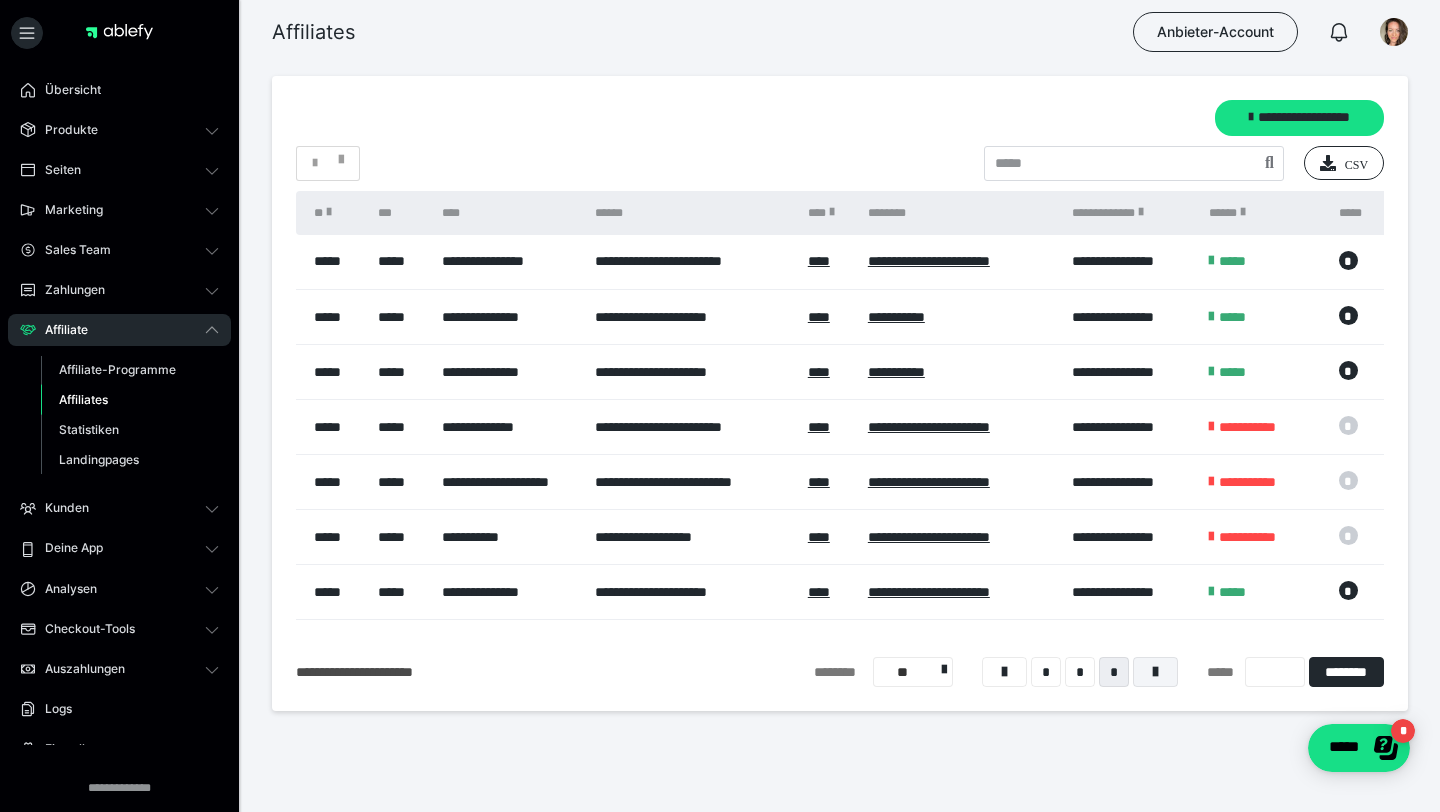 click at bounding box center [1155, 672] 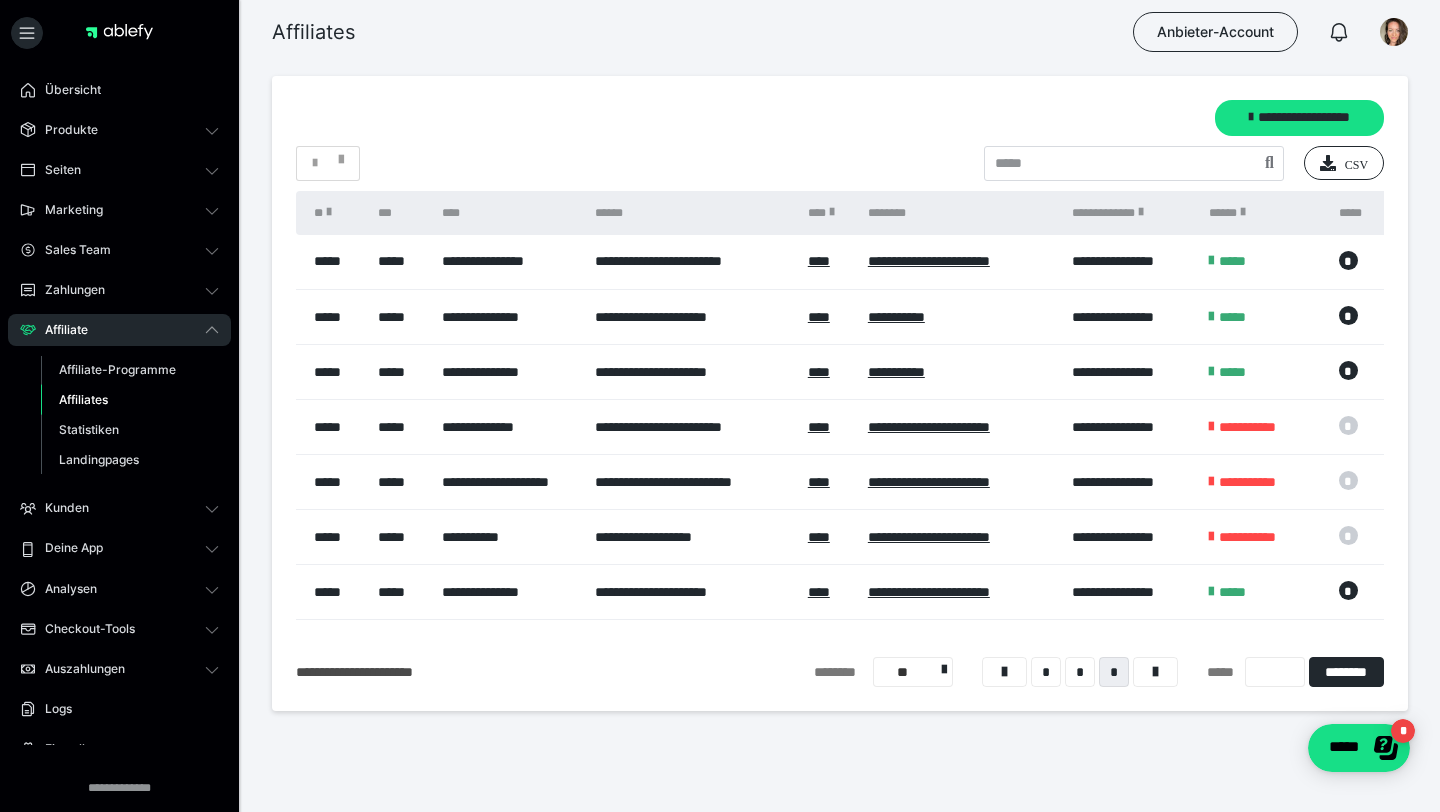 scroll, scrollTop: 23, scrollLeft: 0, axis: vertical 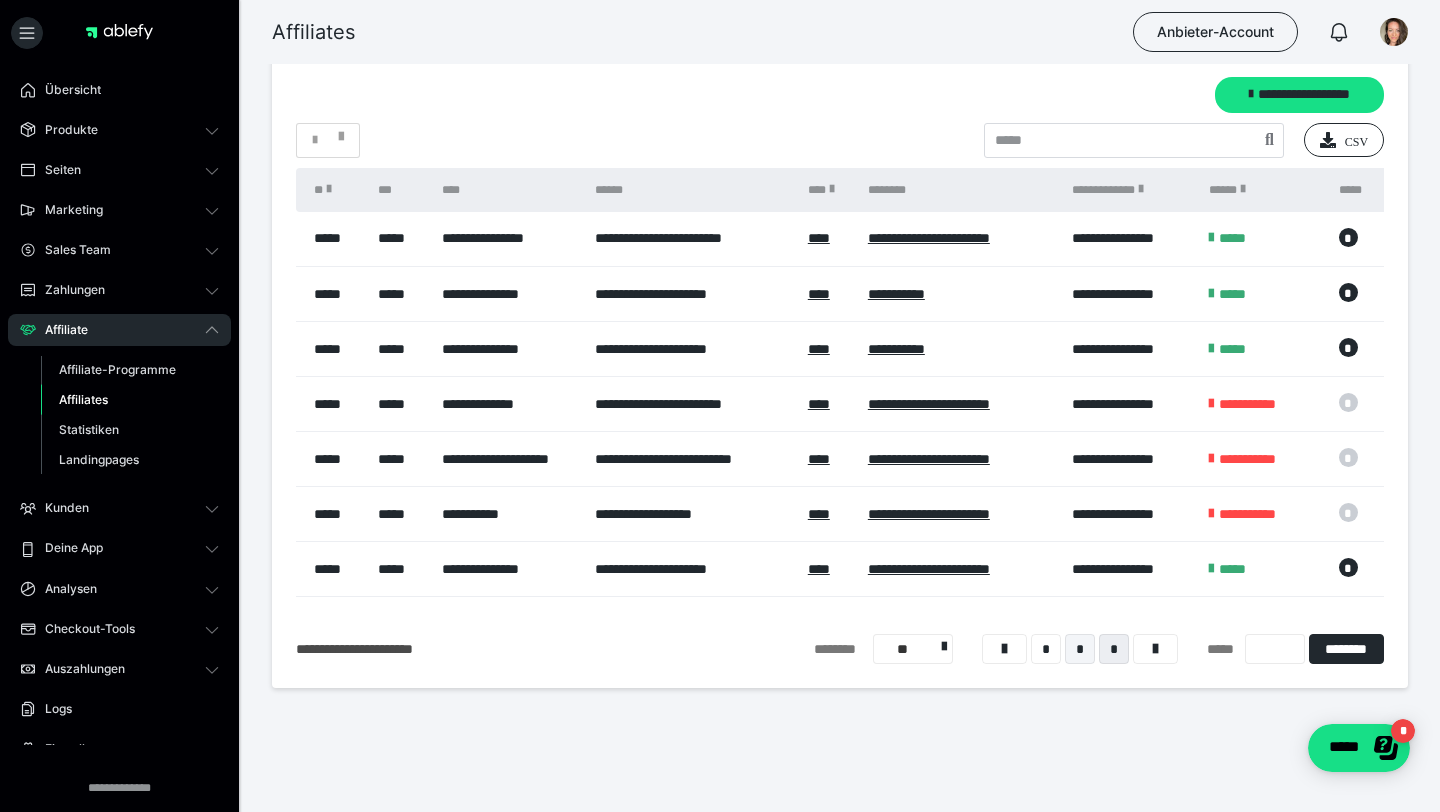click on "*" at bounding box center [1080, 649] 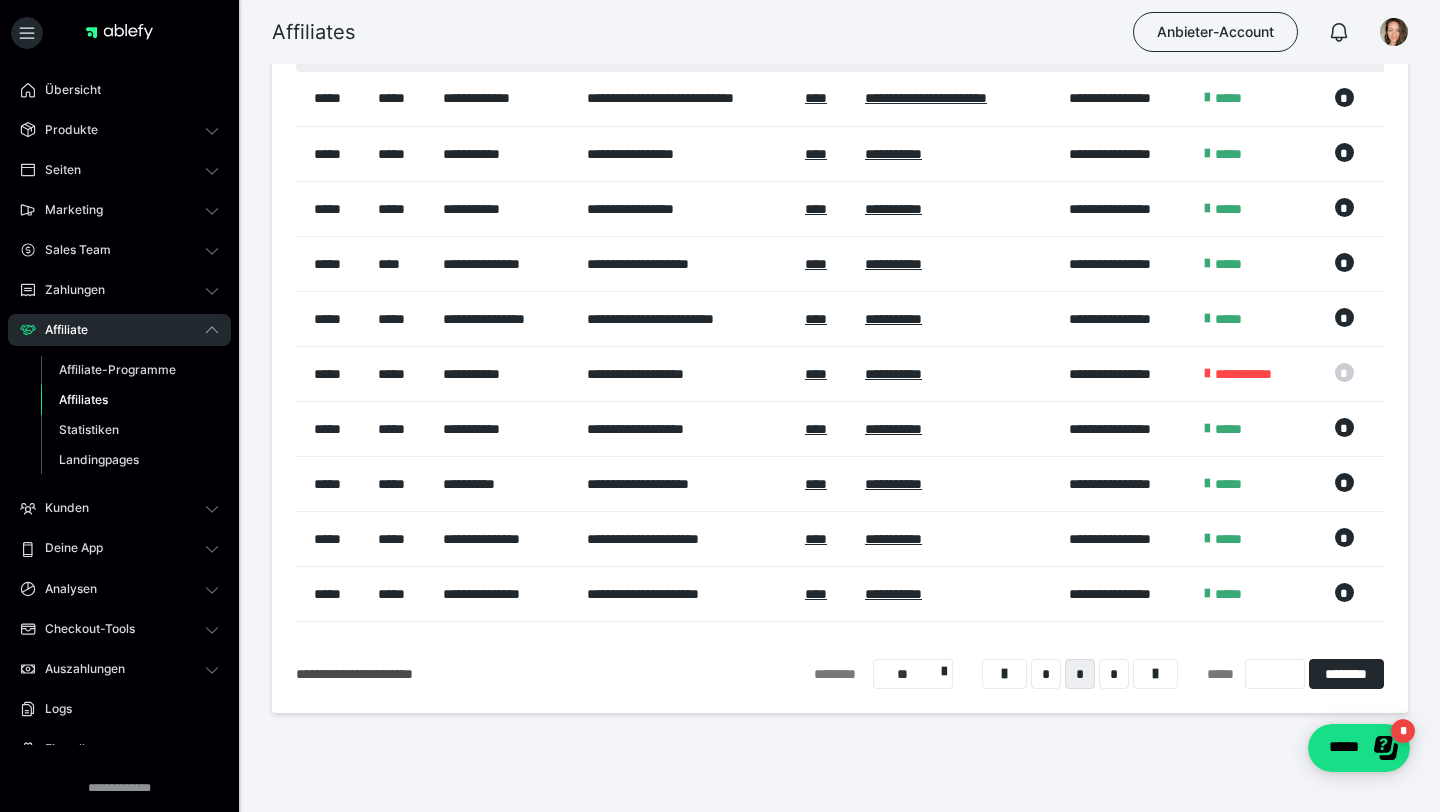 scroll, scrollTop: 188, scrollLeft: 0, axis: vertical 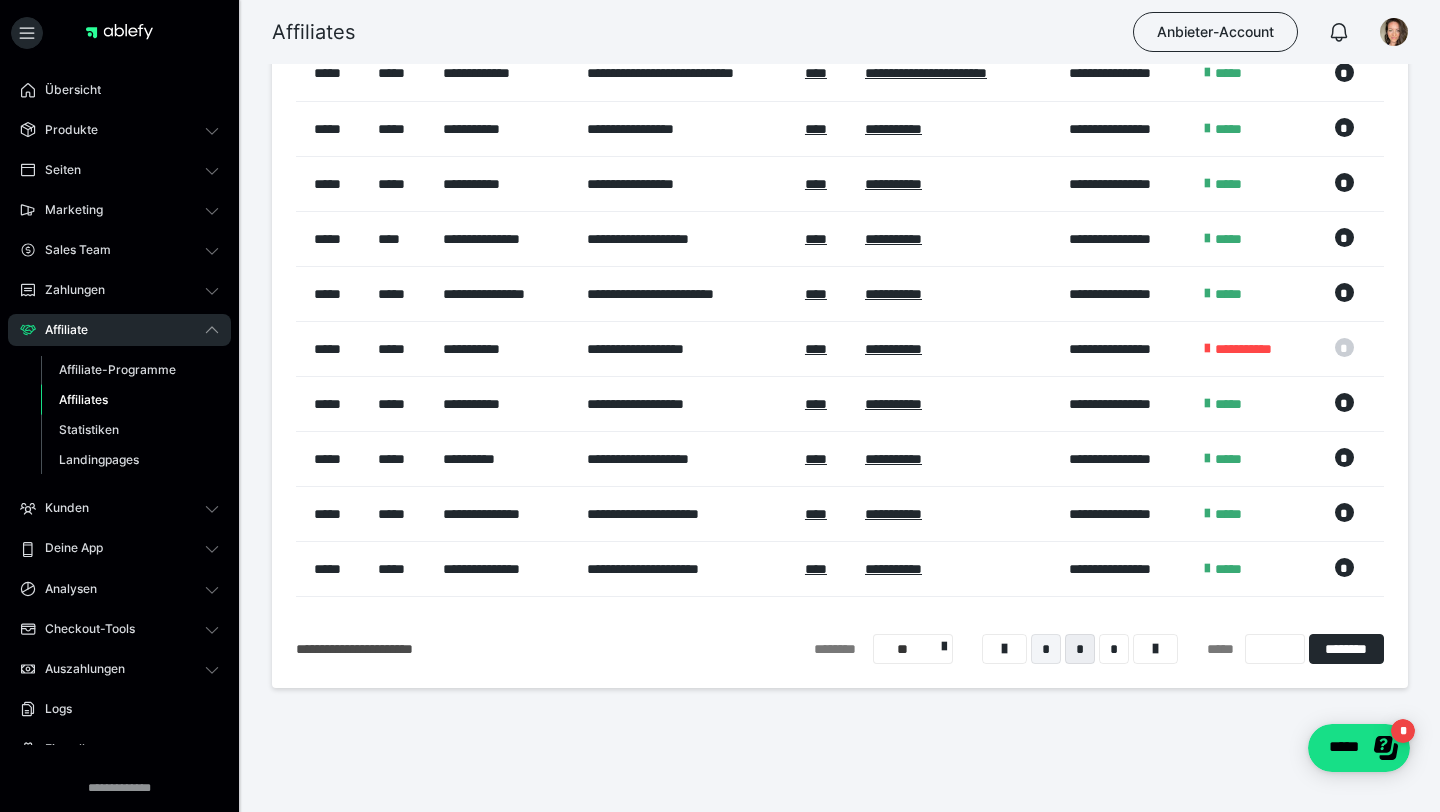 click on "*" at bounding box center (1046, 649) 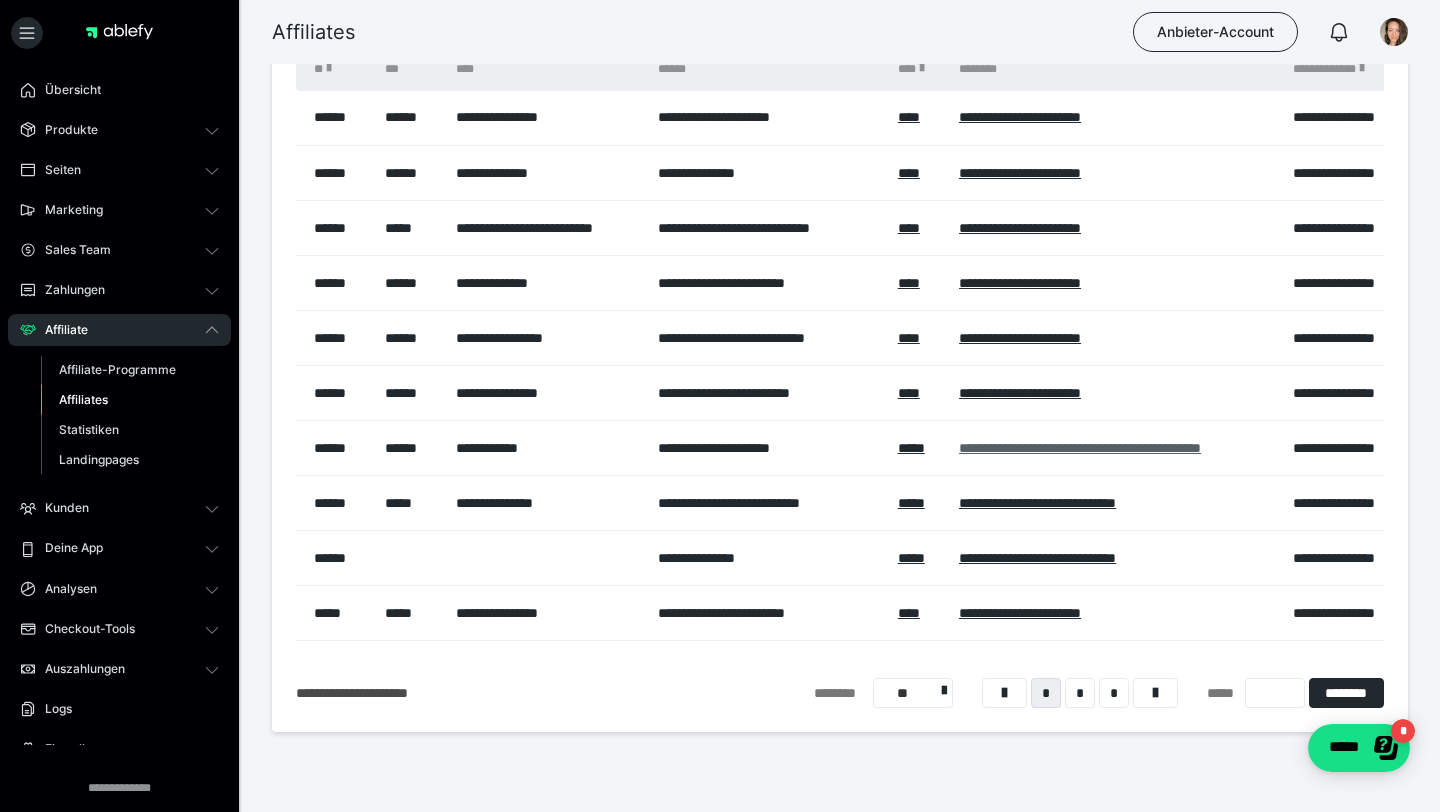 scroll, scrollTop: 147, scrollLeft: 0, axis: vertical 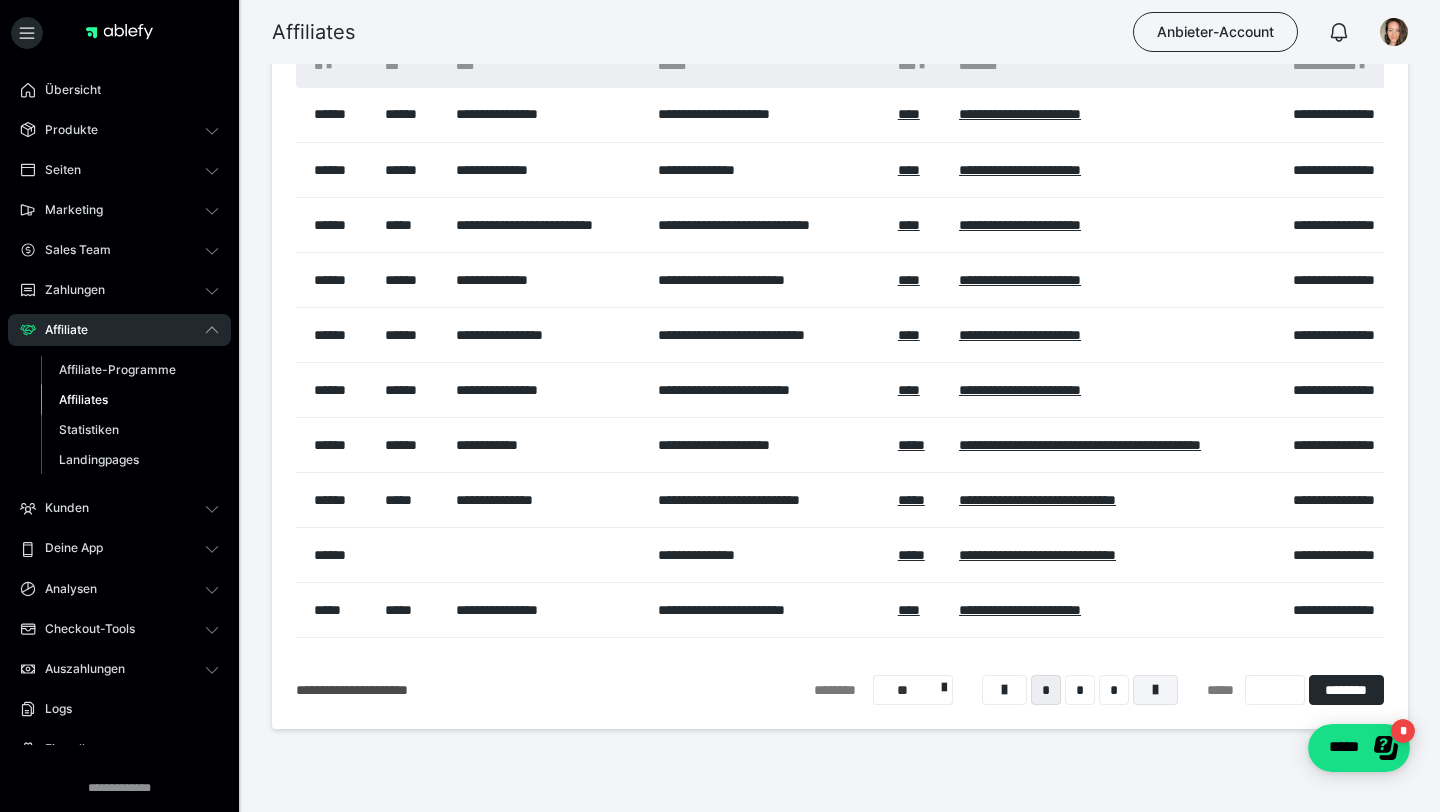 click at bounding box center [1155, 690] 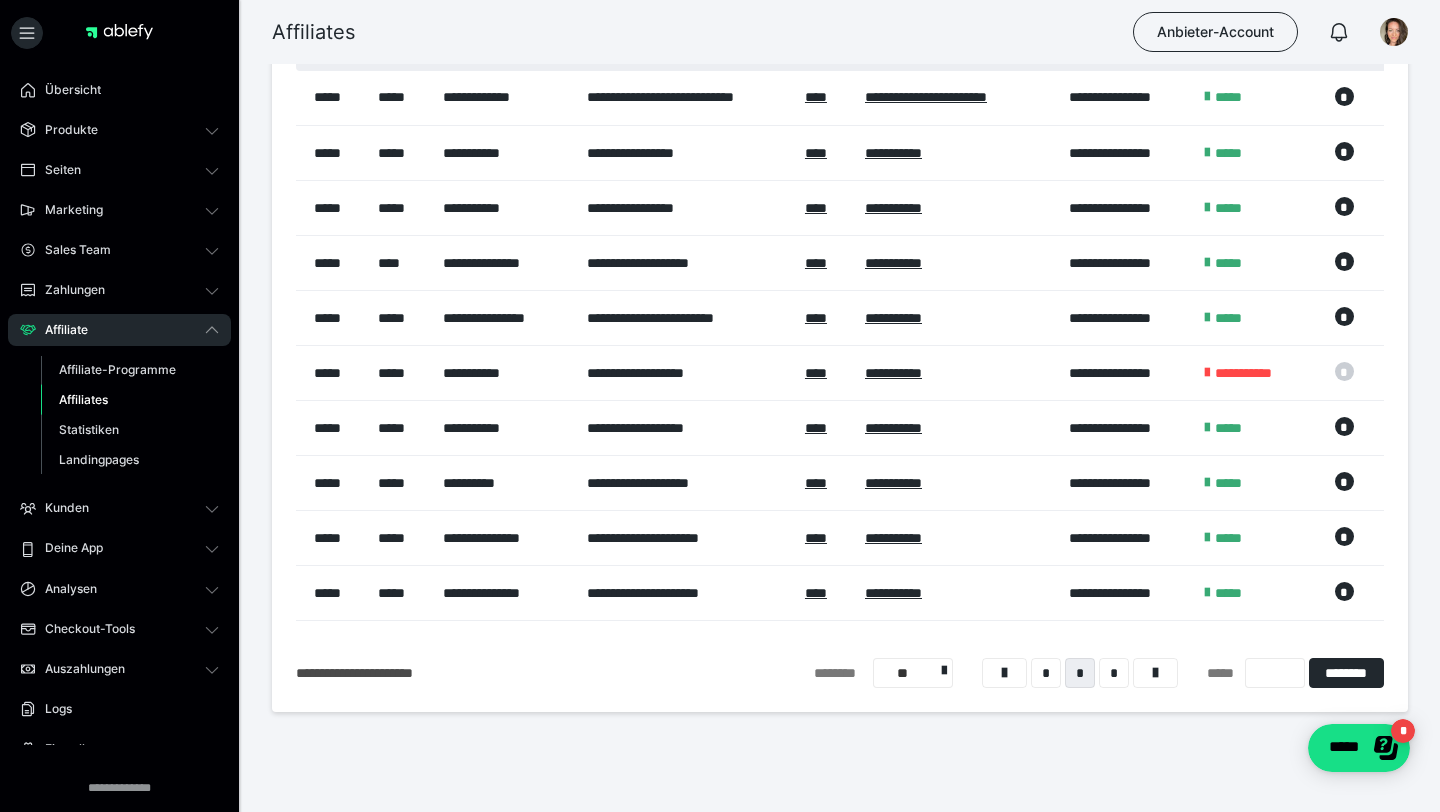 scroll, scrollTop: 188, scrollLeft: 0, axis: vertical 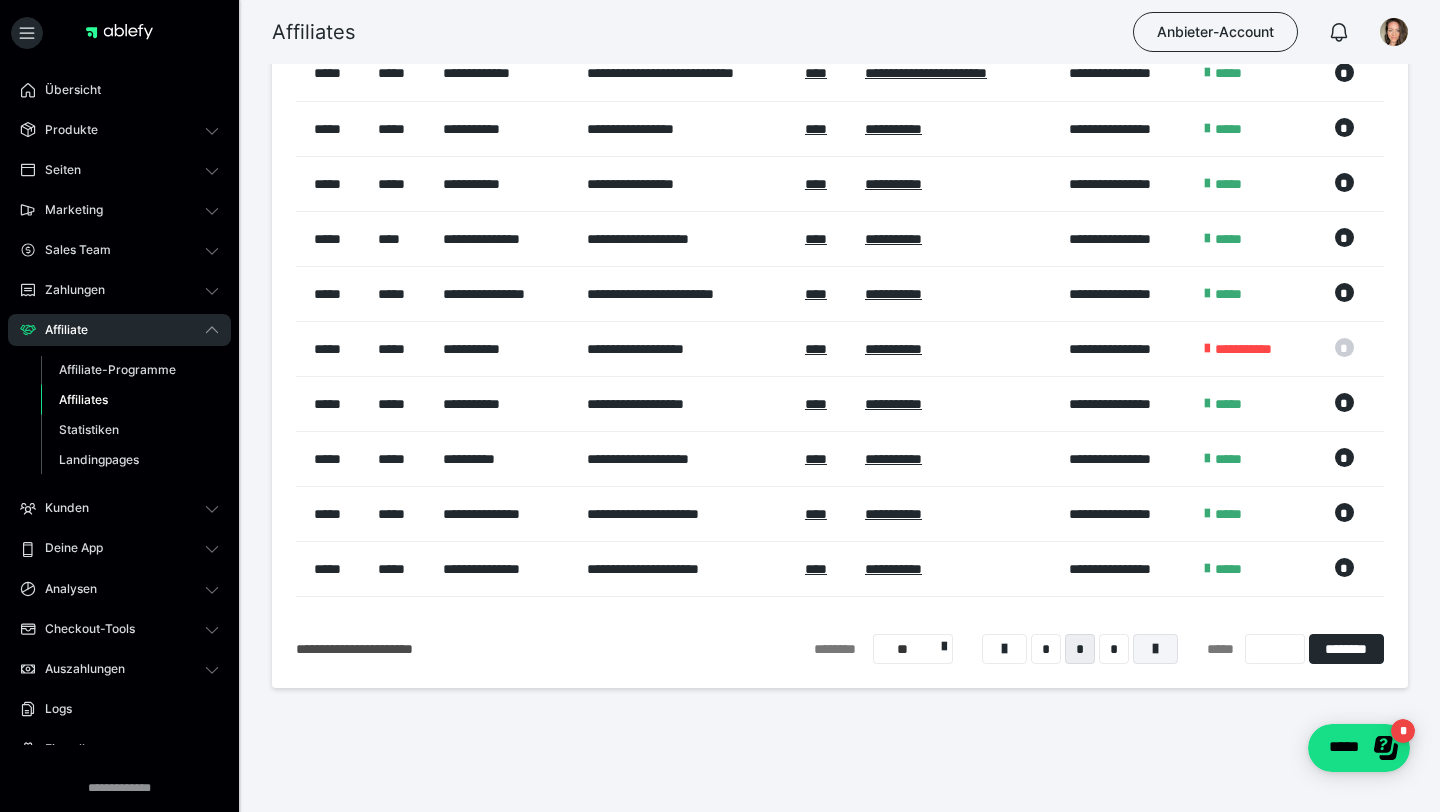 click at bounding box center (1155, 649) 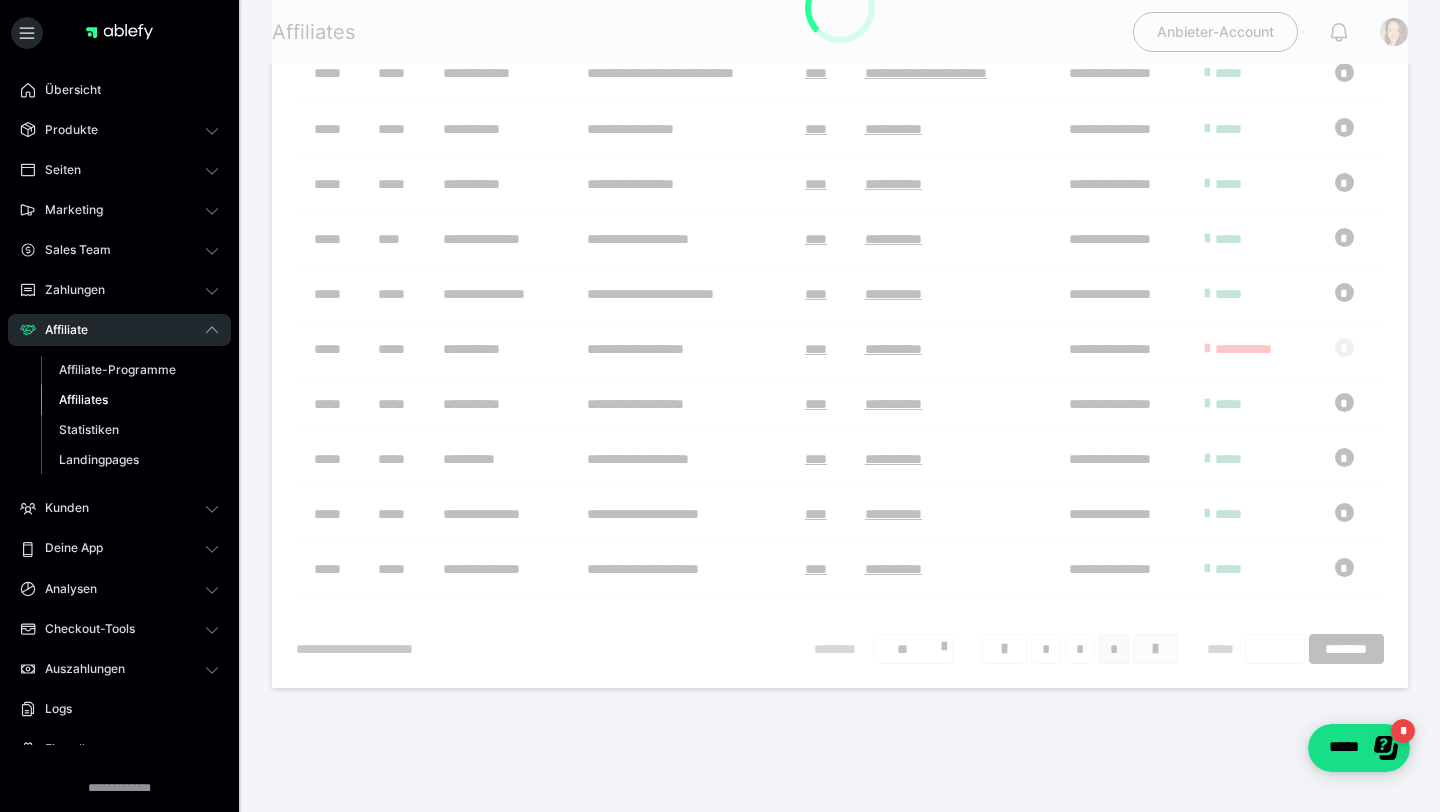 scroll, scrollTop: 16, scrollLeft: 0, axis: vertical 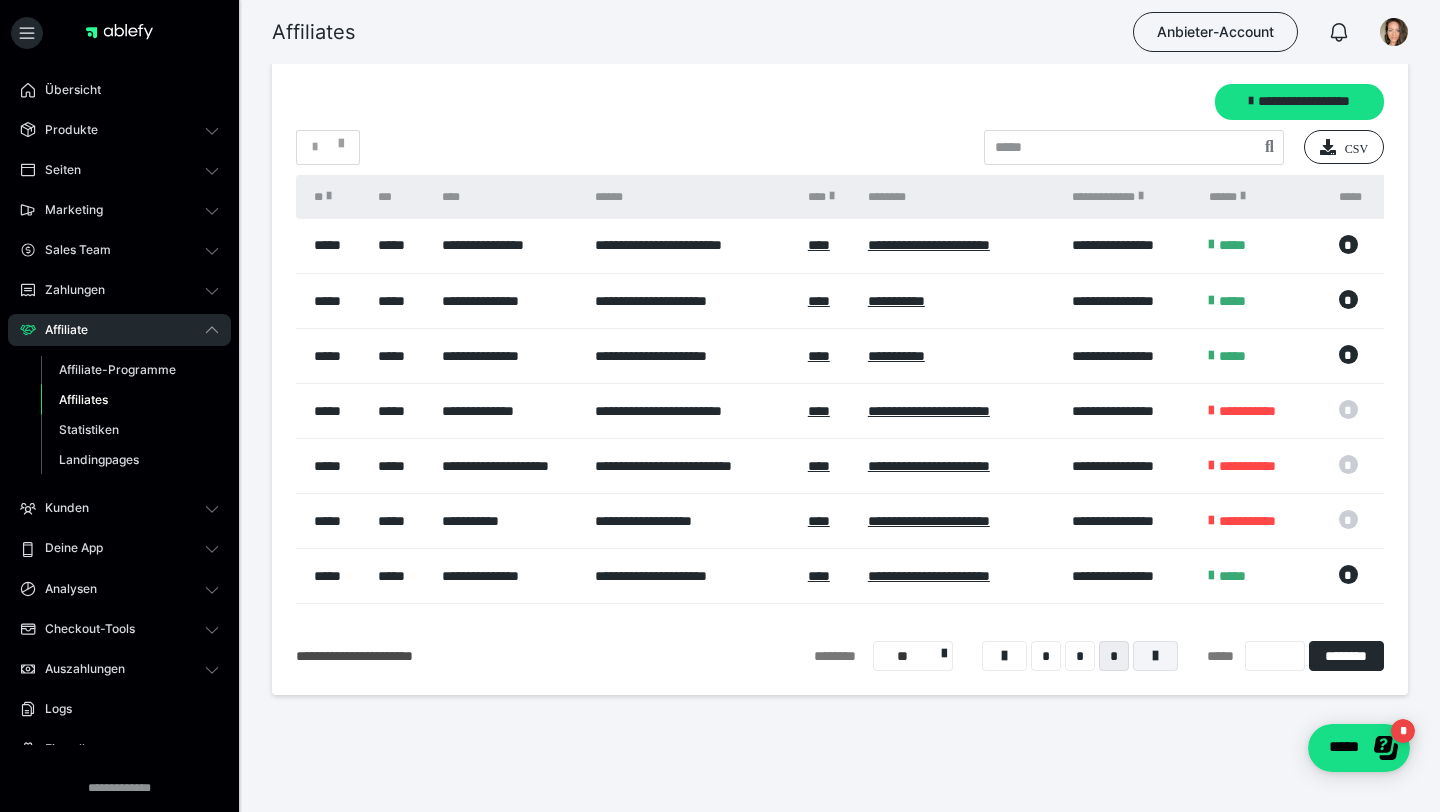 click at bounding box center (1155, 656) 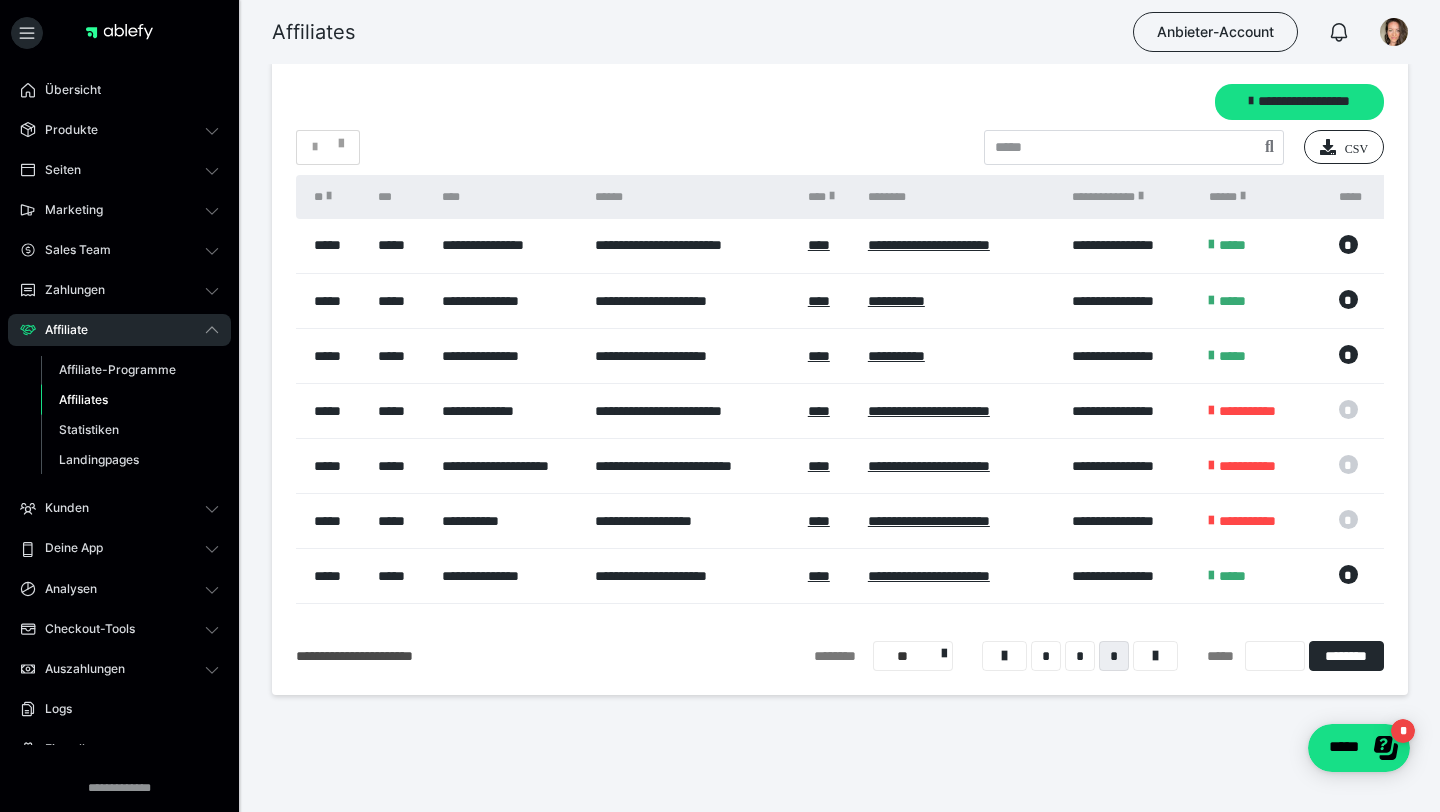scroll, scrollTop: 0, scrollLeft: 0, axis: both 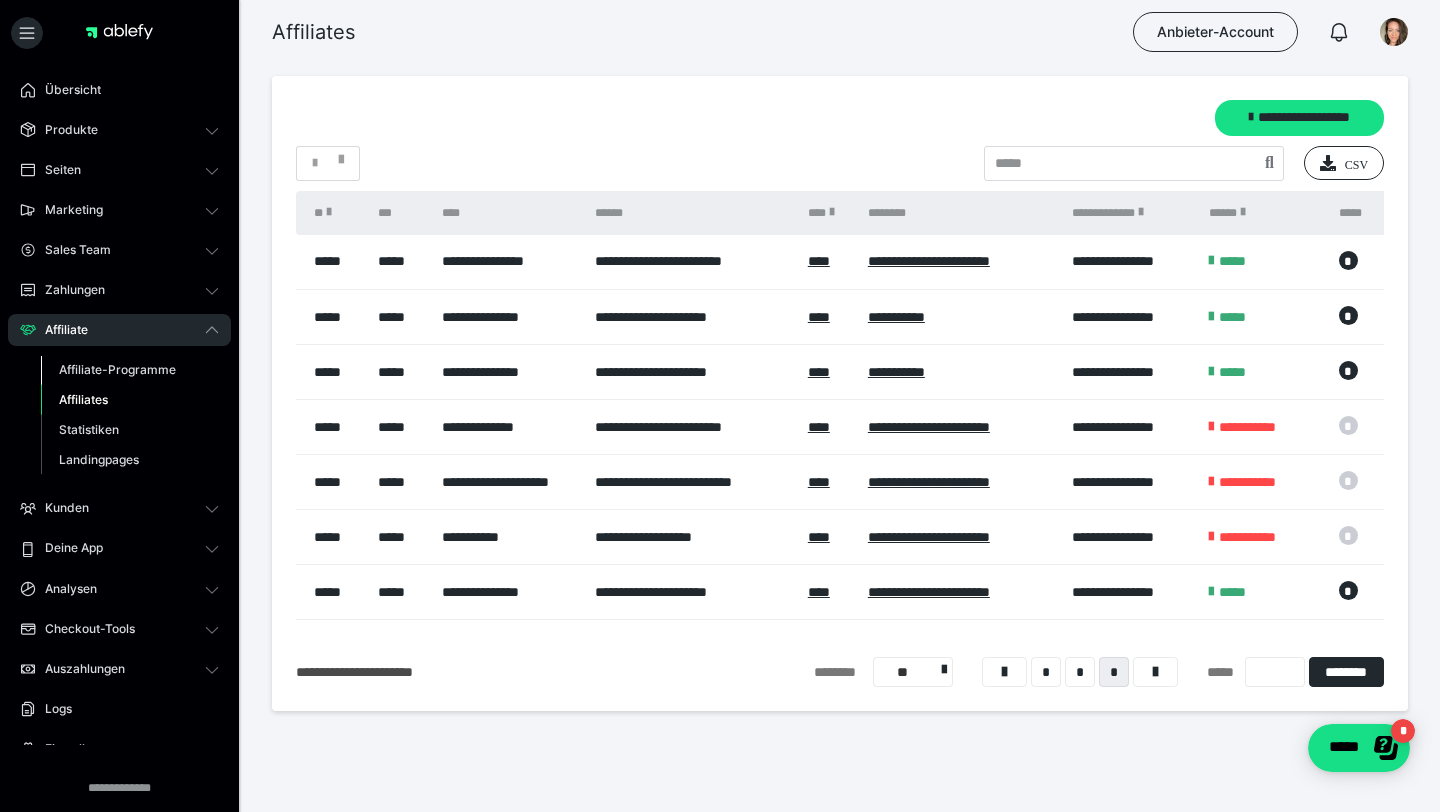 click on "Affiliate-Programme" at bounding box center (117, 369) 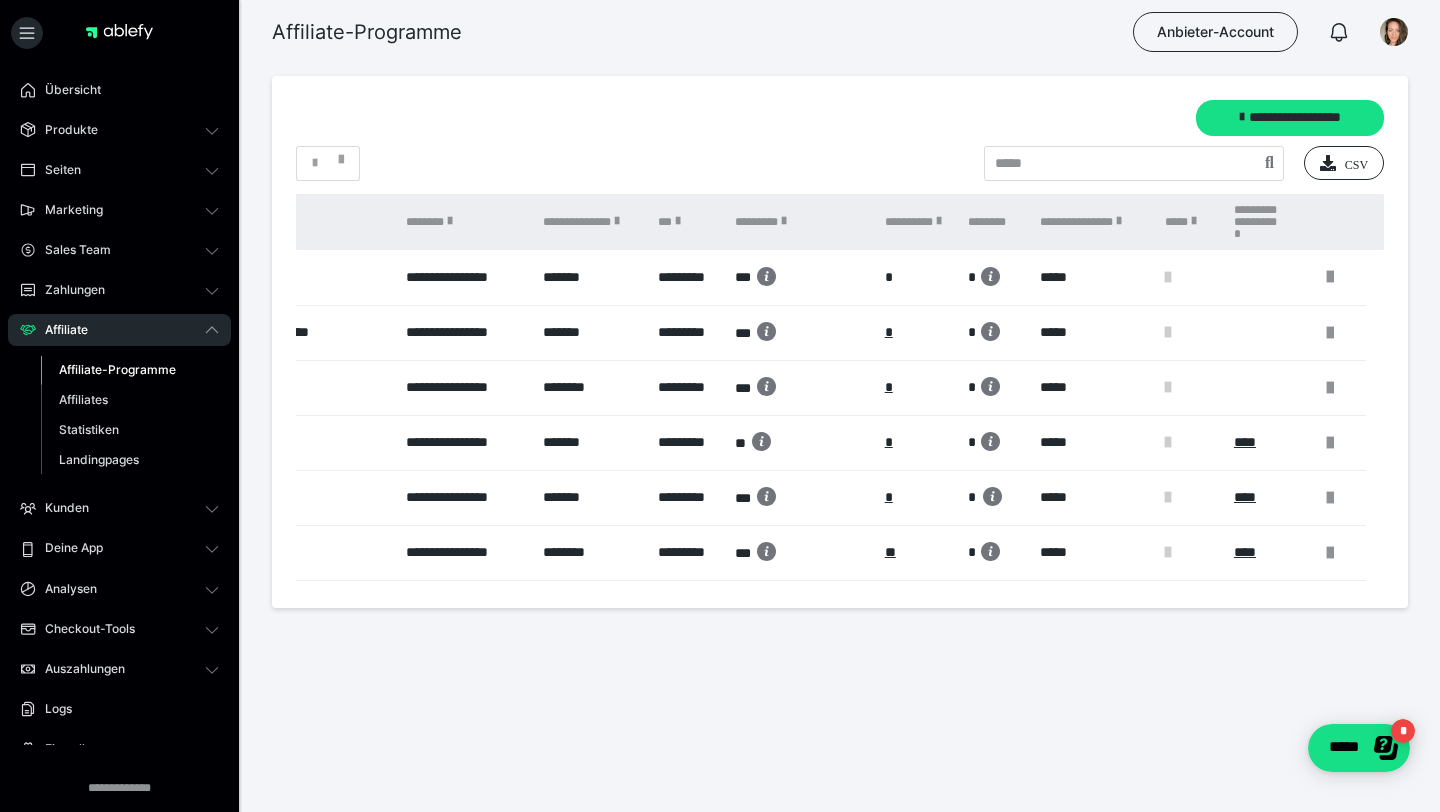 scroll, scrollTop: 0, scrollLeft: 311, axis: horizontal 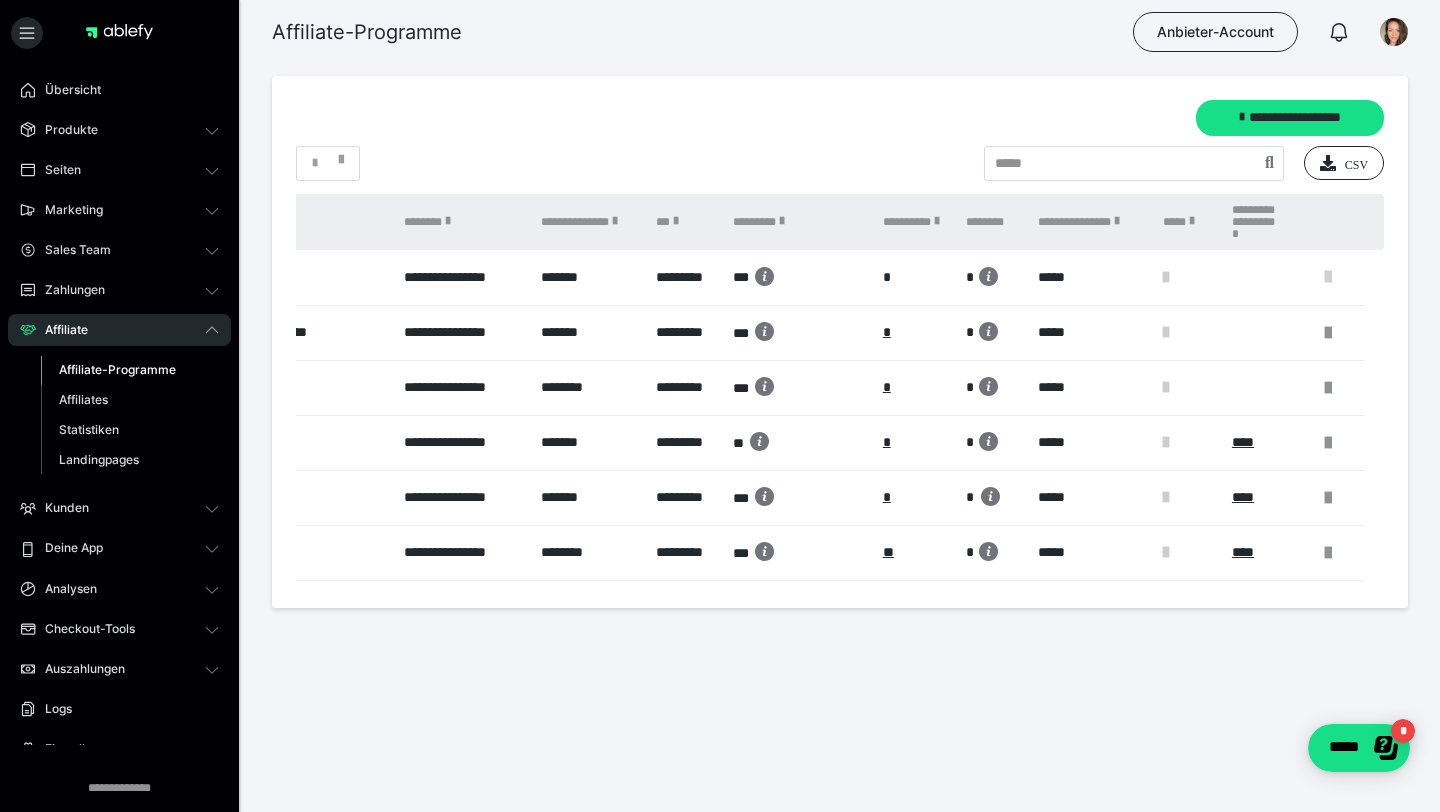 click at bounding box center [1328, 277] 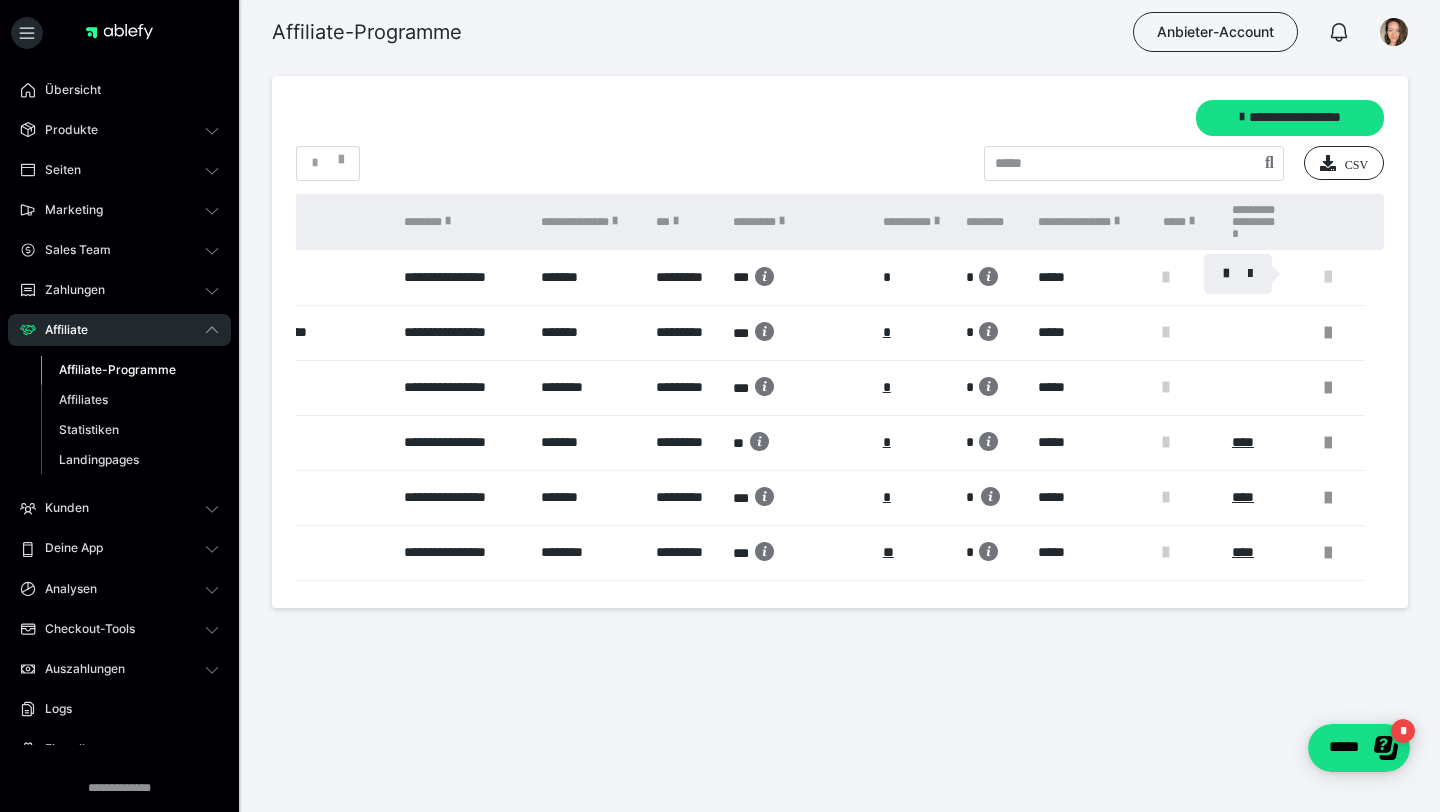 click at bounding box center [720, 406] 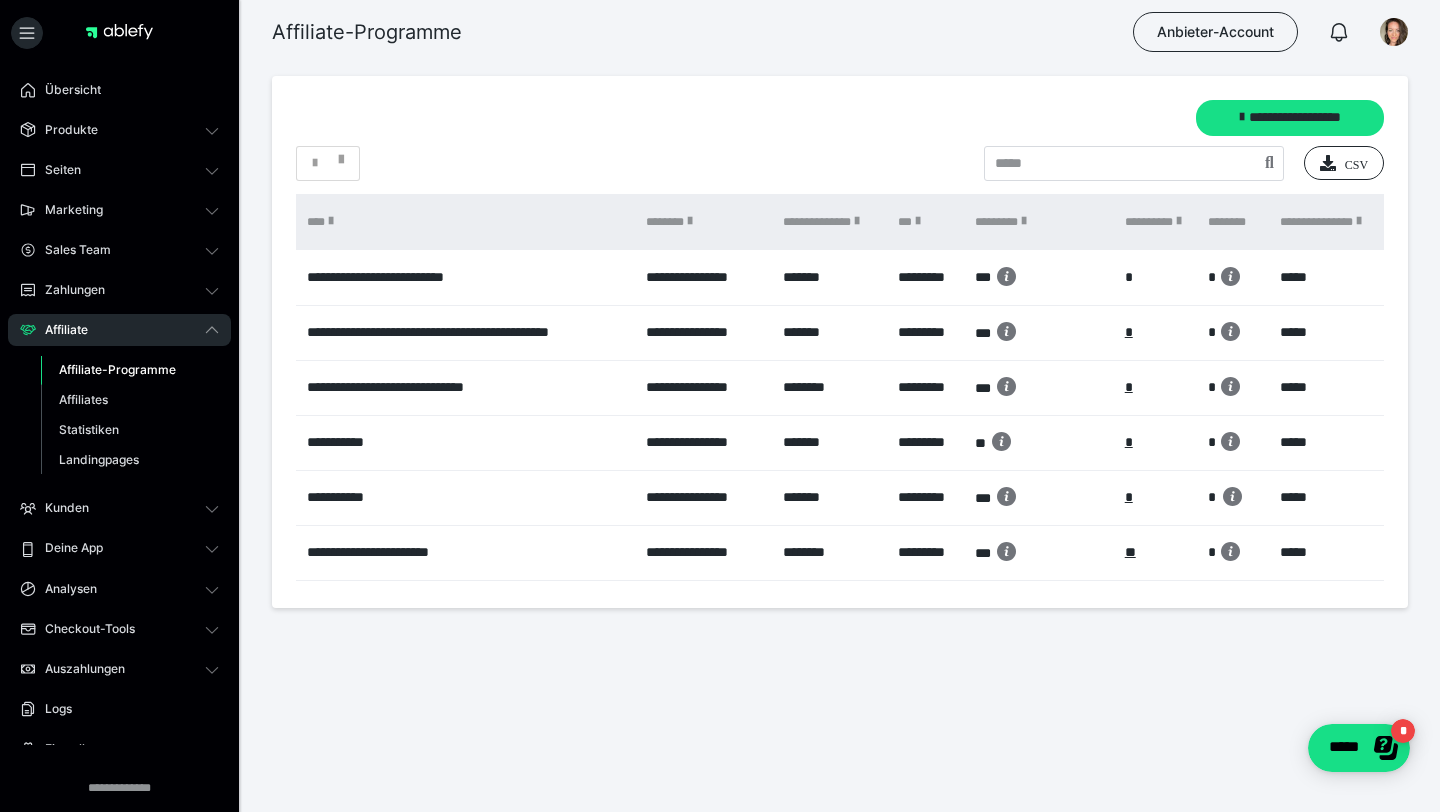 scroll, scrollTop: 0, scrollLeft: 0, axis: both 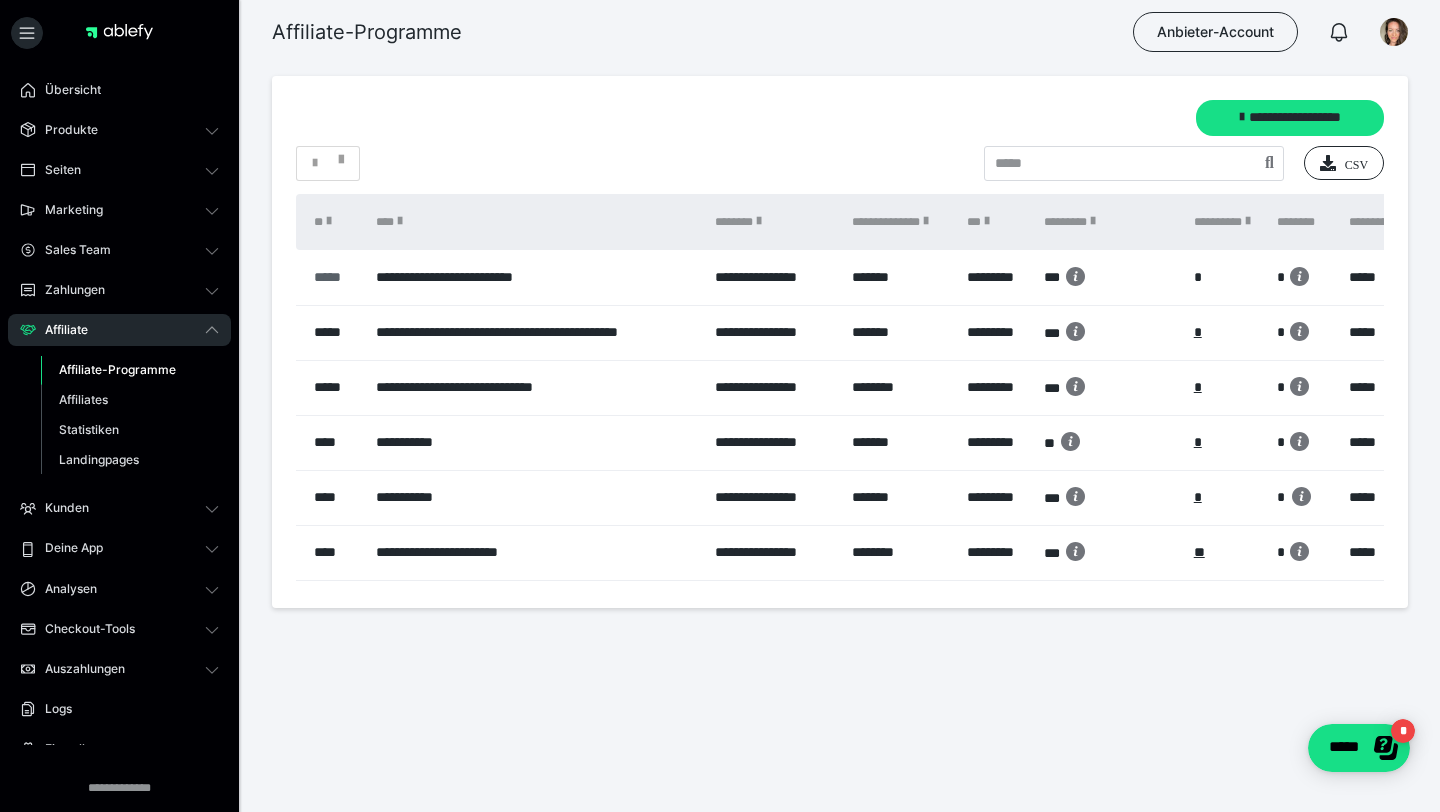 click on "*****" at bounding box center (335, 277) 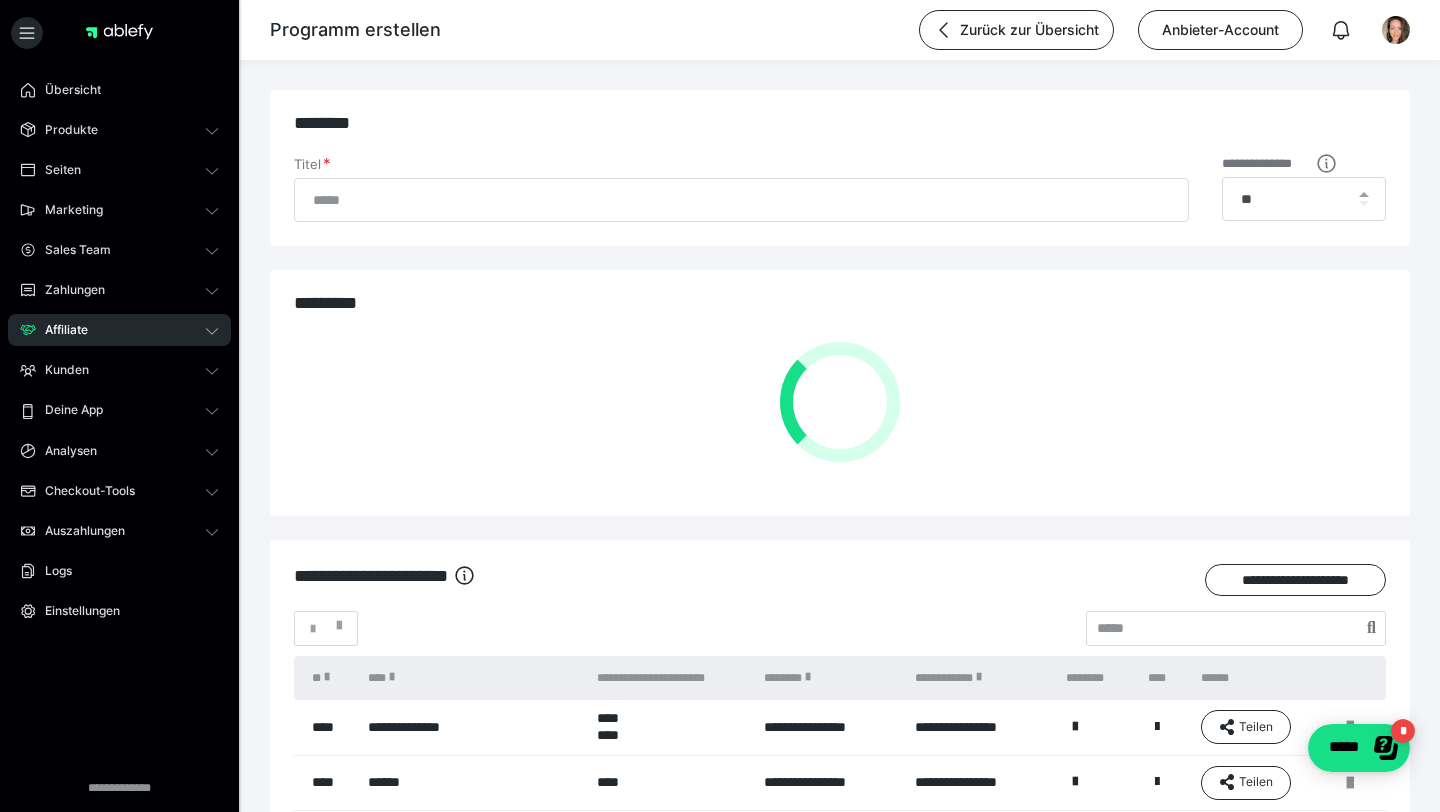 type on "**********" 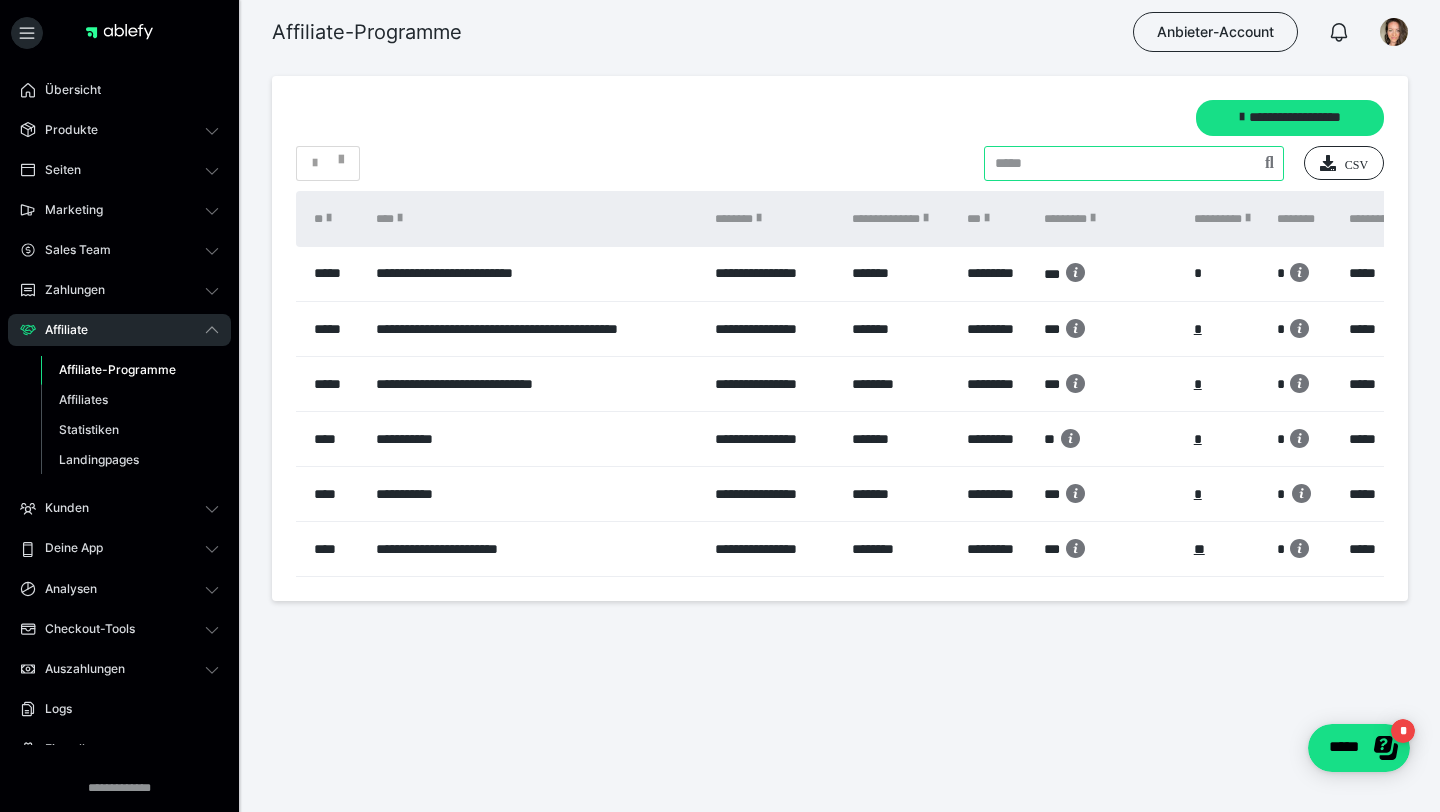 click at bounding box center [1134, 163] 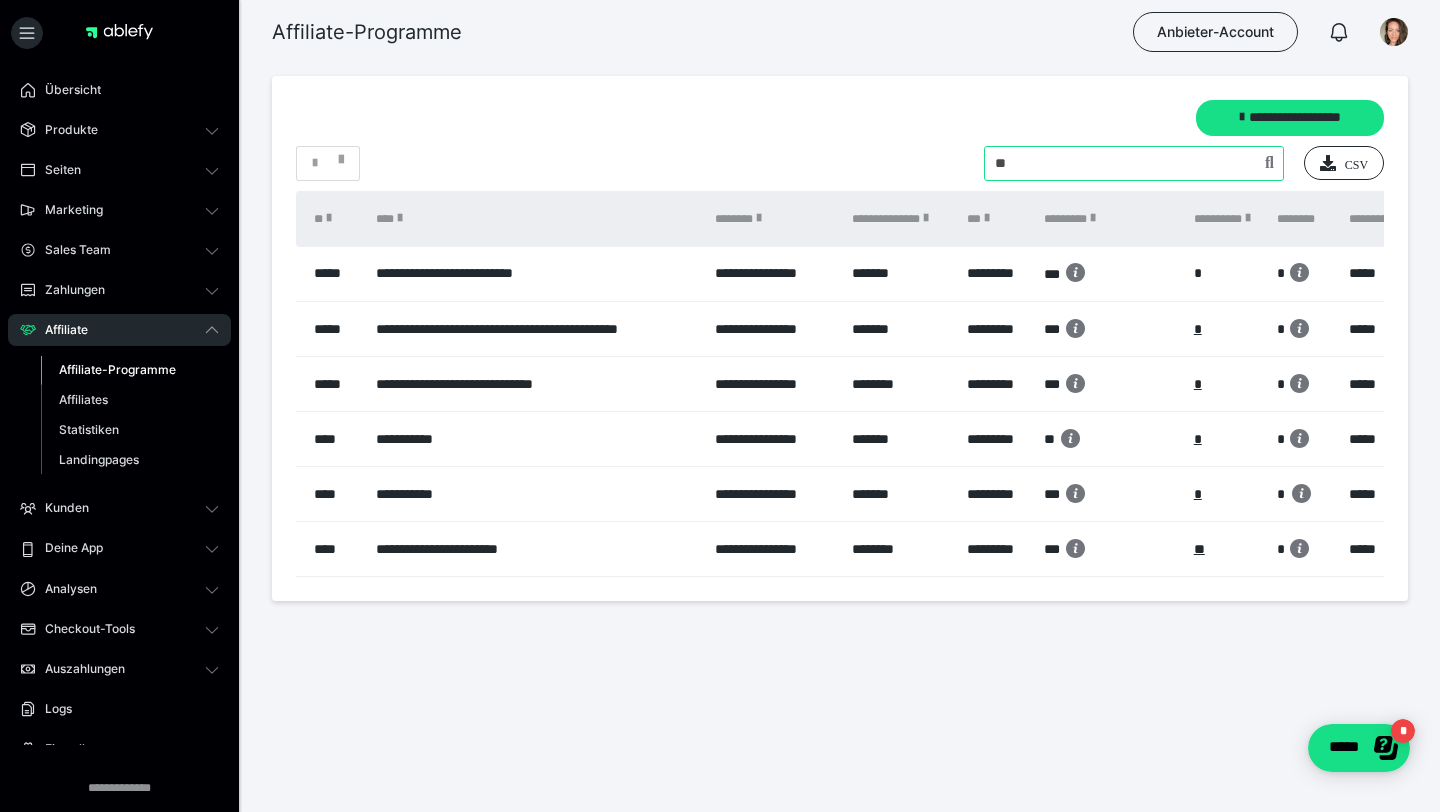 type on "*" 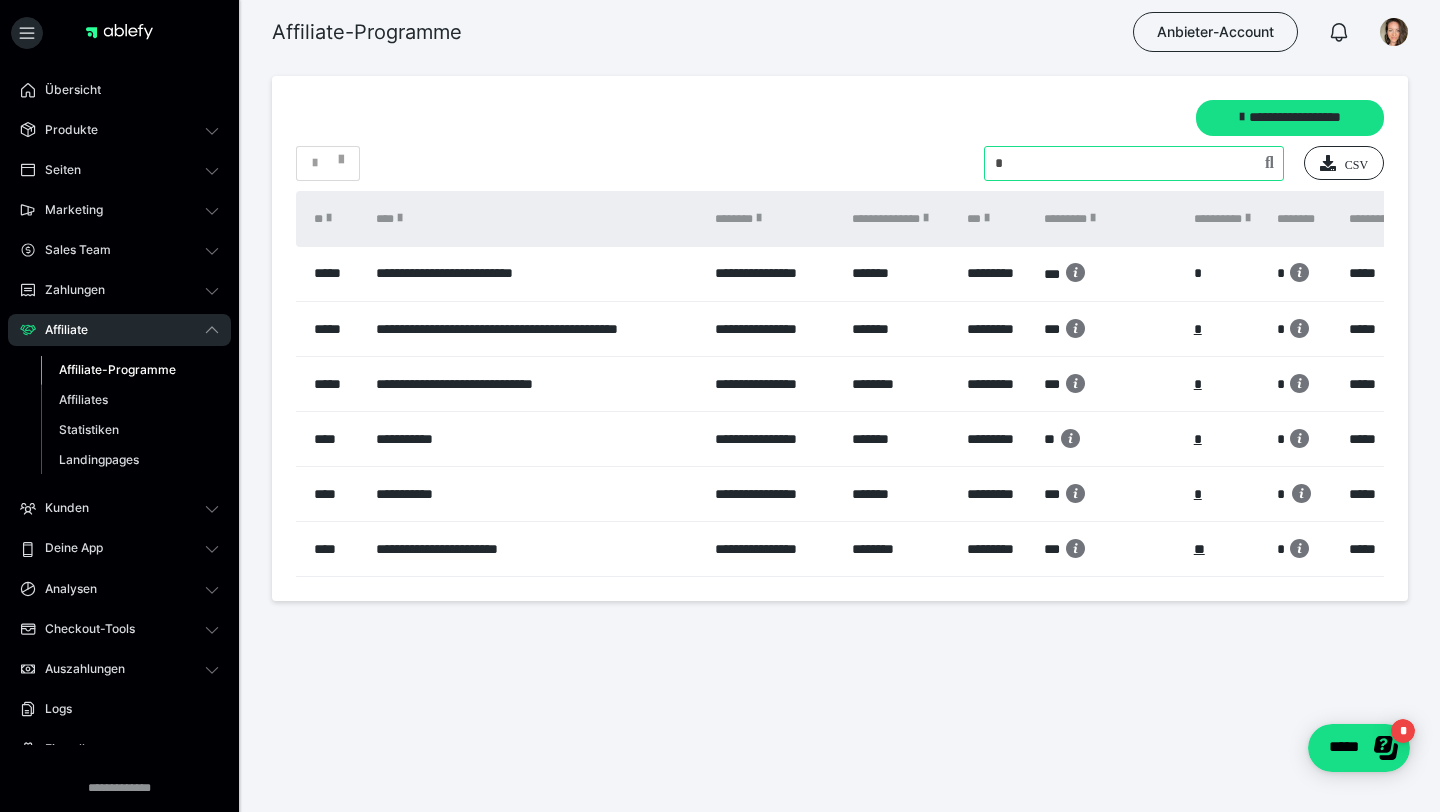 type 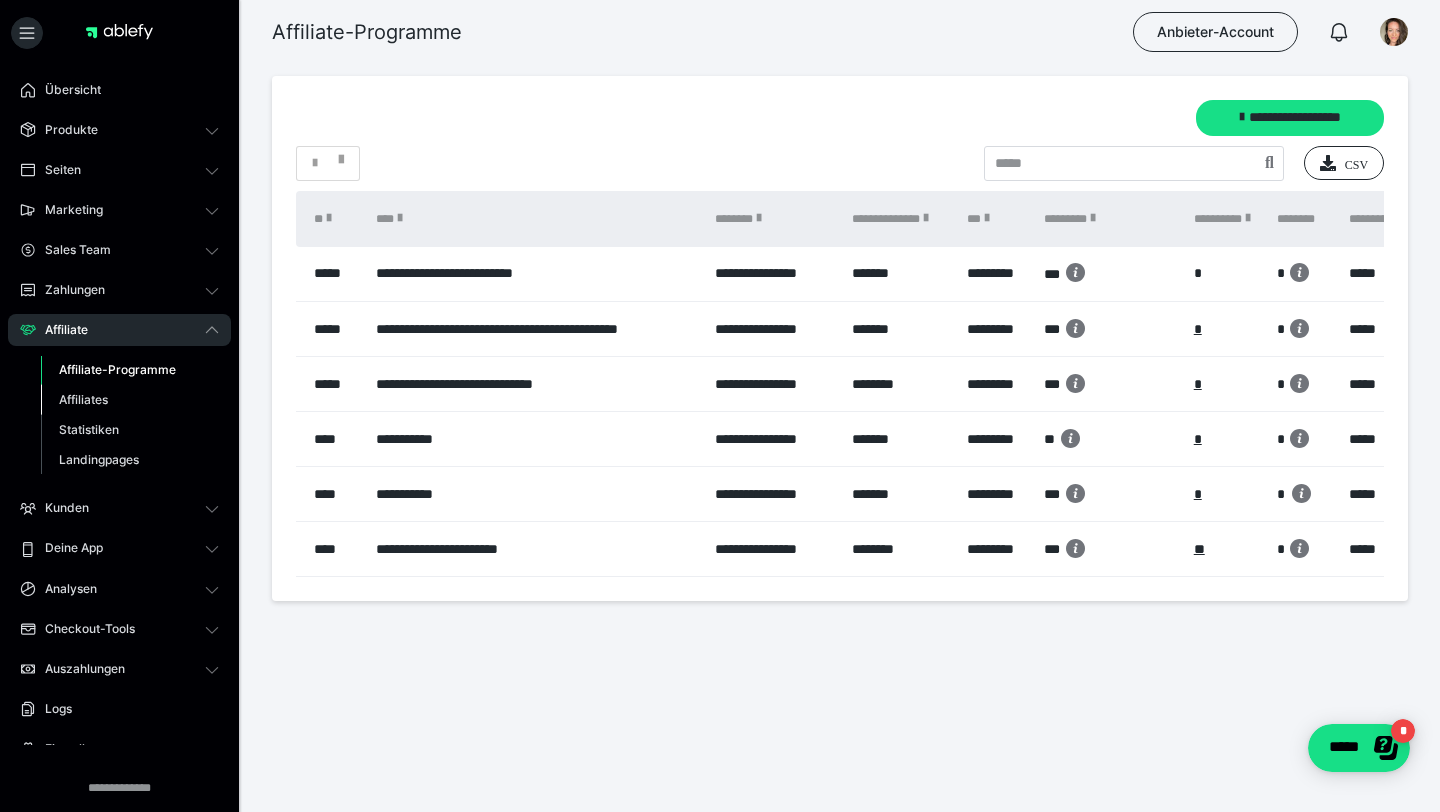 click on "Affiliates" at bounding box center [130, 400] 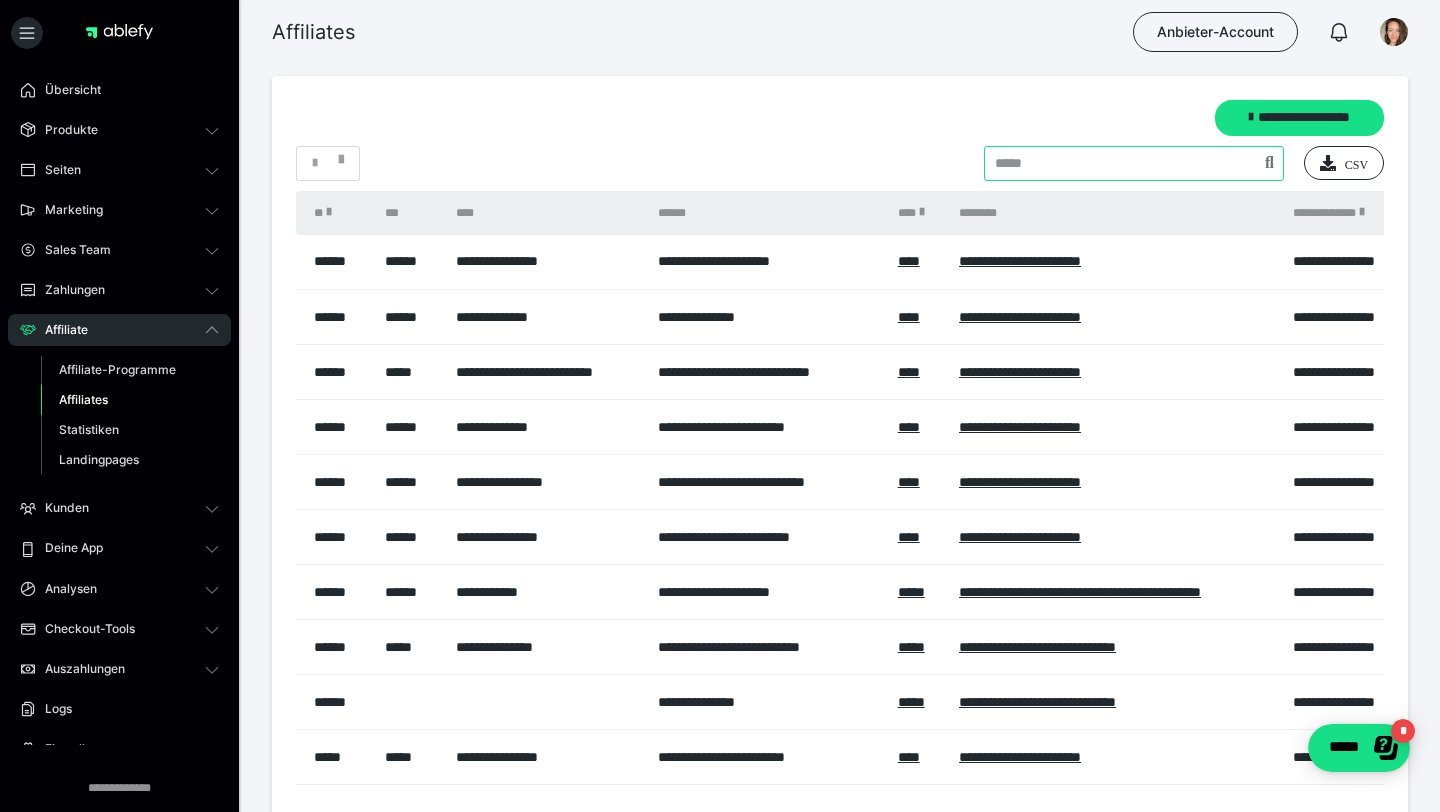 click at bounding box center (1134, 163) 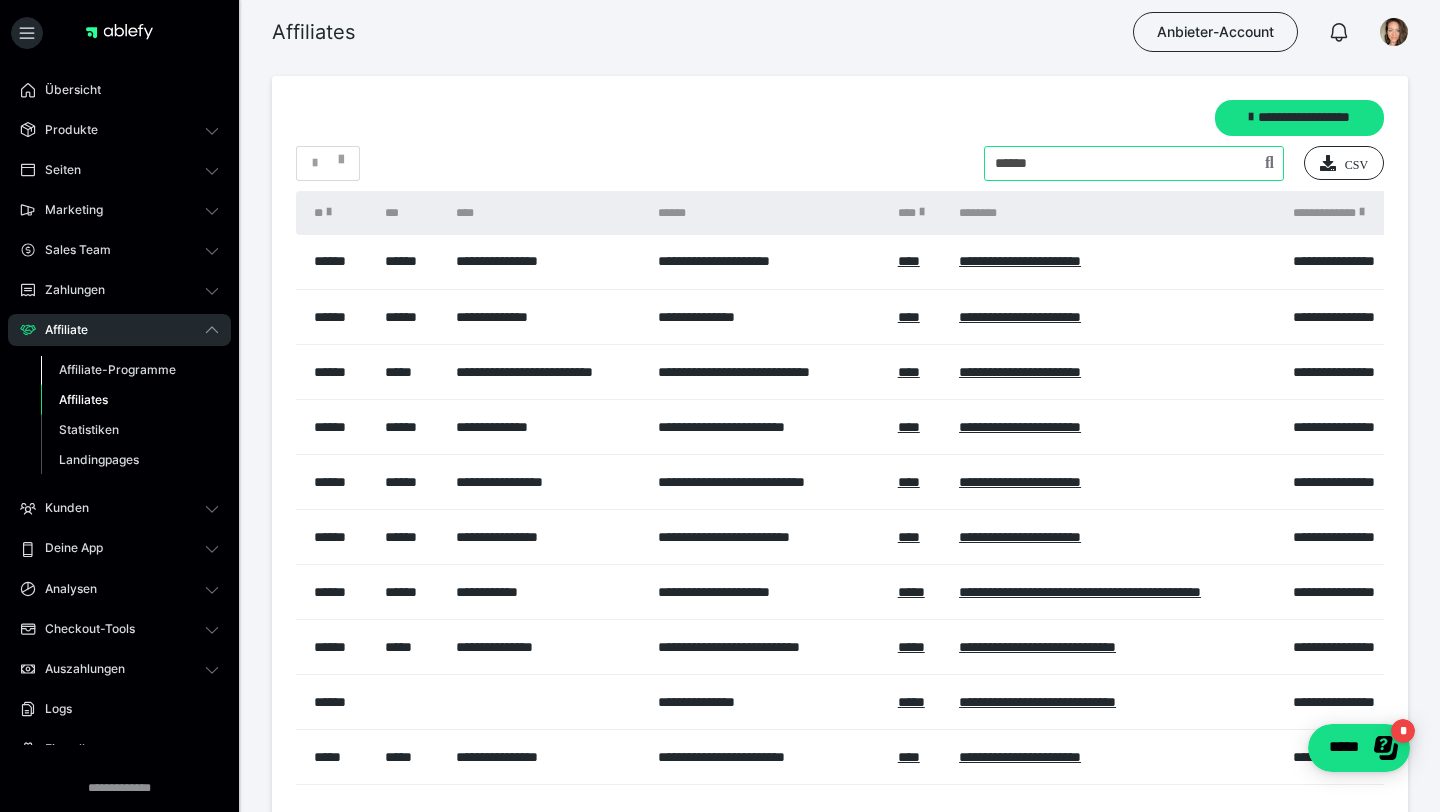 type on "*****" 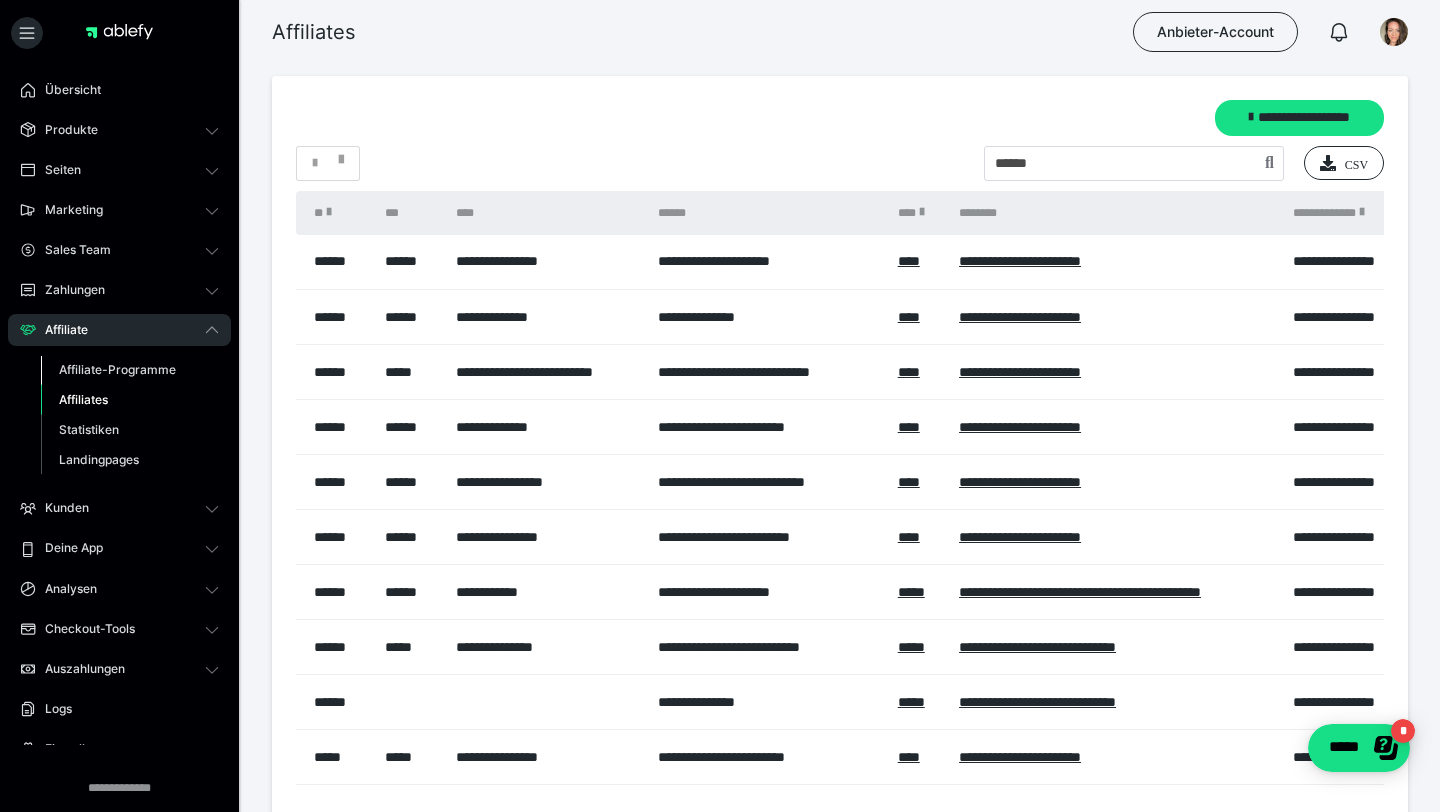 click on "Affiliate-Programme" at bounding box center [130, 370] 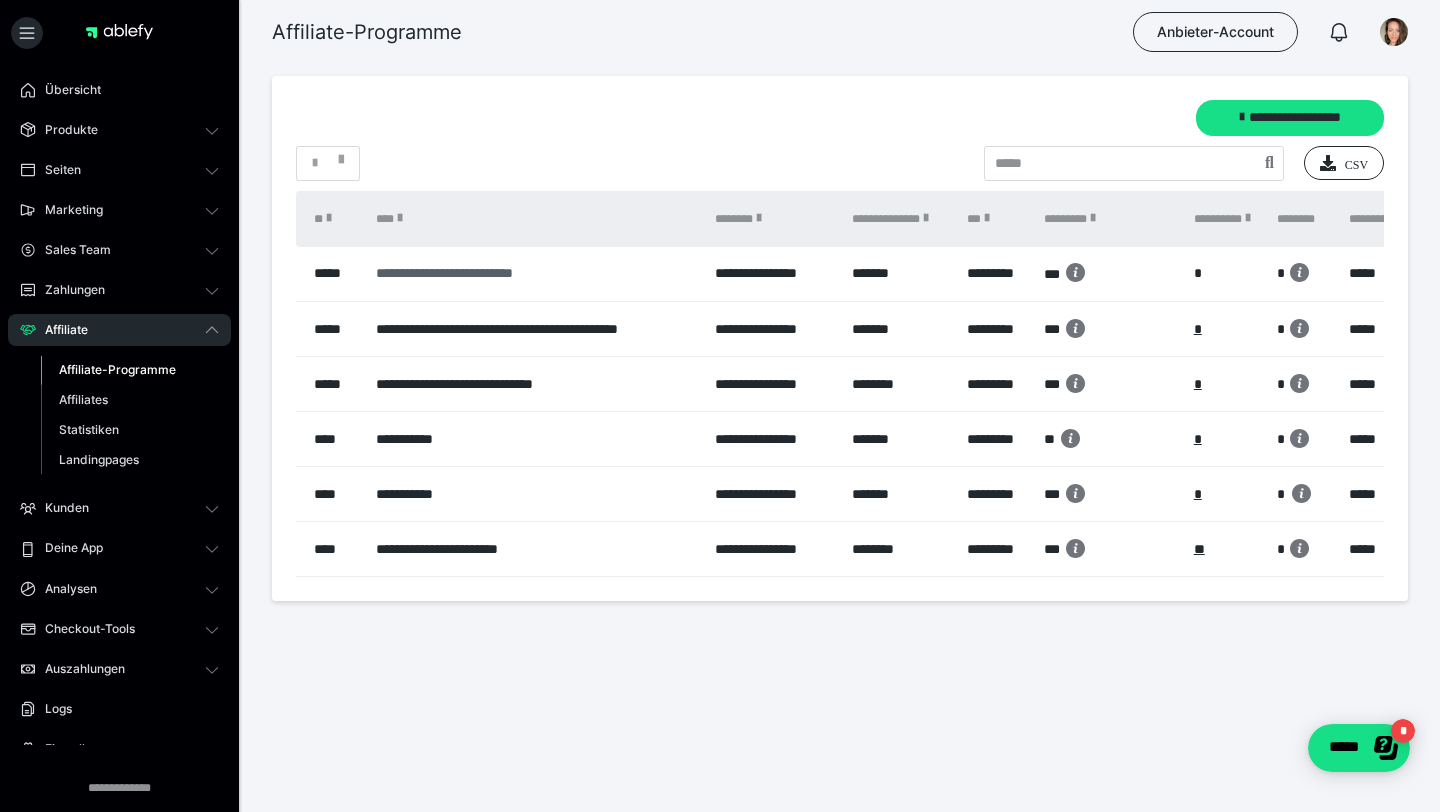 click on "**********" at bounding box center (535, 273) 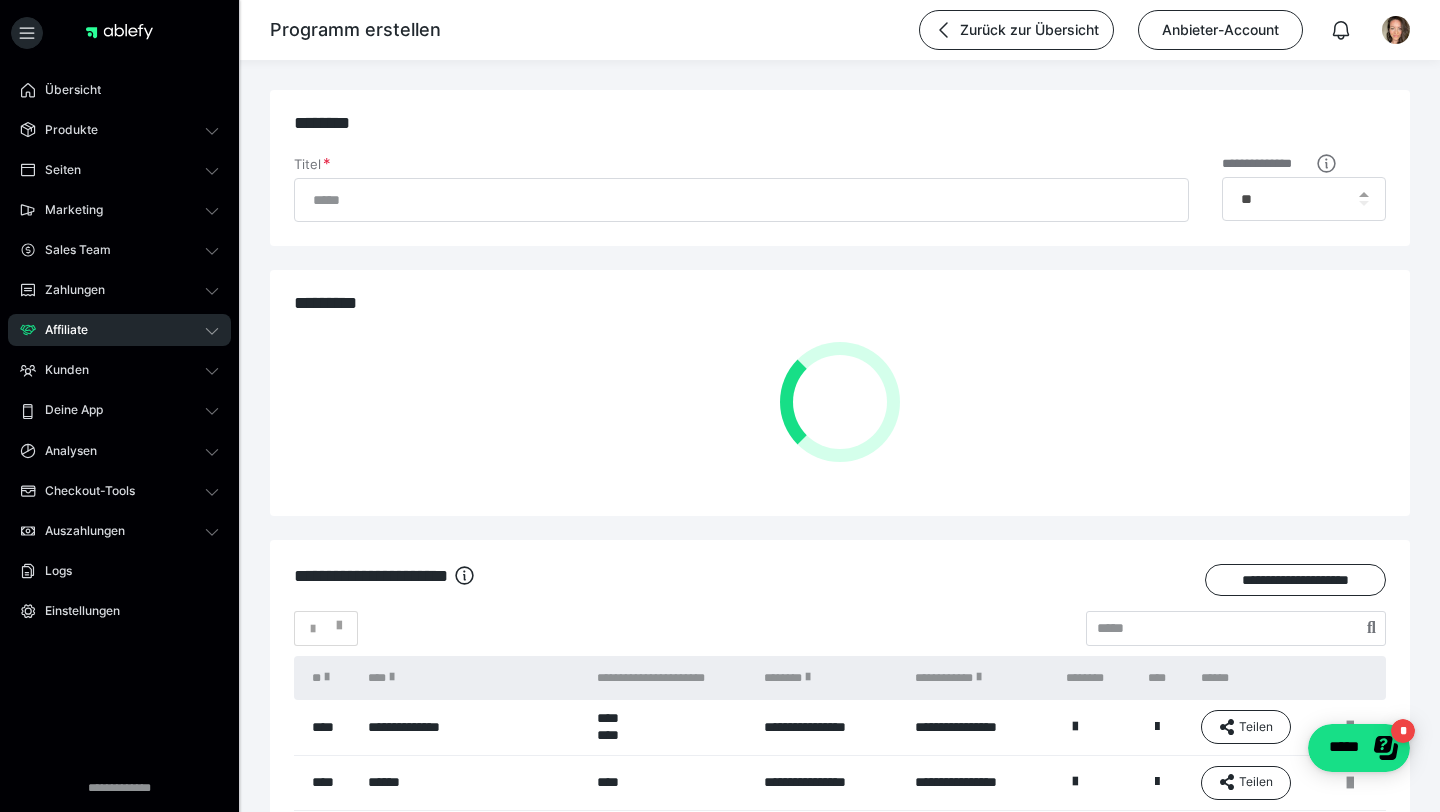 type on "**********" 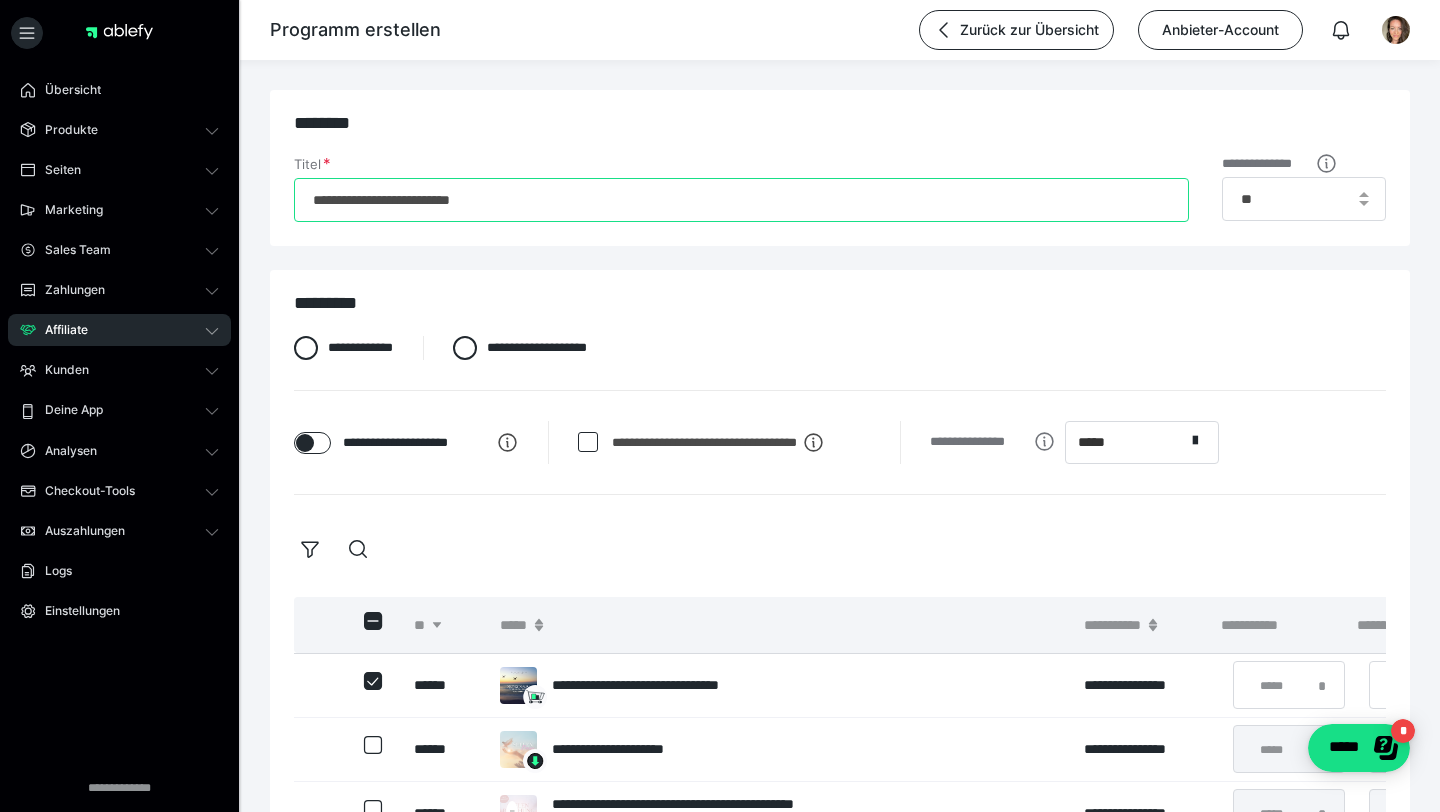 click on "**********" at bounding box center (741, 200) 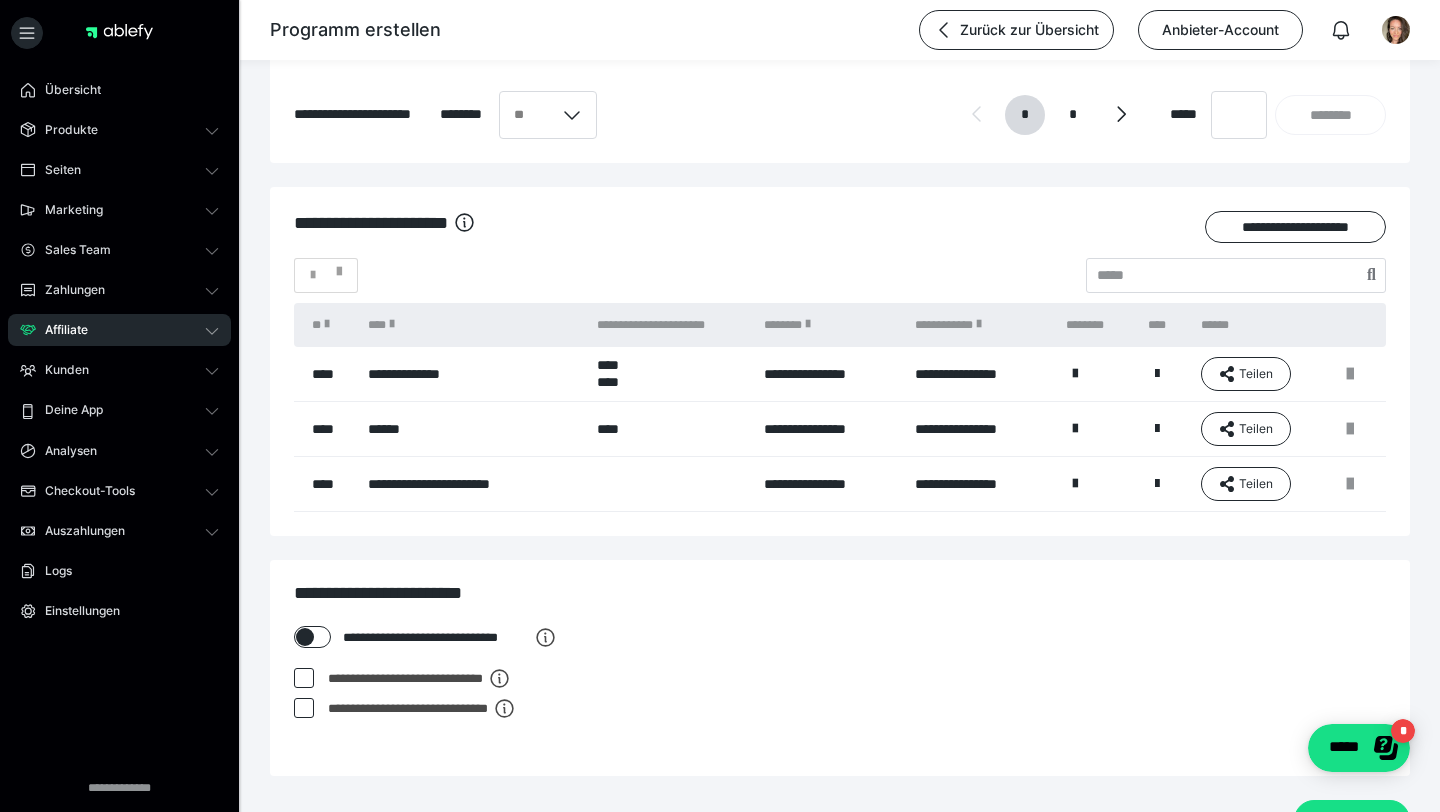 scroll, scrollTop: 1371, scrollLeft: 0, axis: vertical 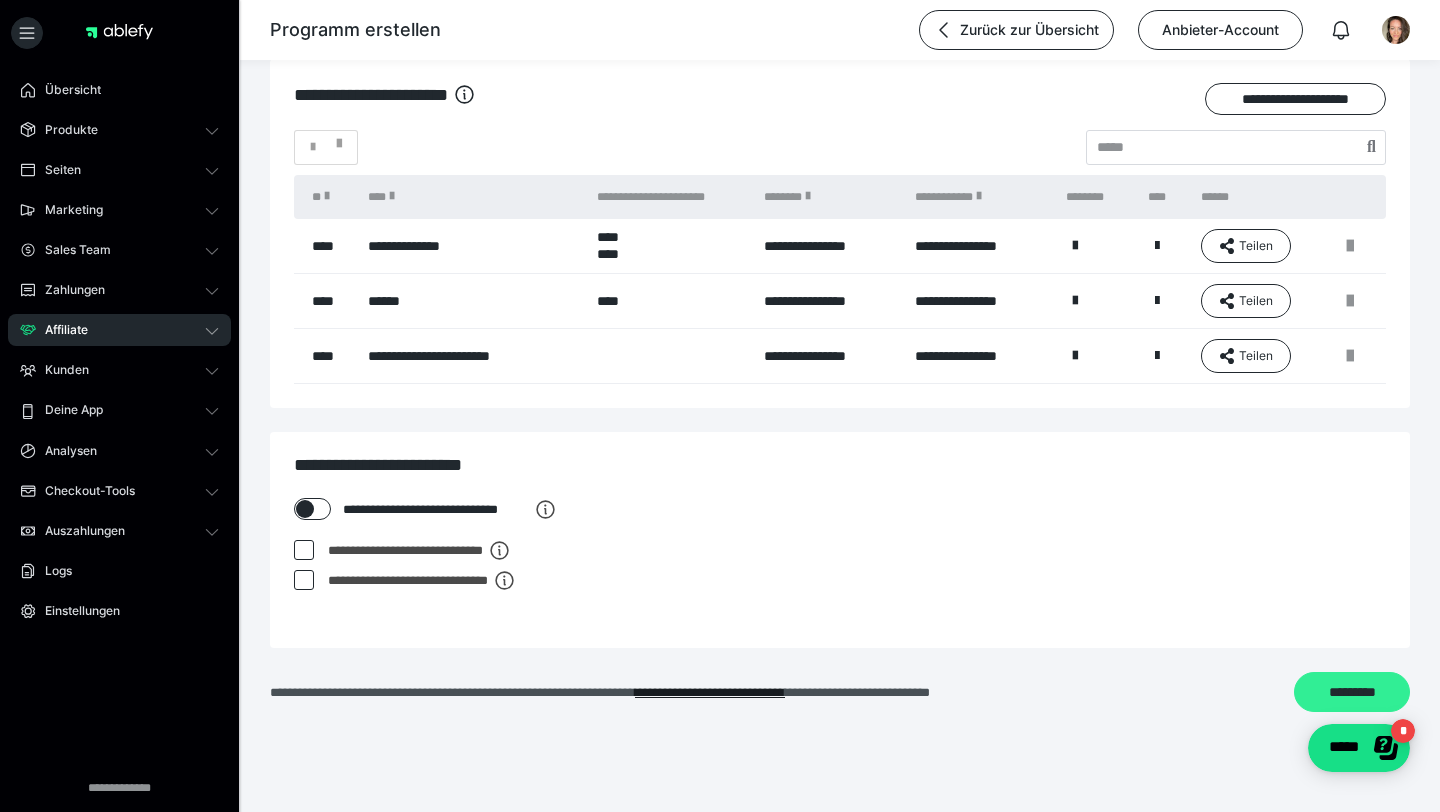 type on "**********" 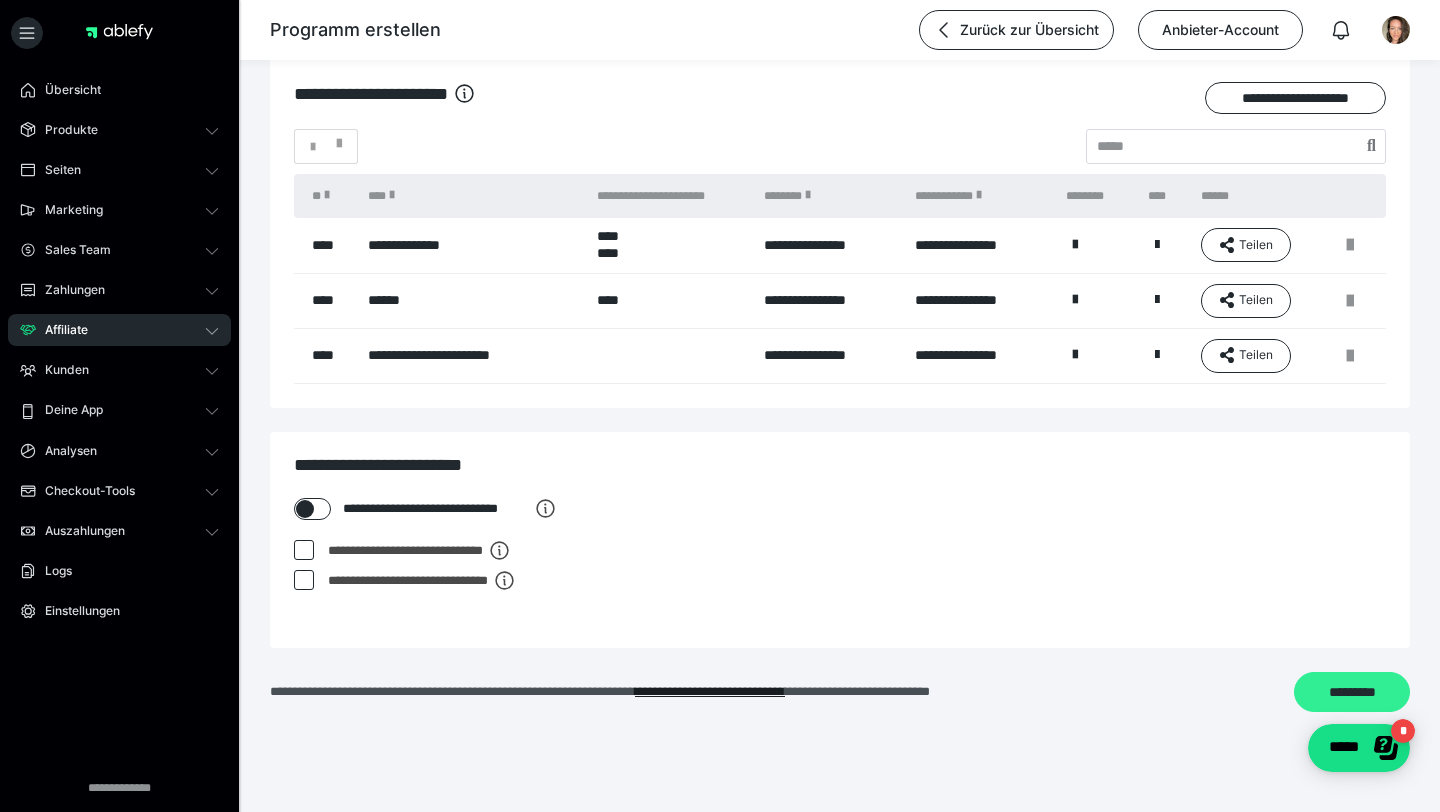 scroll, scrollTop: 481, scrollLeft: 0, axis: vertical 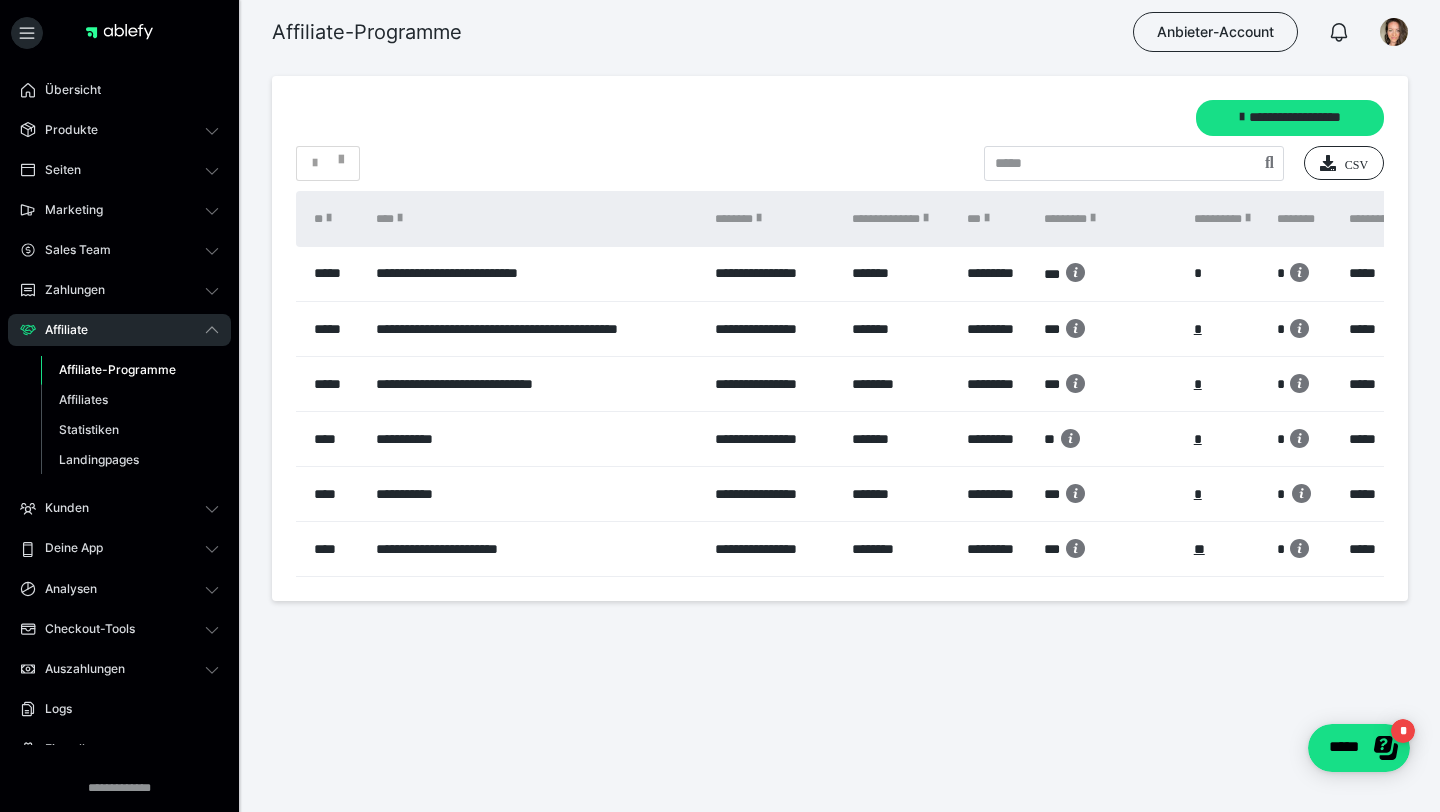 click on "Affiliate-Programme" at bounding box center (117, 369) 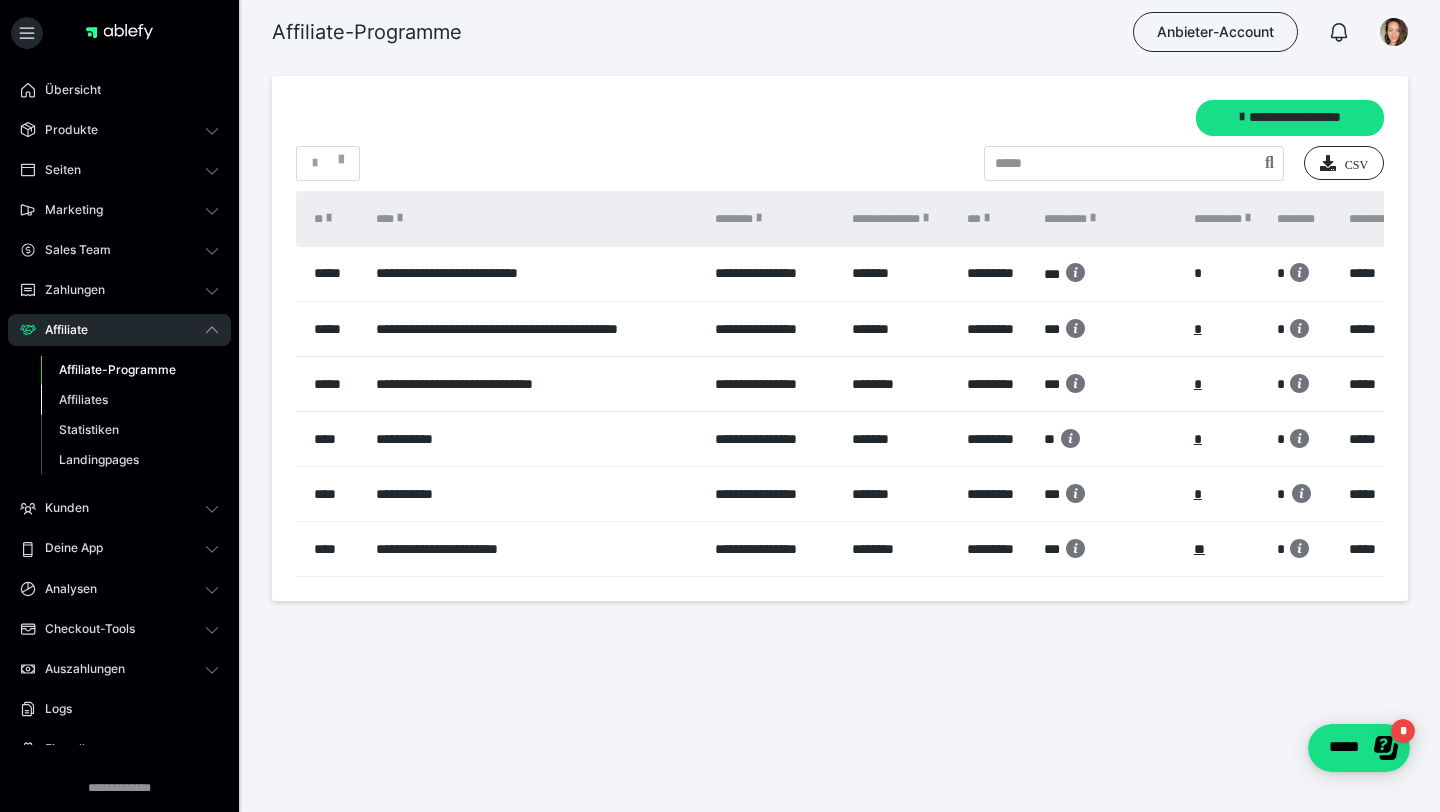 click on "Affiliates" at bounding box center [83, 399] 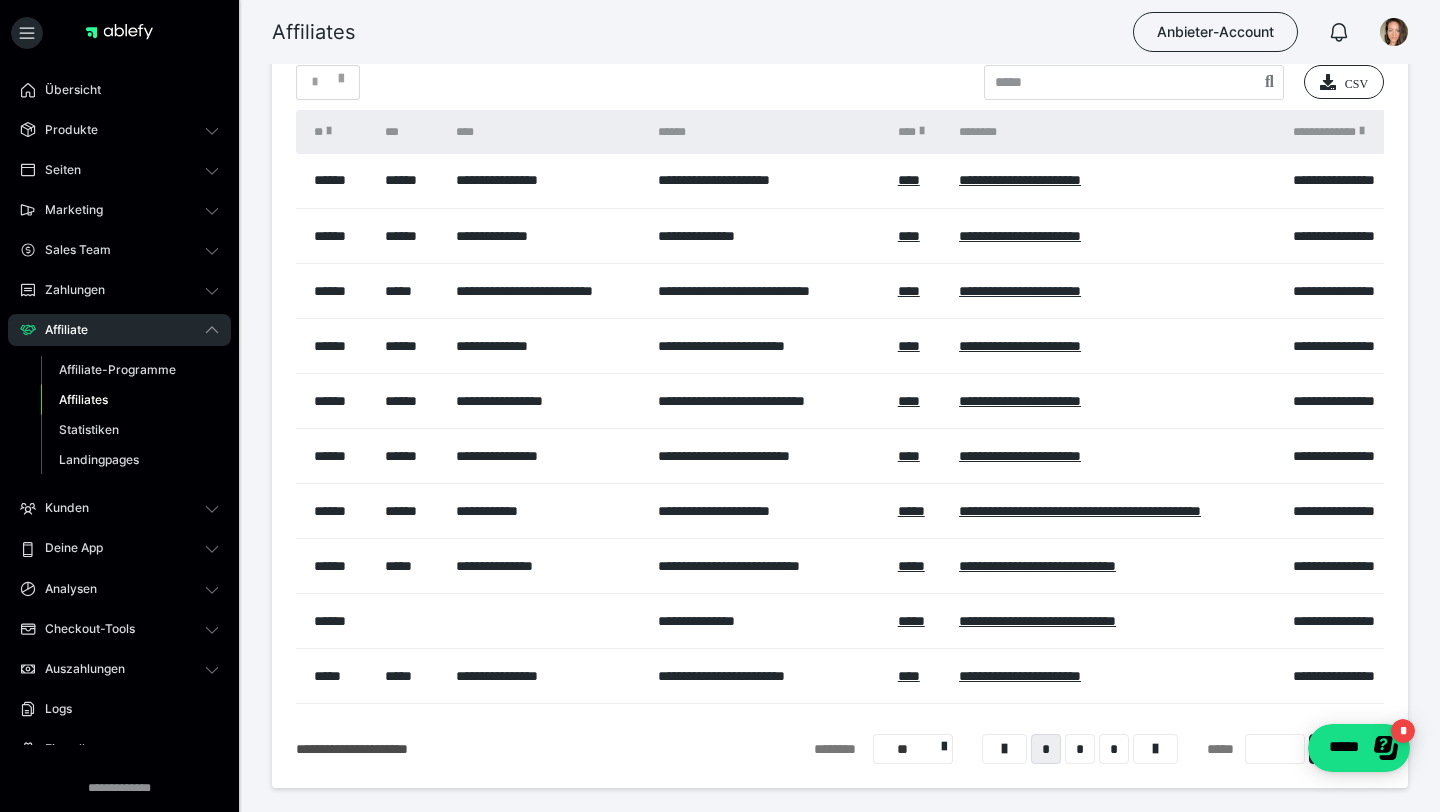 scroll, scrollTop: 188, scrollLeft: 0, axis: vertical 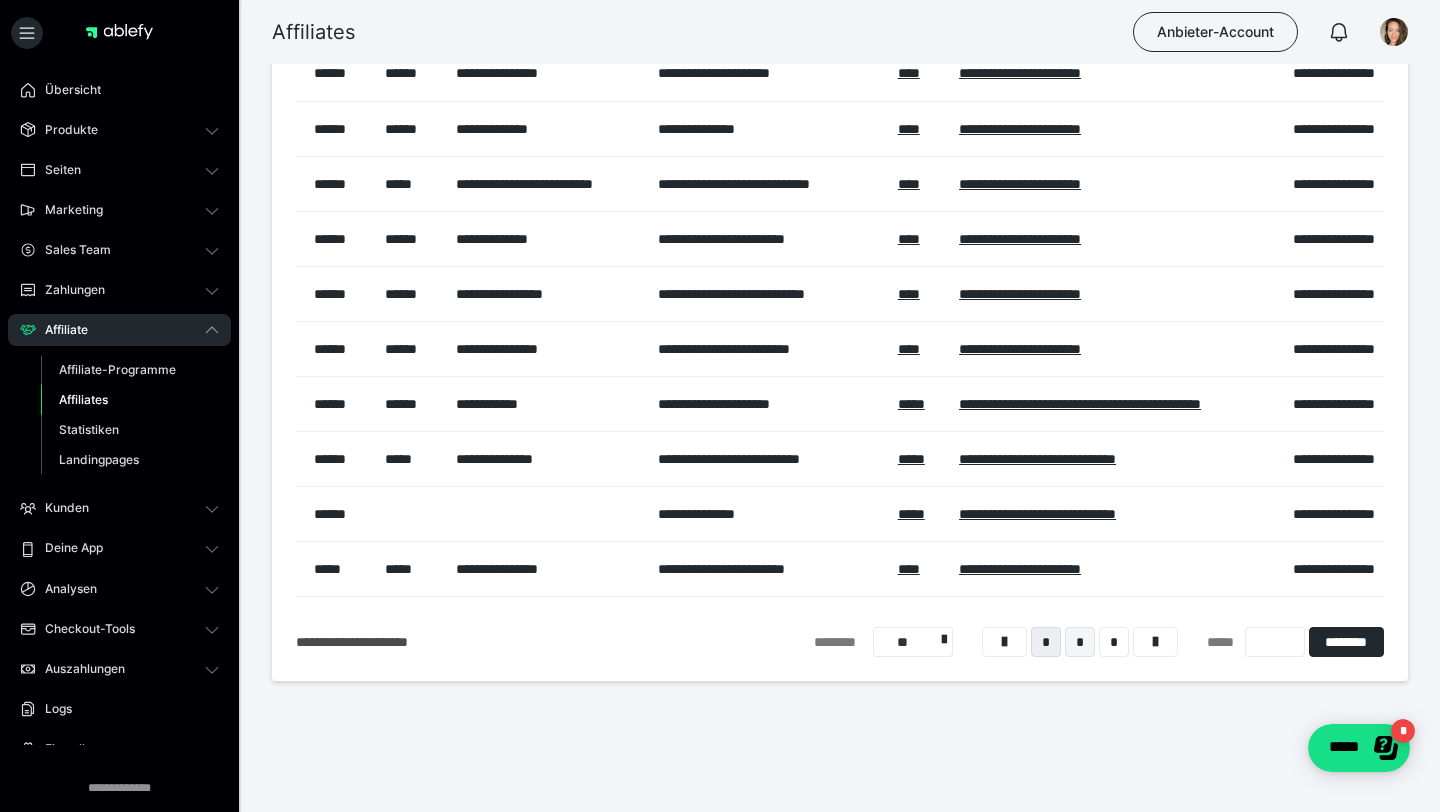 click on "*" at bounding box center [1080, 642] 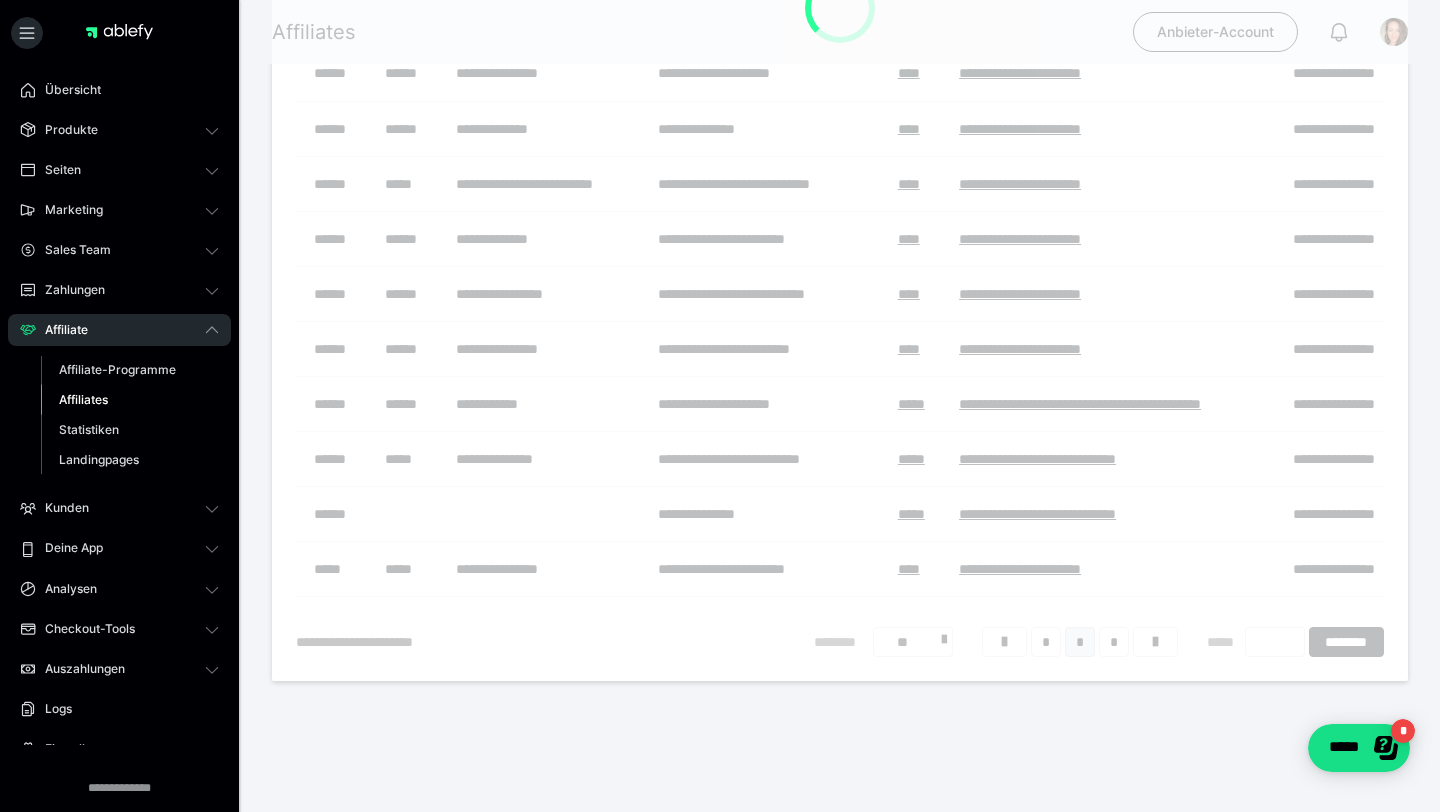 scroll, scrollTop: 16, scrollLeft: 0, axis: vertical 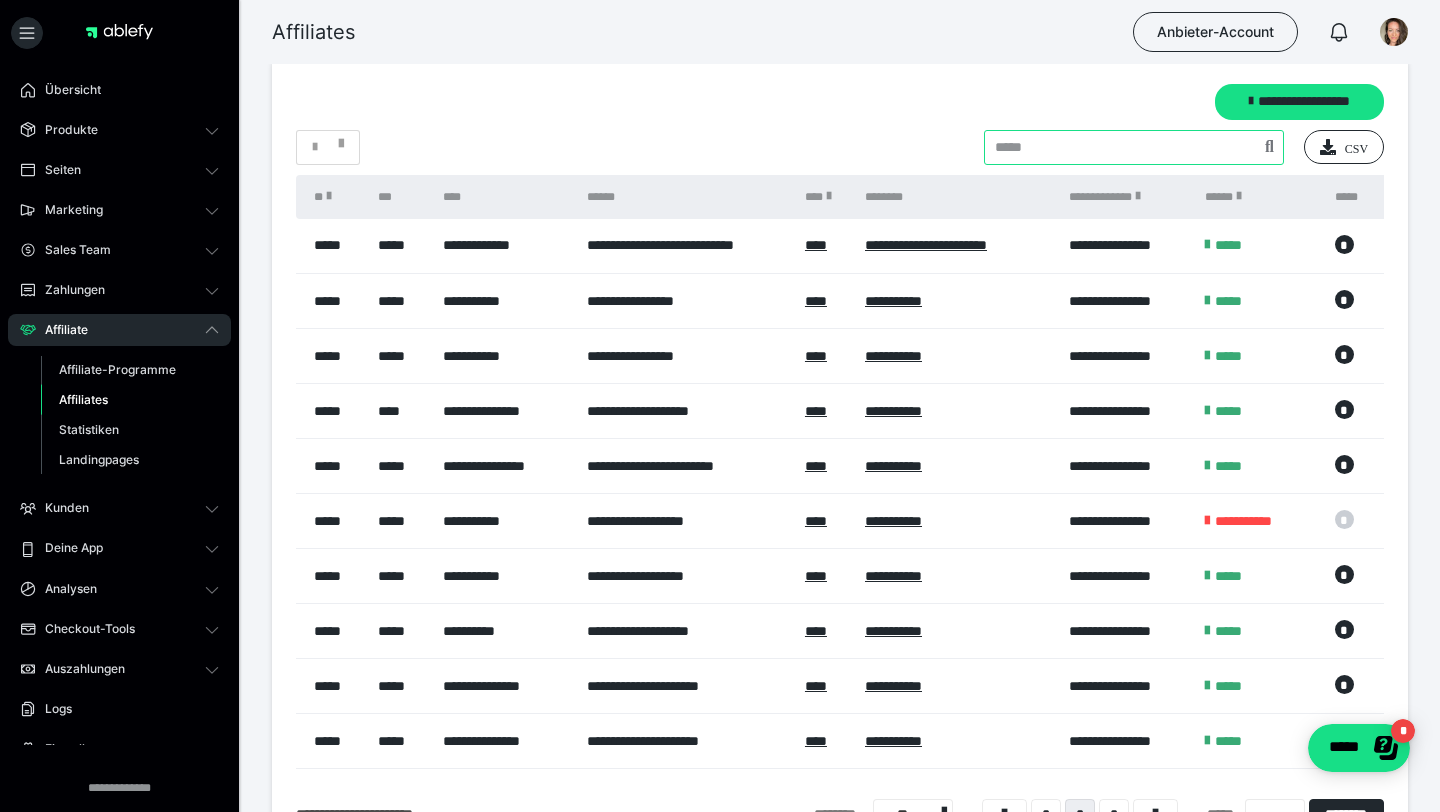 click at bounding box center (1134, 147) 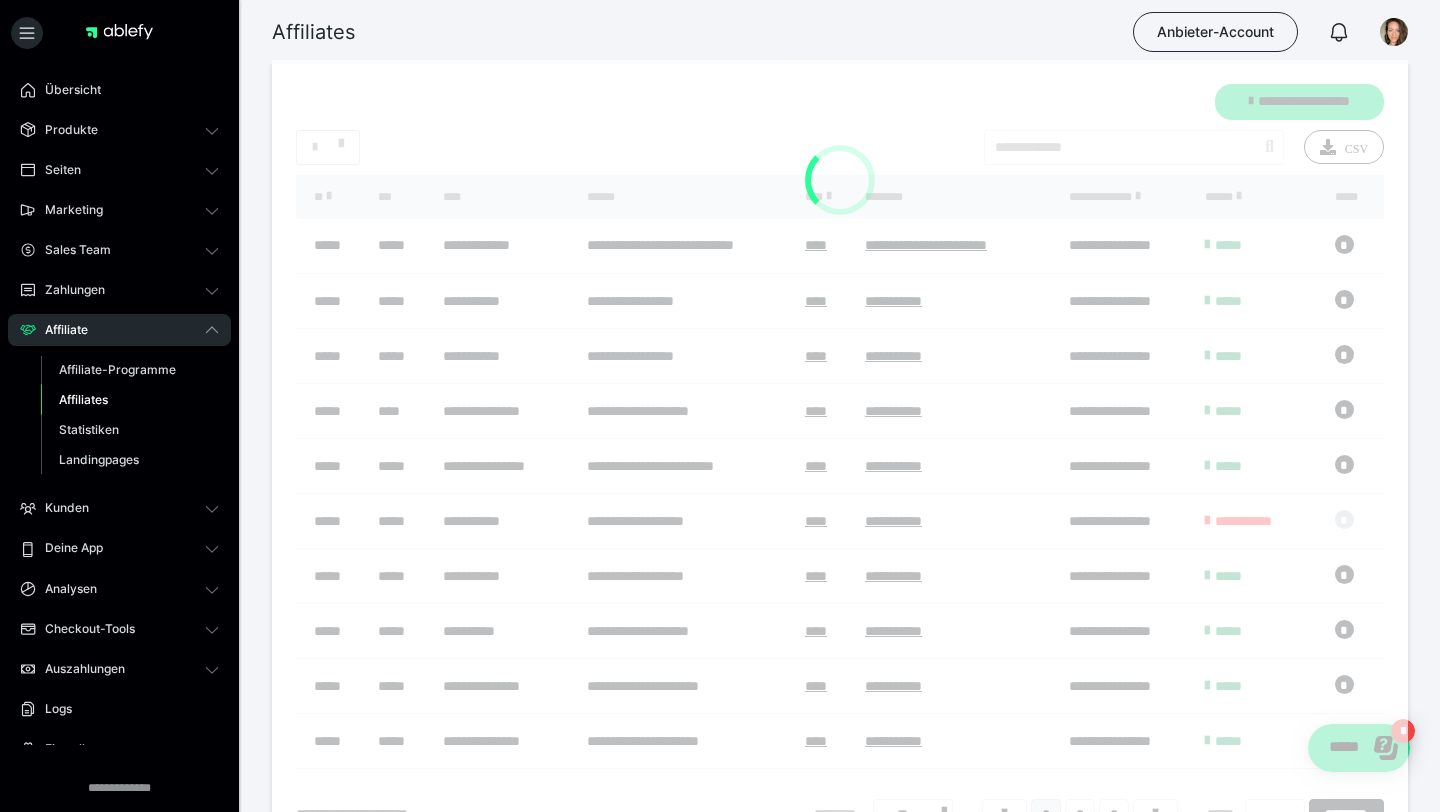 scroll, scrollTop: 0, scrollLeft: 0, axis: both 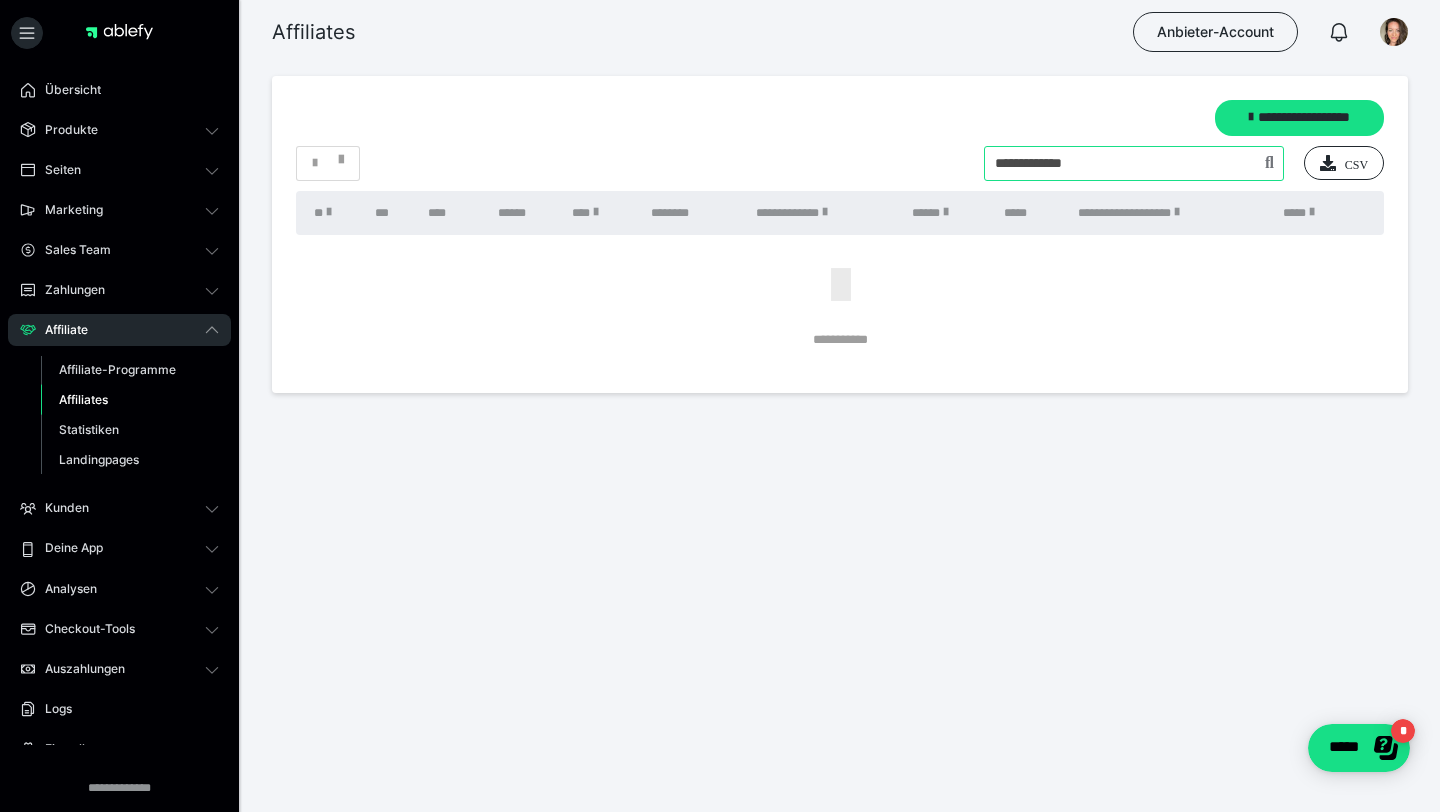 click at bounding box center (1134, 163) 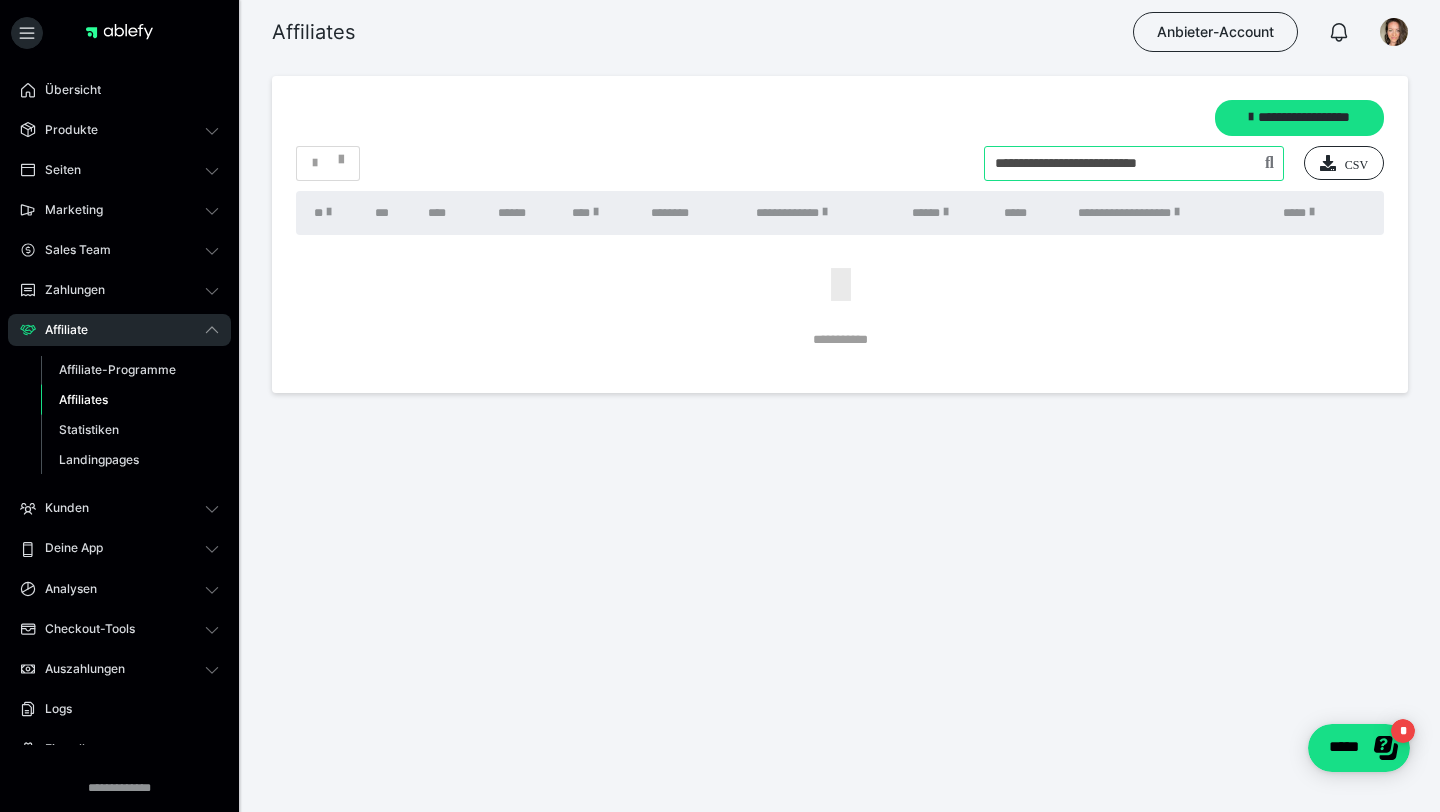 type on "**********" 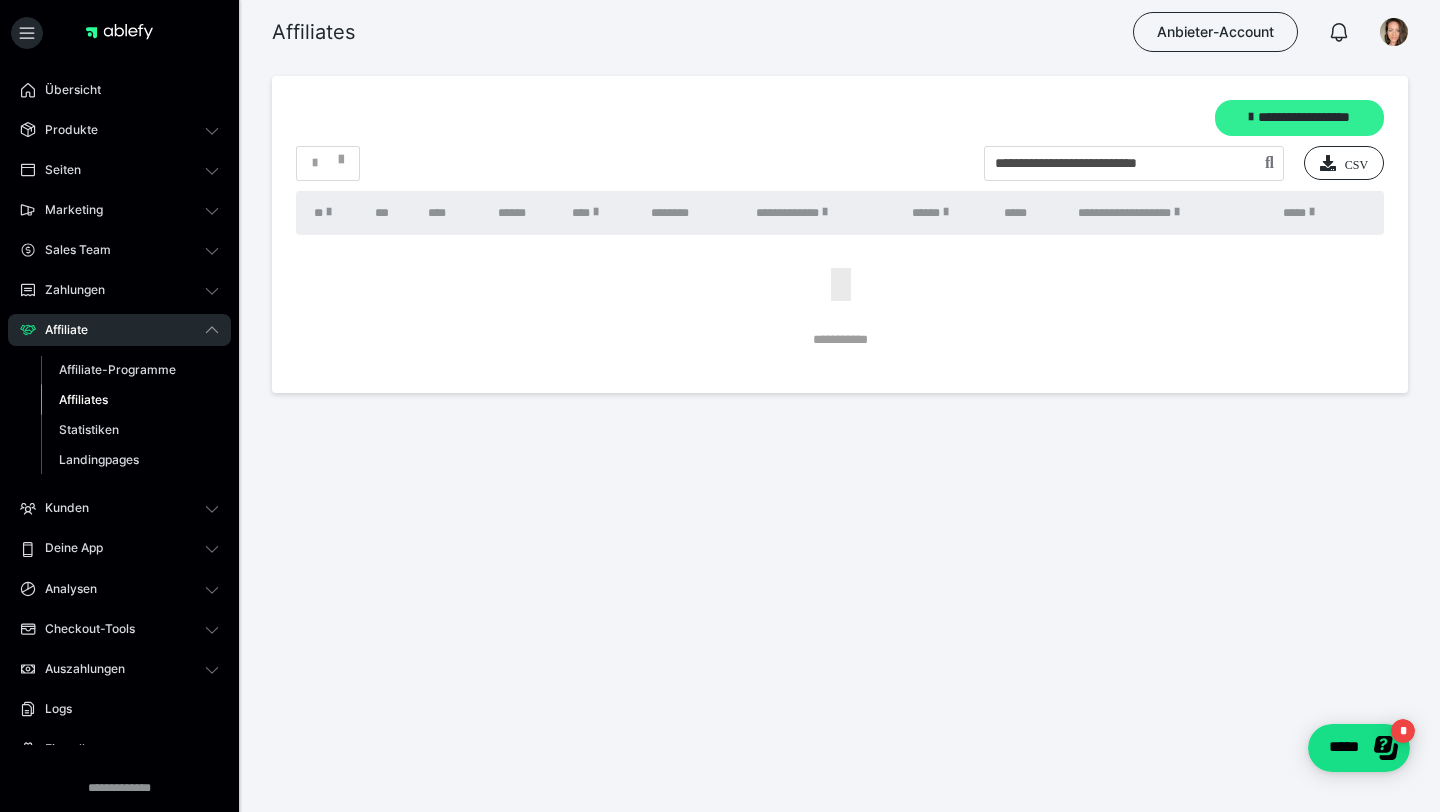 click on "**********" at bounding box center (1299, 118) 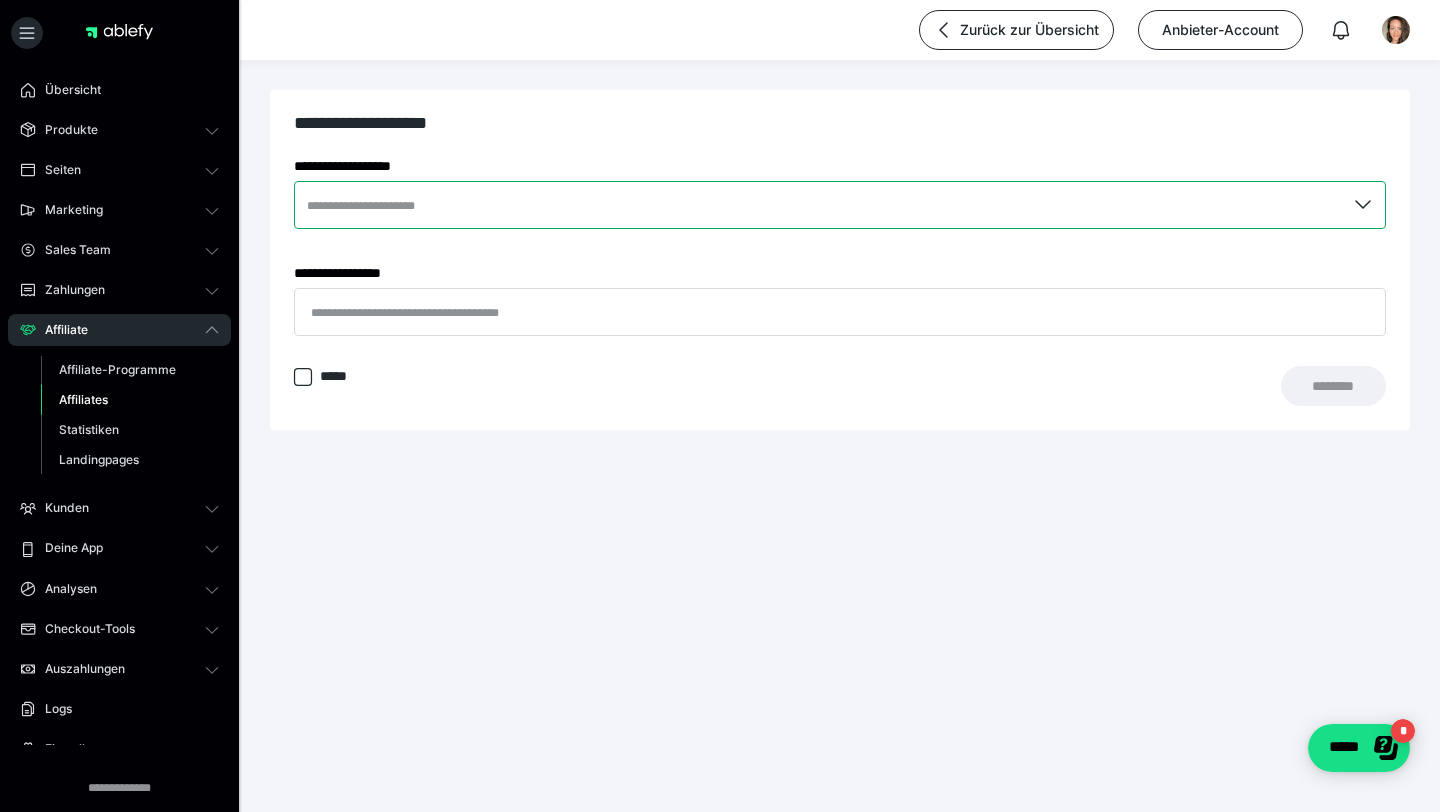 click at bounding box center (840, 205) 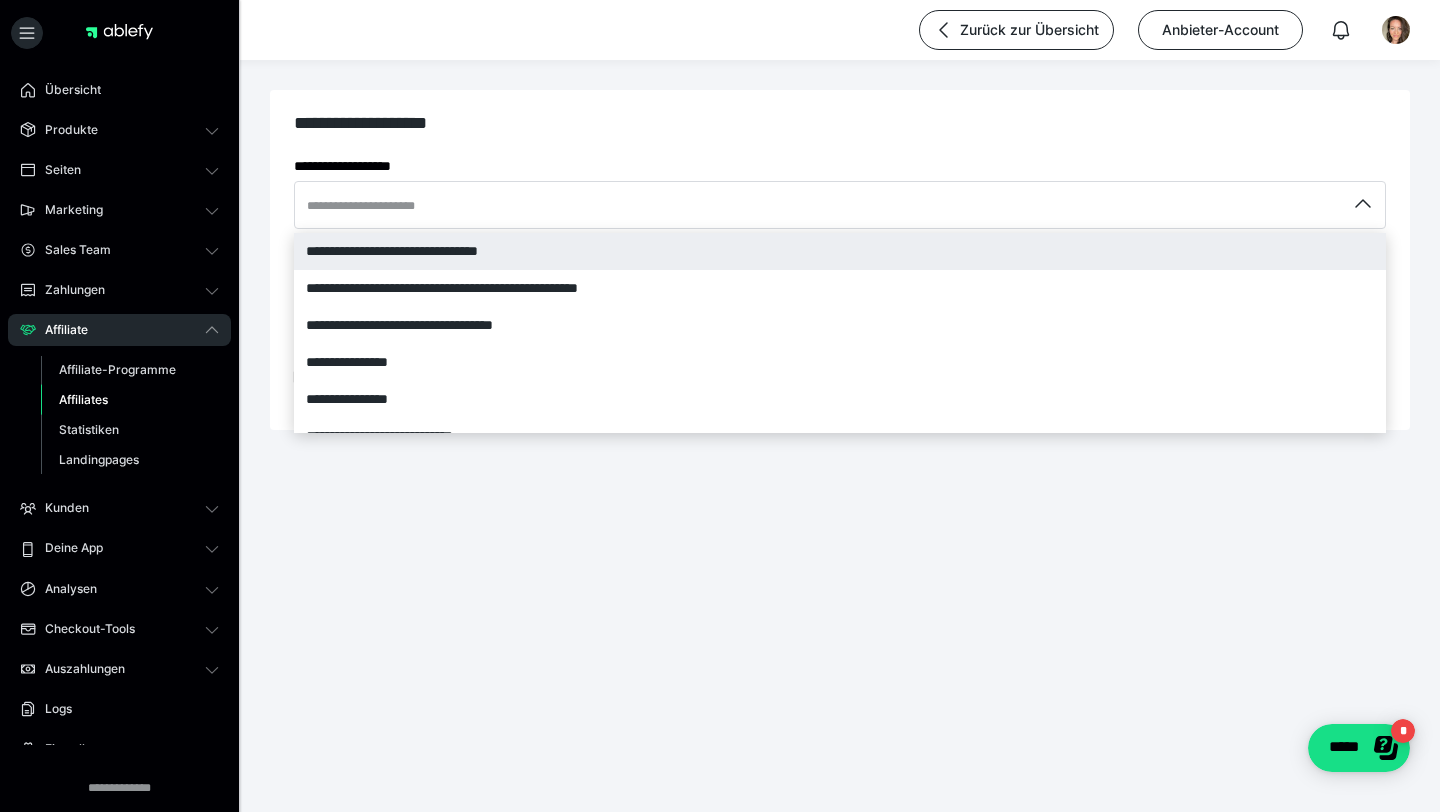 click on "**********" at bounding box center (840, 251) 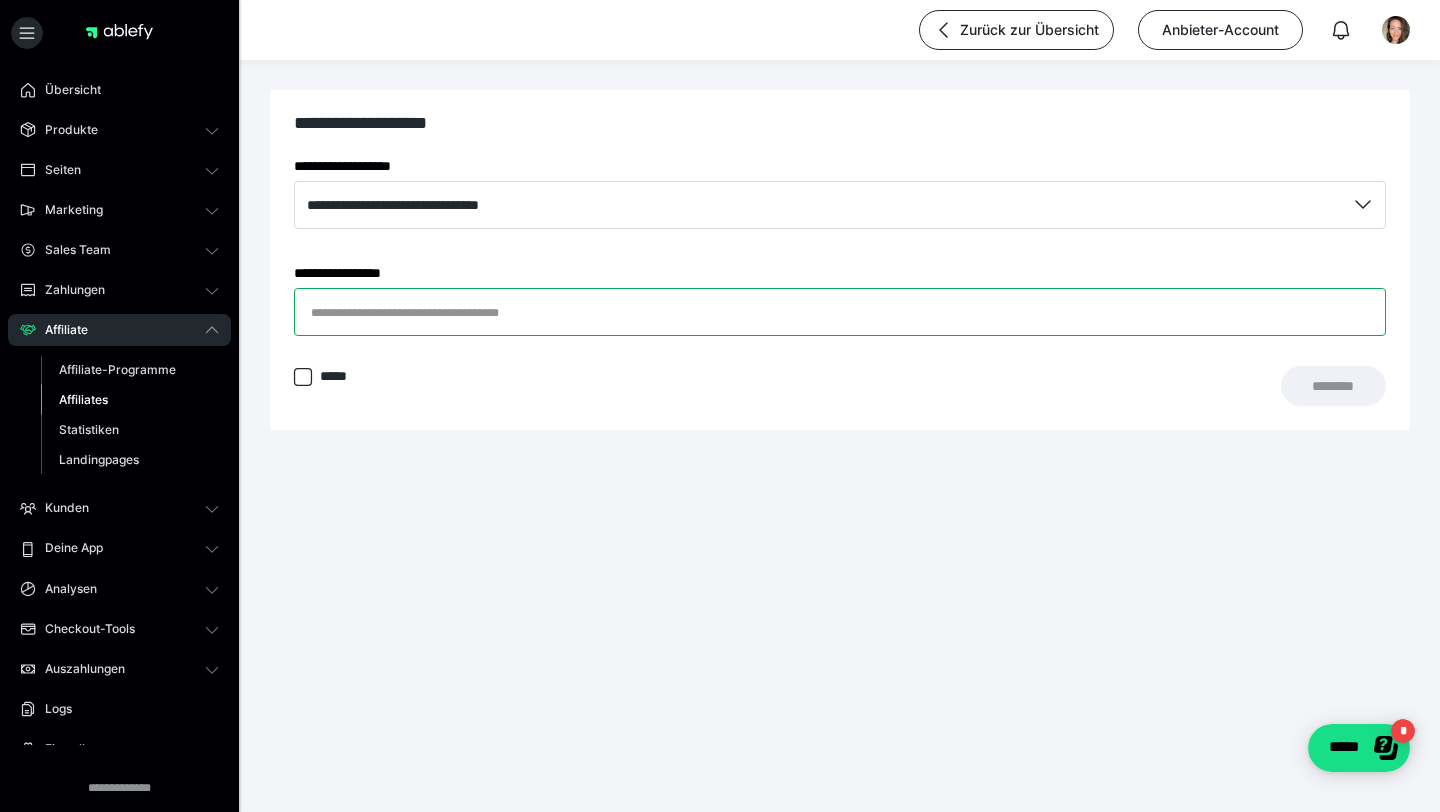 click on "**********" at bounding box center (840, 312) 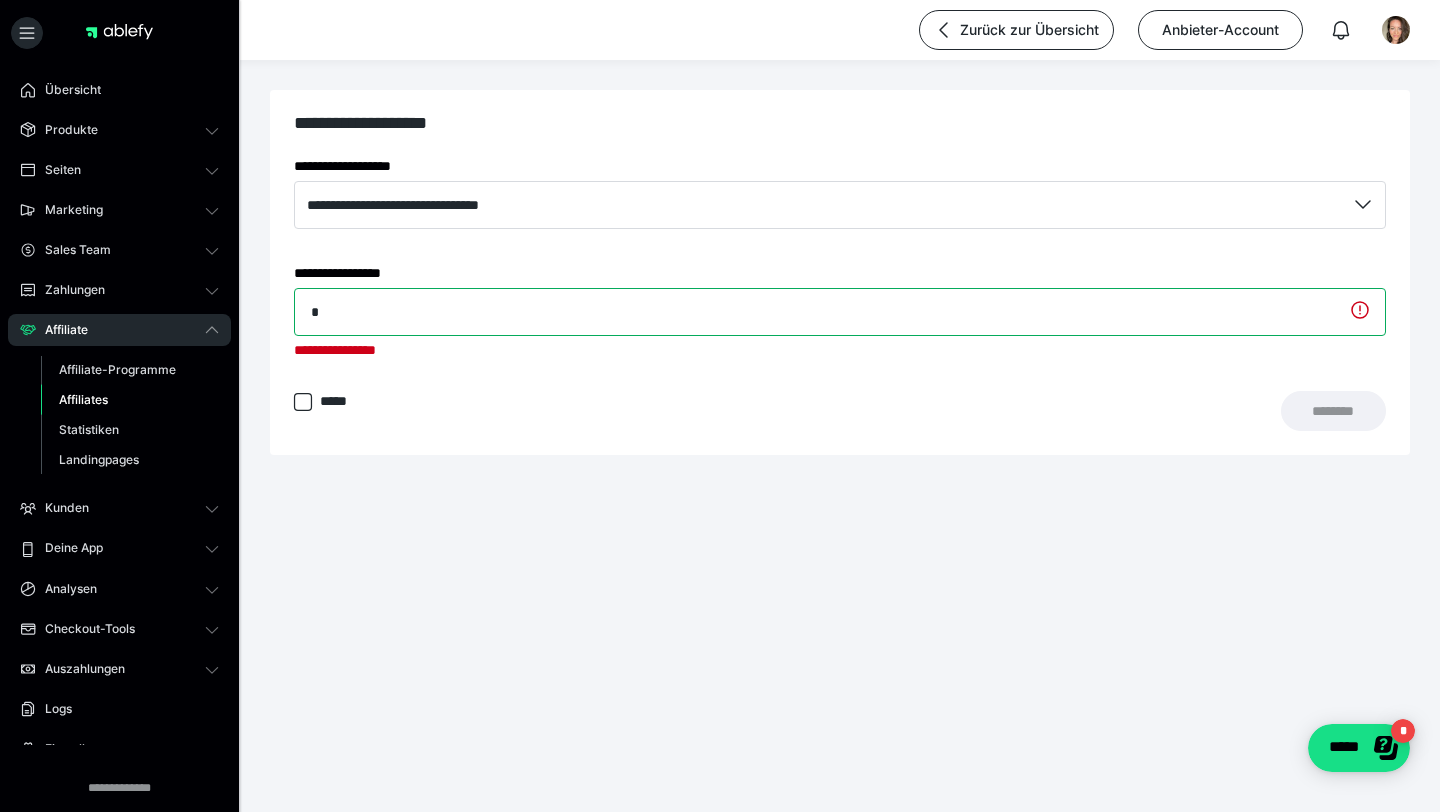 type 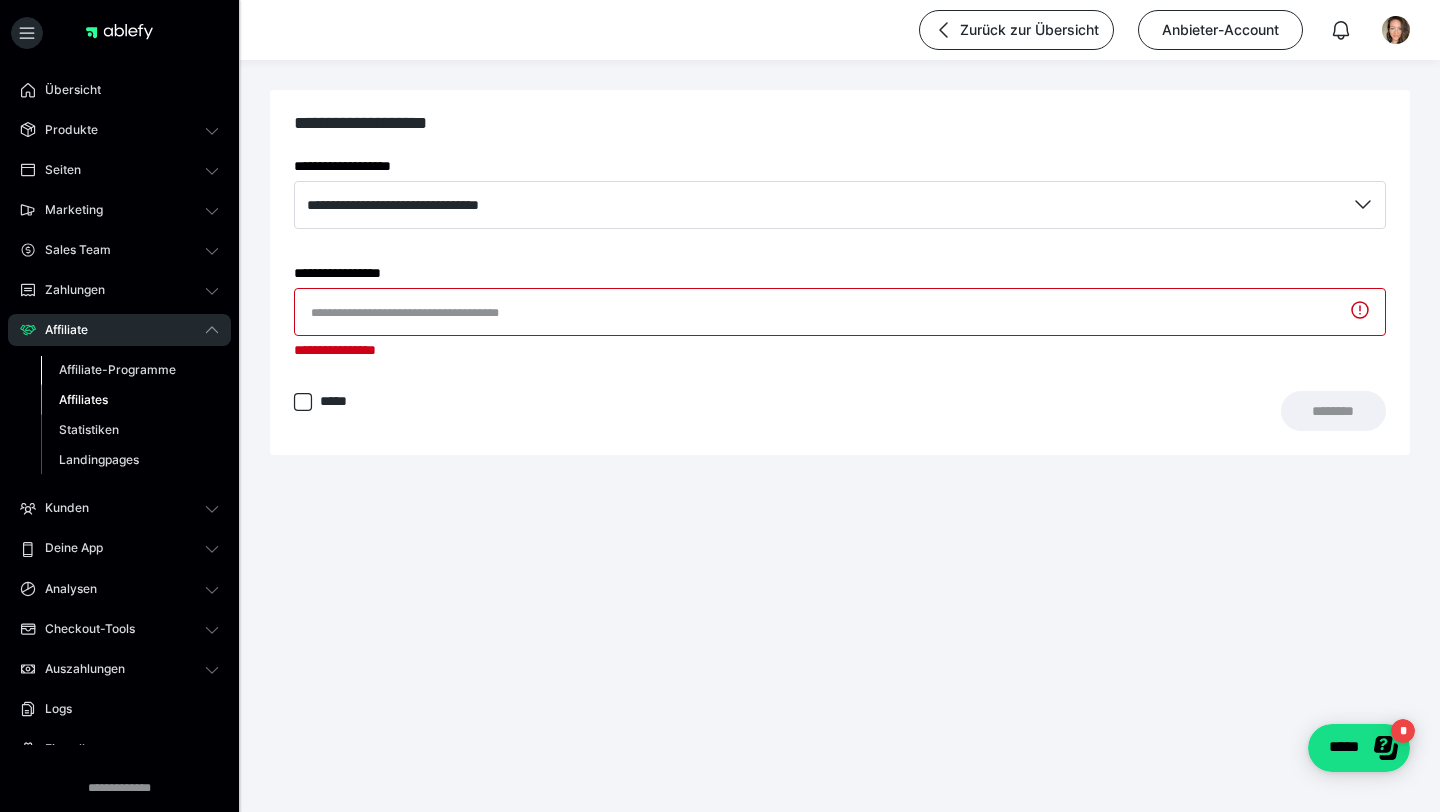click on "Affiliate-Programme" at bounding box center [117, 369] 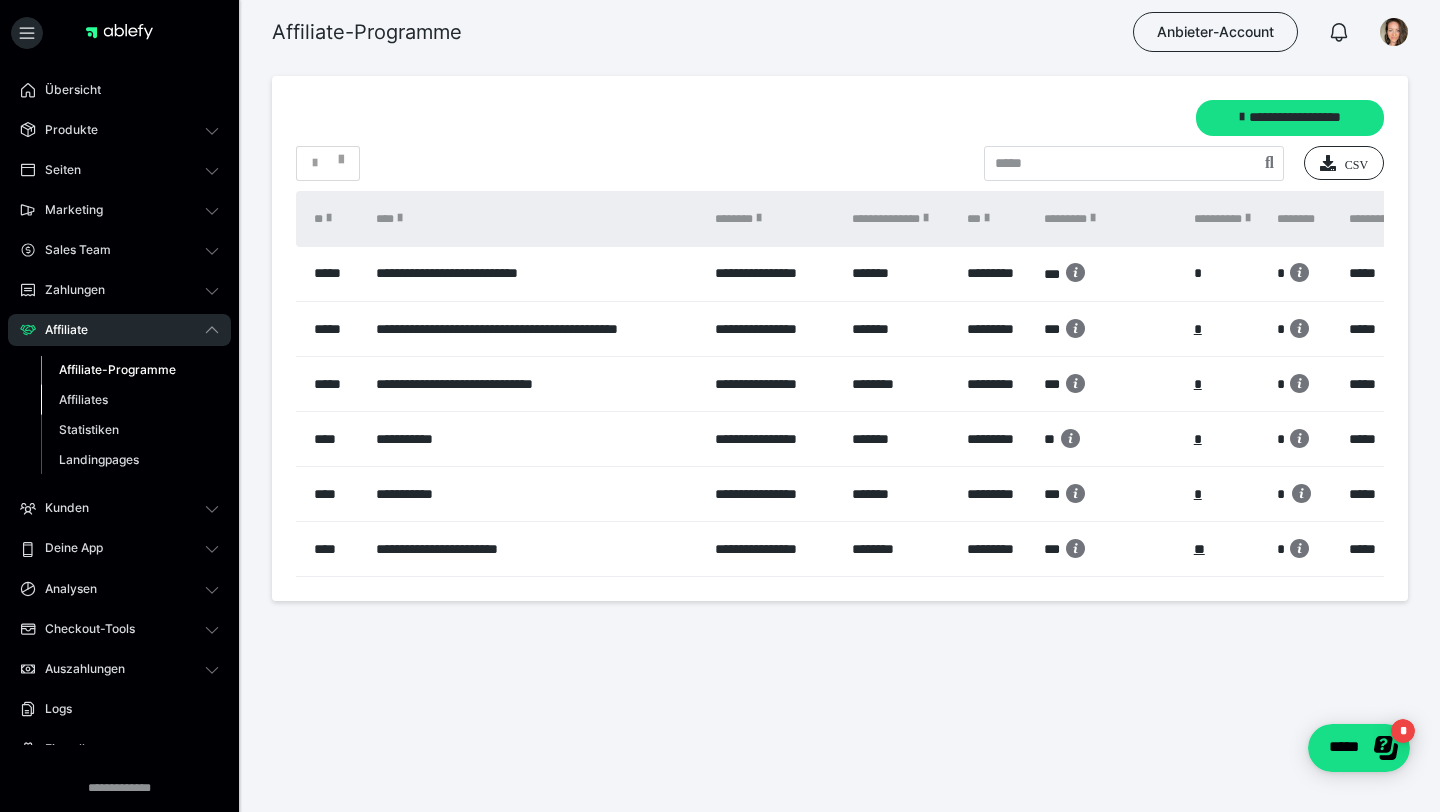 click on "Affiliates" at bounding box center [83, 399] 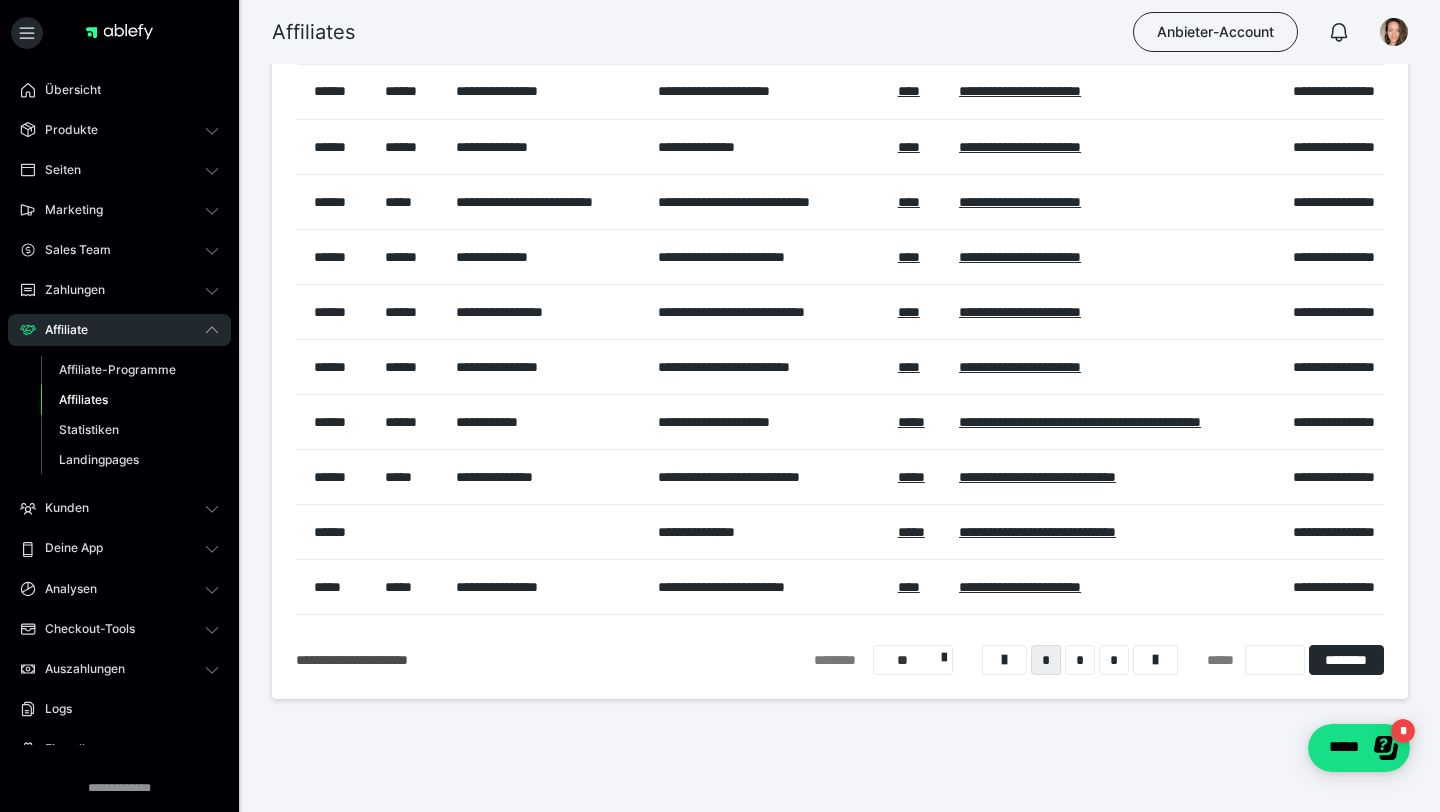scroll, scrollTop: 181, scrollLeft: 0, axis: vertical 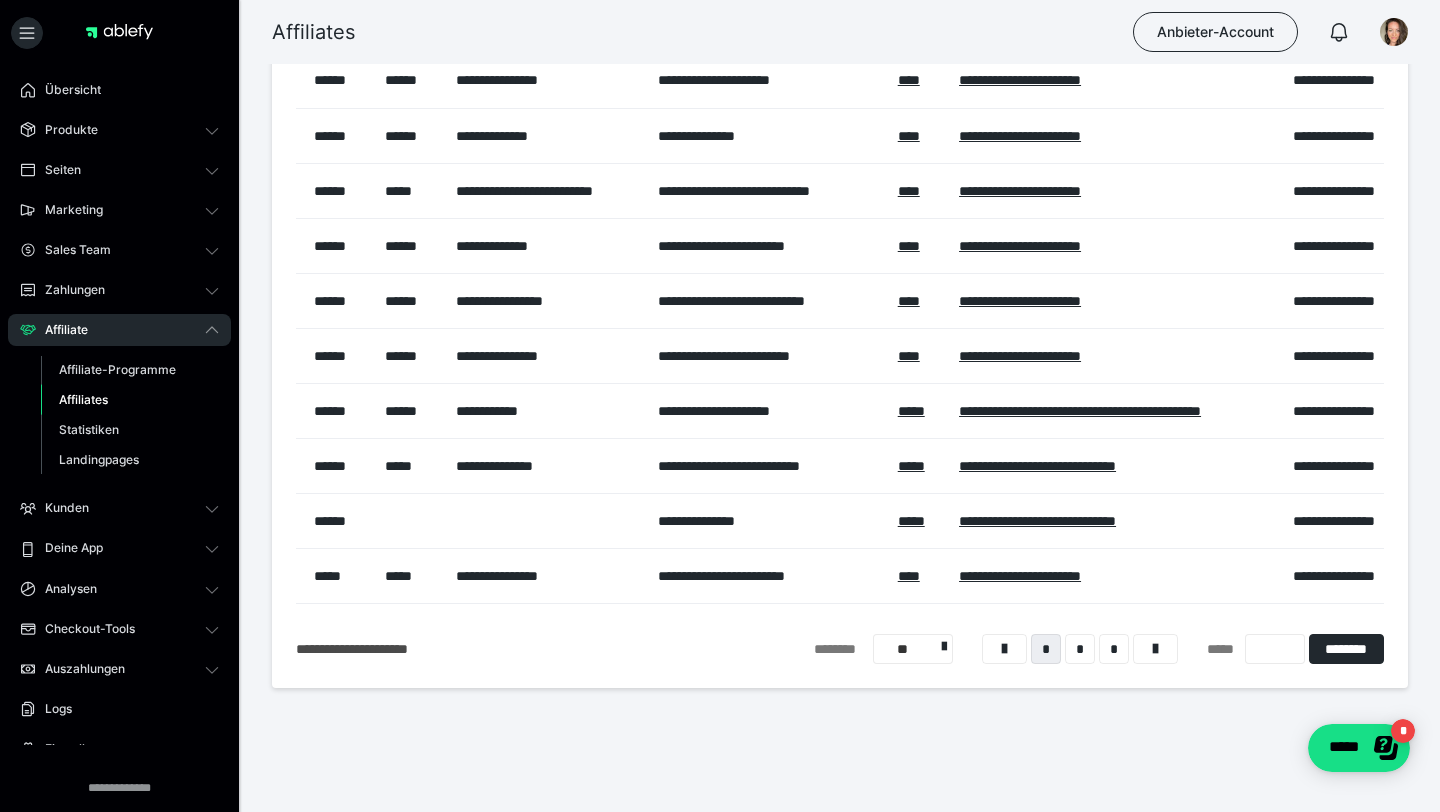 click on "**********" at bounding box center [768, 466] 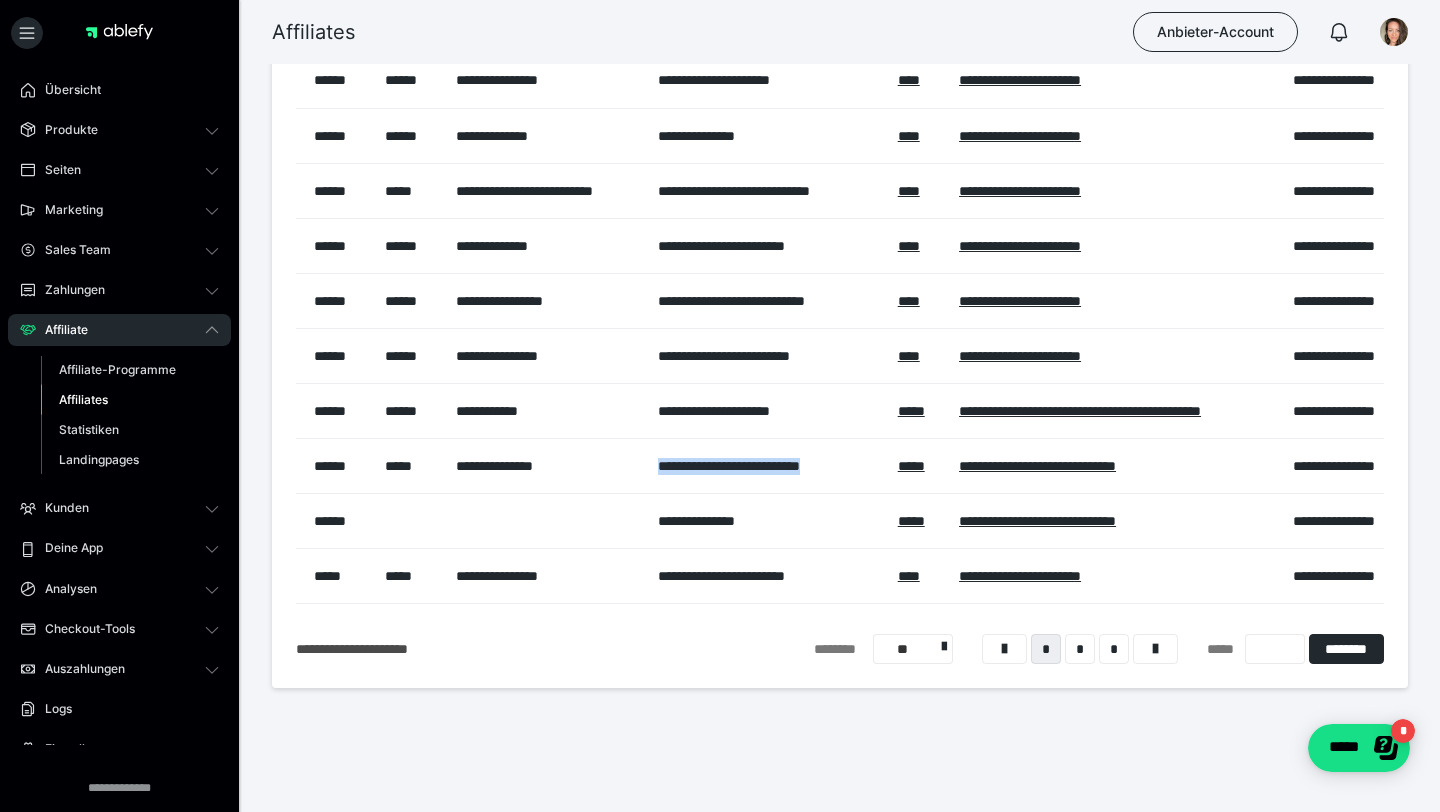drag, startPoint x: 857, startPoint y: 467, endPoint x: 655, endPoint y: 461, distance: 202.0891 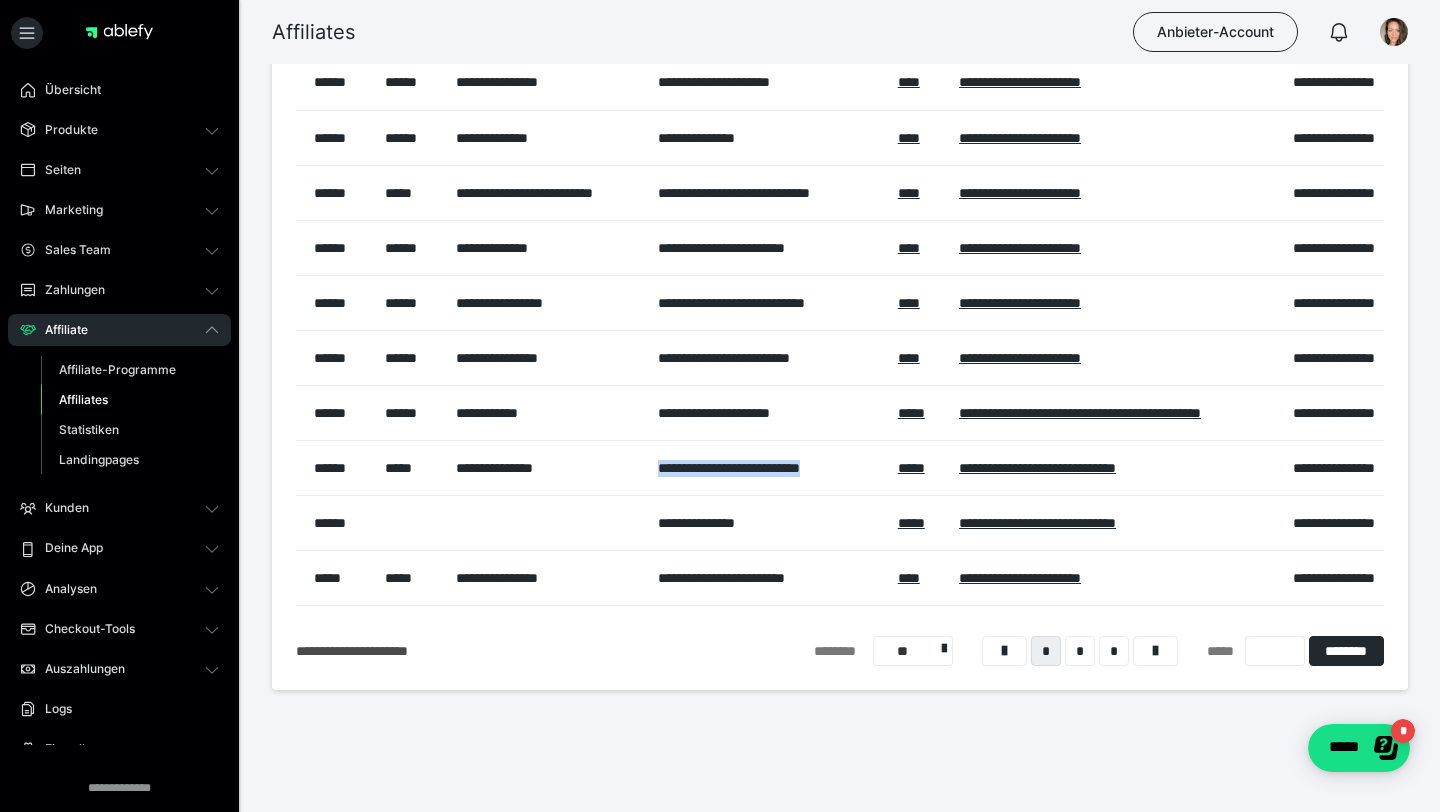 scroll, scrollTop: 0, scrollLeft: 0, axis: both 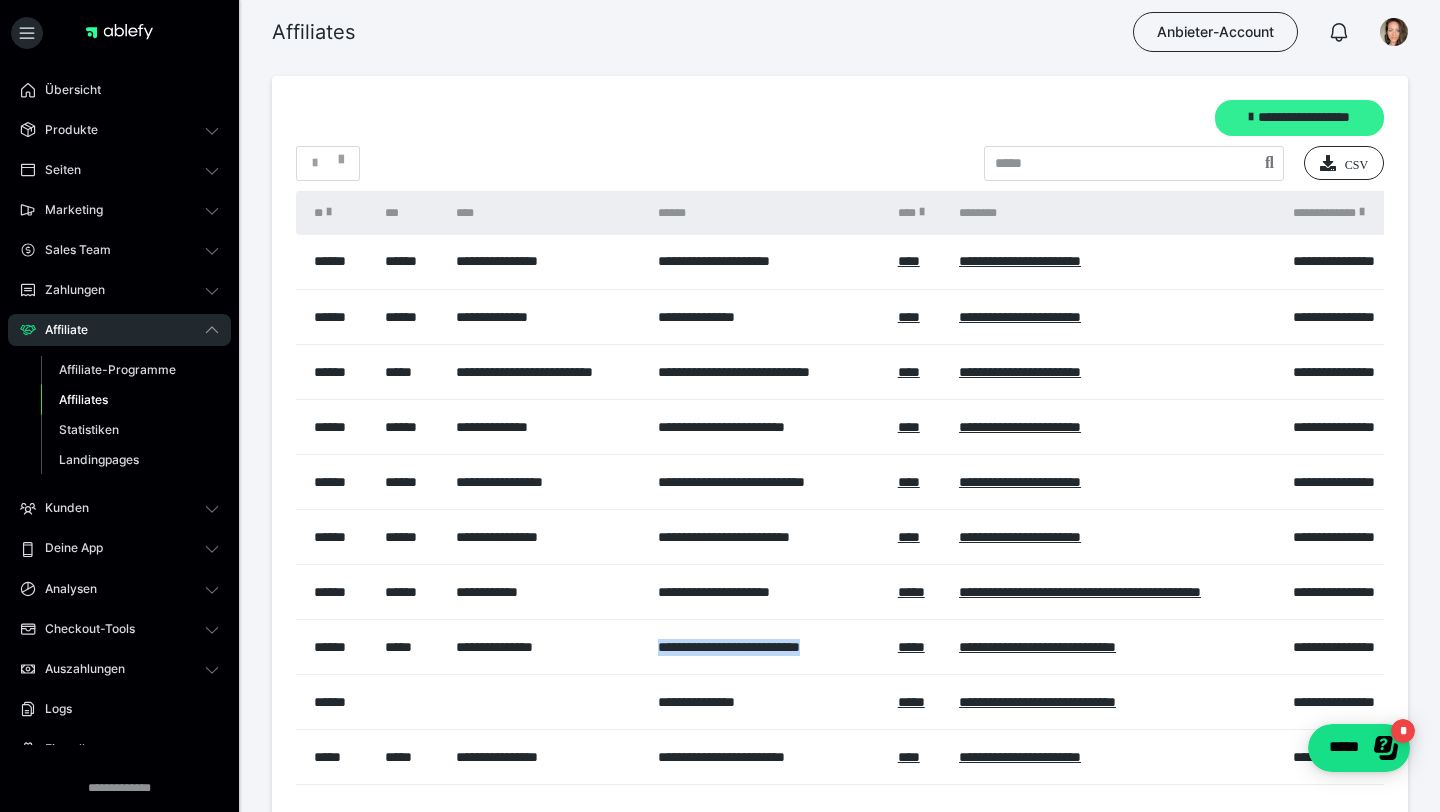 click on "**********" at bounding box center [1299, 118] 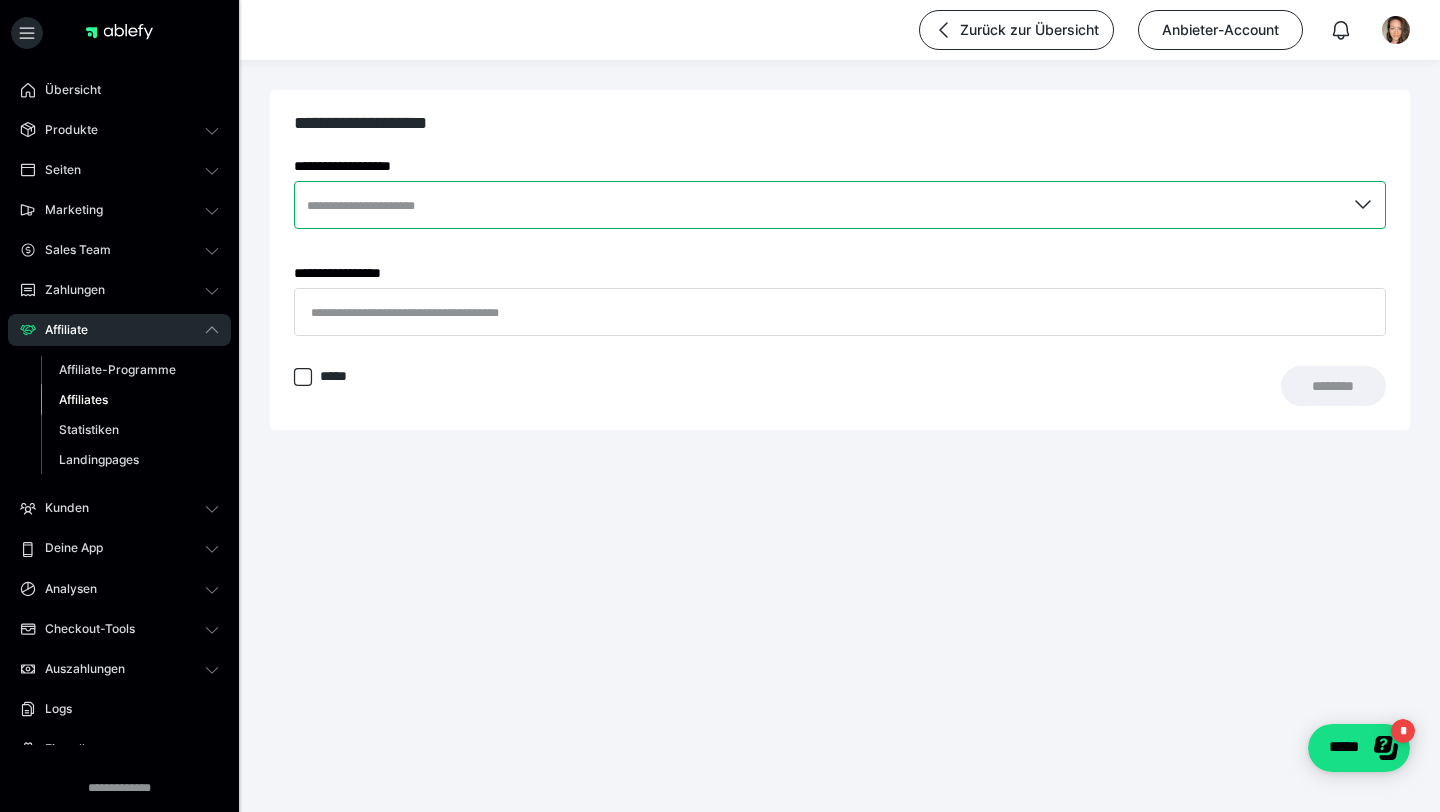 click at bounding box center (840, 205) 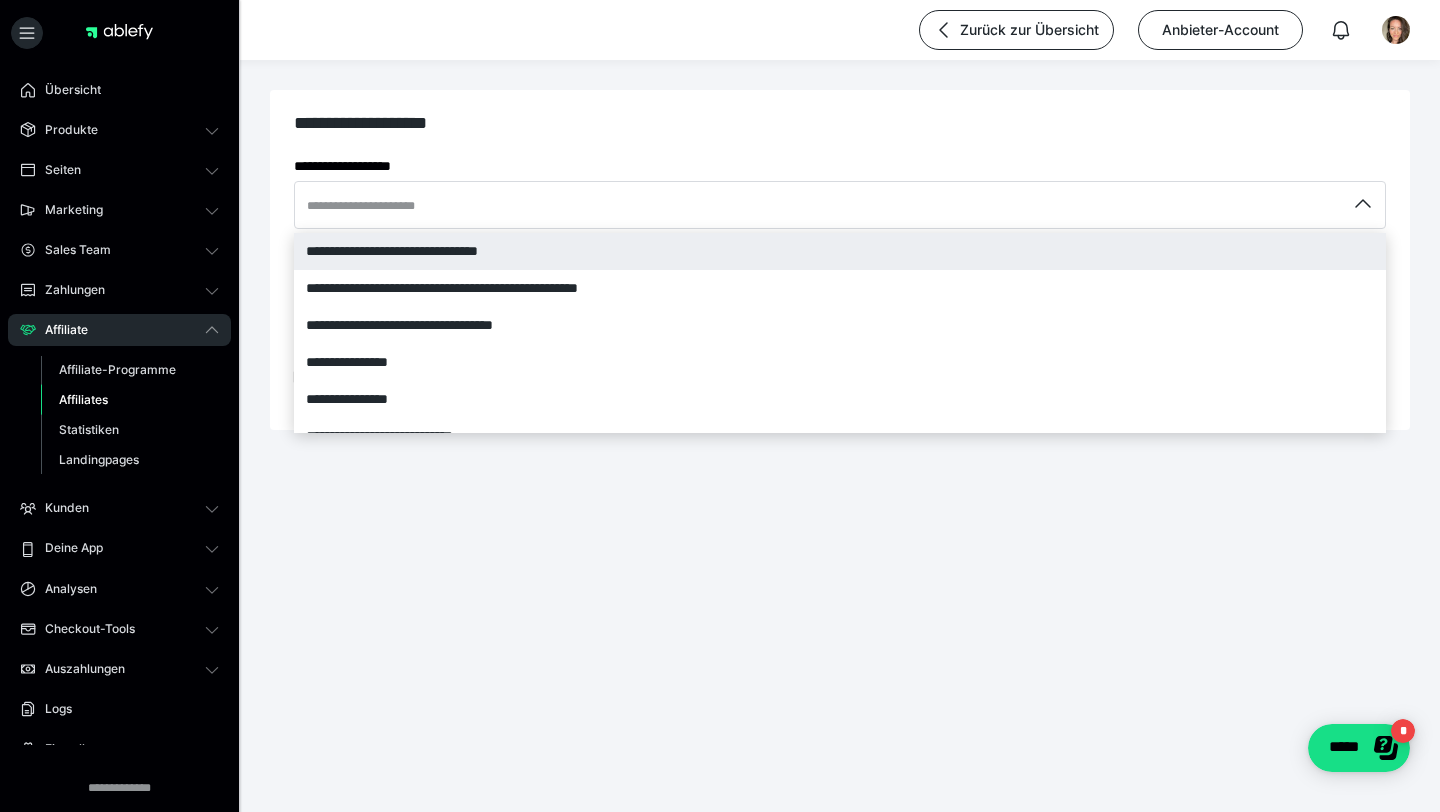 click on "**********" at bounding box center [840, 251] 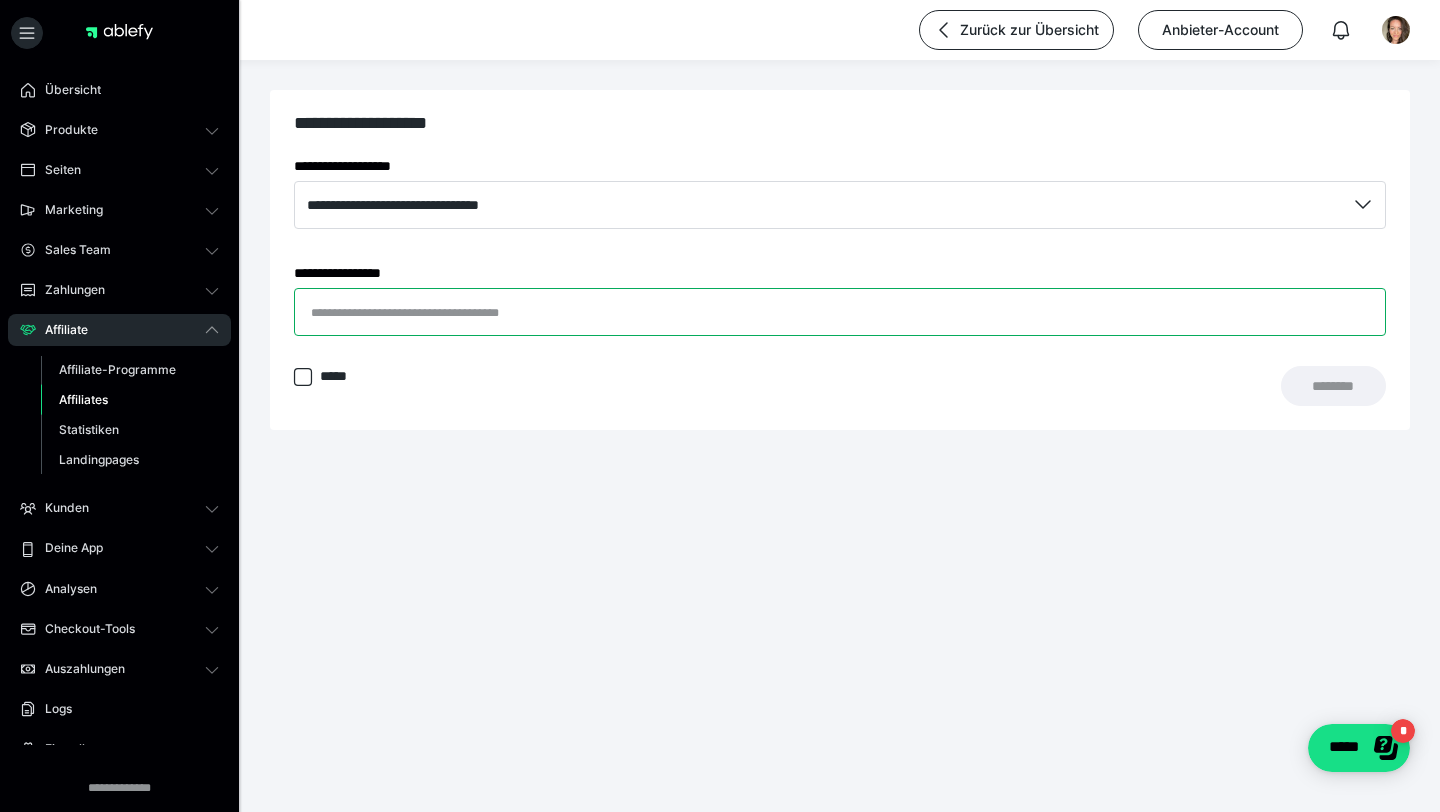 click on "**********" at bounding box center (840, 312) 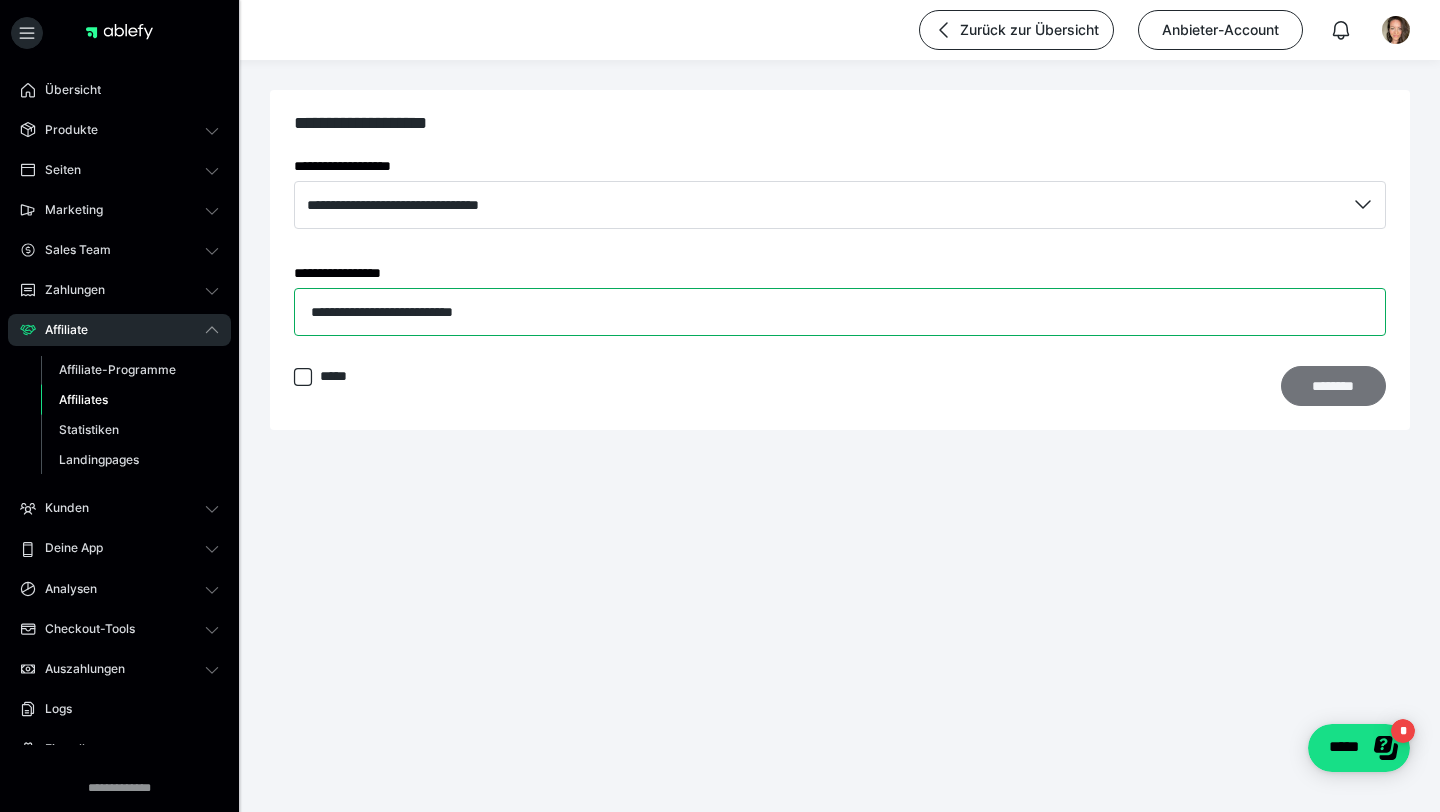 type on "**********" 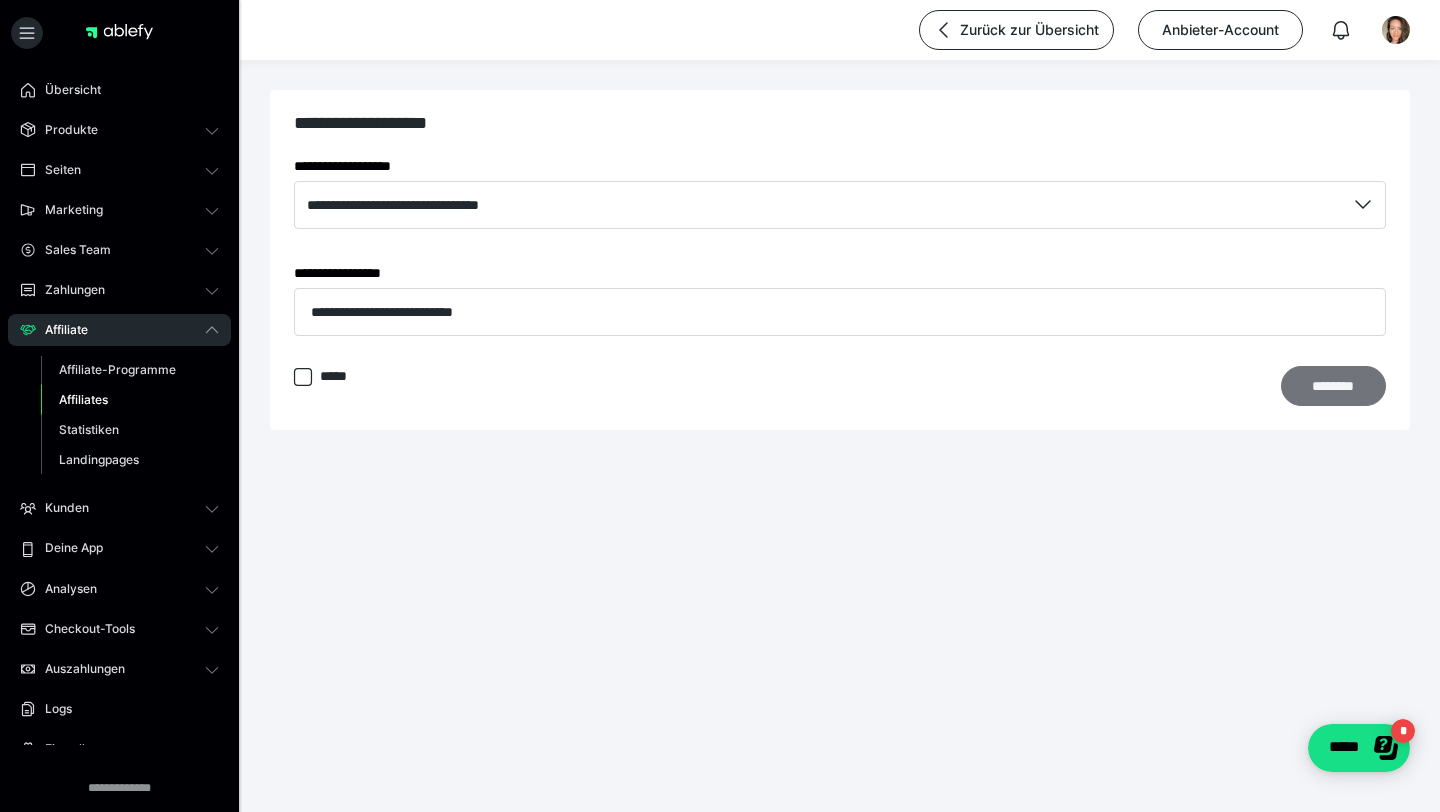 click on "********" at bounding box center (1333, 386) 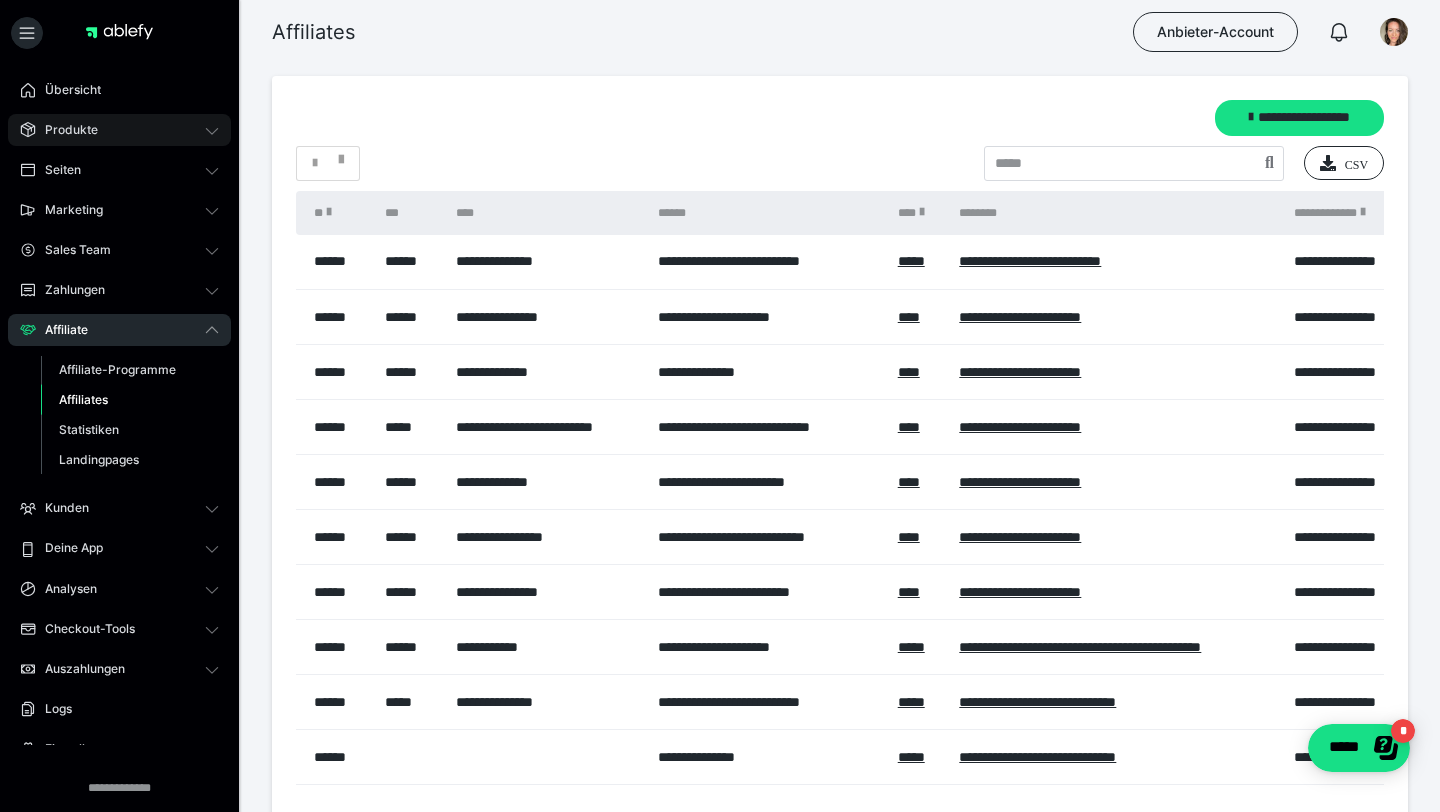 click on "Produkte" at bounding box center [119, 130] 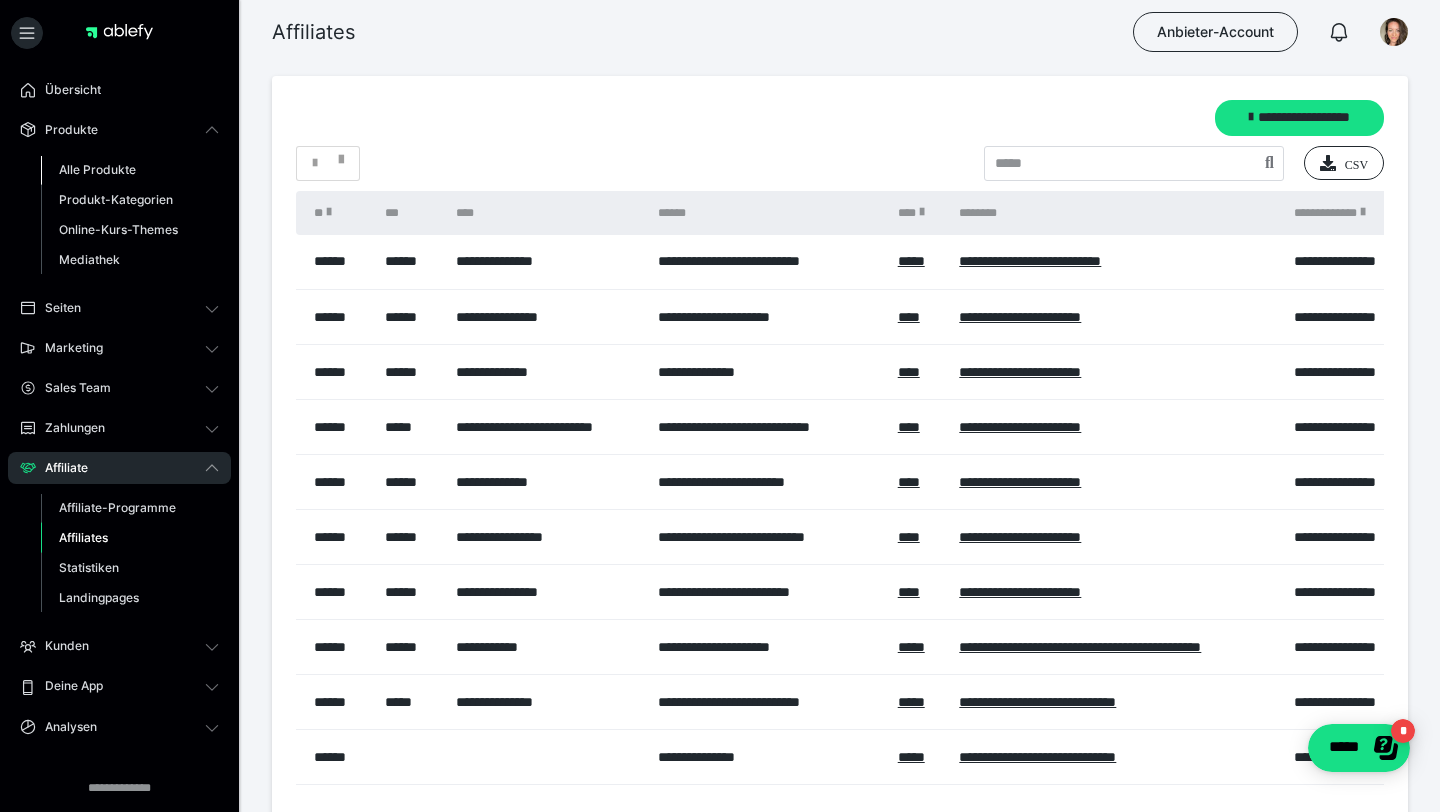 click on "Alle Produkte" at bounding box center (97, 169) 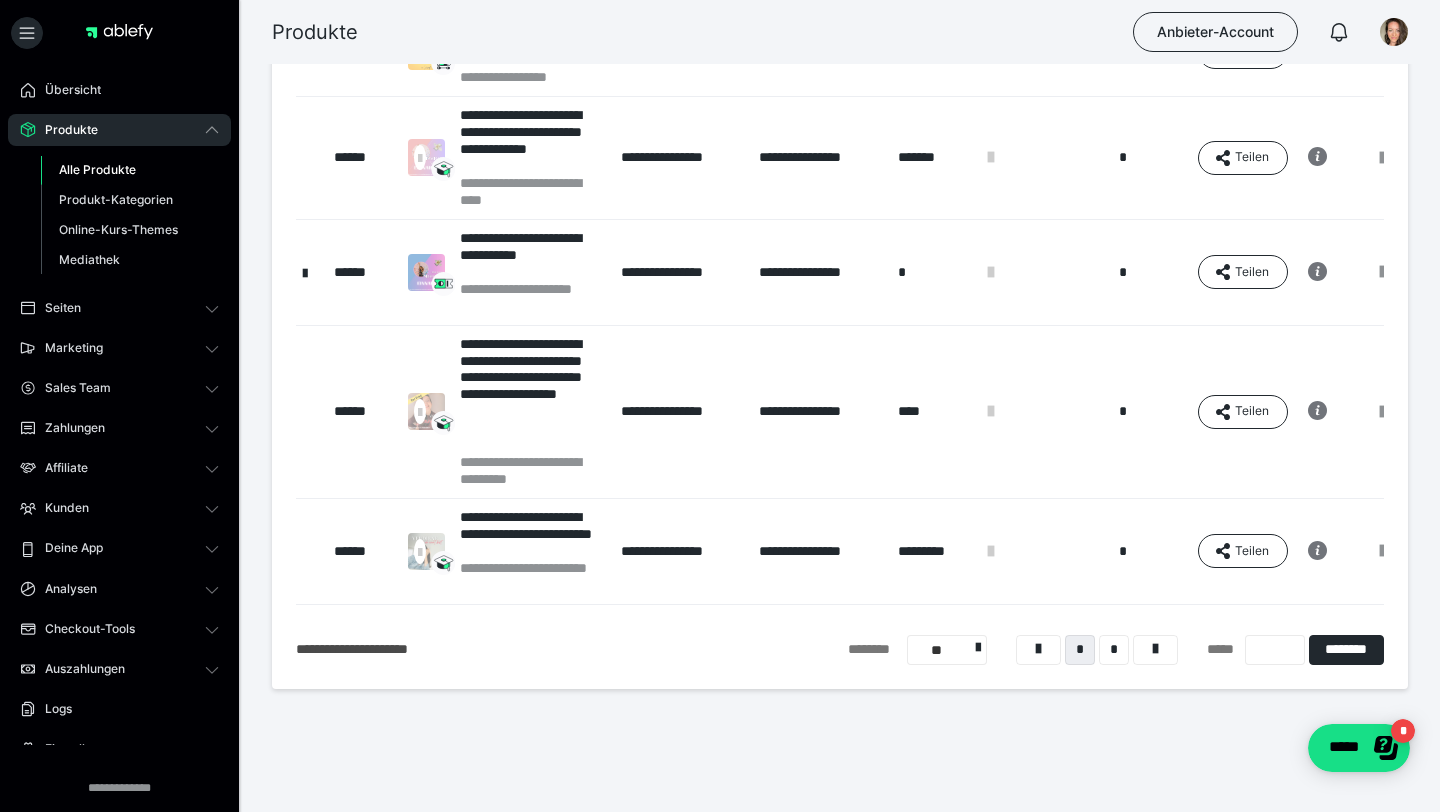 scroll, scrollTop: 650, scrollLeft: 0, axis: vertical 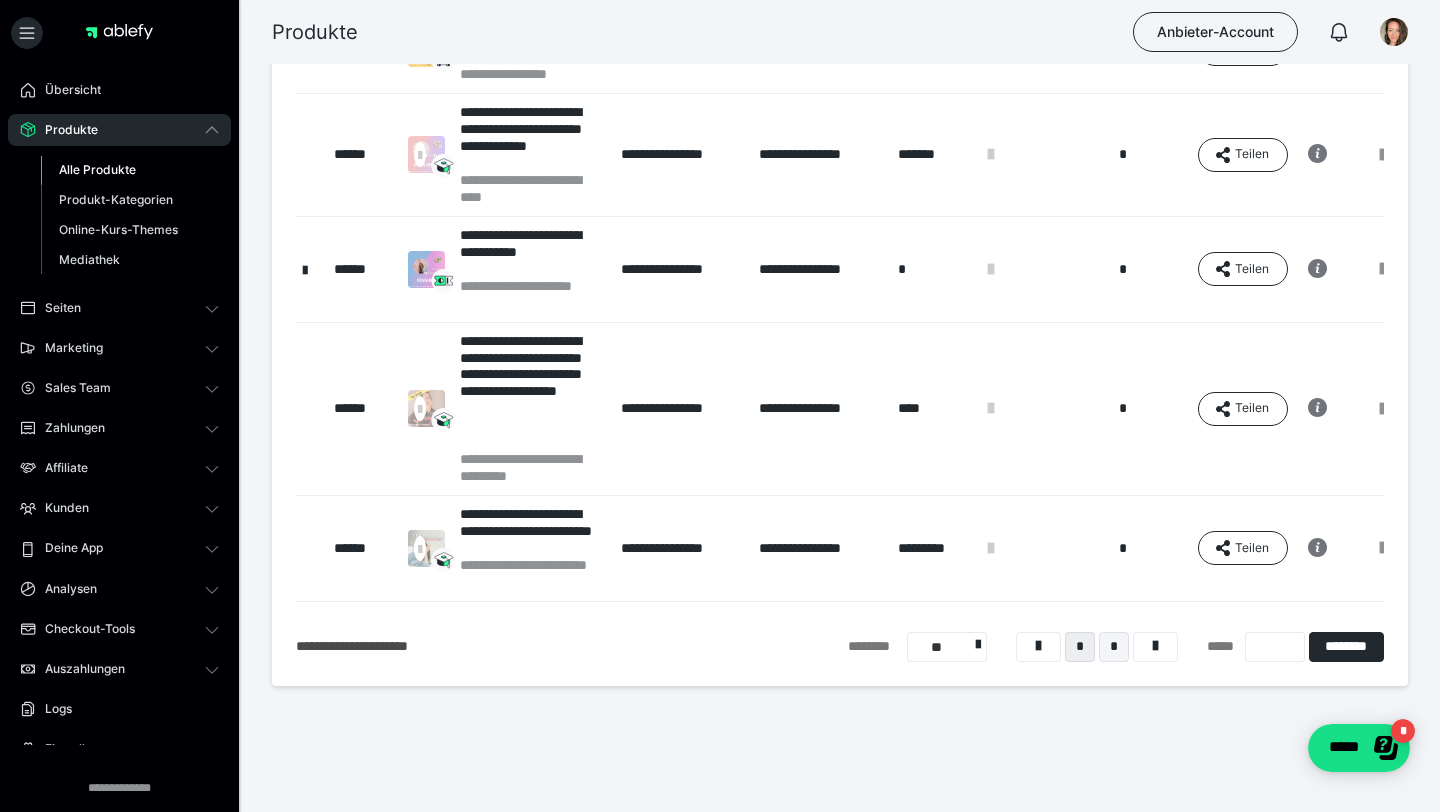 click on "*" at bounding box center (1114, 647) 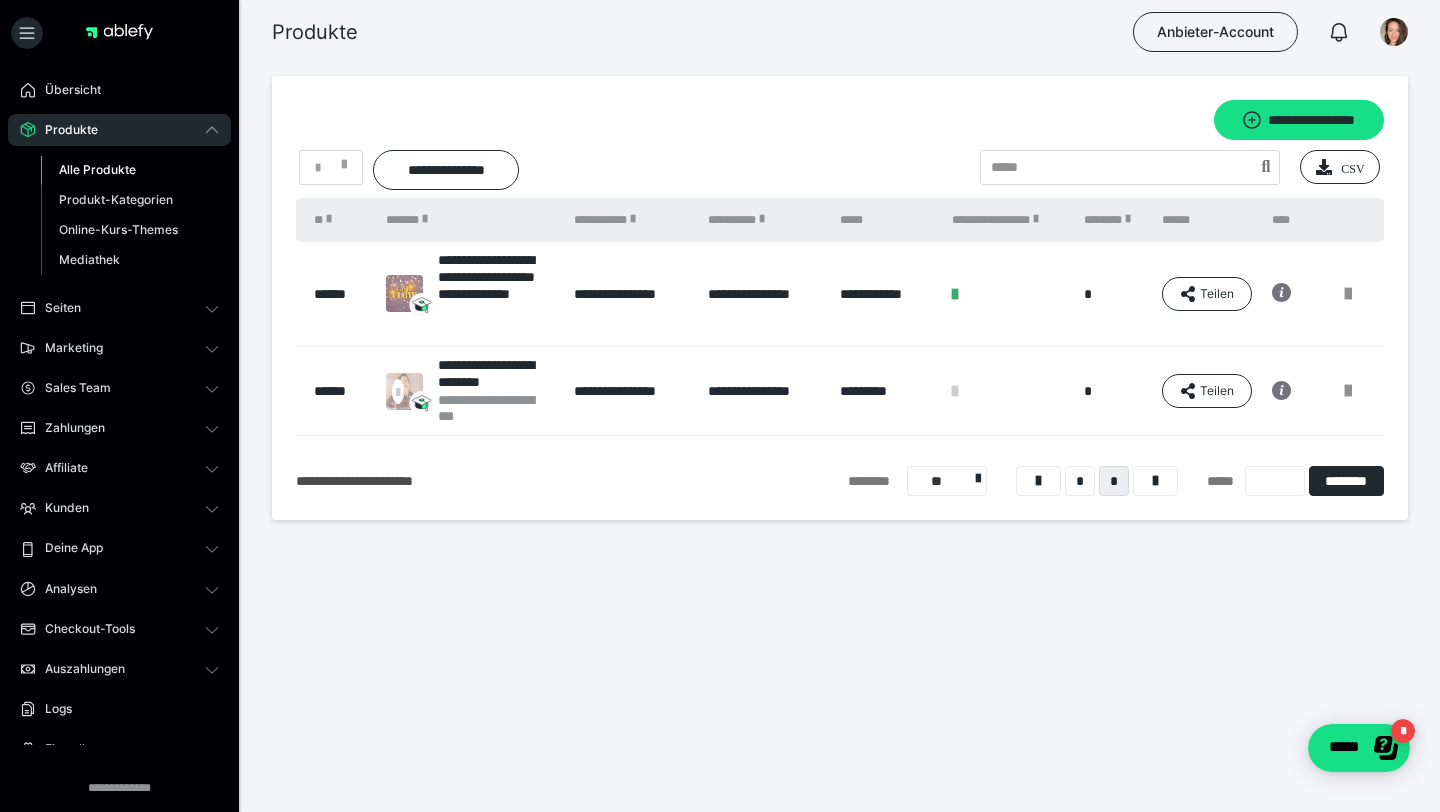 scroll, scrollTop: 0, scrollLeft: 0, axis: both 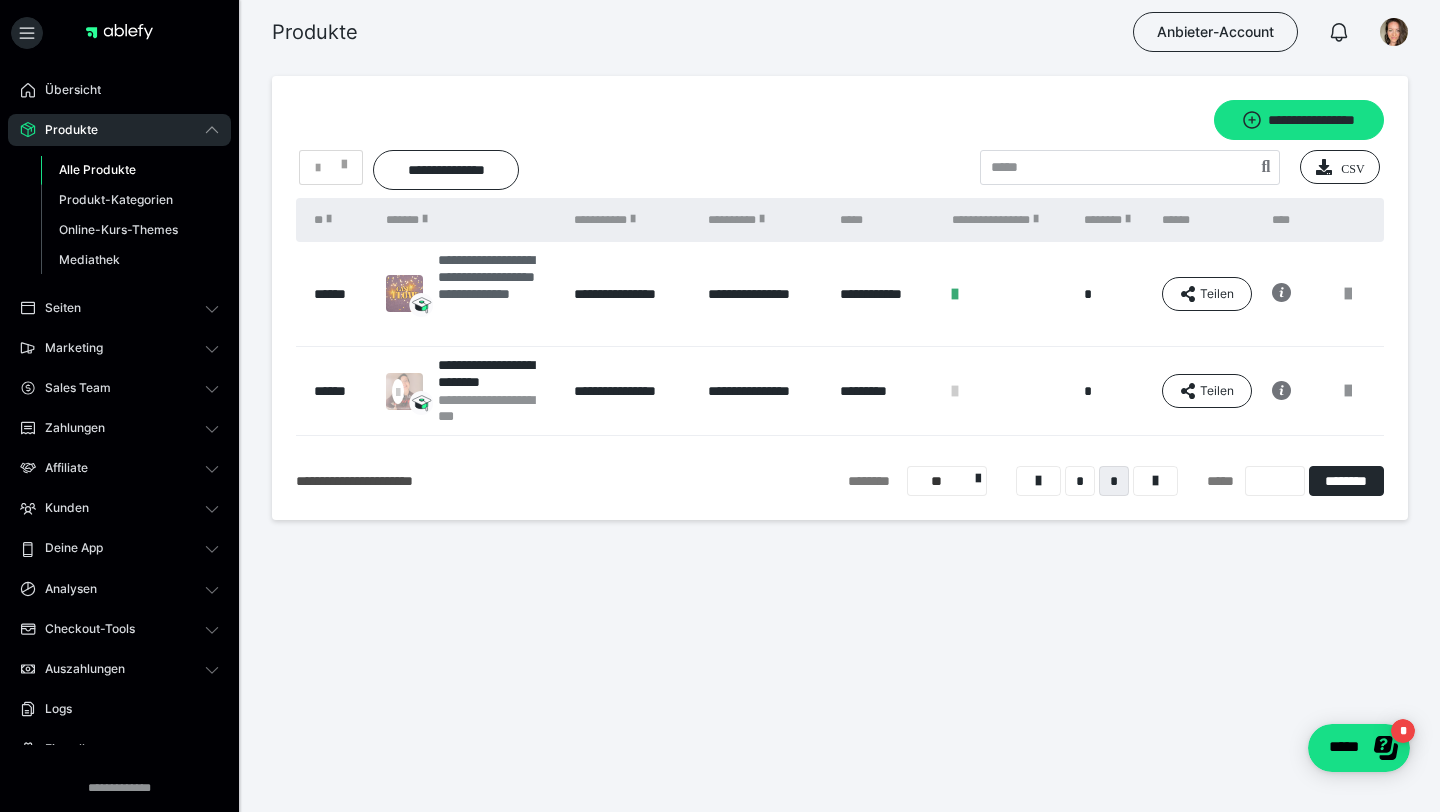 click on "**********" at bounding box center (496, 294) 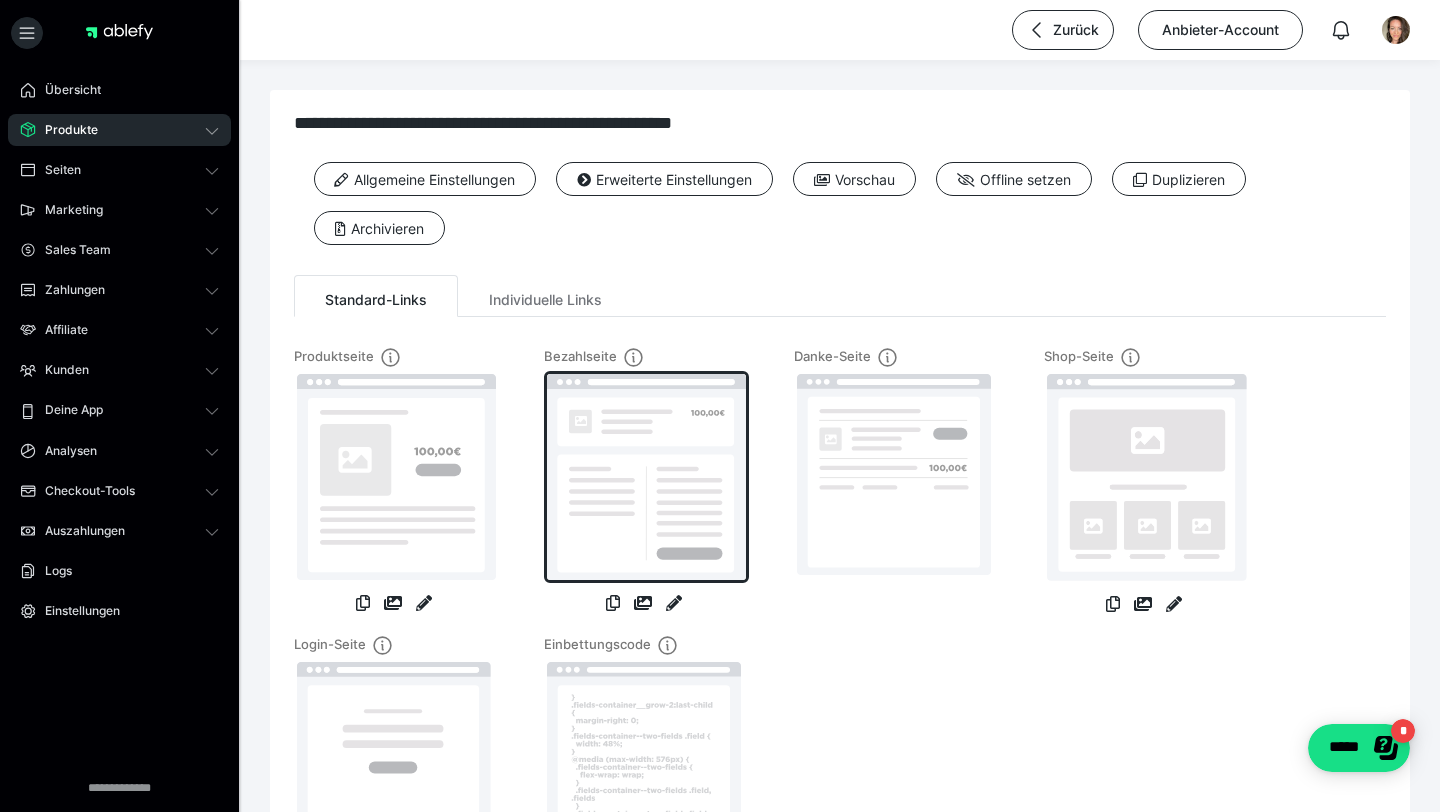 click at bounding box center (646, 477) 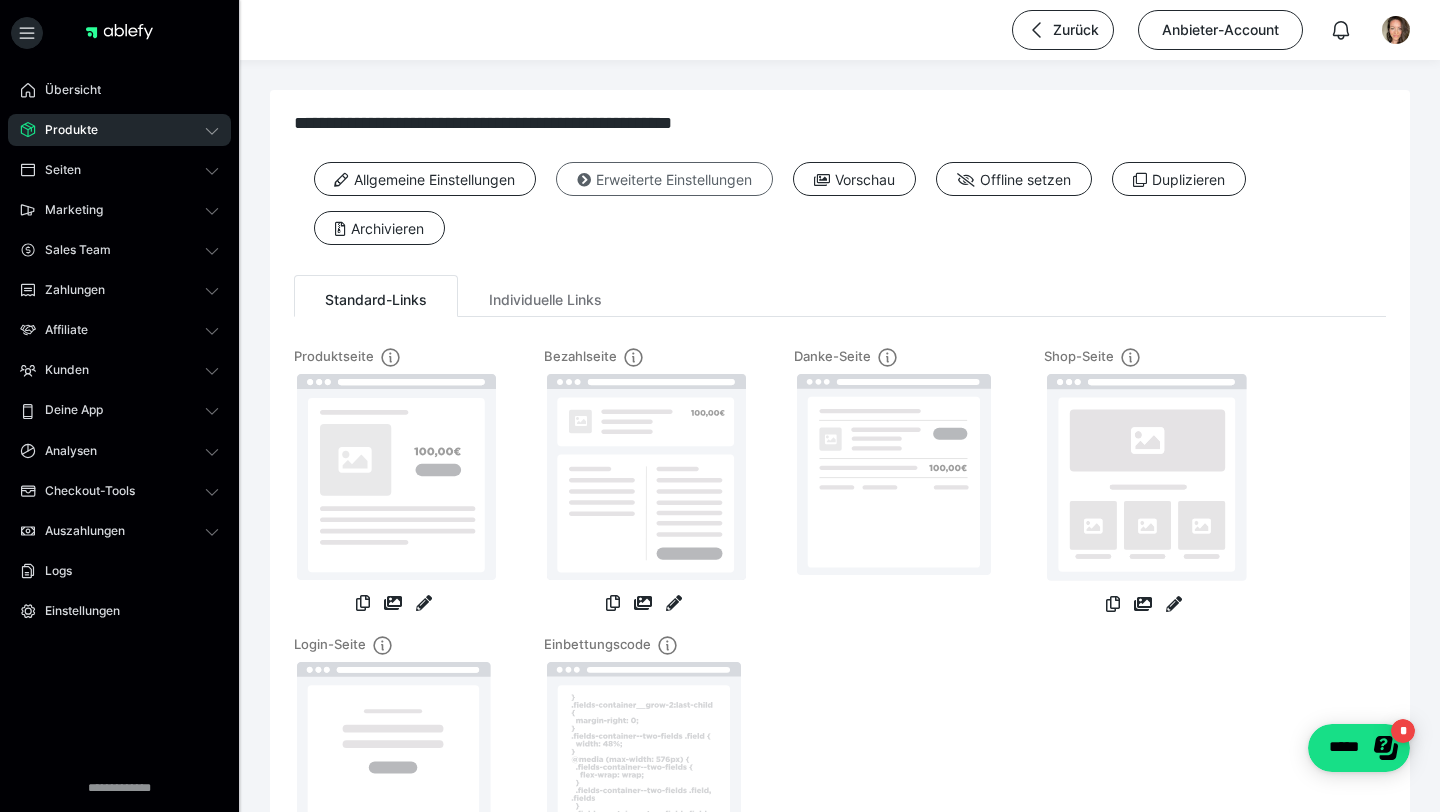 click on "Erweiterte Einstellungen" at bounding box center [664, 179] 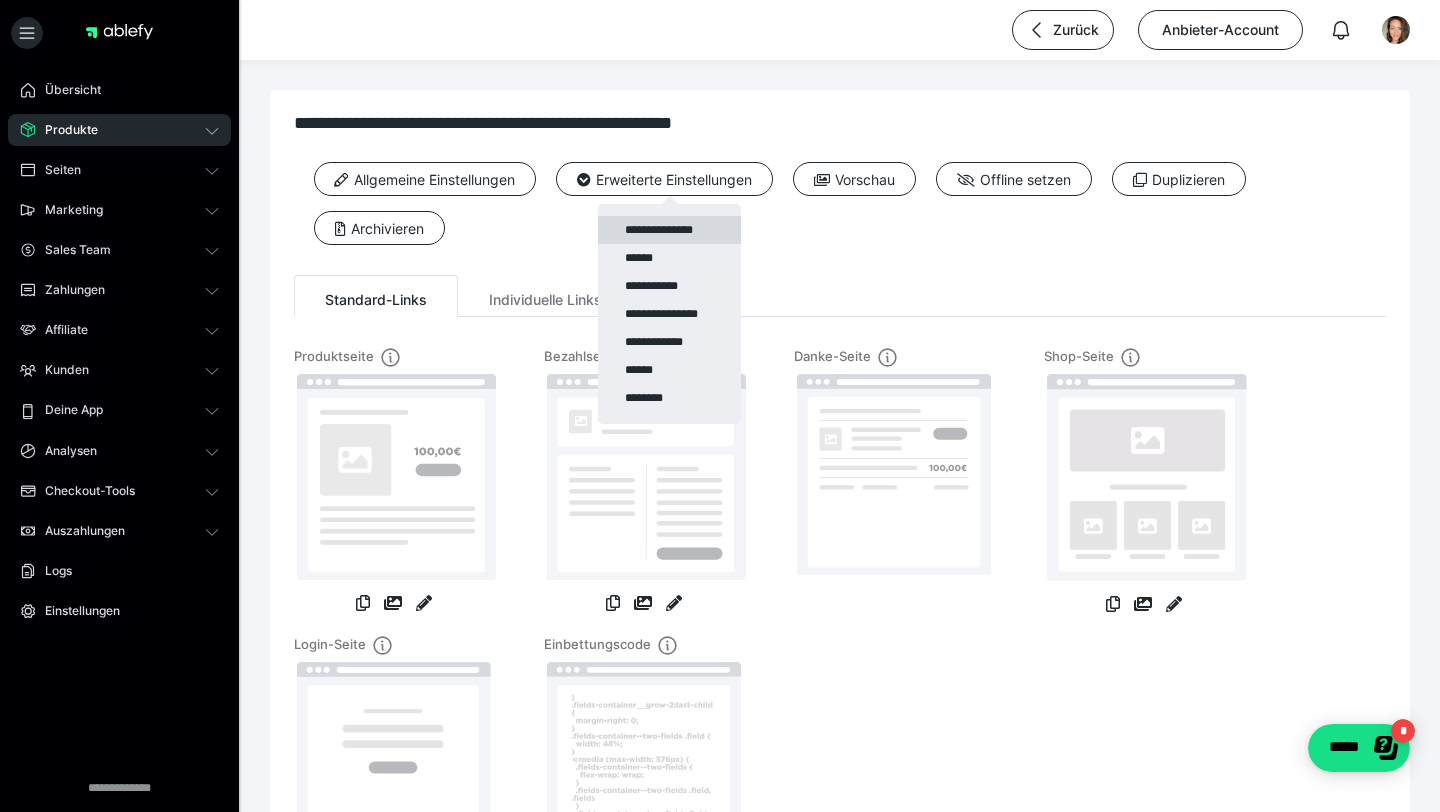 click on "**********" at bounding box center (669, 230) 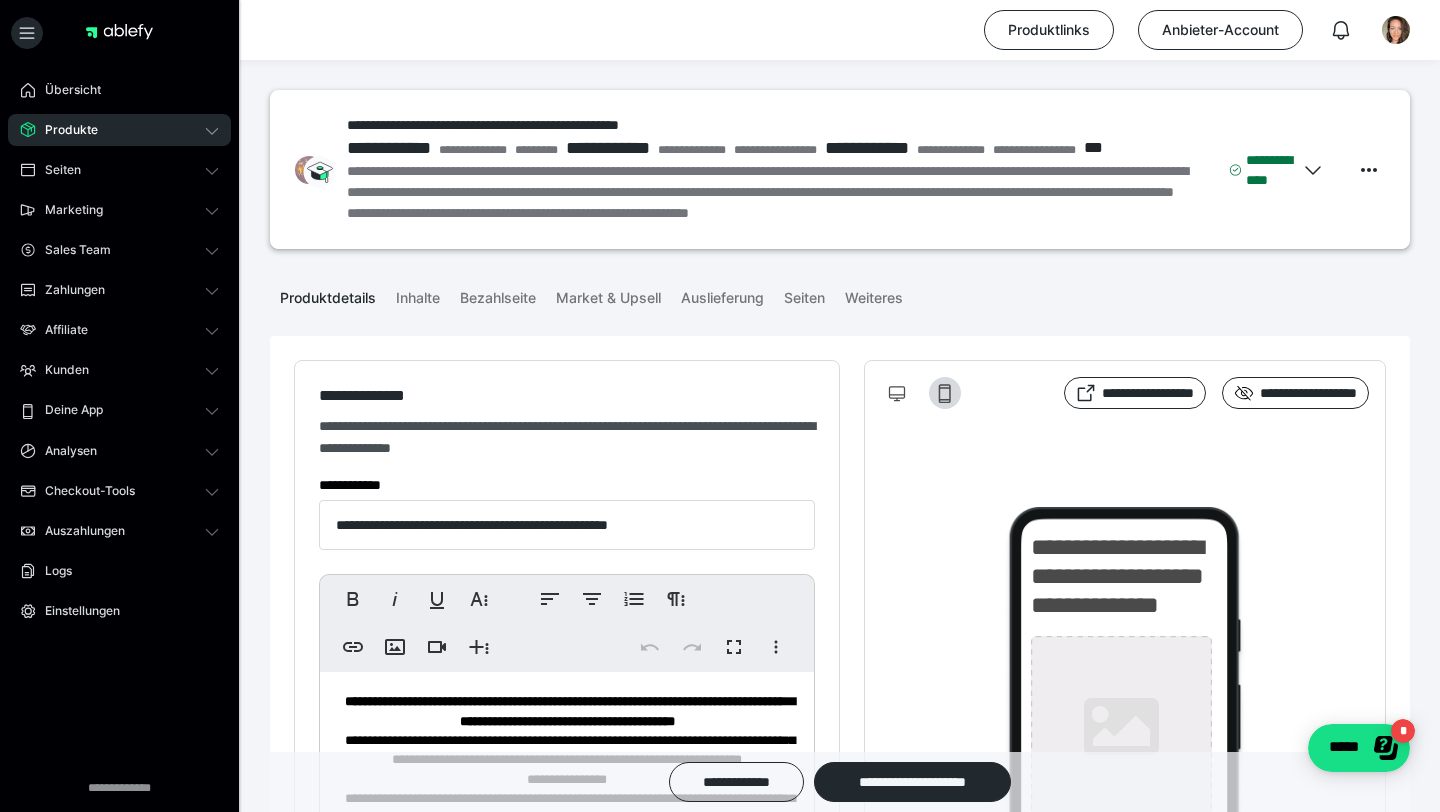 type on "**********" 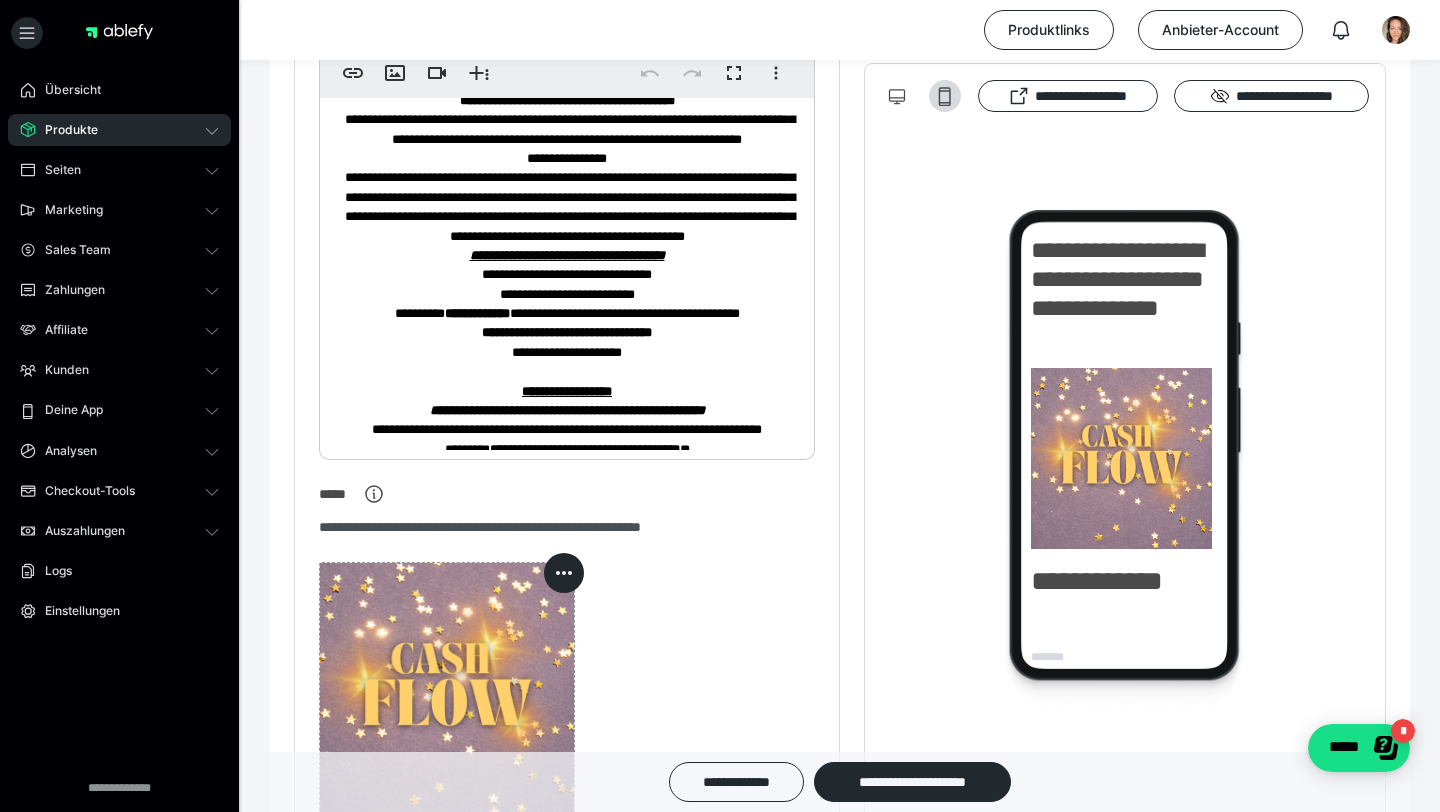 scroll, scrollTop: 681, scrollLeft: 0, axis: vertical 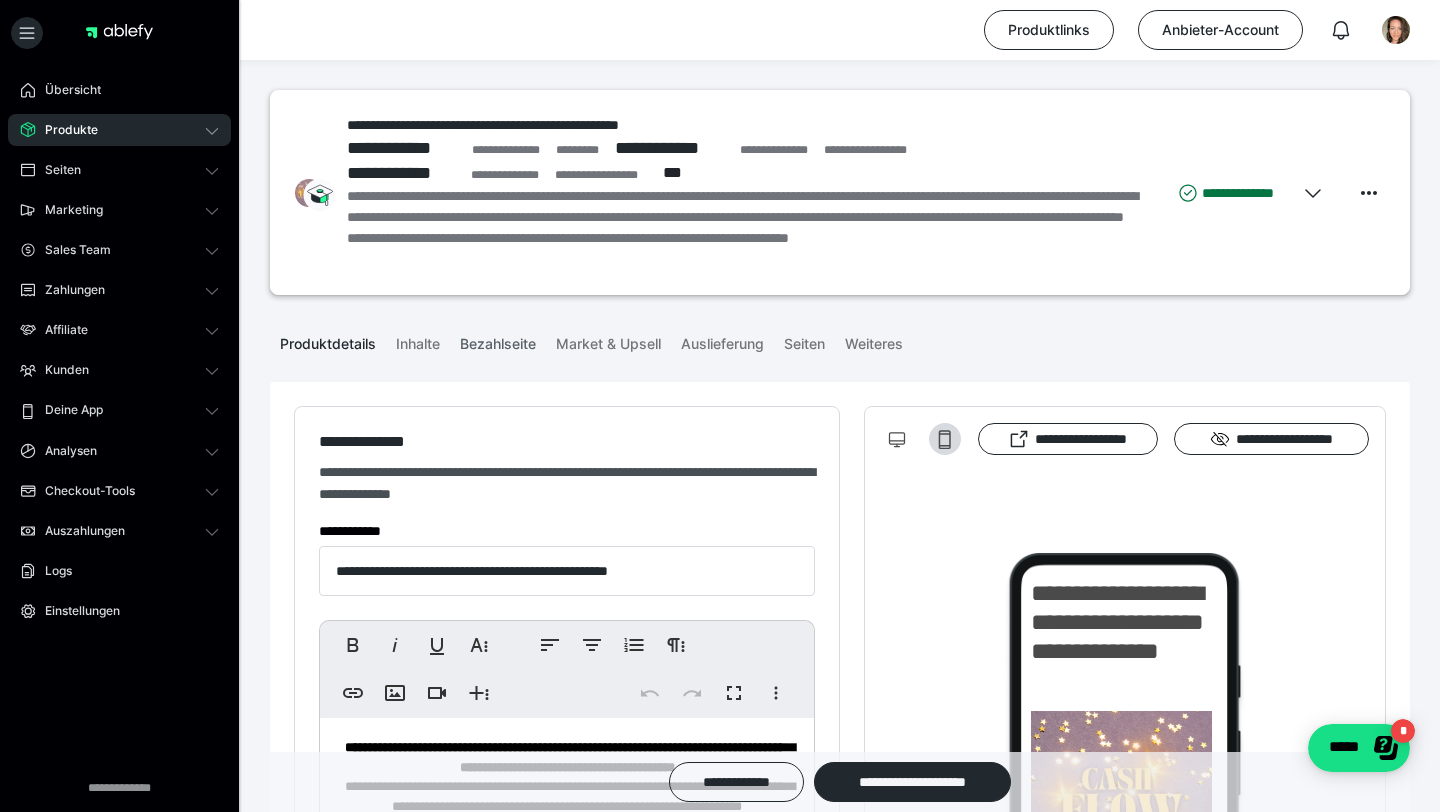 click on "Bezahlseite" at bounding box center (498, 340) 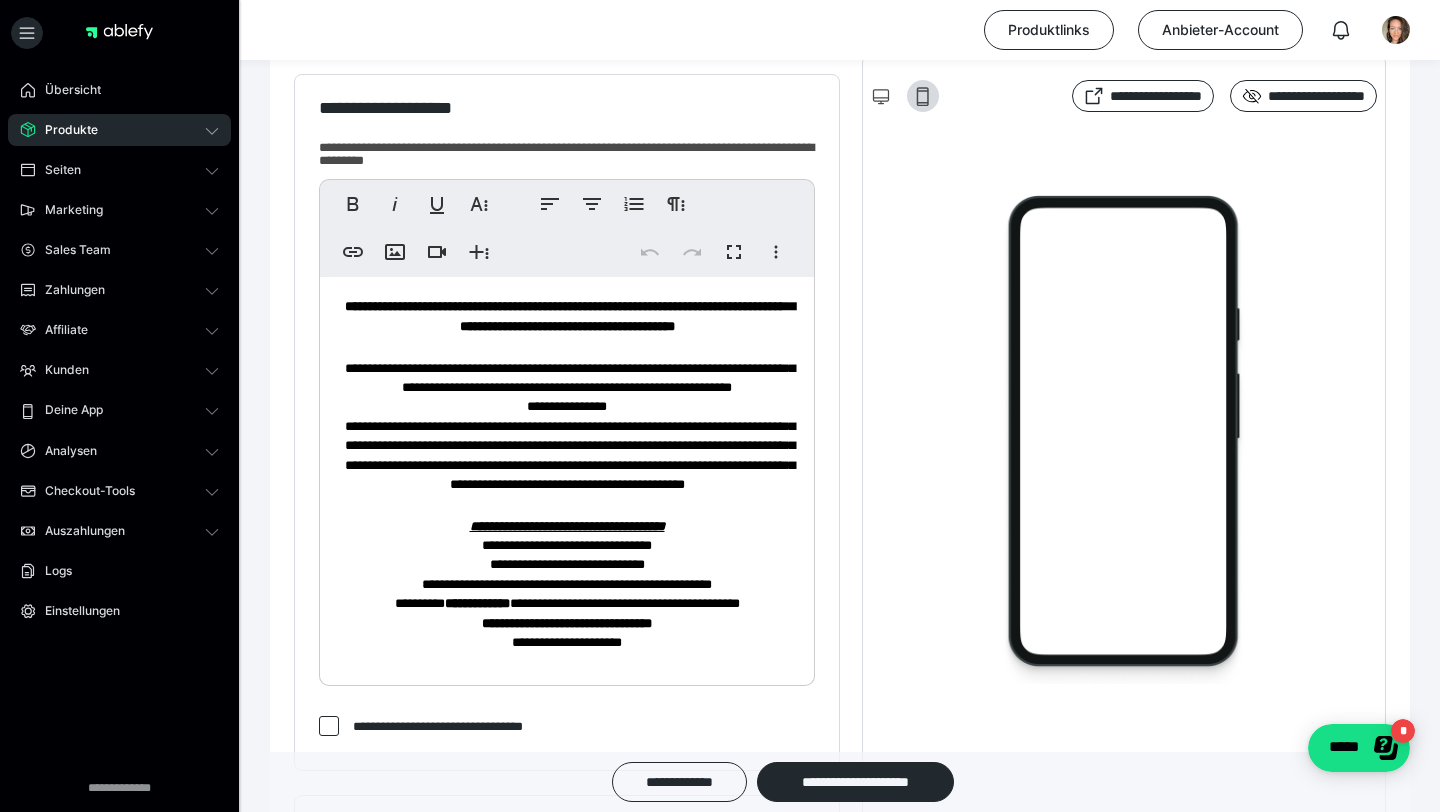 scroll, scrollTop: 642, scrollLeft: 0, axis: vertical 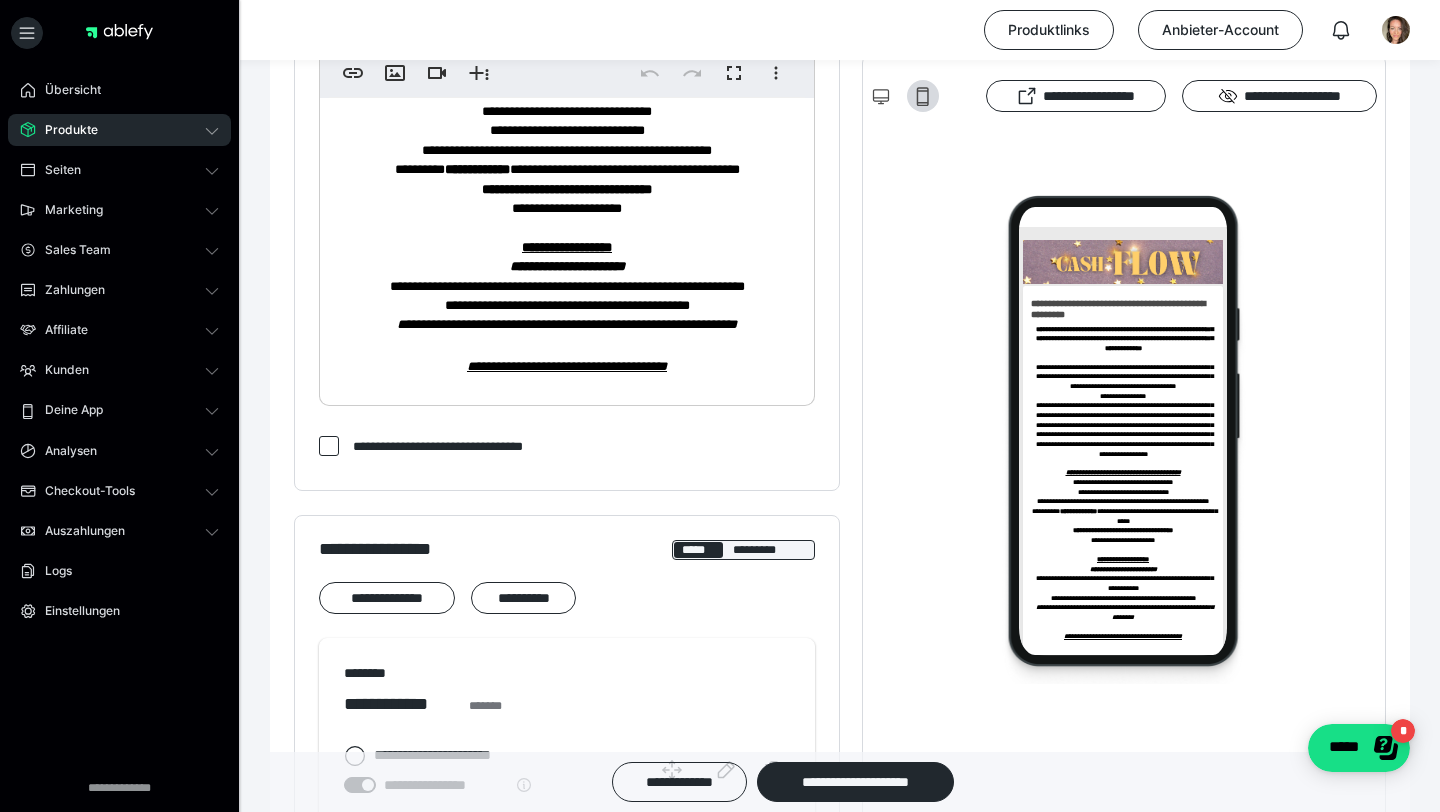 click on "**********" at bounding box center [567, 366] 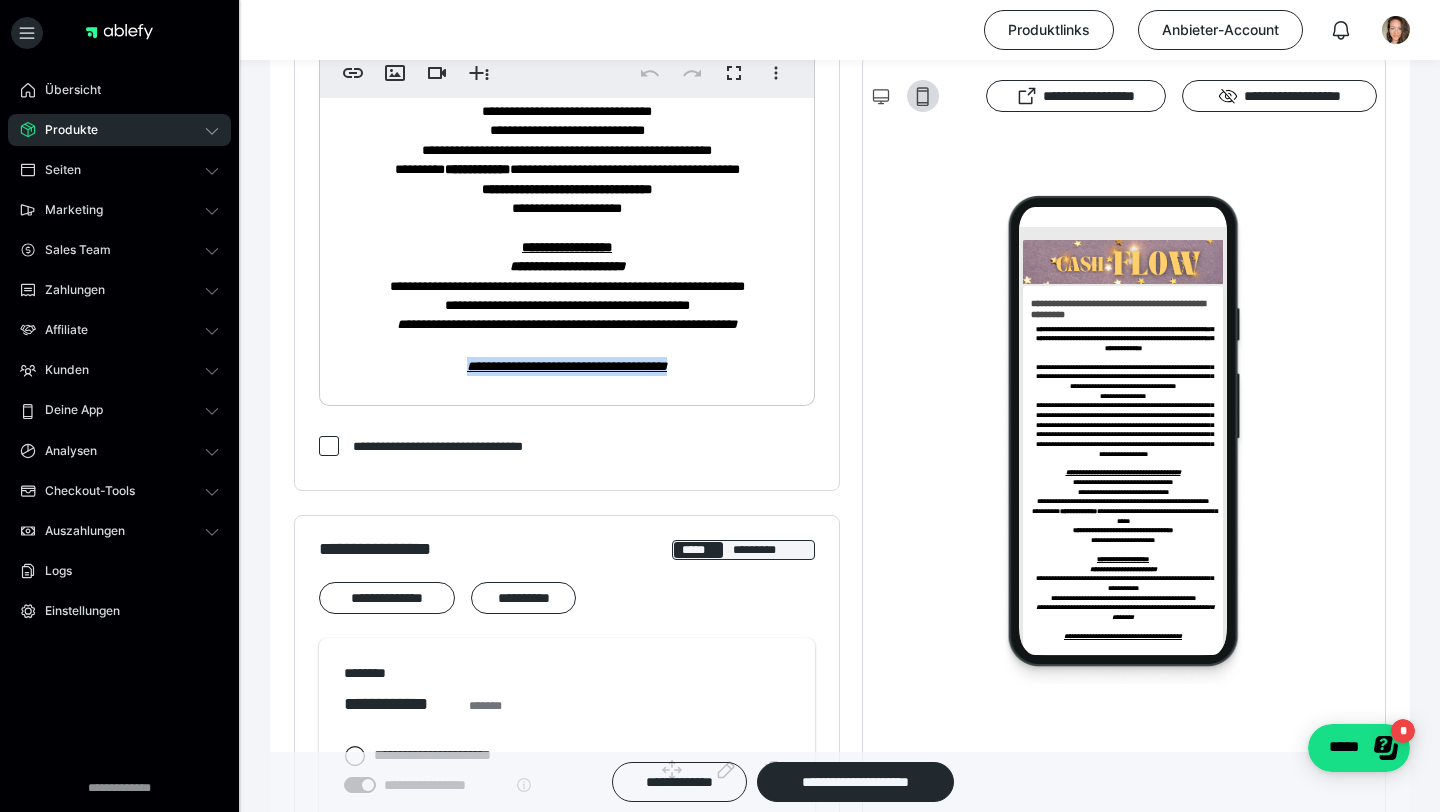 drag, startPoint x: 701, startPoint y: 365, endPoint x: 426, endPoint y: 365, distance: 275 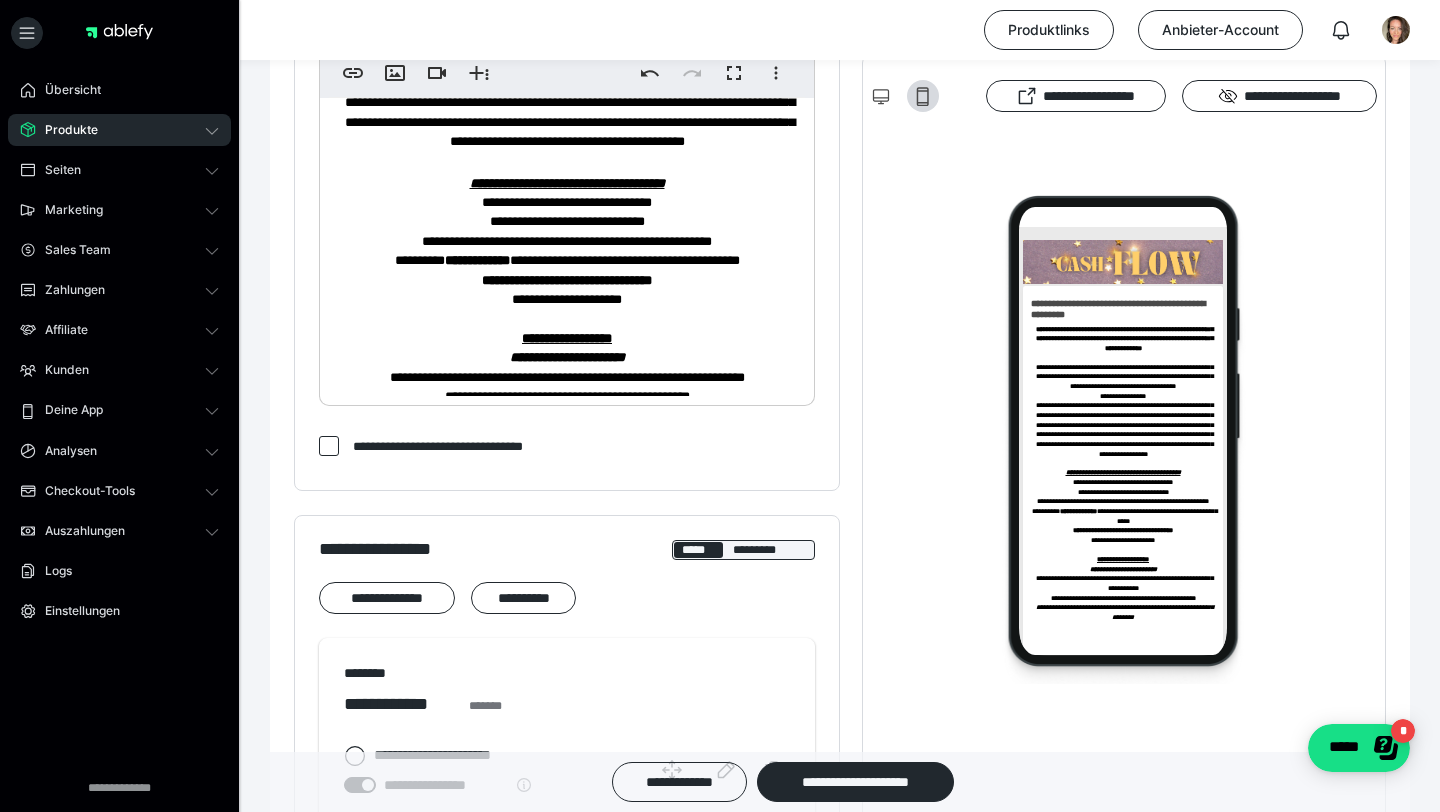 scroll, scrollTop: 59, scrollLeft: 0, axis: vertical 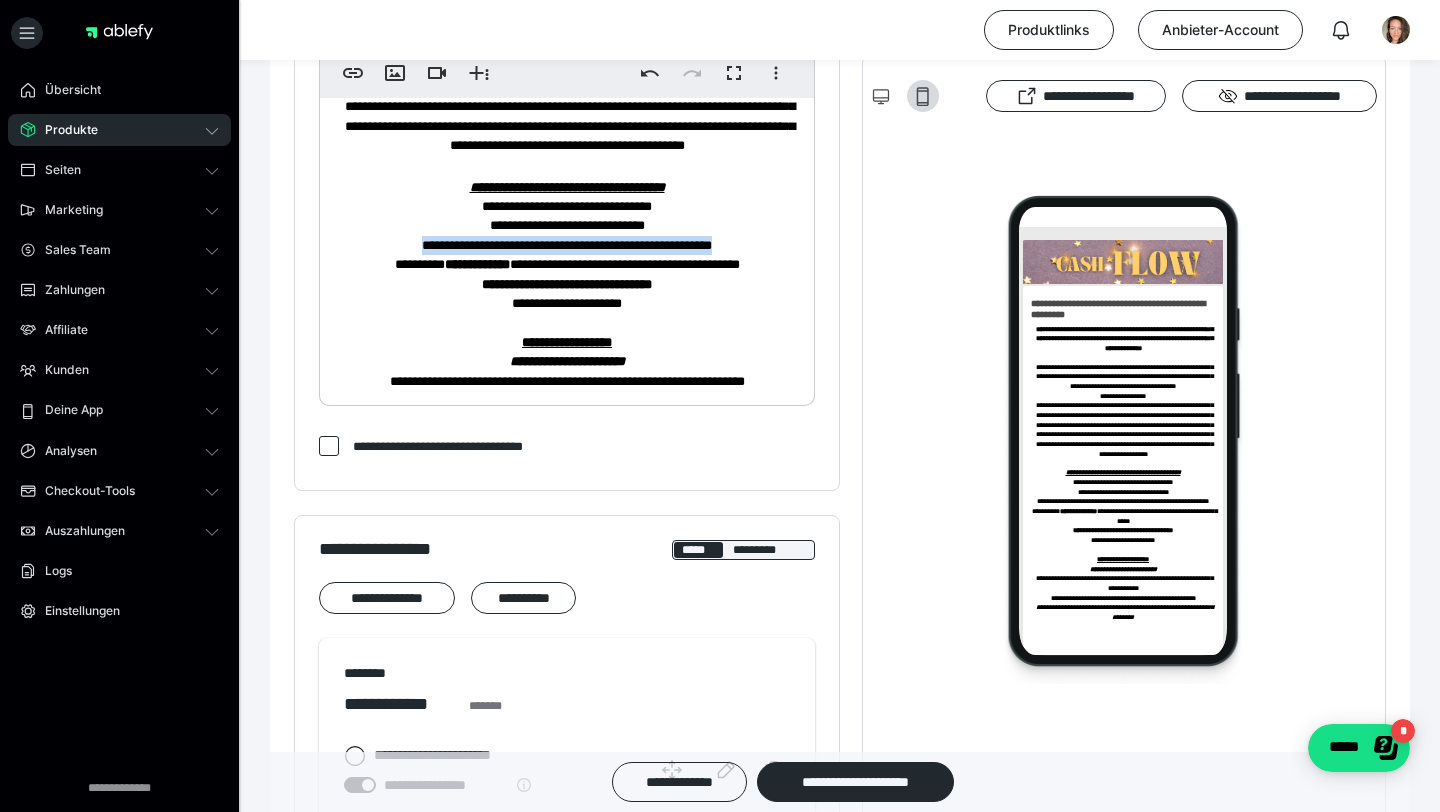 drag, startPoint x: 762, startPoint y: 287, endPoint x: 379, endPoint y: 291, distance: 383.02087 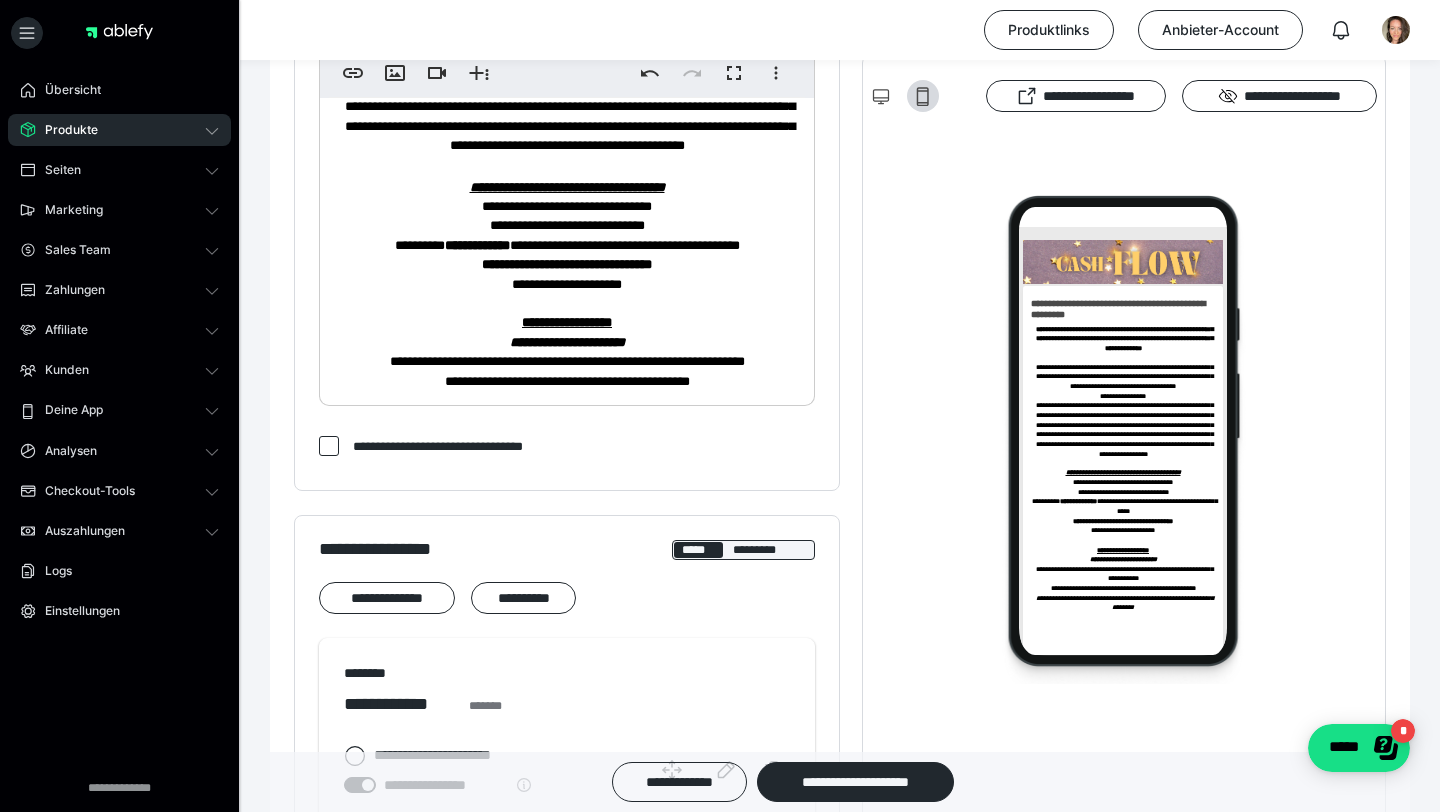 scroll, scrollTop: 0, scrollLeft: 0, axis: both 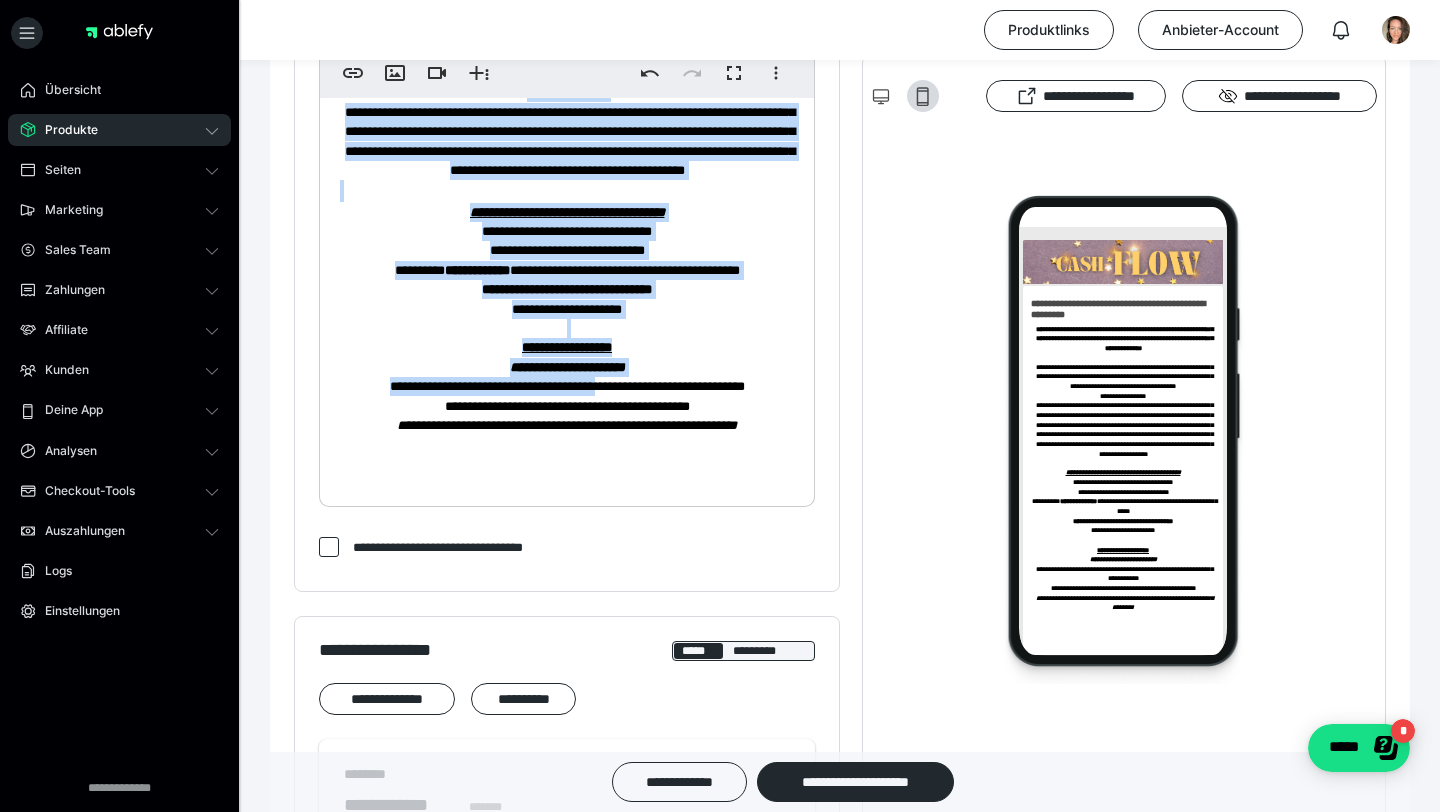 drag, startPoint x: 338, startPoint y: 374, endPoint x: 606, endPoint y: 384, distance: 268.1865 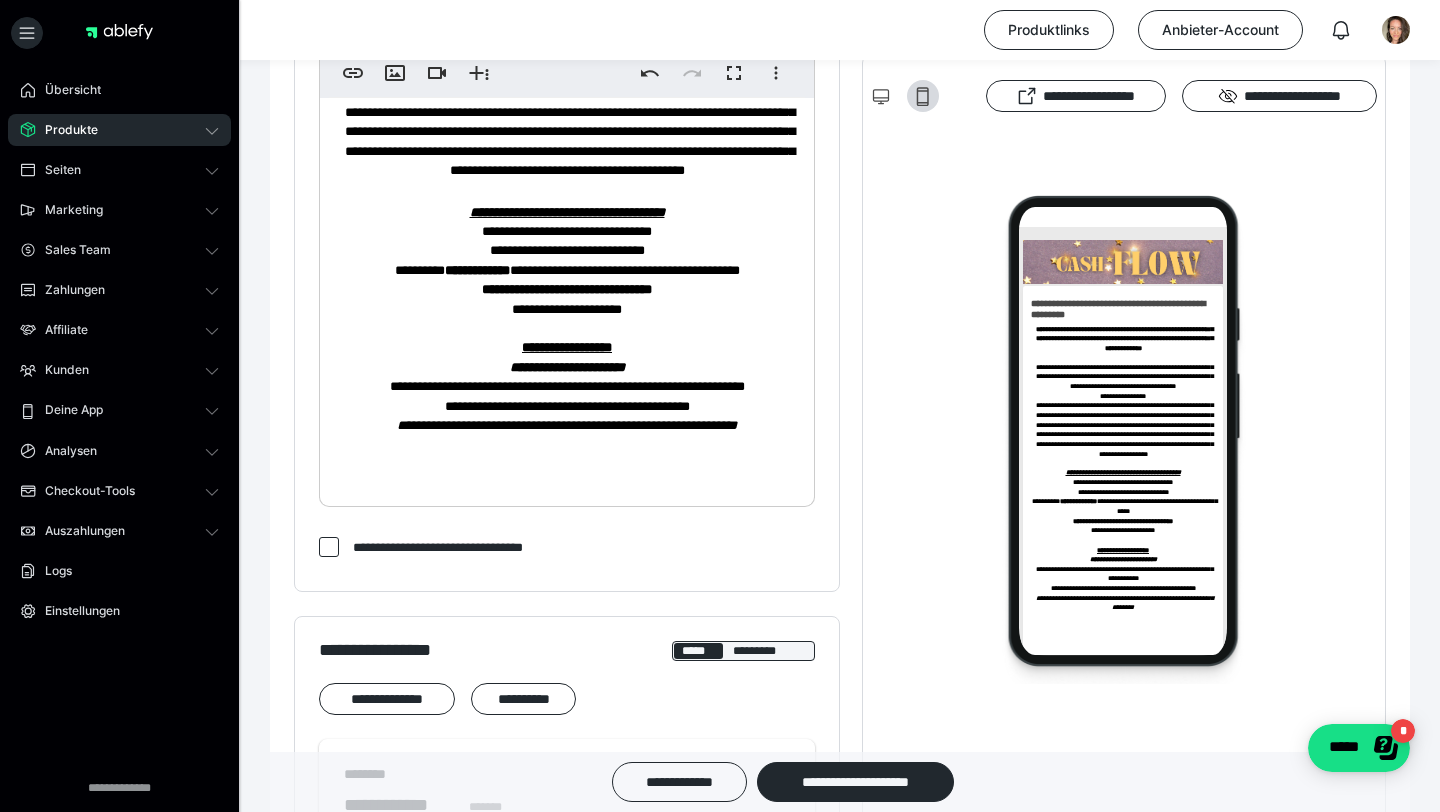 scroll, scrollTop: 50, scrollLeft: 0, axis: vertical 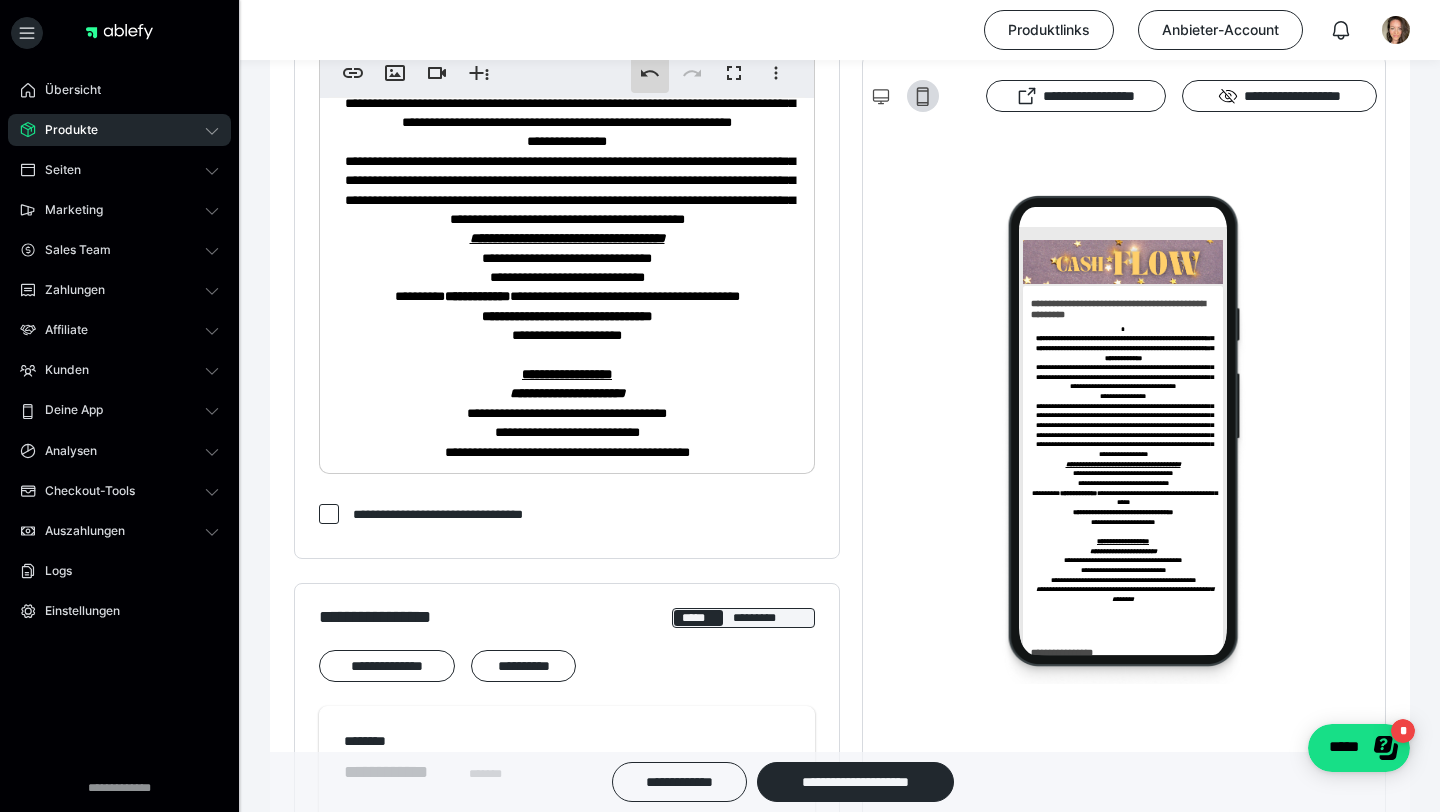 click 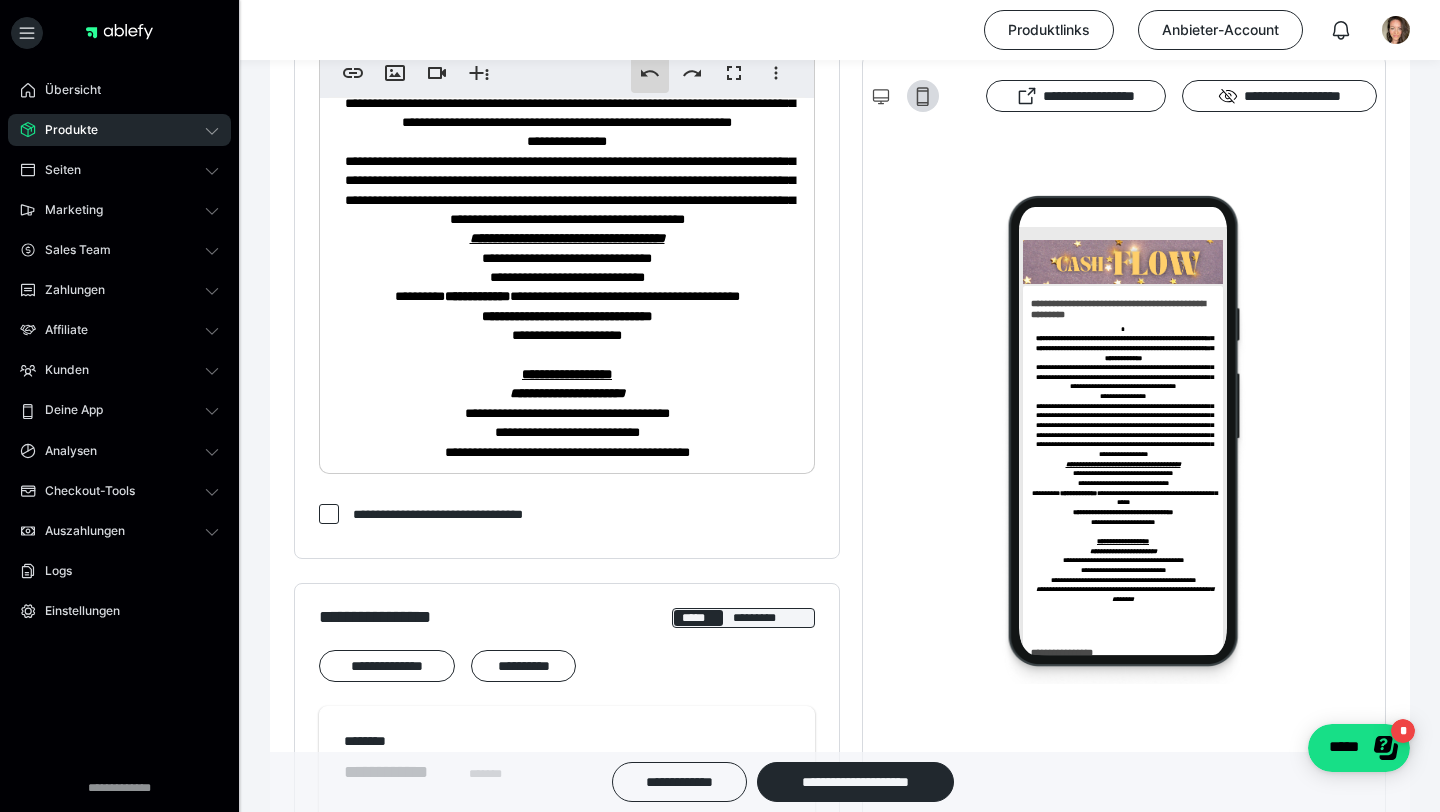 click 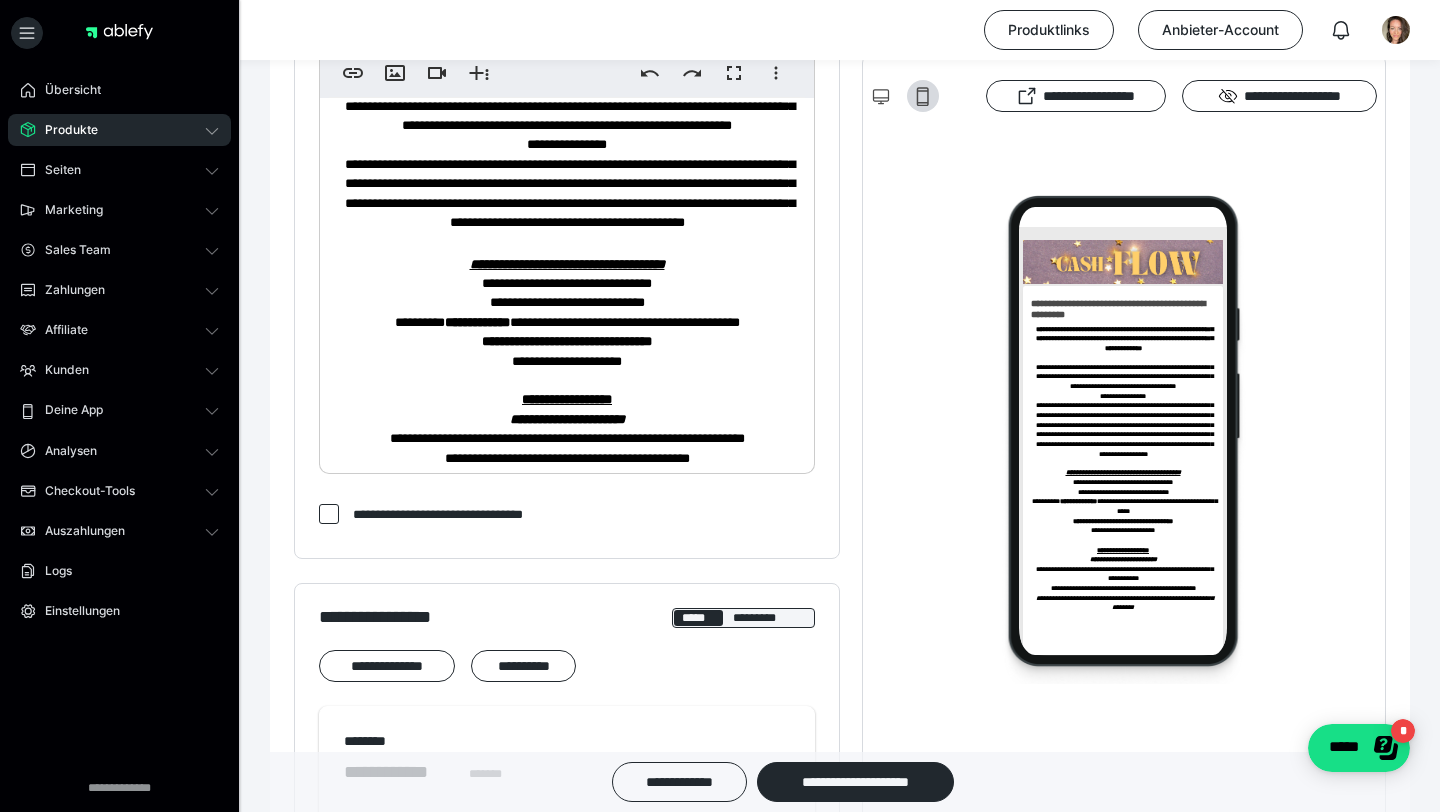 click at bounding box center [567, 380] 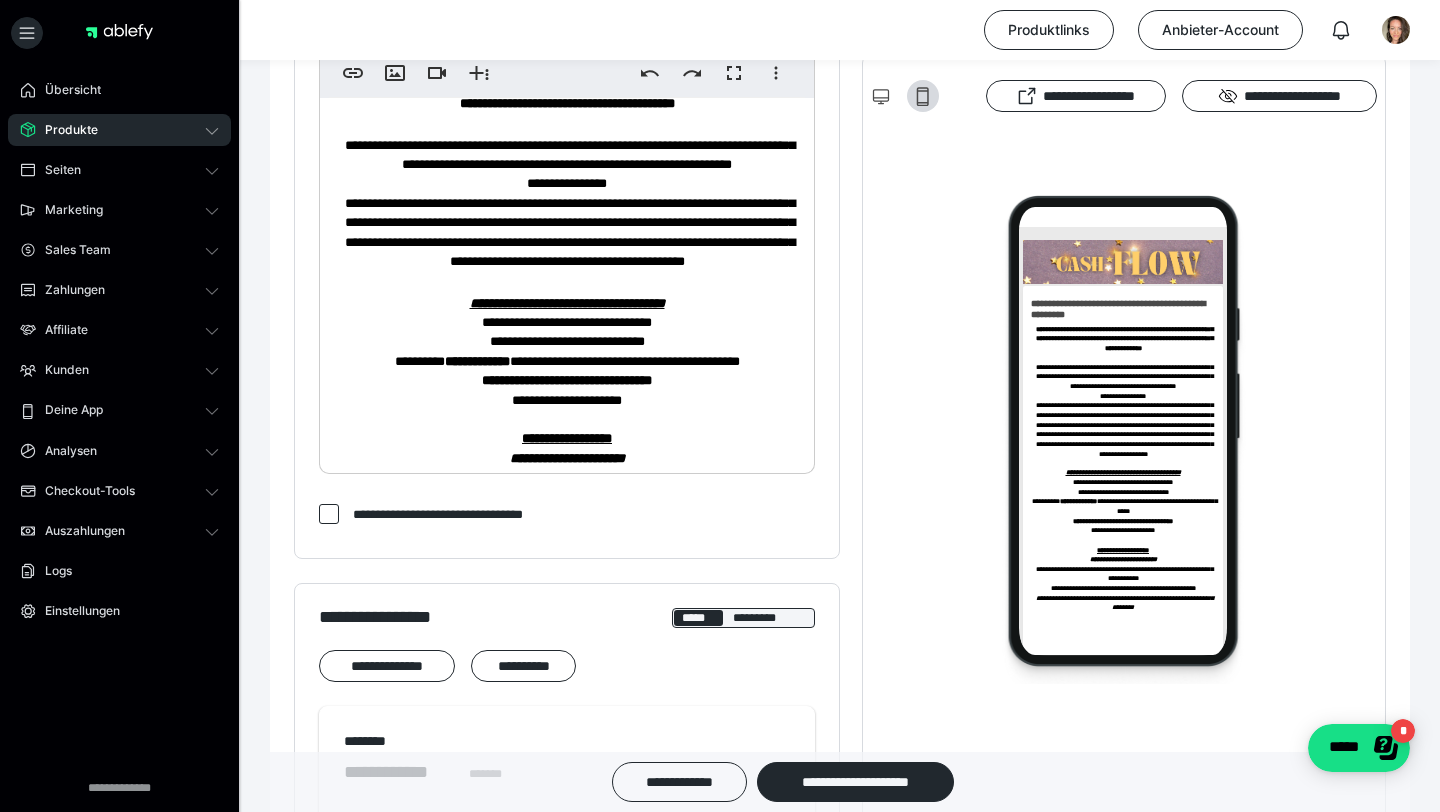 scroll, scrollTop: 0, scrollLeft: 0, axis: both 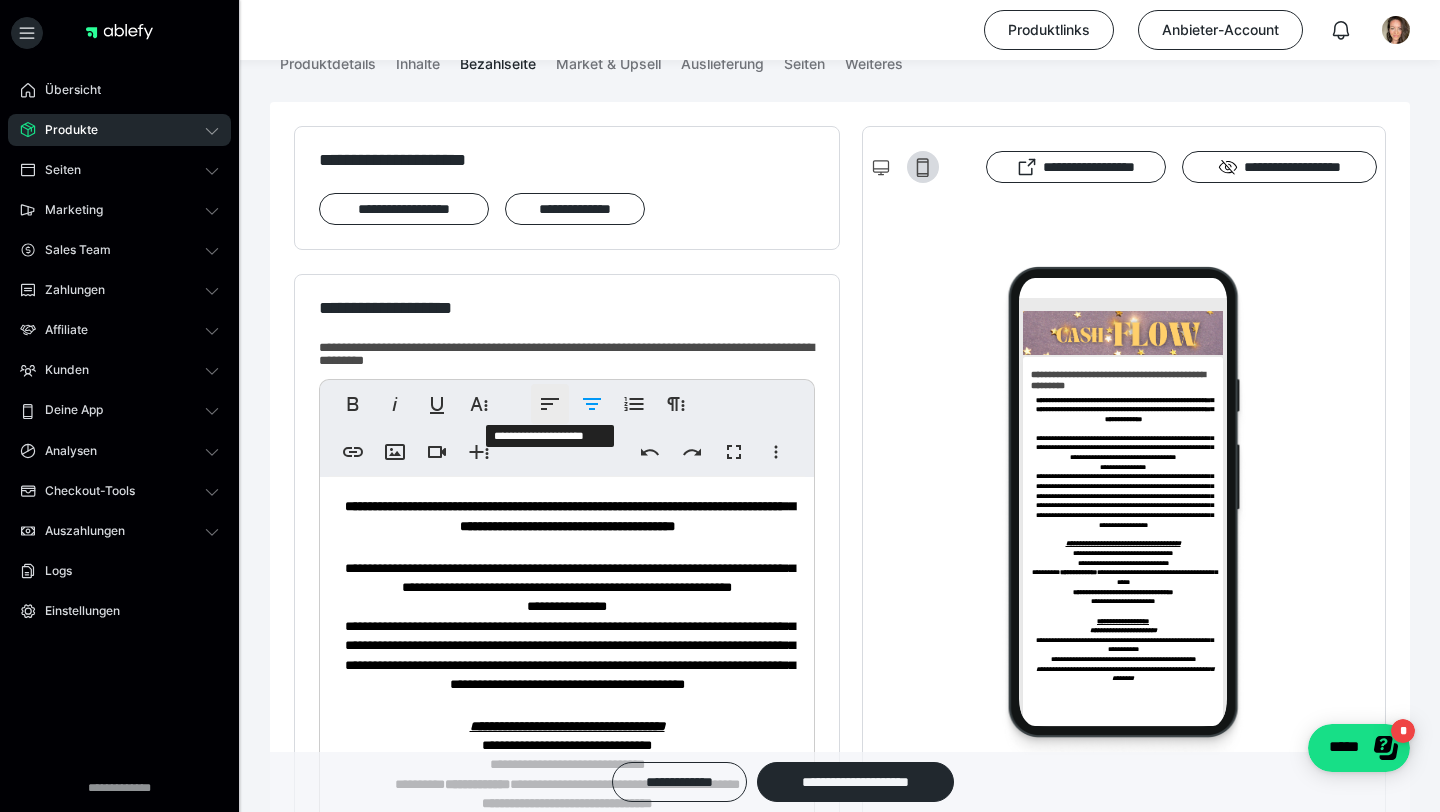 click 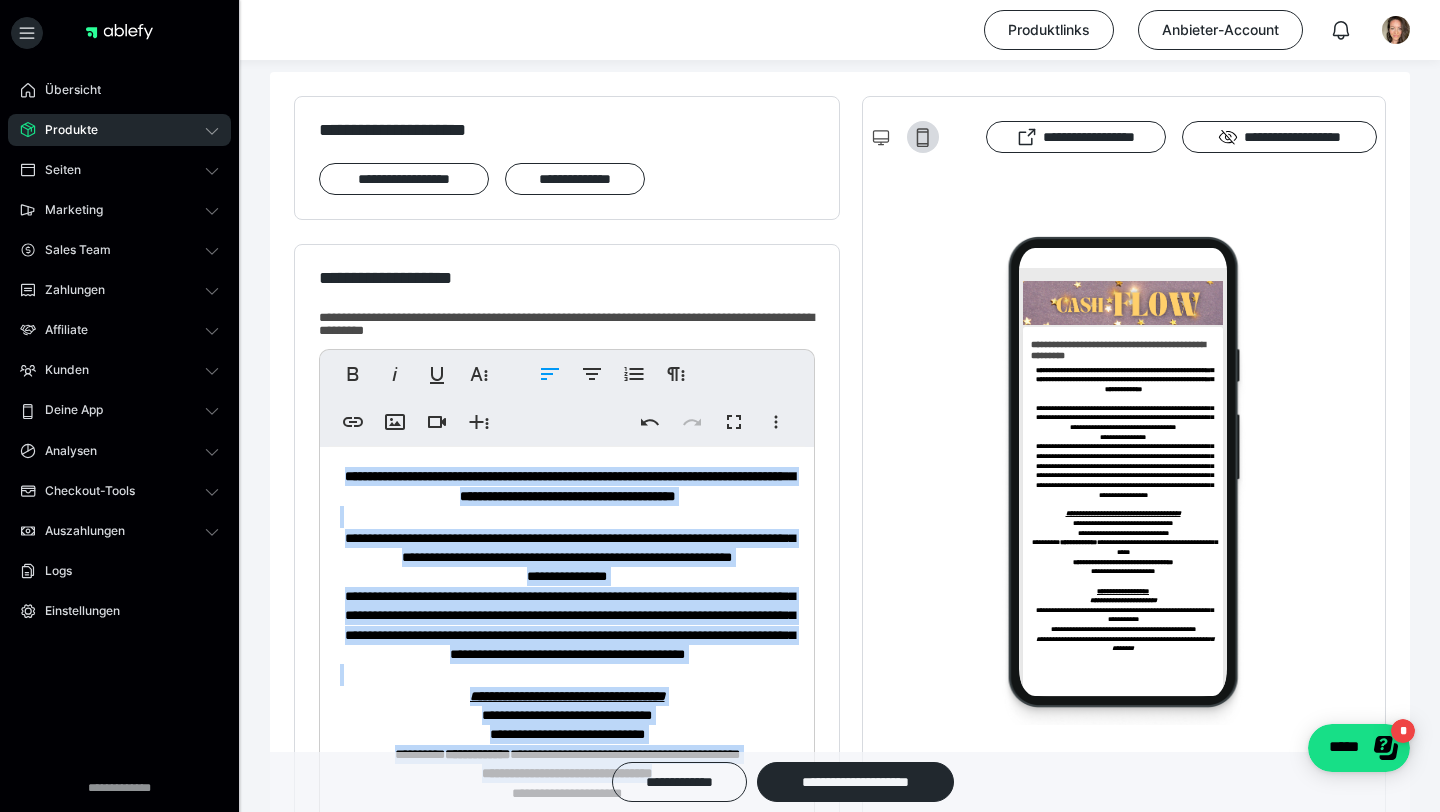 scroll, scrollTop: 312, scrollLeft: 0, axis: vertical 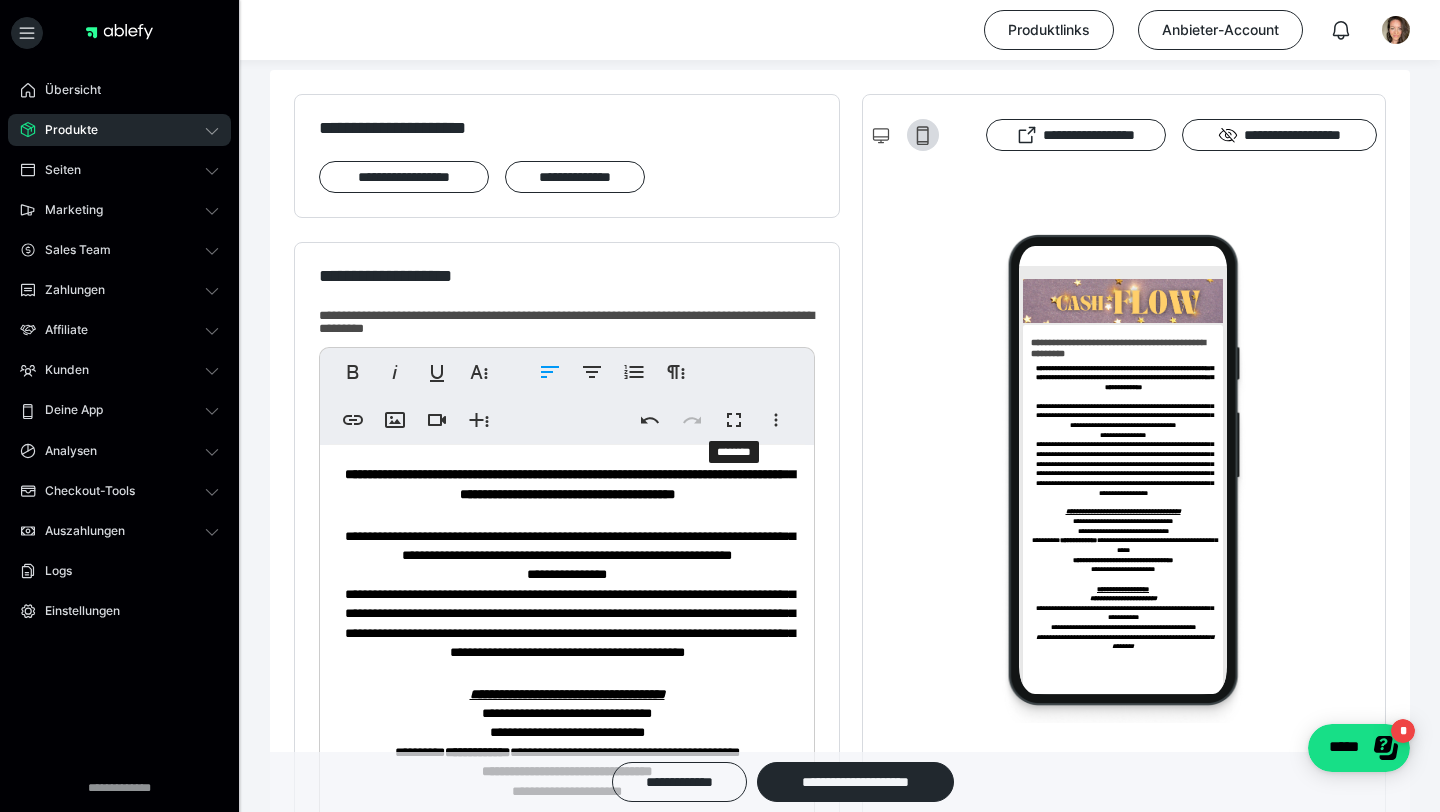 drag, startPoint x: 340, startPoint y: 509, endPoint x: 709, endPoint y: 397, distance: 385.62286 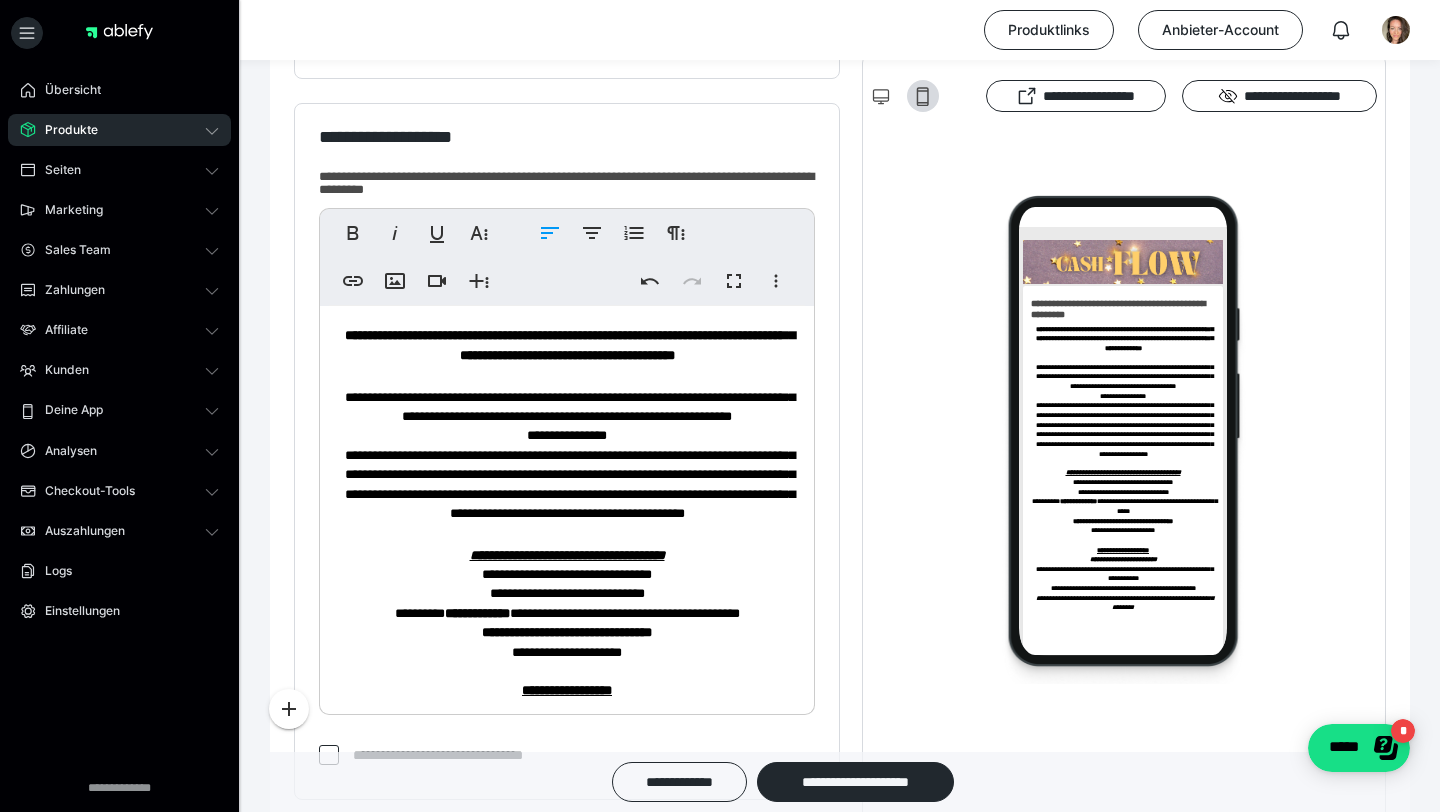 scroll, scrollTop: 495, scrollLeft: 0, axis: vertical 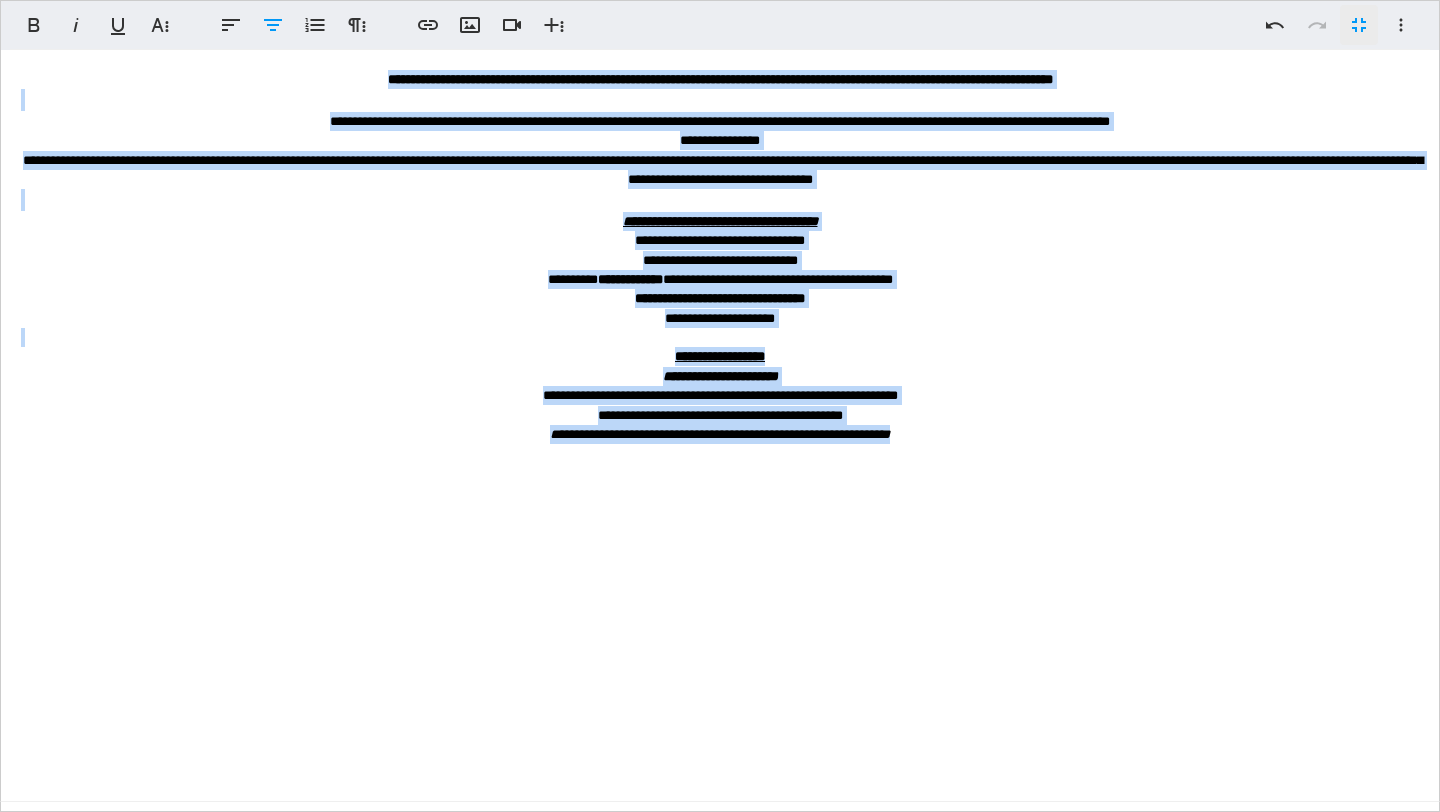 drag, startPoint x: 989, startPoint y: 441, endPoint x: 82, endPoint y: 71, distance: 979.56573 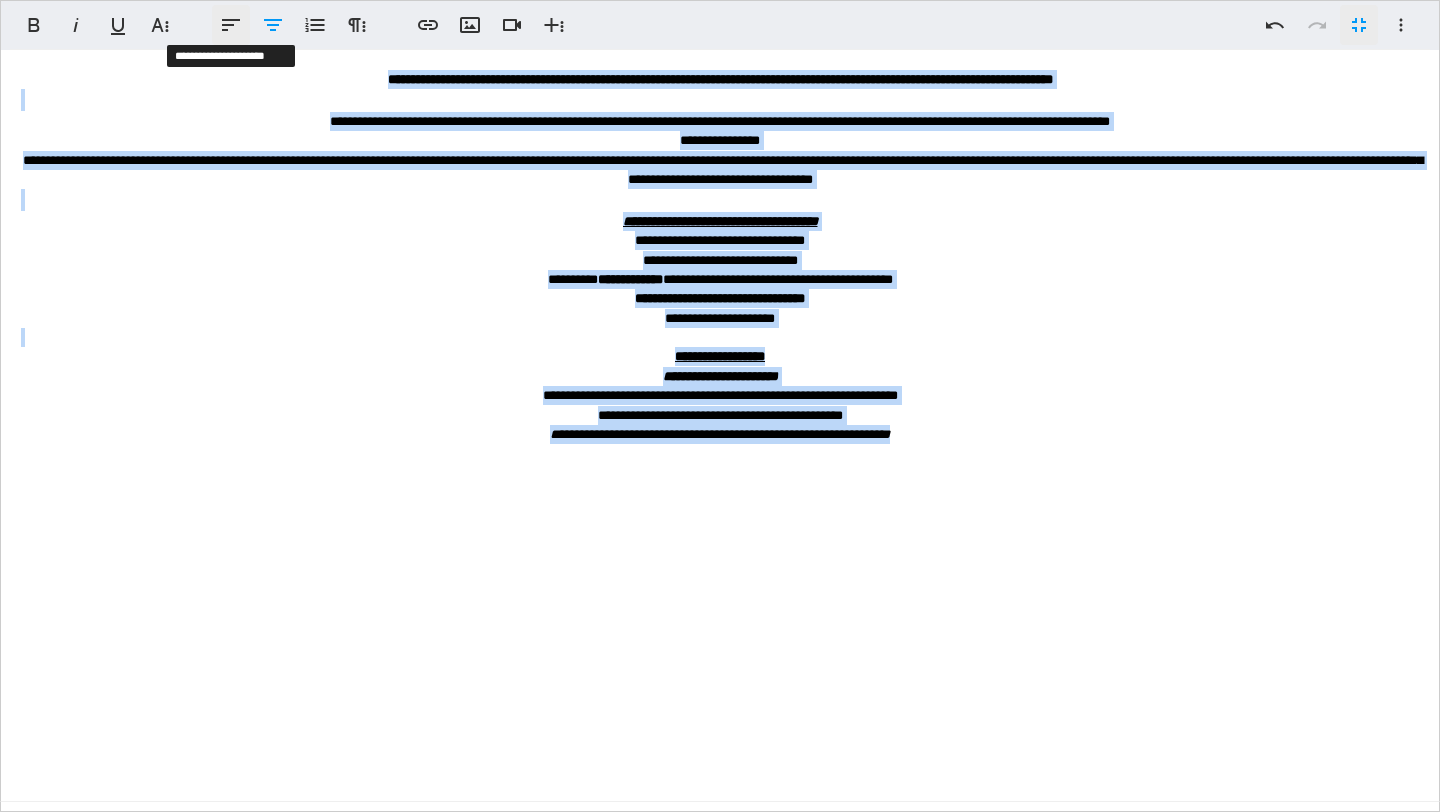 click 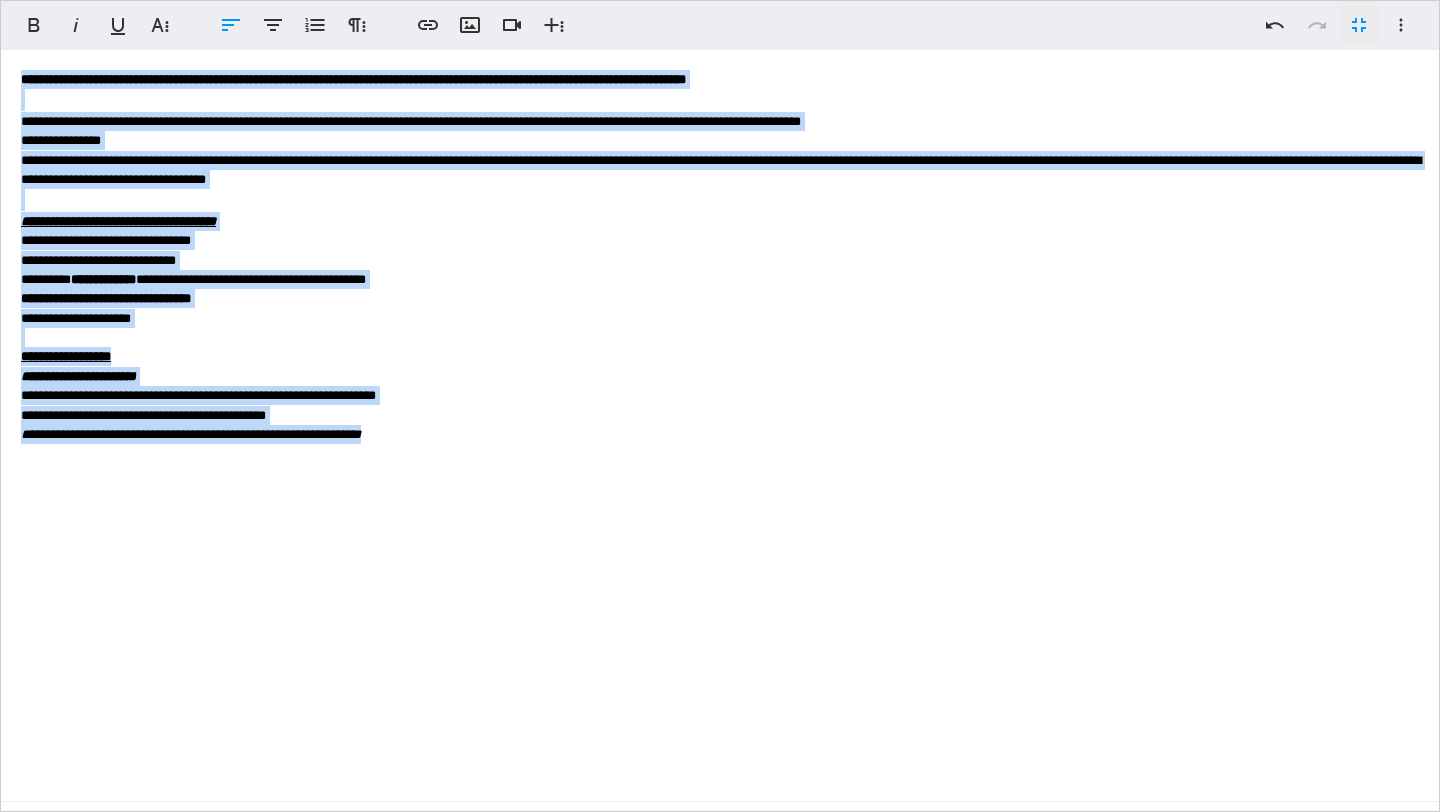click on "**********" at bounding box center (720, 415) 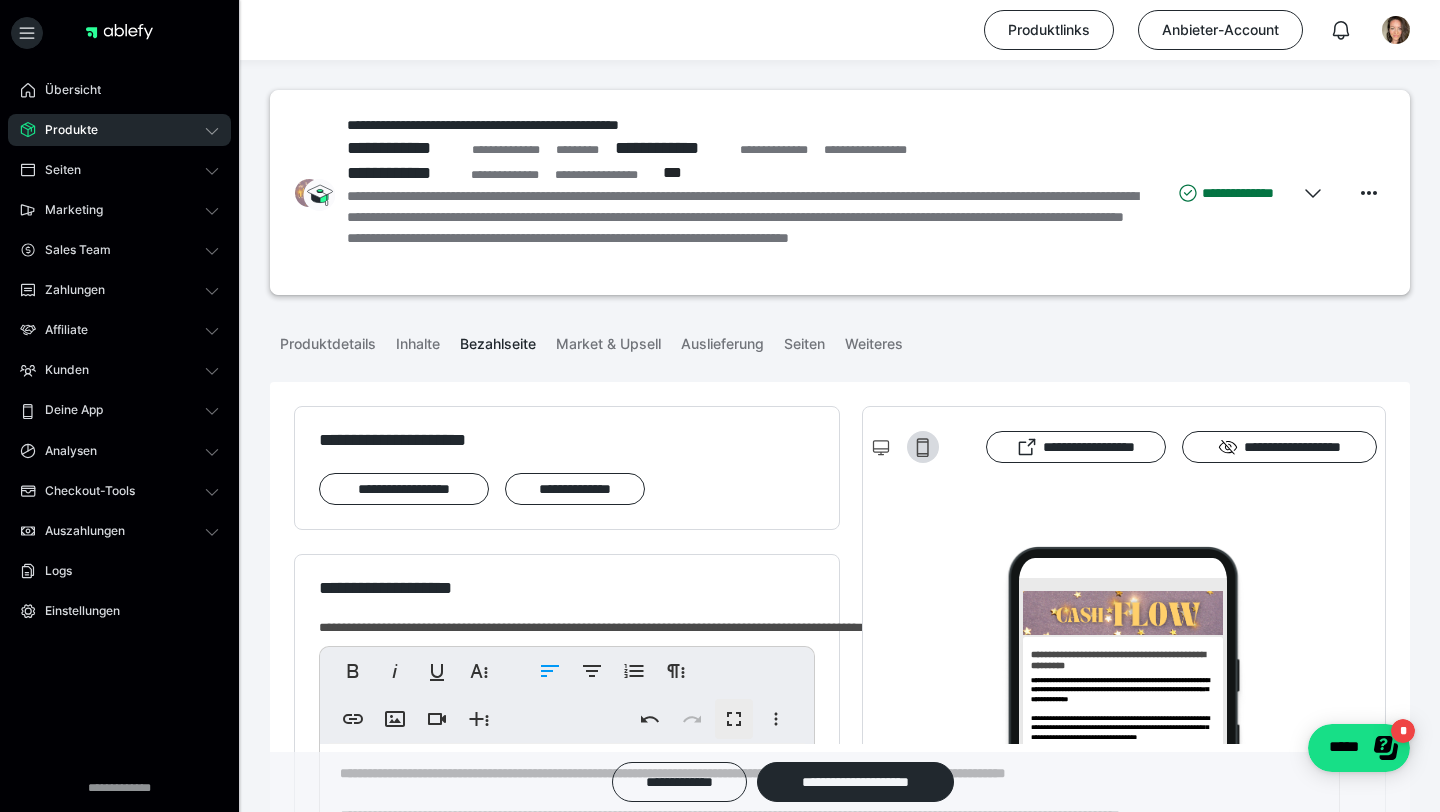 scroll, scrollTop: 495, scrollLeft: 0, axis: vertical 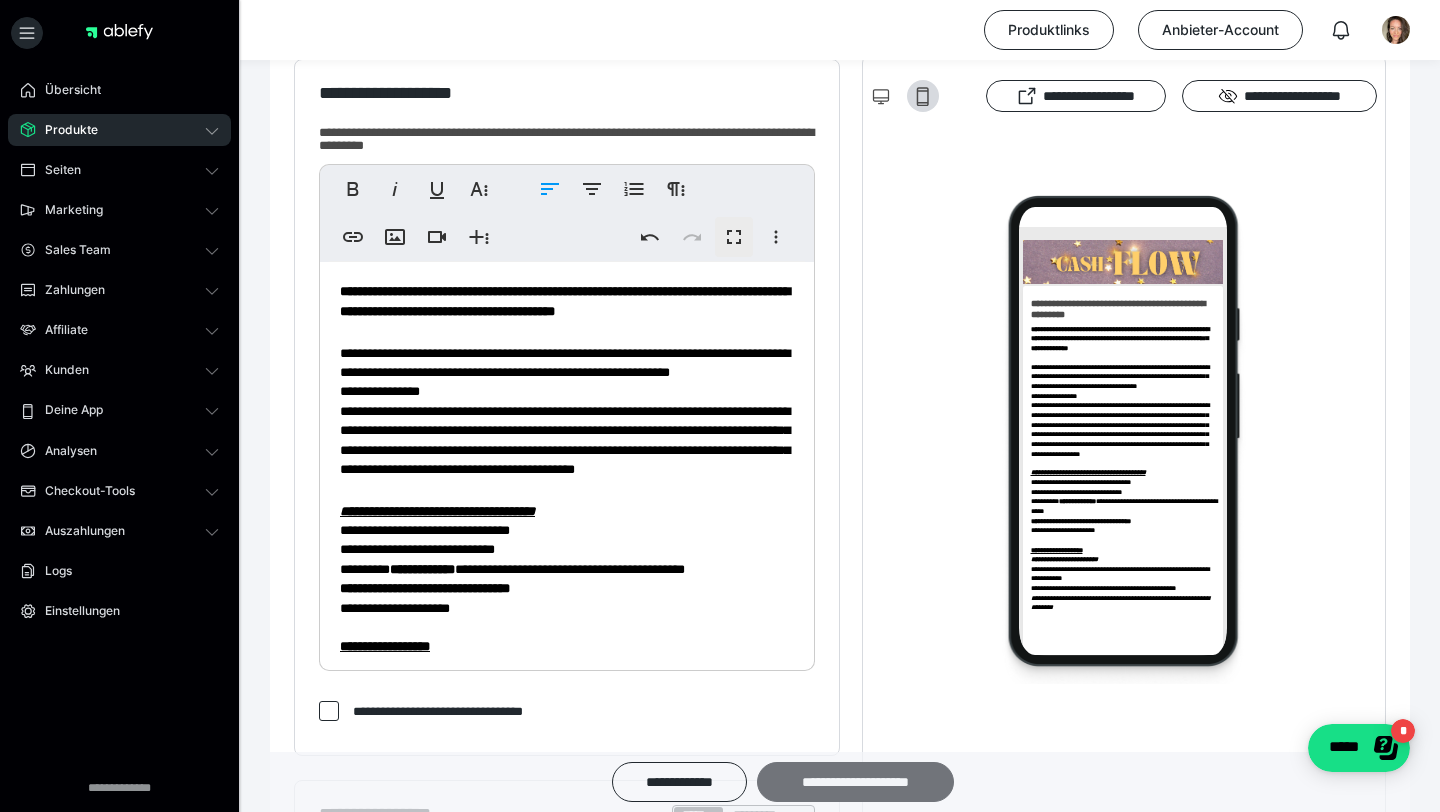 click on "**********" at bounding box center (855, 782) 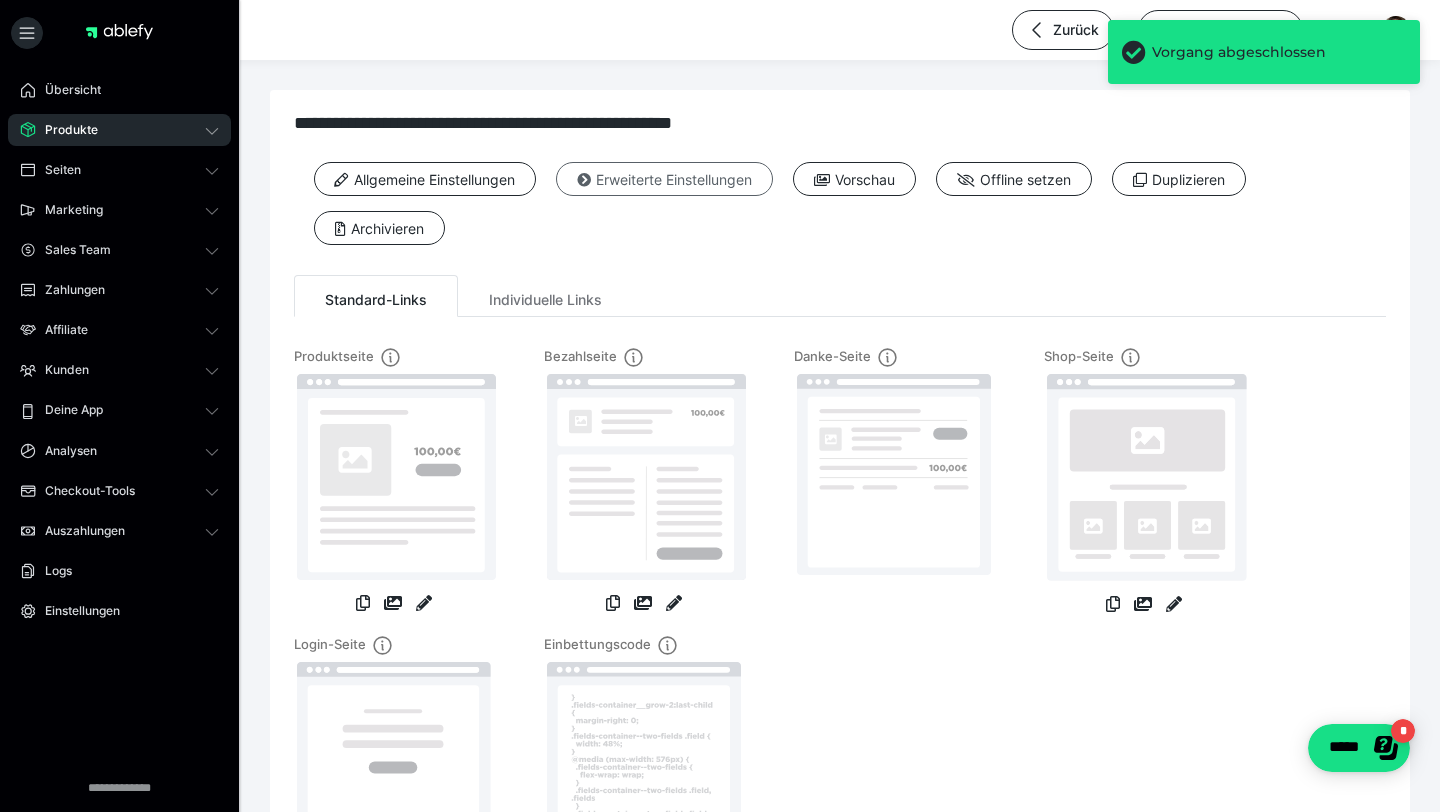 click on "Erweiterte Einstellungen" at bounding box center [664, 179] 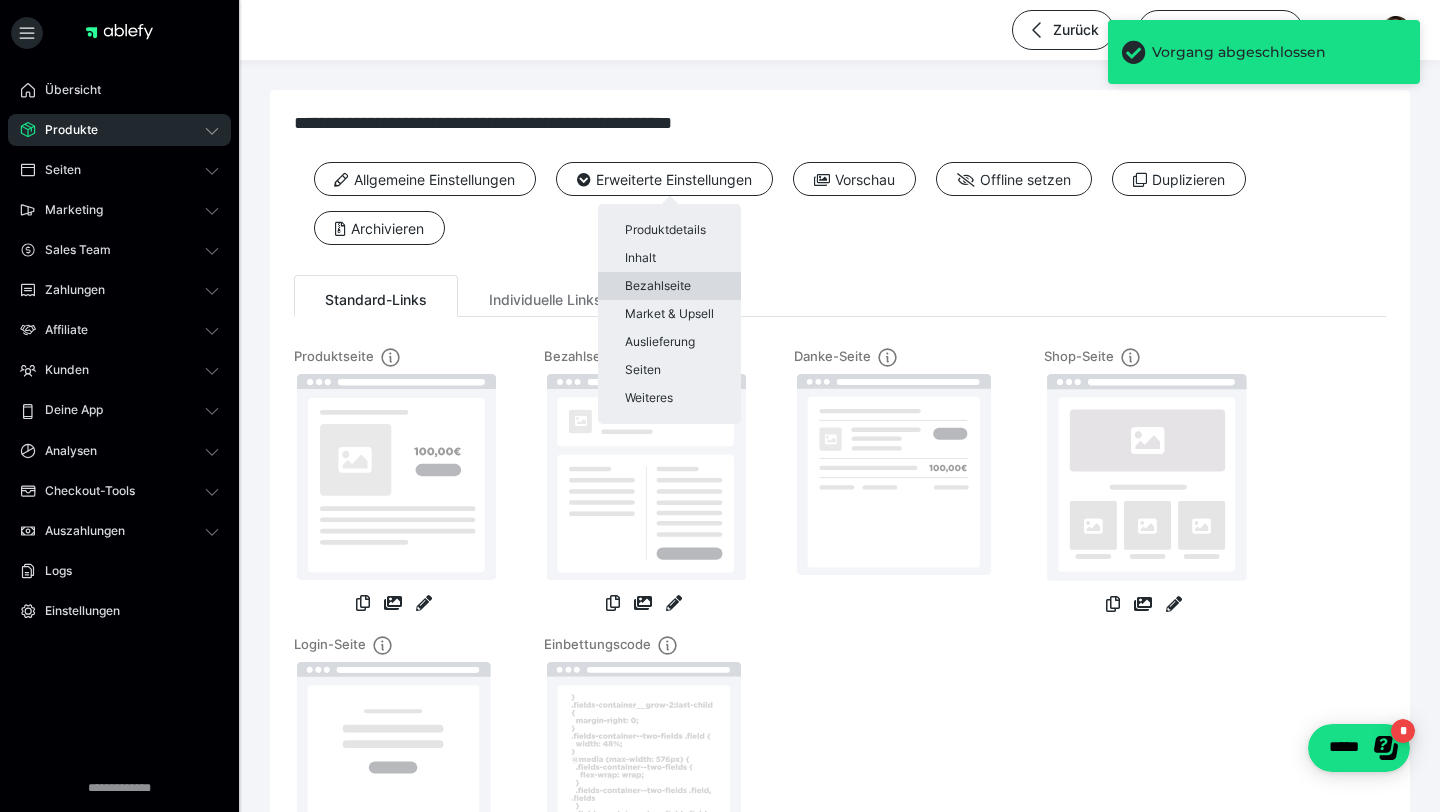 click on "Bezahlseite" at bounding box center (669, 286) 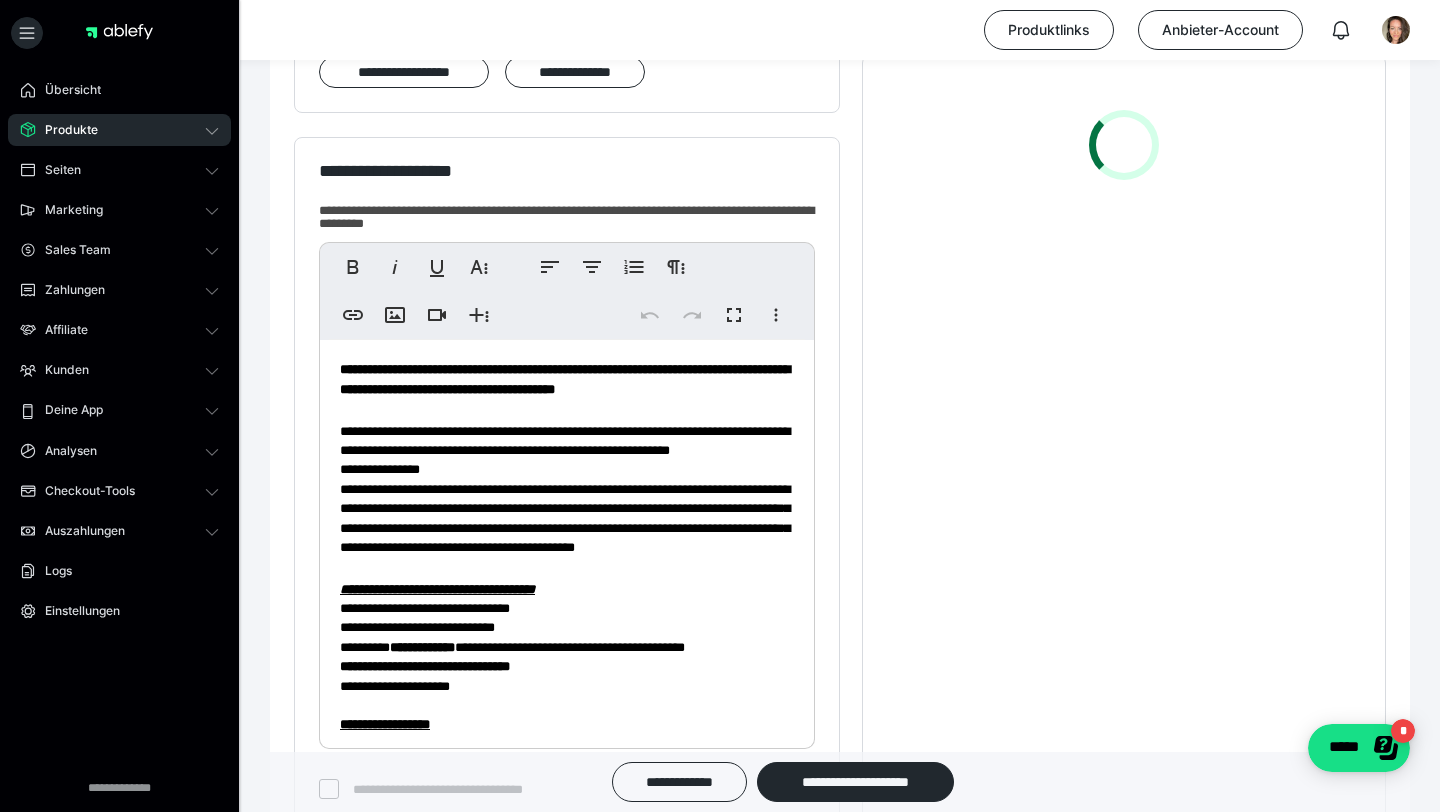 scroll, scrollTop: 425, scrollLeft: 0, axis: vertical 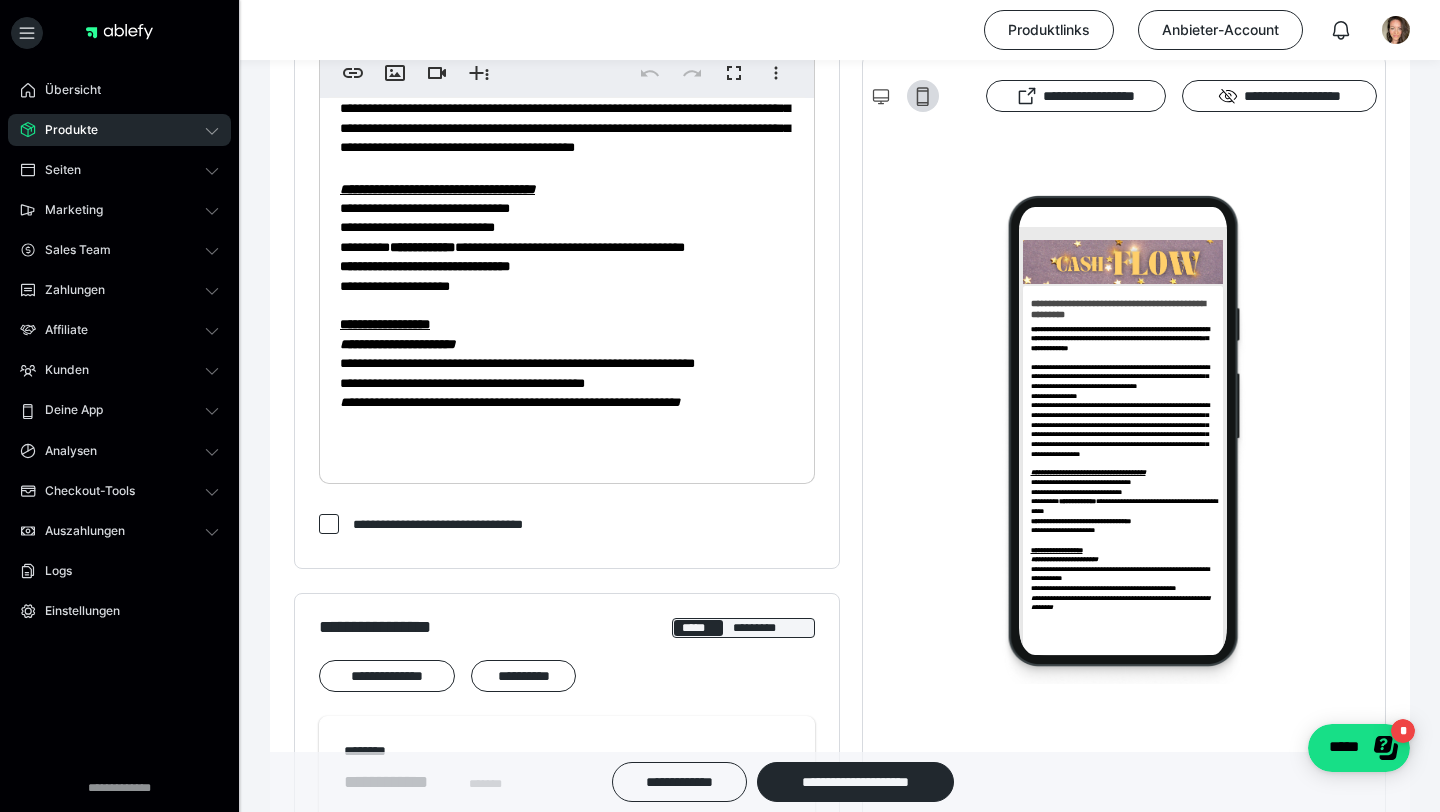 click on "**********" at bounding box center [567, 266] 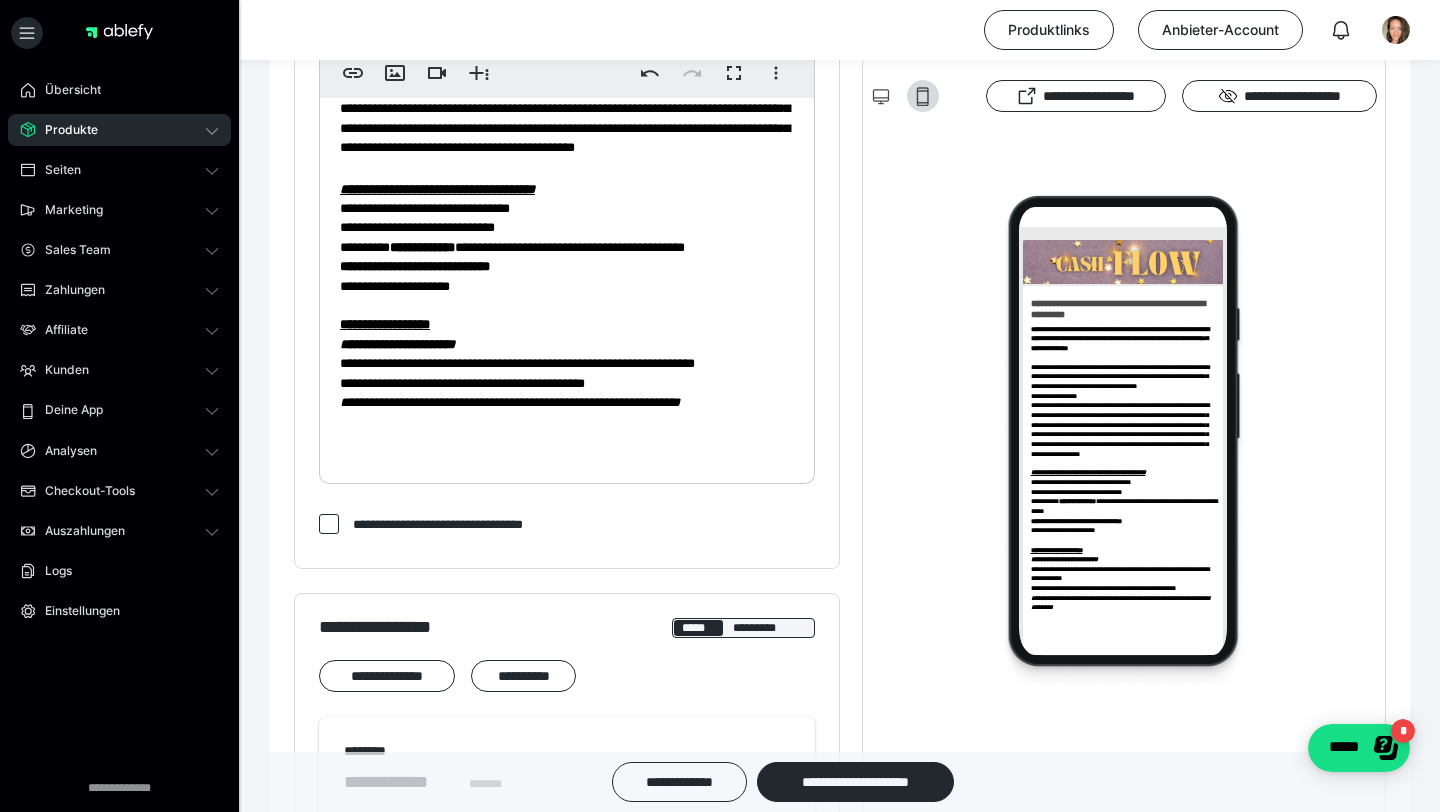 type 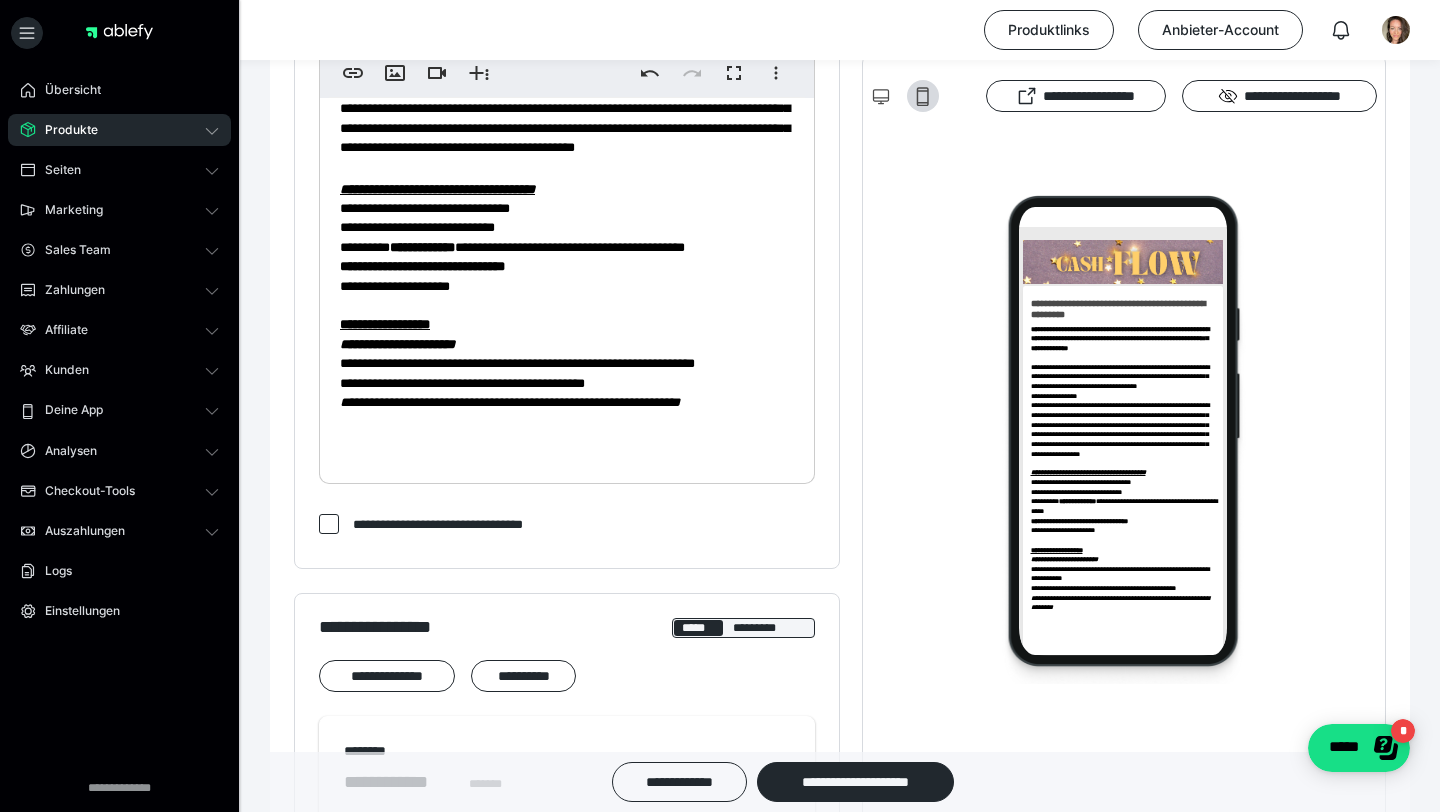 click on "**********" at bounding box center (422, 266) 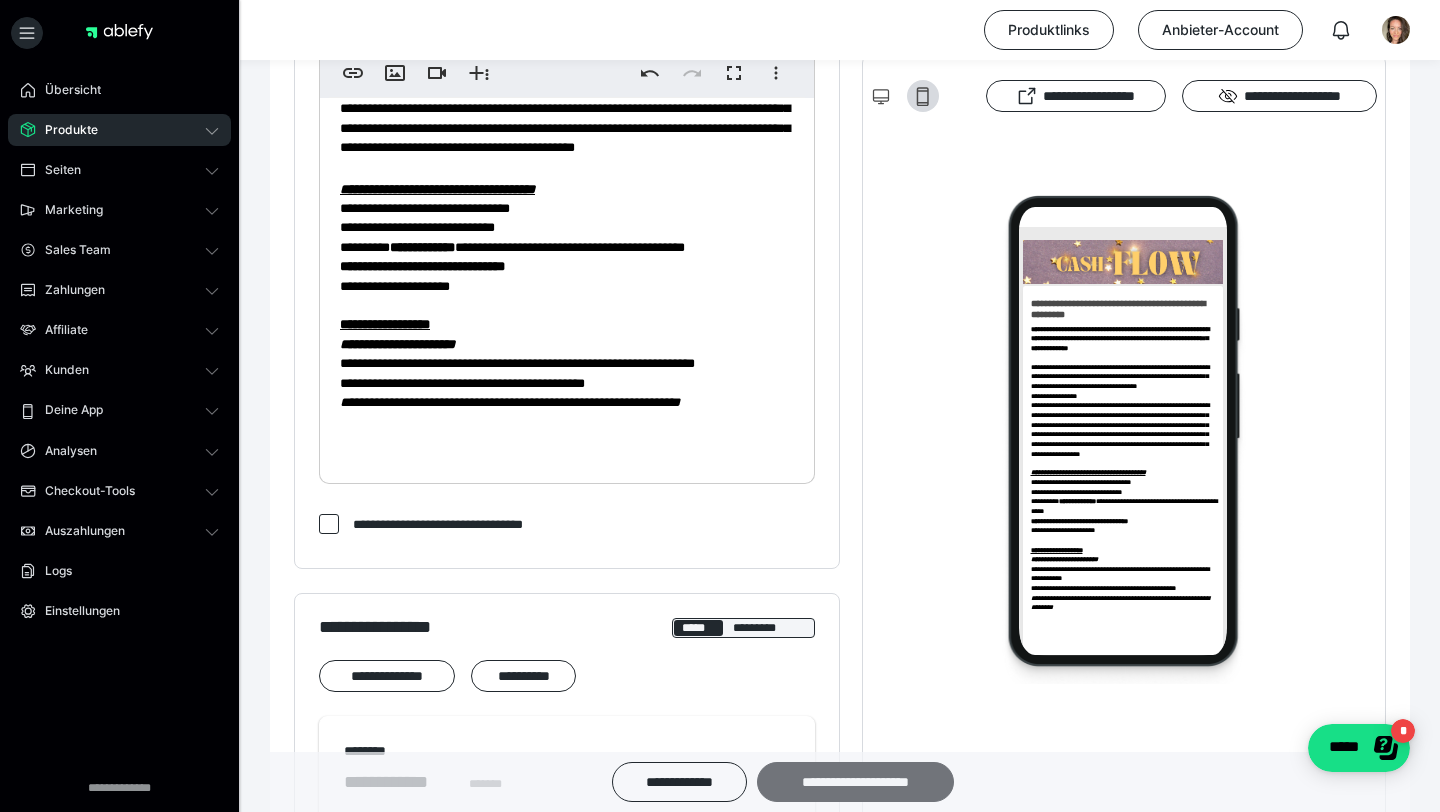 click on "**********" at bounding box center [855, 782] 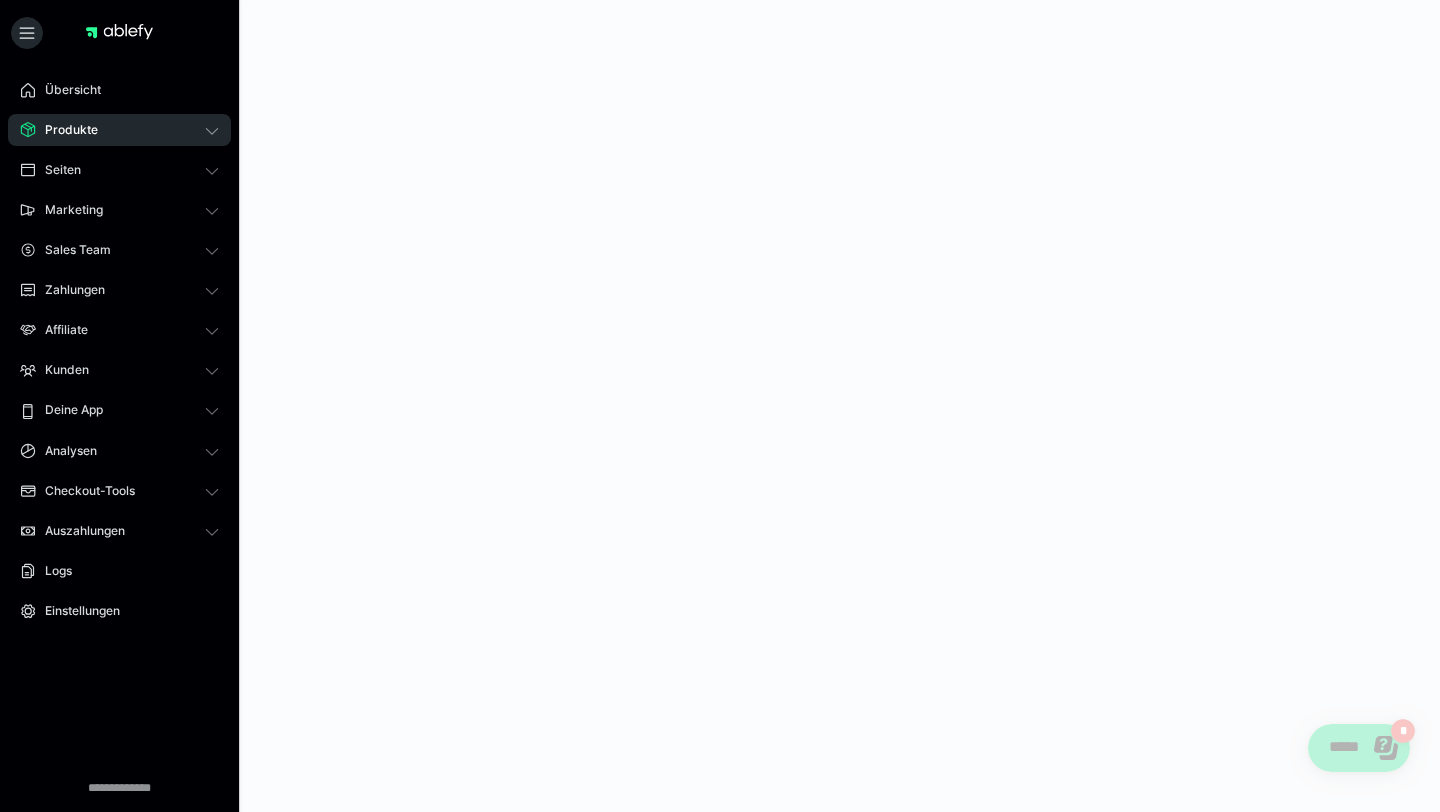 scroll, scrollTop: 0, scrollLeft: 0, axis: both 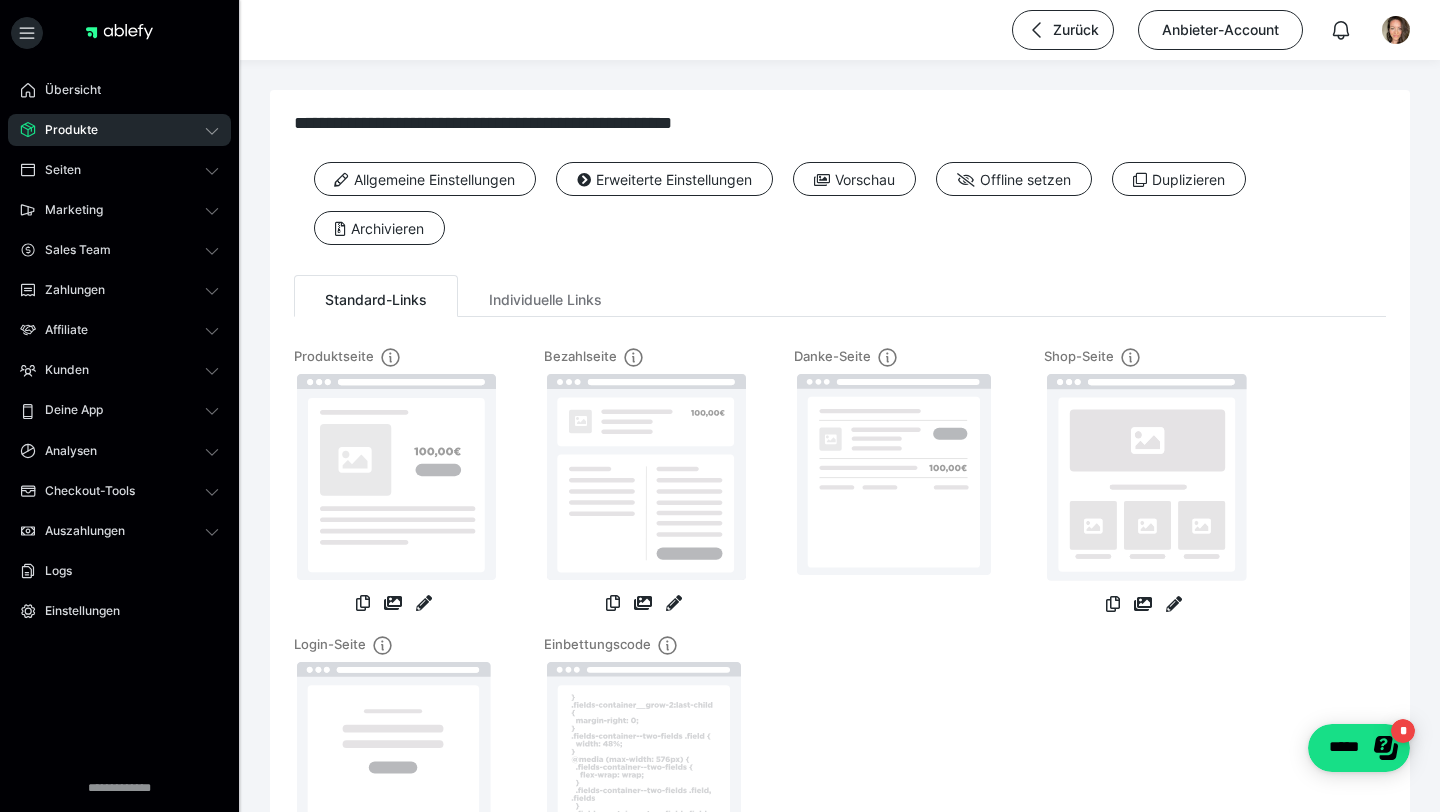 click on "Produkte" at bounding box center [119, 130] 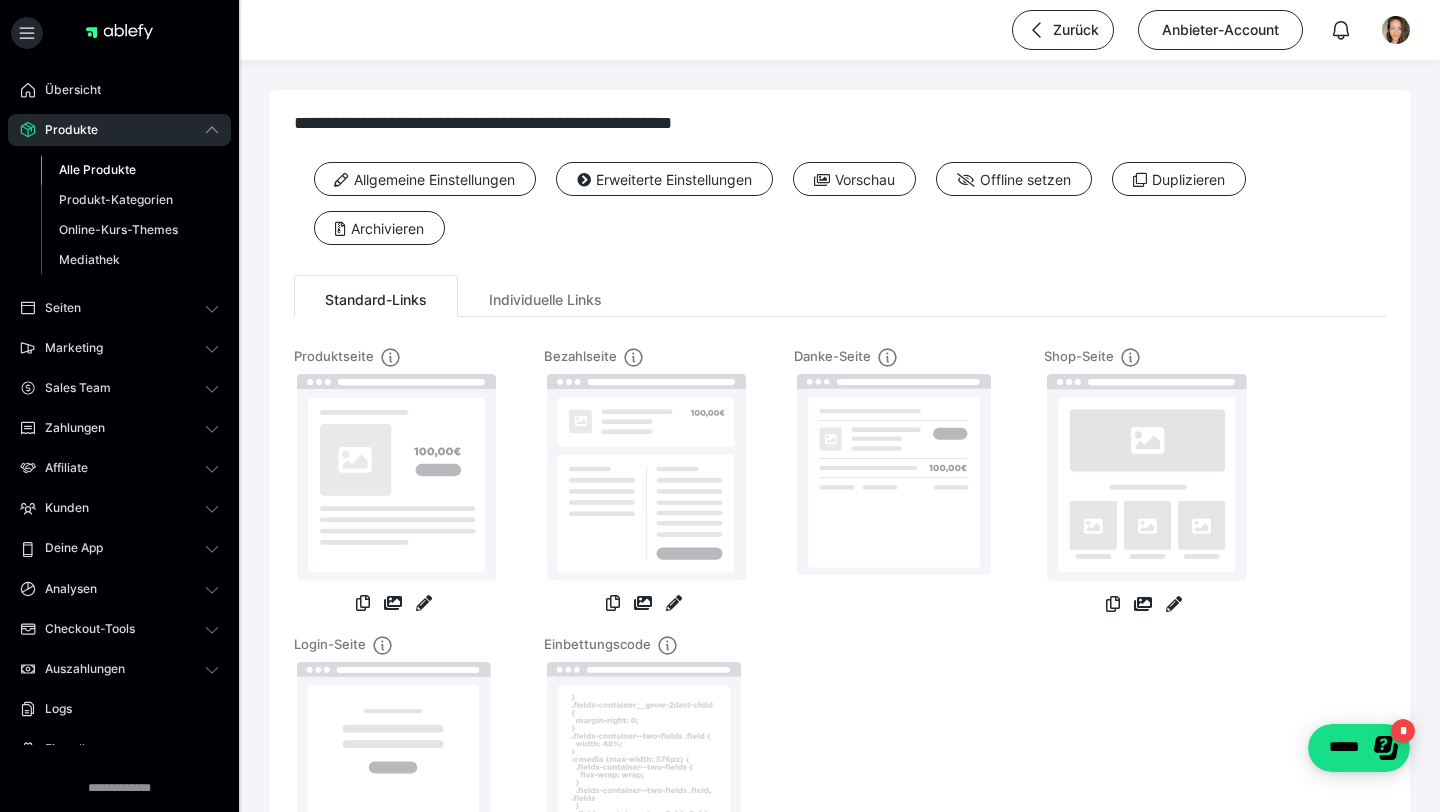 click on "Alle Produkte" at bounding box center (97, 169) 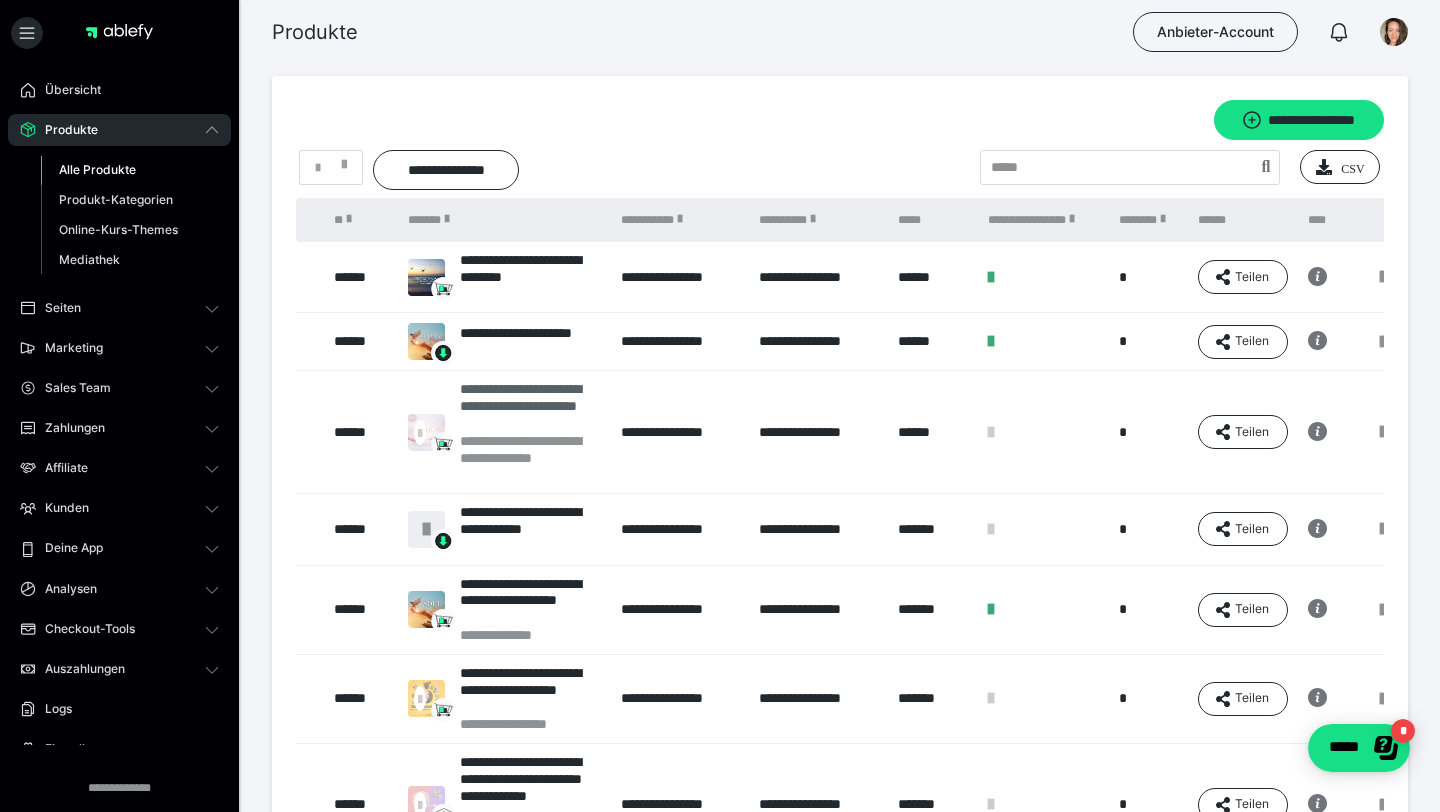 click on "**********" at bounding box center (530, 406) 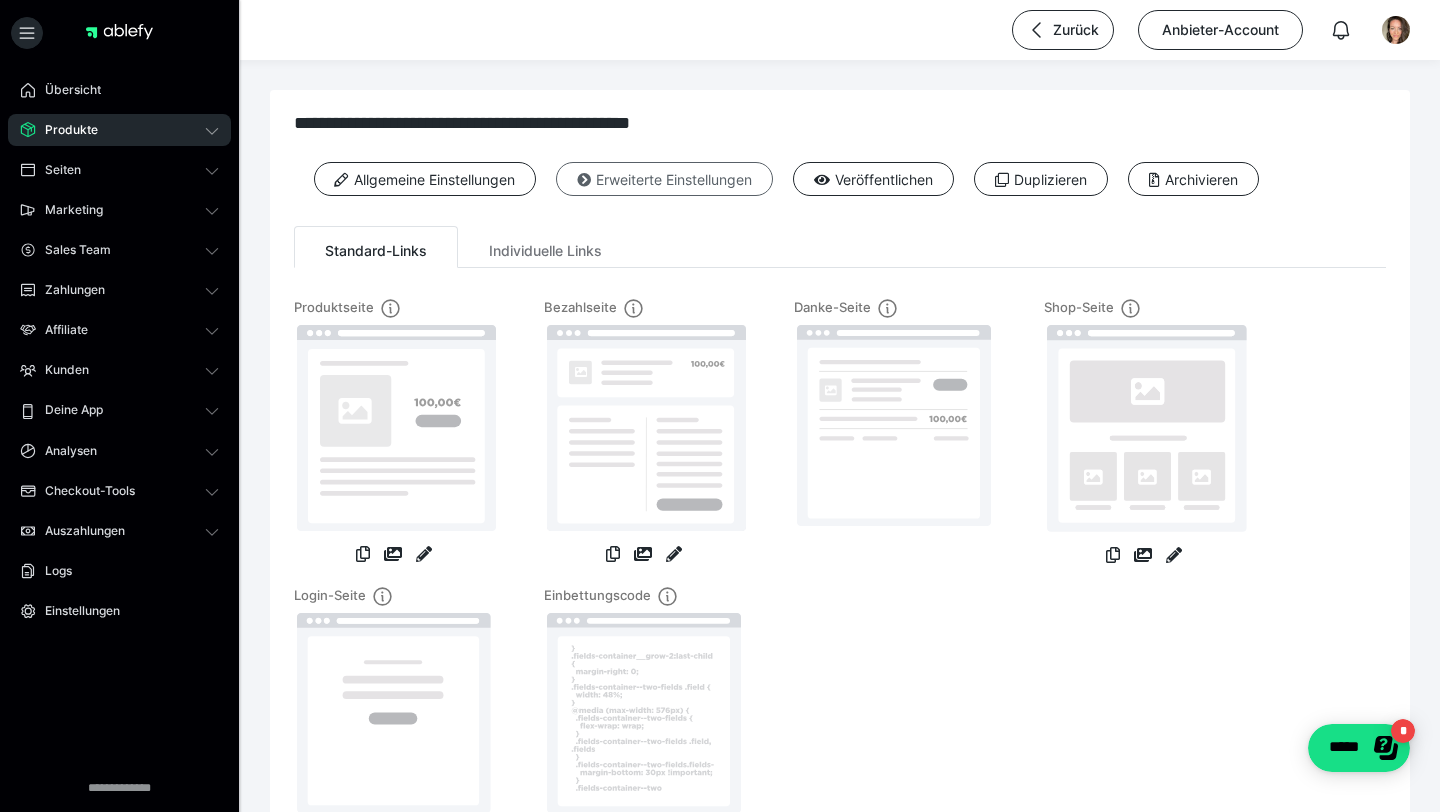 click on "Erweiterte Einstellungen" at bounding box center (664, 179) 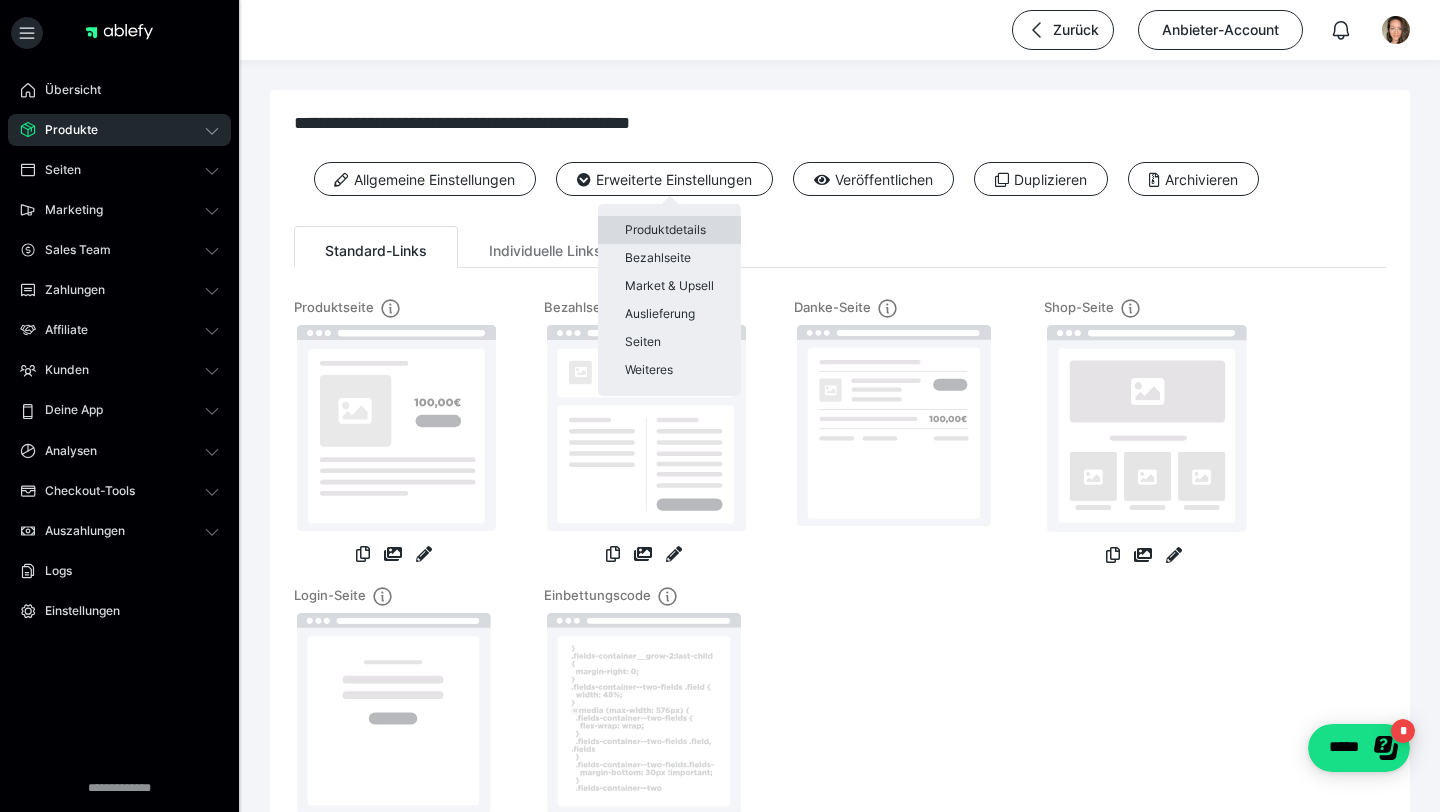 click on "Produktdetails" at bounding box center [669, 230] 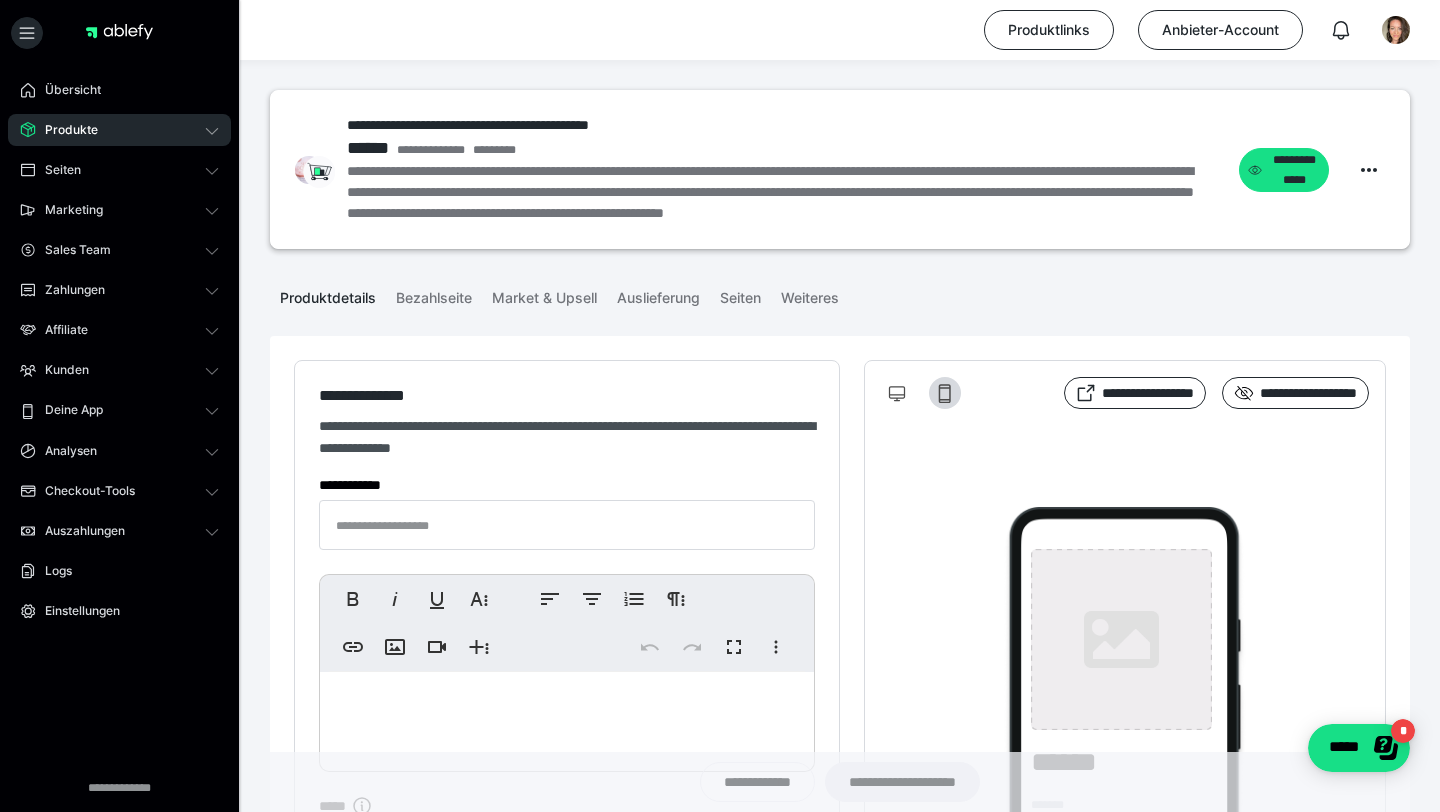 type on "**********" 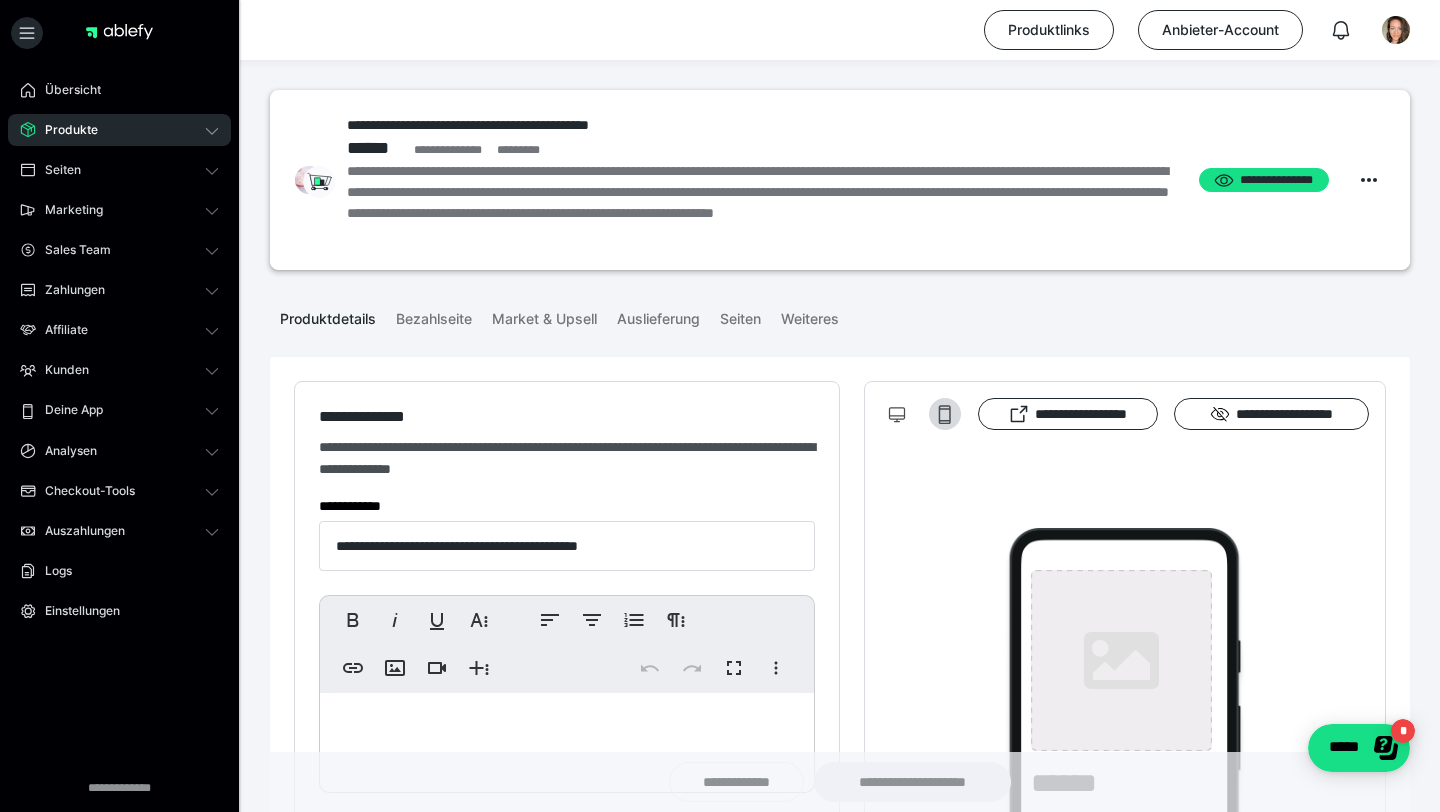 type on "**********" 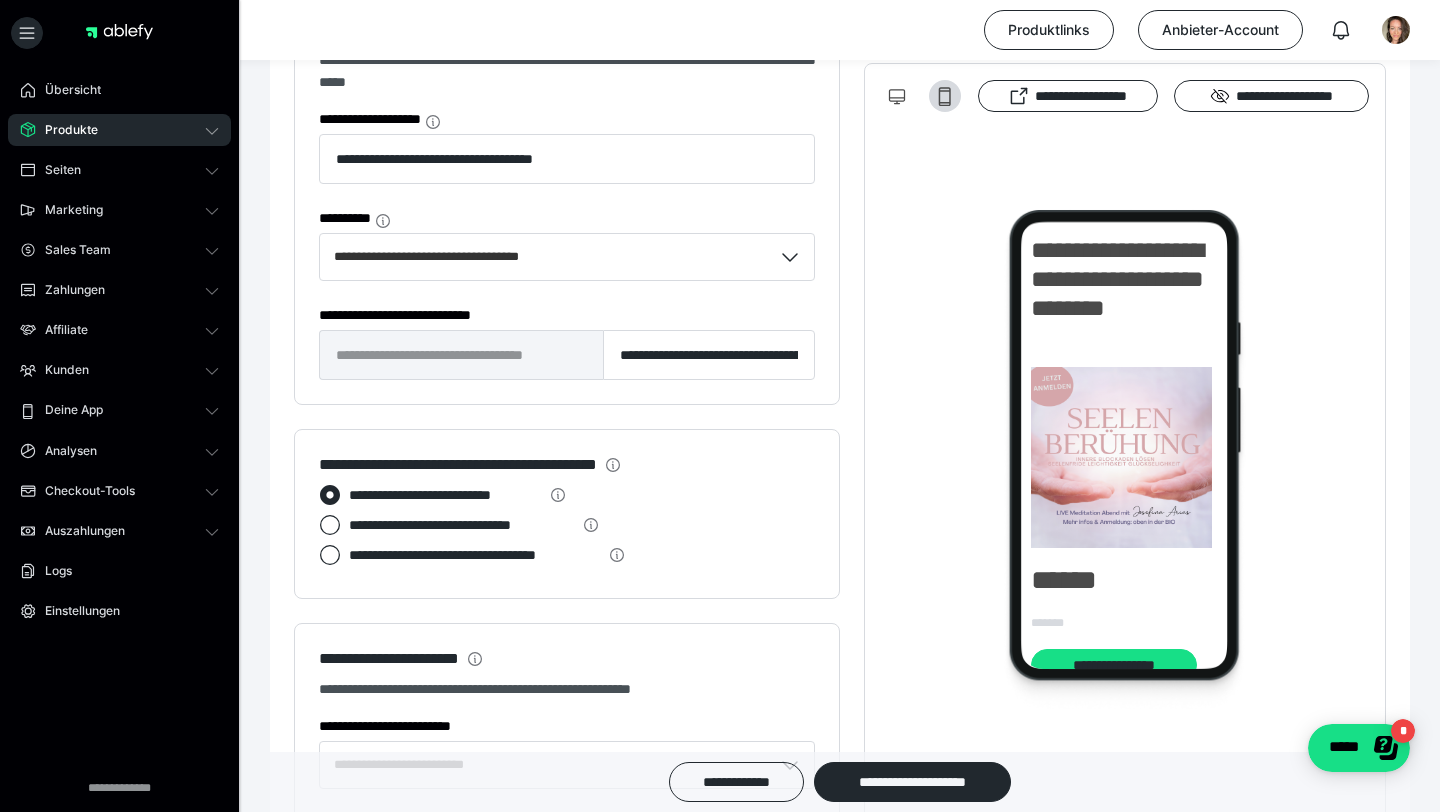 scroll, scrollTop: 1581, scrollLeft: 0, axis: vertical 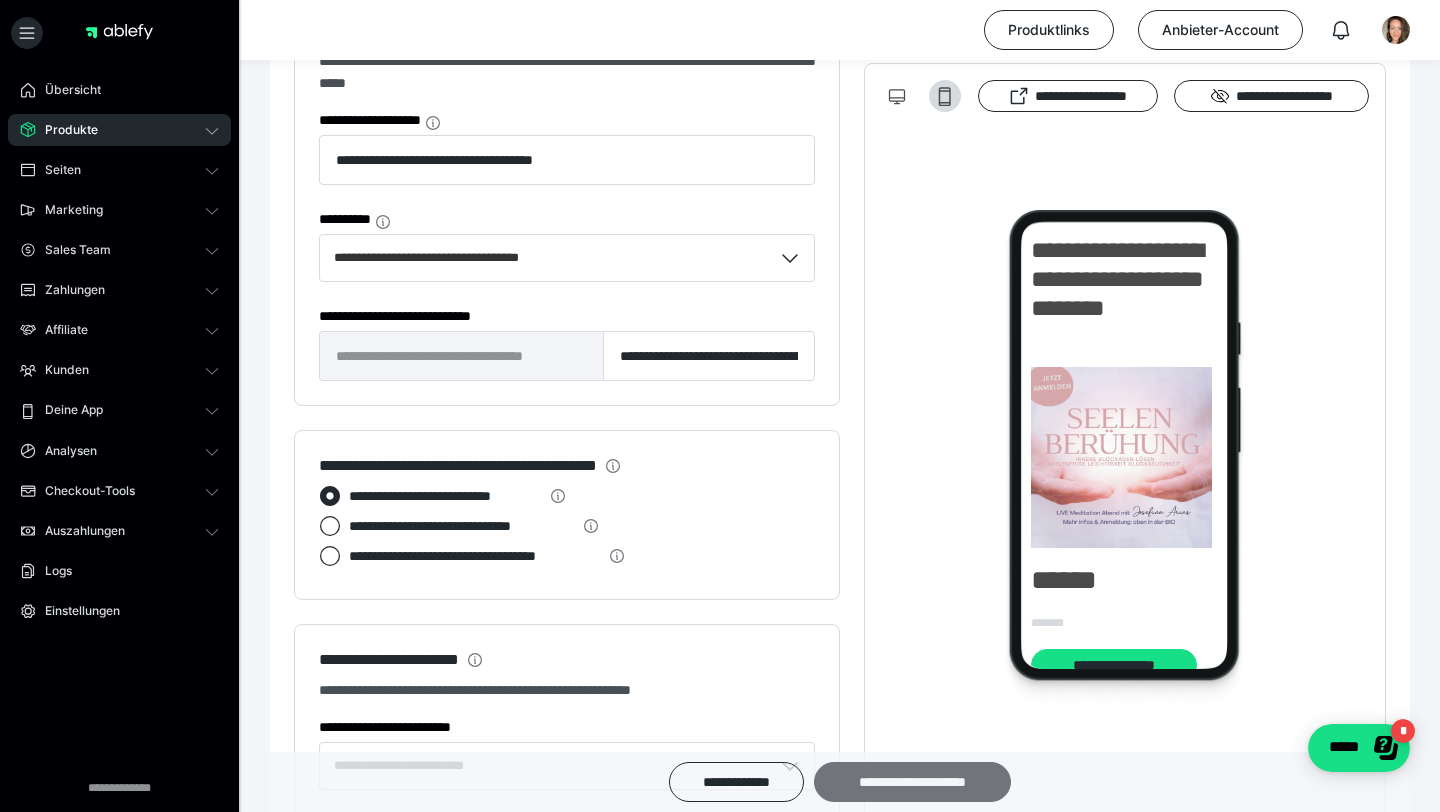click on "**********" at bounding box center (912, 782) 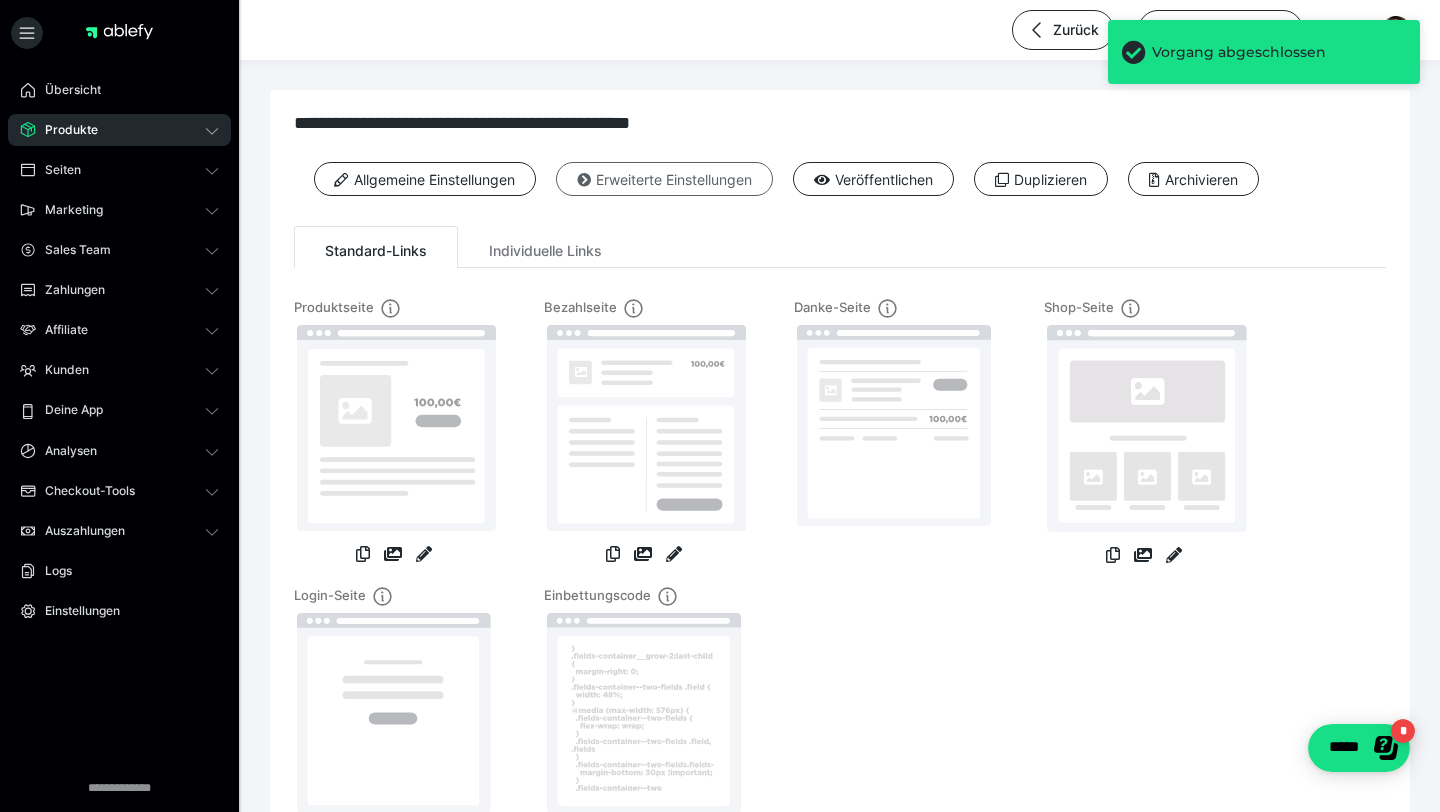 click on "Erweiterte Einstellungen" at bounding box center (664, 179) 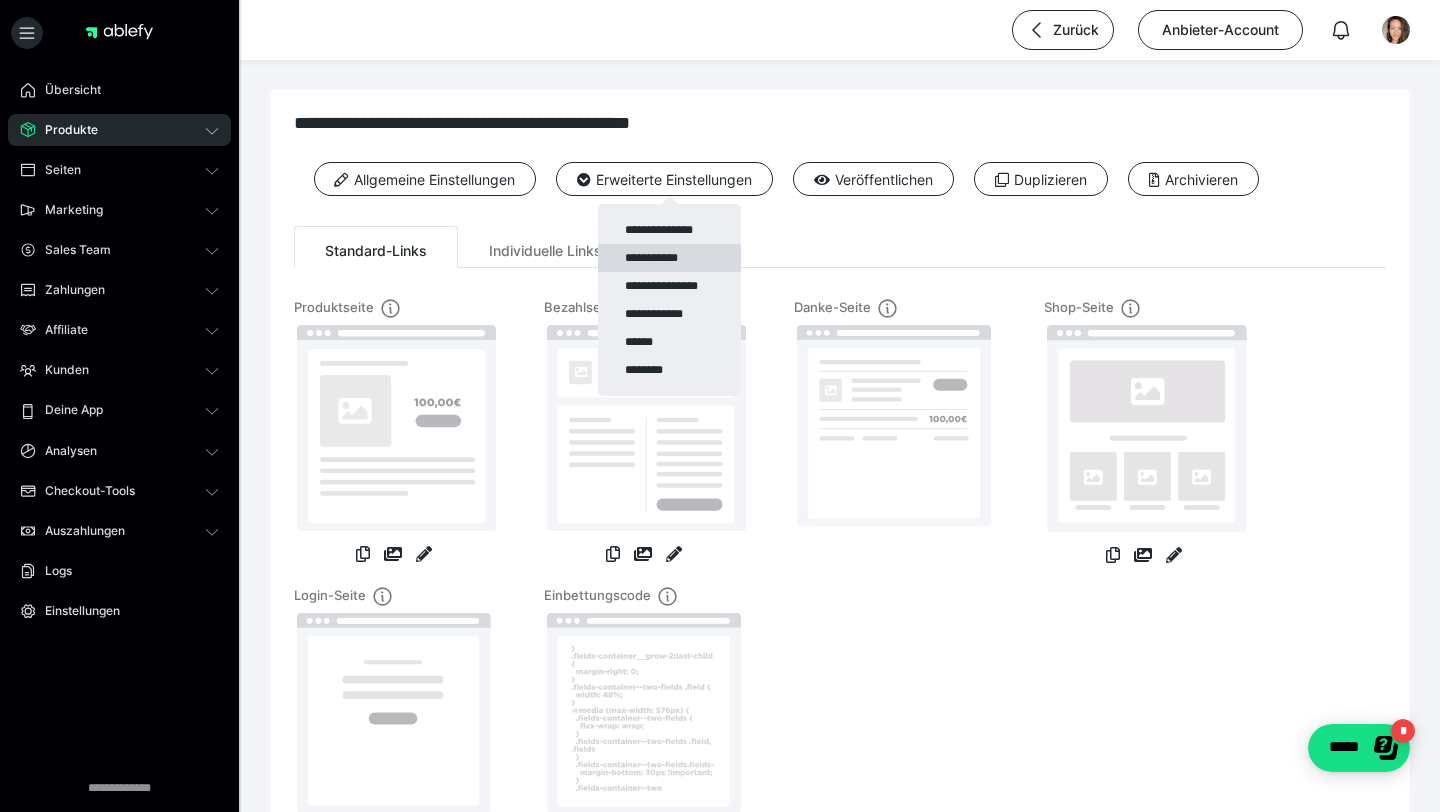 click on "**********" at bounding box center [669, 258] 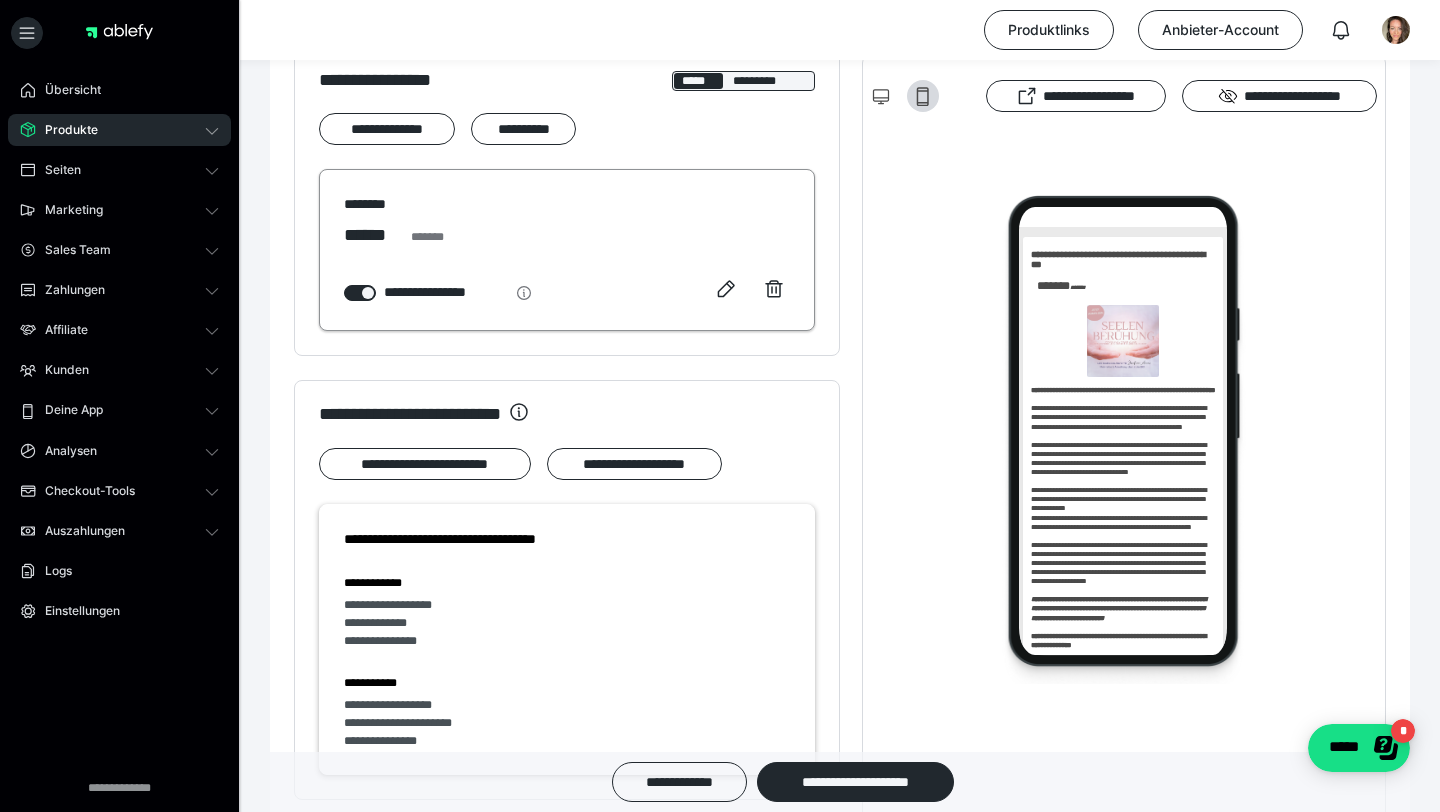 scroll, scrollTop: 0, scrollLeft: 0, axis: both 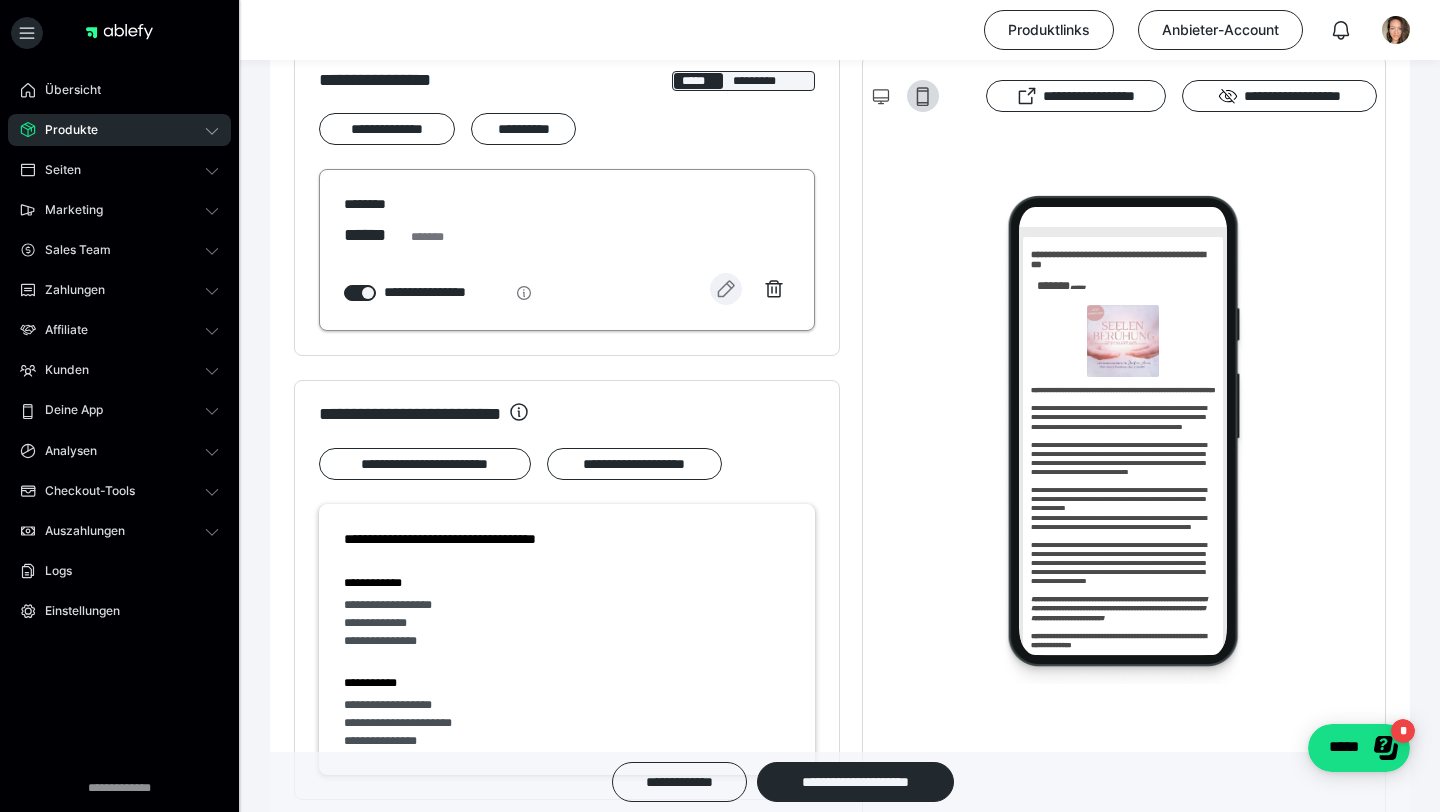 click 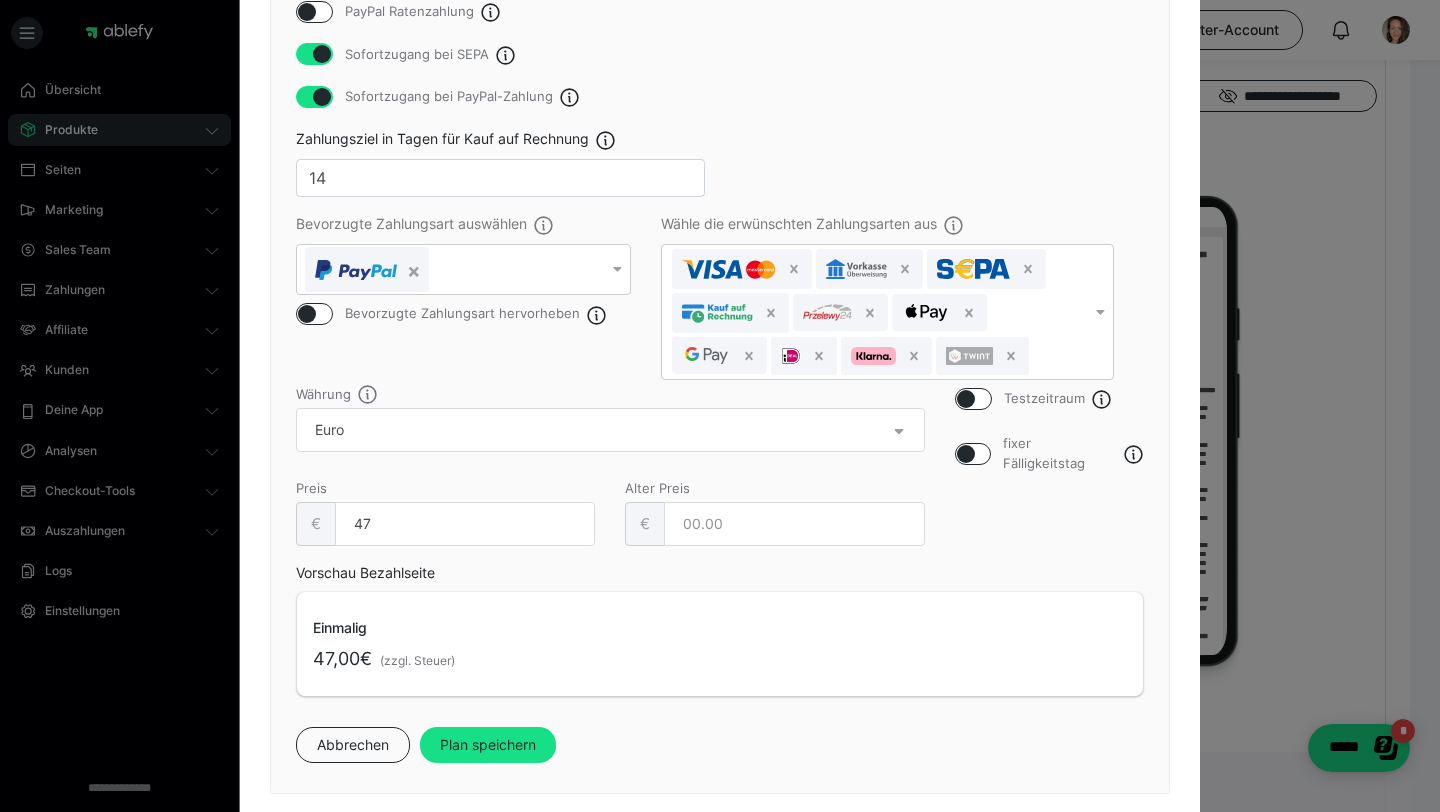 scroll, scrollTop: 432, scrollLeft: 0, axis: vertical 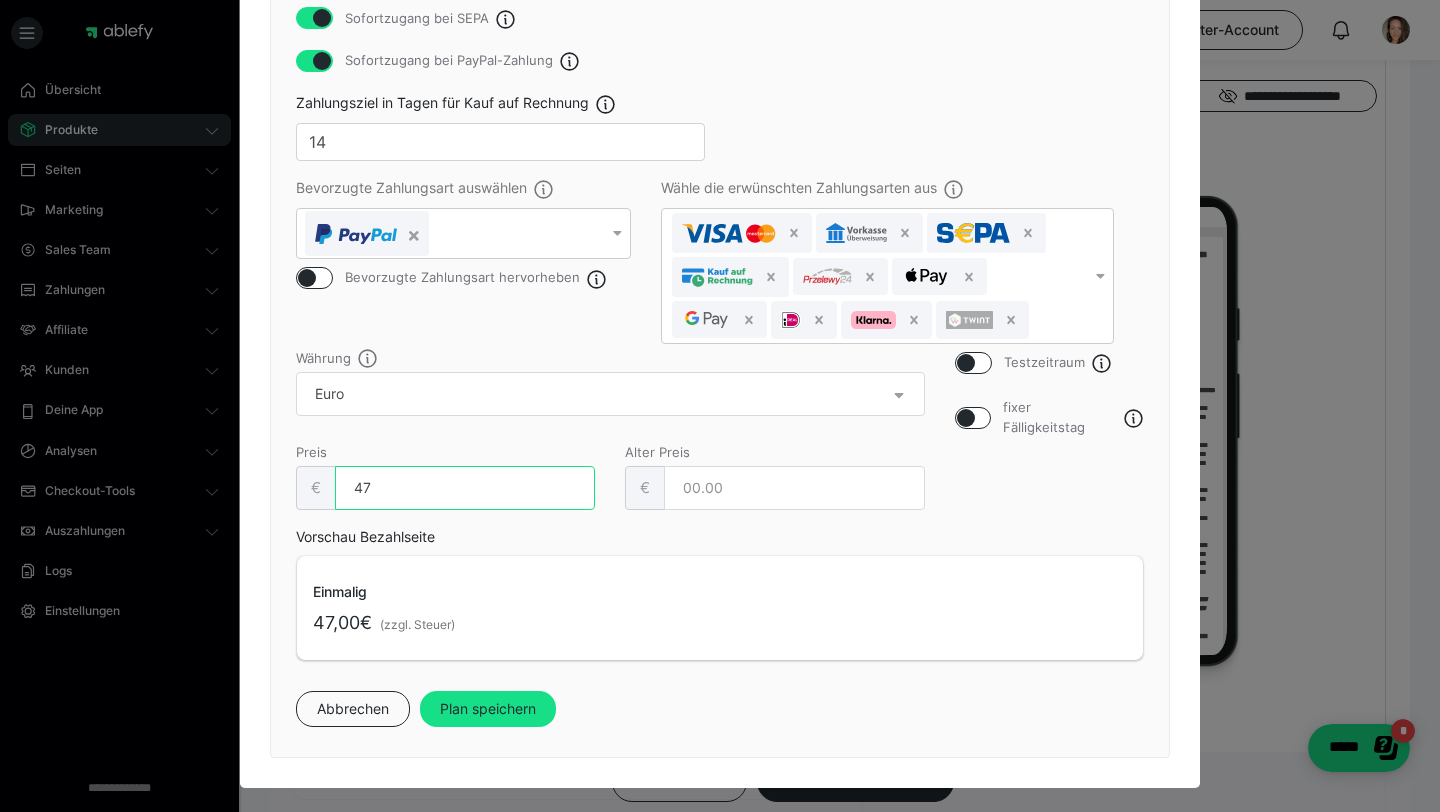 click on "47" at bounding box center (465, 488) 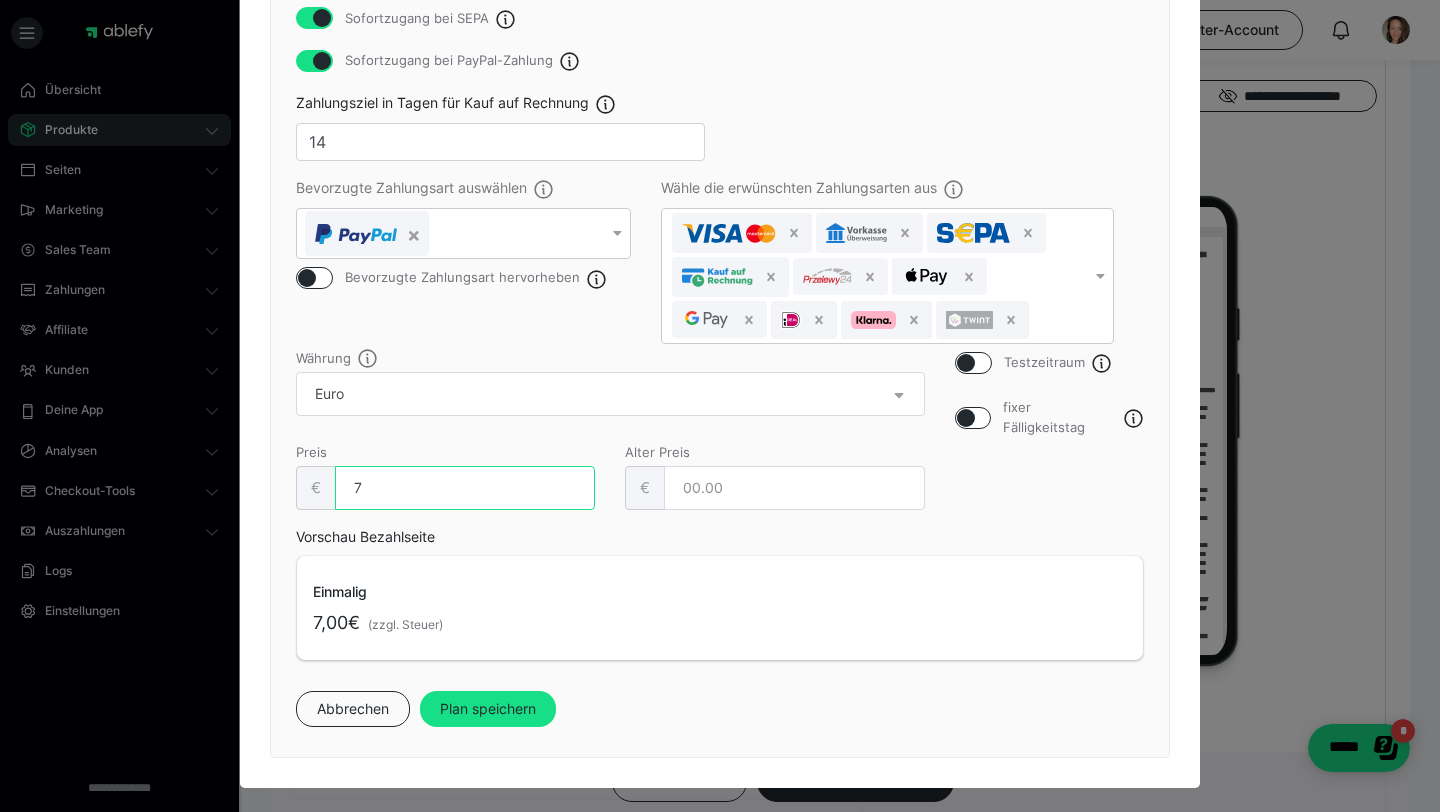 type on "37" 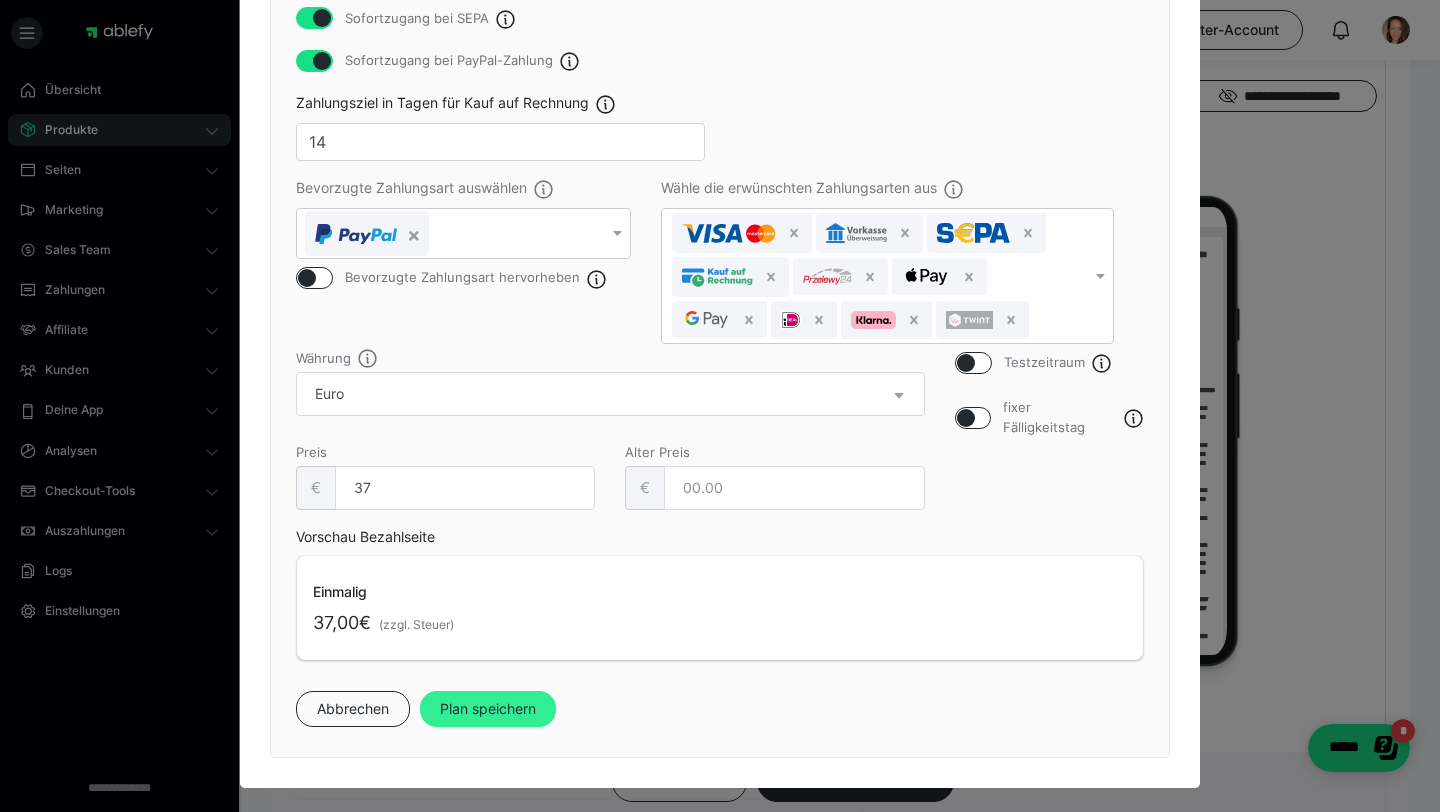 click on "Plan speichern" at bounding box center (488, 709) 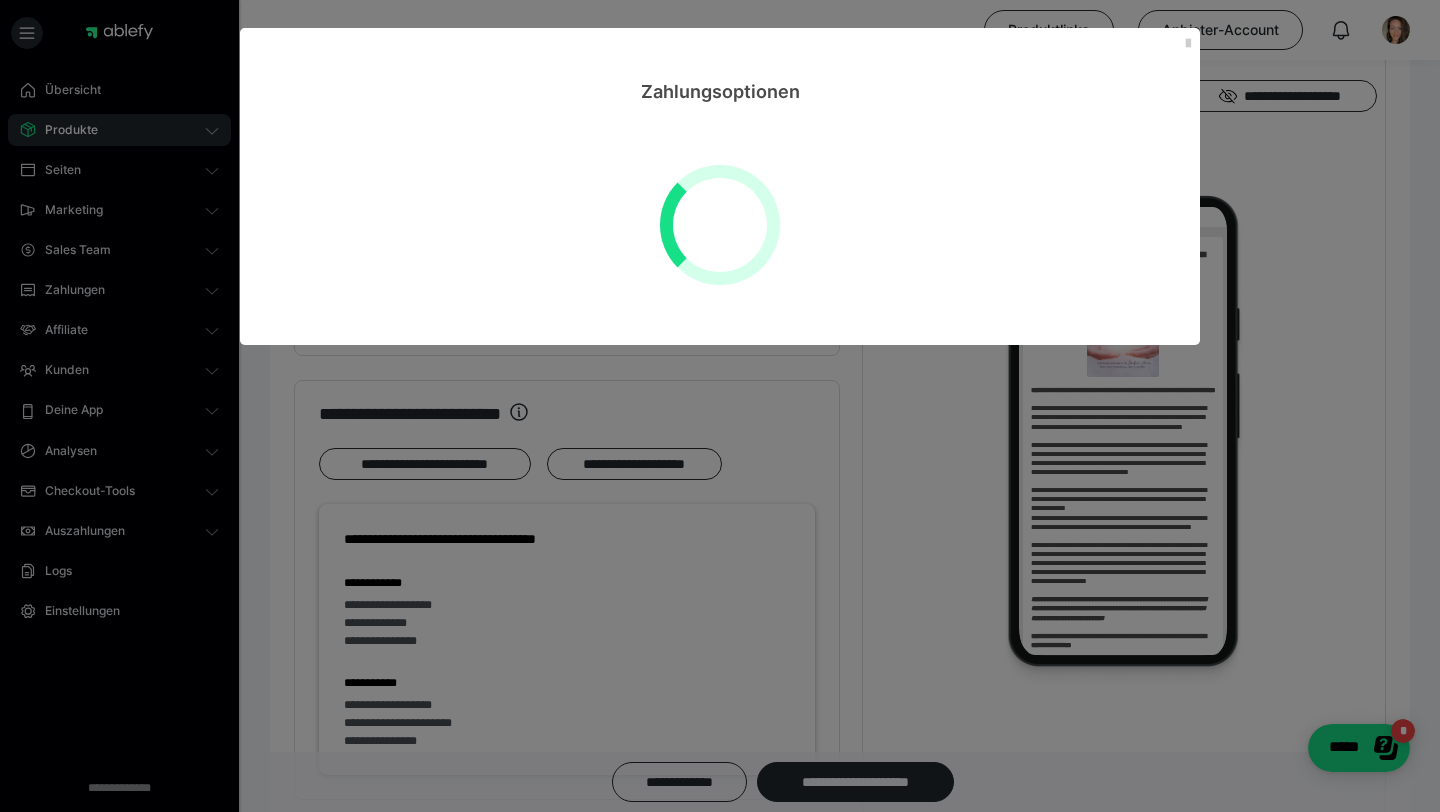 scroll, scrollTop: 0, scrollLeft: 0, axis: both 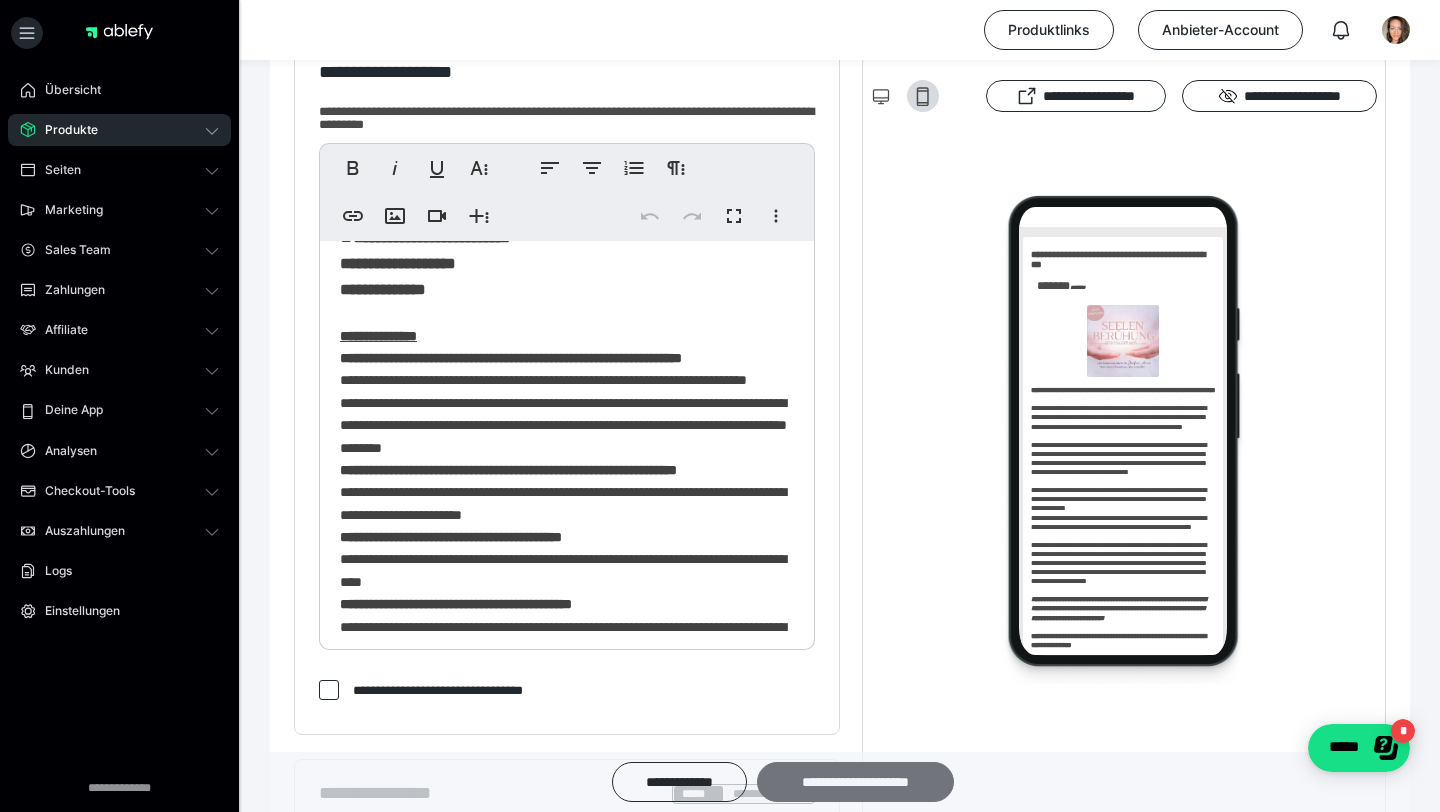 click on "**********" at bounding box center [855, 782] 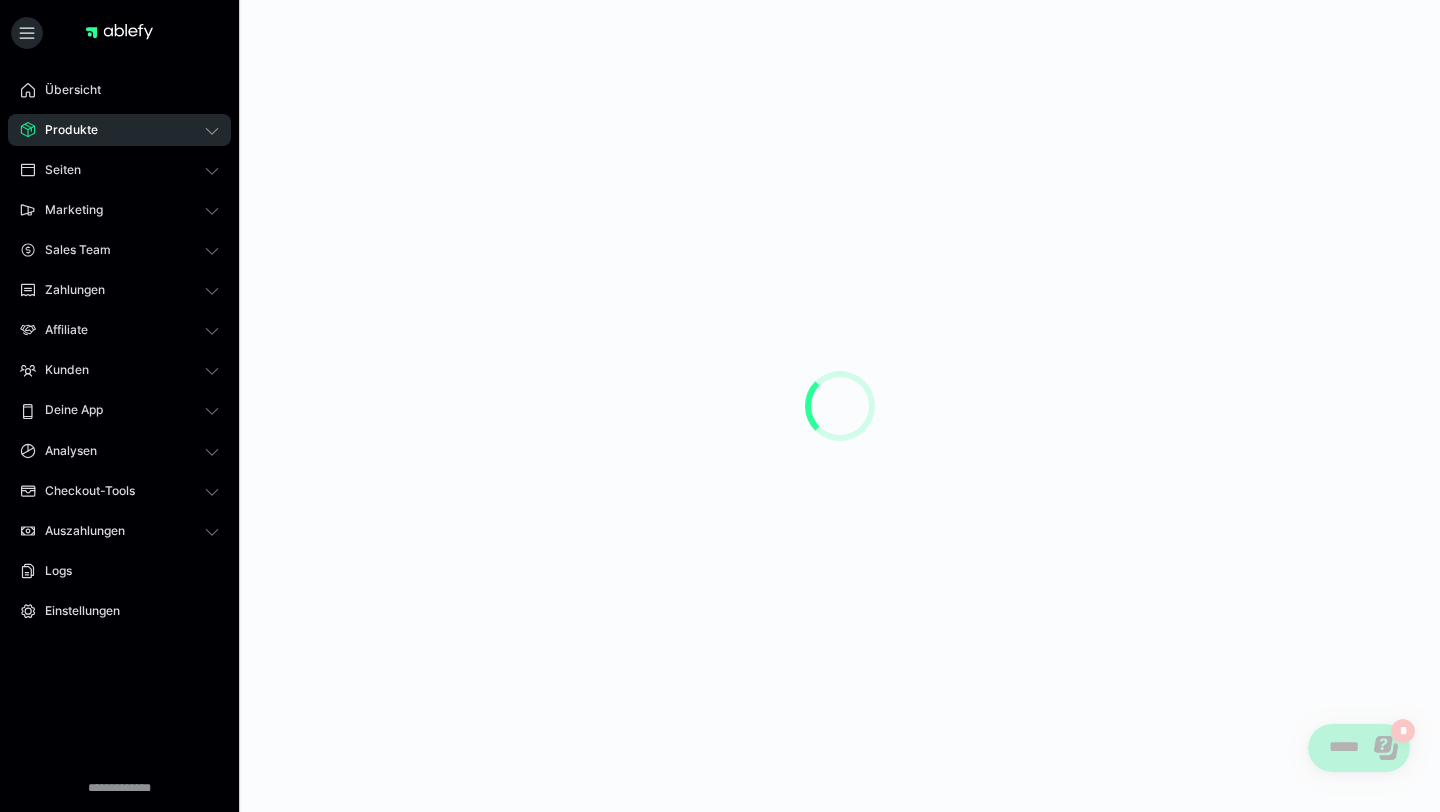 scroll, scrollTop: 0, scrollLeft: 0, axis: both 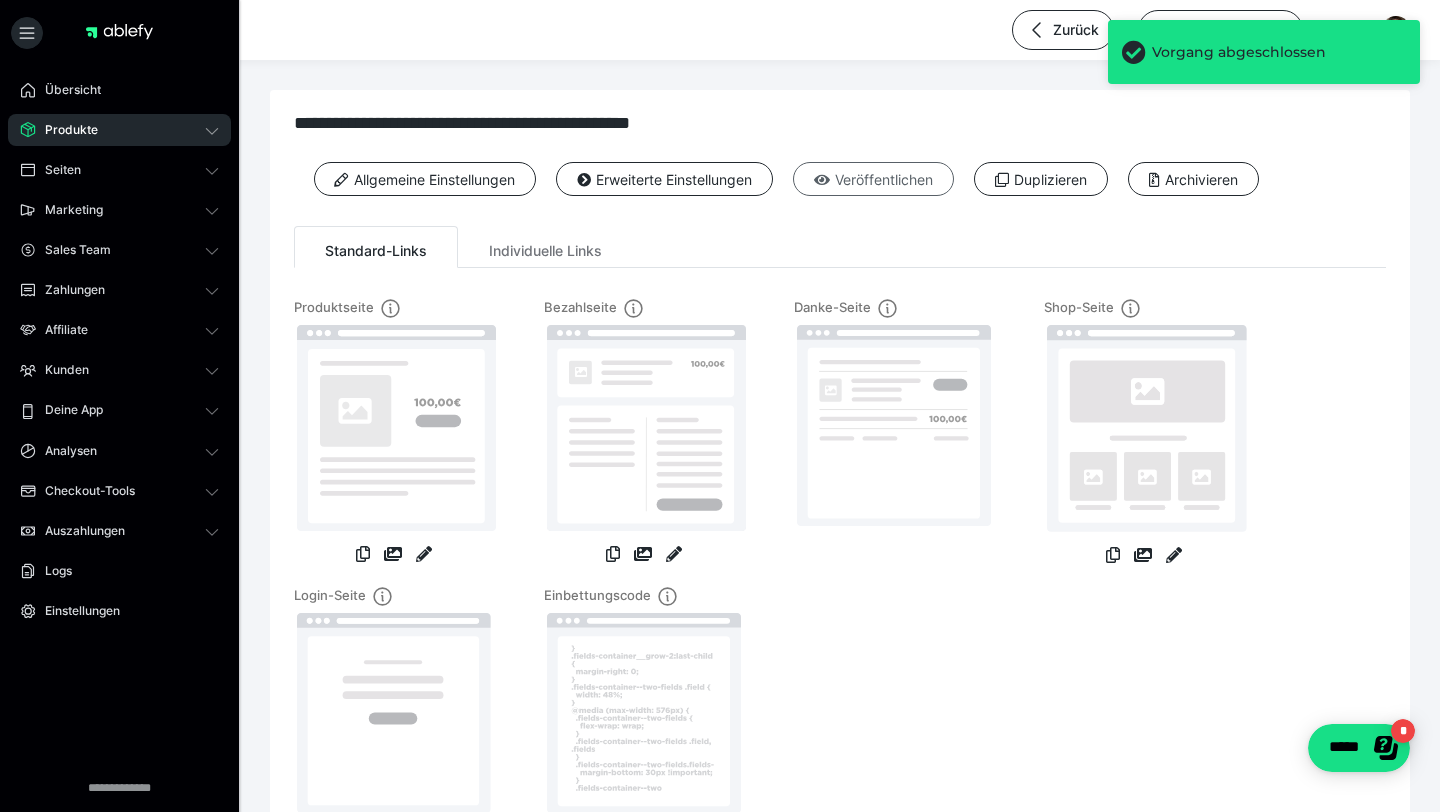 click on "Veröffentlichen" at bounding box center (873, 179) 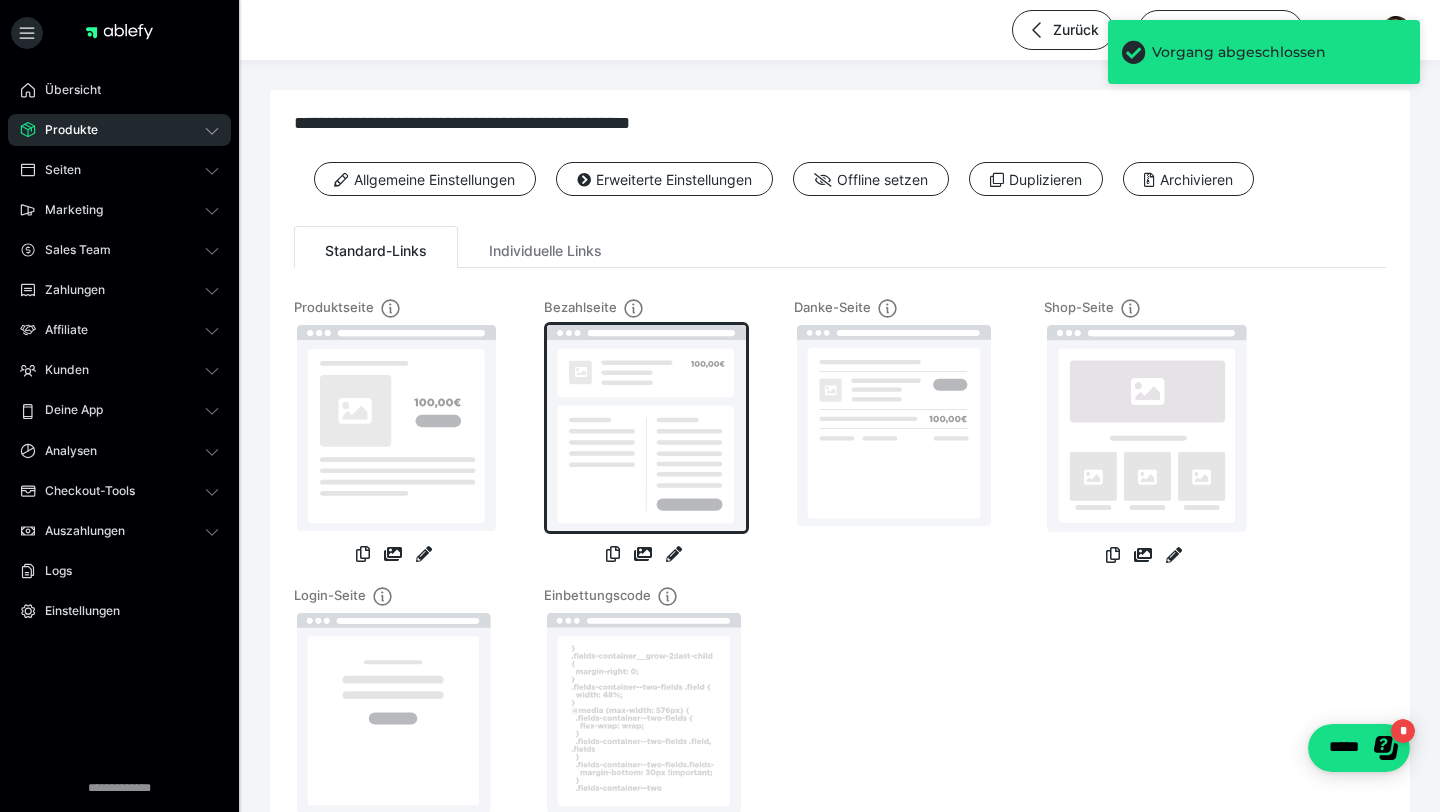 click at bounding box center (646, 428) 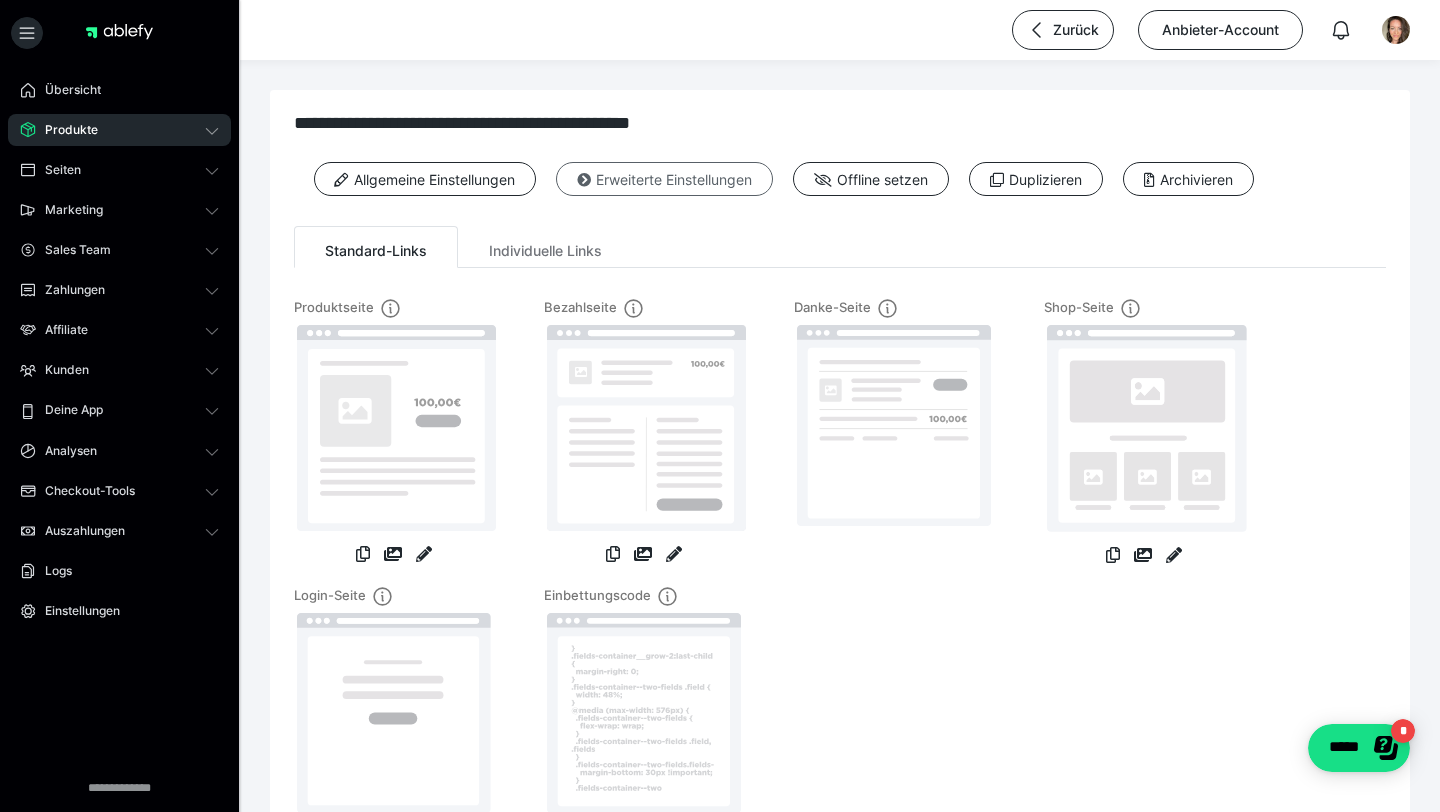 click on "Erweiterte Einstellungen" at bounding box center [664, 179] 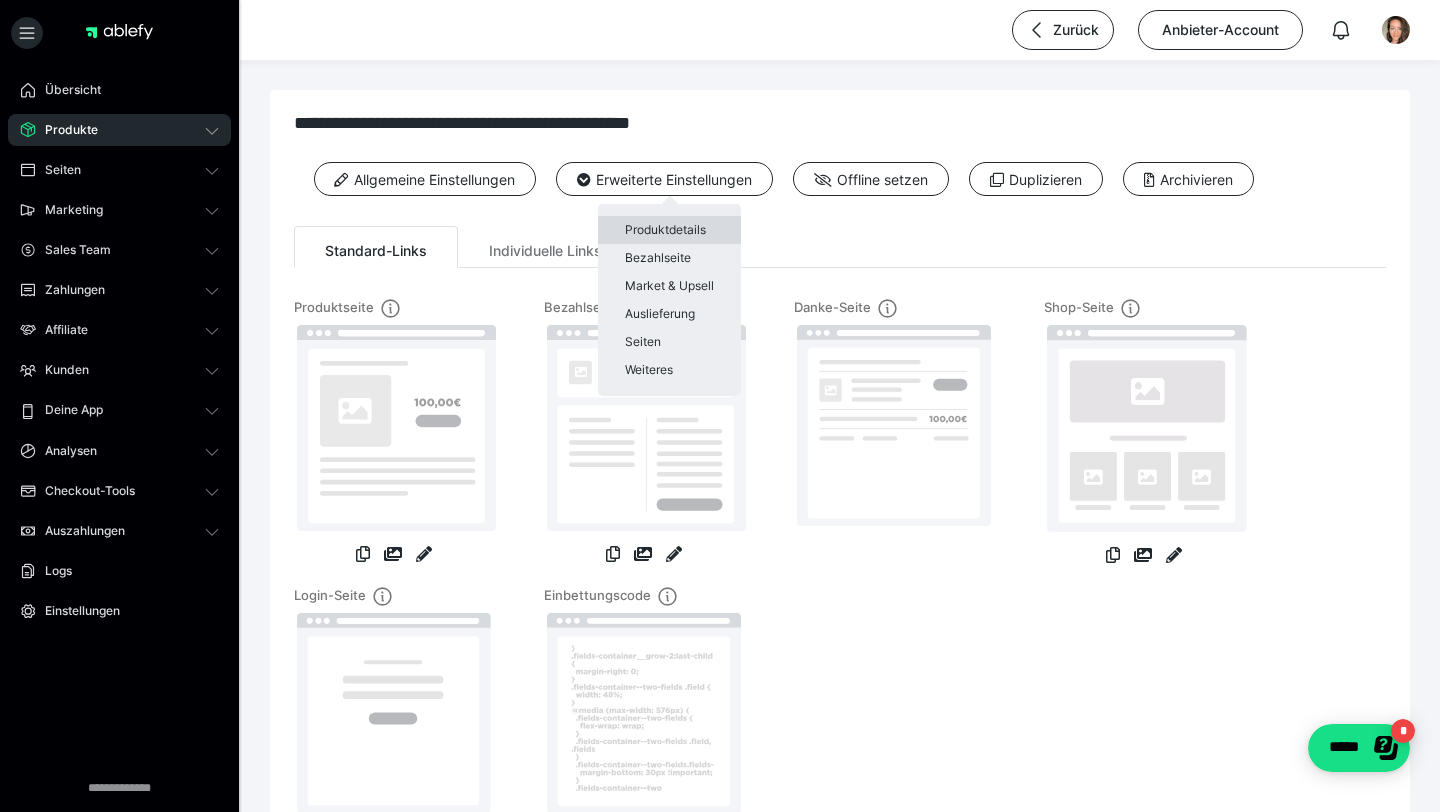 click on "Produktdetails" at bounding box center (669, 230) 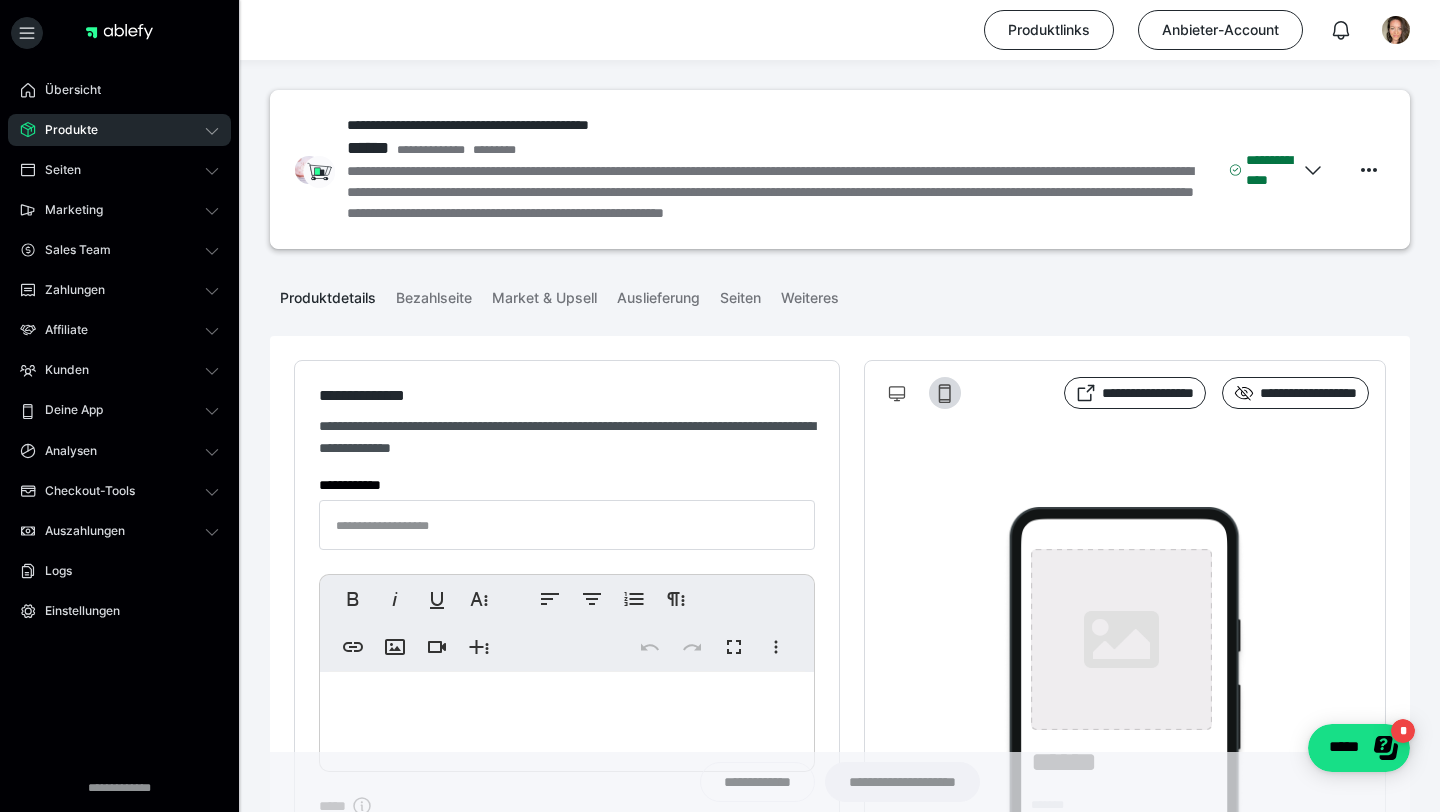 type on "**********" 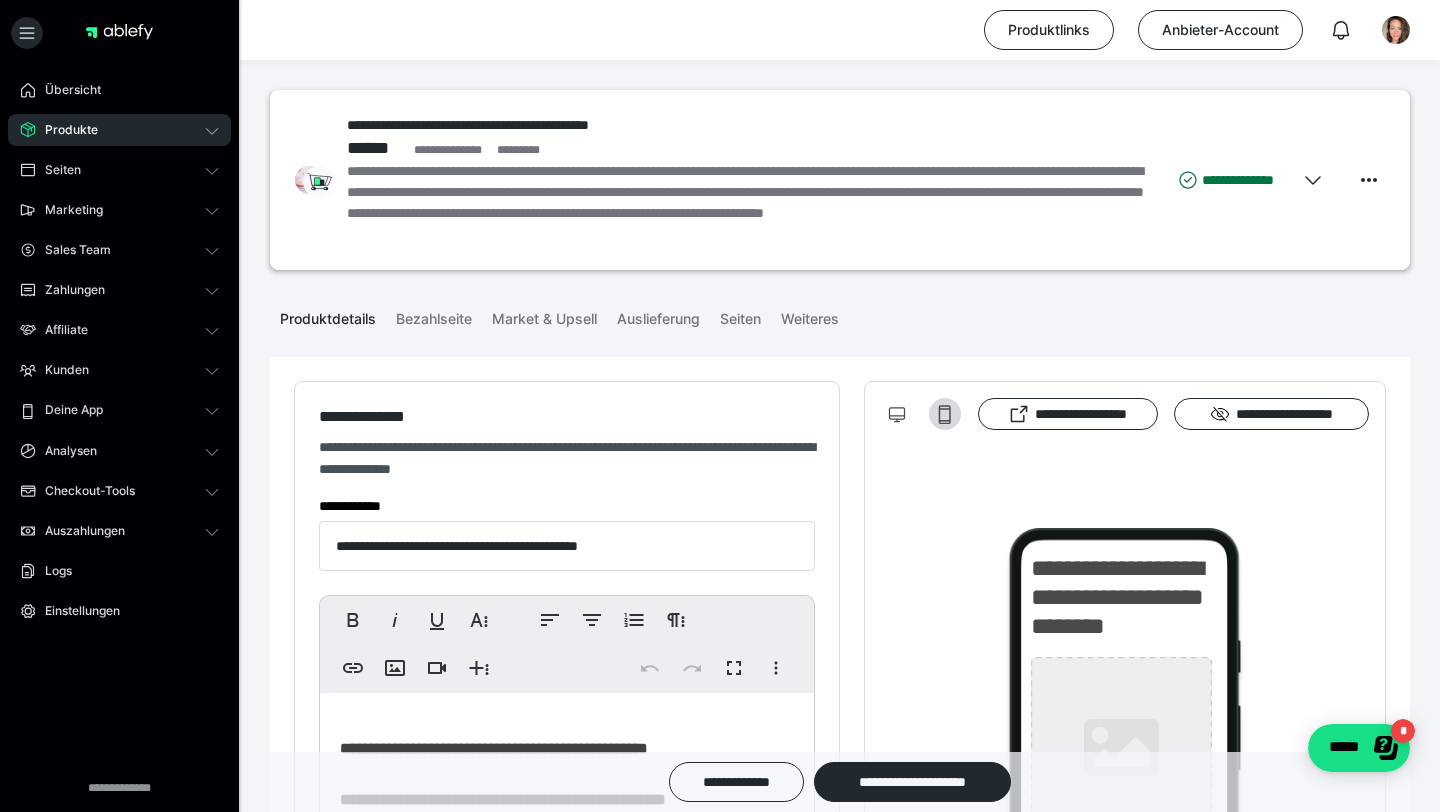type on "**********" 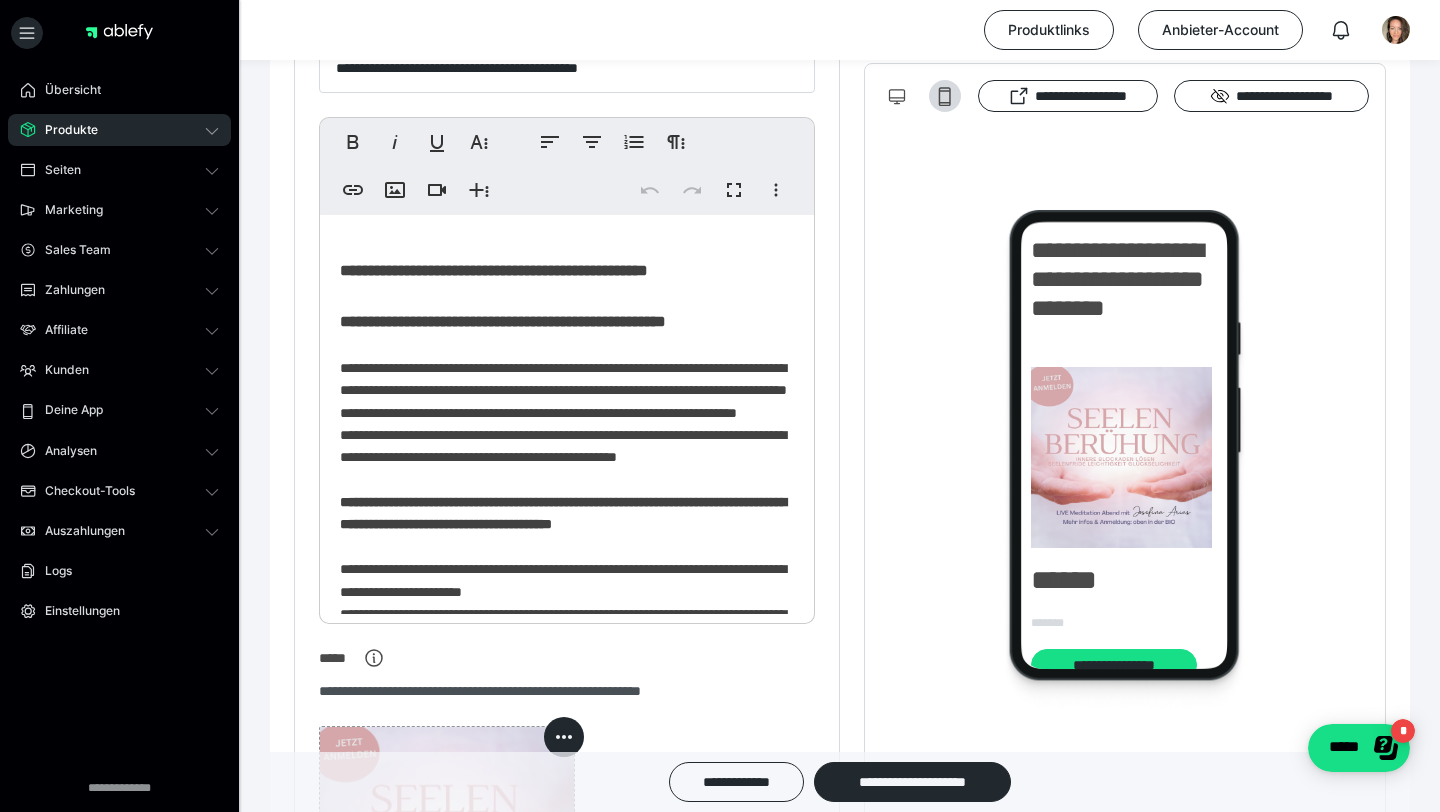 scroll, scrollTop: 483, scrollLeft: 0, axis: vertical 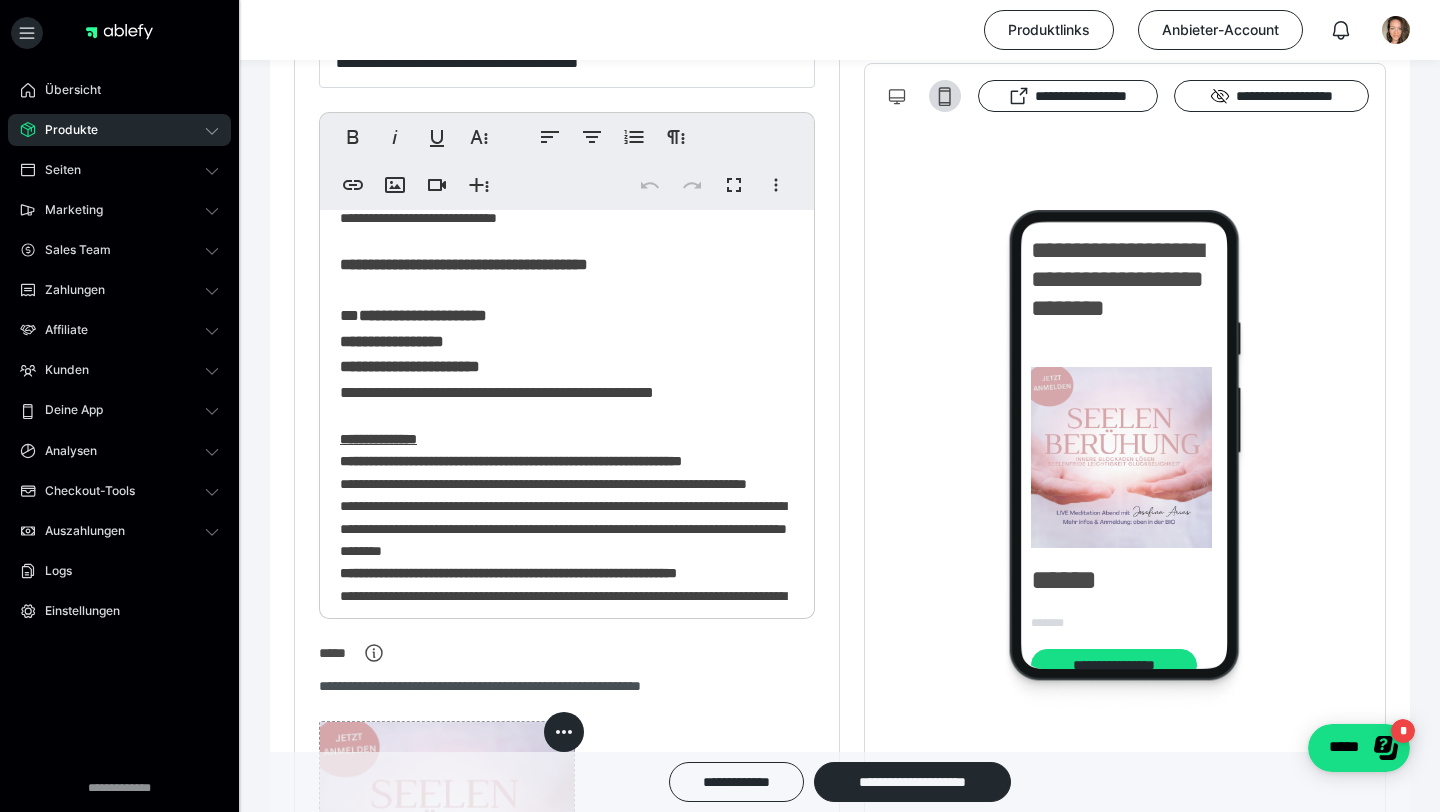 click on "**********" at bounding box center (567, 570) 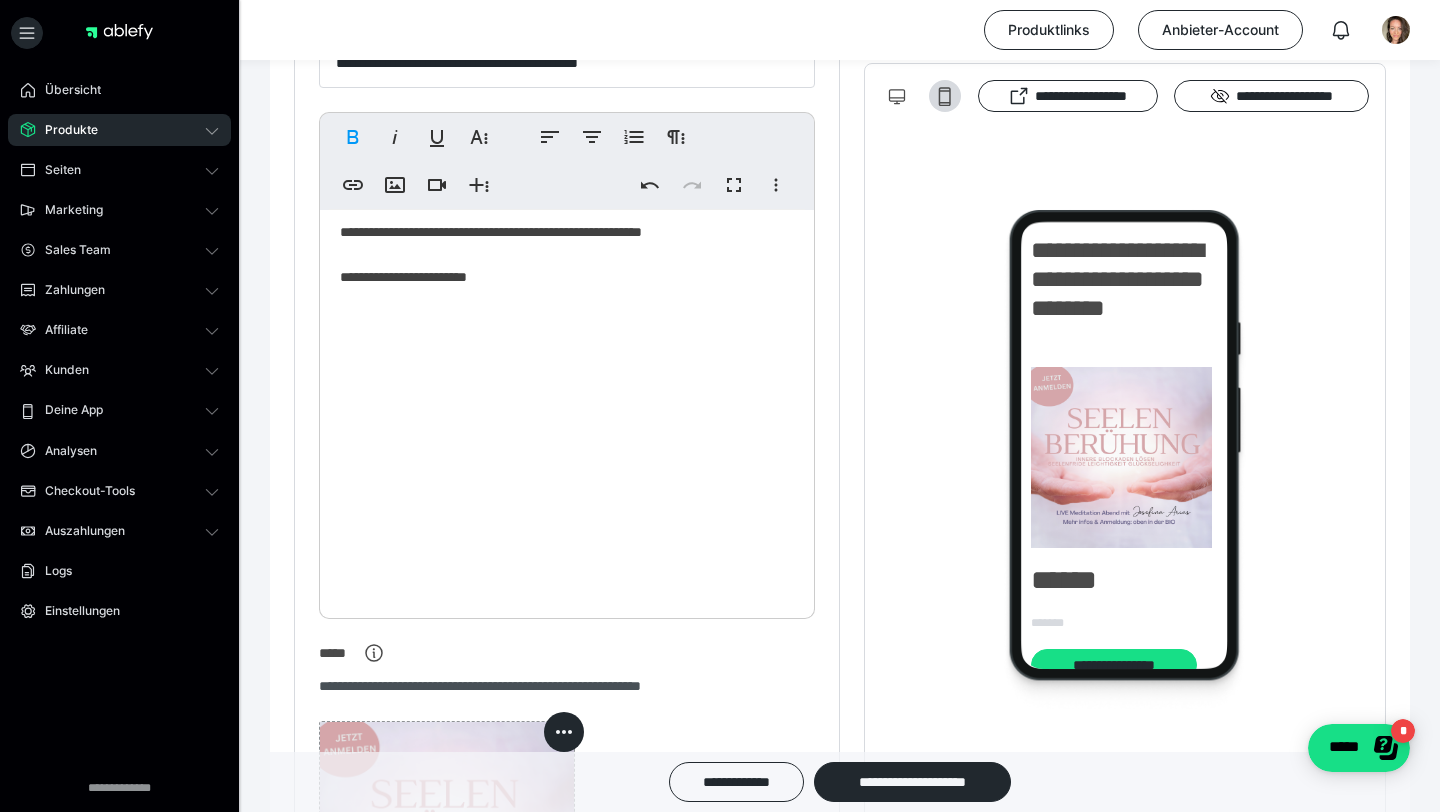 scroll, scrollTop: 2043, scrollLeft: 0, axis: vertical 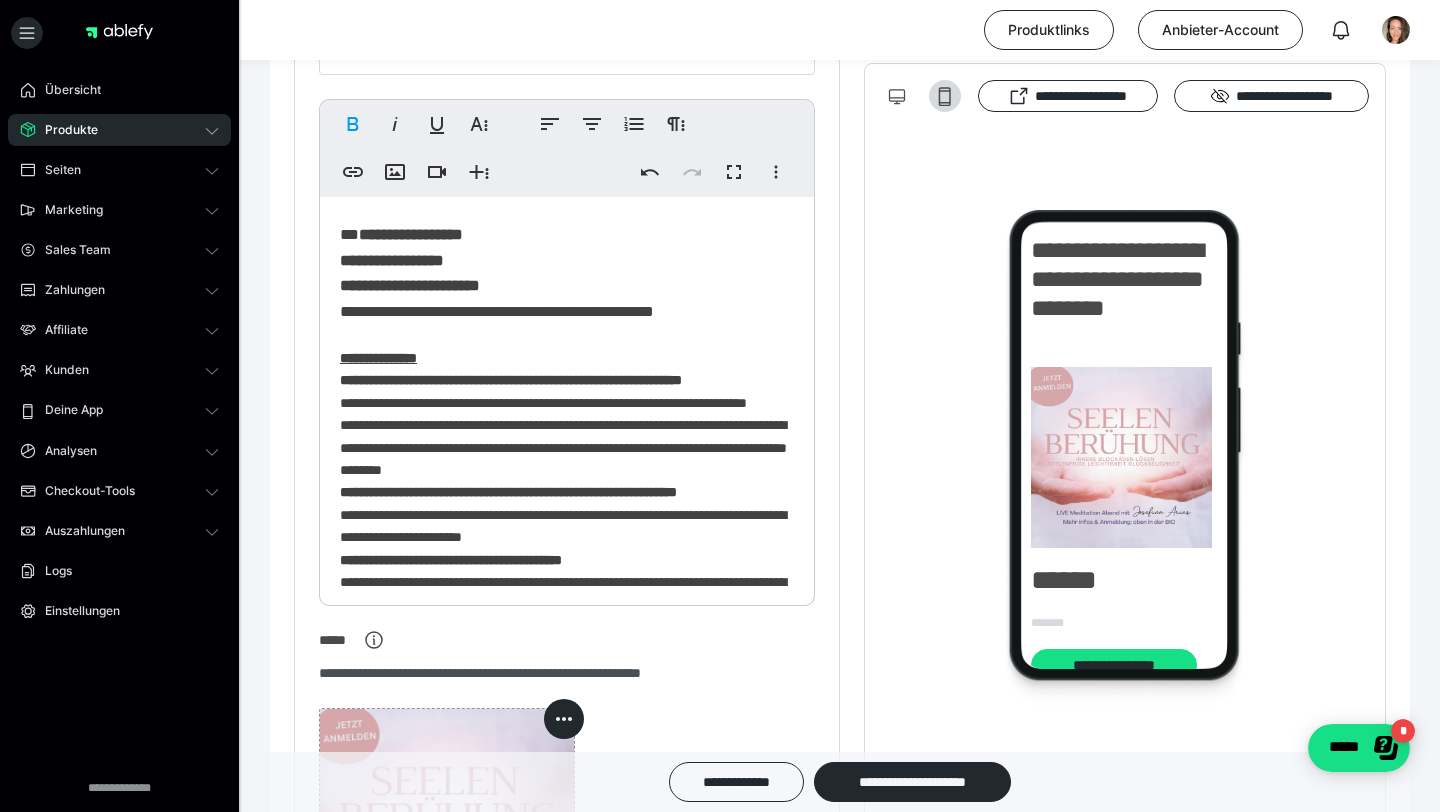 click on "**********" at bounding box center [567, 489] 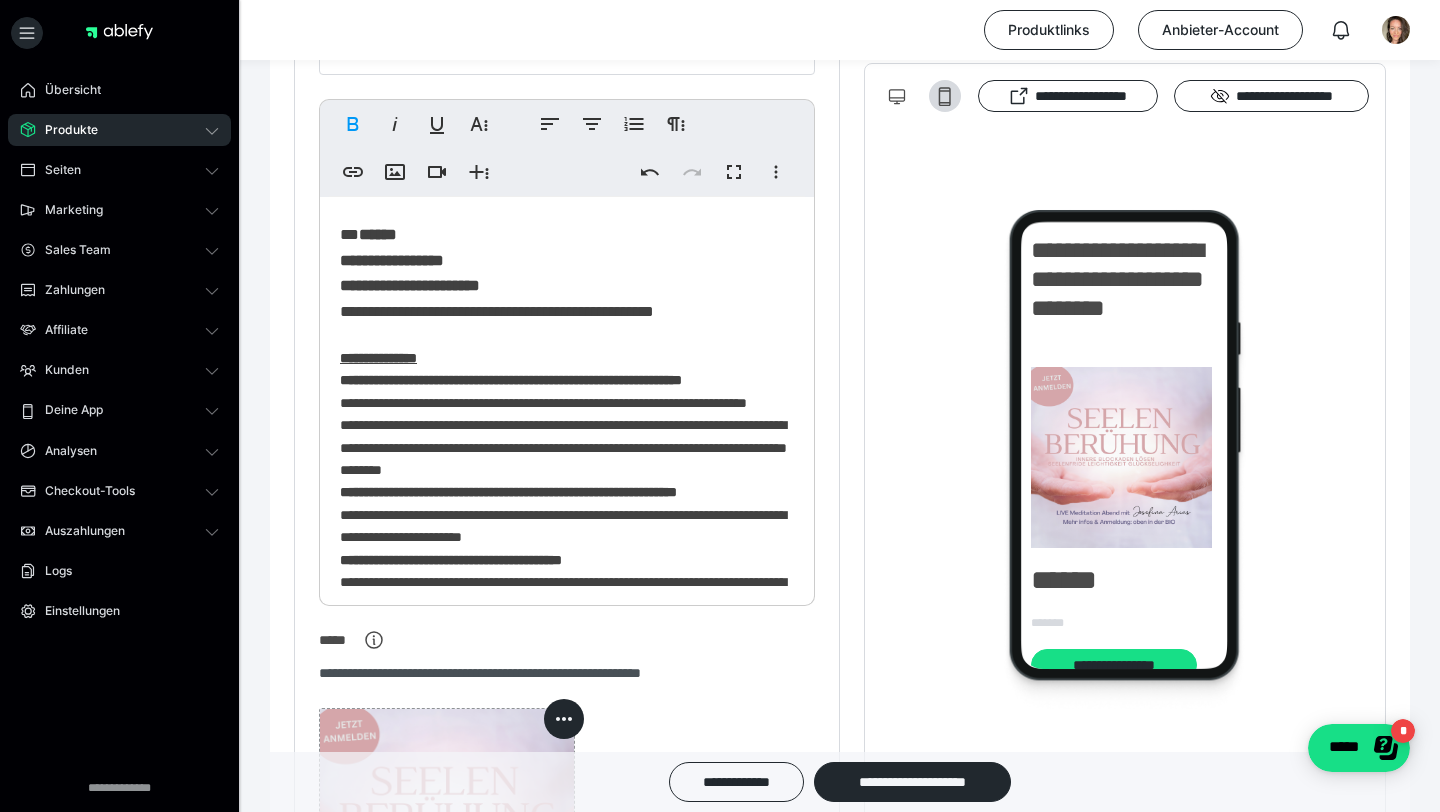 click on "**********" at bounding box center (410, 273) 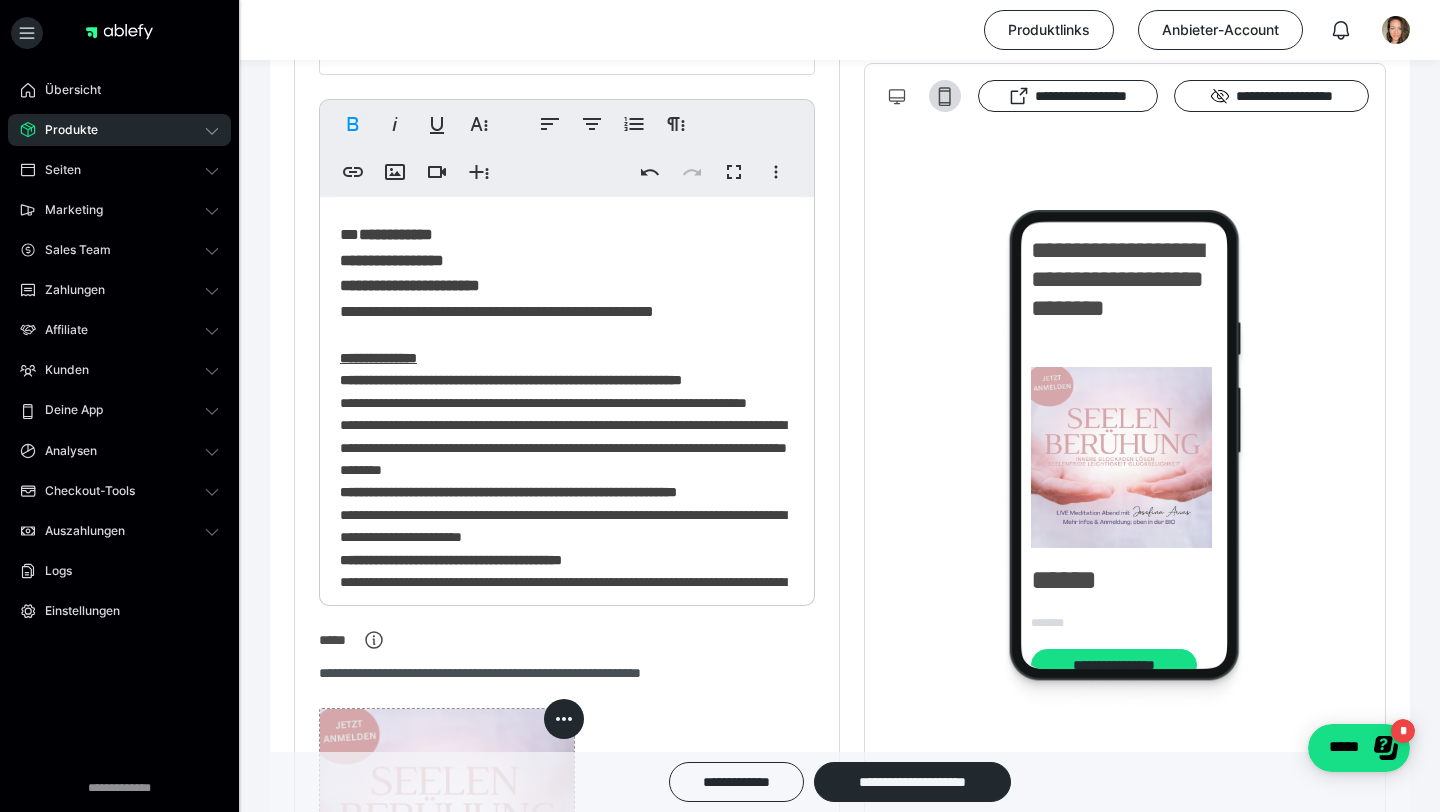 click on "**********" at bounding box center [396, 234] 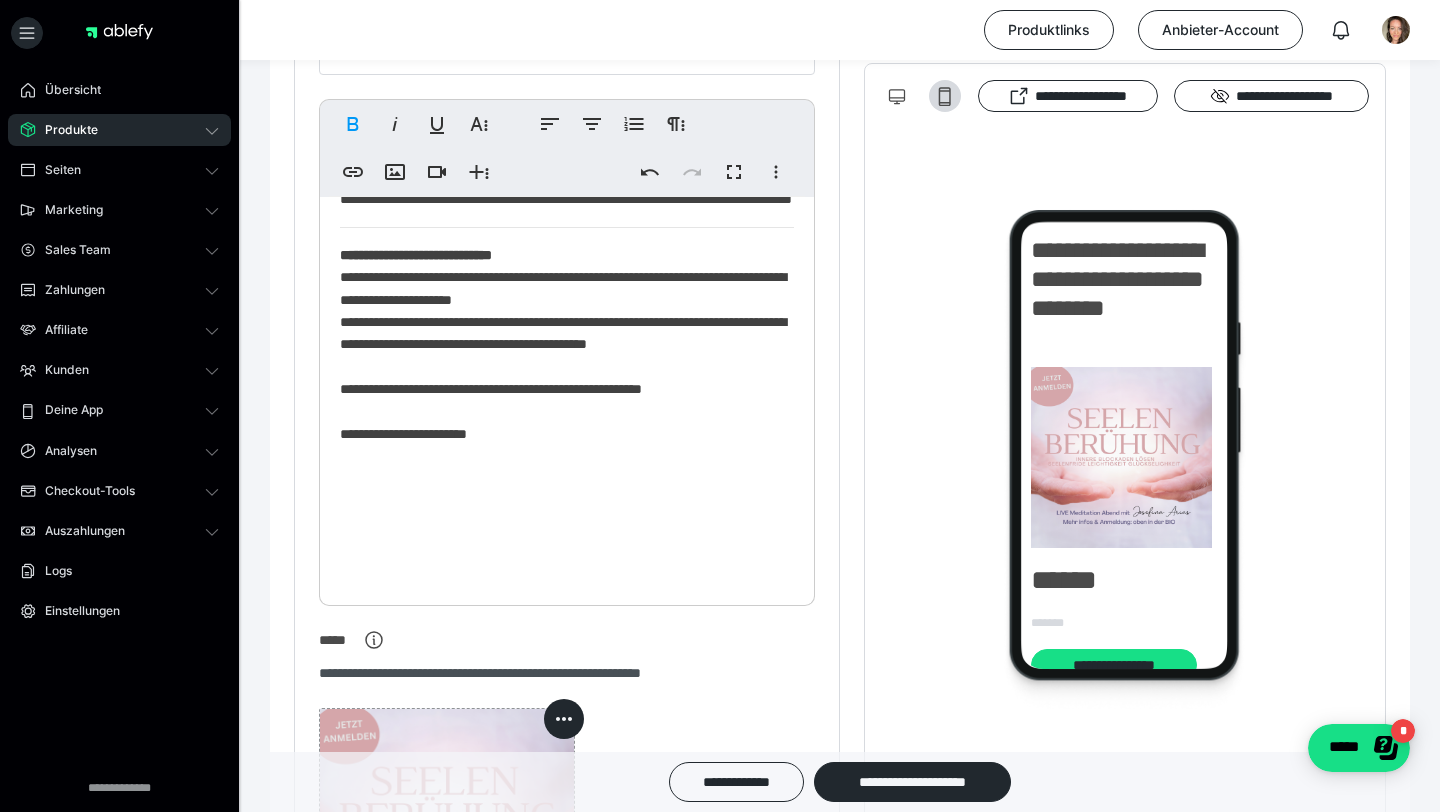 scroll, scrollTop: 2043, scrollLeft: 0, axis: vertical 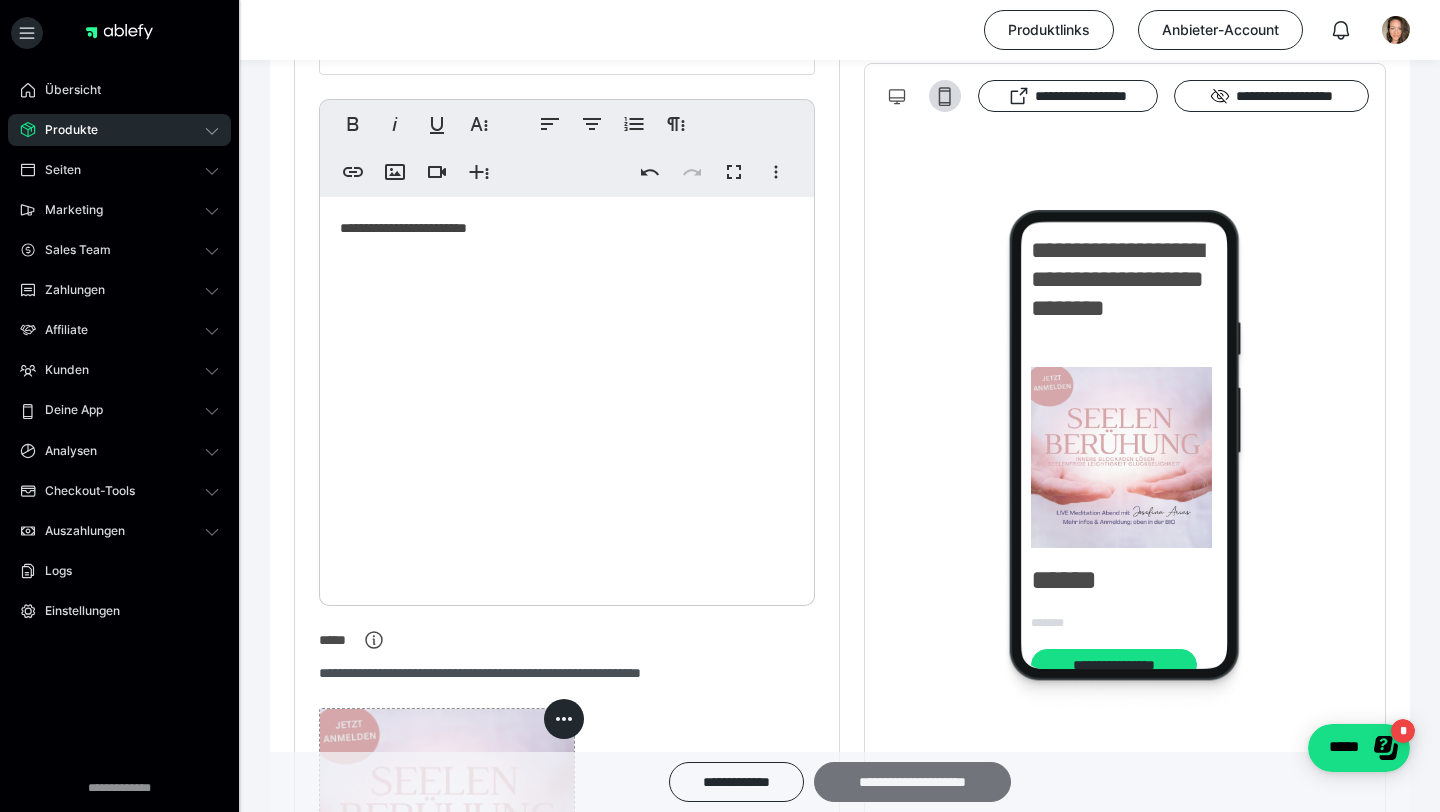 click on "**********" at bounding box center [912, 782] 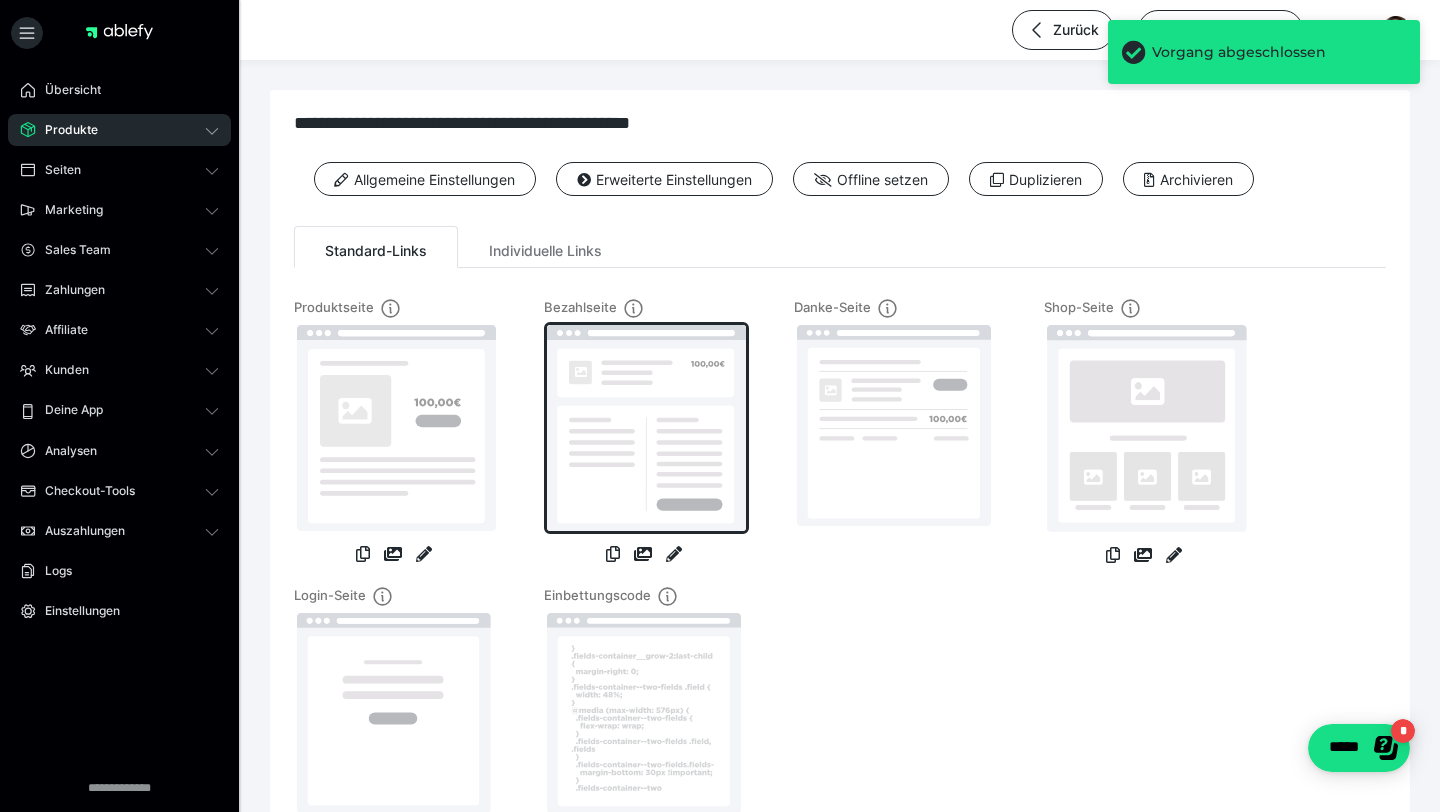 click at bounding box center (646, 428) 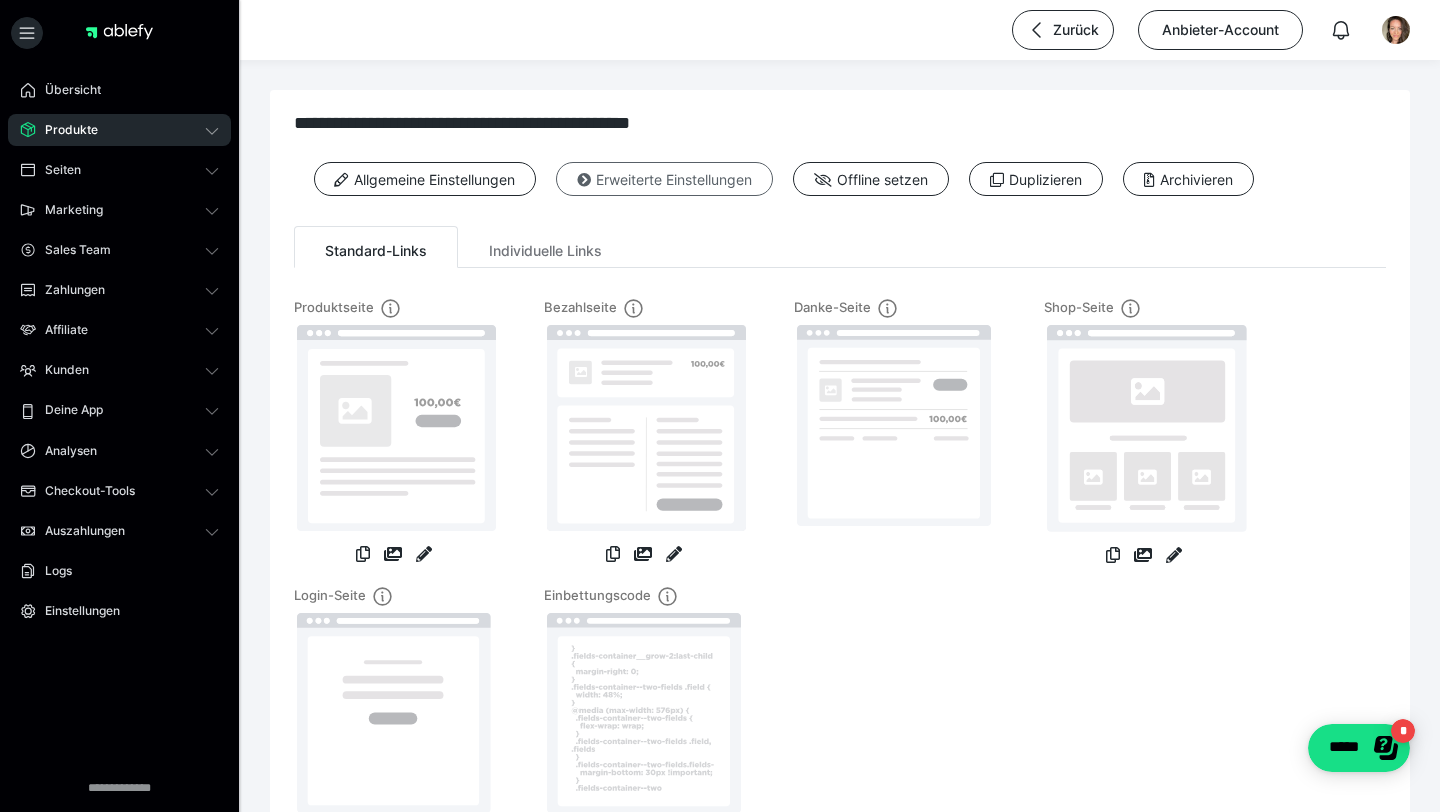 click on "Erweiterte Einstellungen" at bounding box center [664, 179] 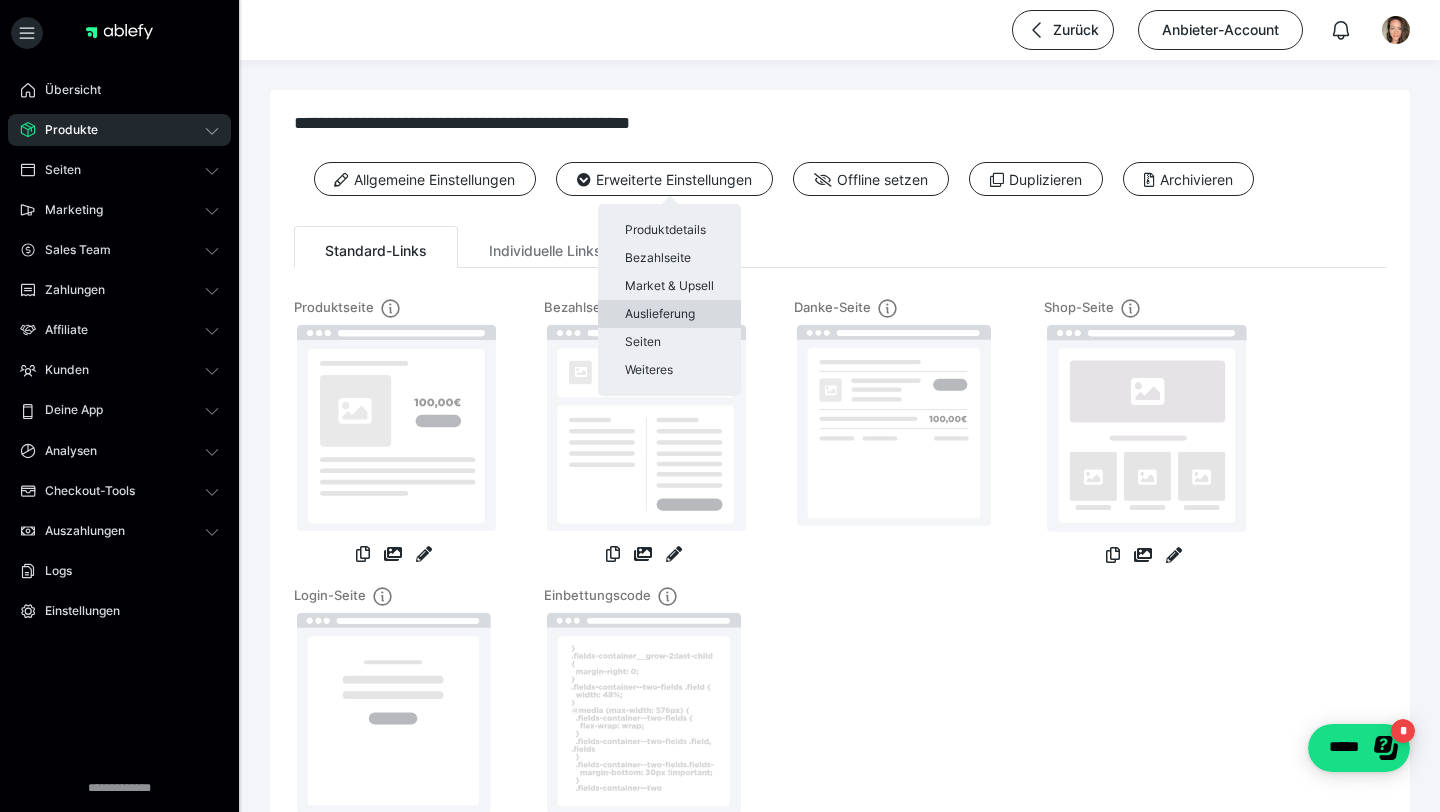 click on "Auslieferung" at bounding box center (669, 314) 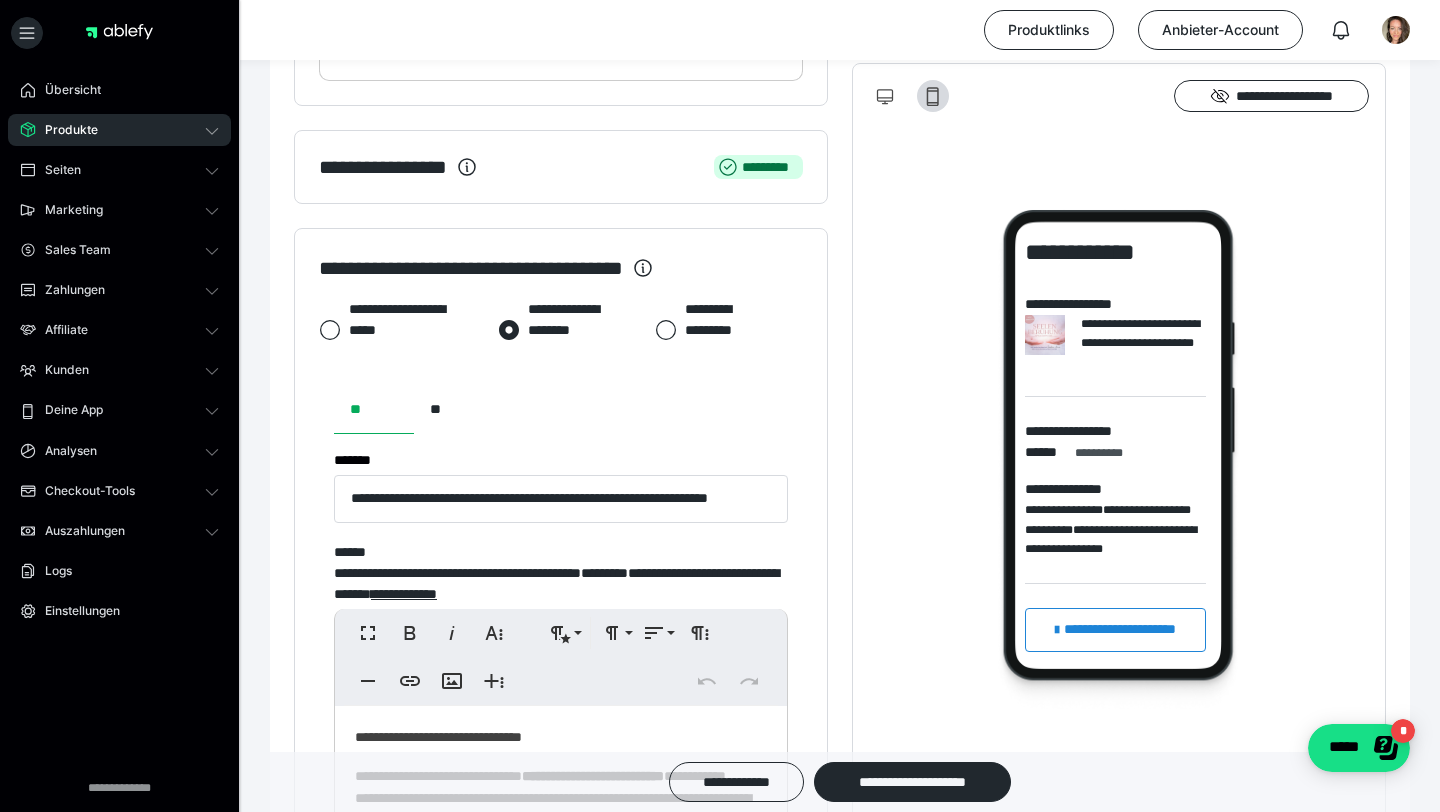 scroll, scrollTop: 759, scrollLeft: 0, axis: vertical 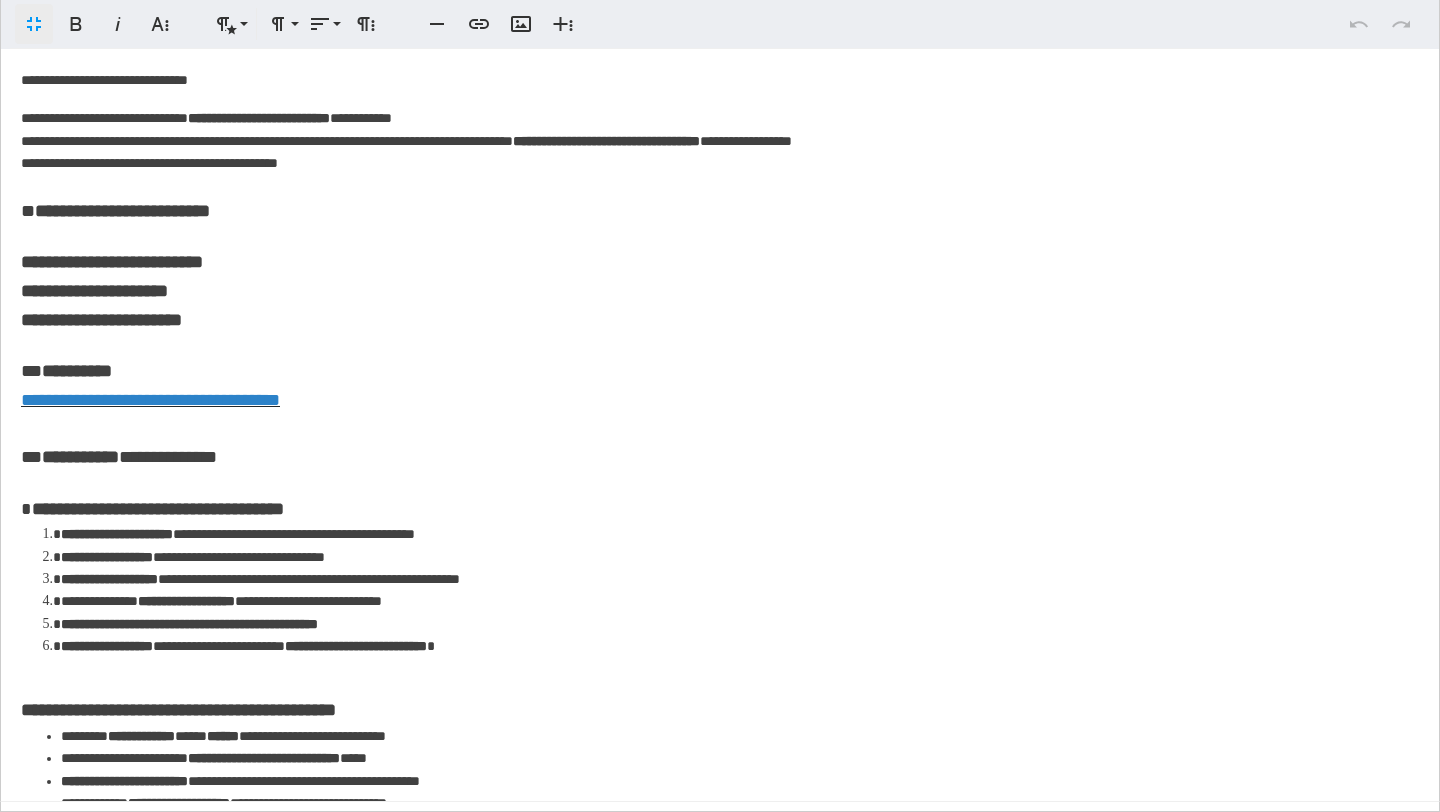 click on "**********" at bounding box center (720, 742) 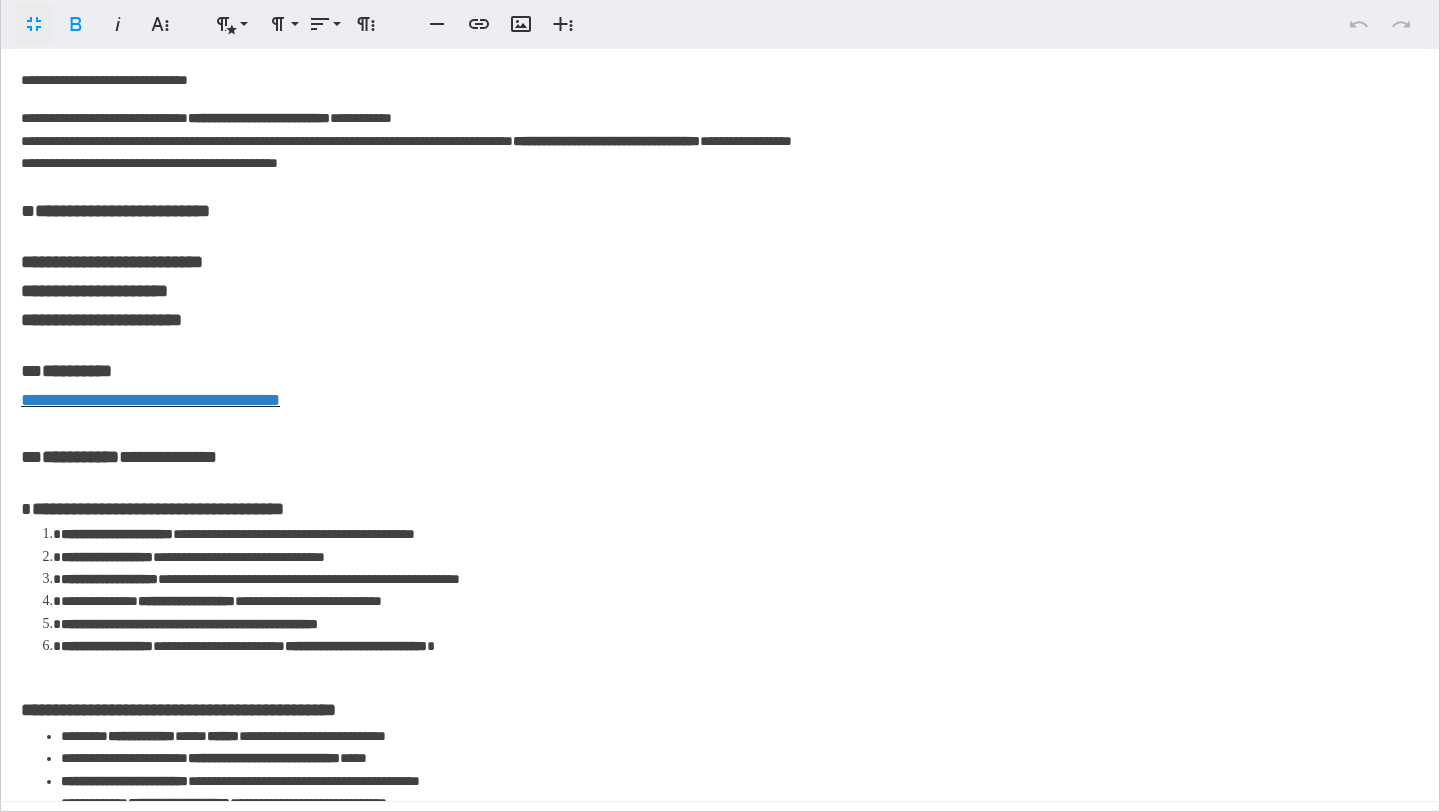 click on "**********" at bounding box center (112, 291) 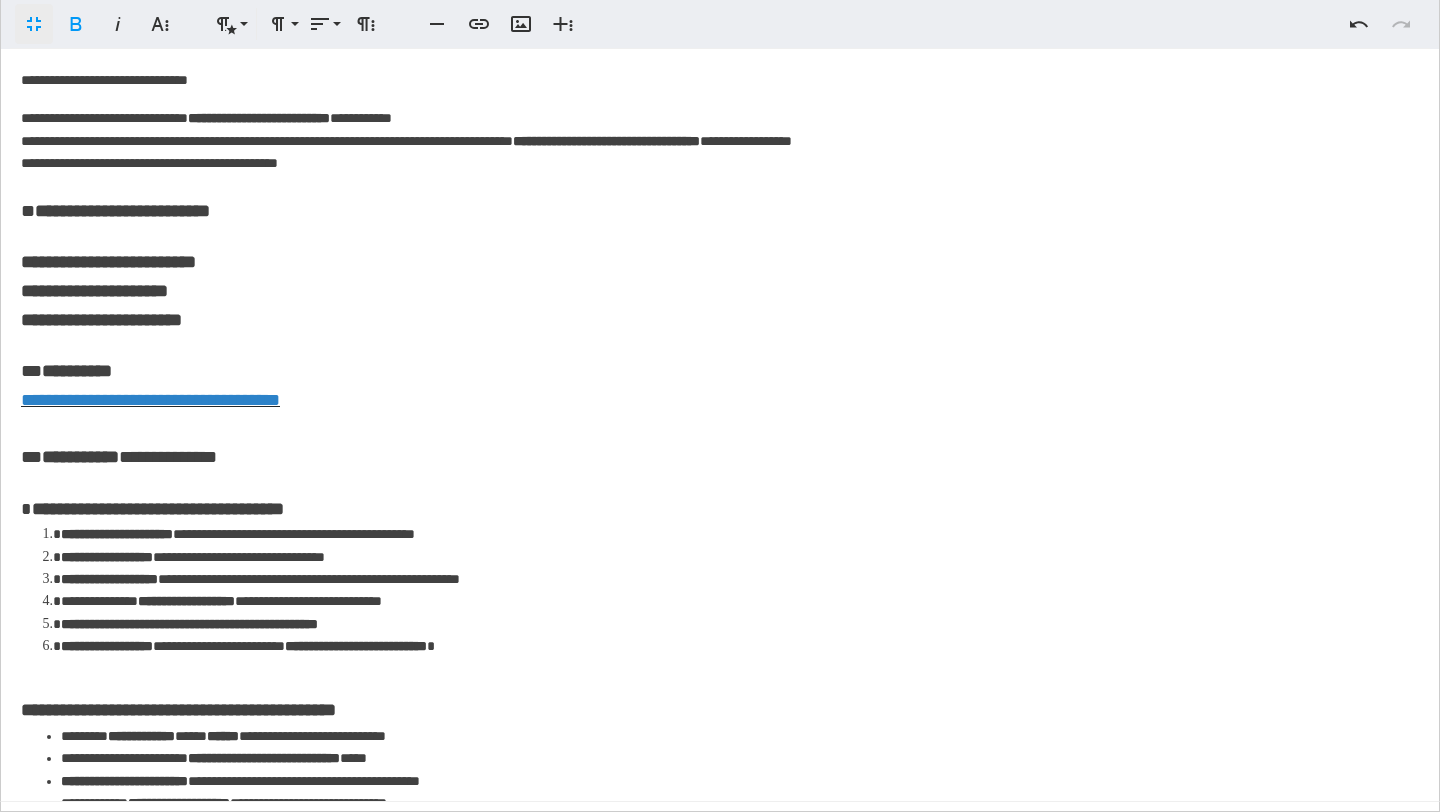 type 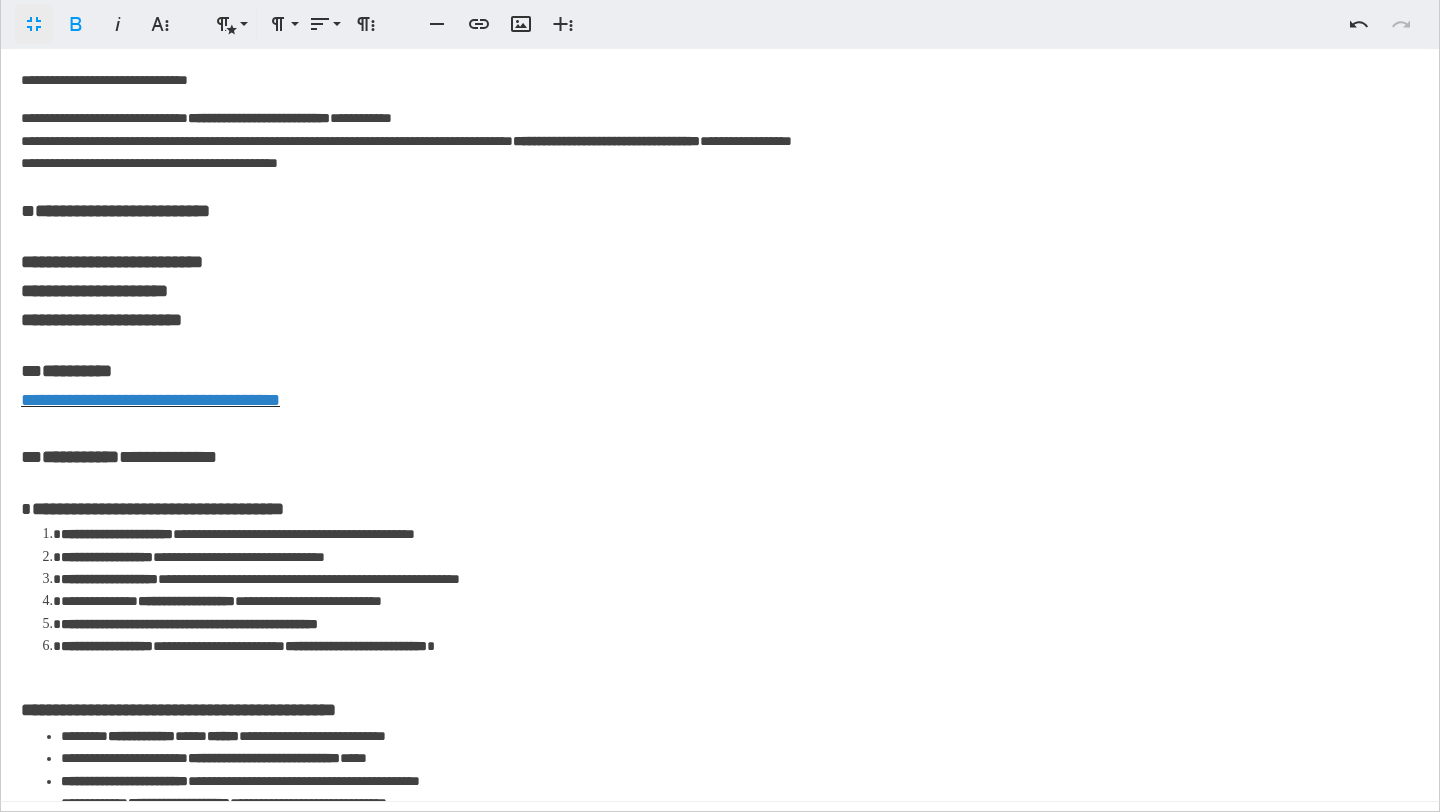 click on "**********" at bounding box center [112, 291] 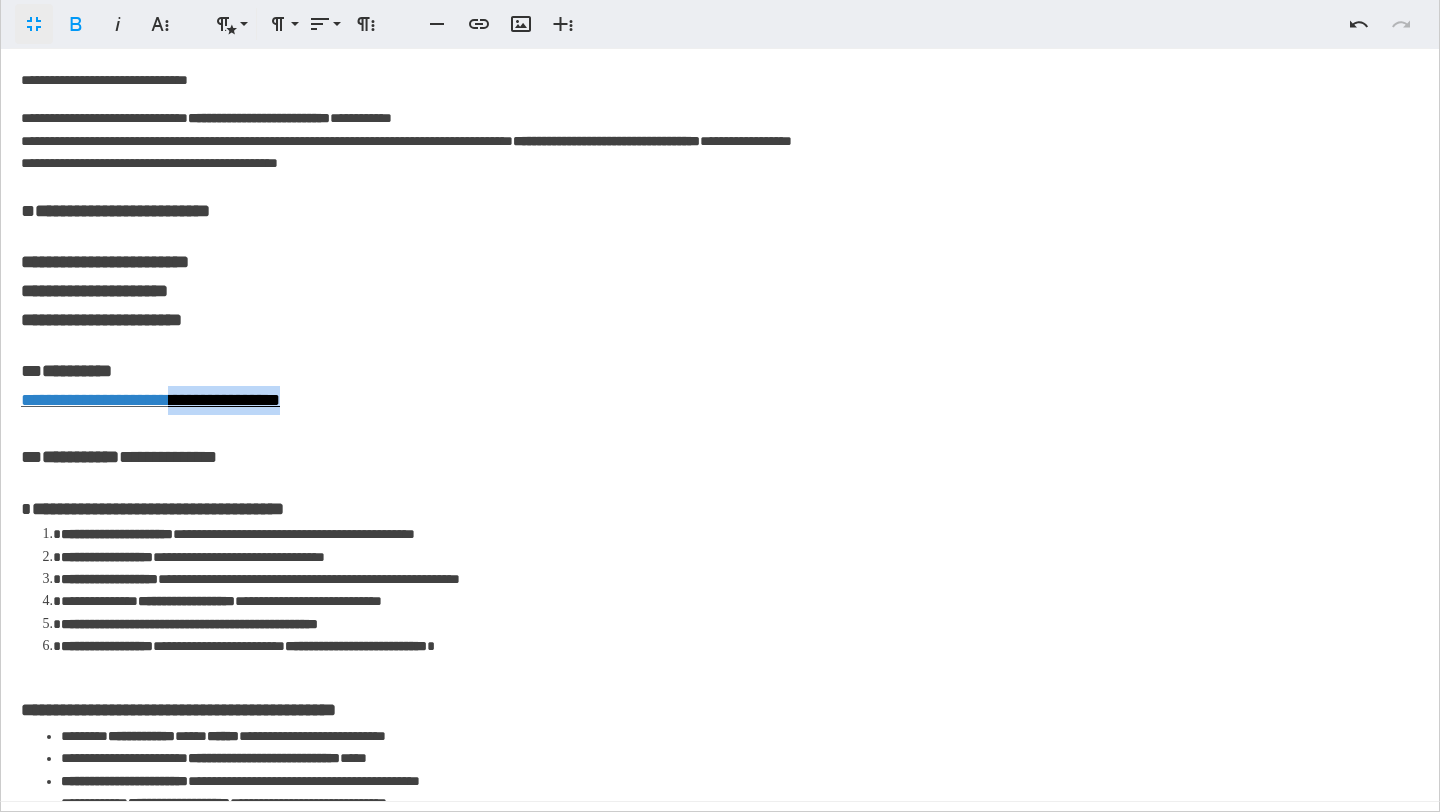 drag, startPoint x: 376, startPoint y: 406, endPoint x: 201, endPoint y: 410, distance: 175.04572 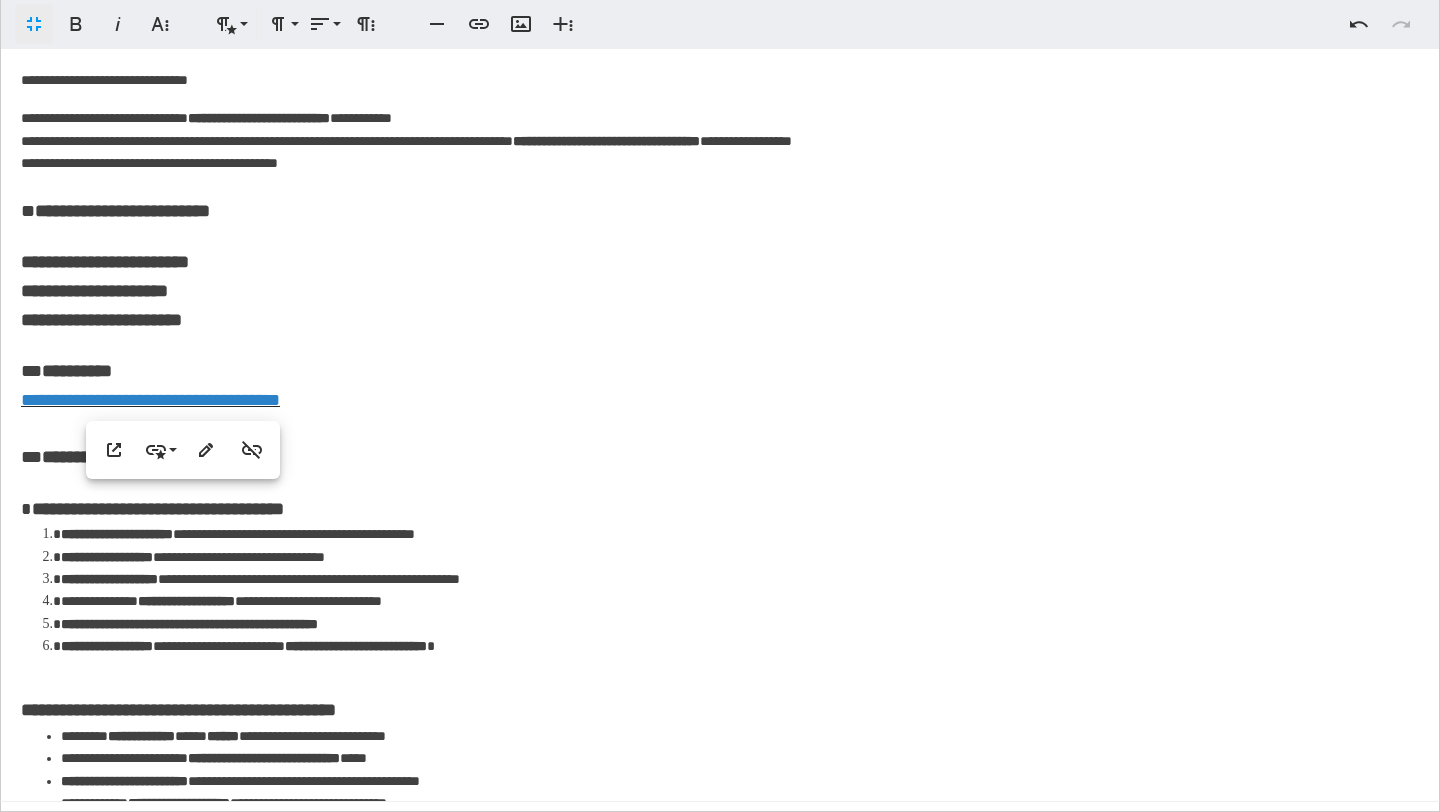 click on "**********" at bounding box center [720, 742] 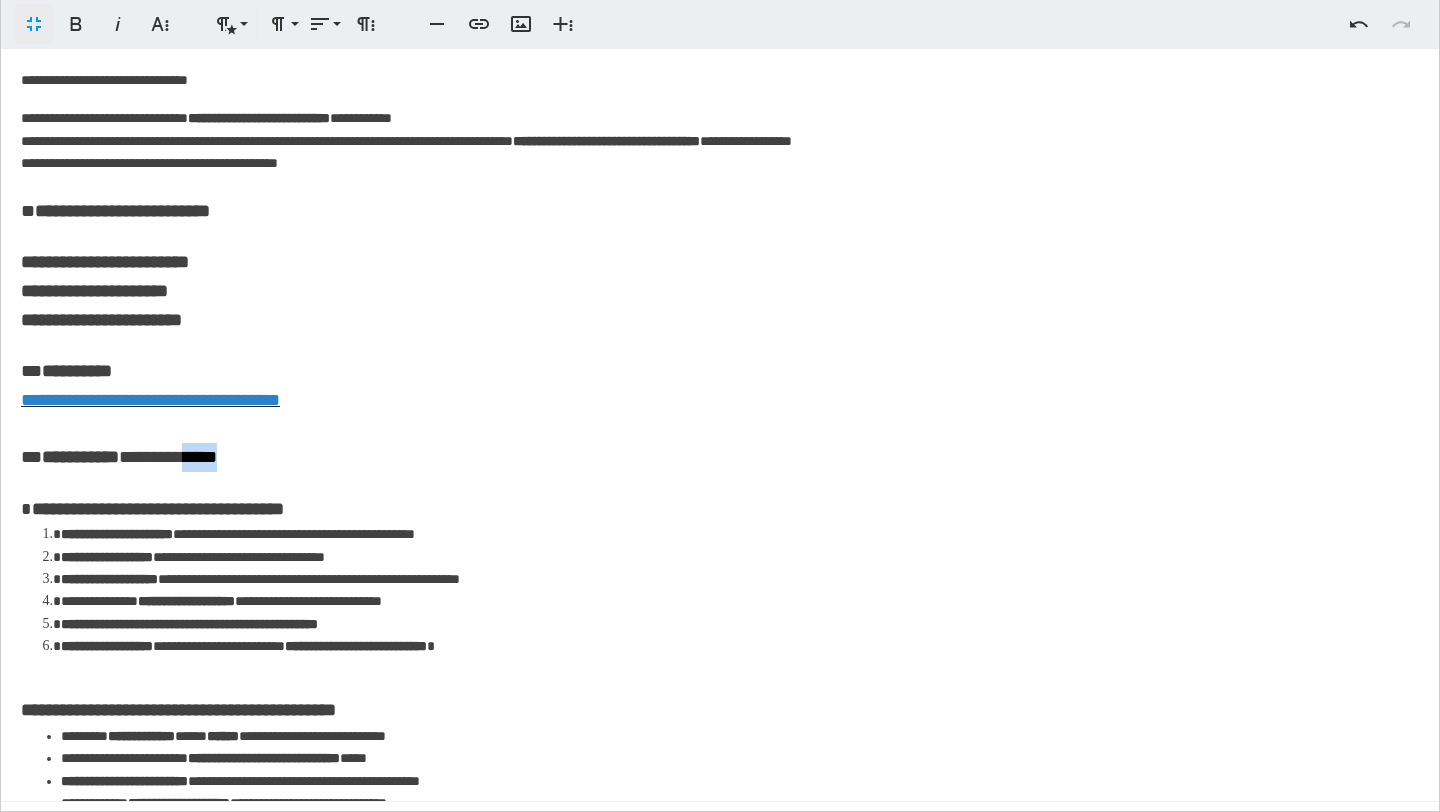 drag, startPoint x: 279, startPoint y: 459, endPoint x: 222, endPoint y: 459, distance: 57 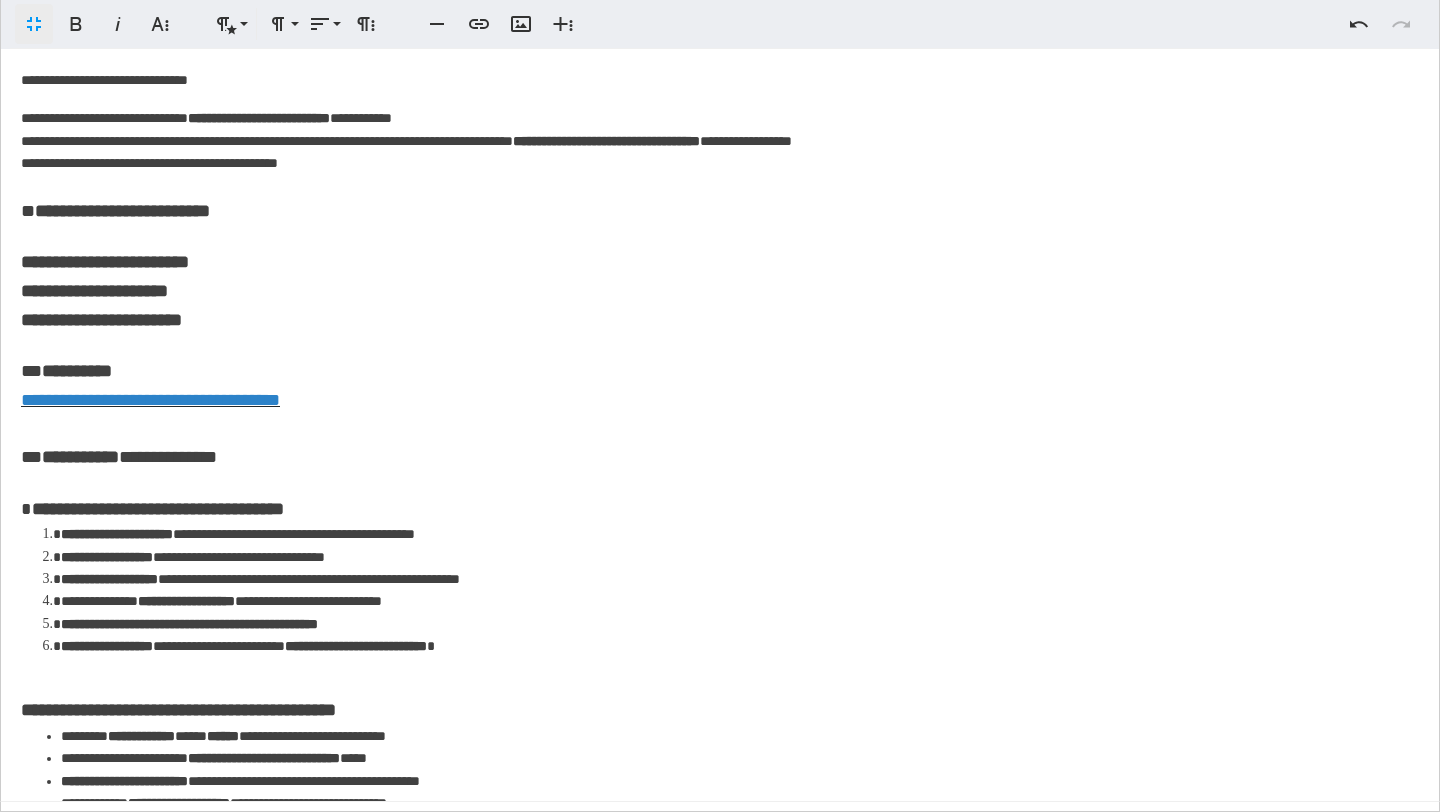 click on "**********" at bounding box center [720, 742] 